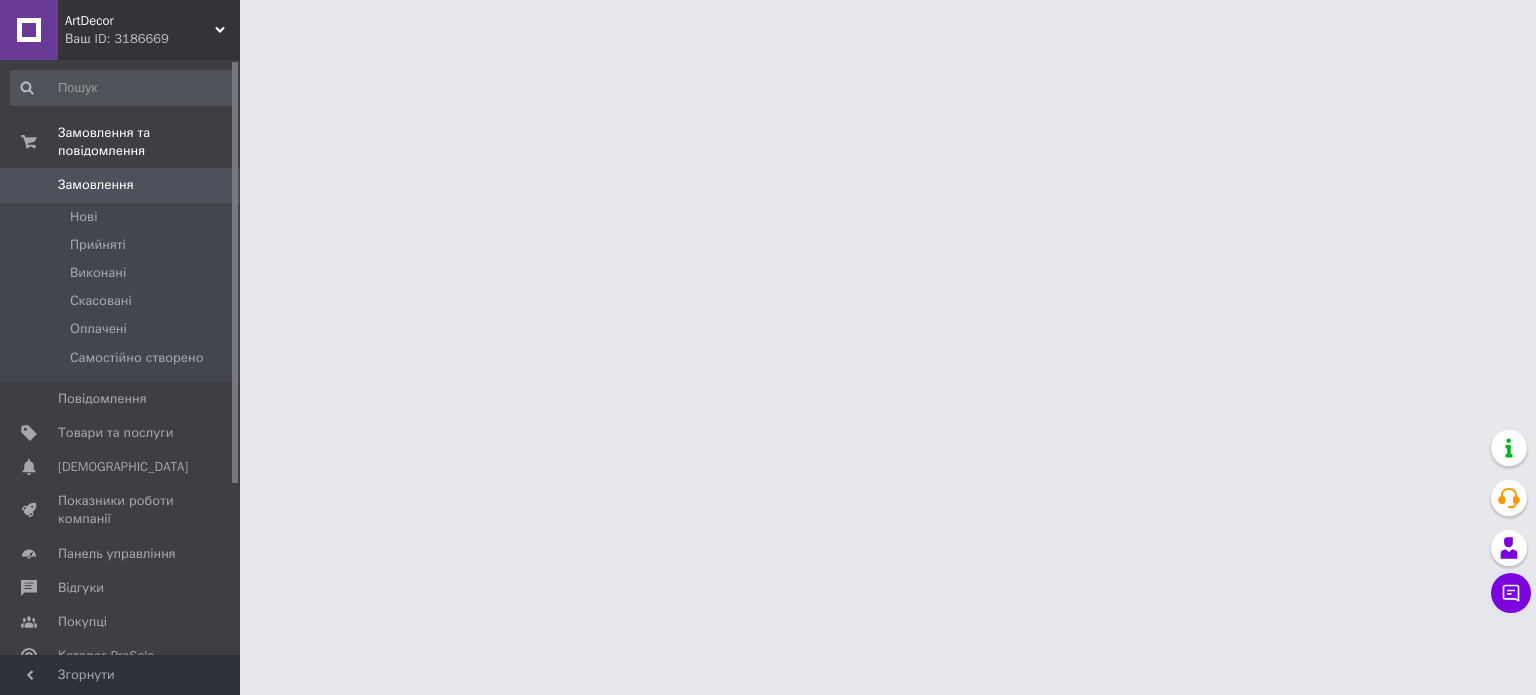 scroll, scrollTop: 0, scrollLeft: 0, axis: both 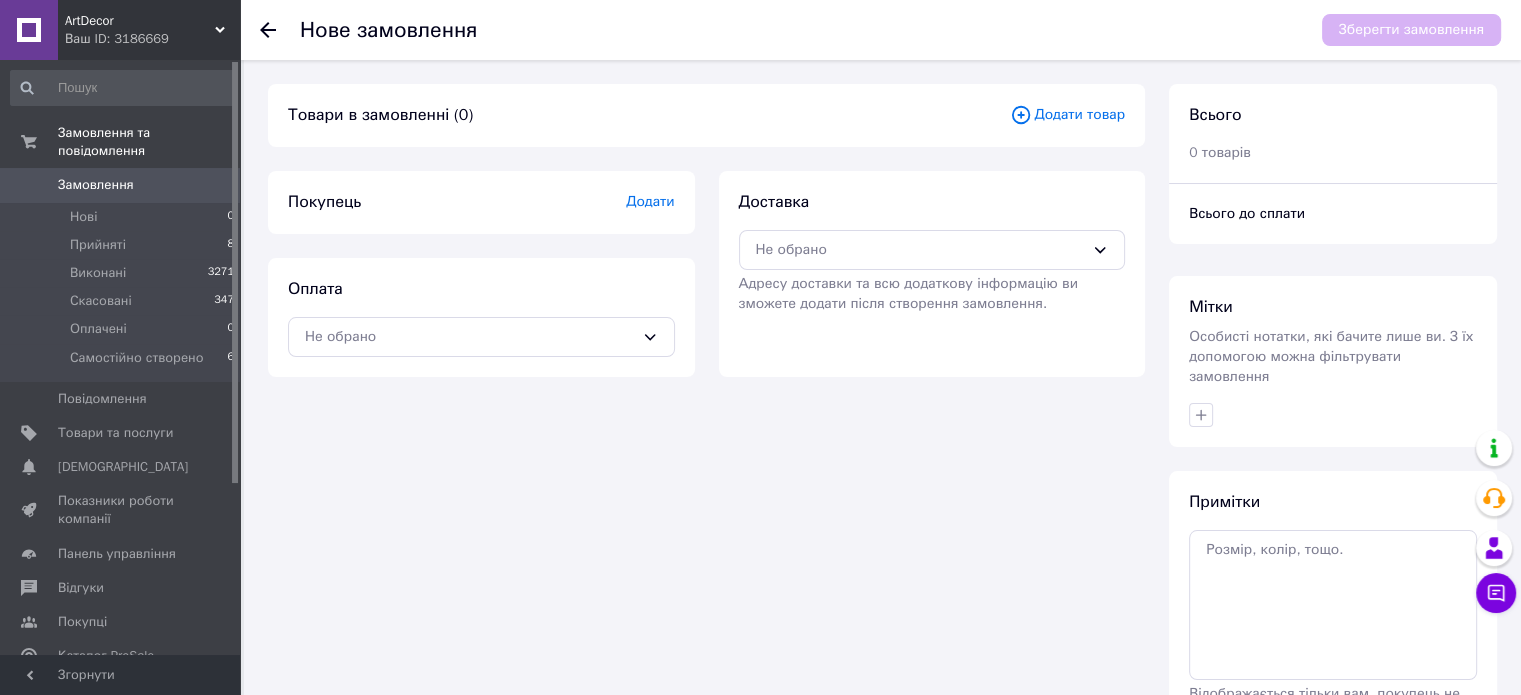 click on "Додати товар" at bounding box center (1067, 115) 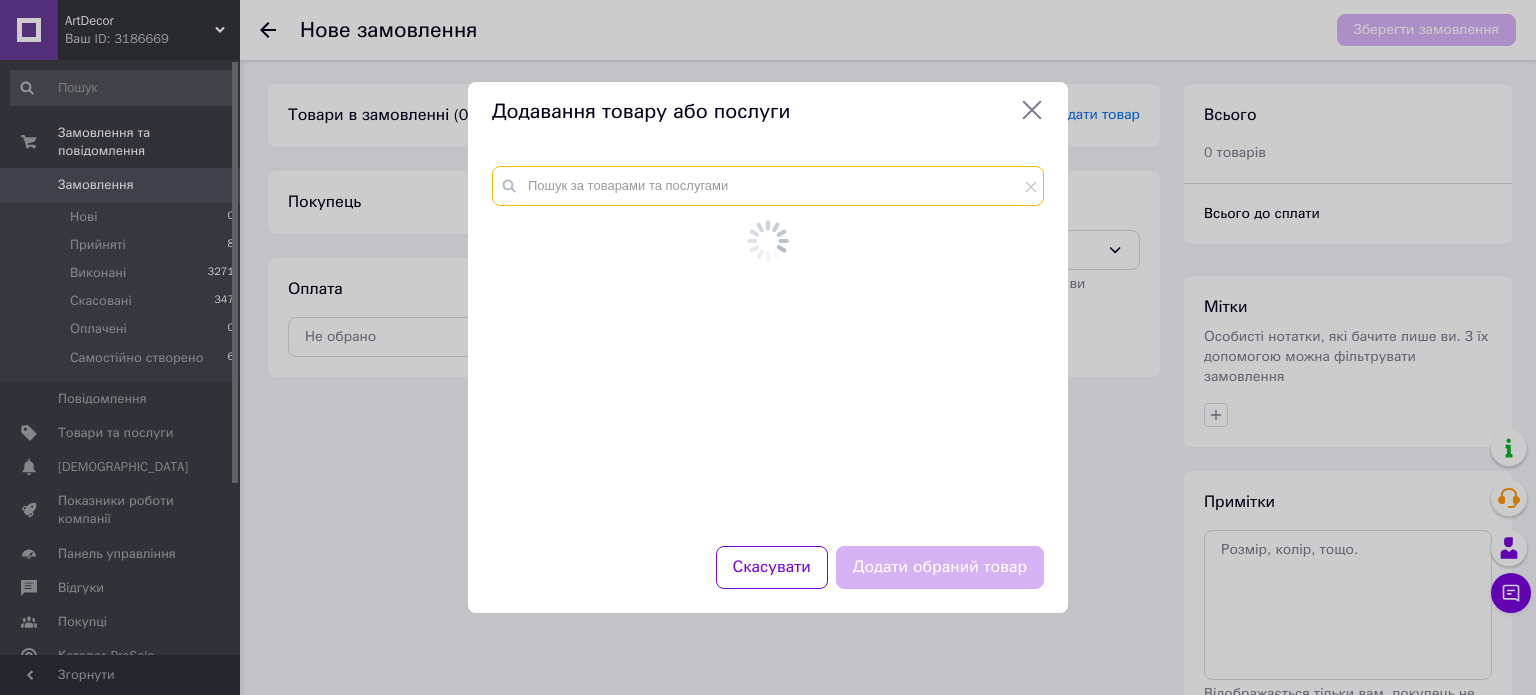 click at bounding box center (768, 186) 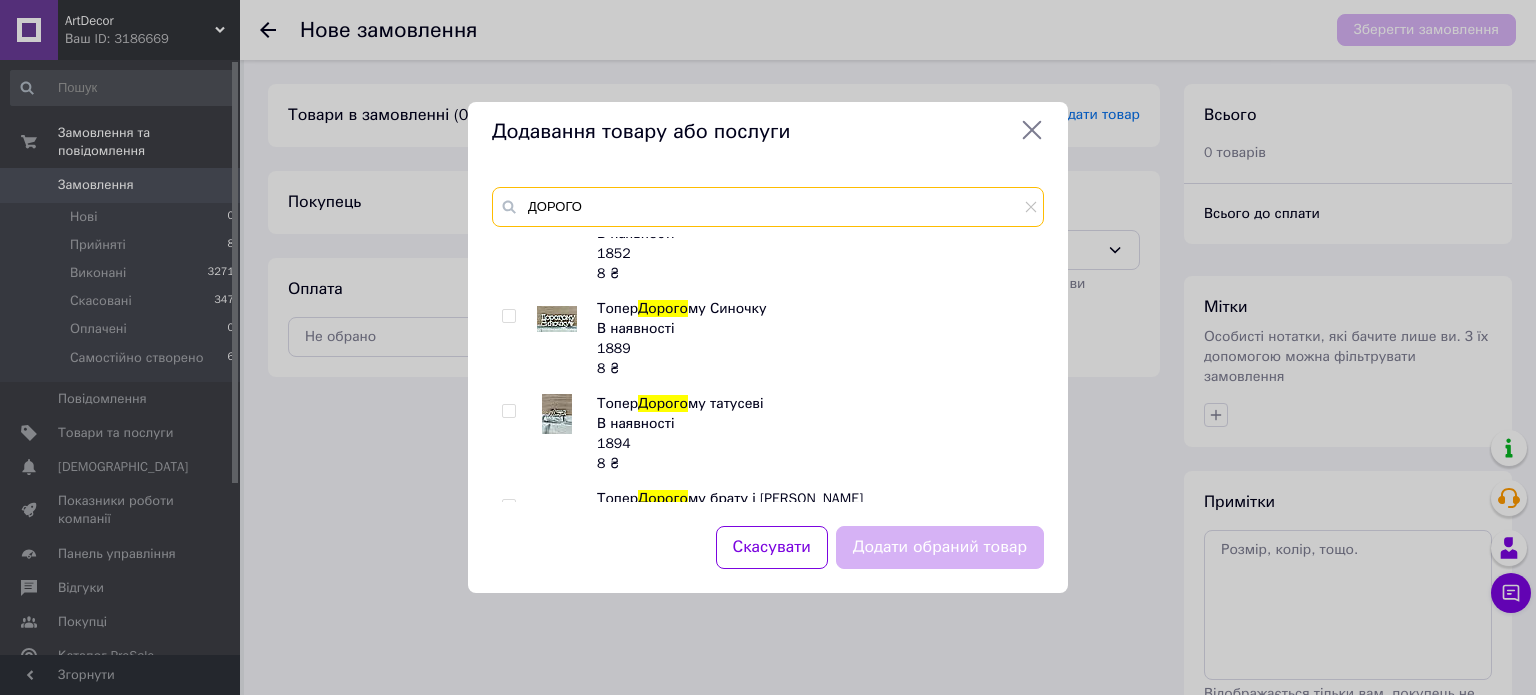 scroll, scrollTop: 855, scrollLeft: 0, axis: vertical 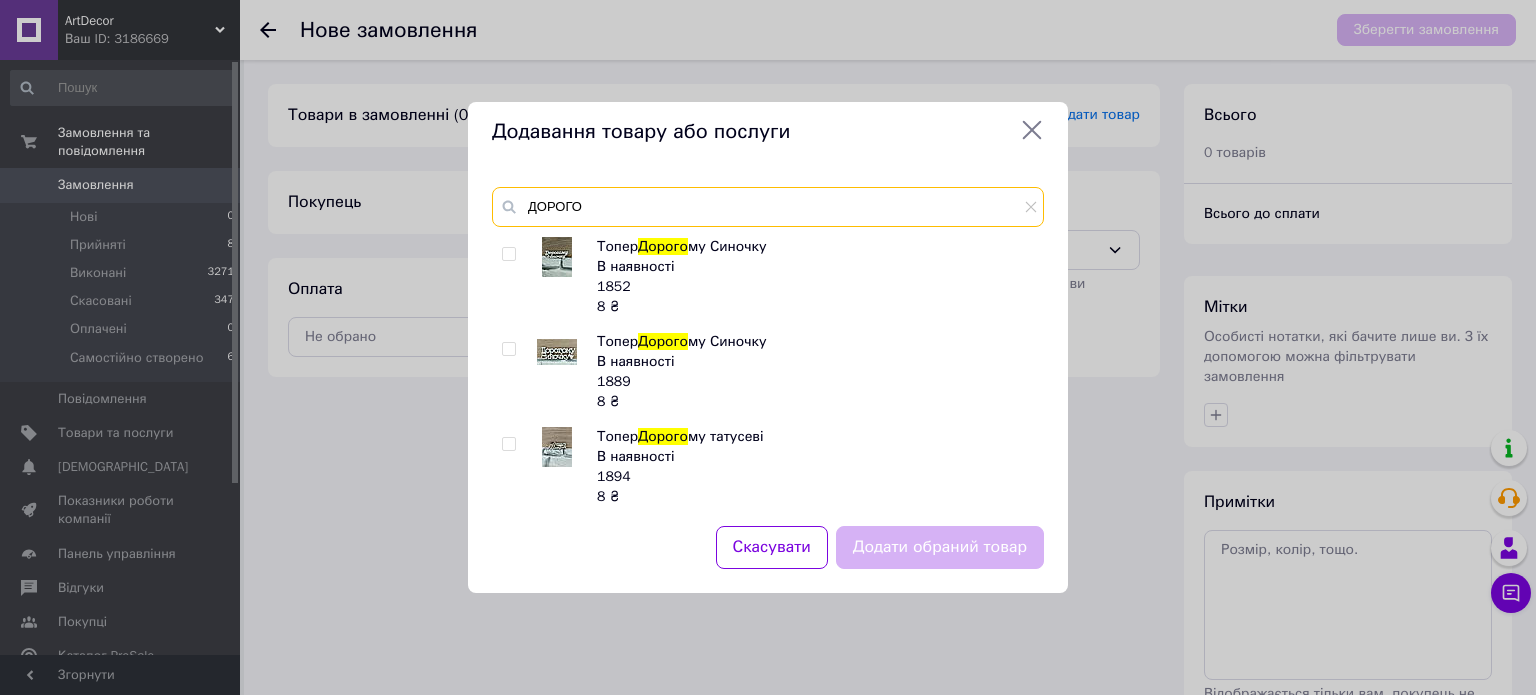 type on "ДОРОГО" 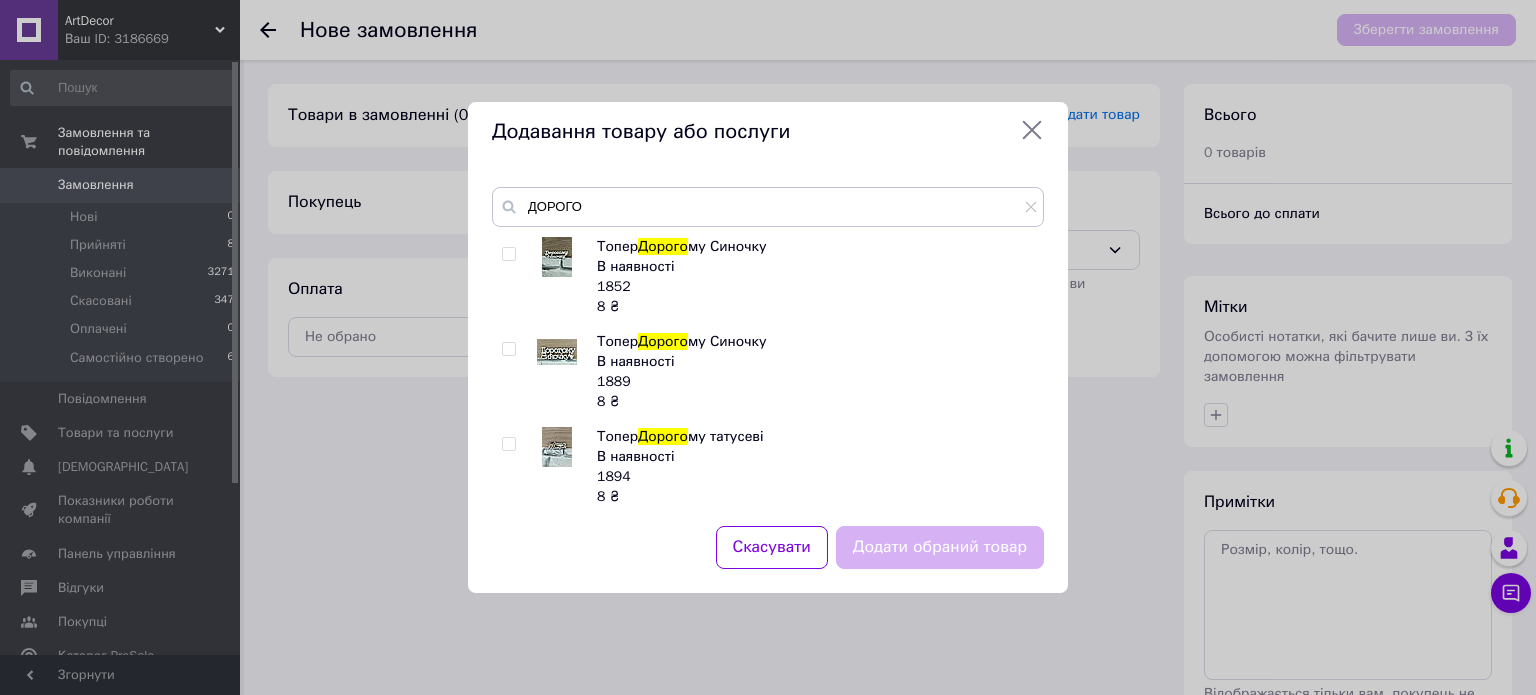 click at bounding box center [508, 349] 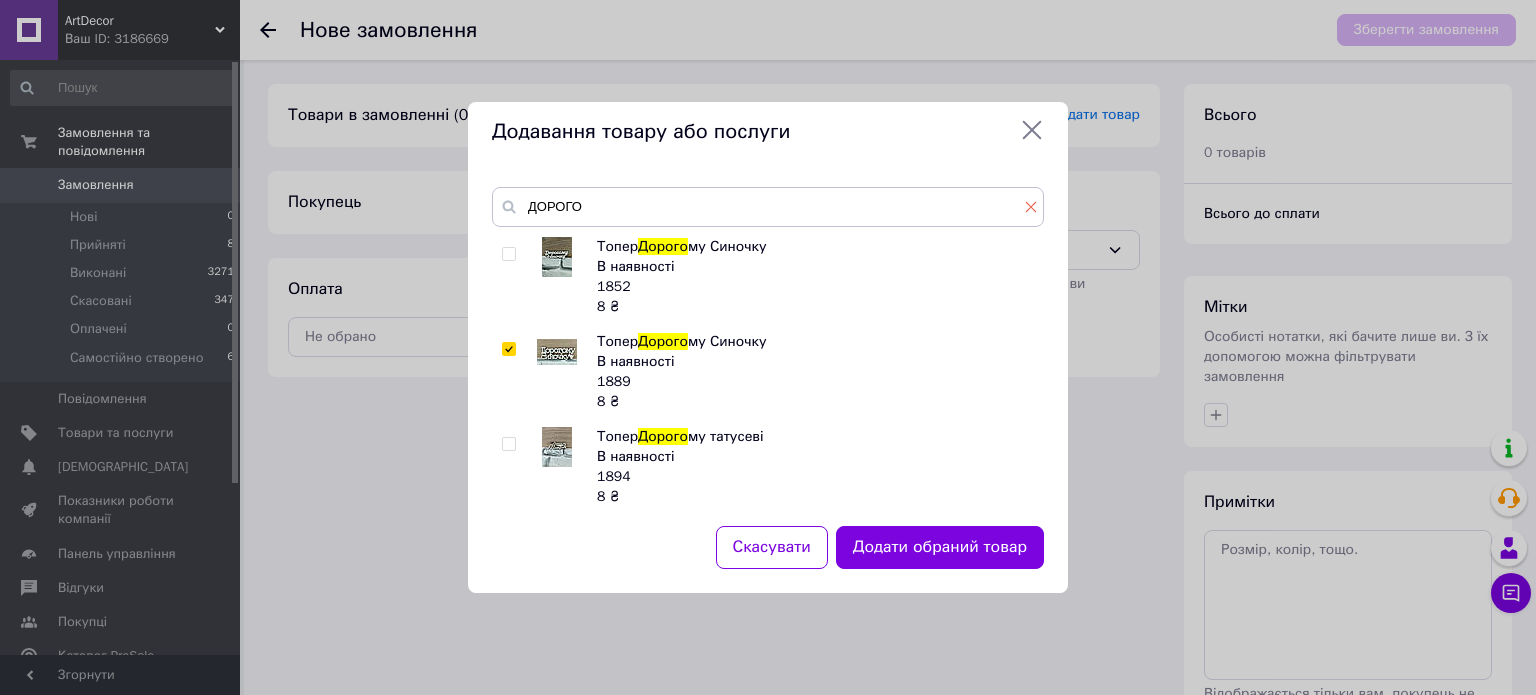 drag, startPoint x: 1029, startPoint y: 206, endPoint x: 973, endPoint y: 212, distance: 56.32051 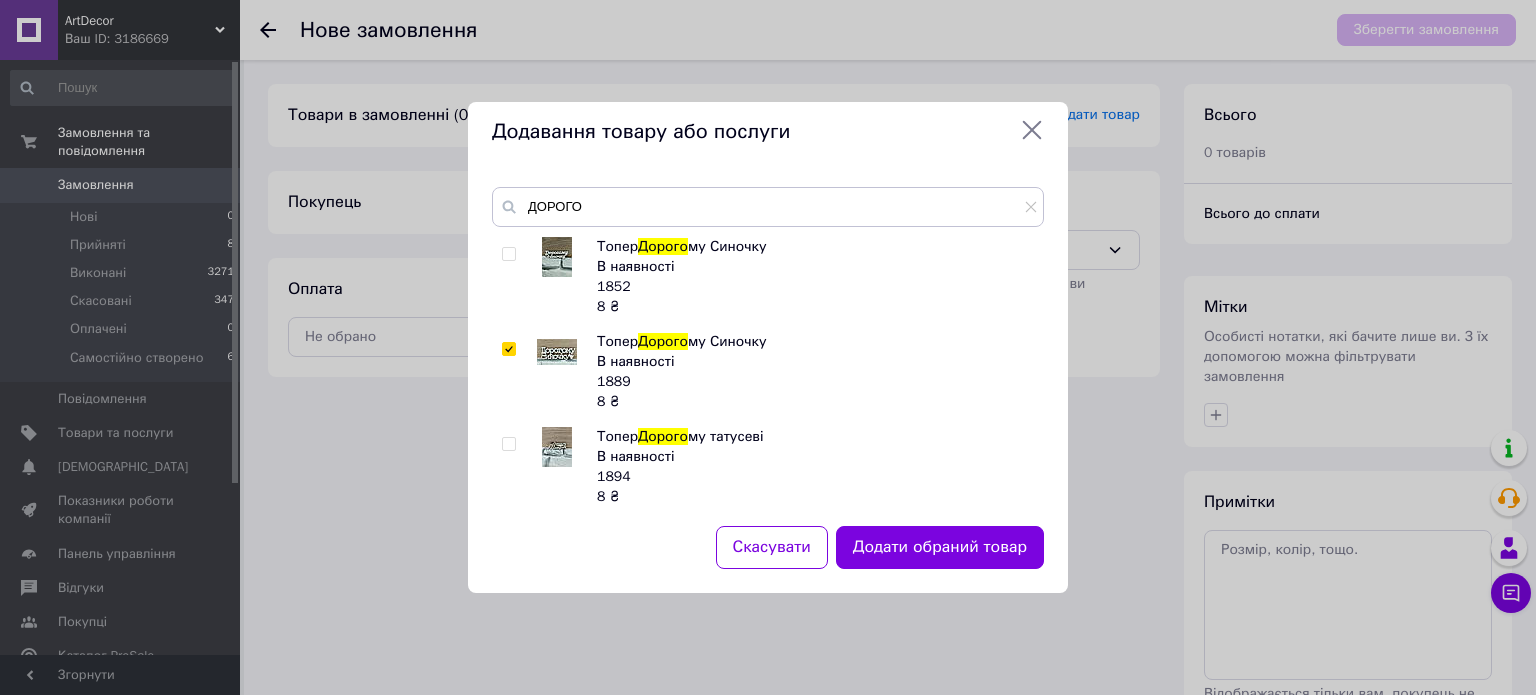 click 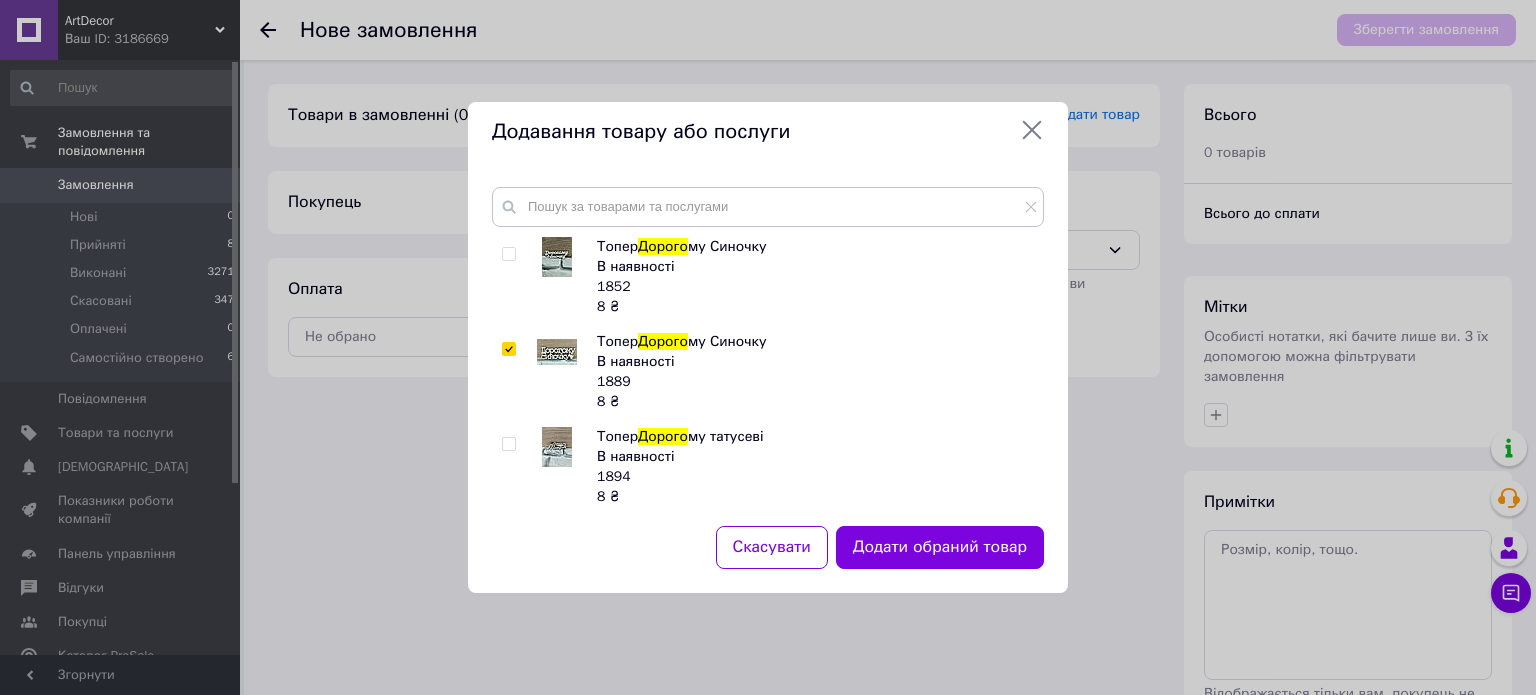 scroll, scrollTop: 277, scrollLeft: 0, axis: vertical 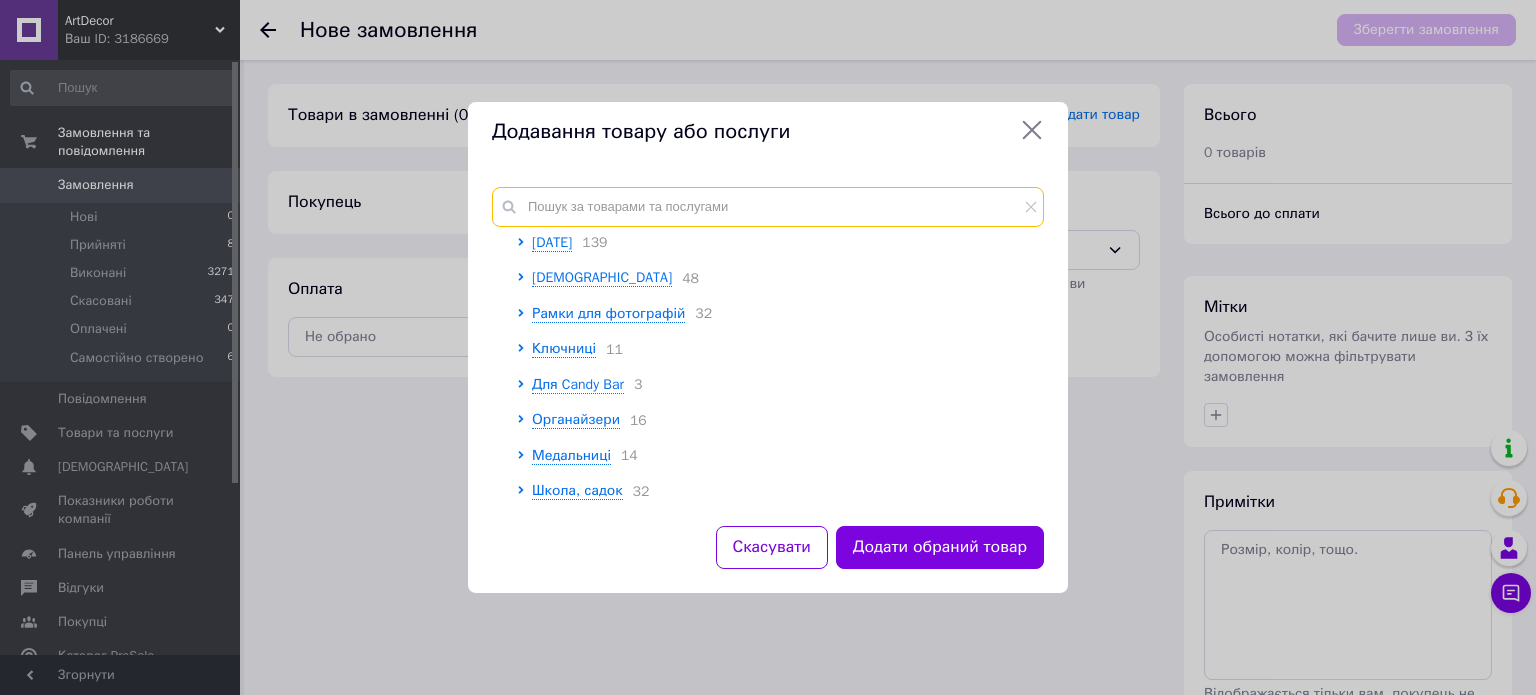 click at bounding box center (768, 207) 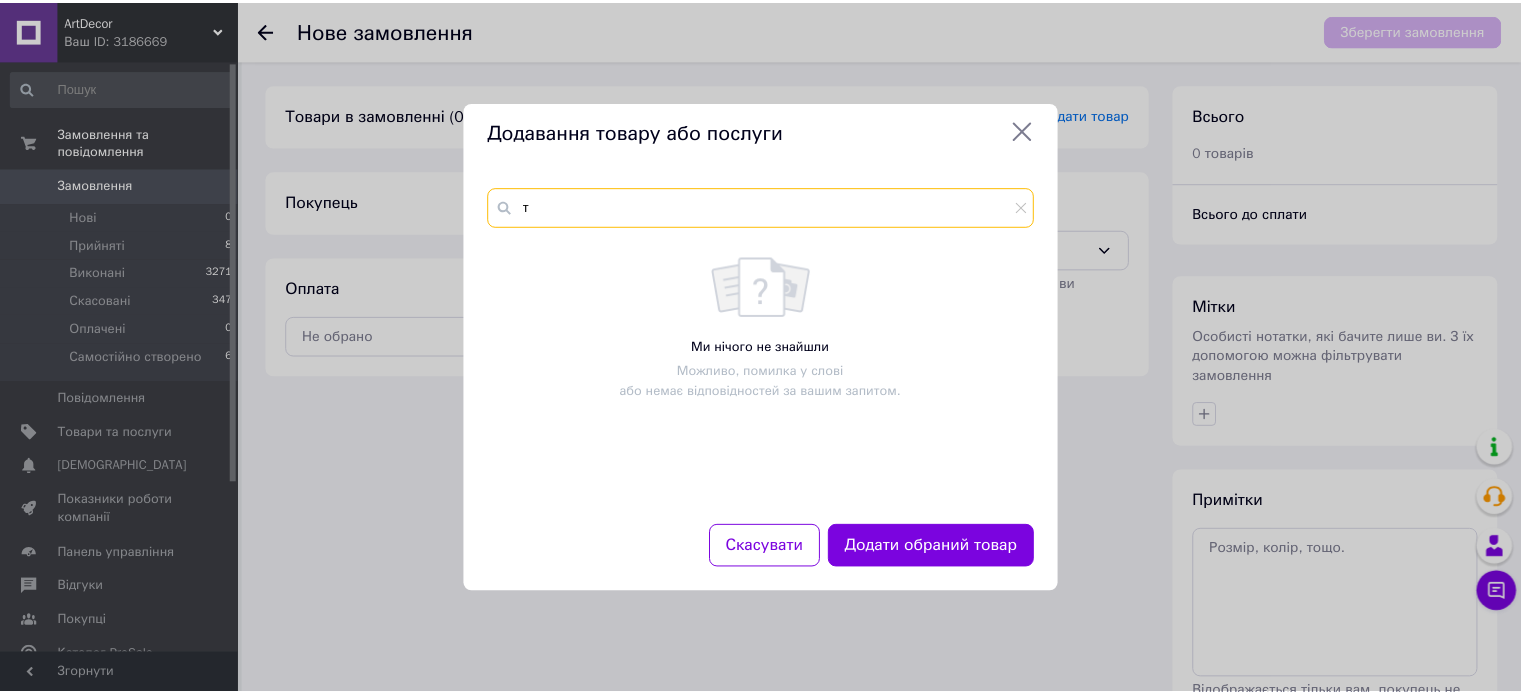 scroll, scrollTop: 0, scrollLeft: 0, axis: both 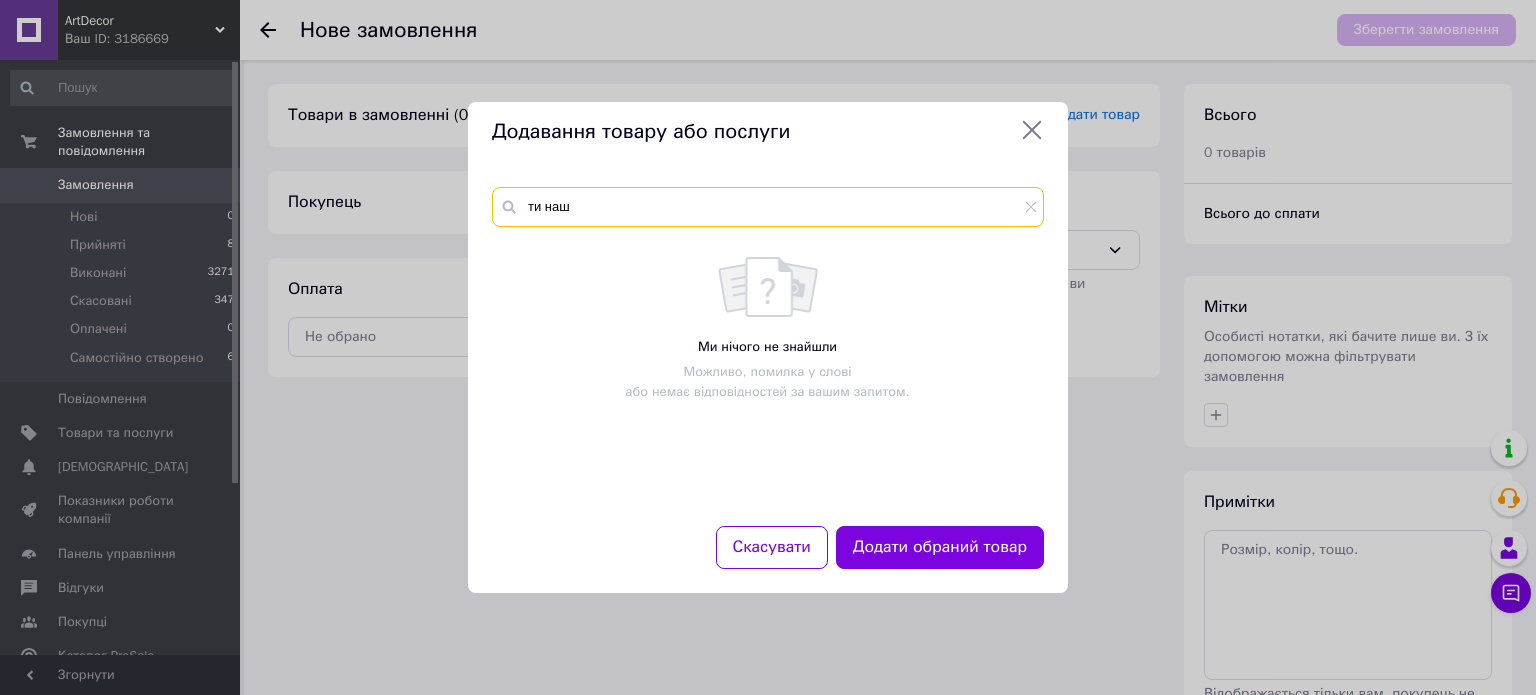 type on "ти наш" 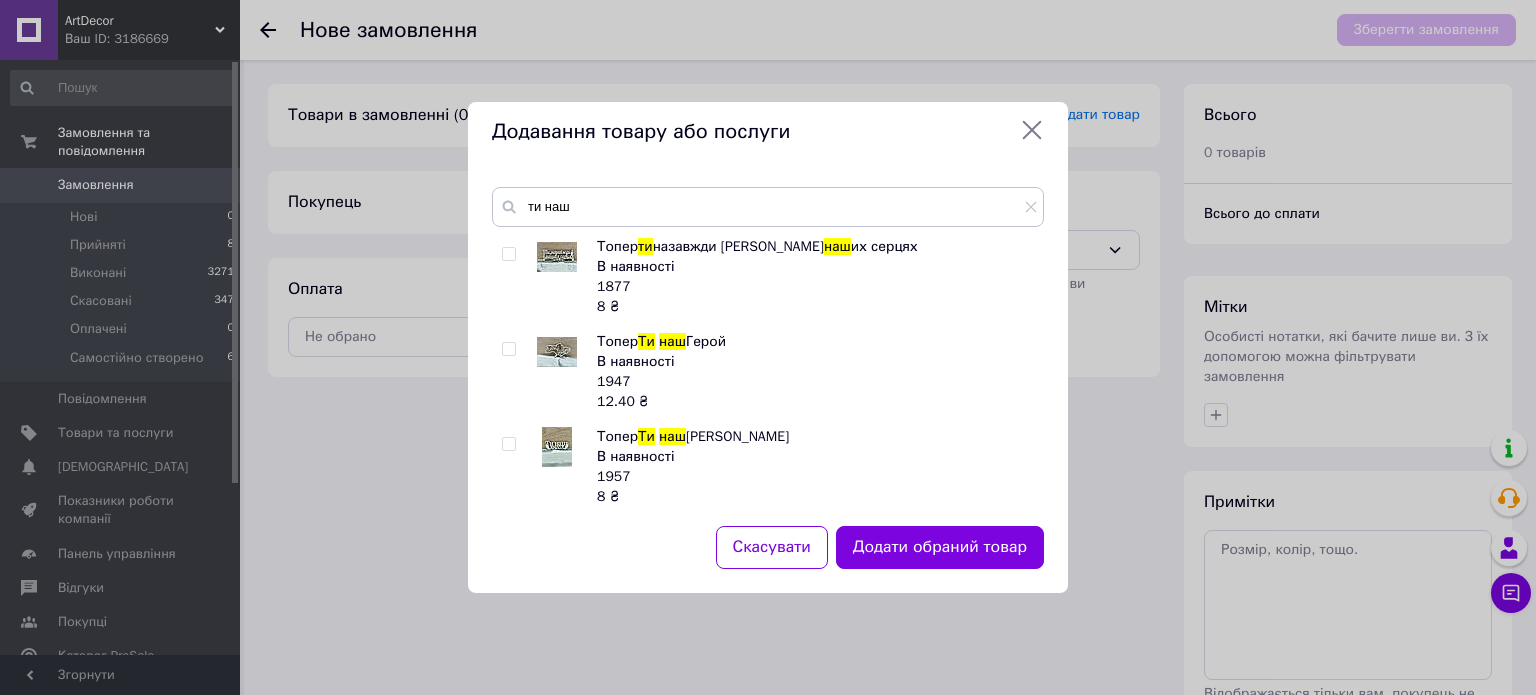 click on "Додавання товару або послуги ти наш Топер  ти  назавжди в  наш их серцях В наявності 1877 8   ₴ Топер  Ти   наш  Герой В наявності 1947 12.40   ₴ Топер  Ти   наш  янгол В наявності 1957 8   ₴ Топер  Ти  назавжди в  наш их серцях В наявності 1960 12   ₴ Топер  Наш  Янгол  ти  назавжди В наявності 1 15.50   ₴ Топер  Ти   наш  янгол В наявності 1 31   ₴ Топер  ти   наш  янгол В наявності 1 23   ₴ Топер  ти   наш  герой В наявності 1 15   ₴ Топер  ти  назавжди в  наш их серцях. дякуємо тобі В наявності 1 10.40   ₴ Топер  Ти   наш  герой В наявності 1 12.50   ₴ Скасувати Додати обраний товар" at bounding box center (768, 347) 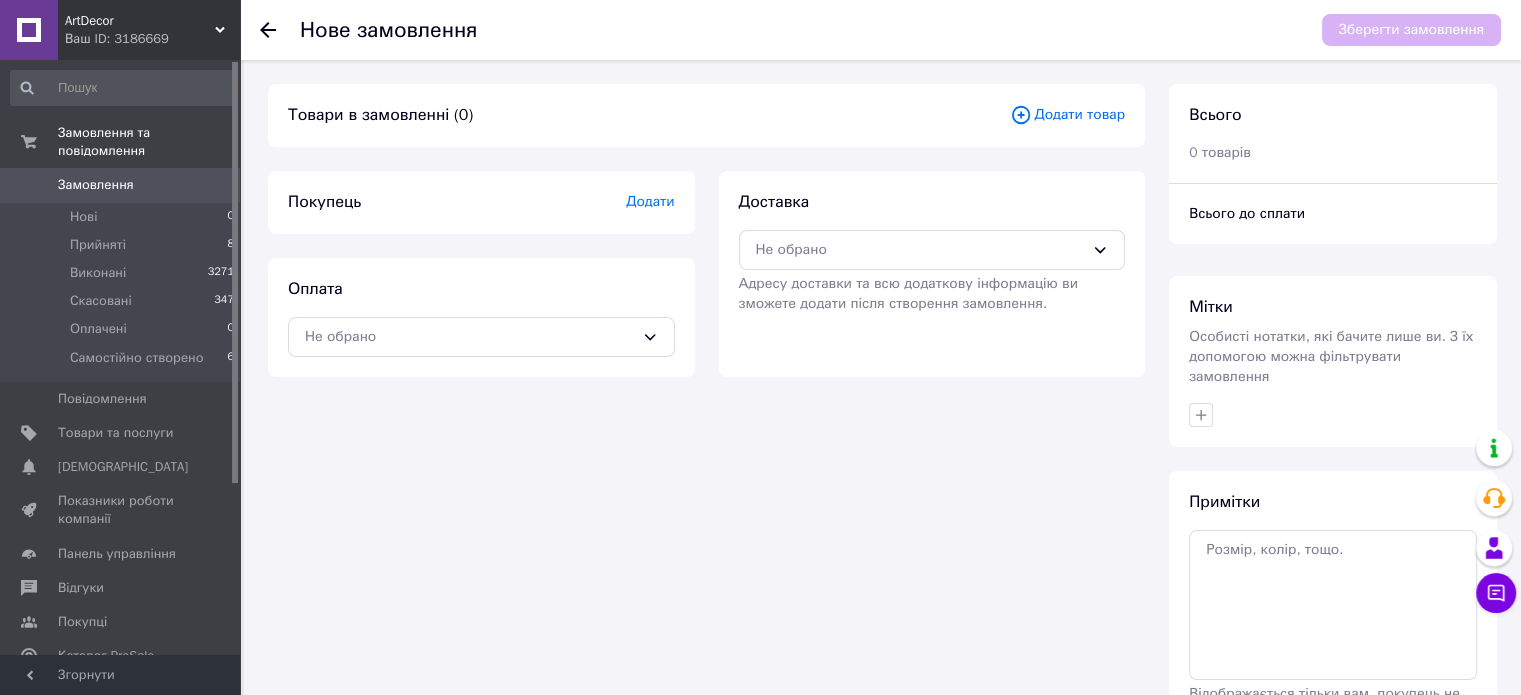 click on "Додати товар" at bounding box center [1067, 115] 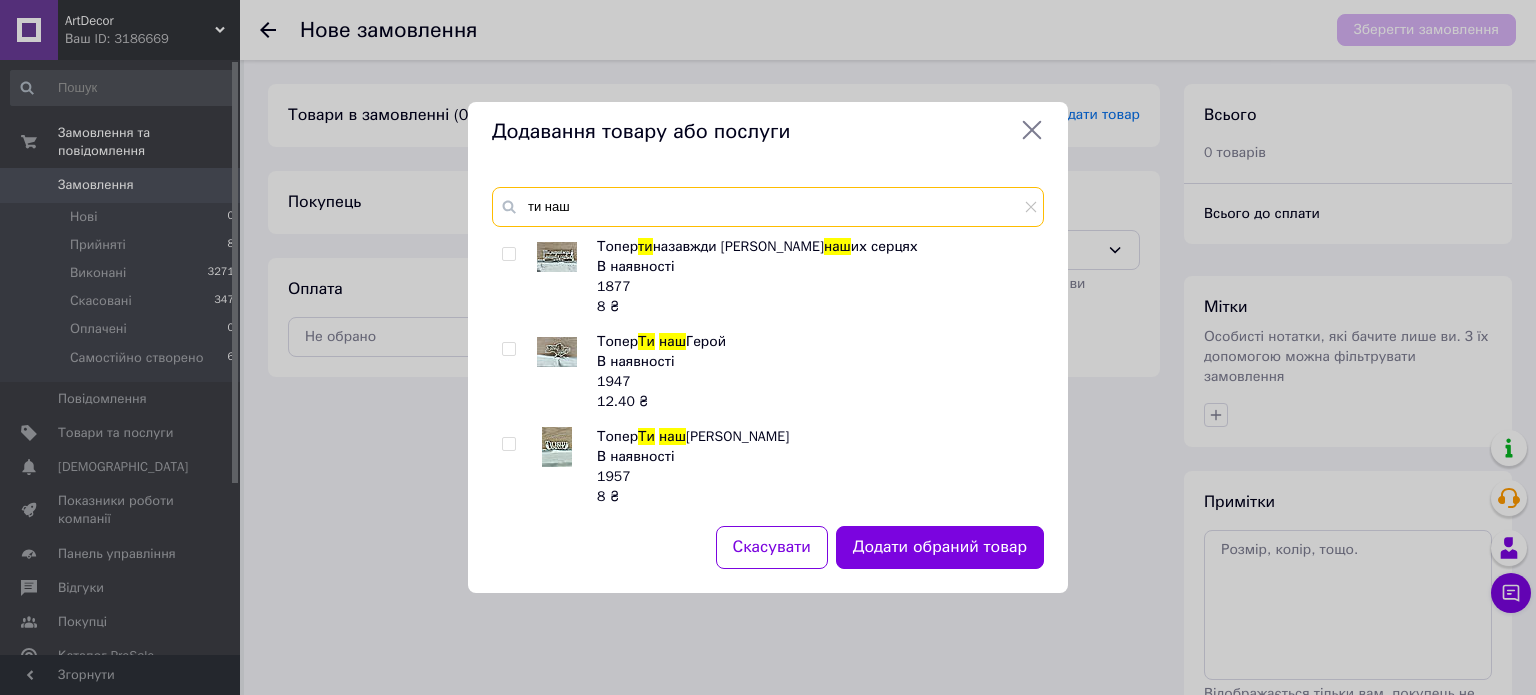 click on "ти наш" at bounding box center (768, 207) 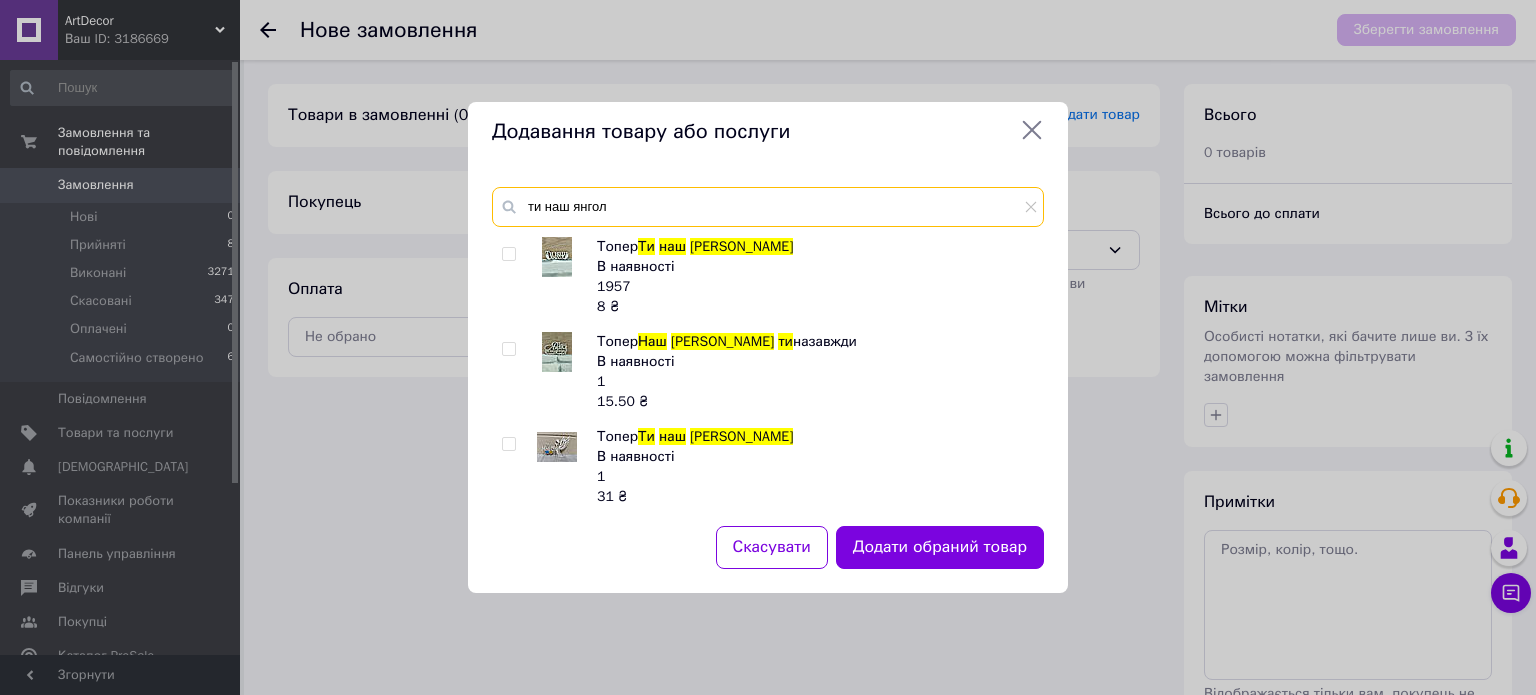 type on "ти наш янгол" 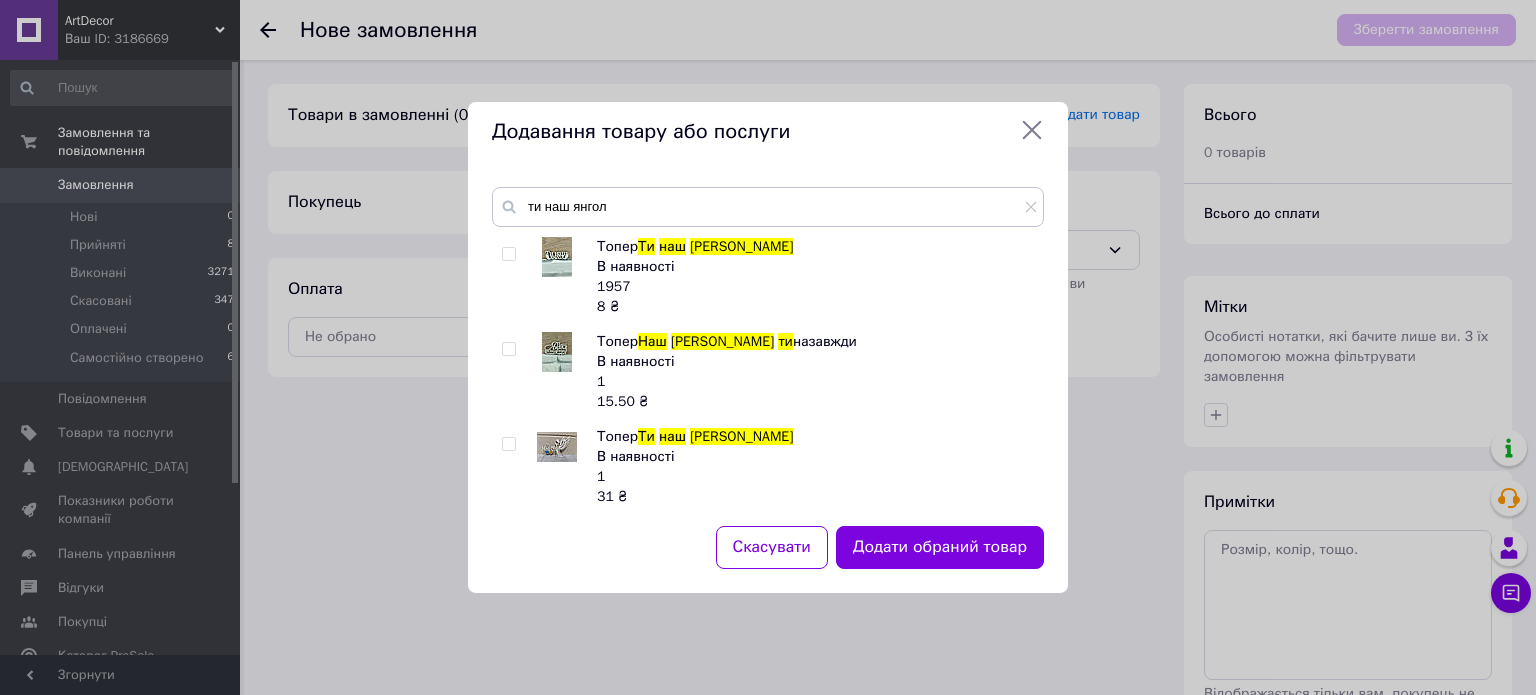 click at bounding box center [508, 444] 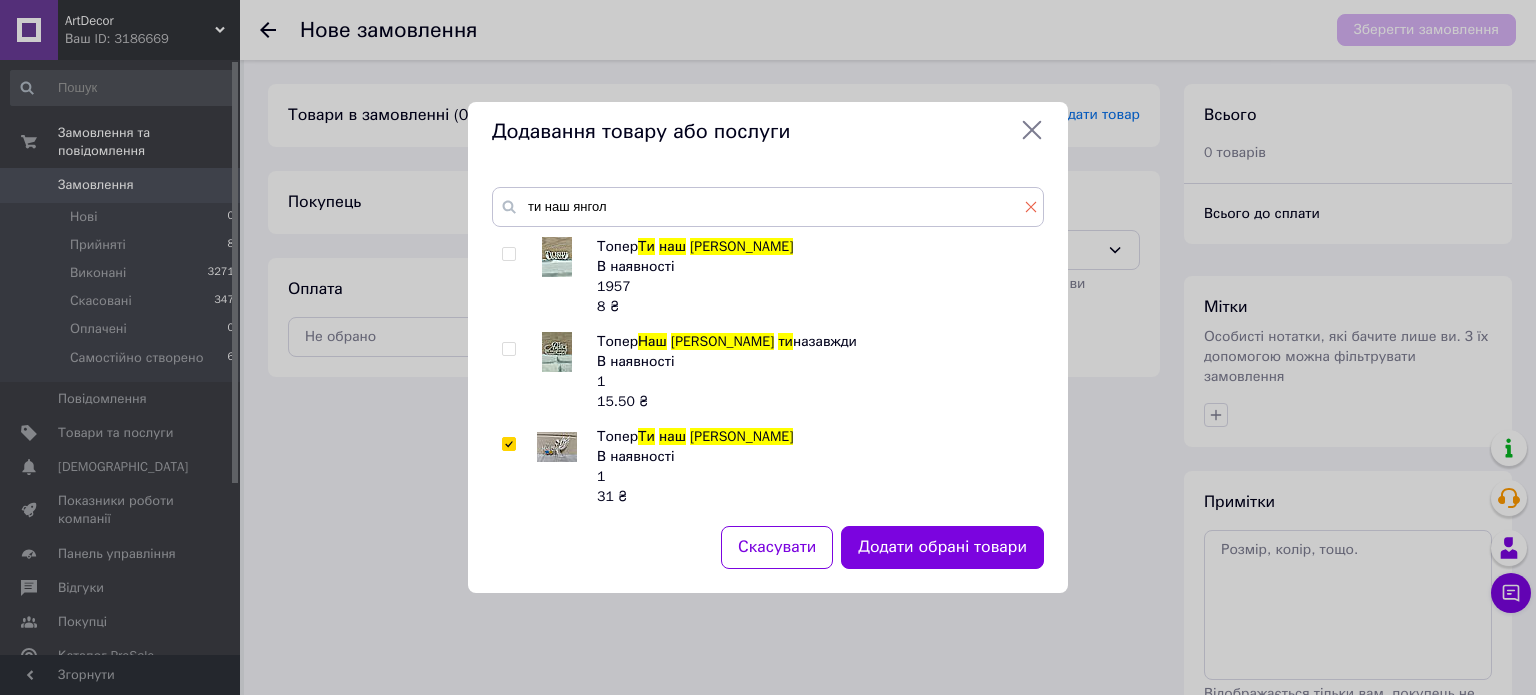 click 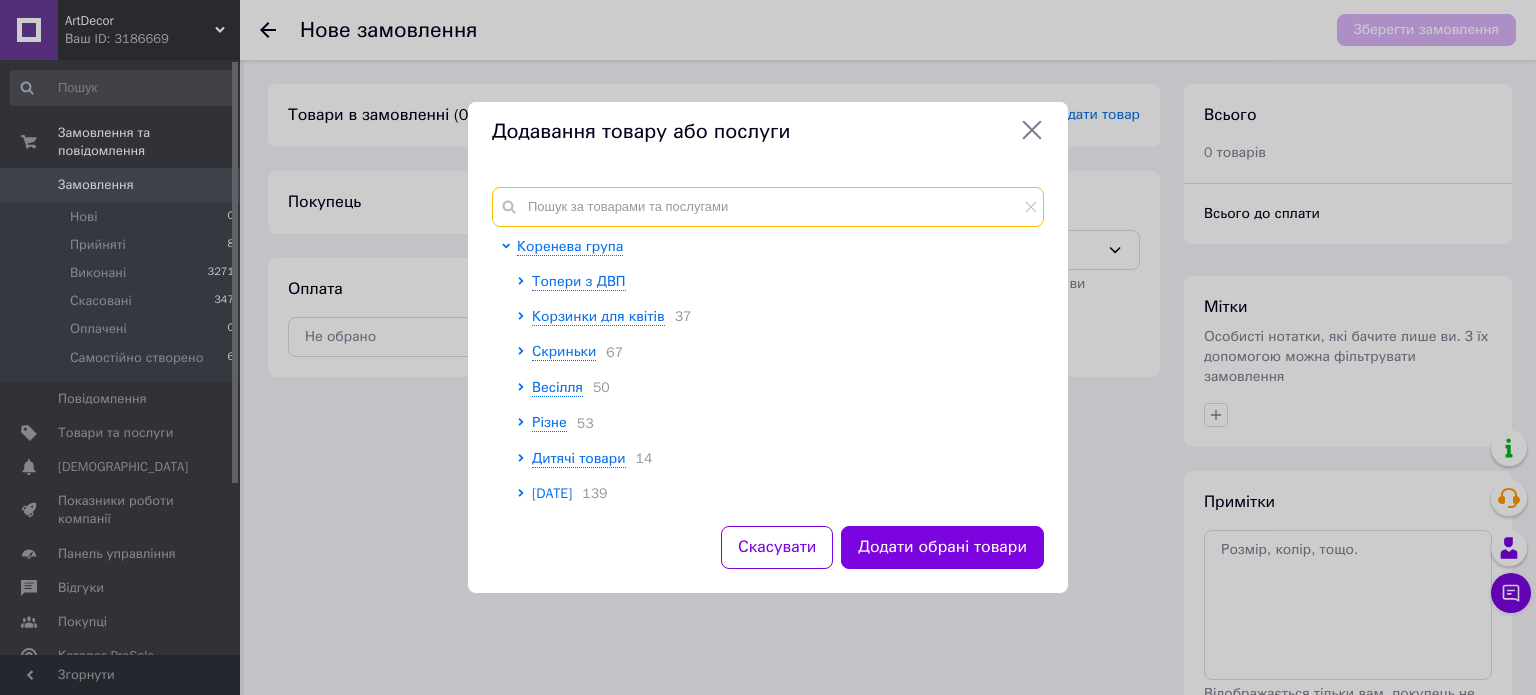 click at bounding box center (768, 207) 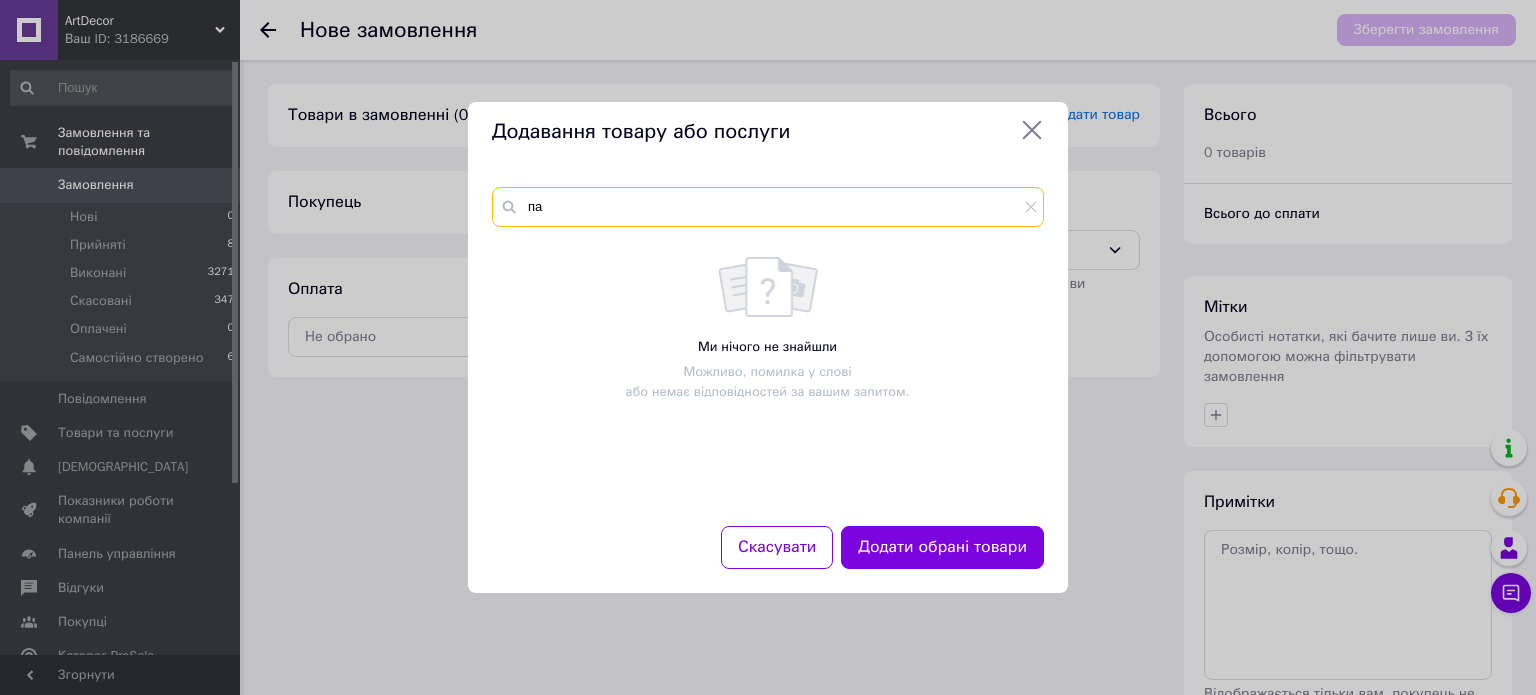 click on "па" at bounding box center [768, 207] 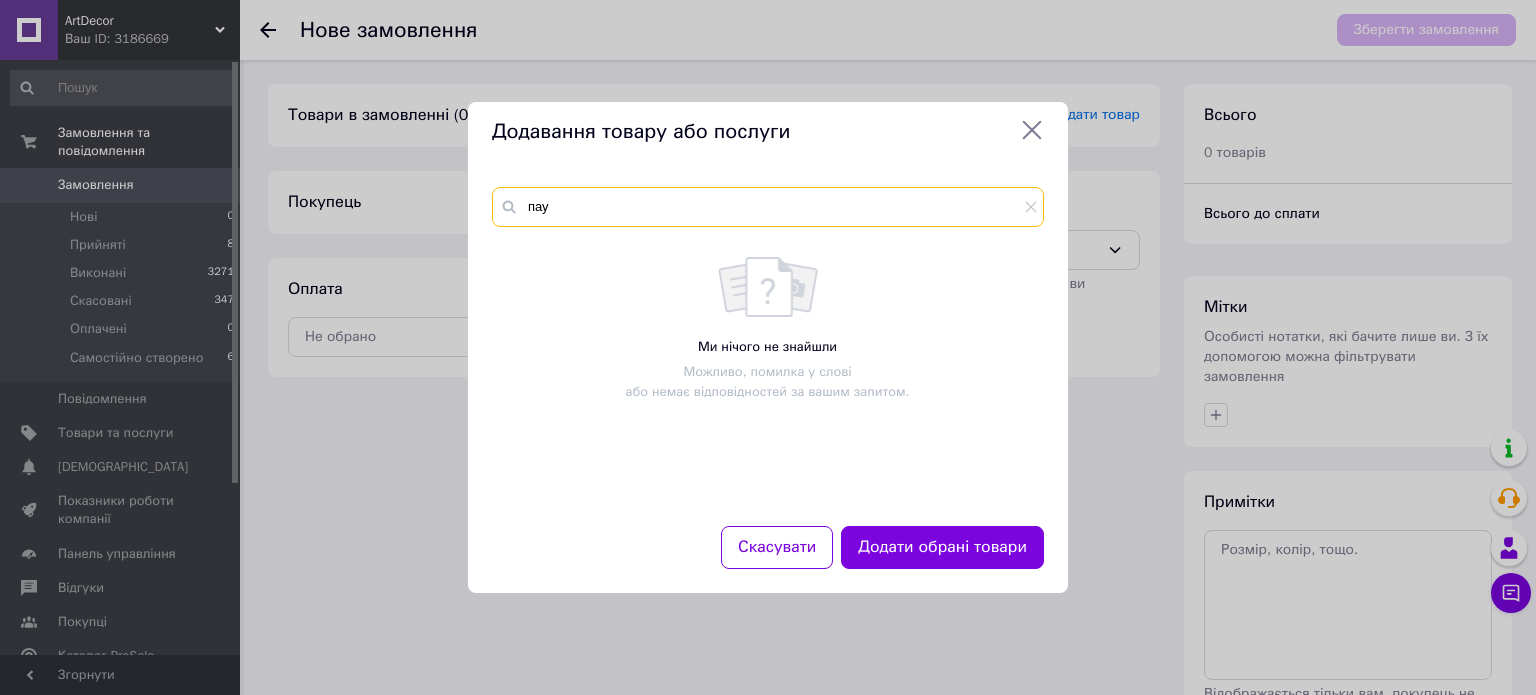 click on "пау" at bounding box center (768, 207) 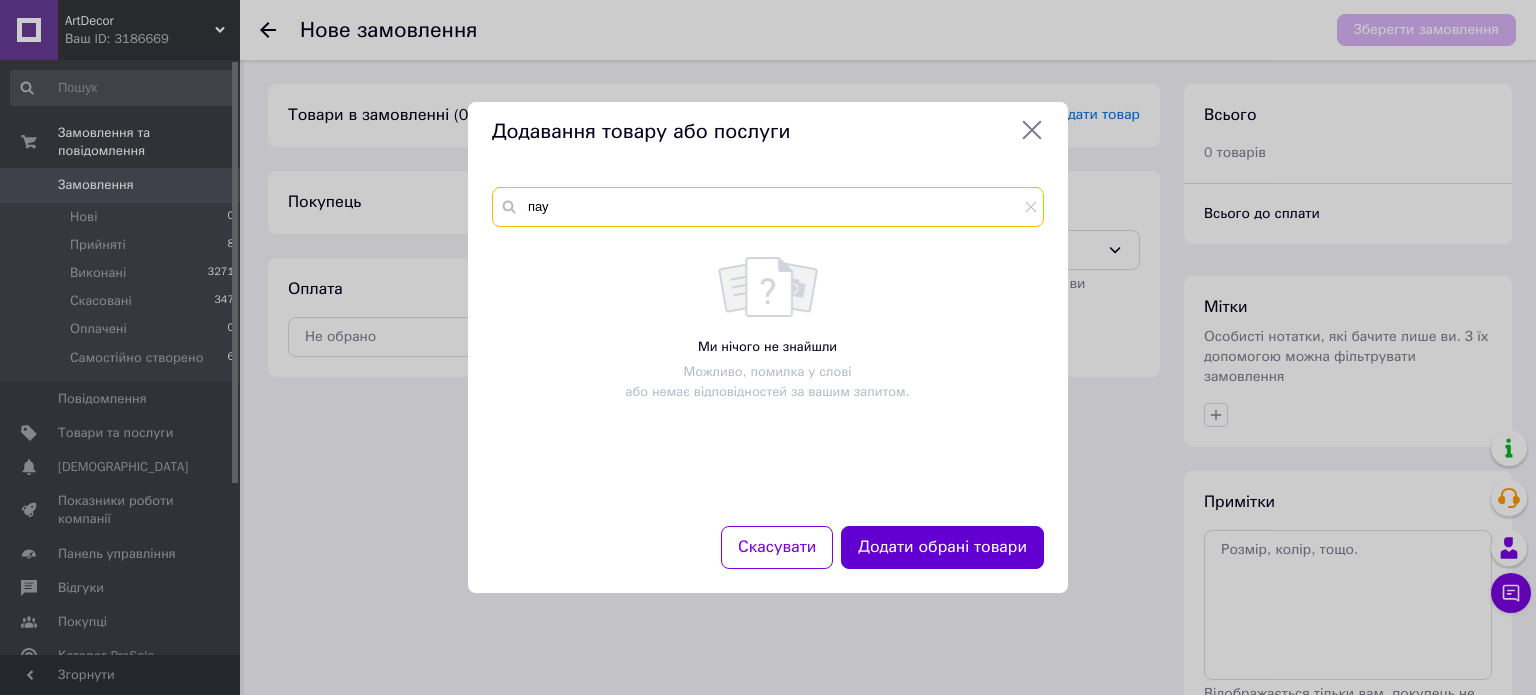 type on "пау" 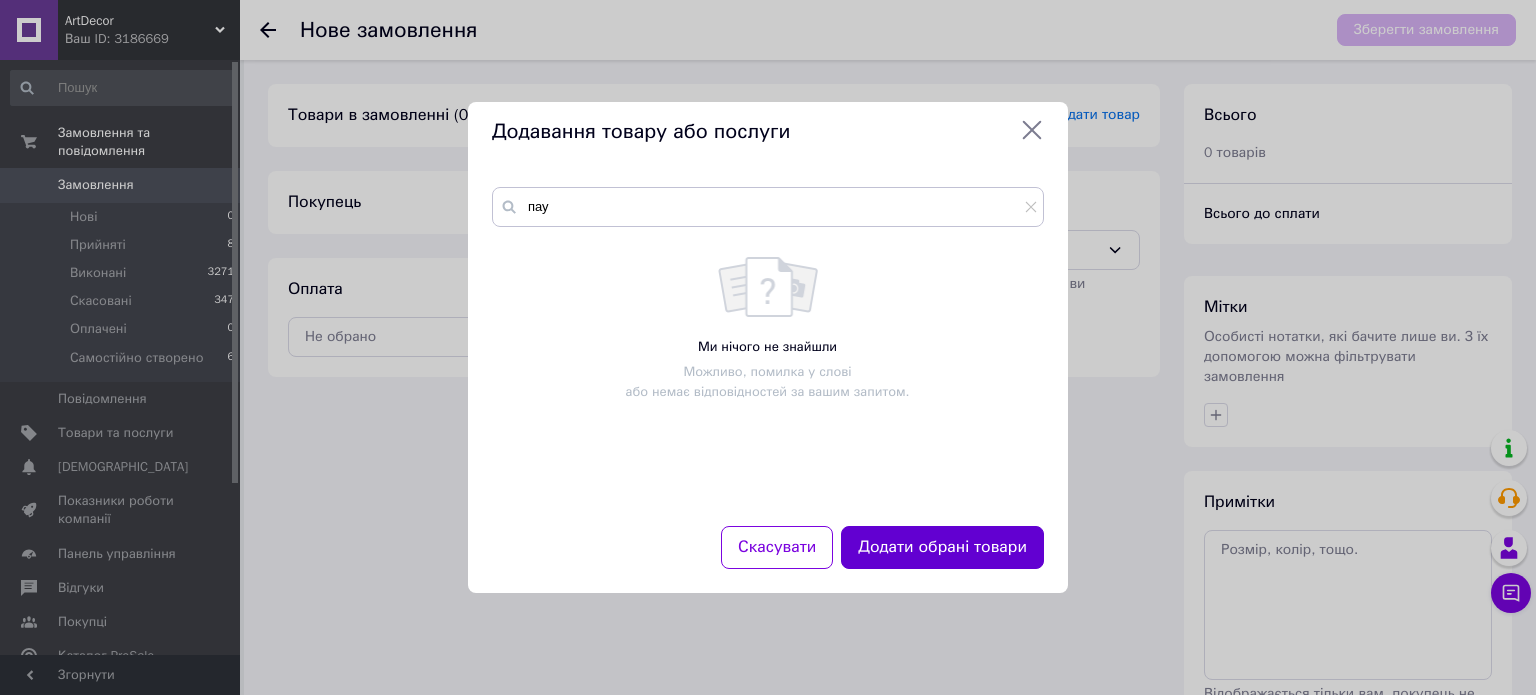 click on "Додати обрані товари" at bounding box center (942, 547) 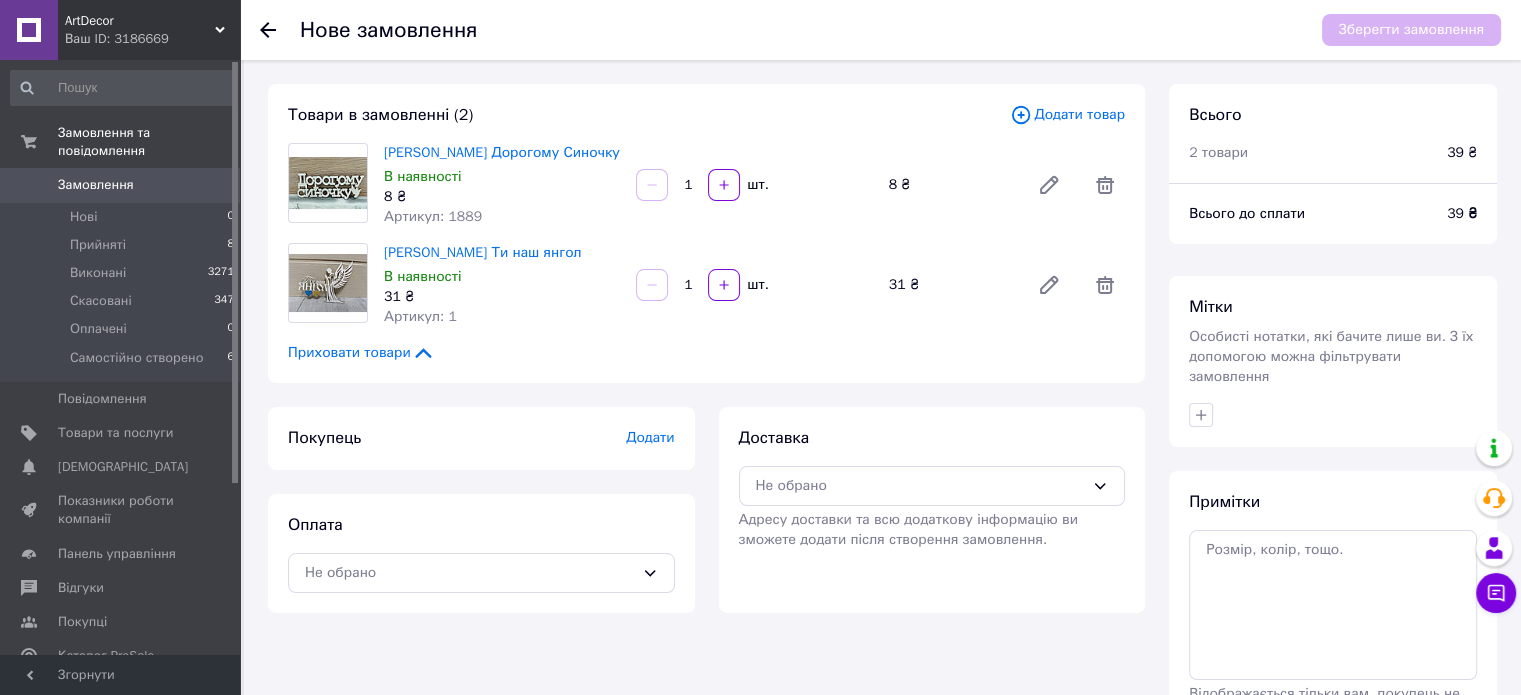 click 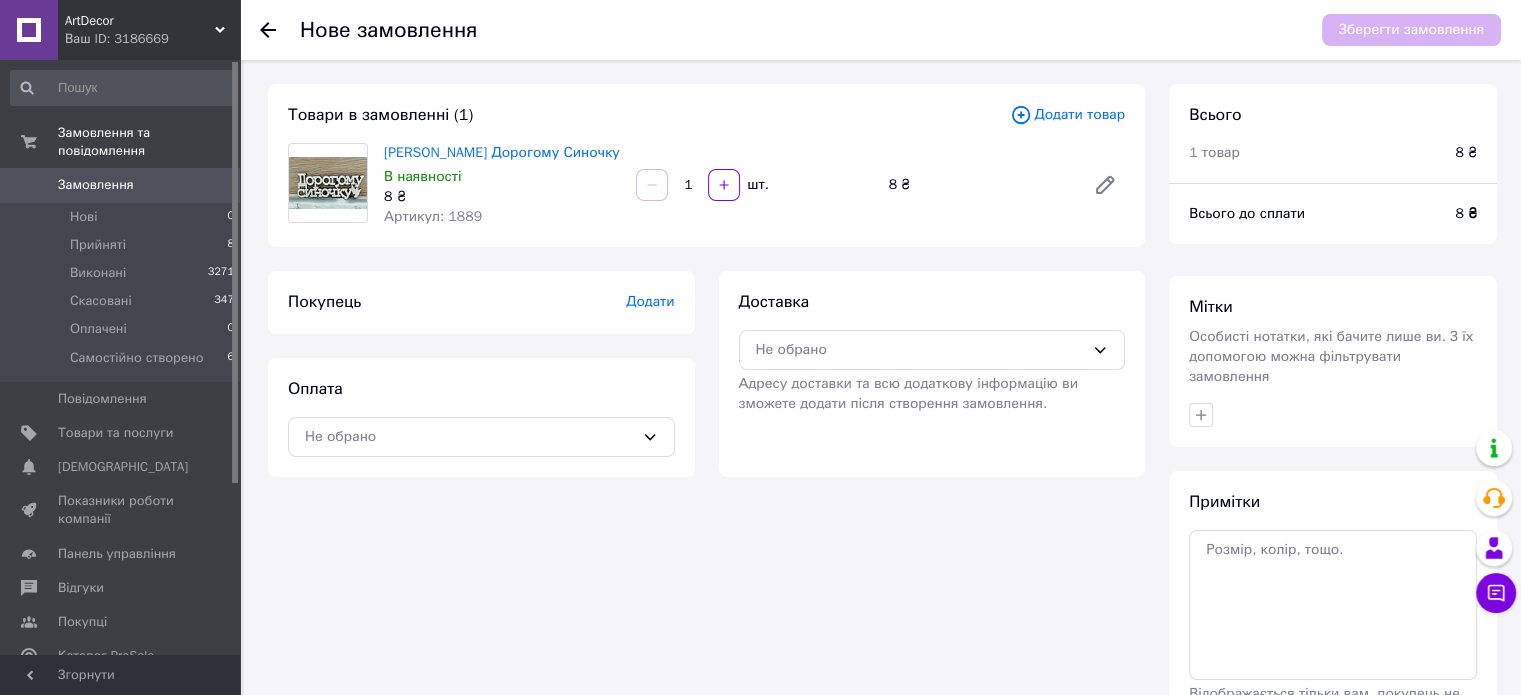 click on "Додати товар" at bounding box center [1067, 115] 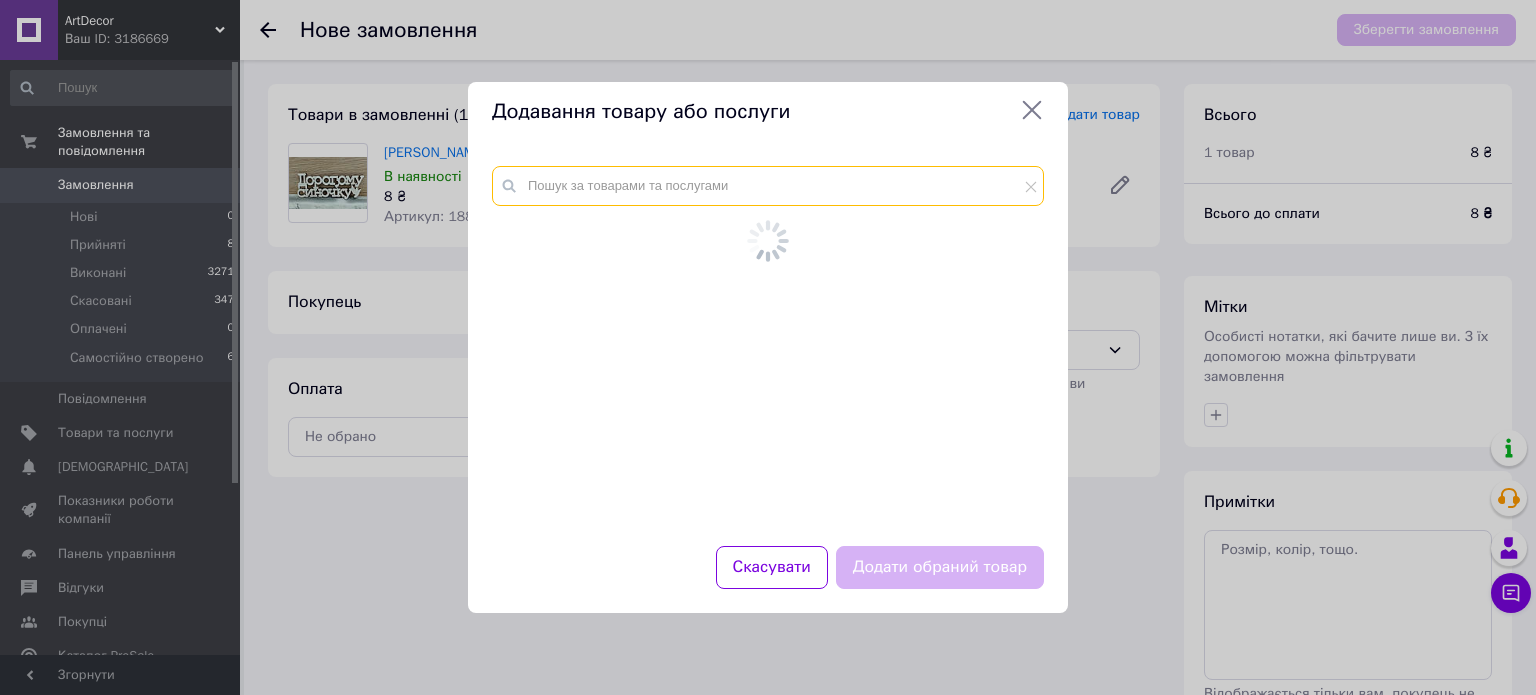 click at bounding box center (768, 186) 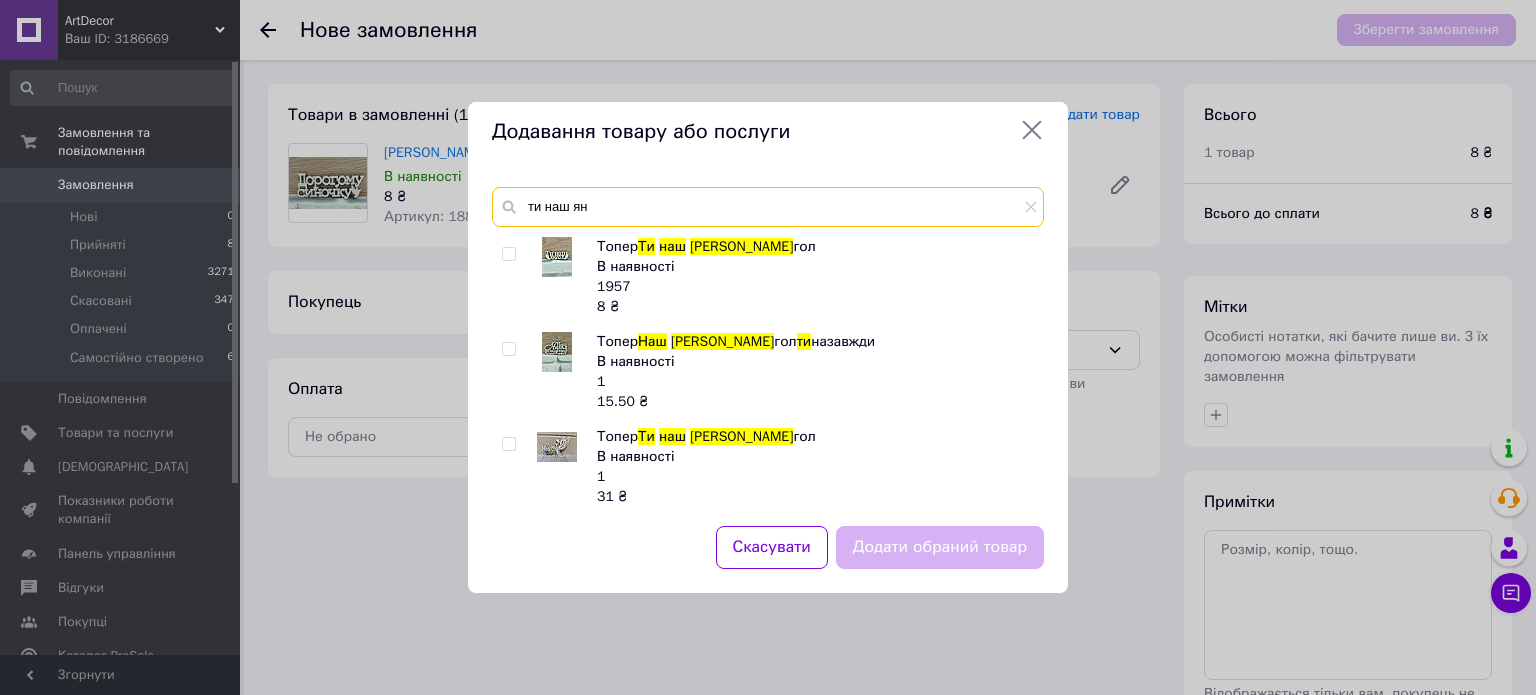 type on "ти наш ян" 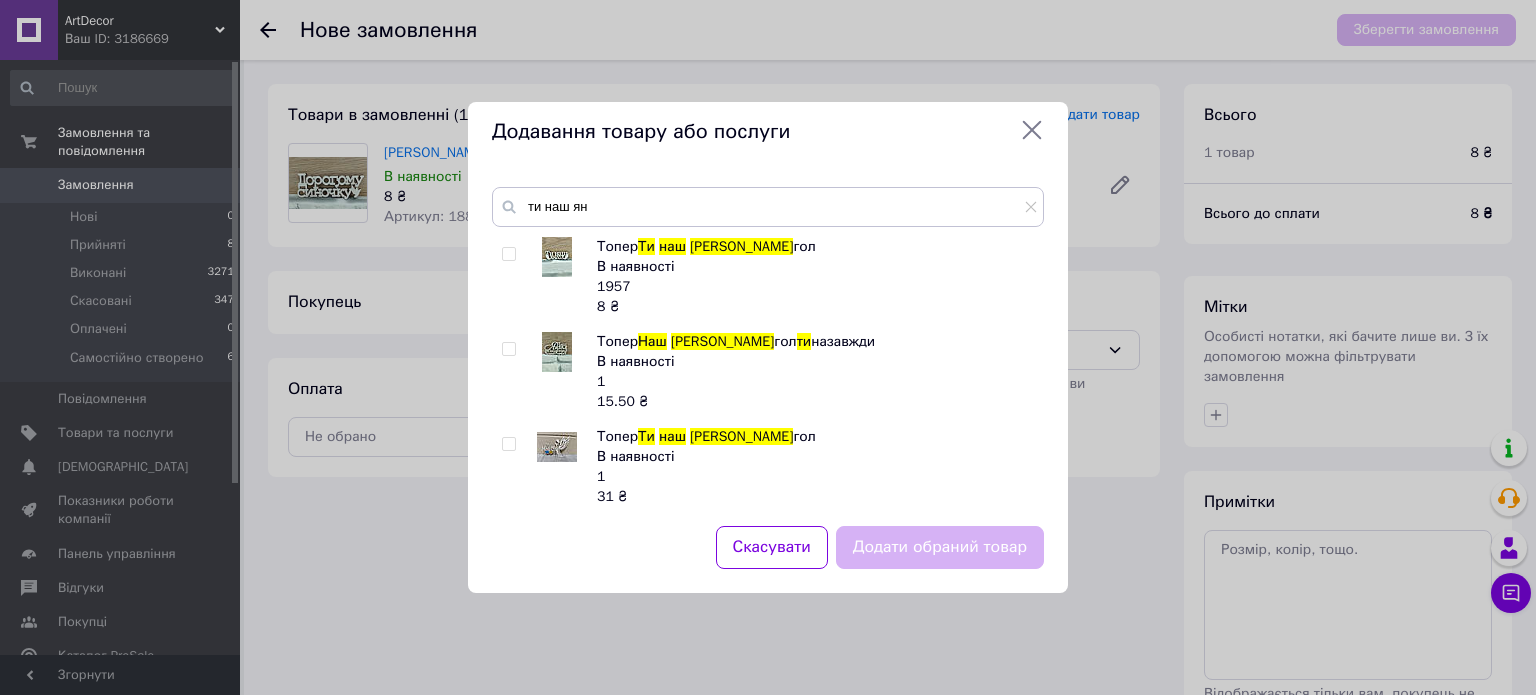 click at bounding box center (508, 254) 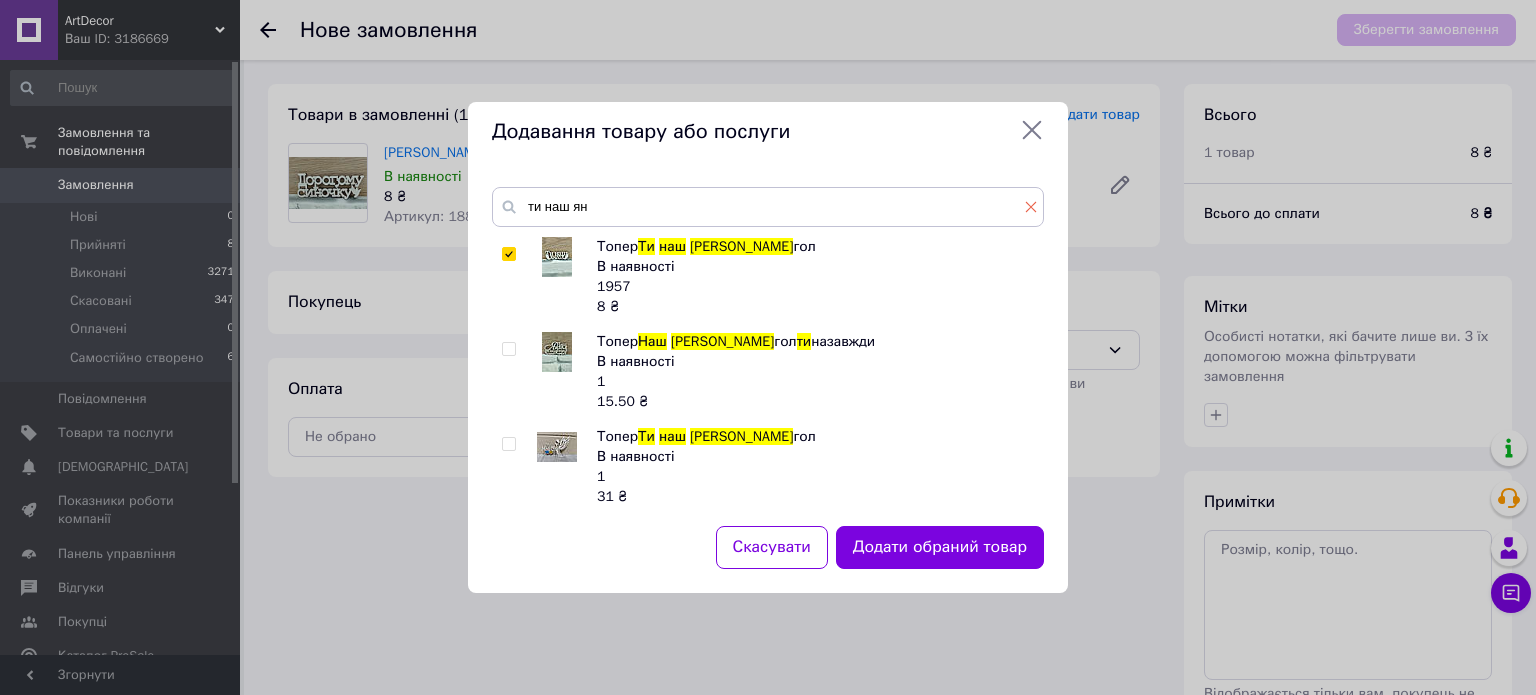 drag, startPoint x: 1028, startPoint y: 210, endPoint x: 984, endPoint y: 209, distance: 44.011364 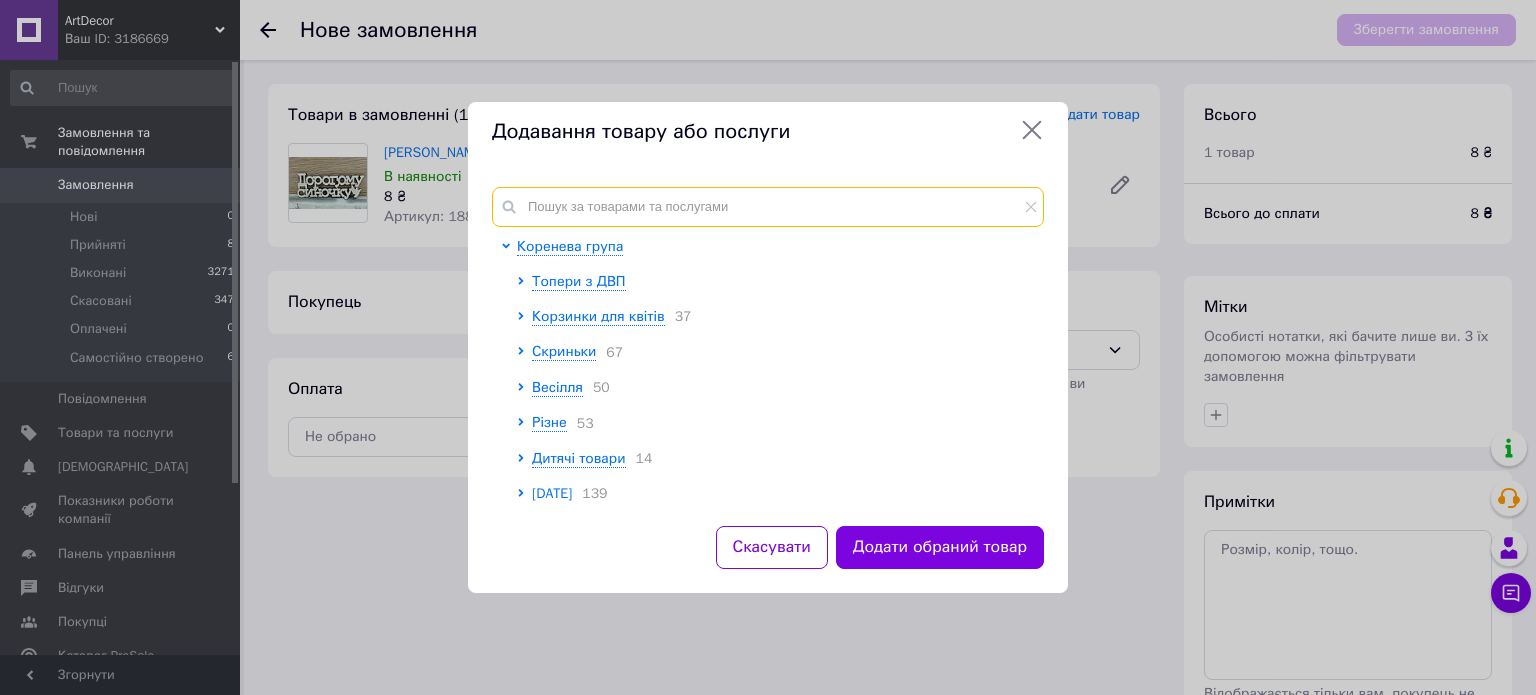 click at bounding box center (768, 207) 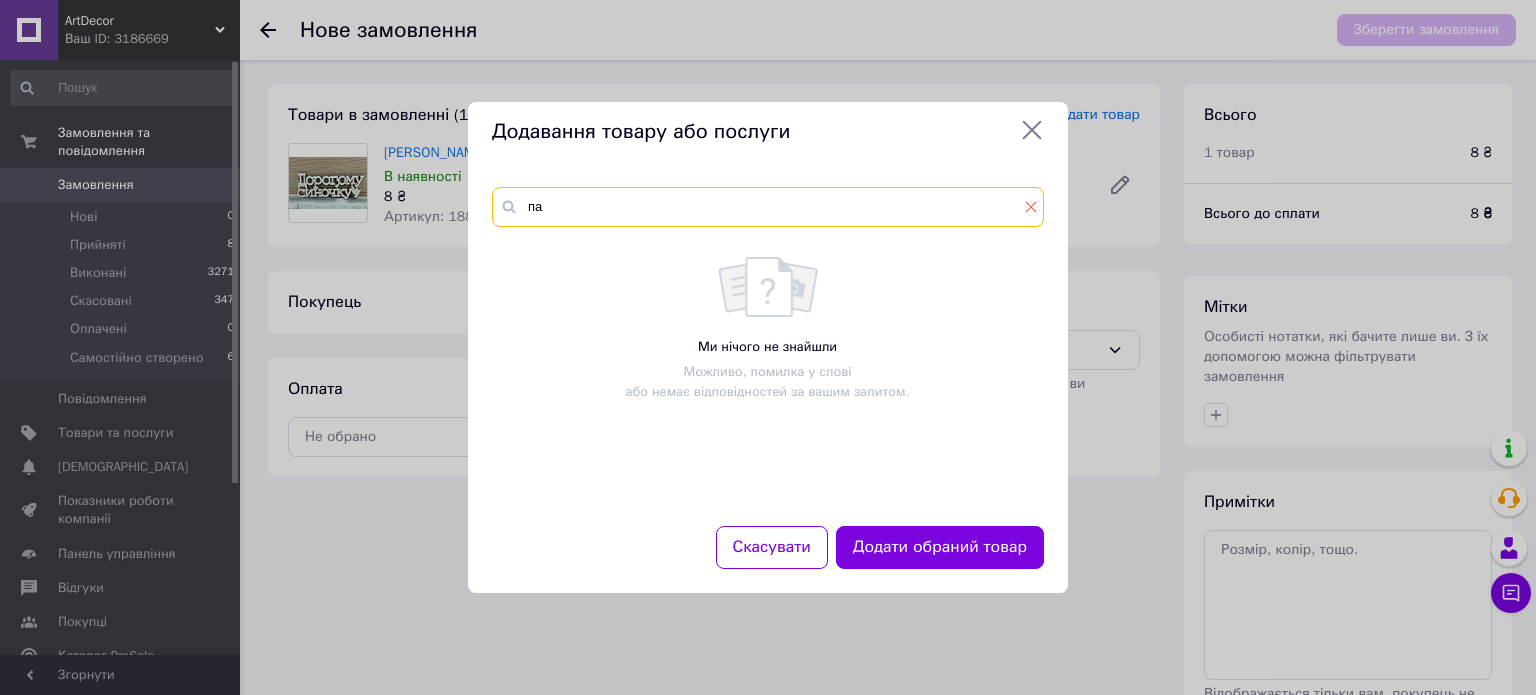 type on "па" 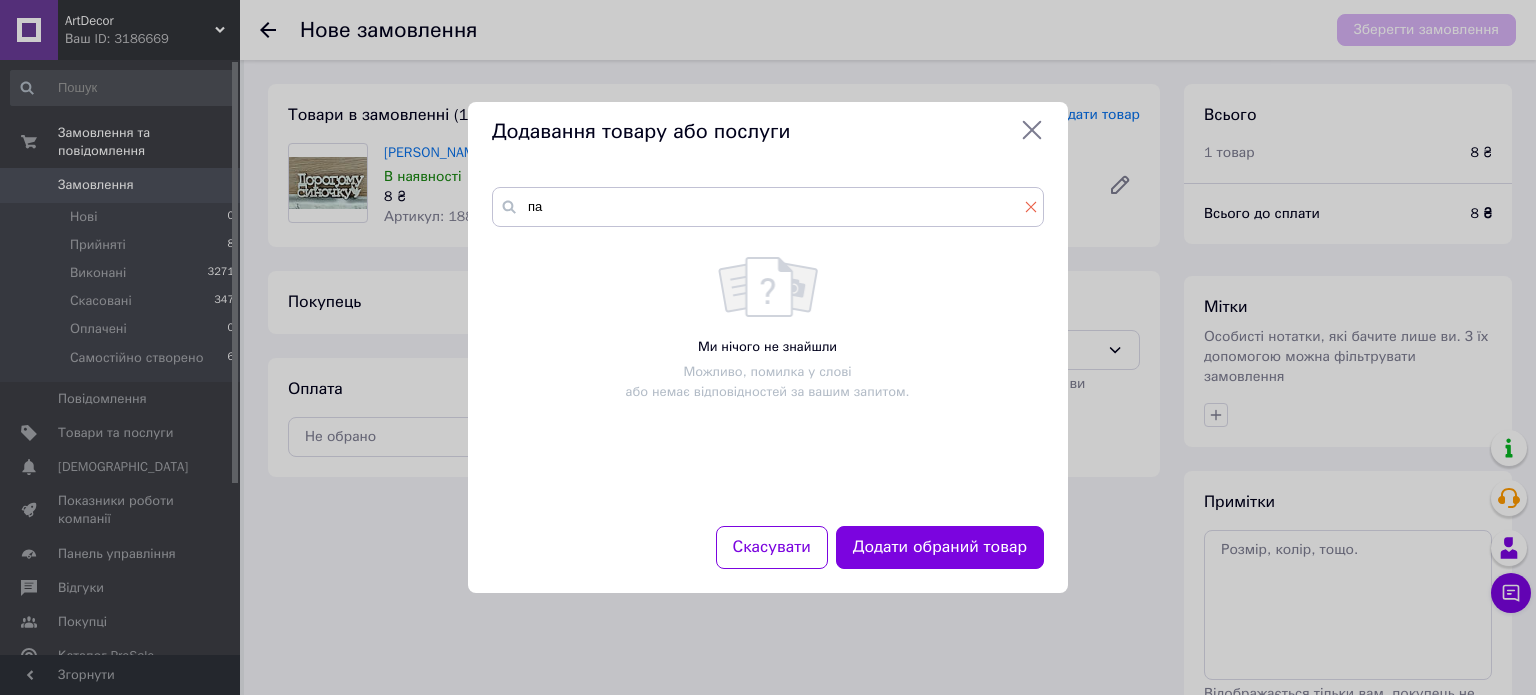 click 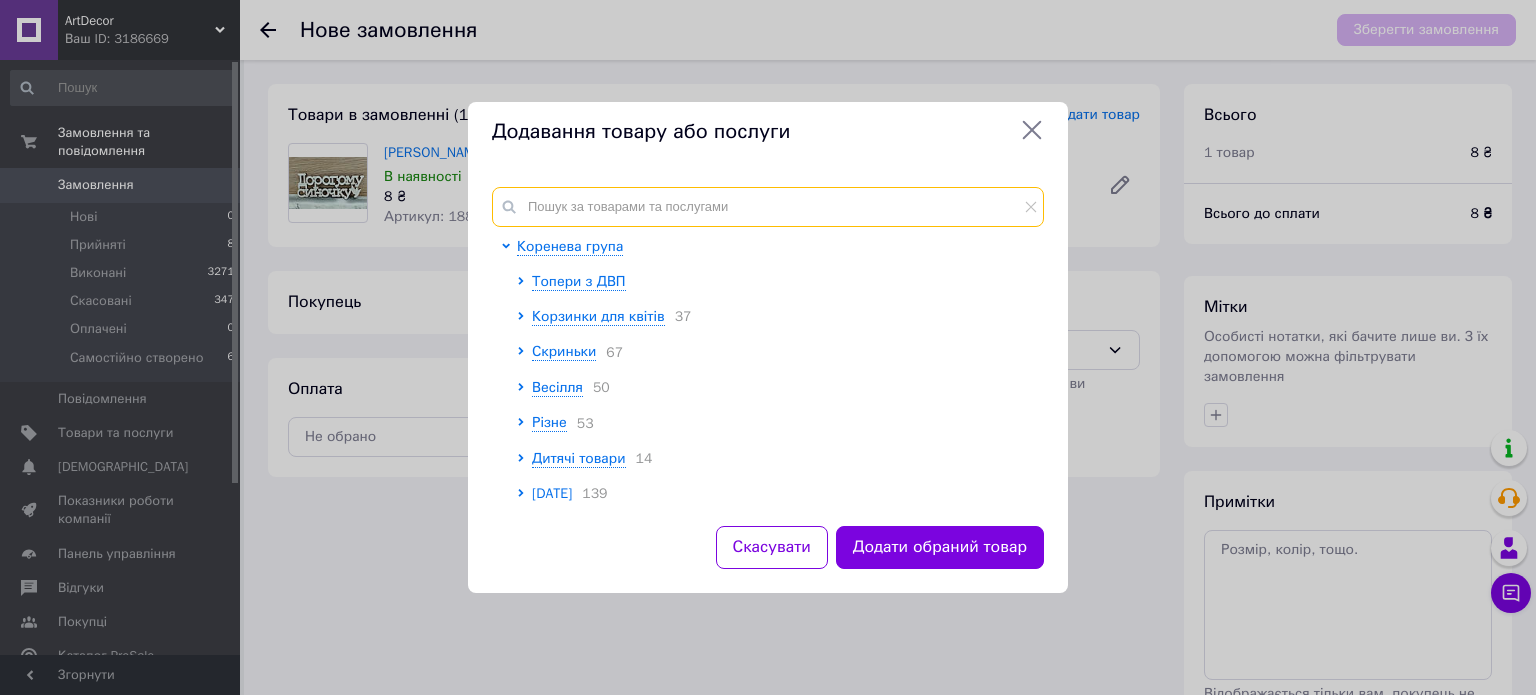 click at bounding box center (768, 207) 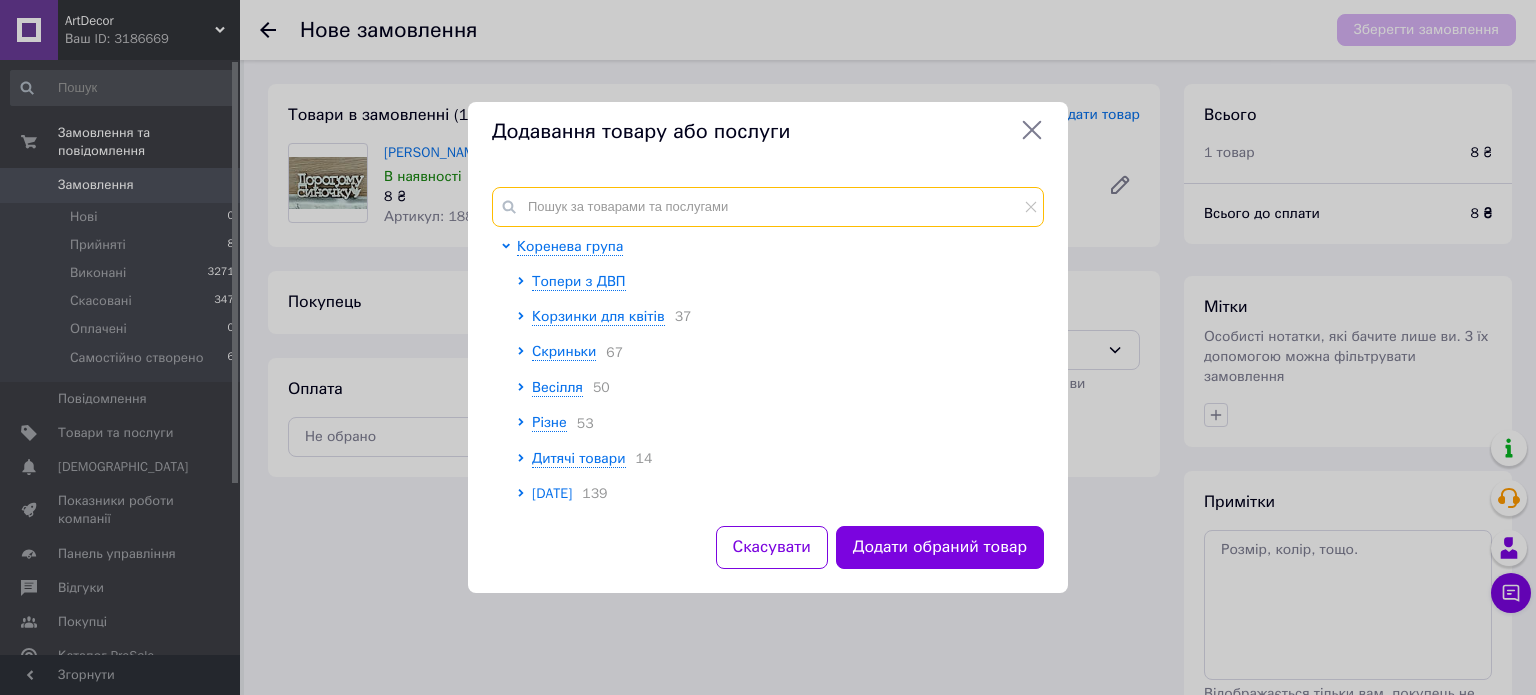 click at bounding box center [768, 207] 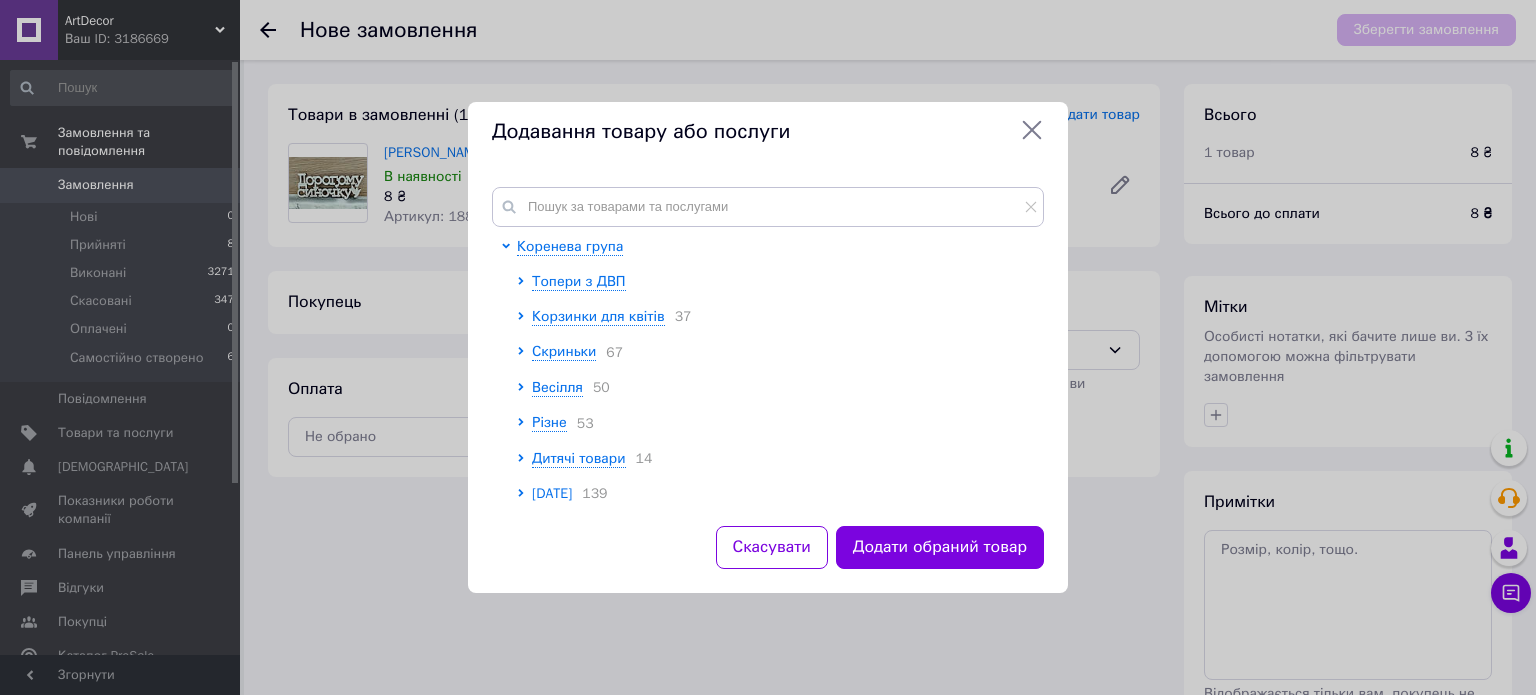 click 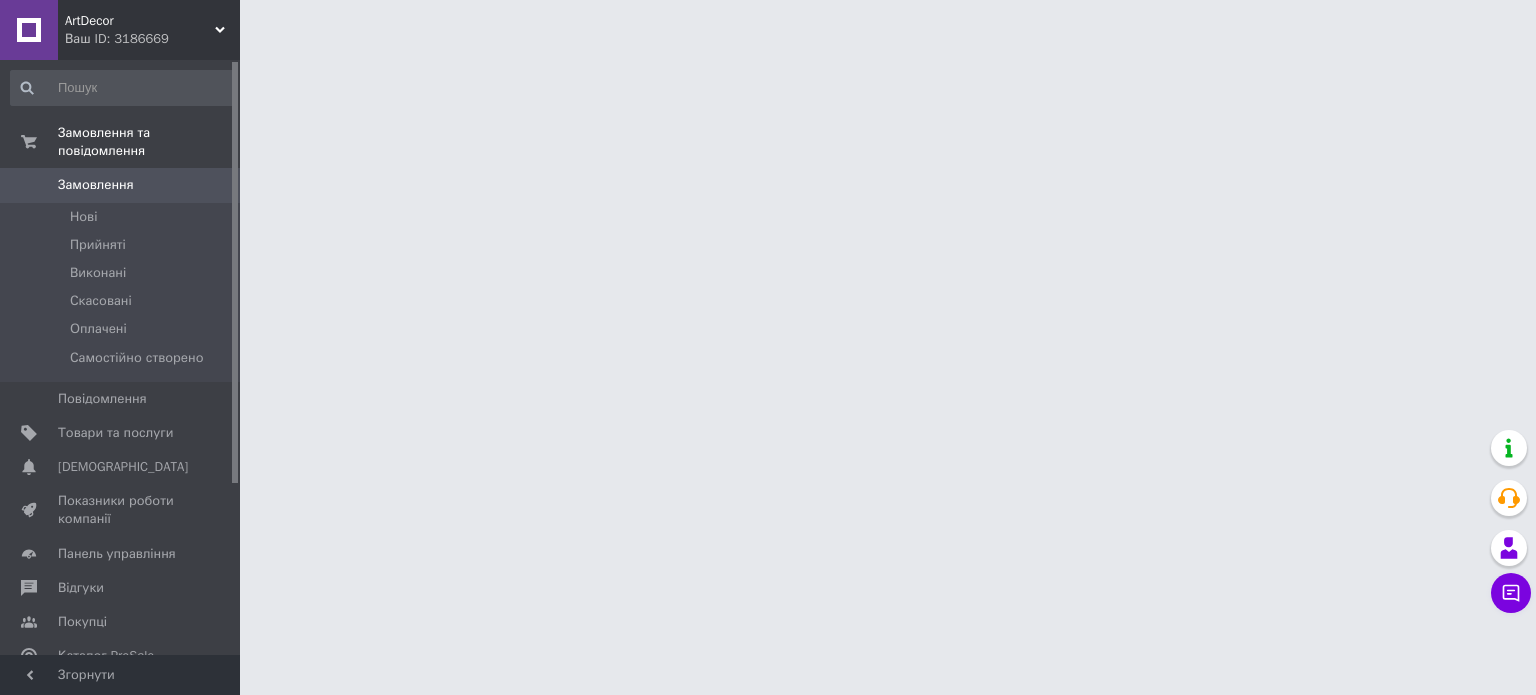 scroll, scrollTop: 0, scrollLeft: 0, axis: both 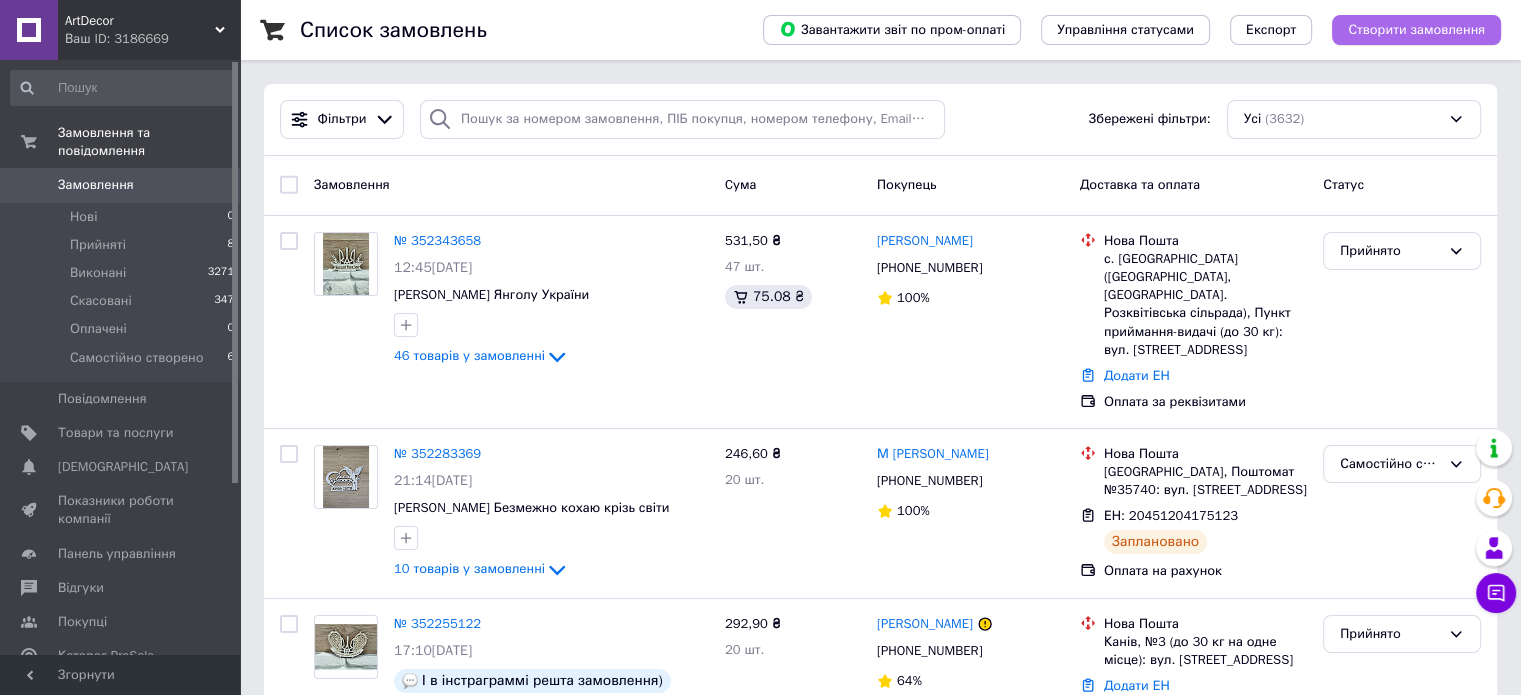 click on "Створити замовлення" at bounding box center (1416, 30) 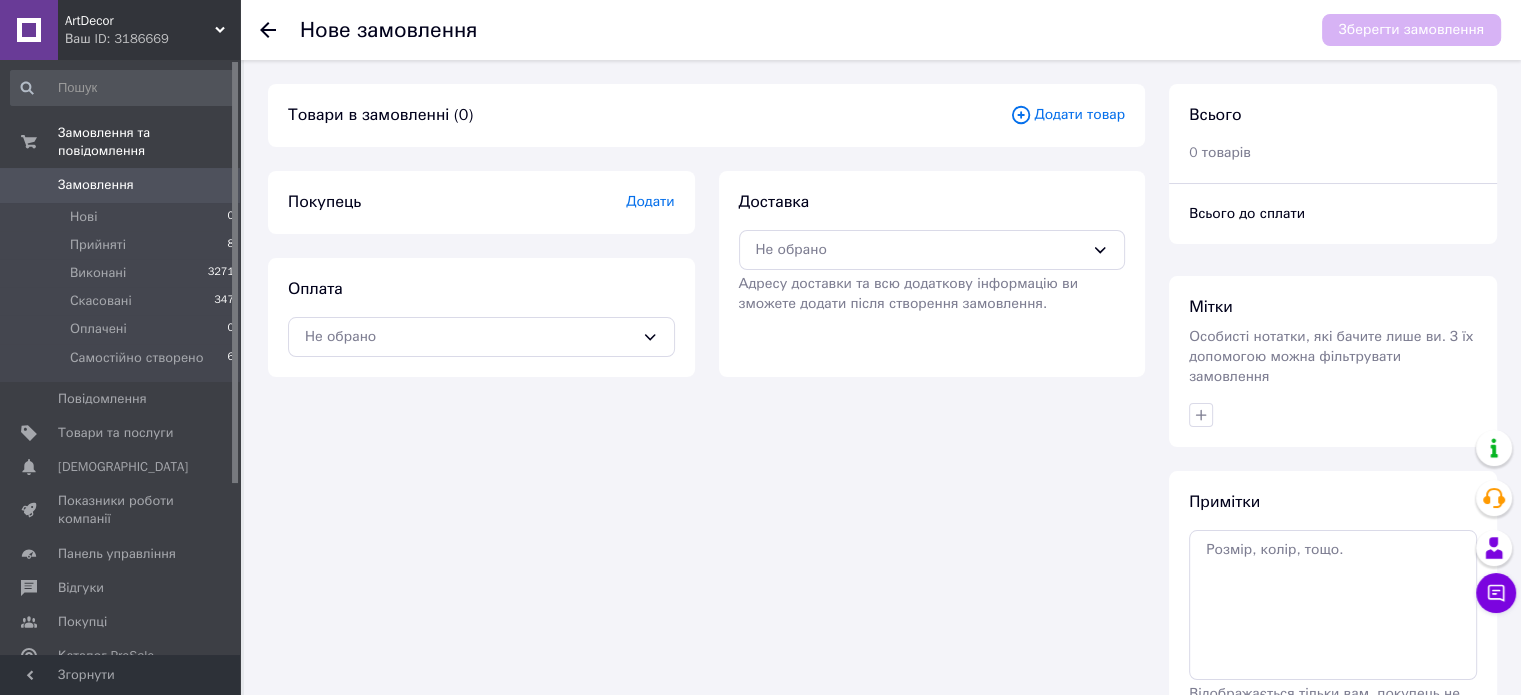 click on "Додати товар" at bounding box center [1067, 115] 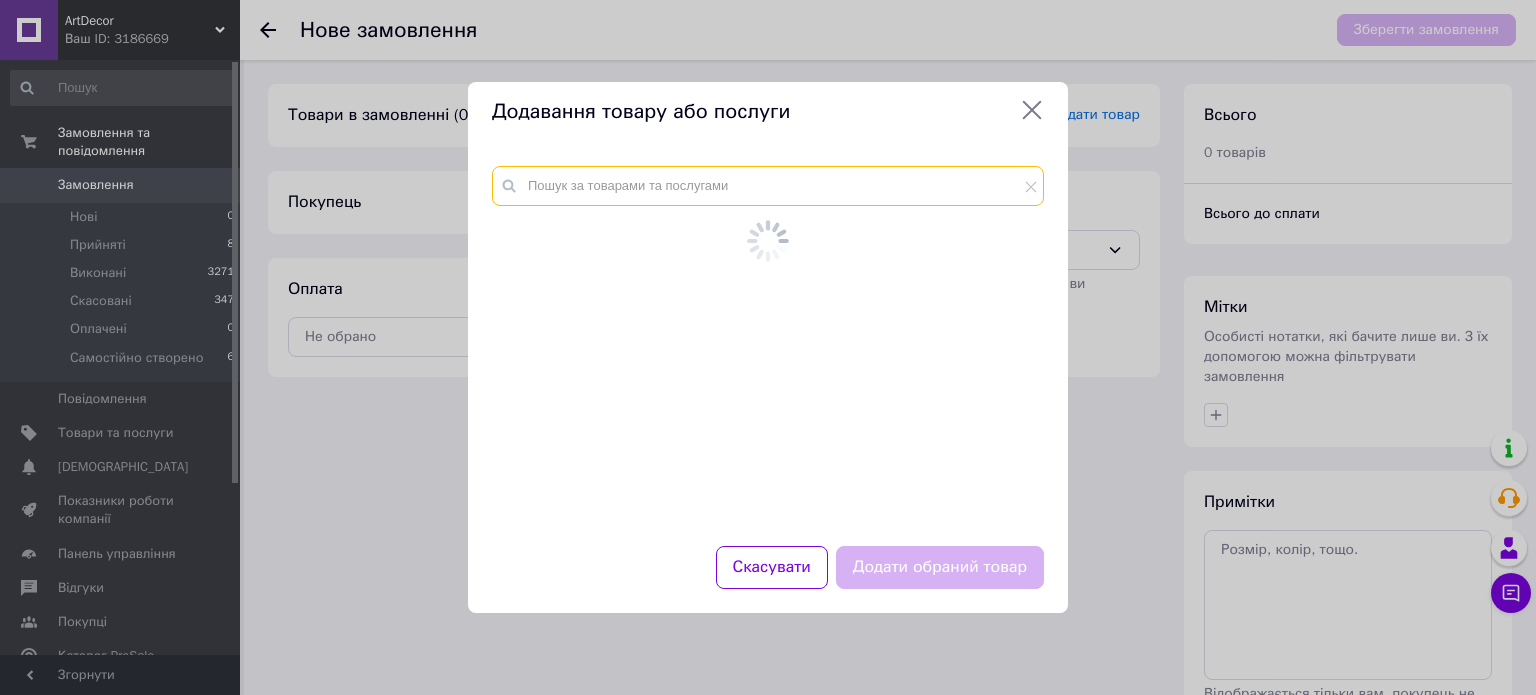 click at bounding box center (768, 344) 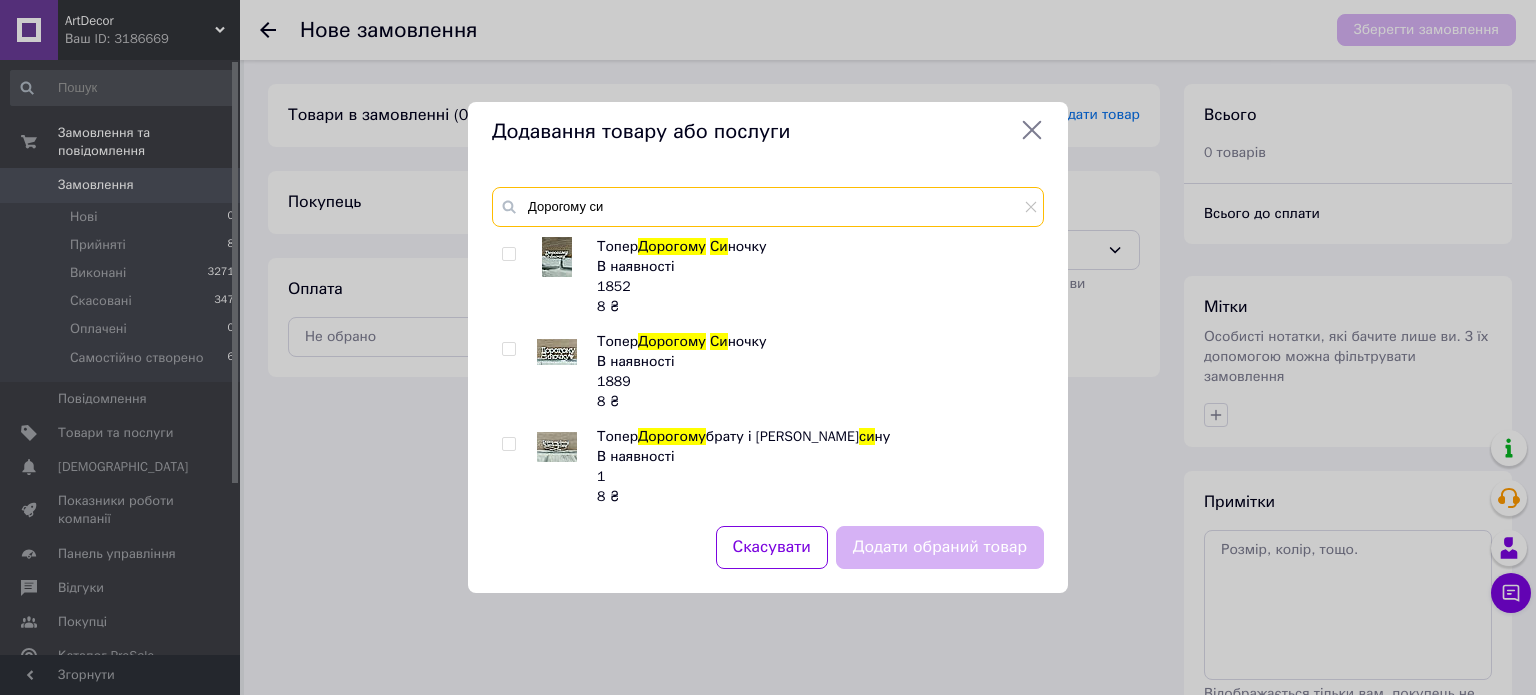 type on "Дорогому си" 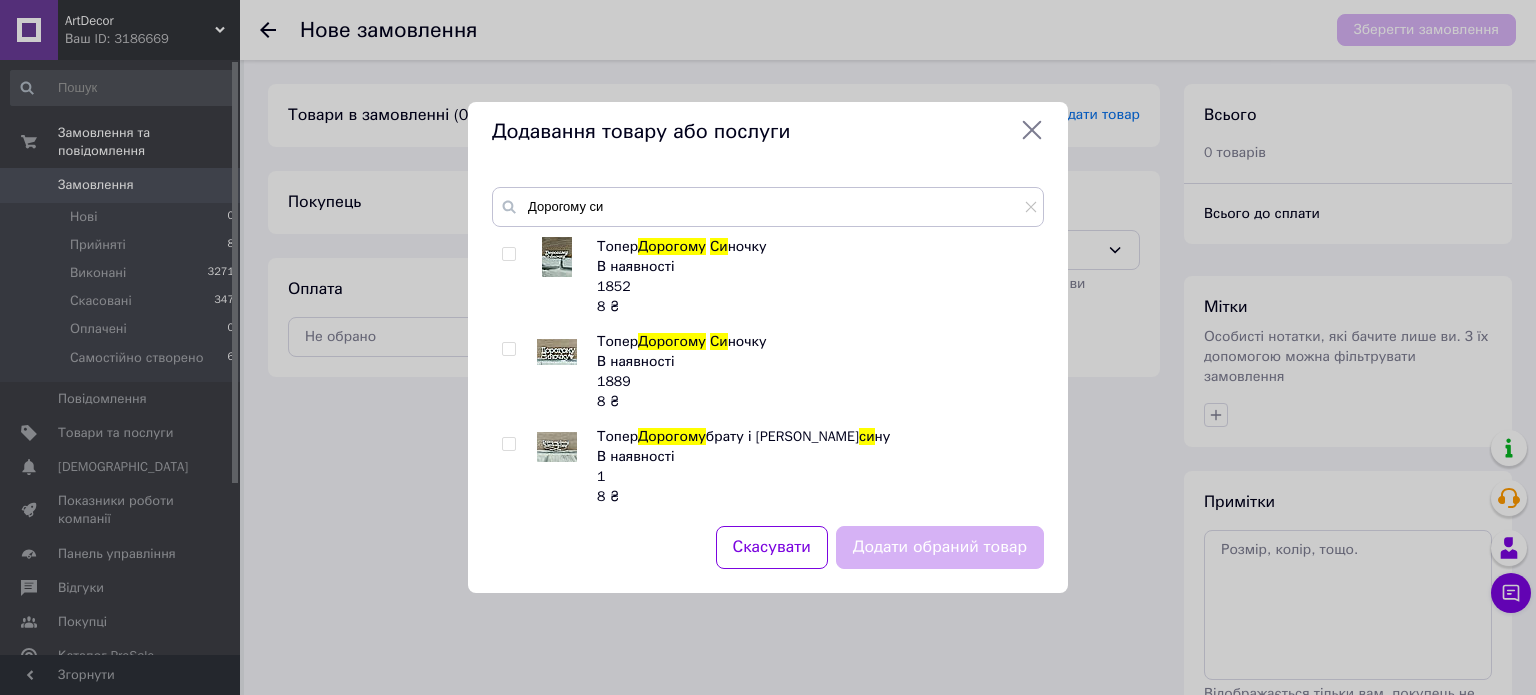 click at bounding box center [508, 349] 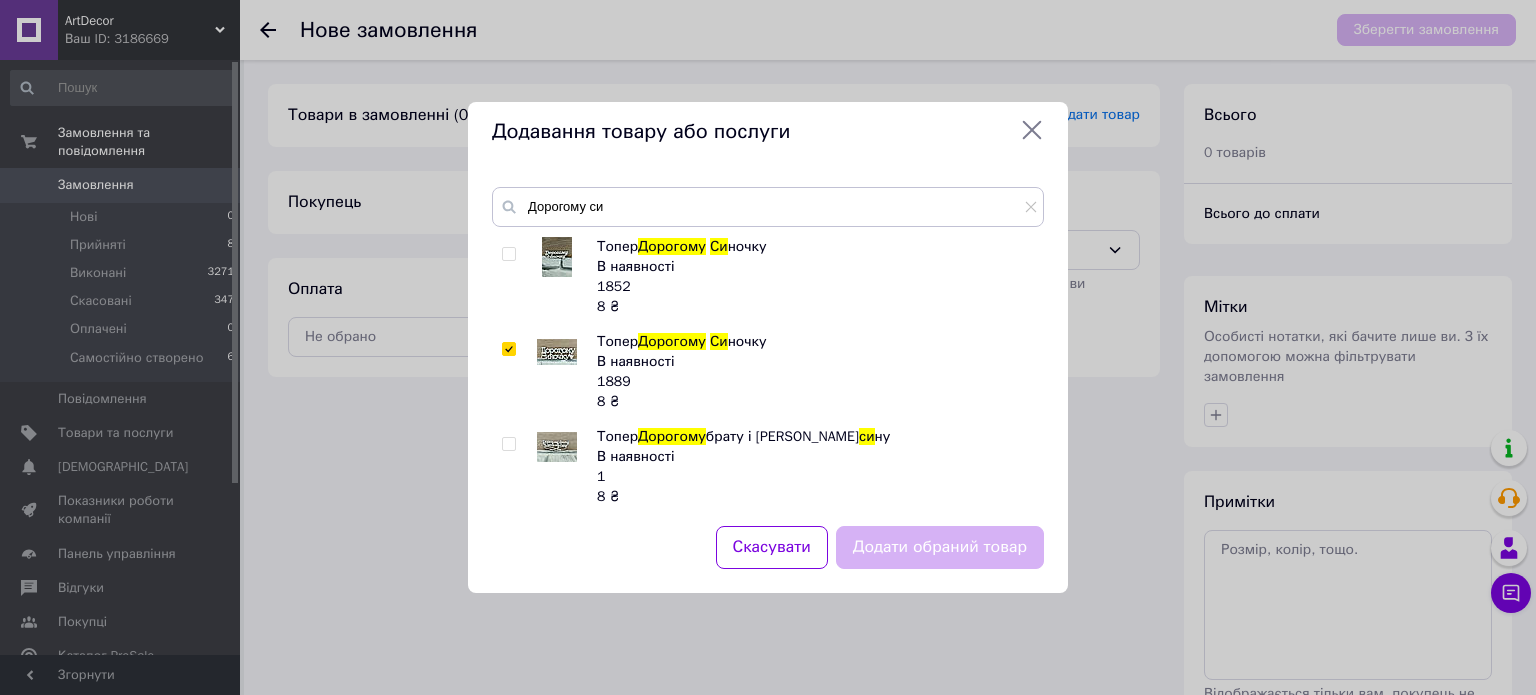 checkbox on "true" 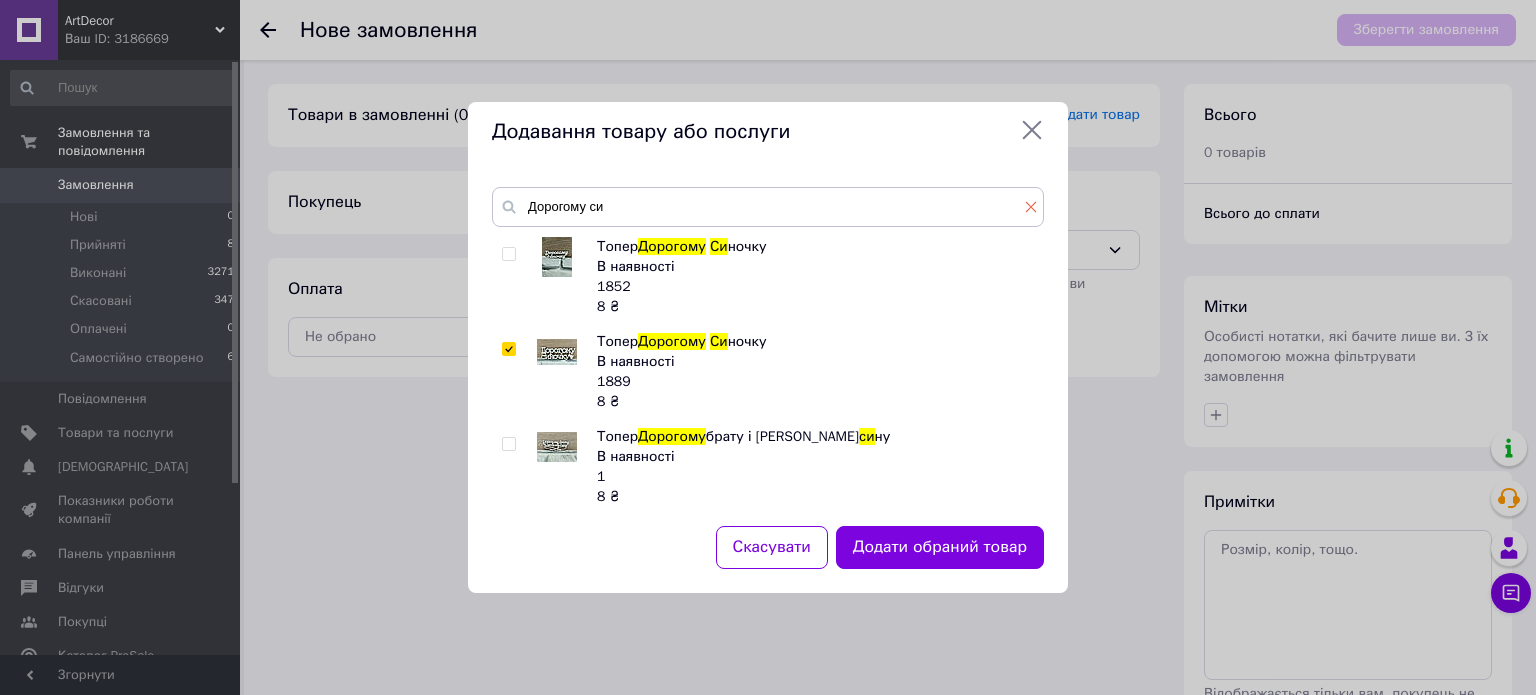click 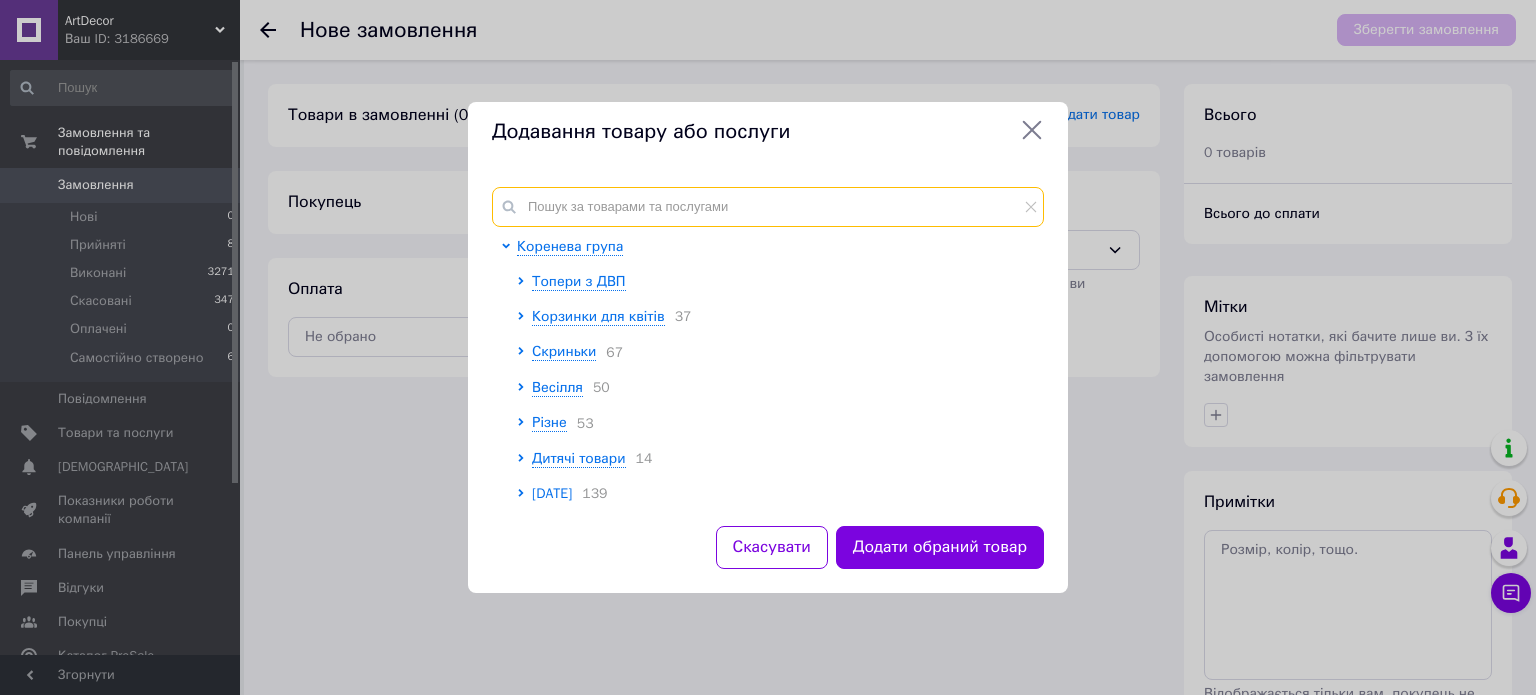 drag, startPoint x: 1008, startPoint y: 211, endPoint x: 1048, endPoint y: 177, distance: 52.49762 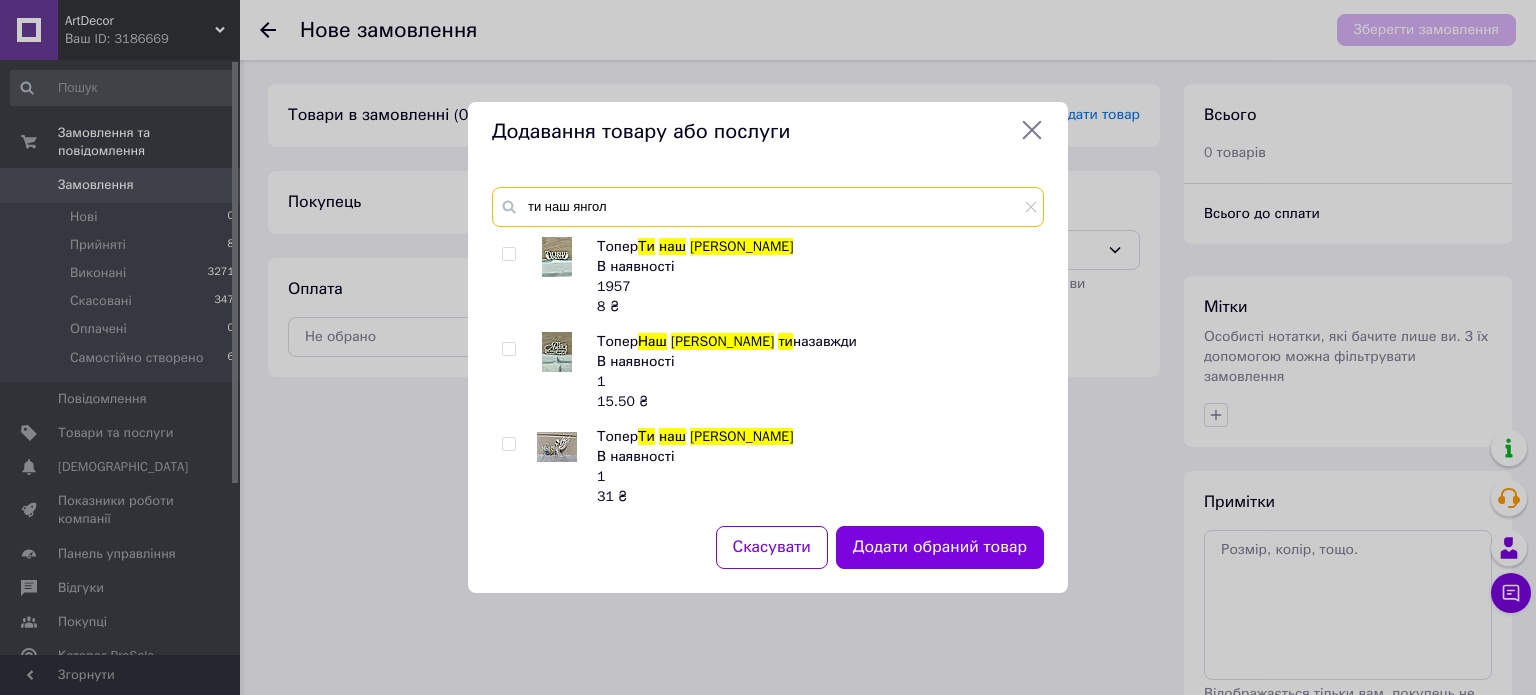 type on "ти наш янгол" 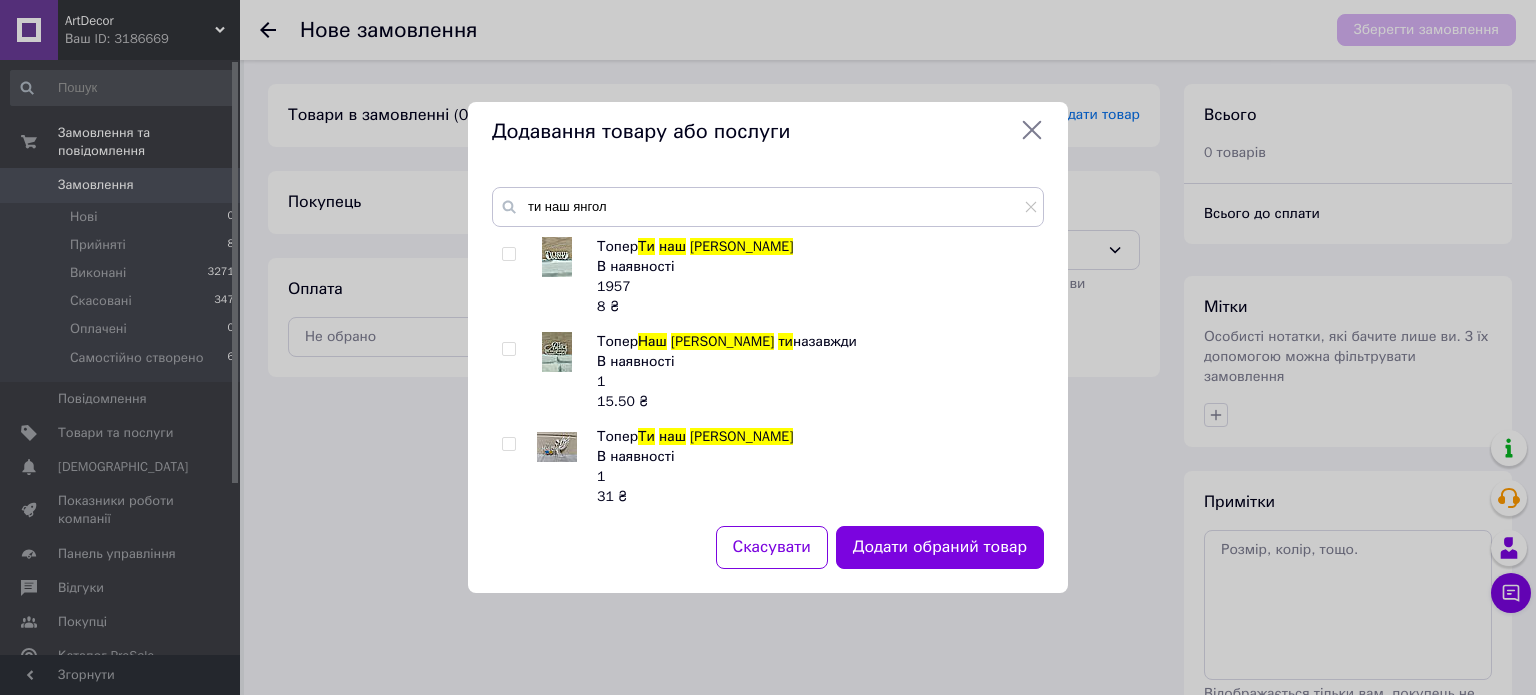 click at bounding box center (508, 254) 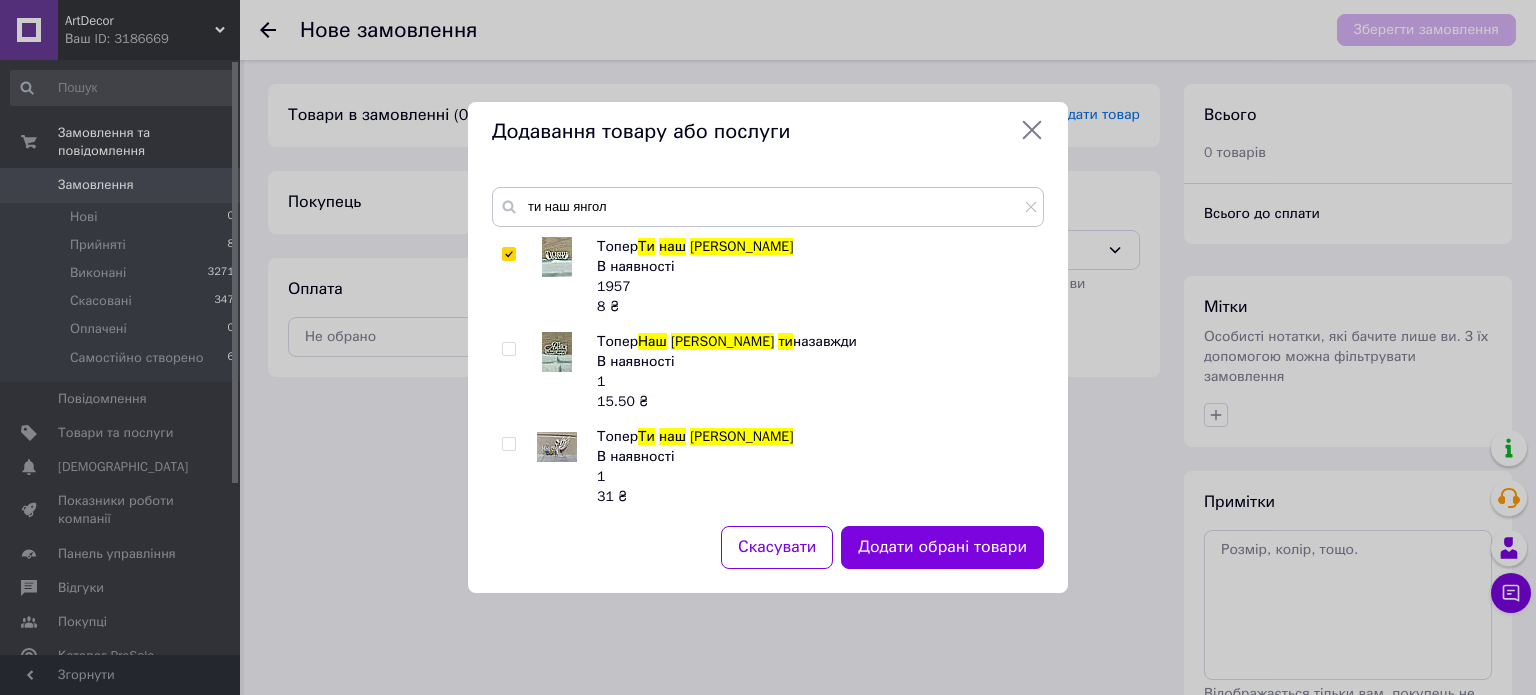 click 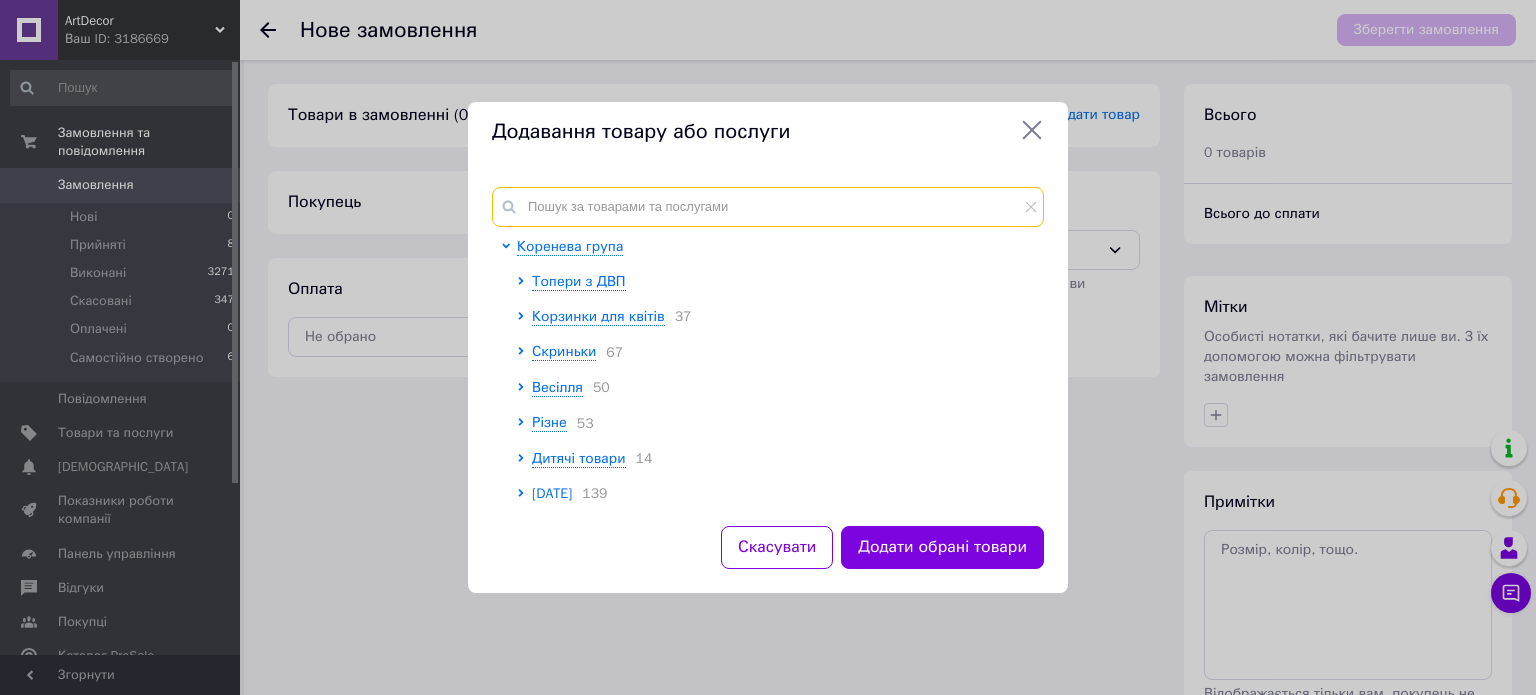 click at bounding box center (768, 207) 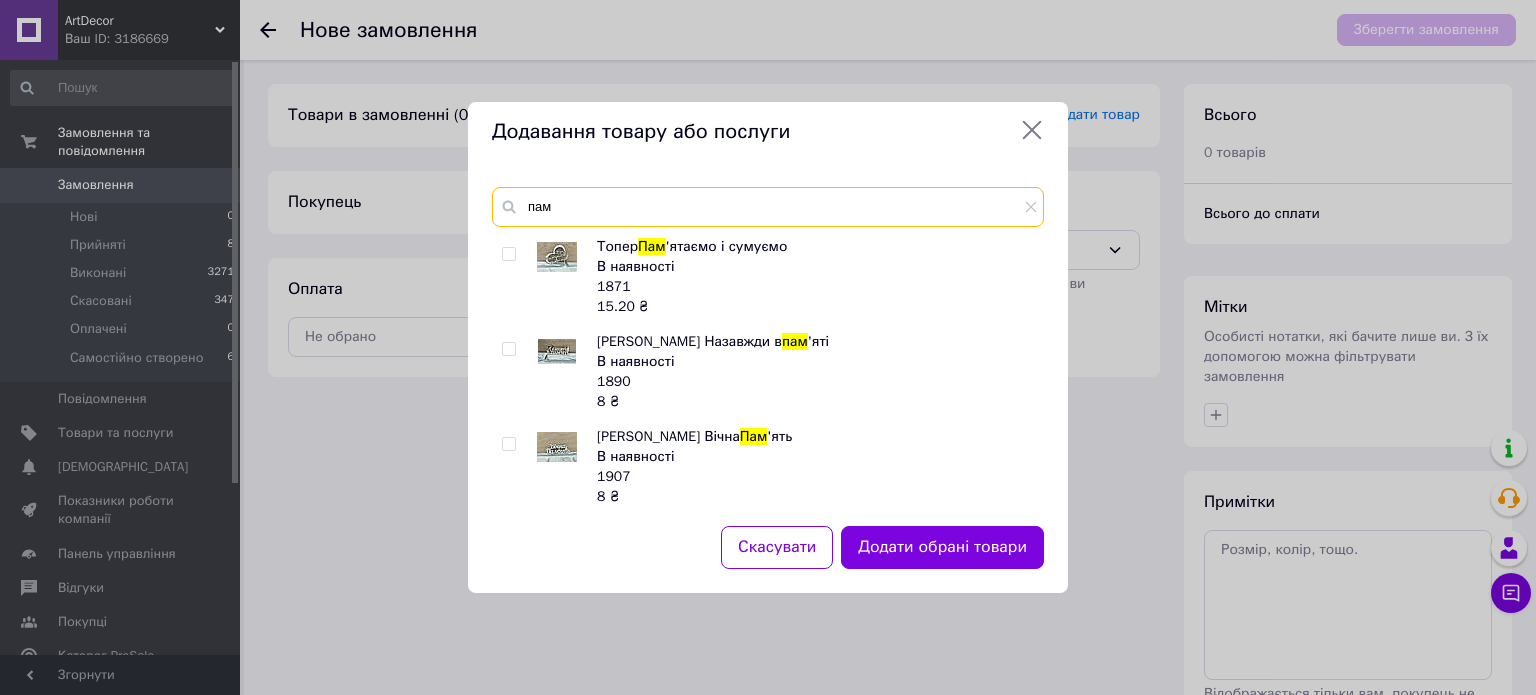 type on "пам" 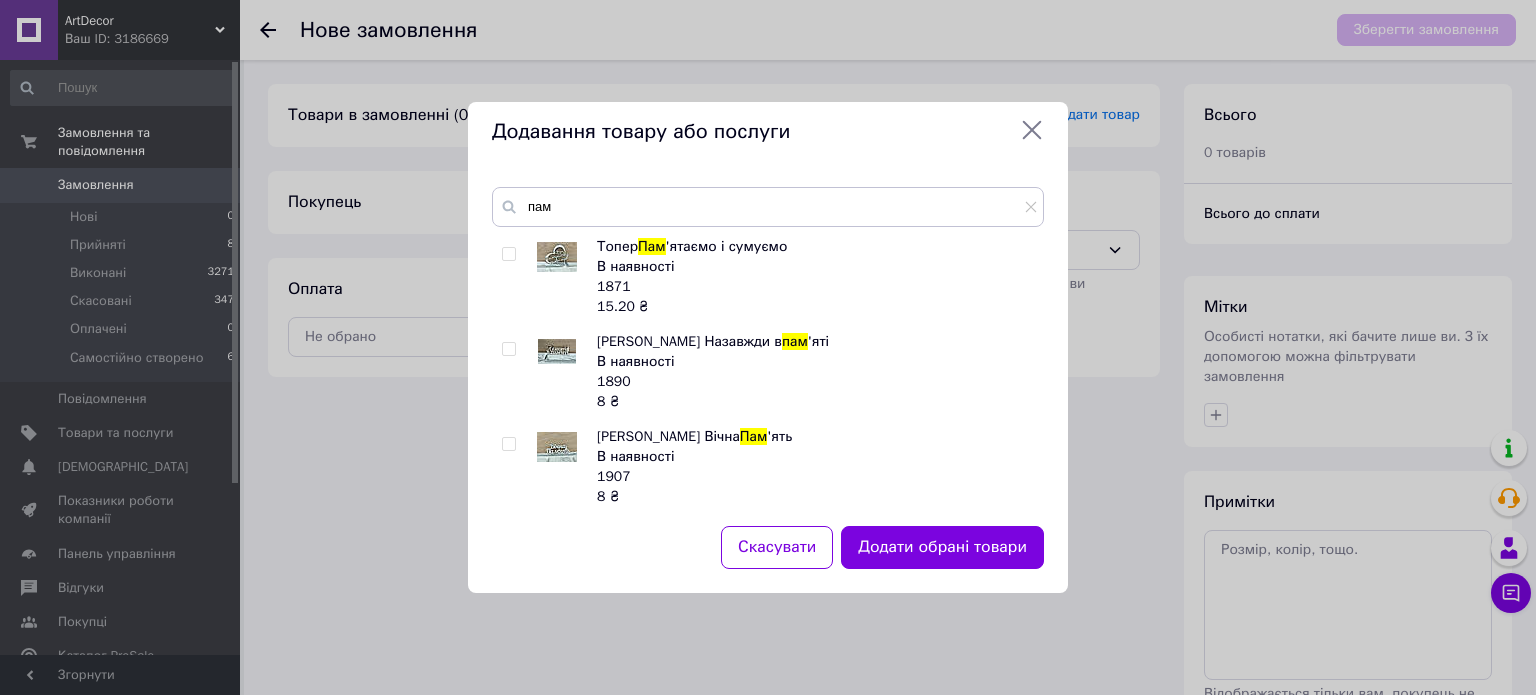 click at bounding box center (508, 254) 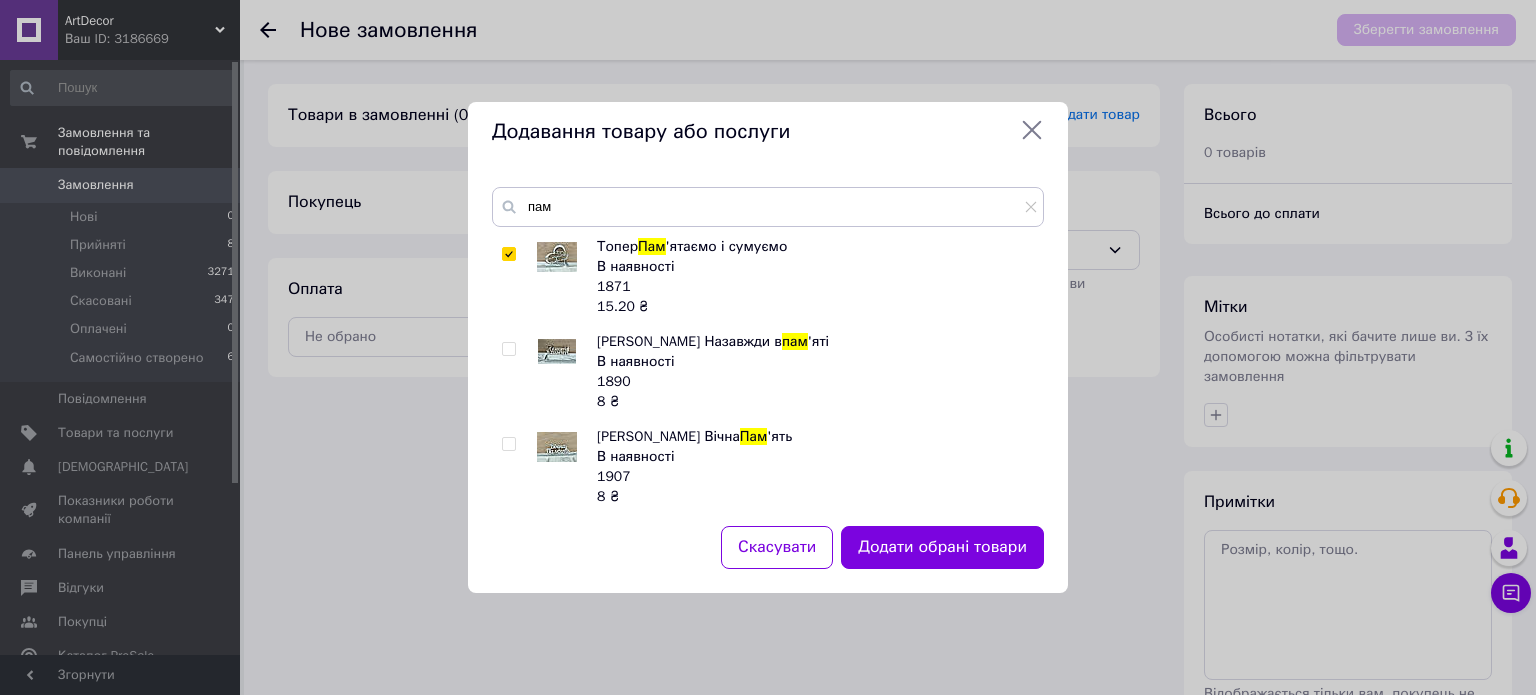 checkbox on "true" 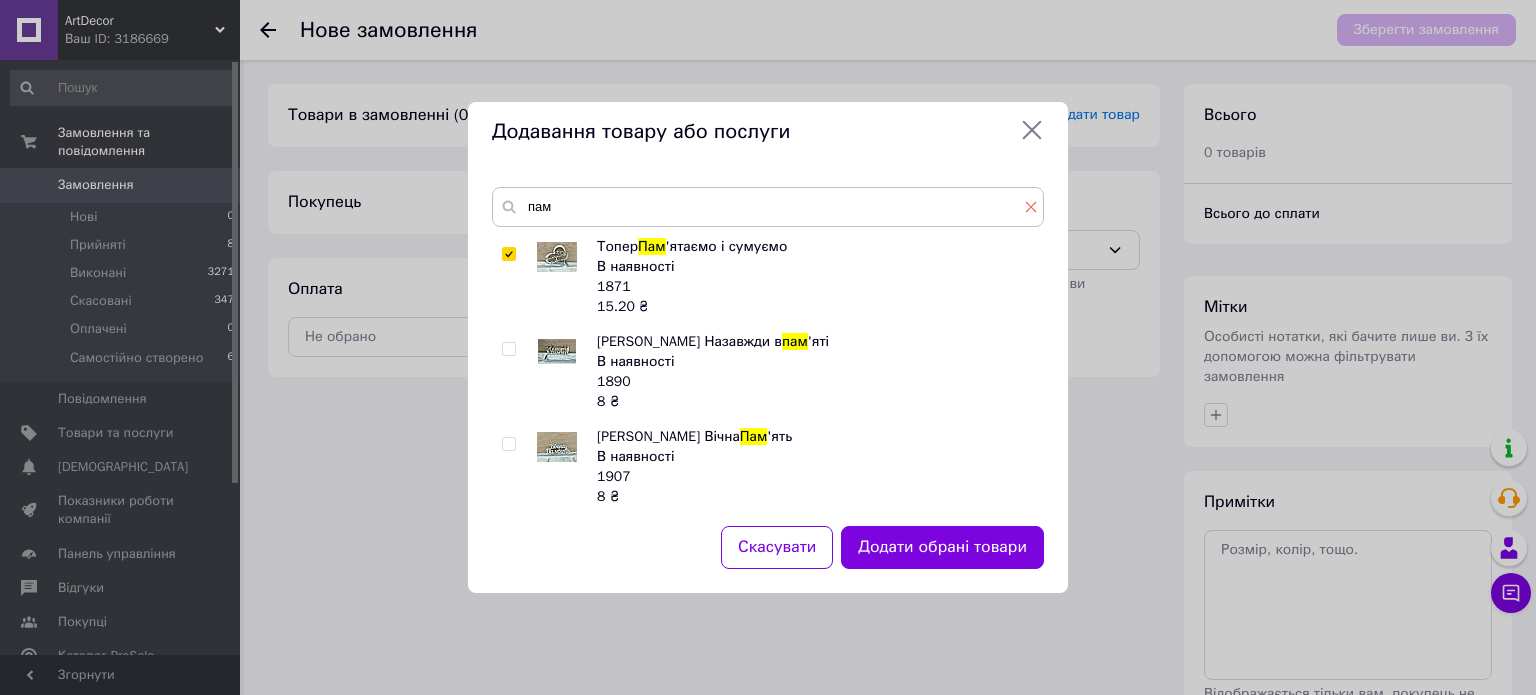 click 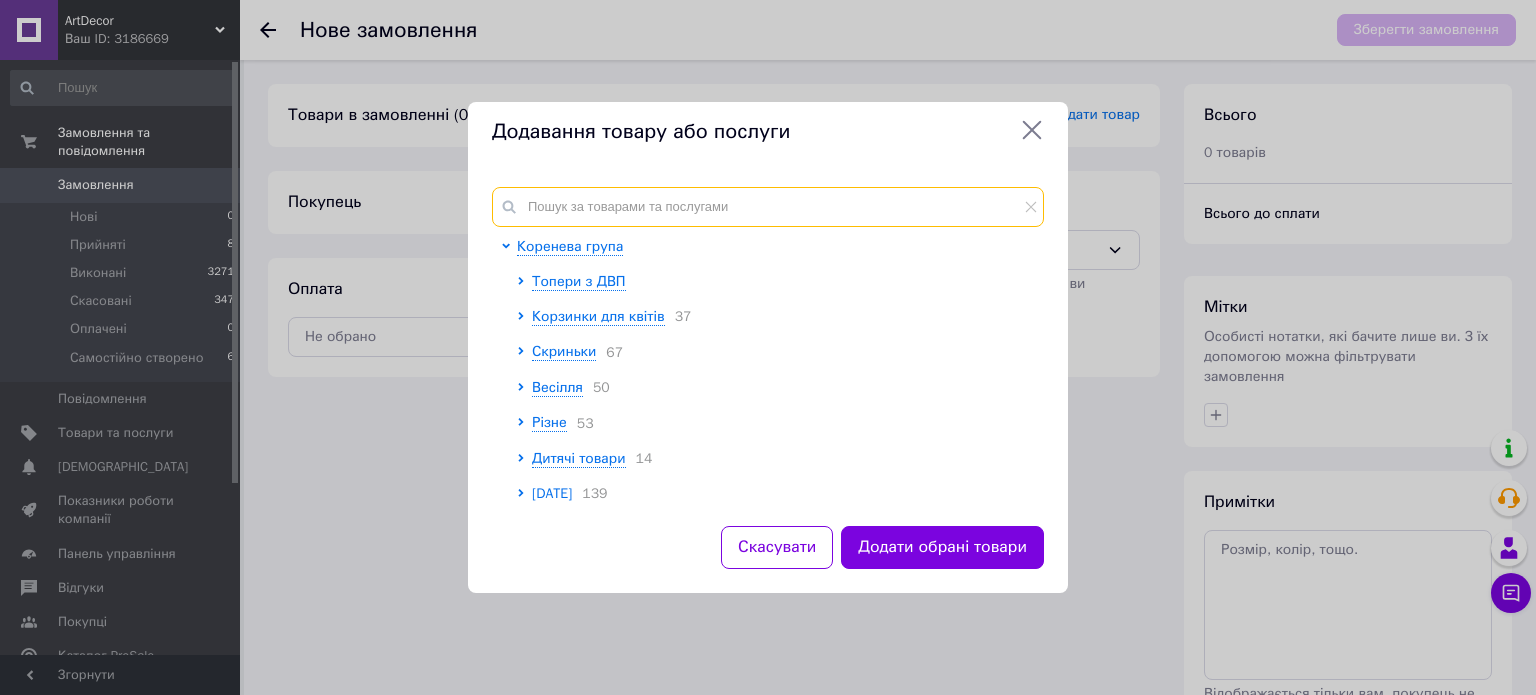 drag, startPoint x: 1013, startPoint y: 205, endPoint x: 1086, endPoint y: 162, distance: 84.723076 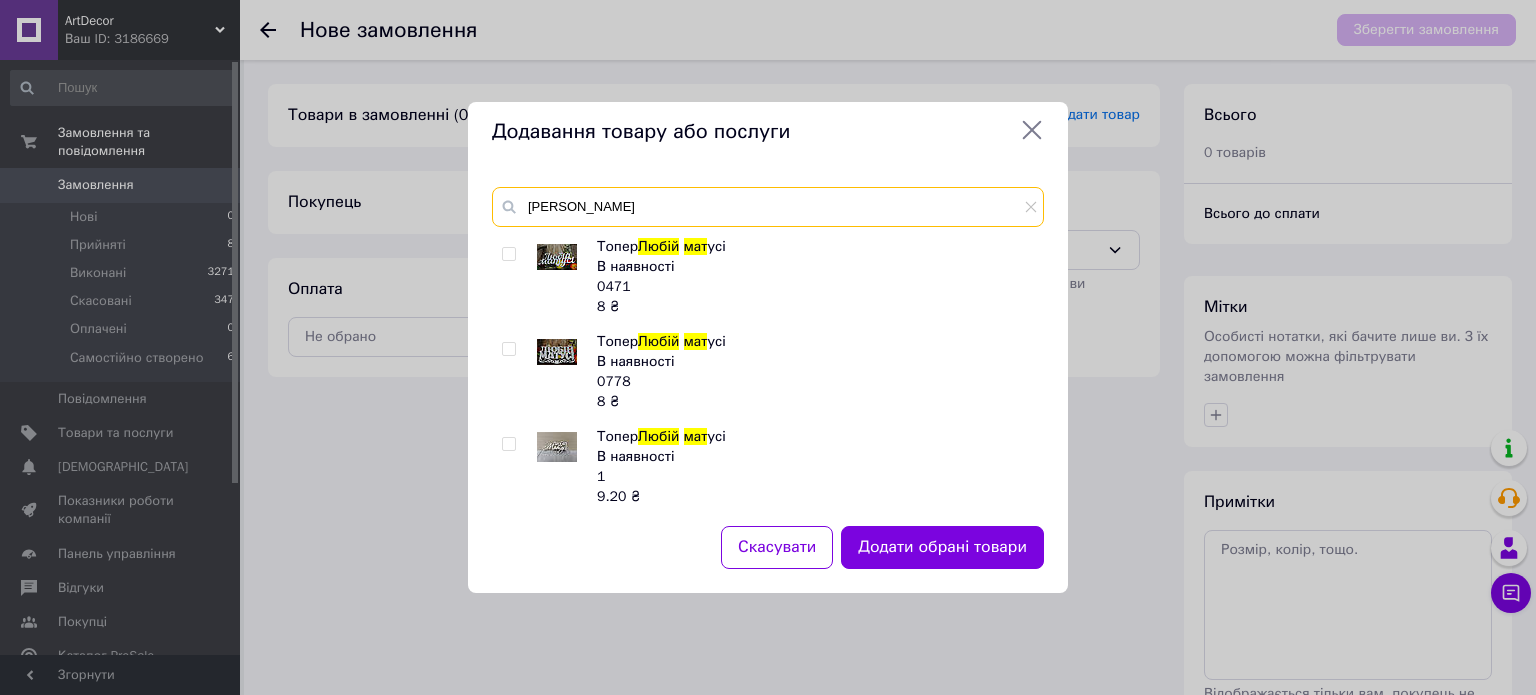 type on "[PERSON_NAME]" 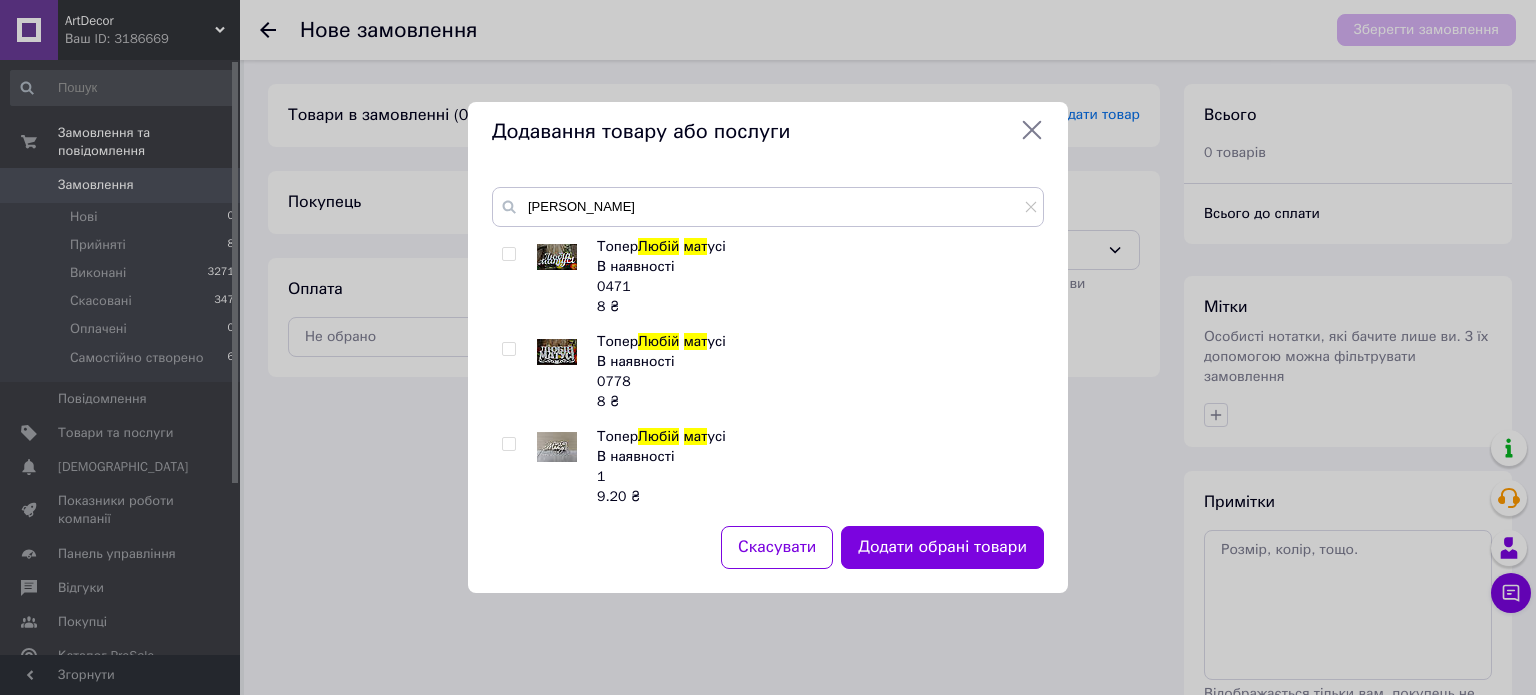 click at bounding box center (508, 444) 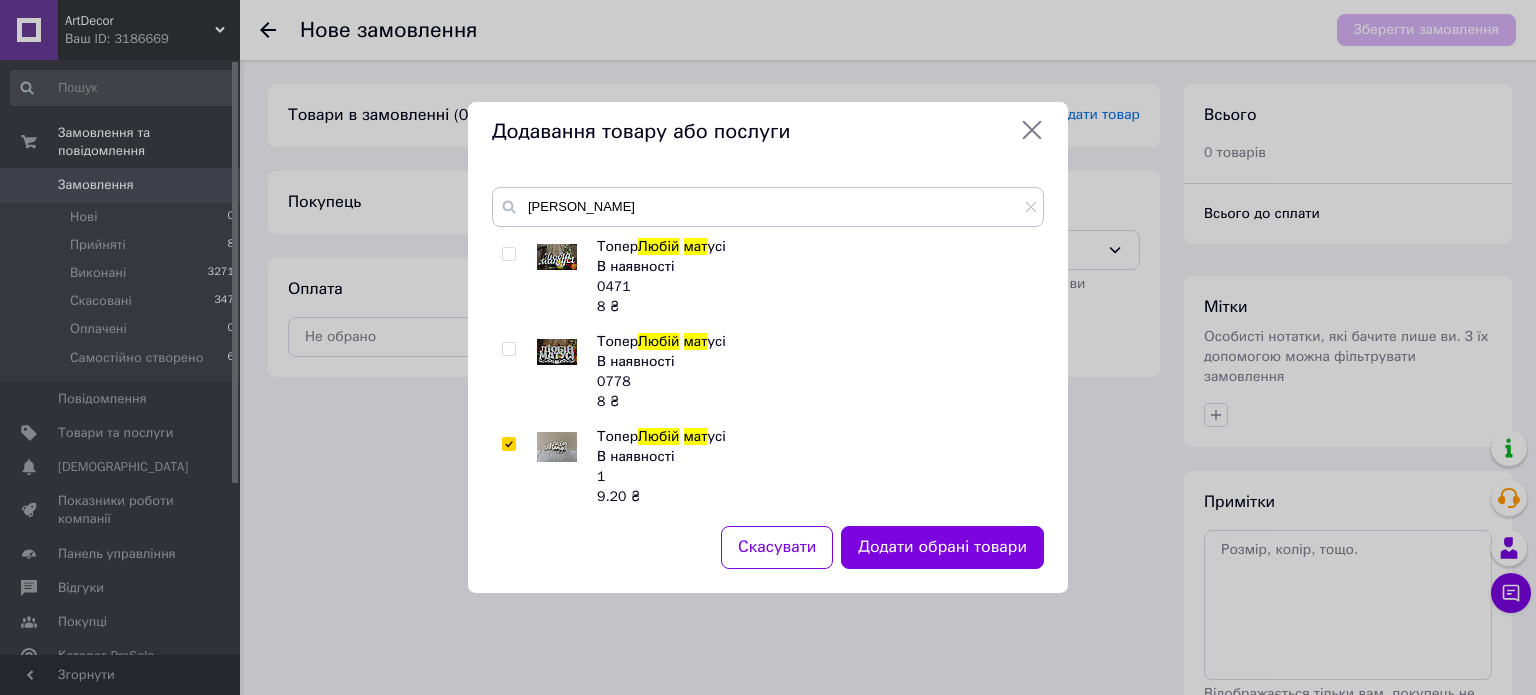 checkbox on "true" 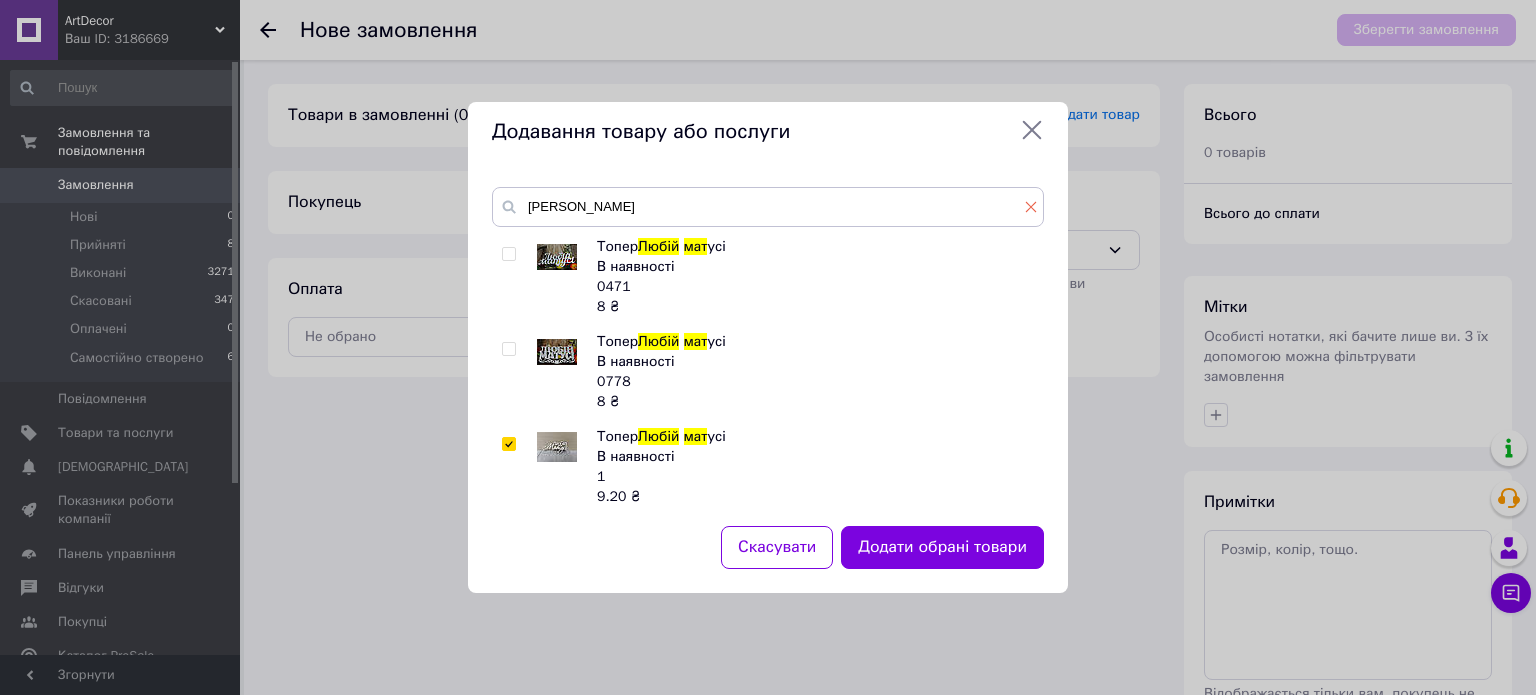 click 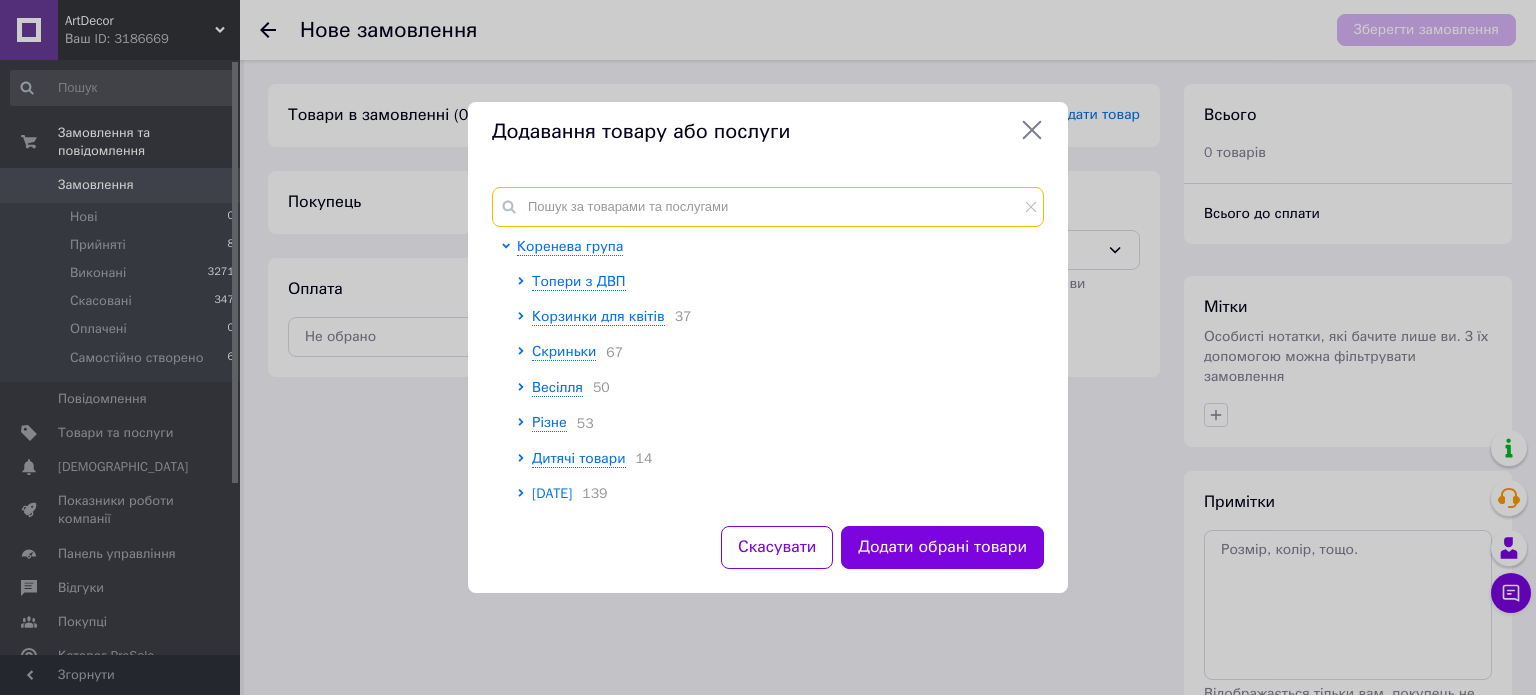 click at bounding box center (768, 207) 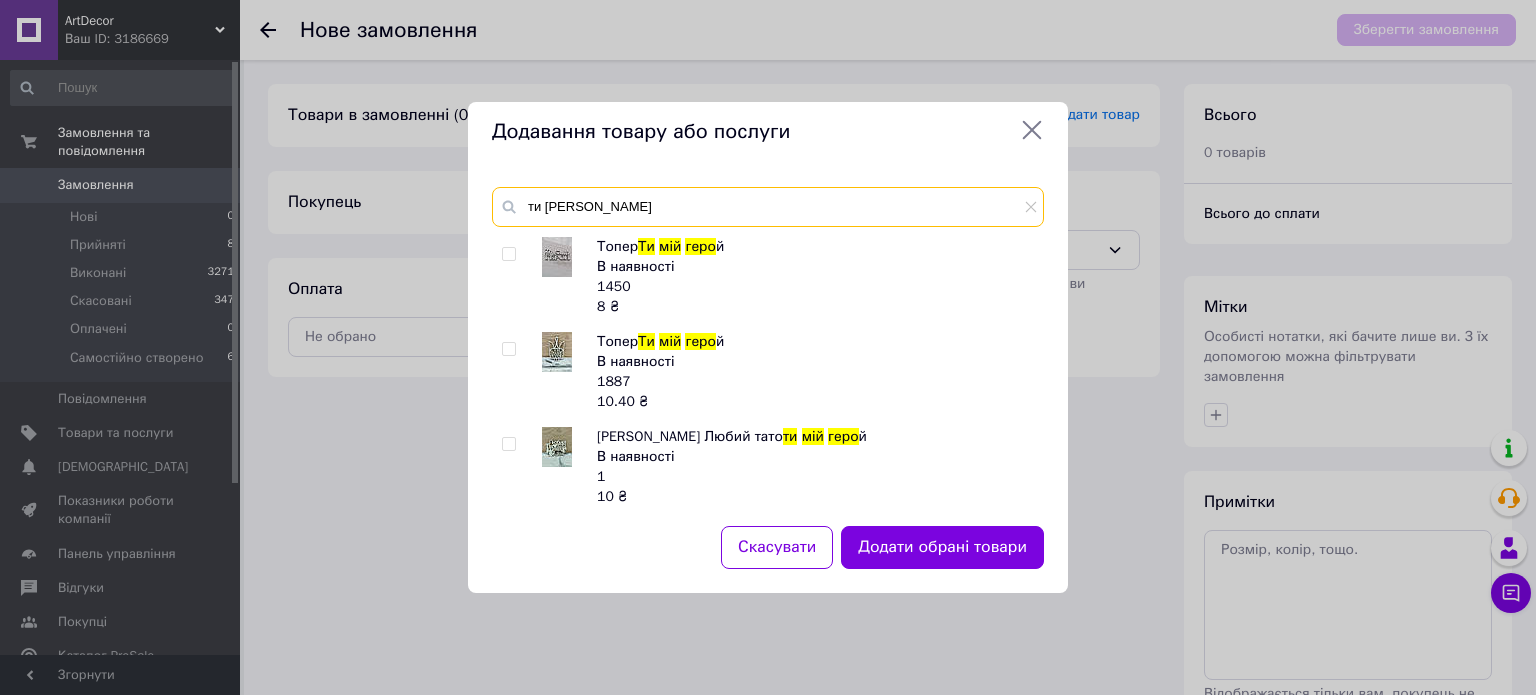 type on "ти [PERSON_NAME]" 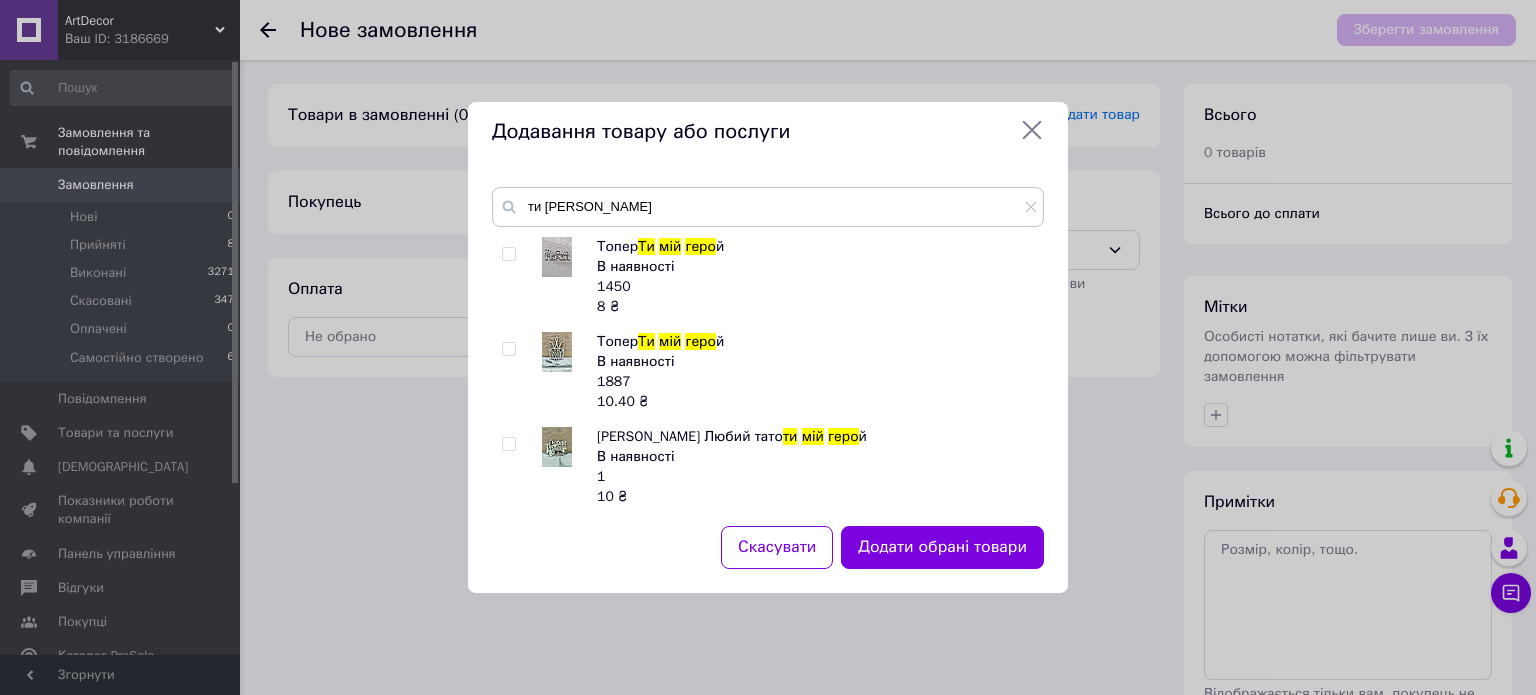 click at bounding box center [508, 349] 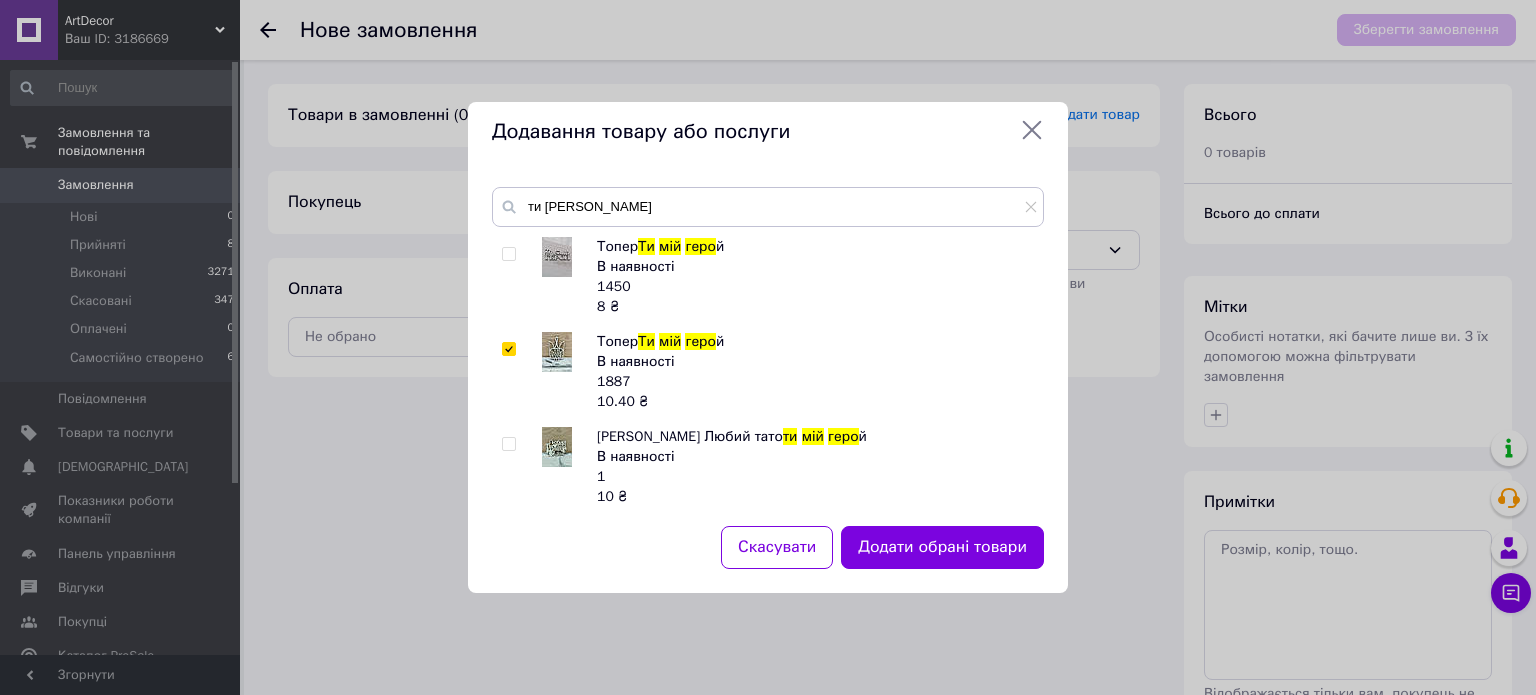 drag, startPoint x: 1034, startPoint y: 212, endPoint x: 1018, endPoint y: 211, distance: 16.03122 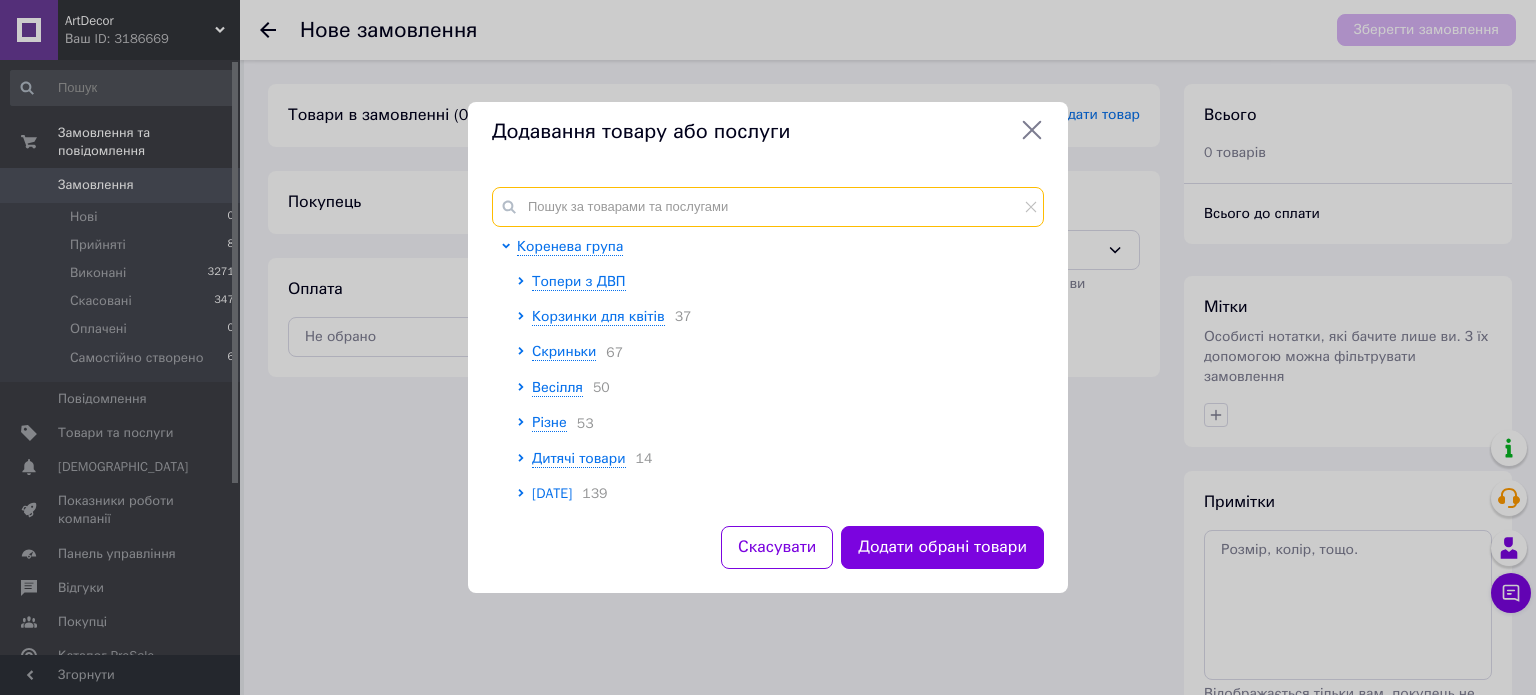 drag, startPoint x: 1009, startPoint y: 207, endPoint x: 1072, endPoint y: 195, distance: 64.132675 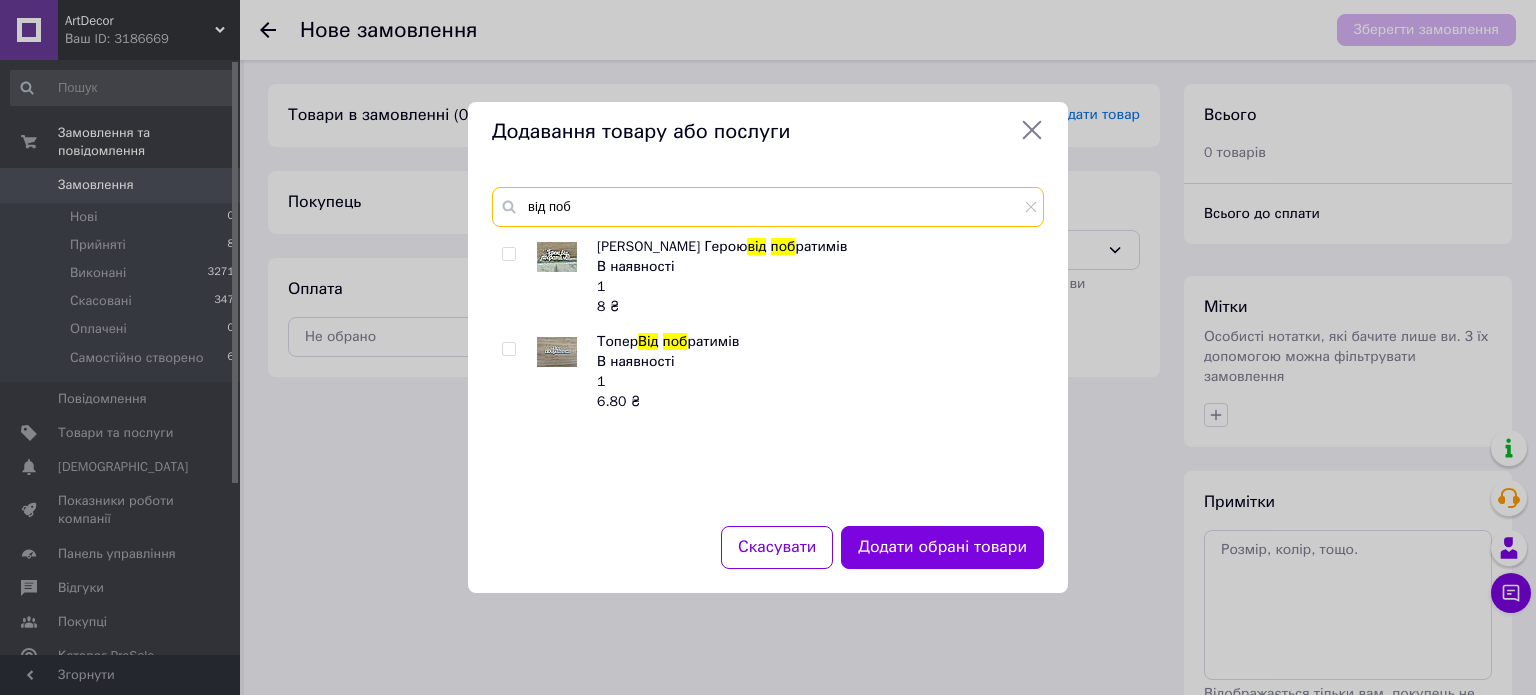 type on "від поб" 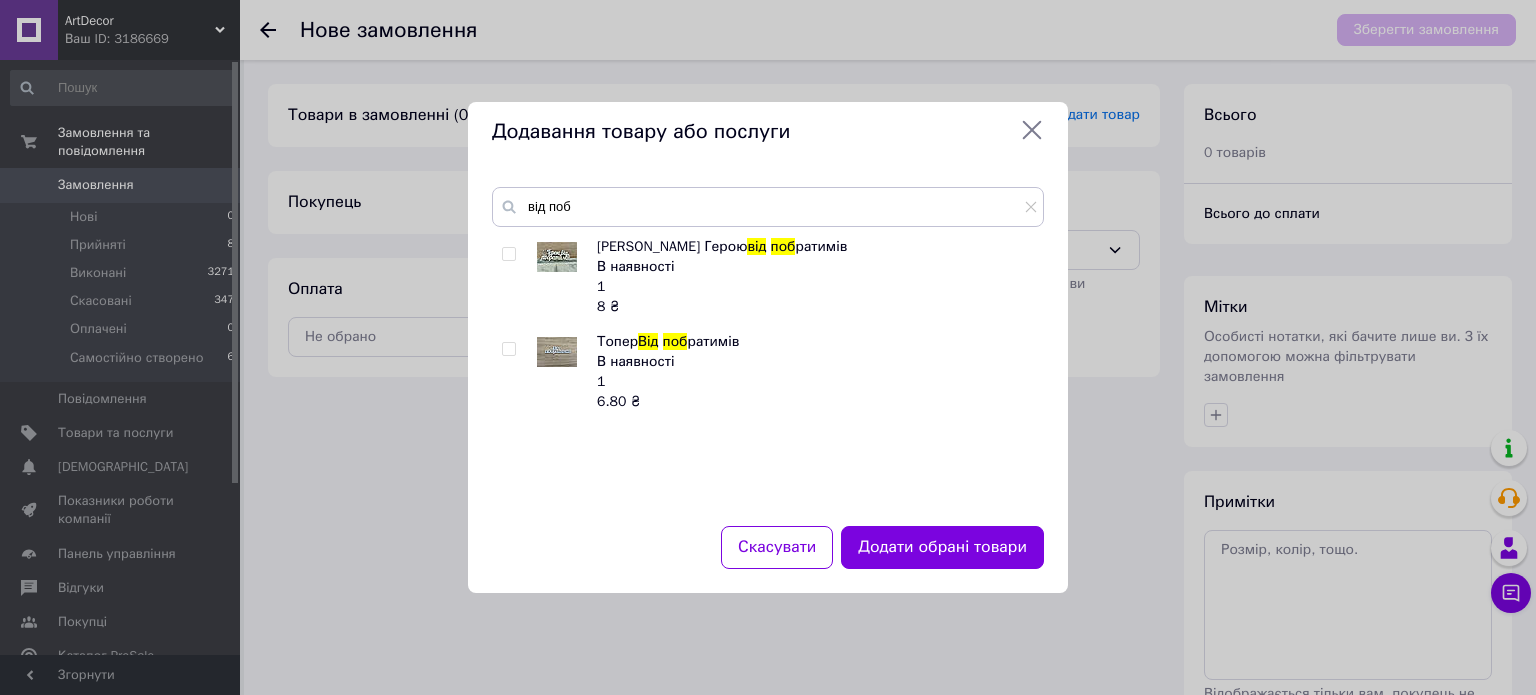 click at bounding box center [508, 254] 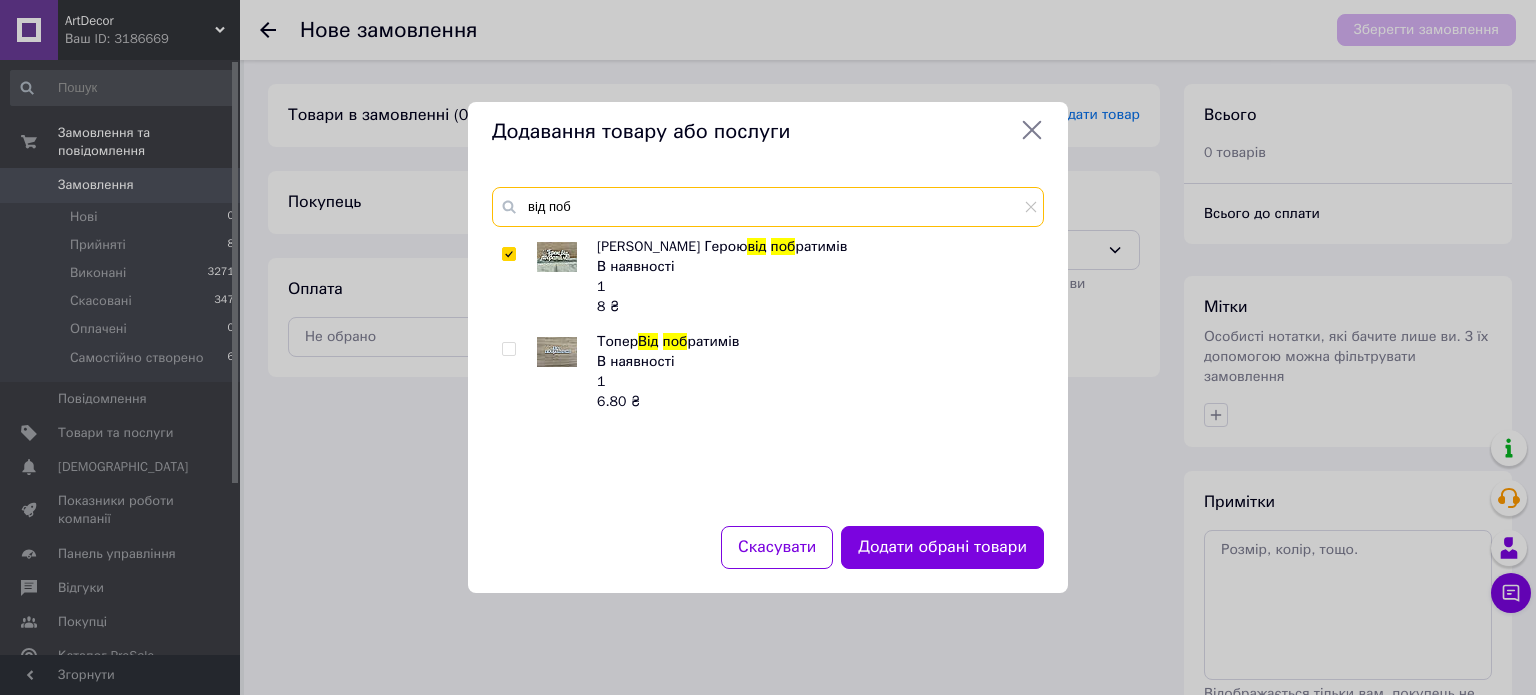 click on "від поб" at bounding box center [768, 207] 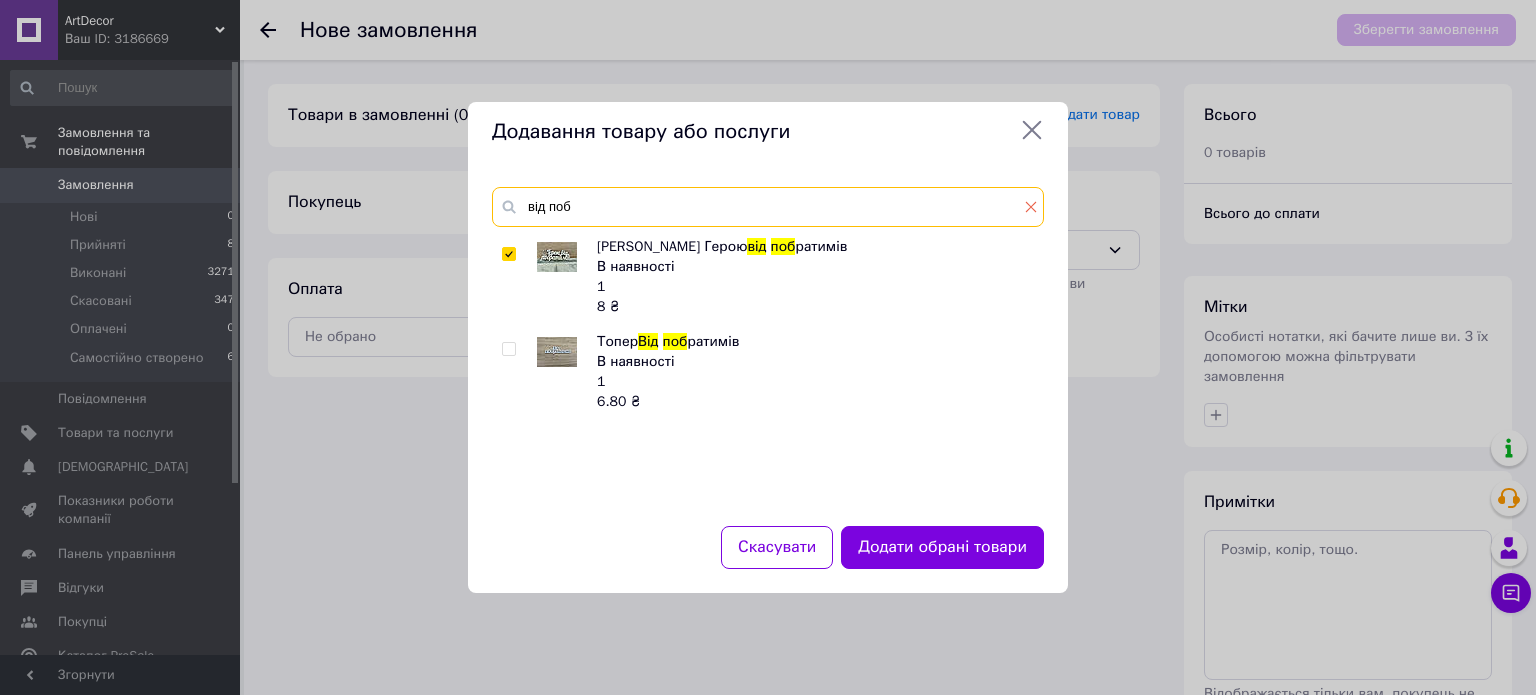 drag, startPoint x: 1037, startPoint y: 203, endPoint x: 1027, endPoint y: 208, distance: 11.18034 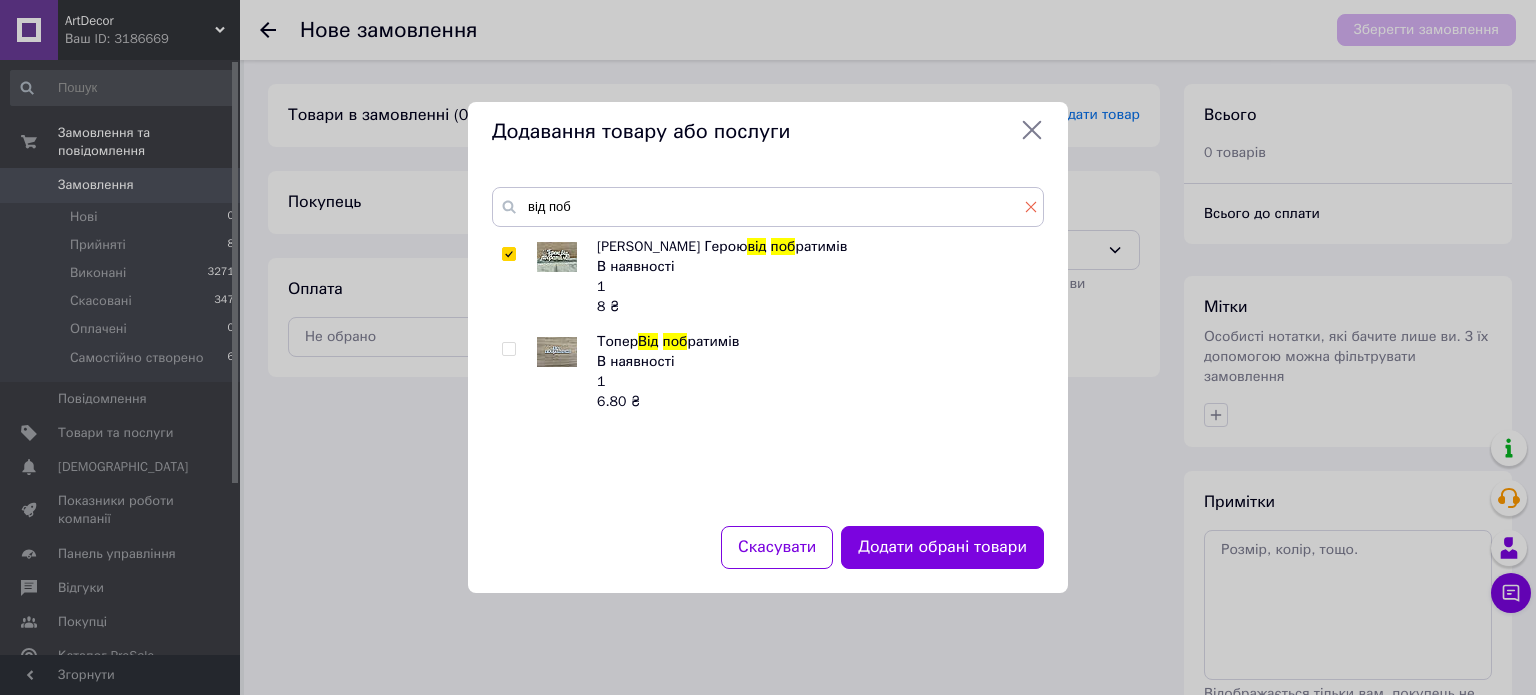 click 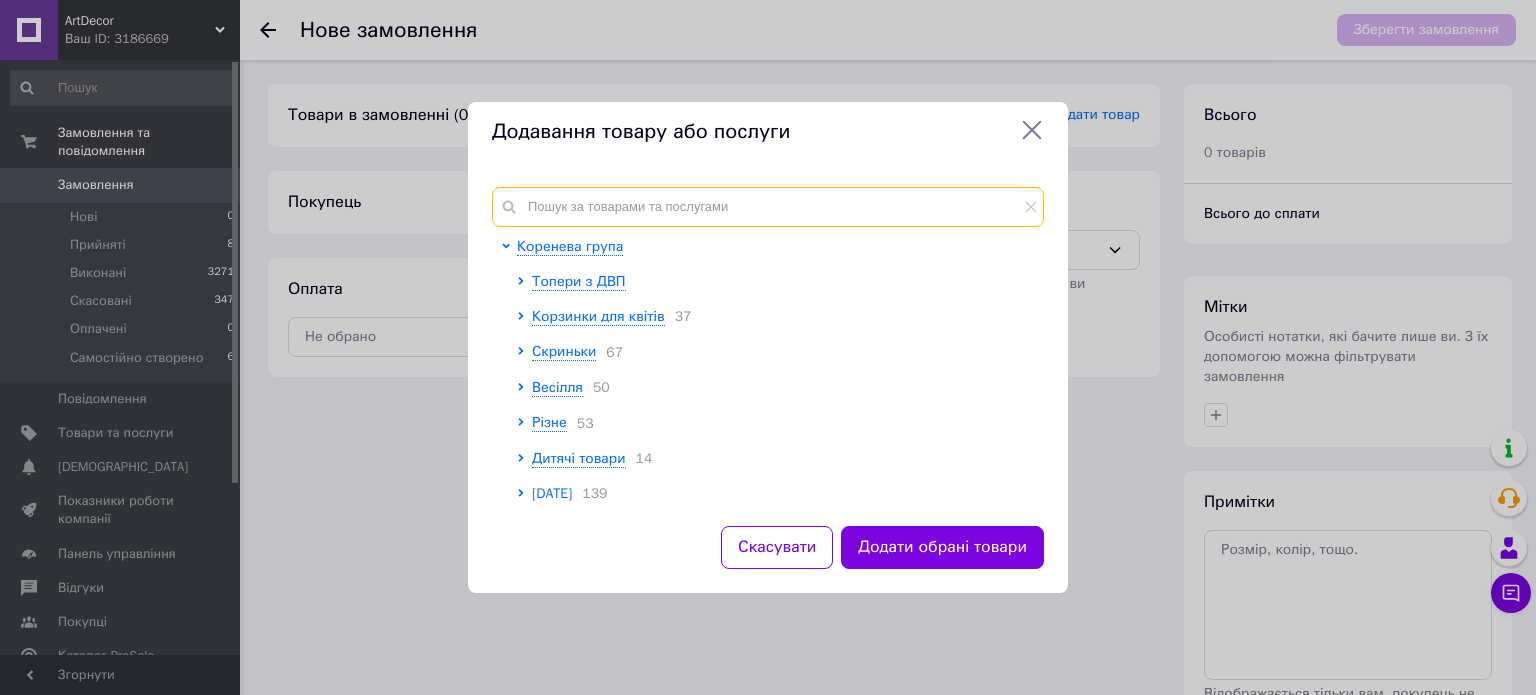 drag, startPoint x: 983, startPoint y: 213, endPoint x: 1024, endPoint y: 188, distance: 48.02083 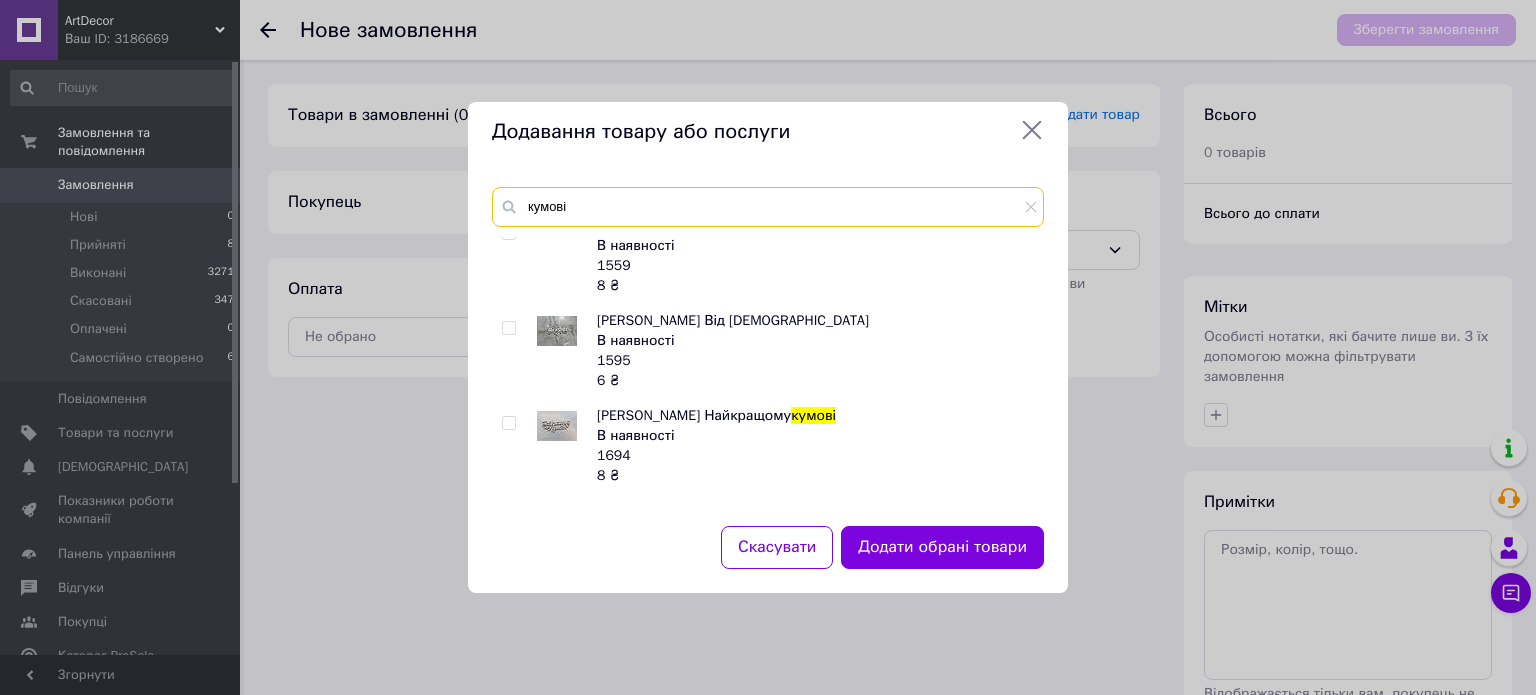 scroll, scrollTop: 600, scrollLeft: 0, axis: vertical 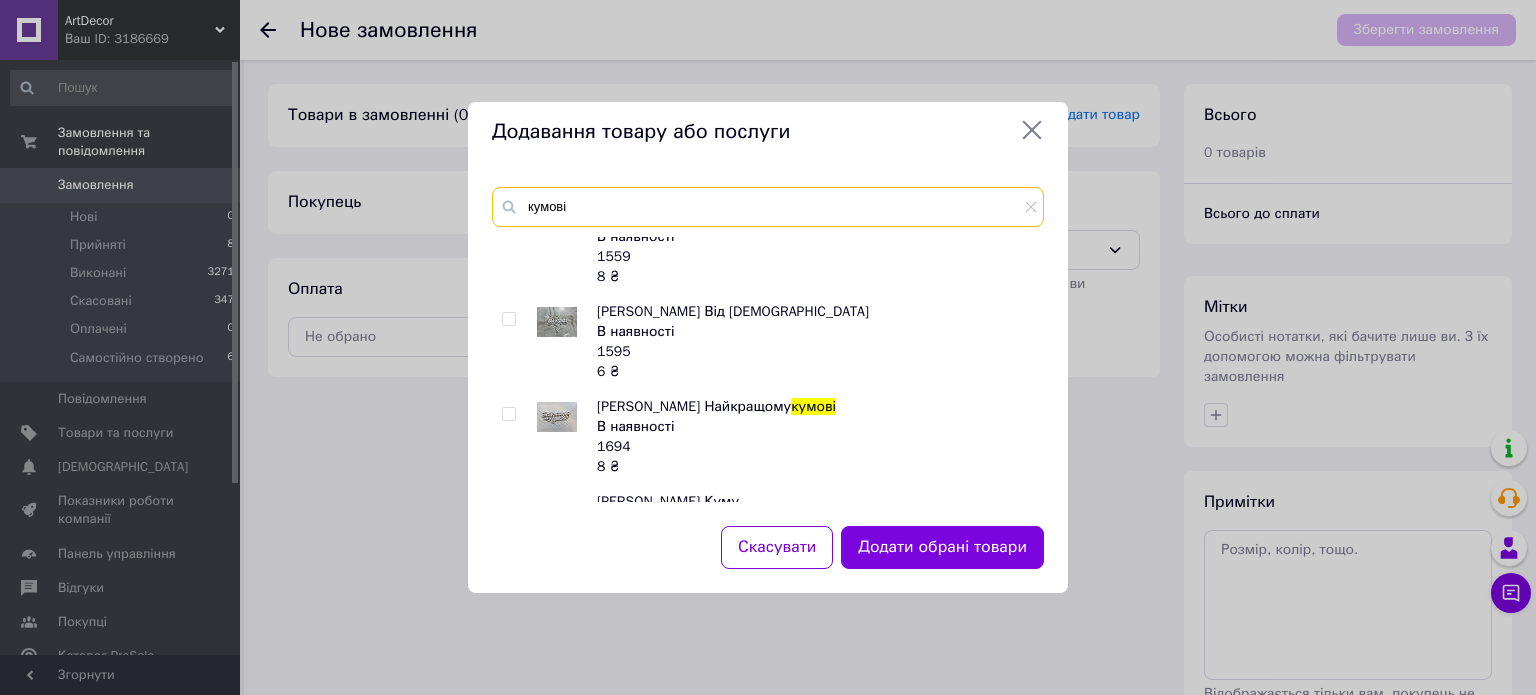 type on "кумові" 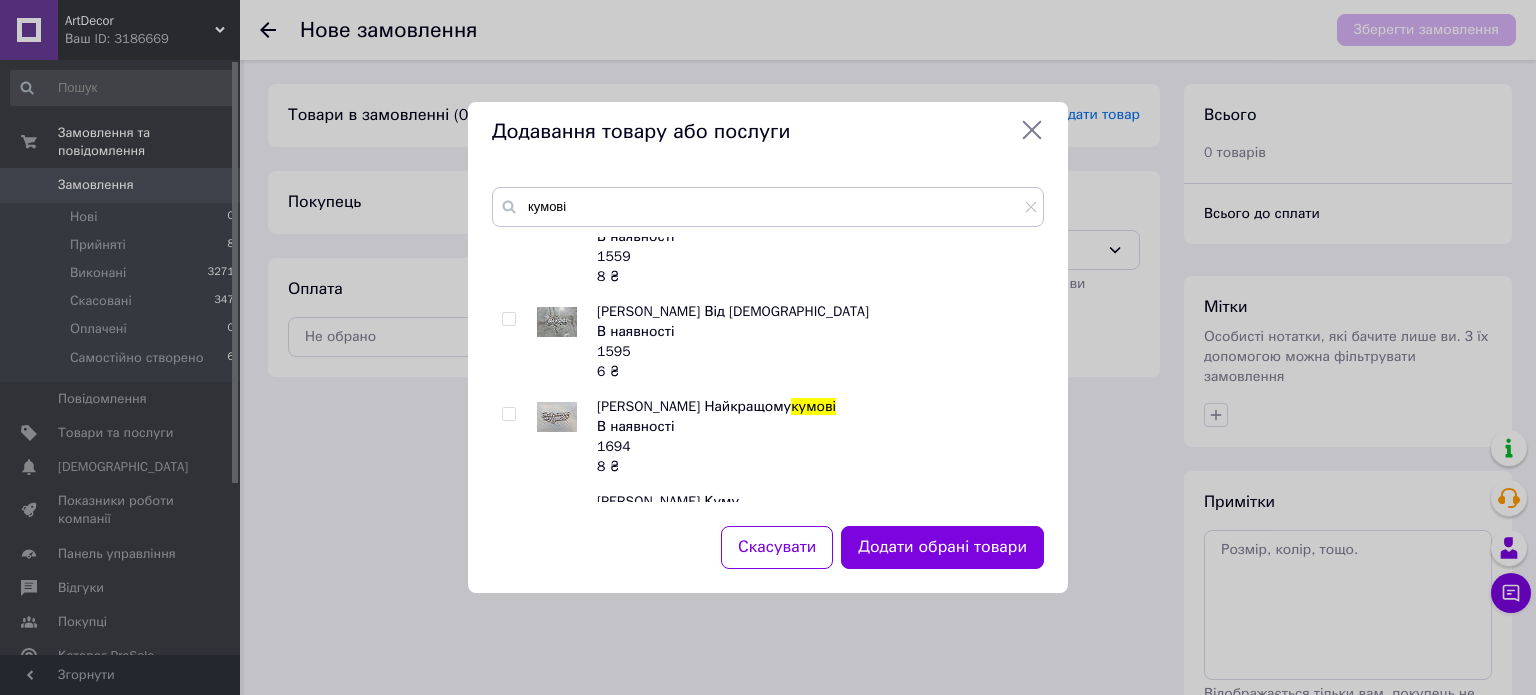 click at bounding box center [508, 414] 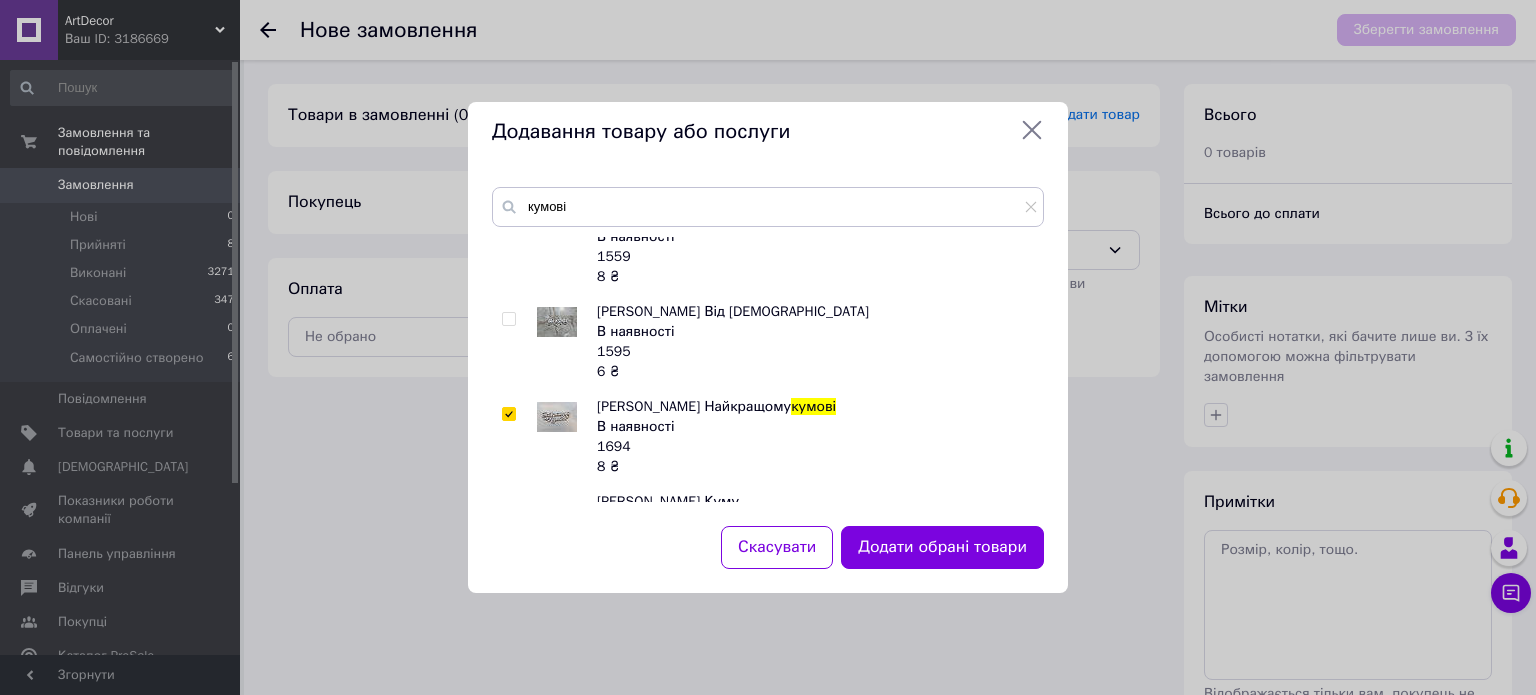 checkbox on "true" 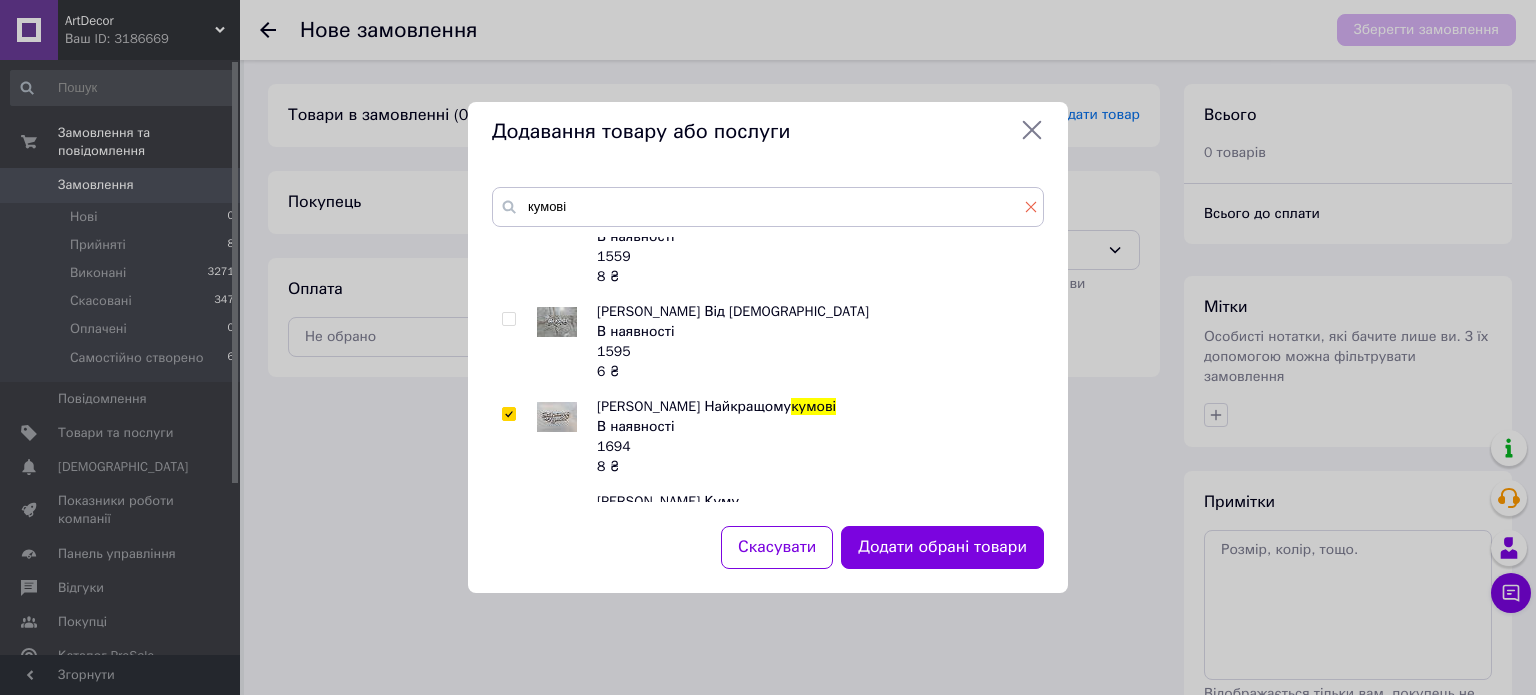click 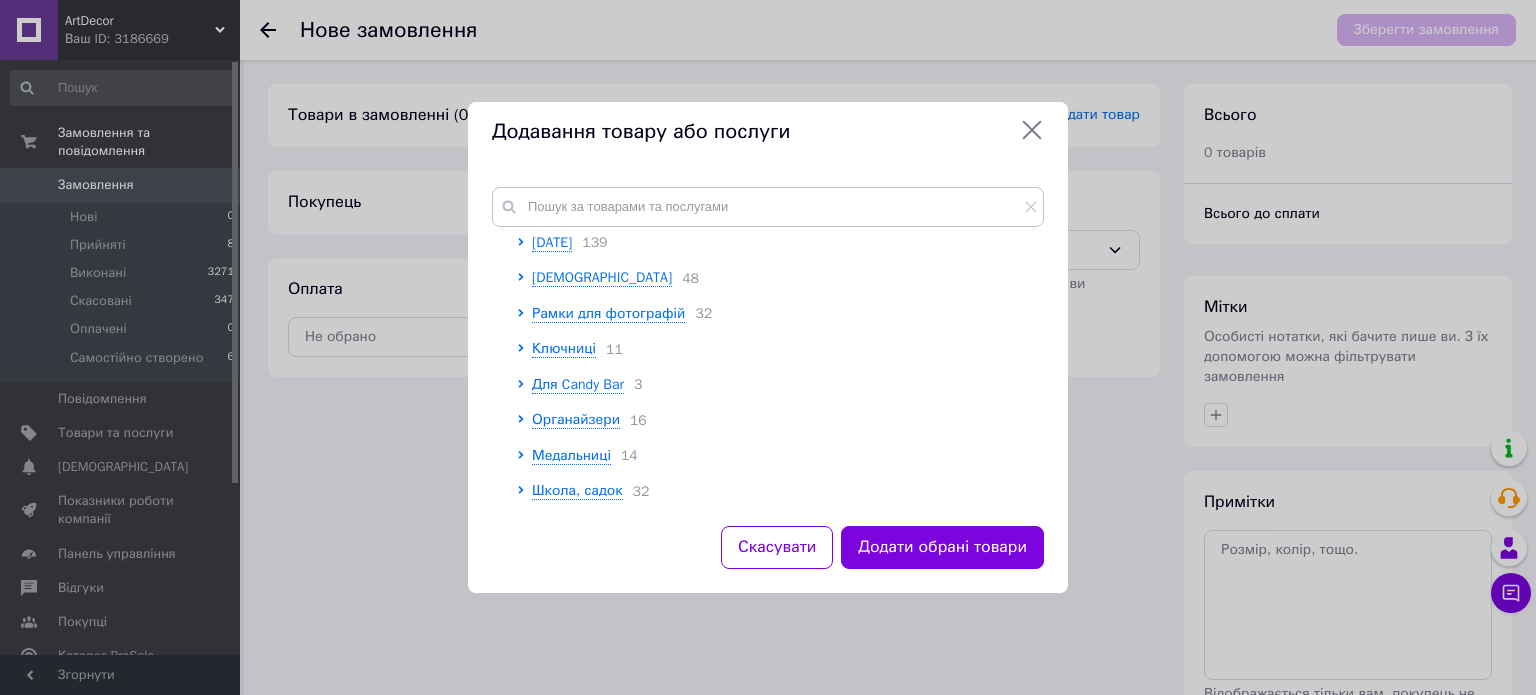scroll, scrollTop: 277, scrollLeft: 0, axis: vertical 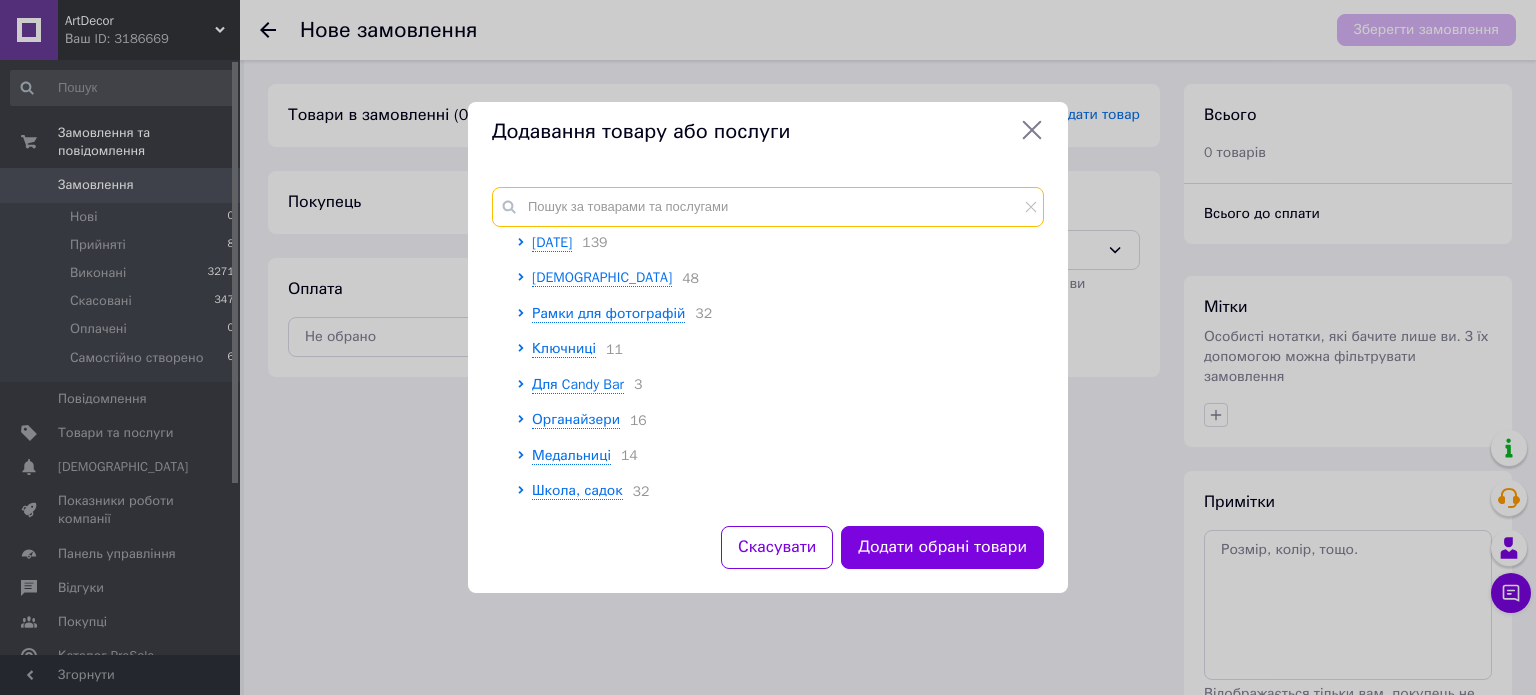 click at bounding box center [768, 207] 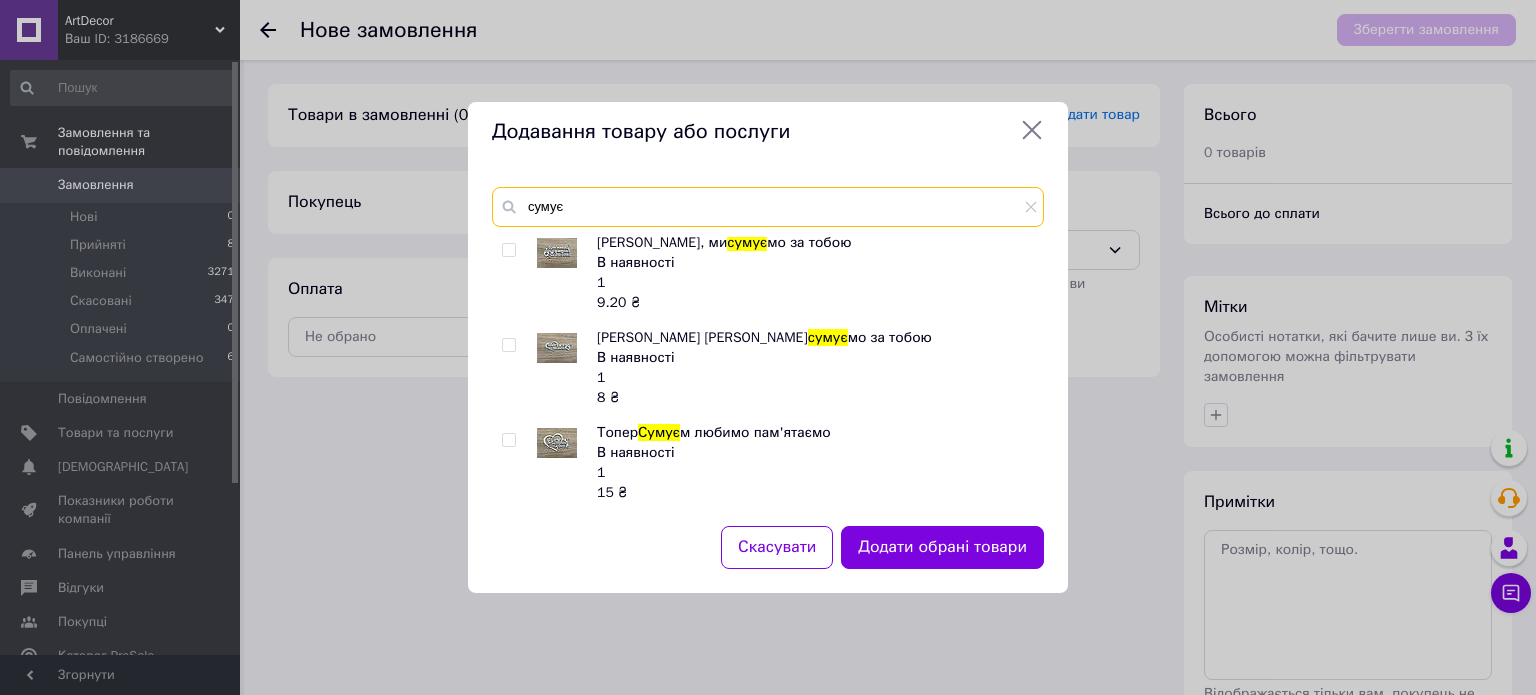 scroll, scrollTop: 765, scrollLeft: 0, axis: vertical 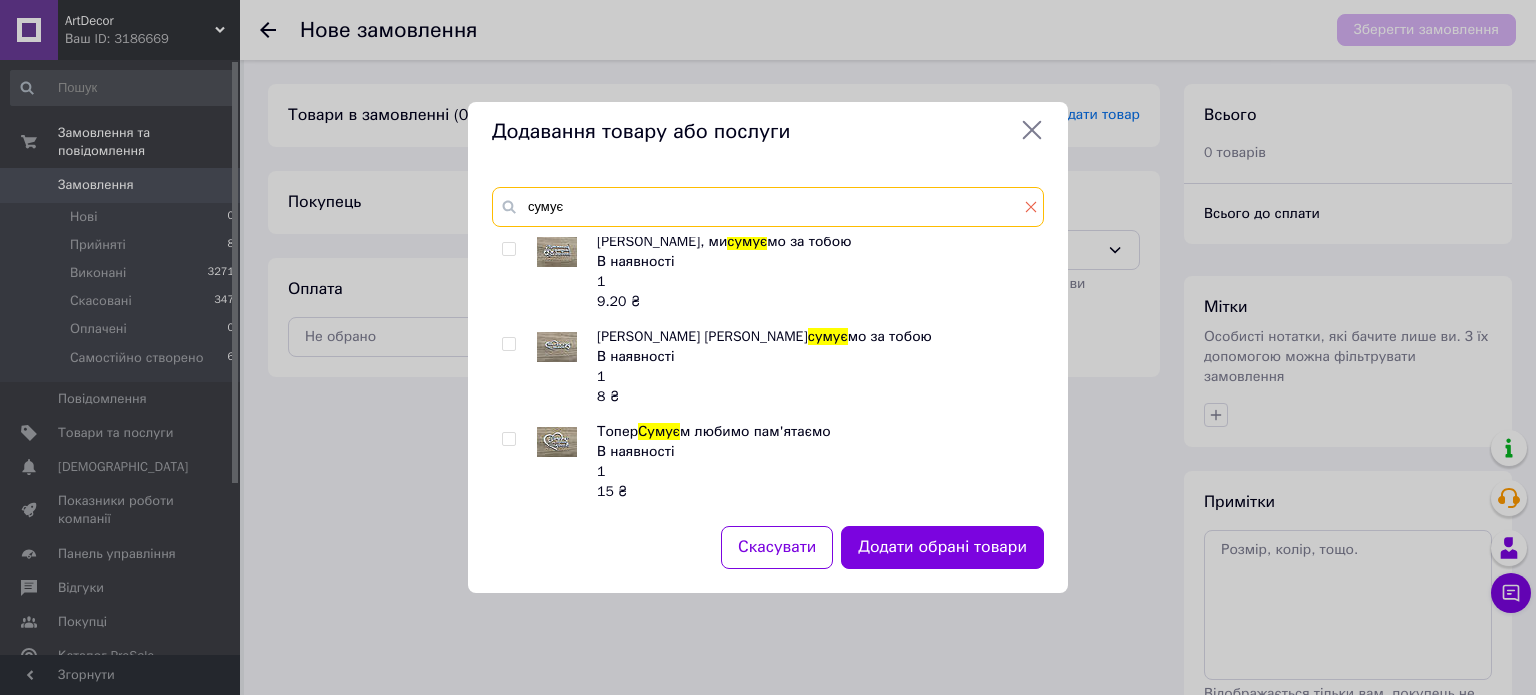 type on "сумує" 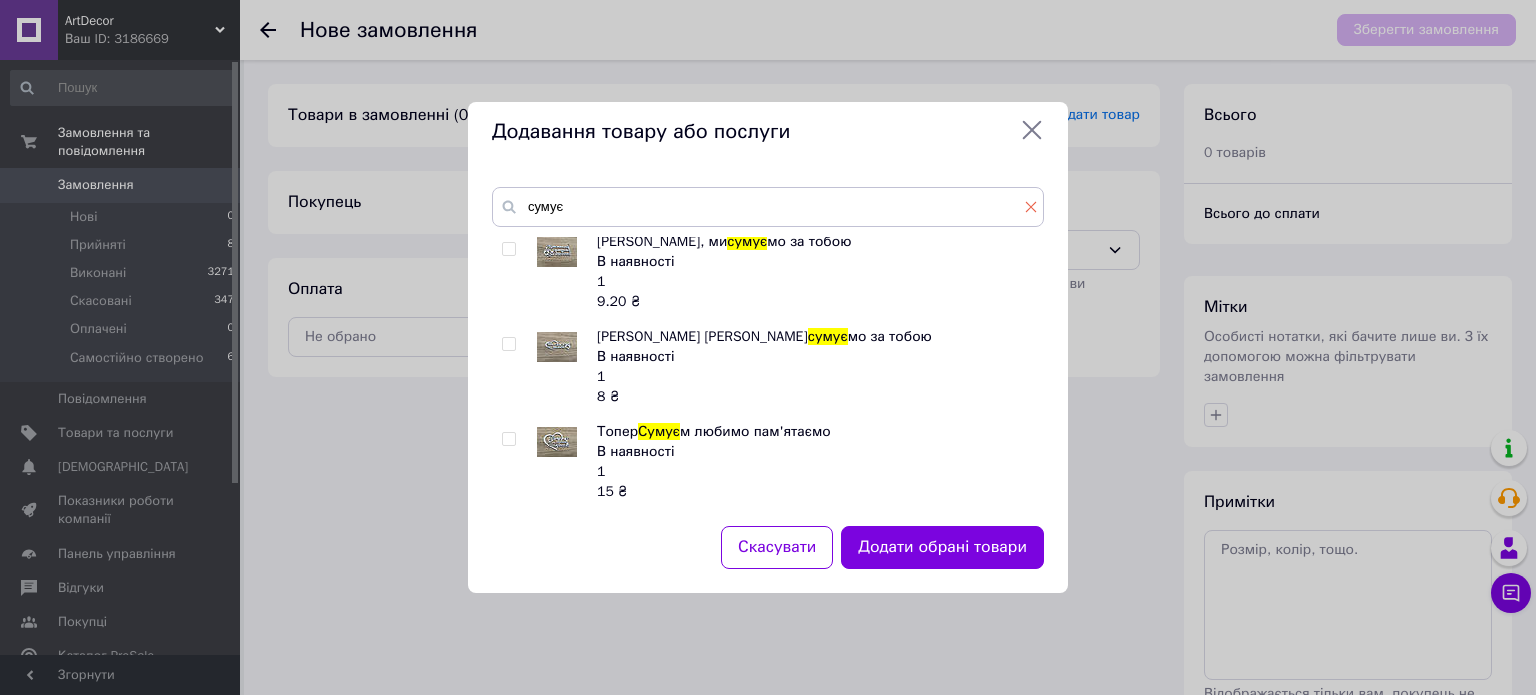 click 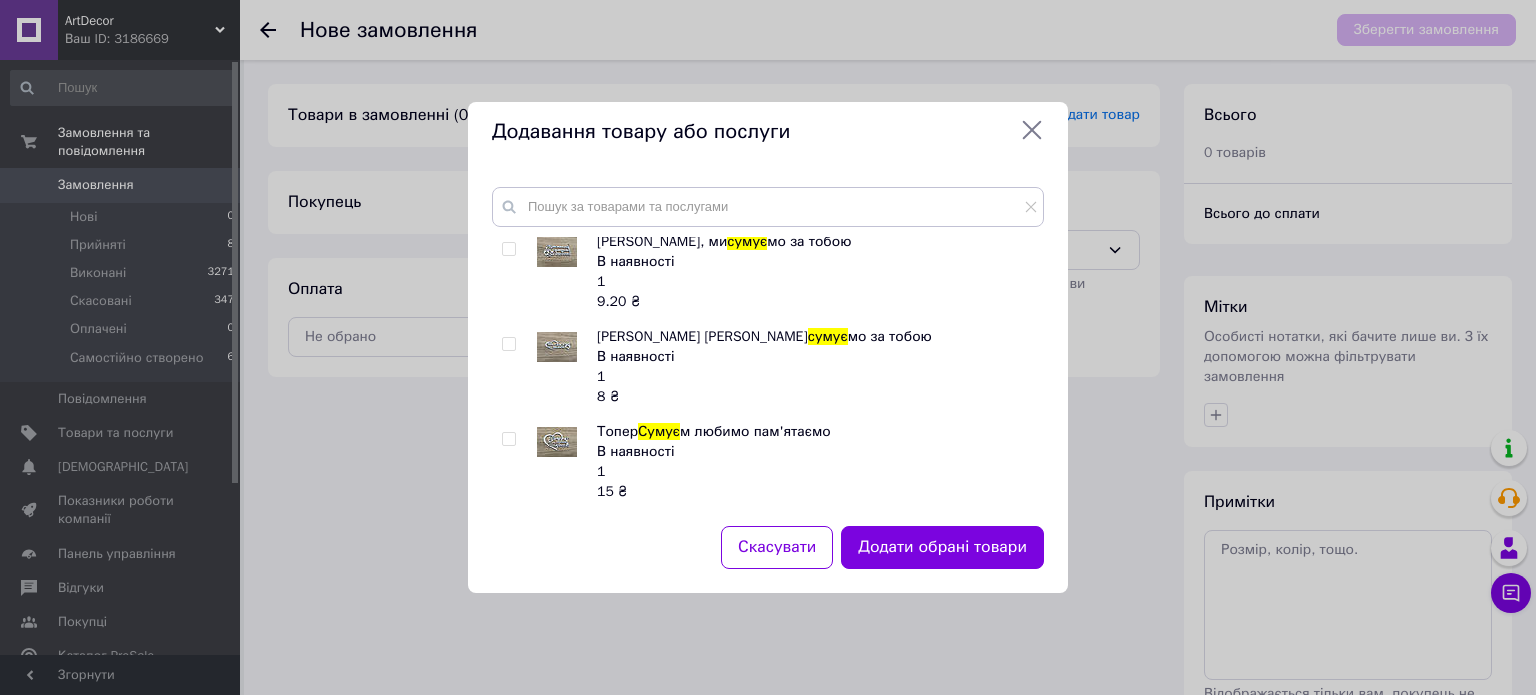 scroll, scrollTop: 277, scrollLeft: 0, axis: vertical 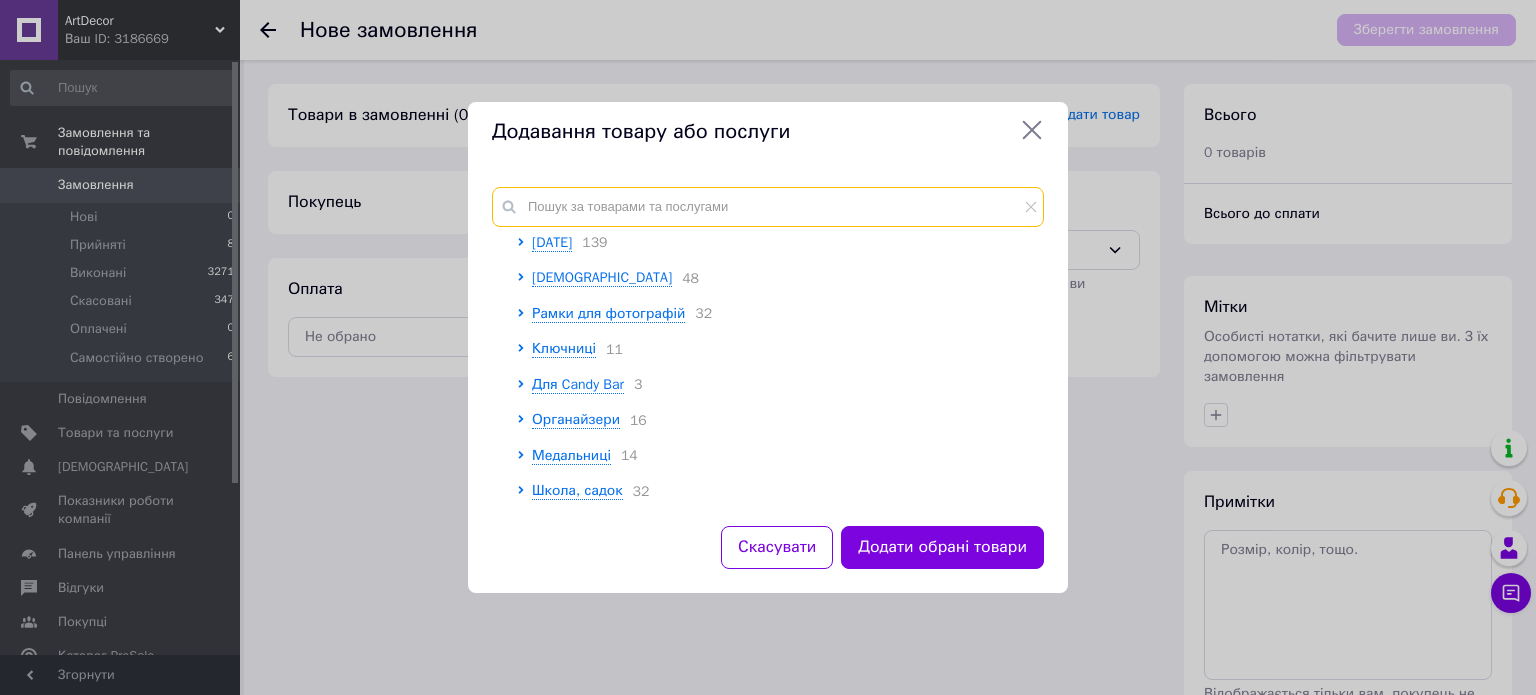 click at bounding box center [768, 207] 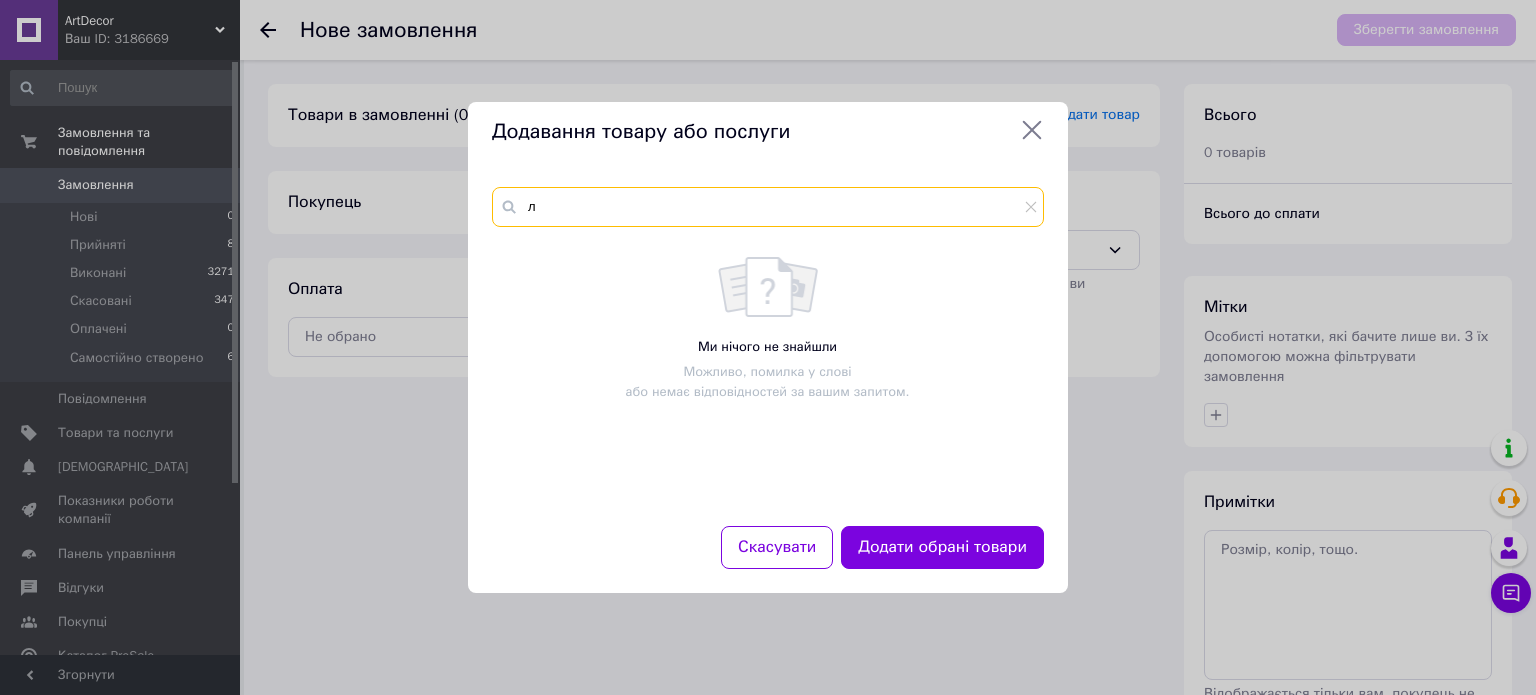 scroll, scrollTop: 0, scrollLeft: 0, axis: both 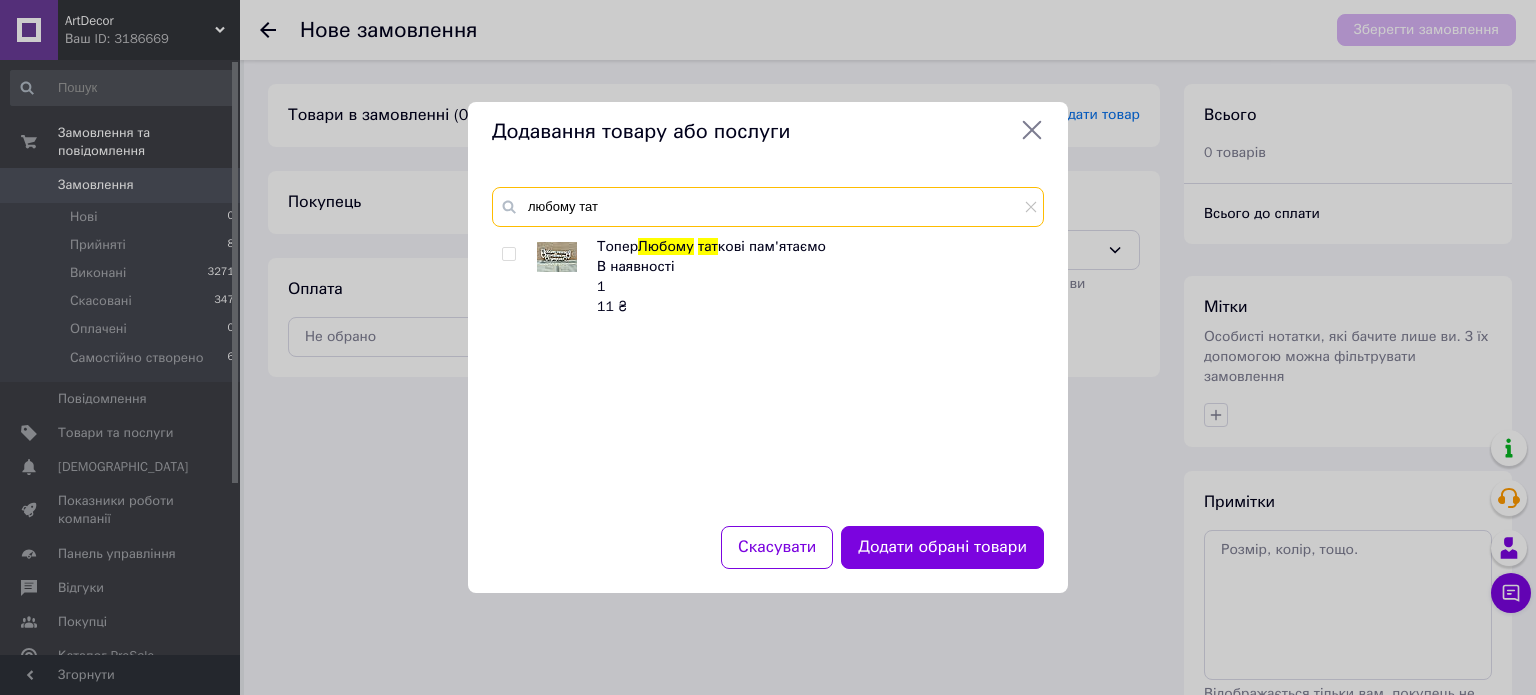 type on "любому тат" 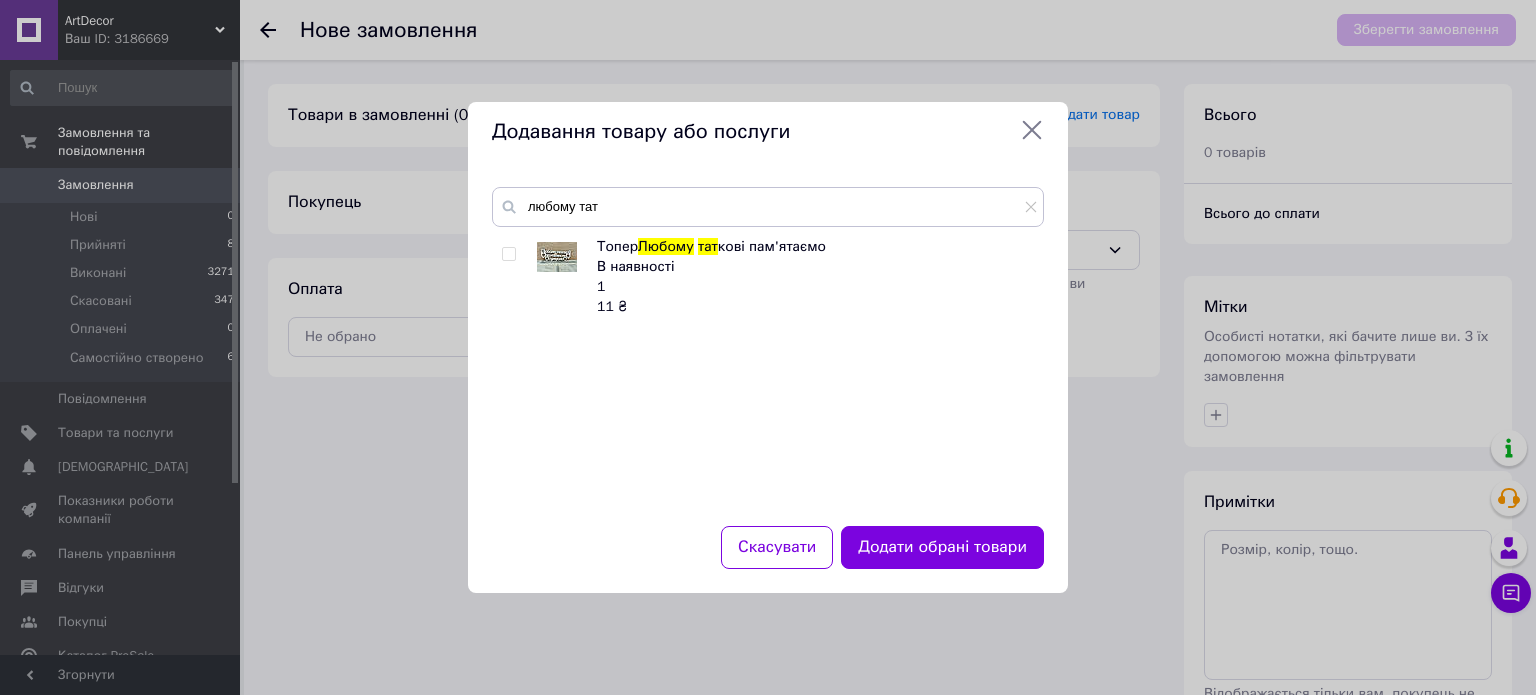 click at bounding box center [508, 254] 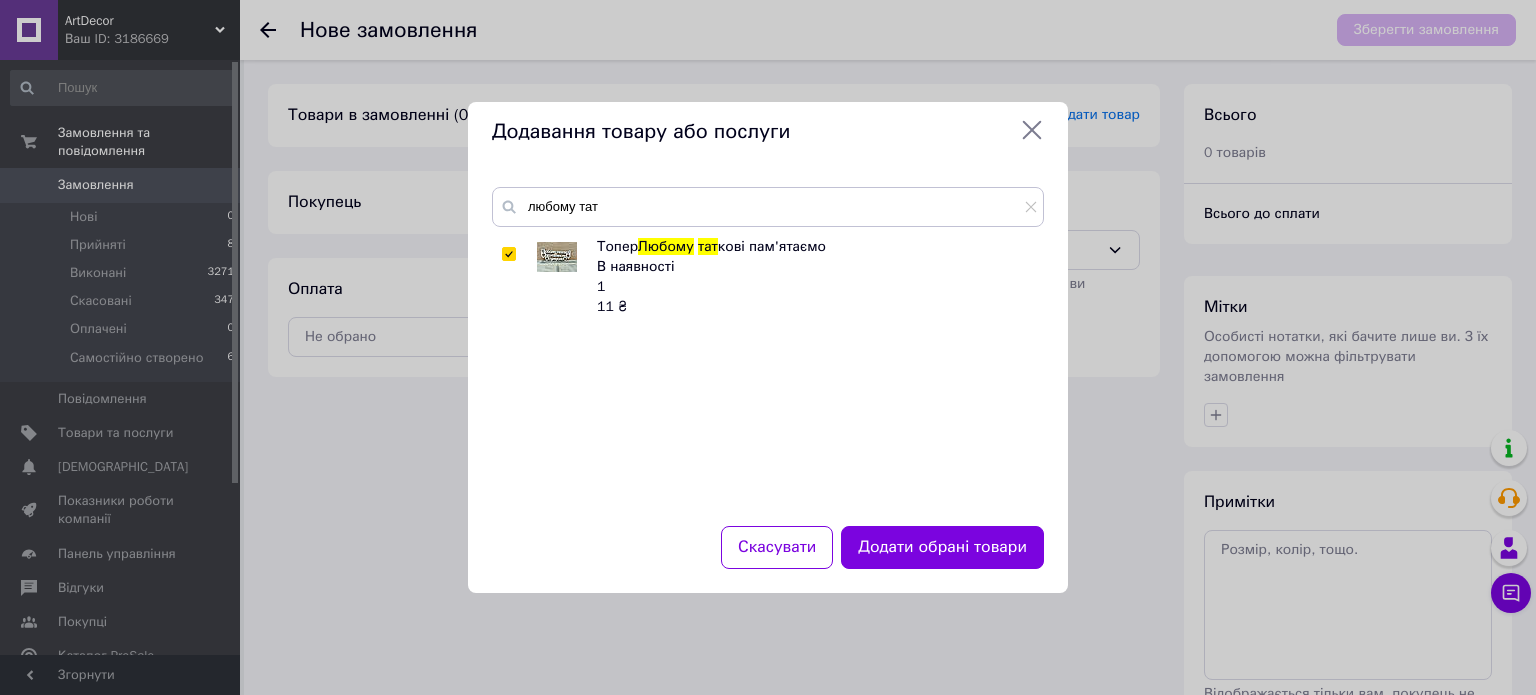 checkbox on "true" 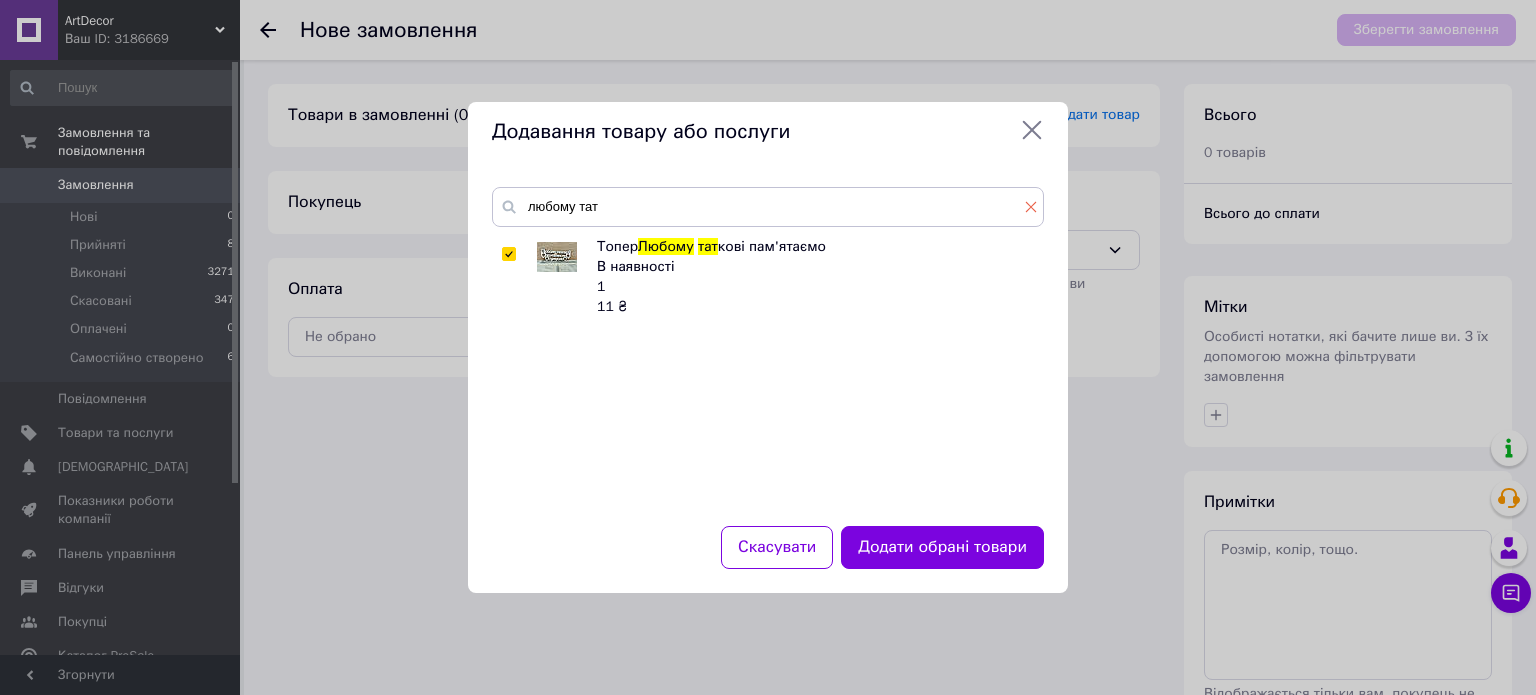click 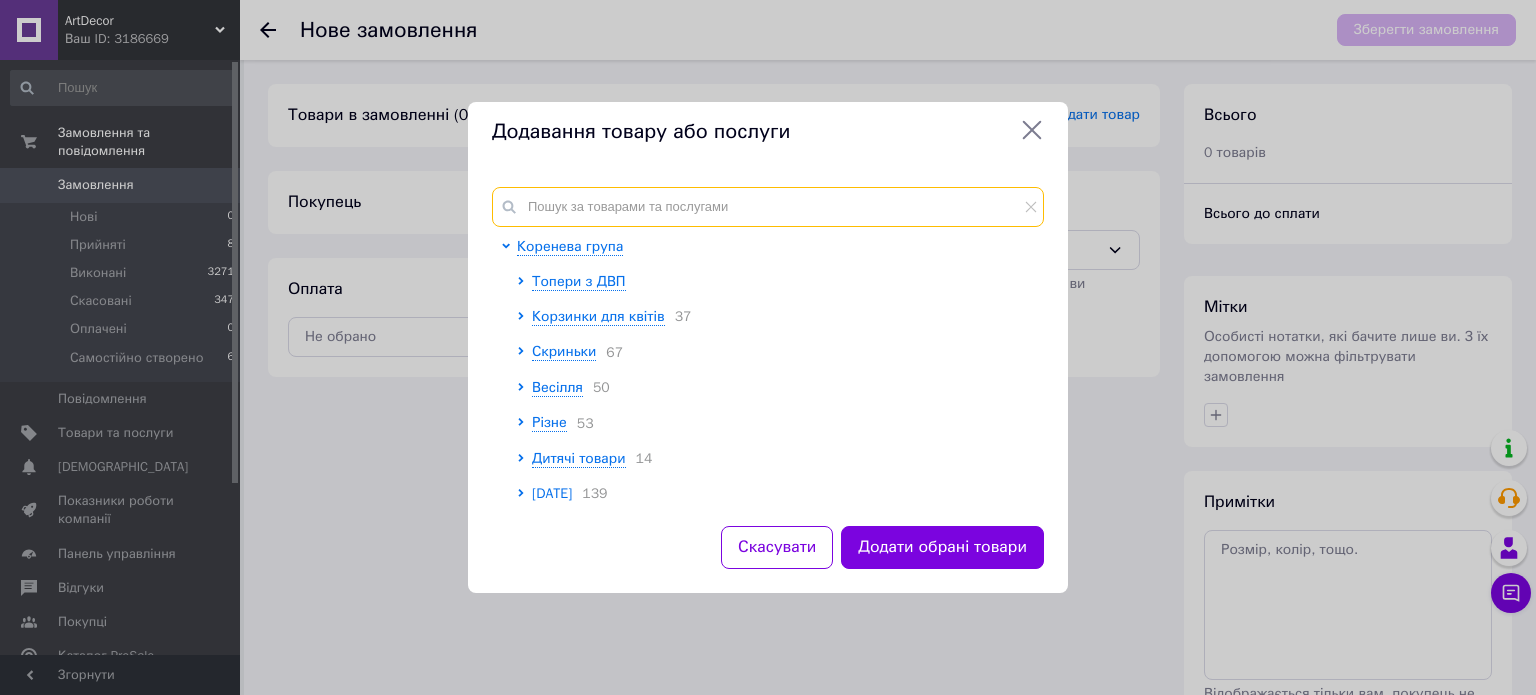 click at bounding box center (768, 207) 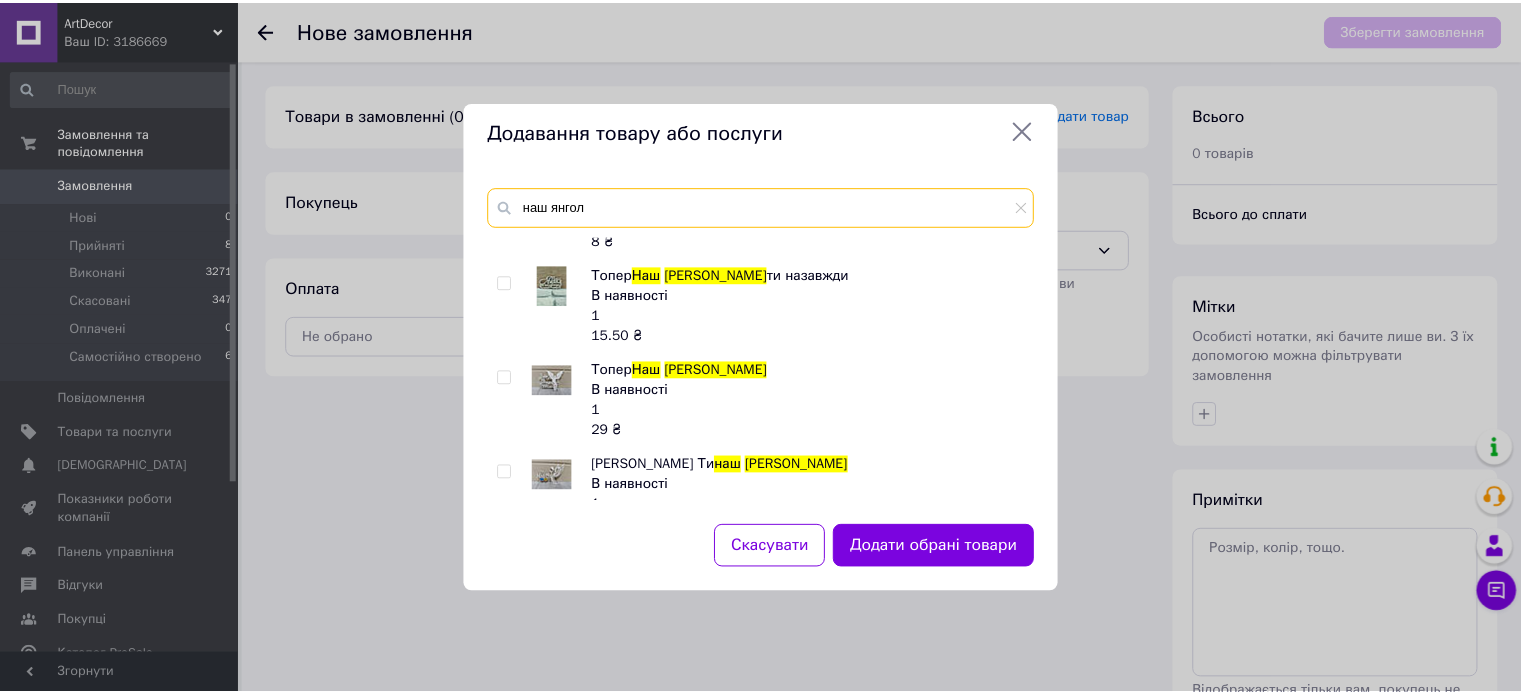 scroll, scrollTop: 700, scrollLeft: 0, axis: vertical 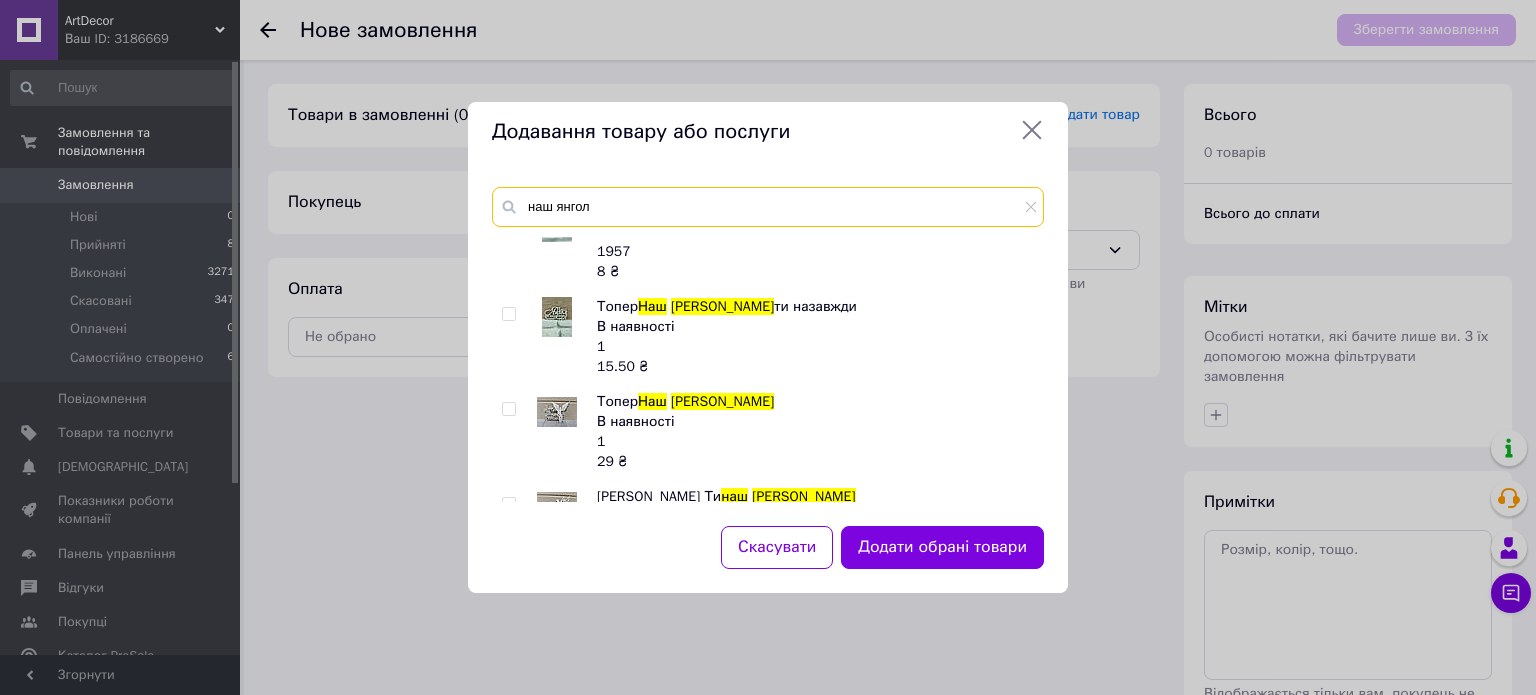 type on "наш янгол" 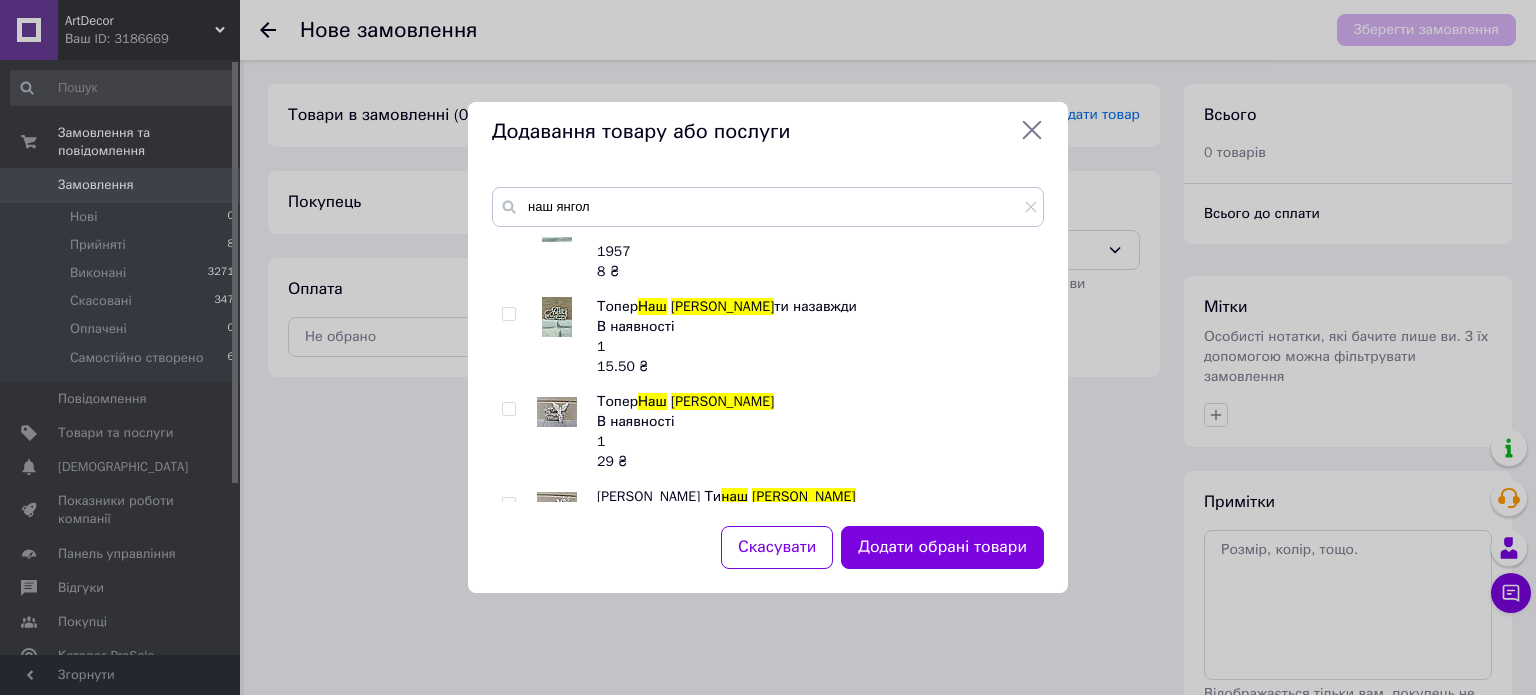click at bounding box center (512, 337) 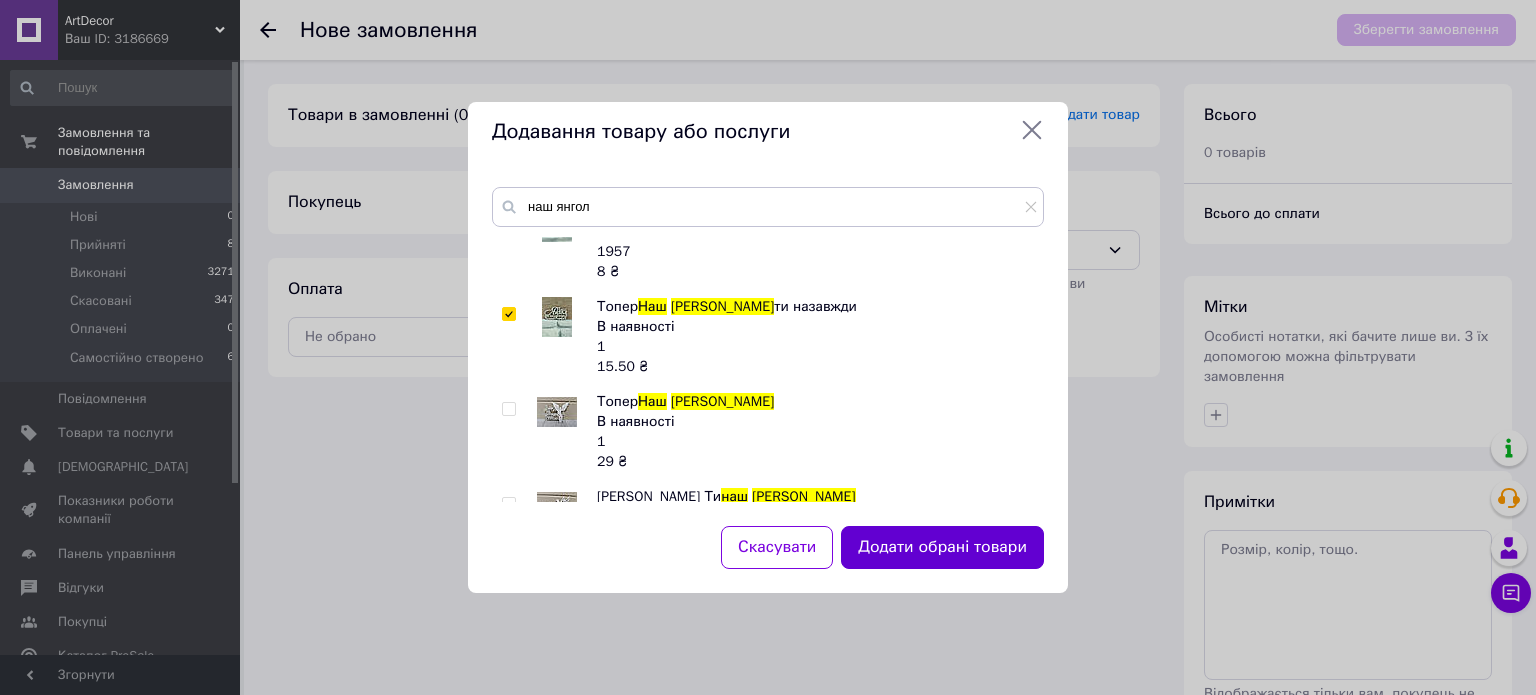 click on "Додати обрані товари" at bounding box center [942, 547] 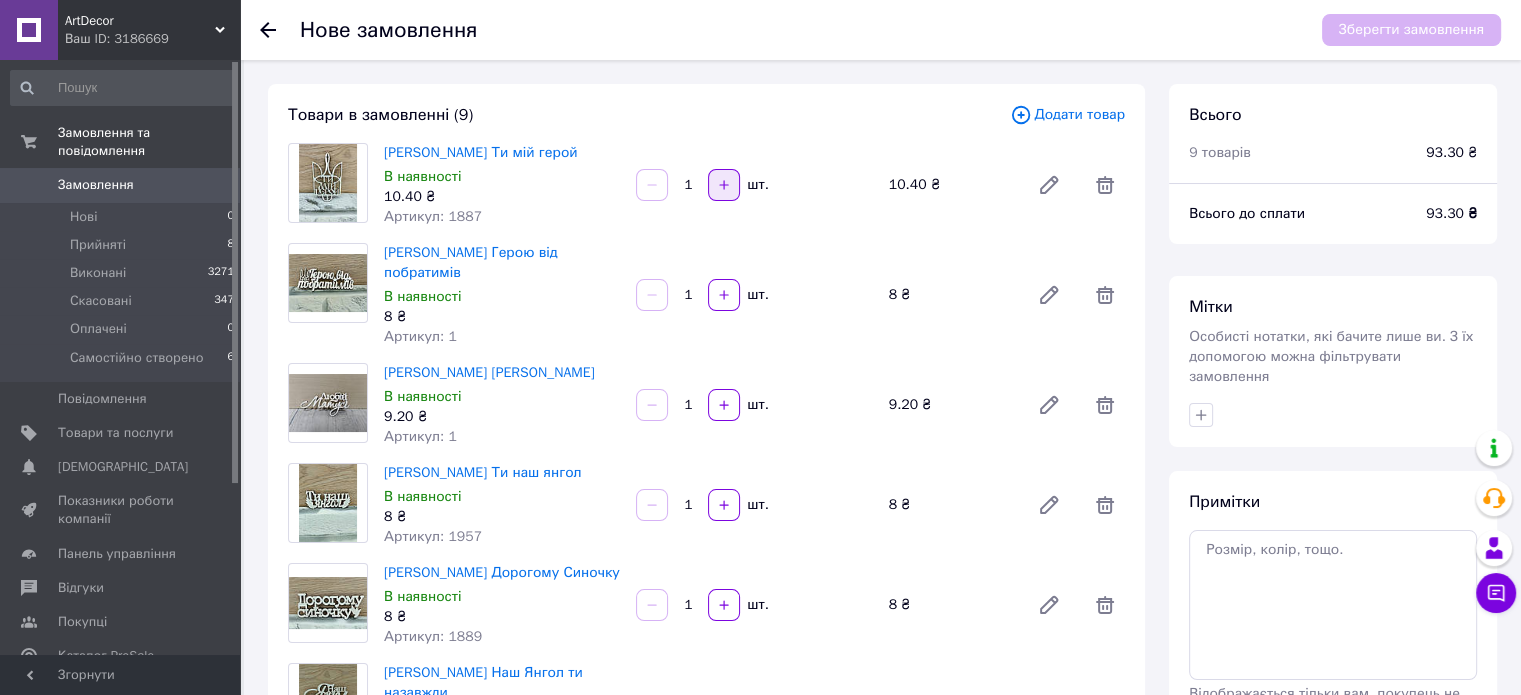 click 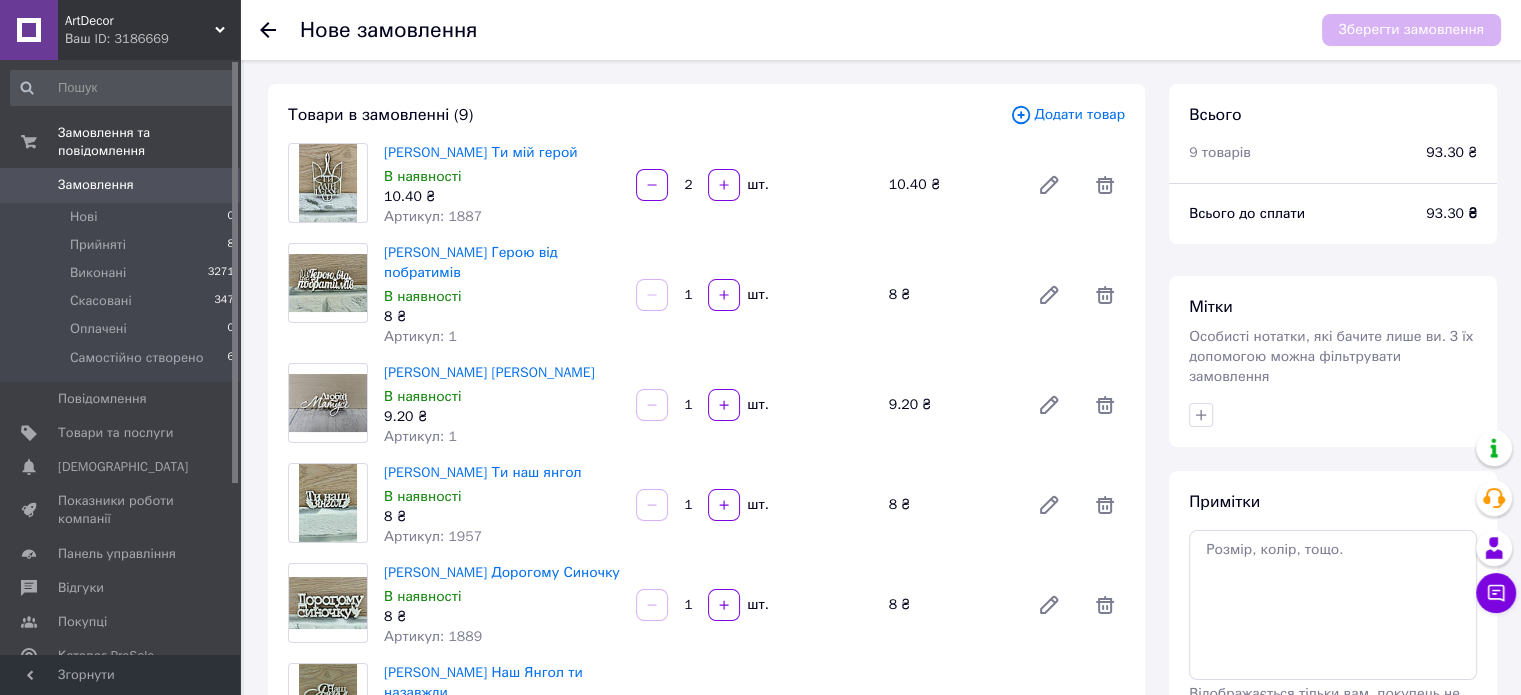 drag, startPoint x: 732, startPoint y: 278, endPoint x: 724, endPoint y: 351, distance: 73.43705 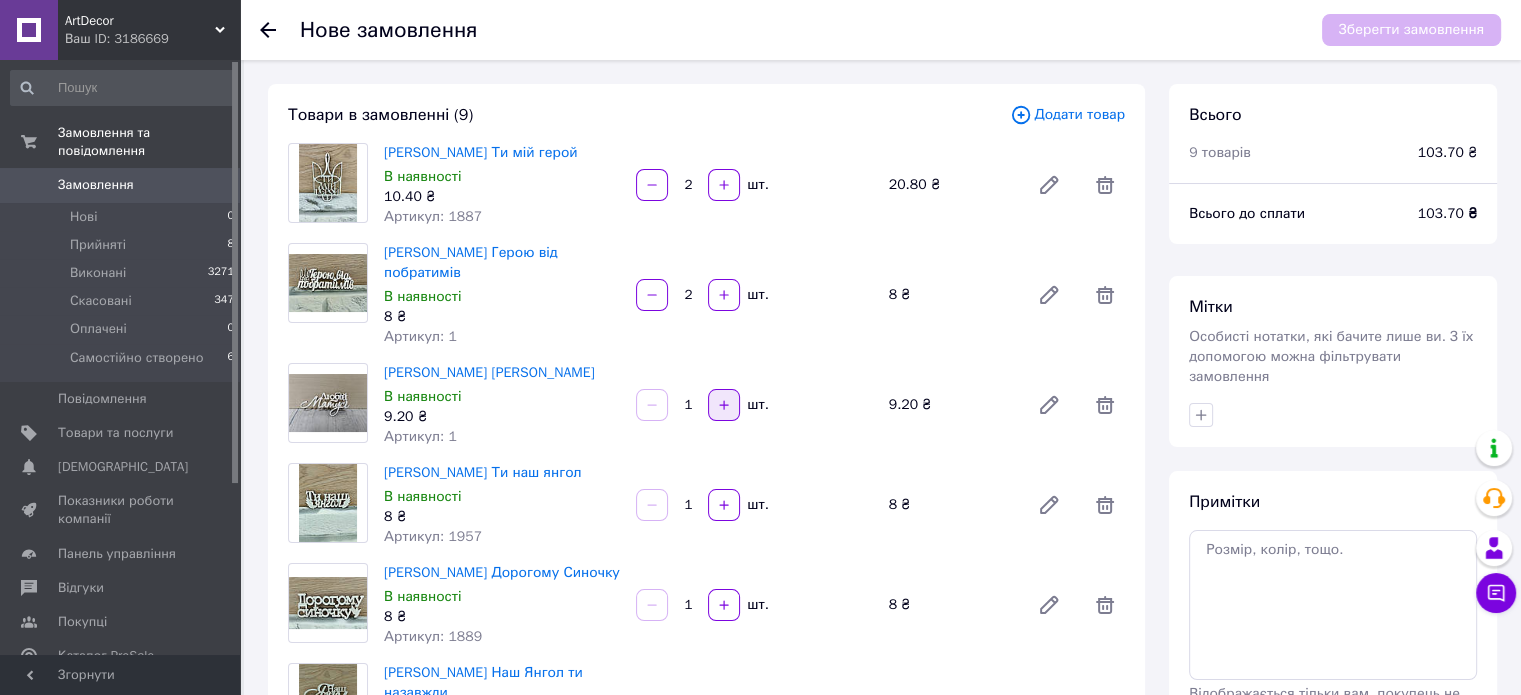 click 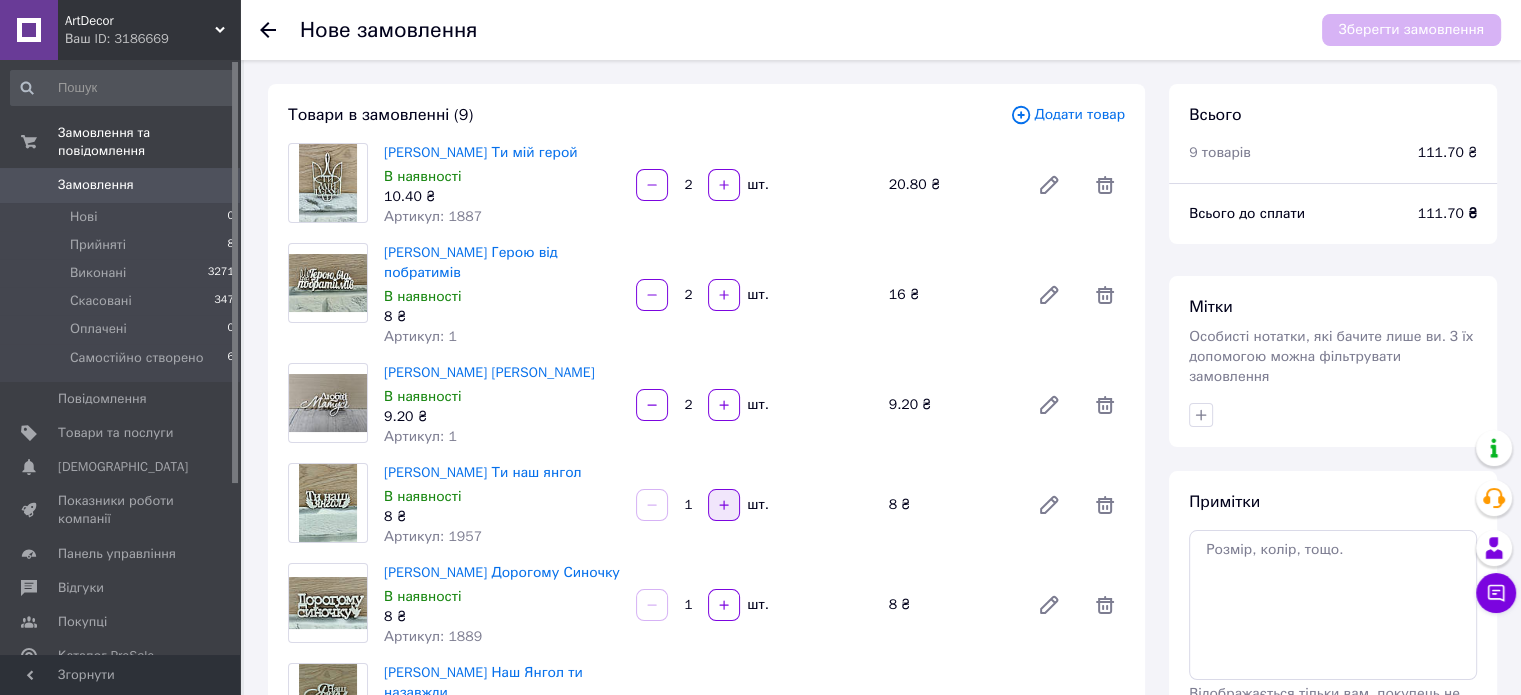 click 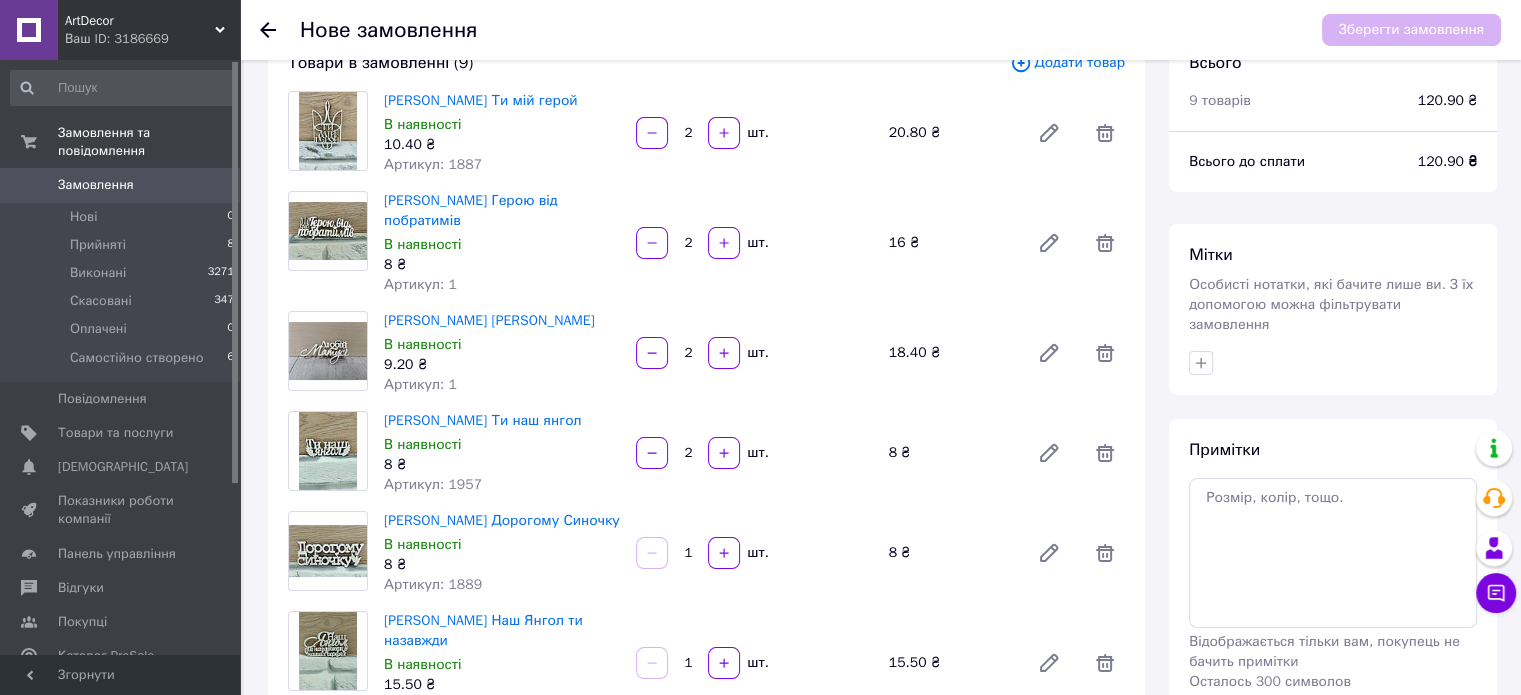 scroll, scrollTop: 100, scrollLeft: 0, axis: vertical 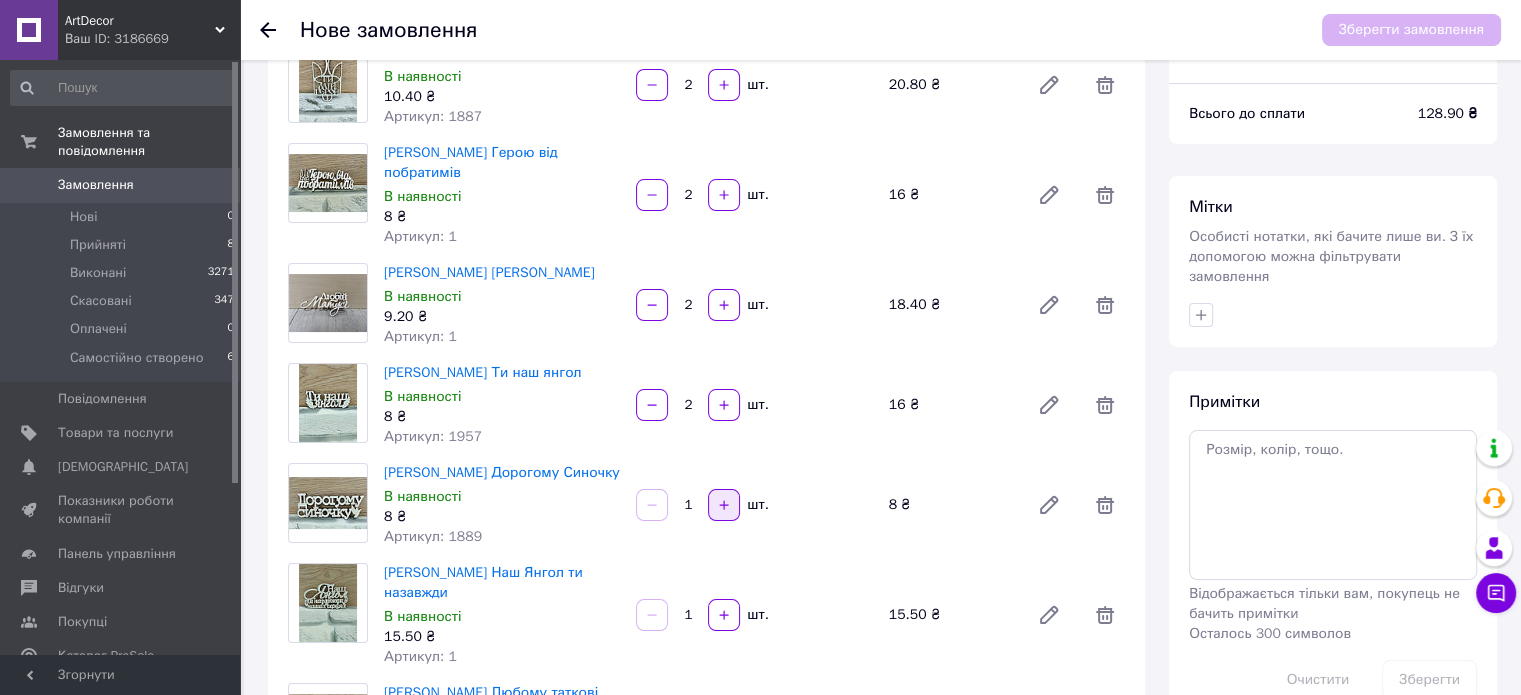 click 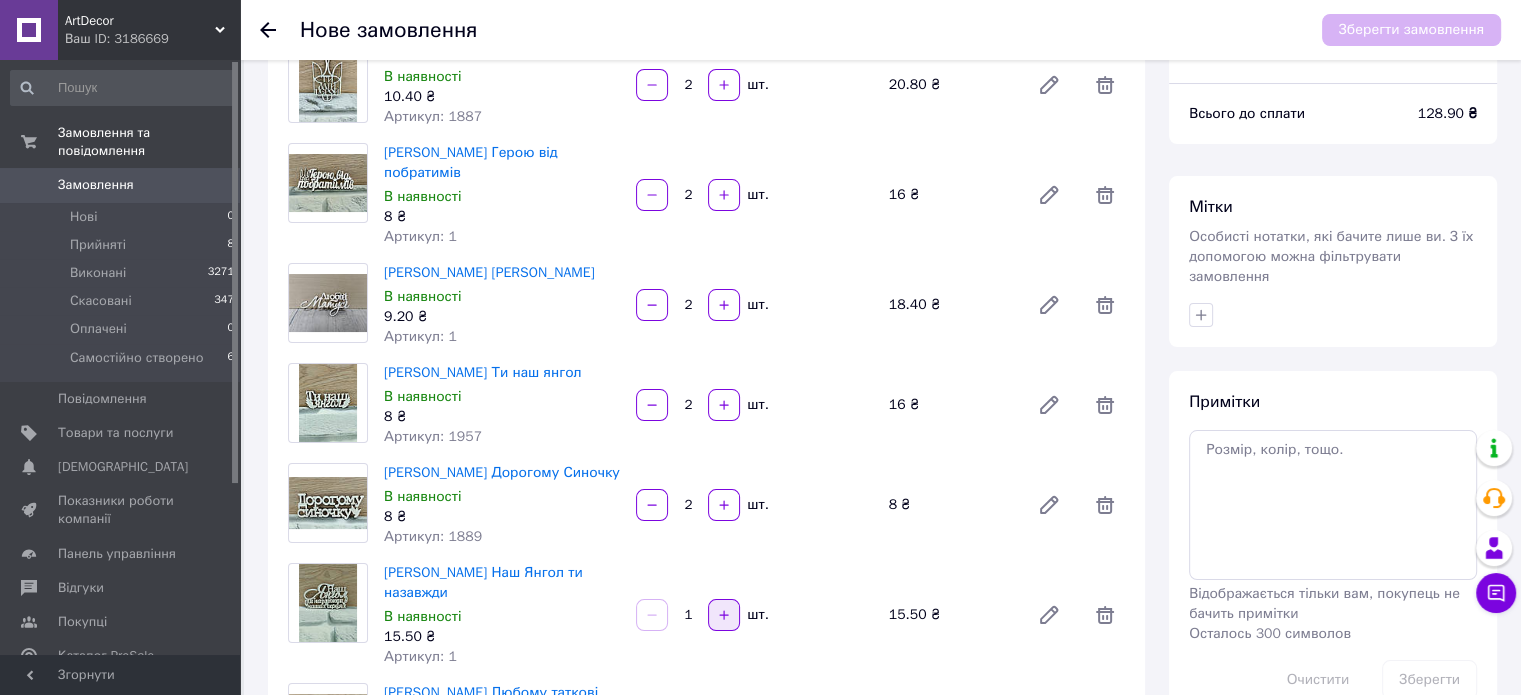 click 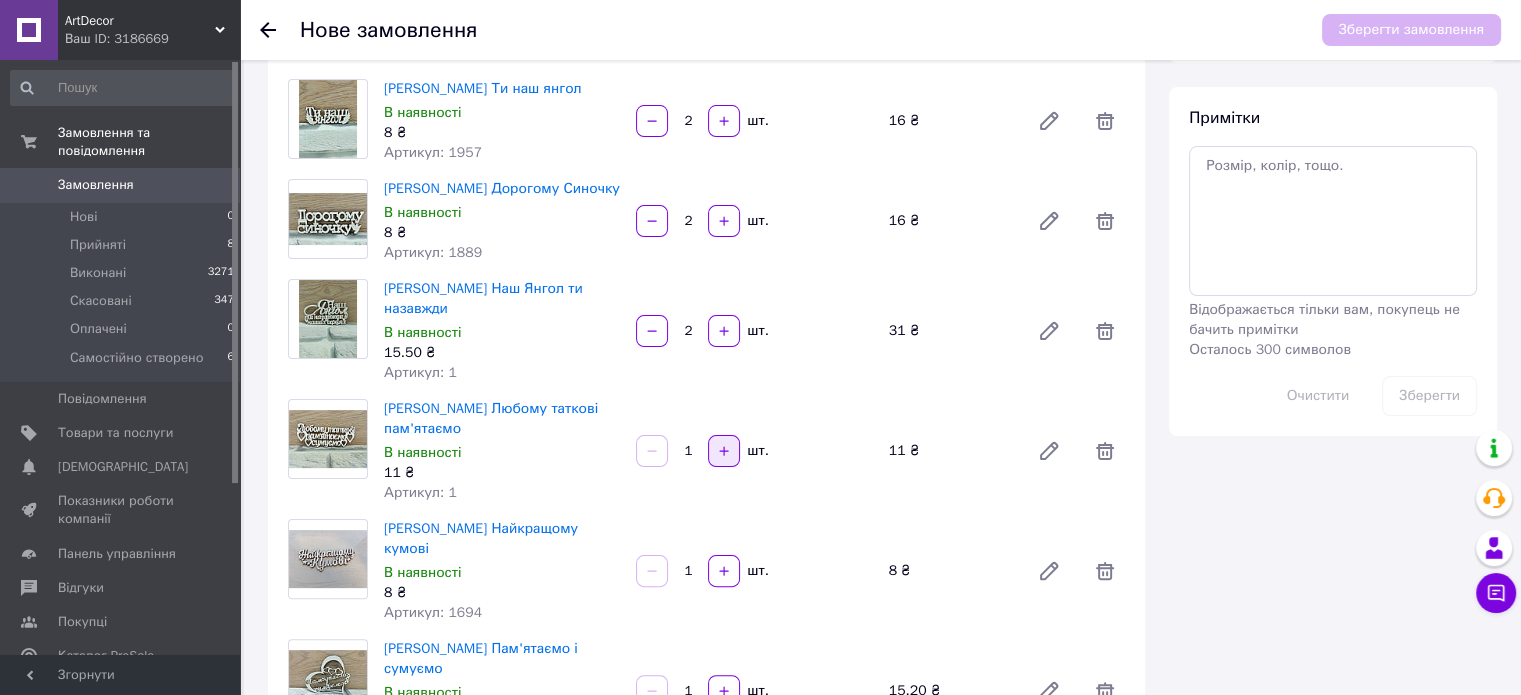scroll, scrollTop: 400, scrollLeft: 0, axis: vertical 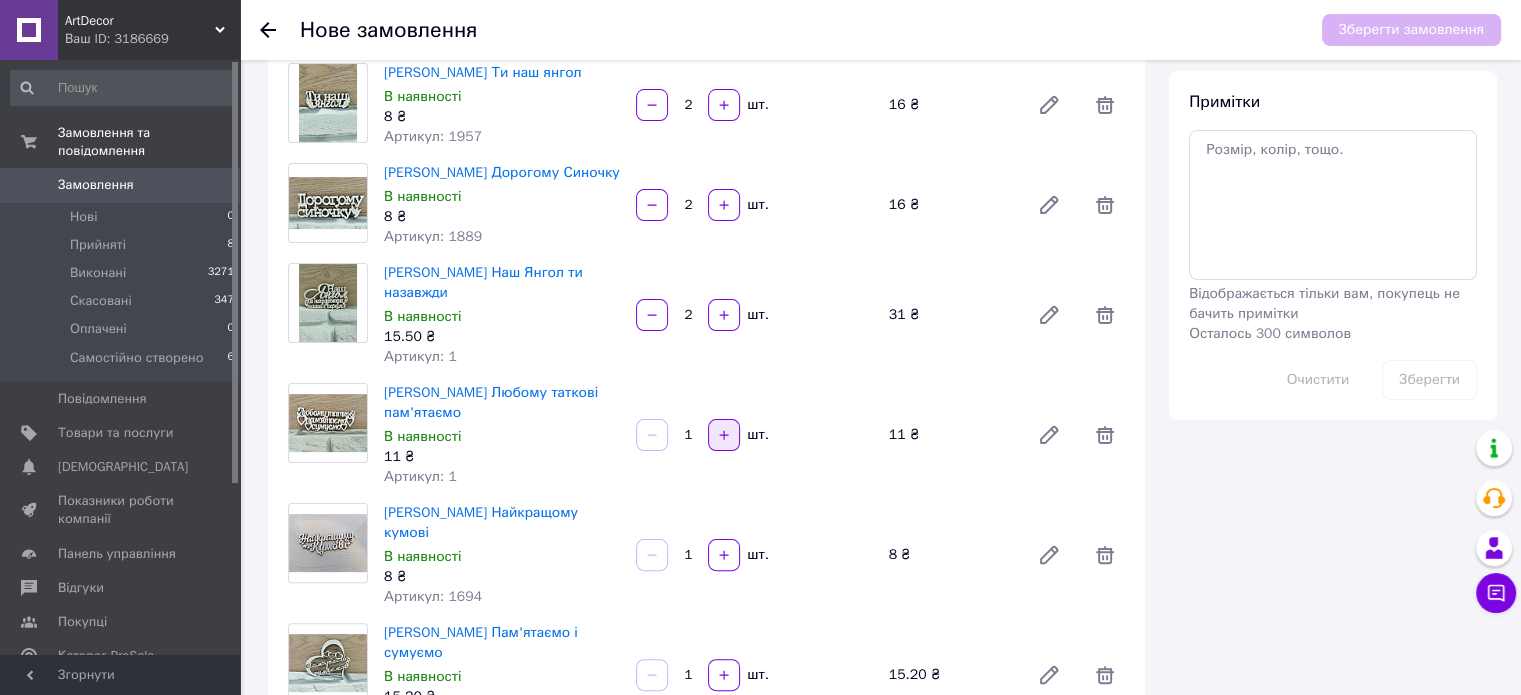 click 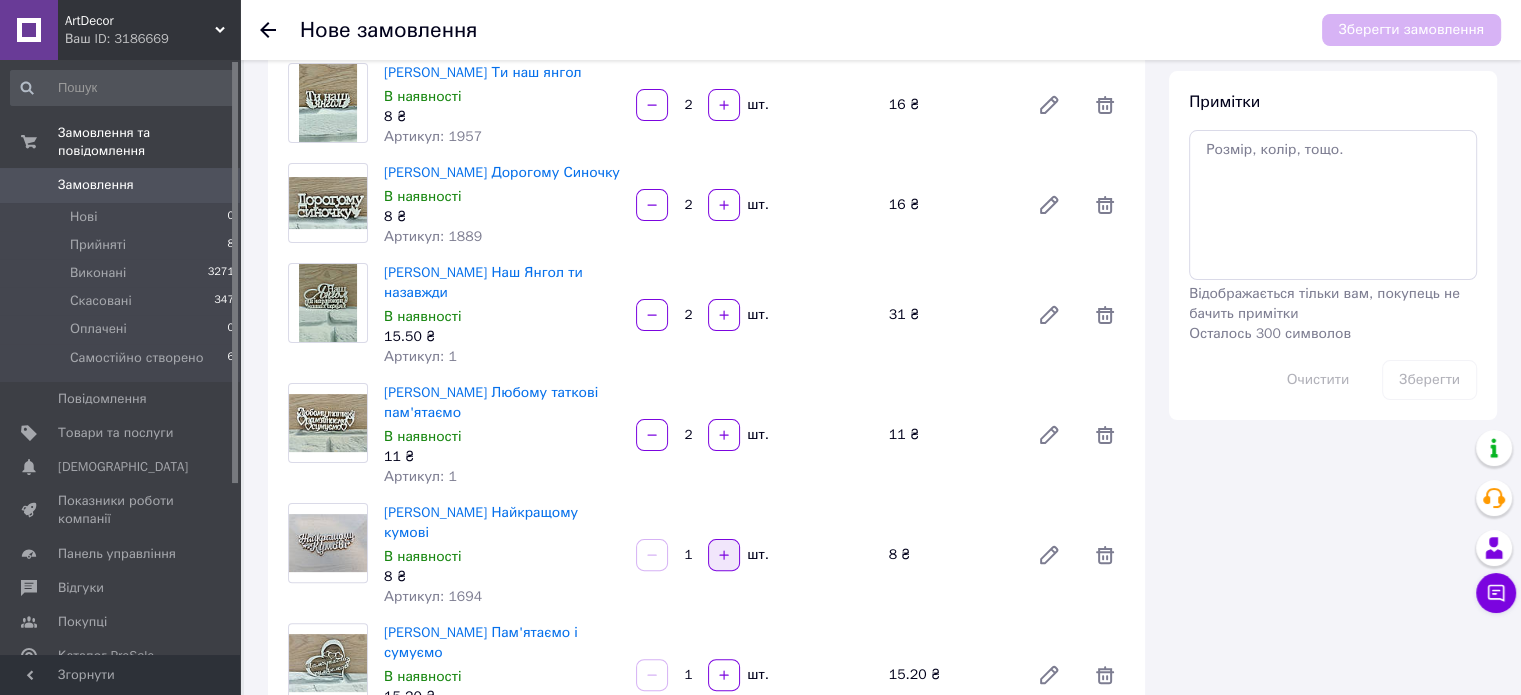 drag, startPoint x: 727, startPoint y: 478, endPoint x: 727, endPoint y: 535, distance: 57 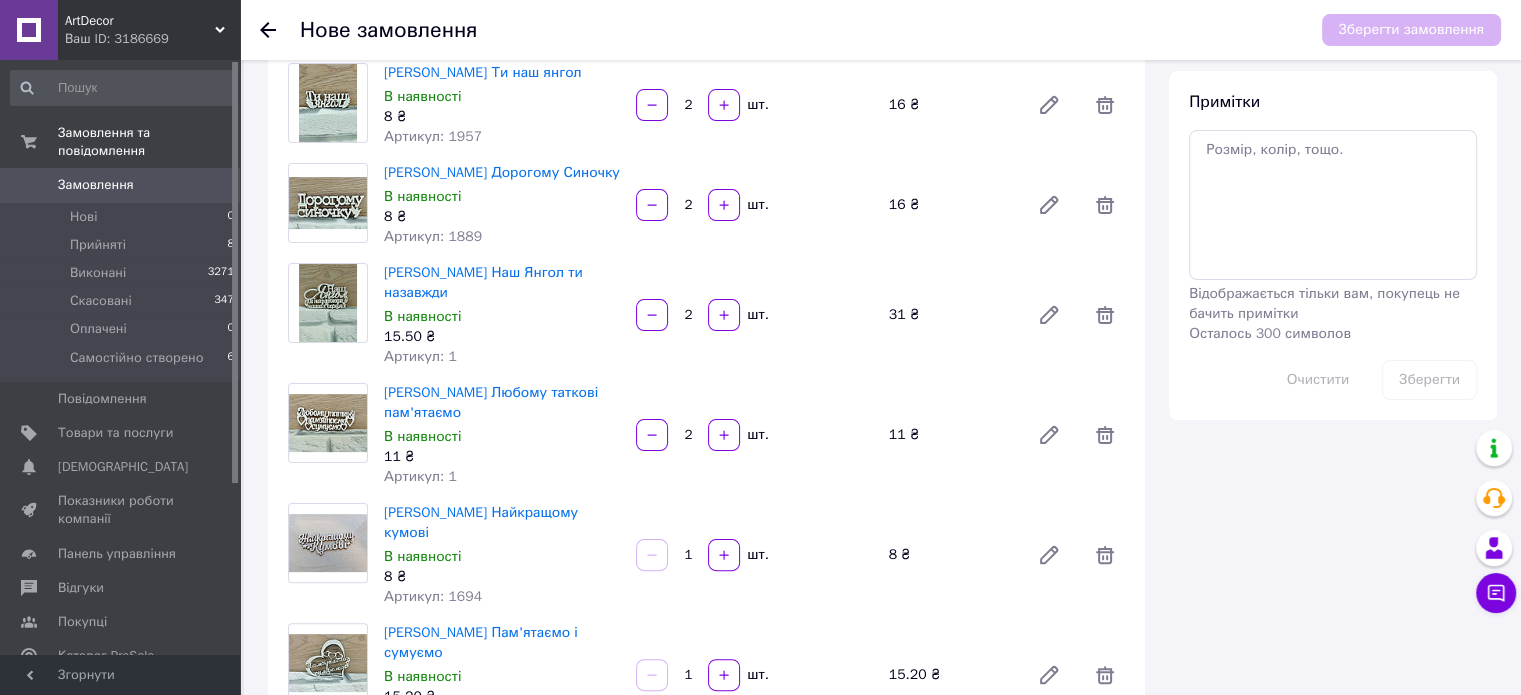 click 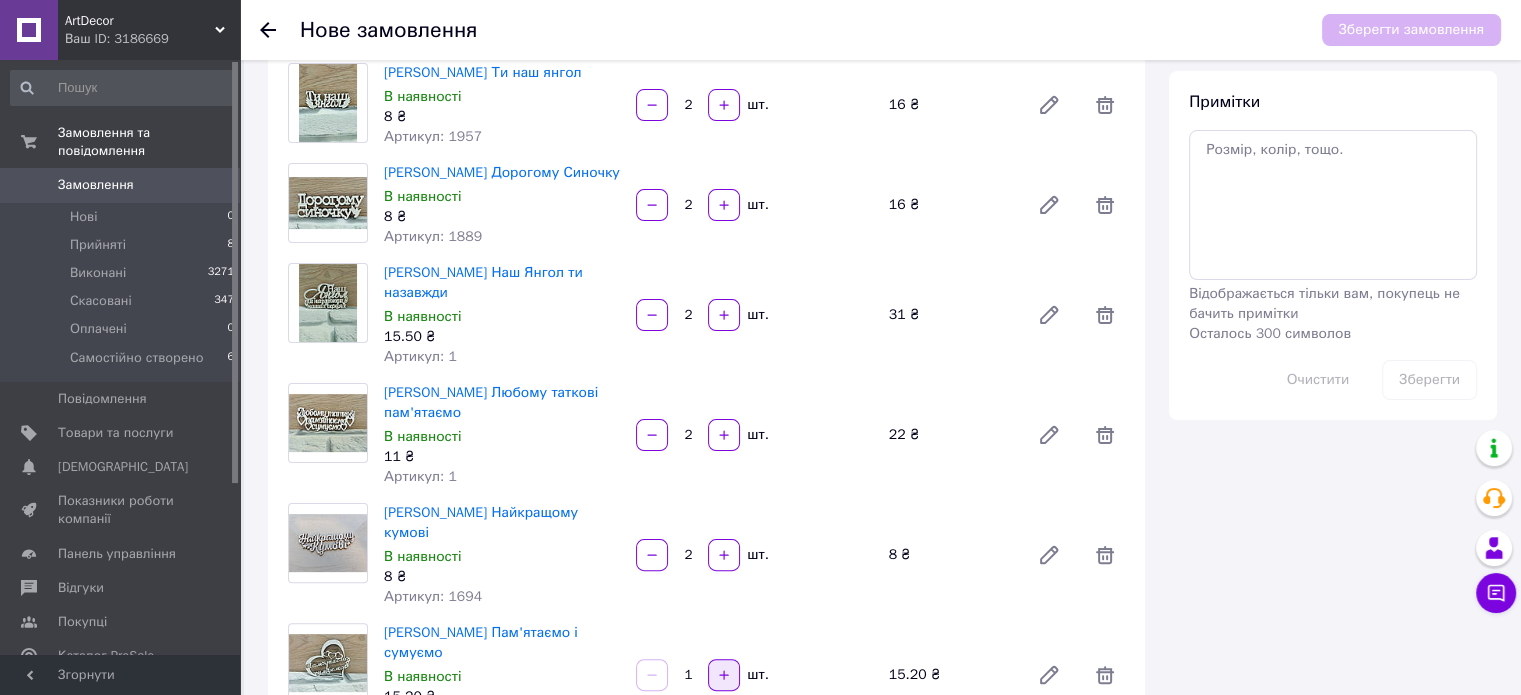 click at bounding box center [724, 675] 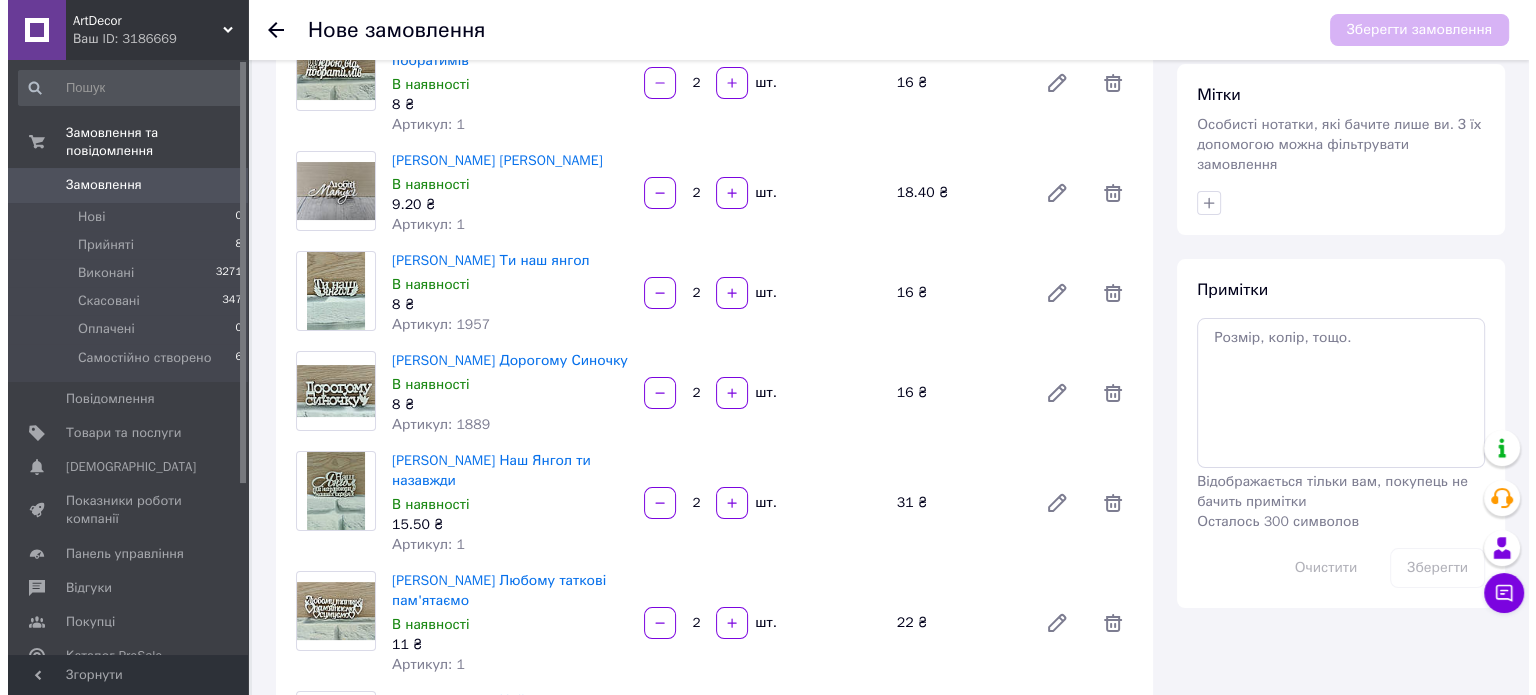 scroll, scrollTop: 0, scrollLeft: 0, axis: both 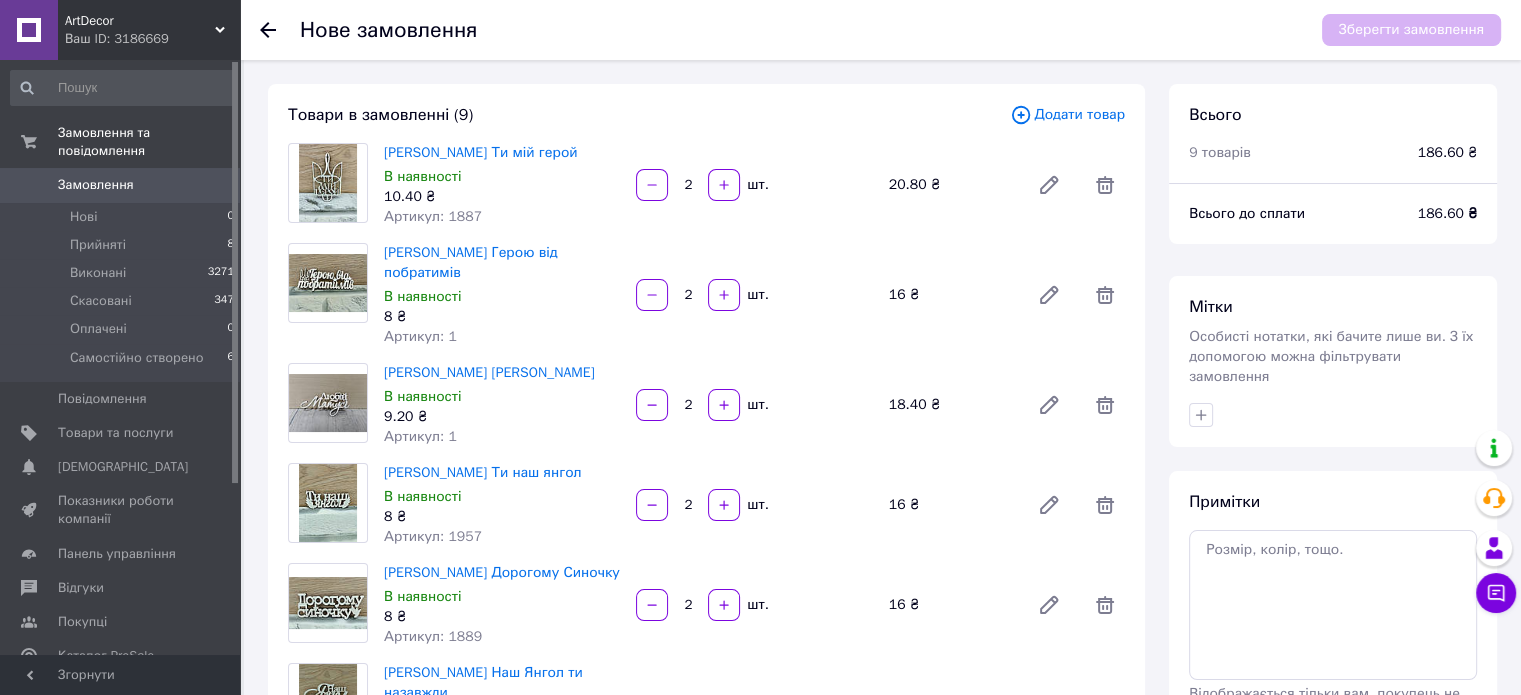 click on "Додати товар" at bounding box center [1067, 115] 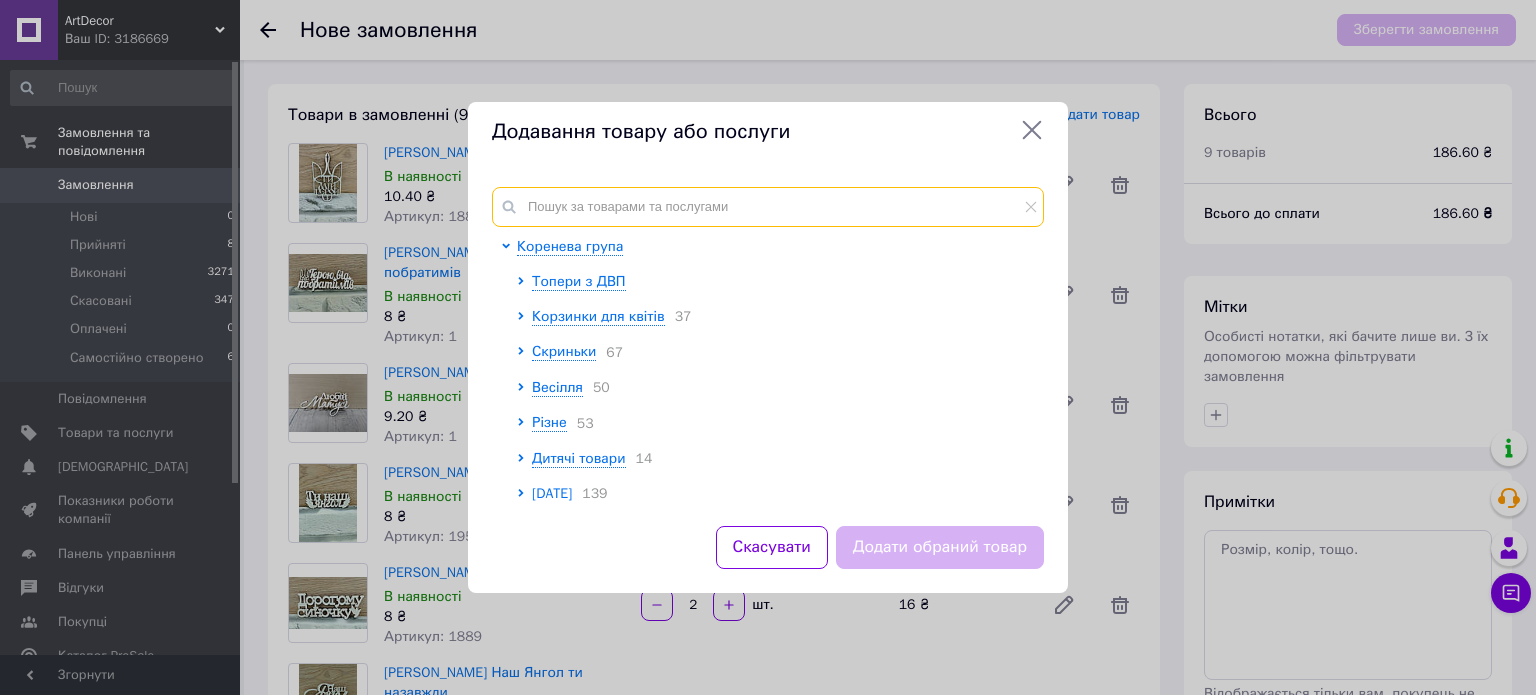 click at bounding box center (768, 207) 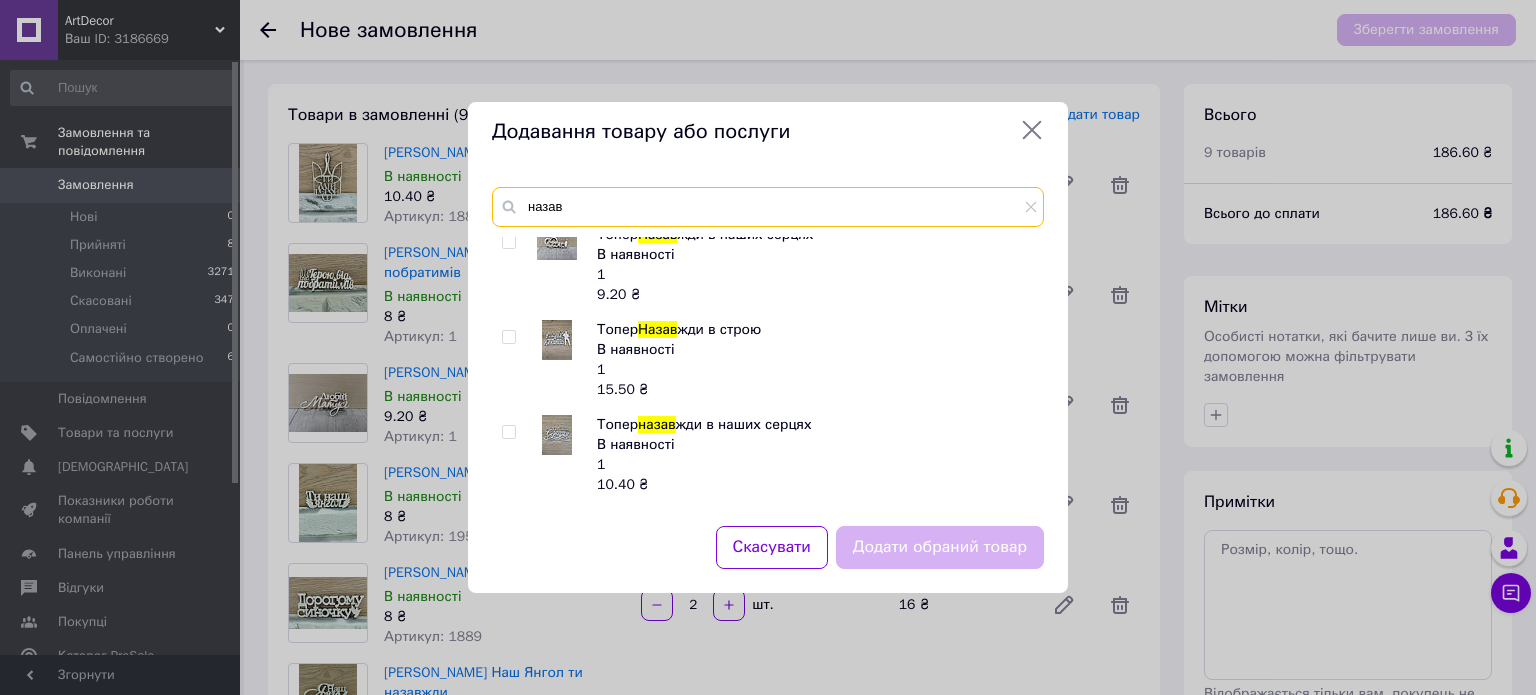 scroll, scrollTop: 995, scrollLeft: 0, axis: vertical 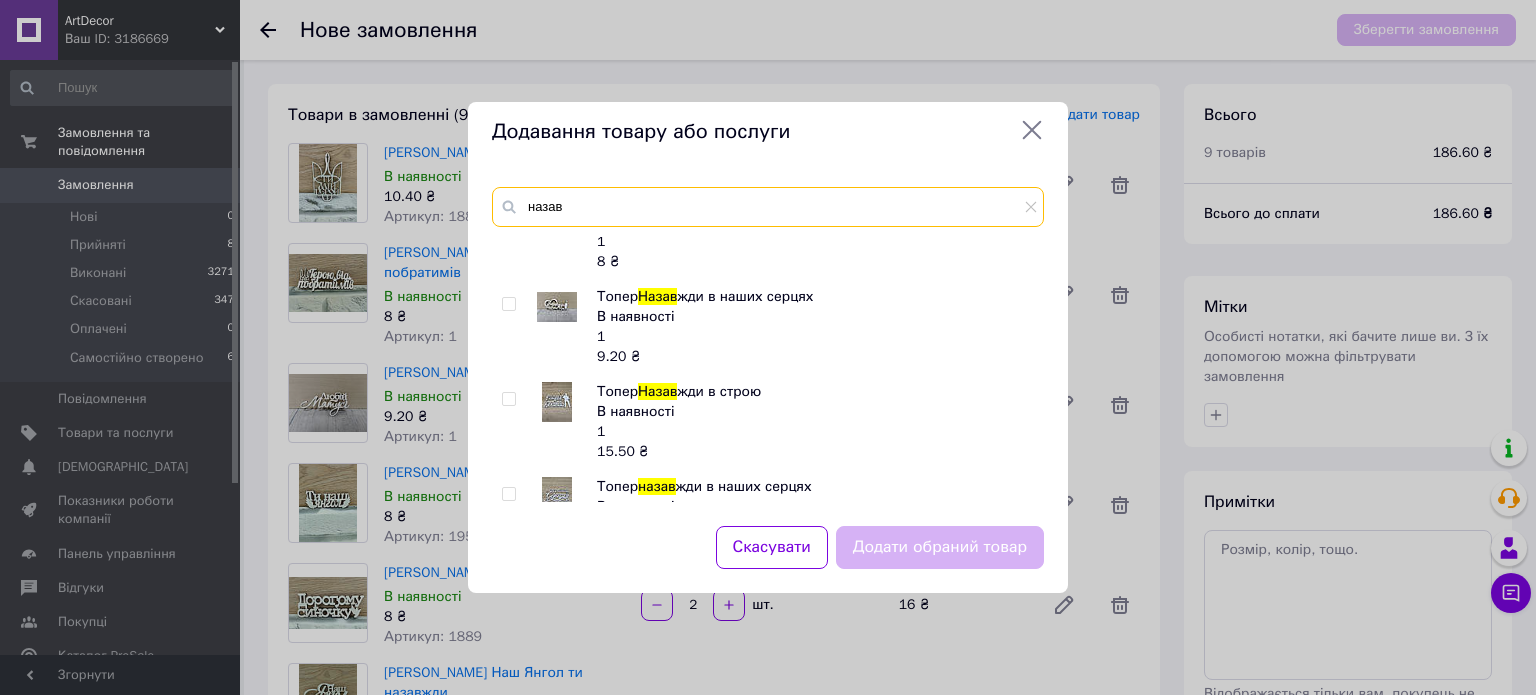 type on "назав" 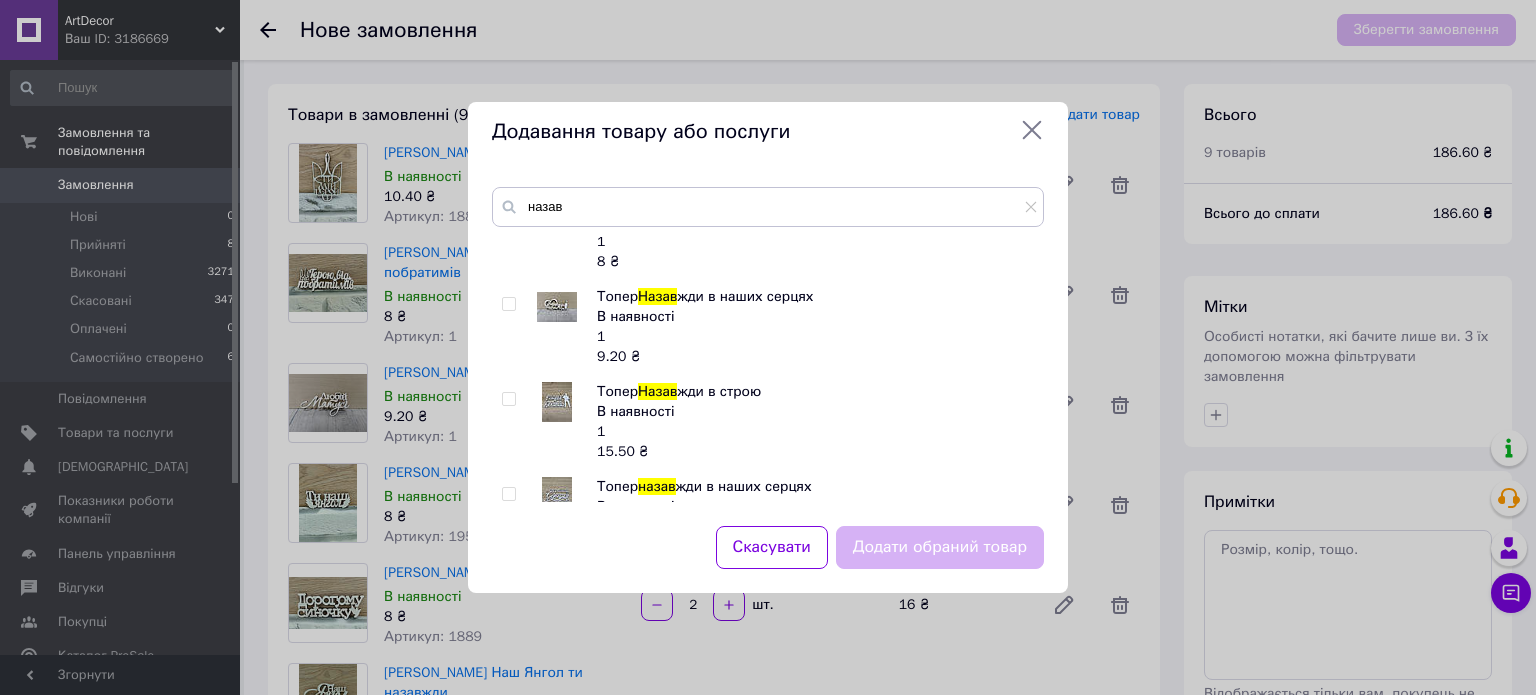 click at bounding box center [508, 304] 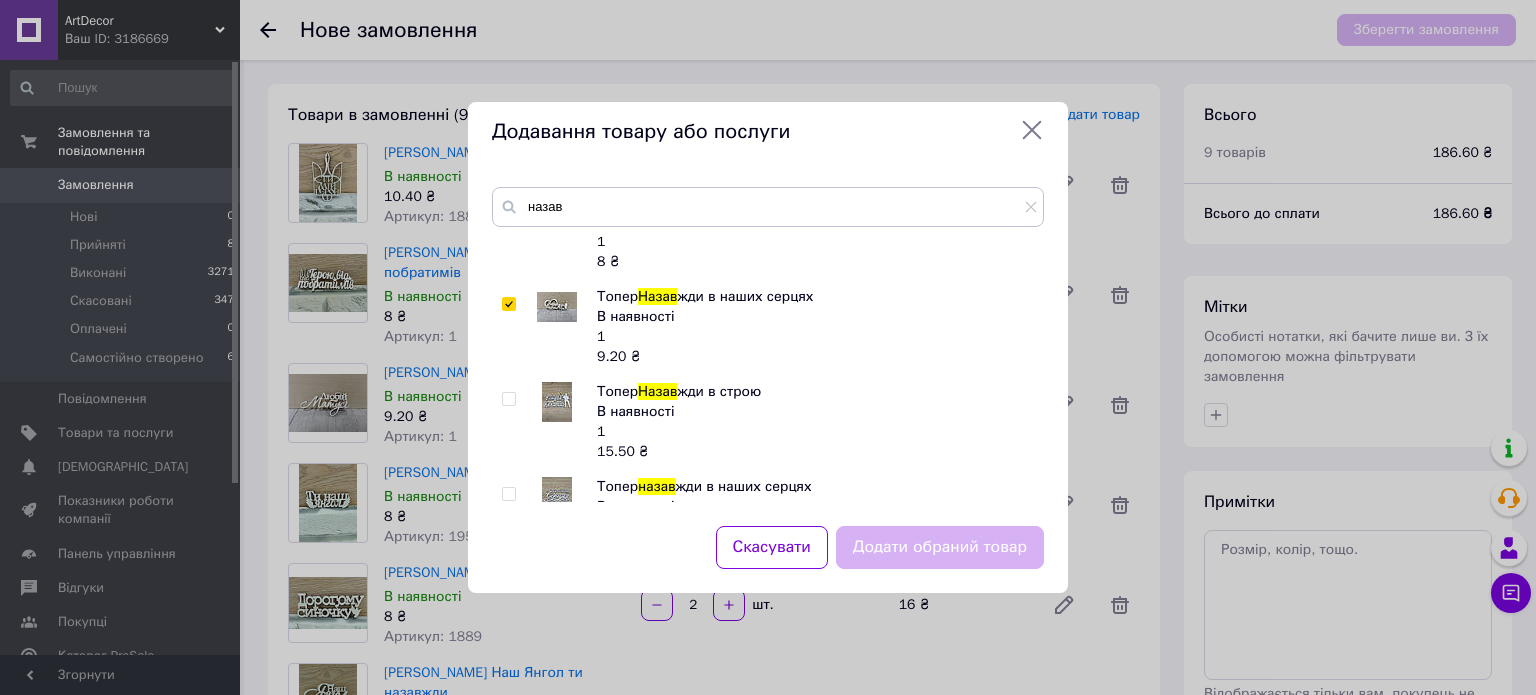 checkbox on "true" 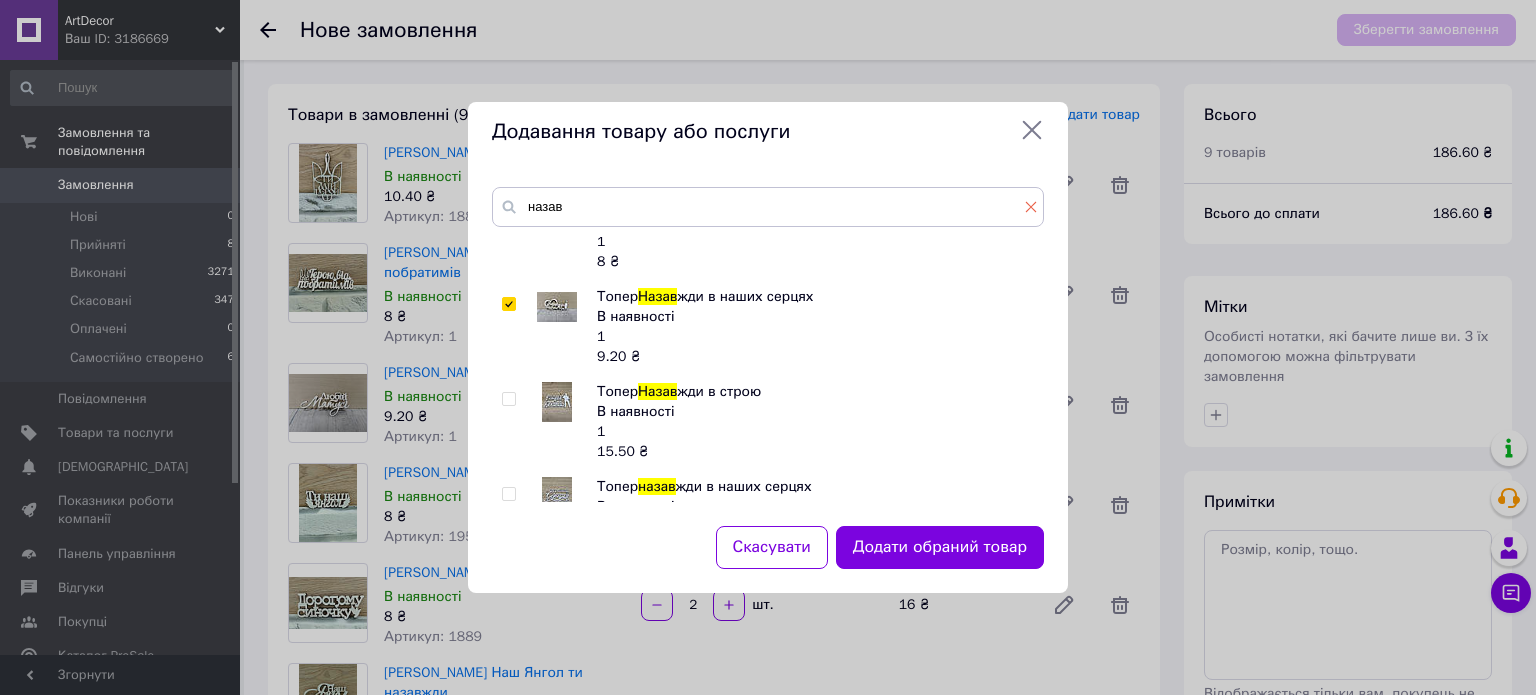 click 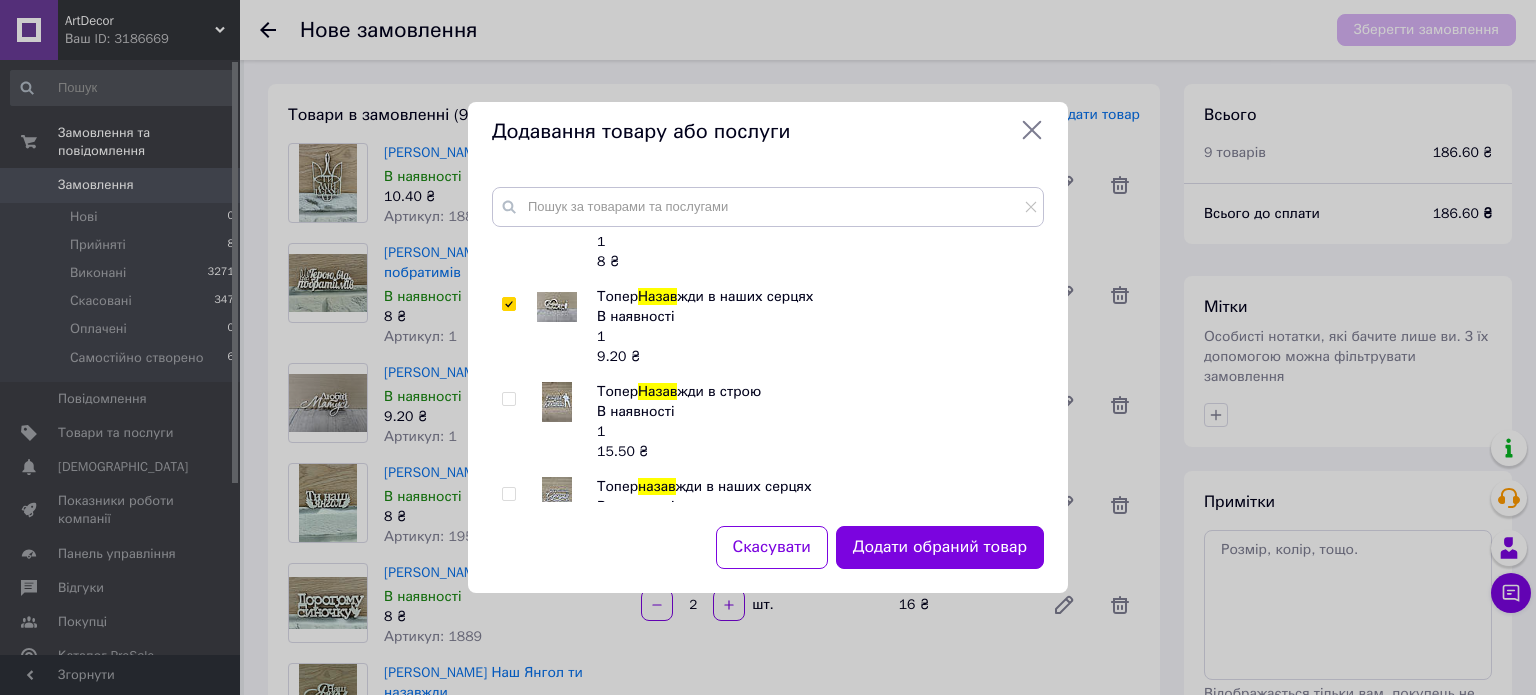 scroll, scrollTop: 277, scrollLeft: 0, axis: vertical 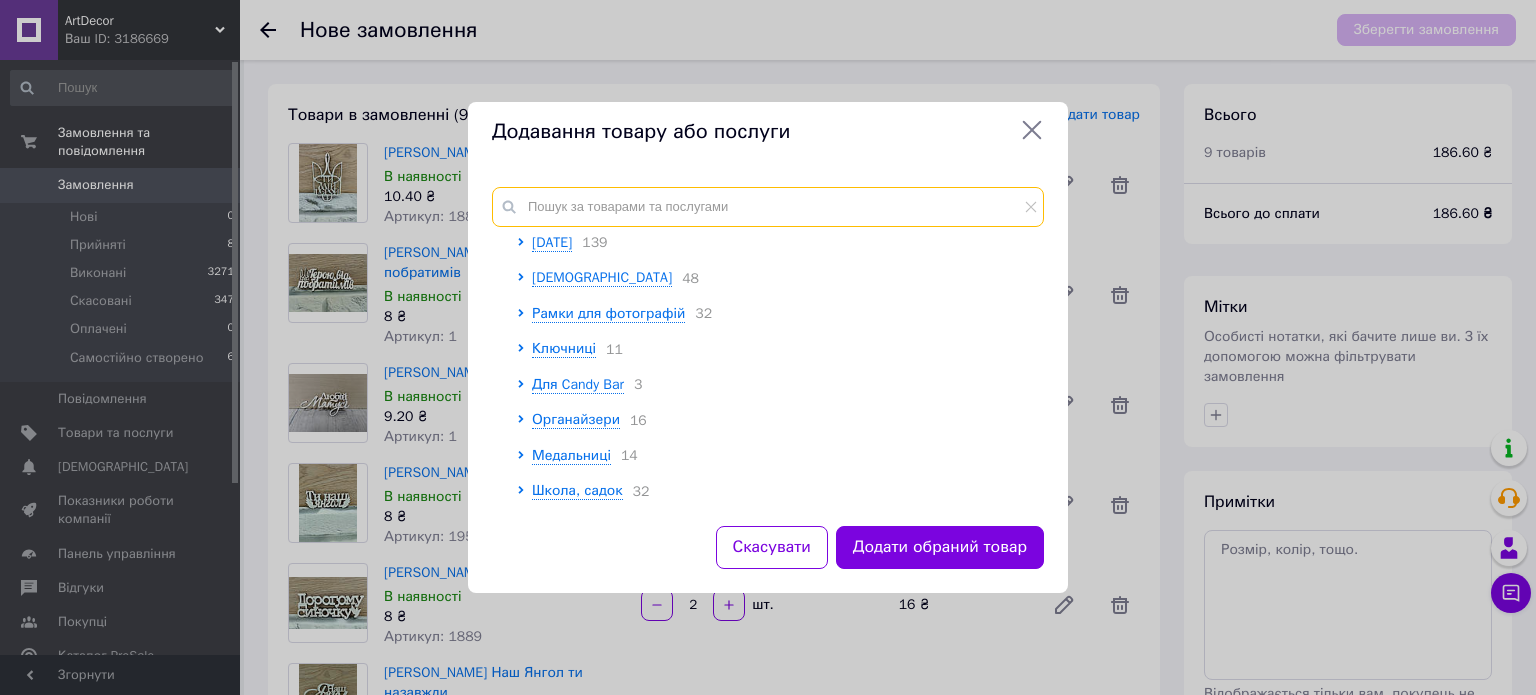 click at bounding box center (768, 207) 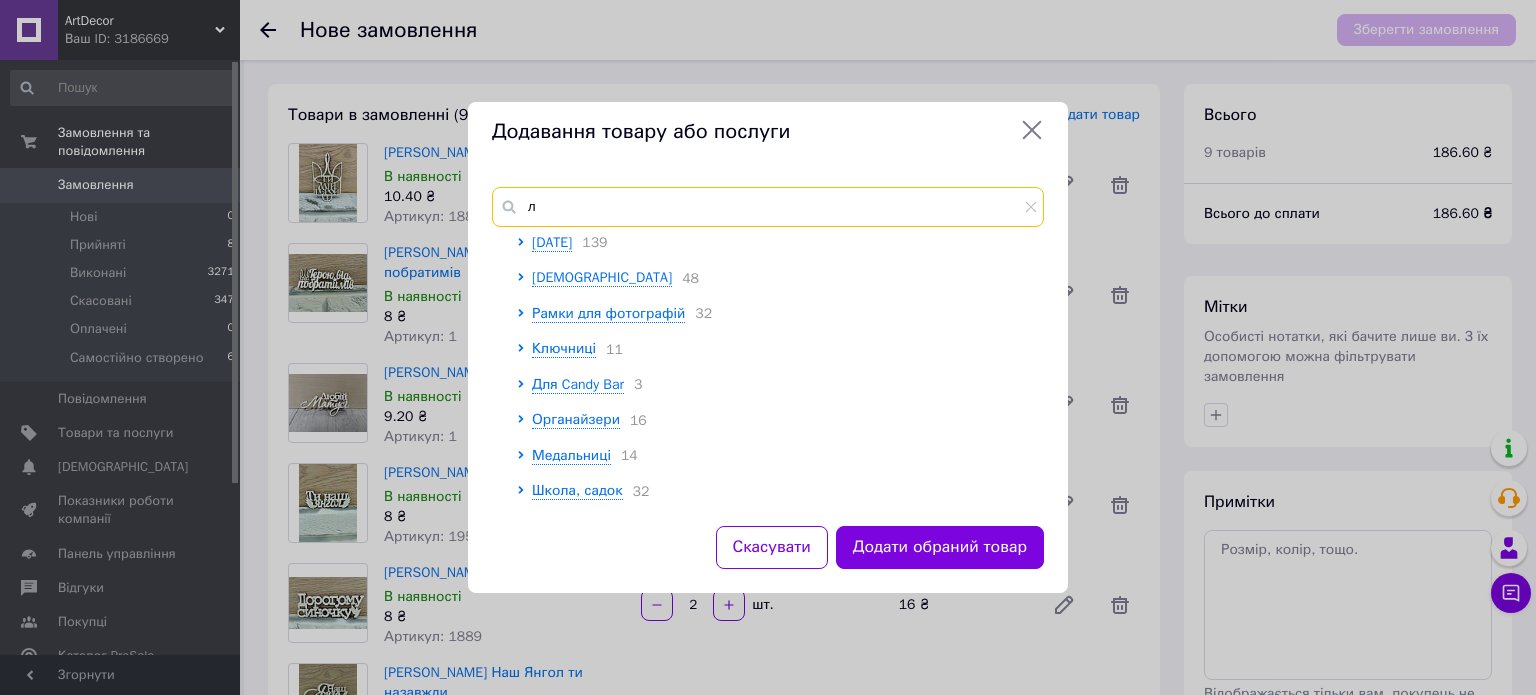 scroll, scrollTop: 0, scrollLeft: 0, axis: both 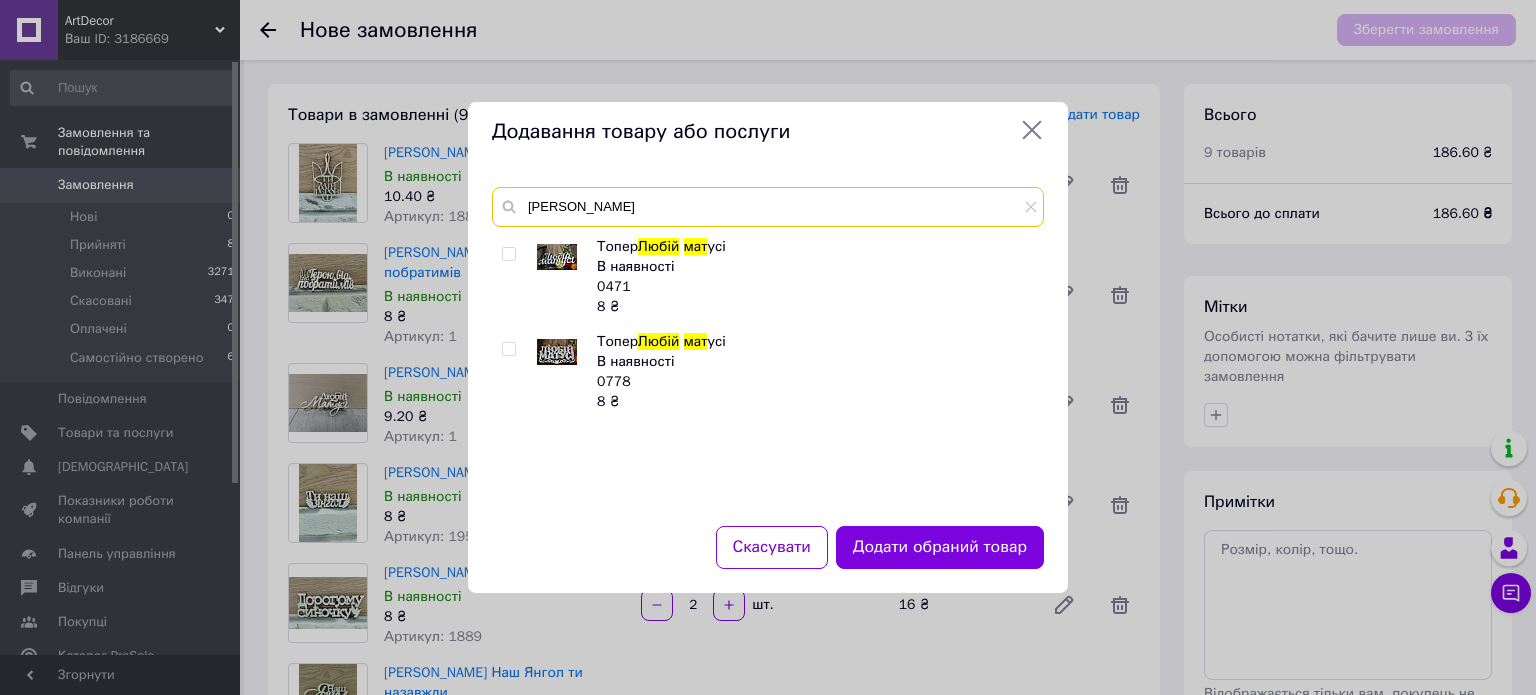 type on "[PERSON_NAME]" 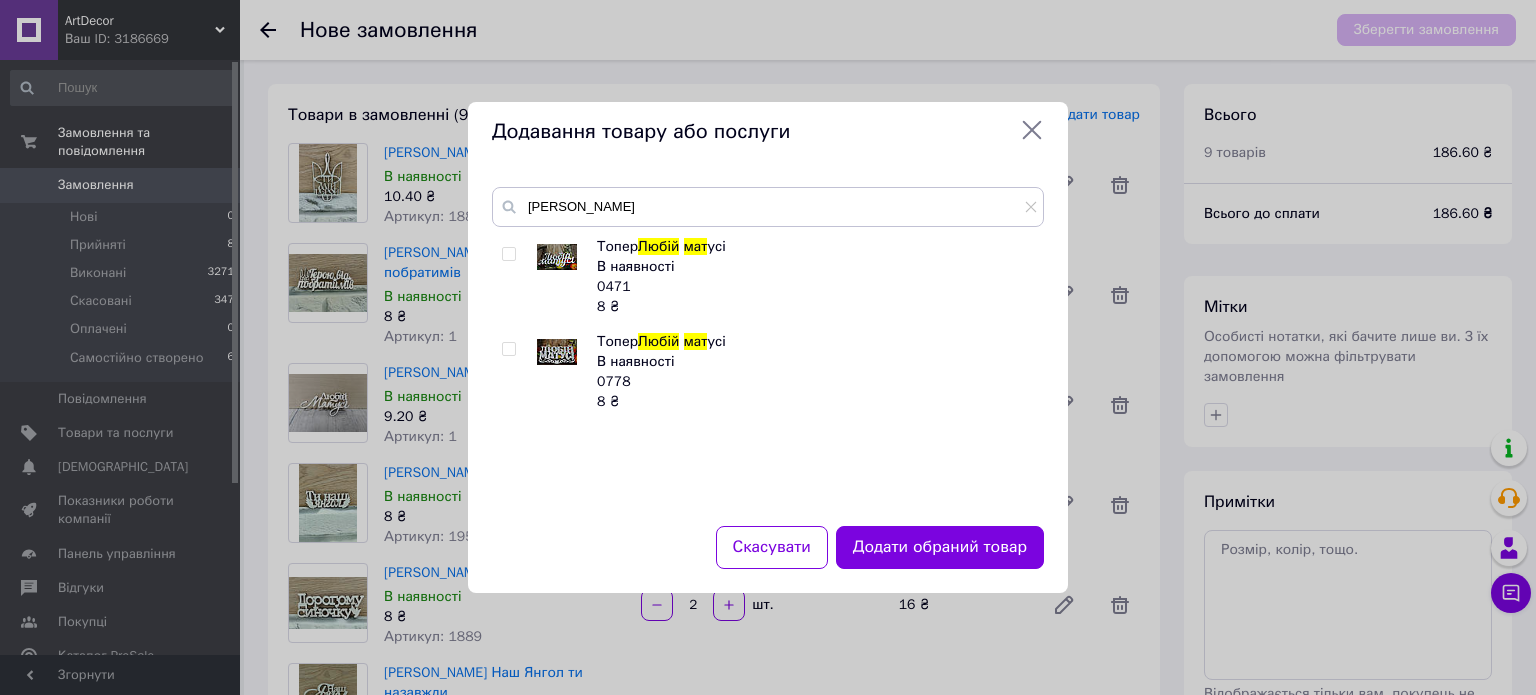 click at bounding box center [508, 254] 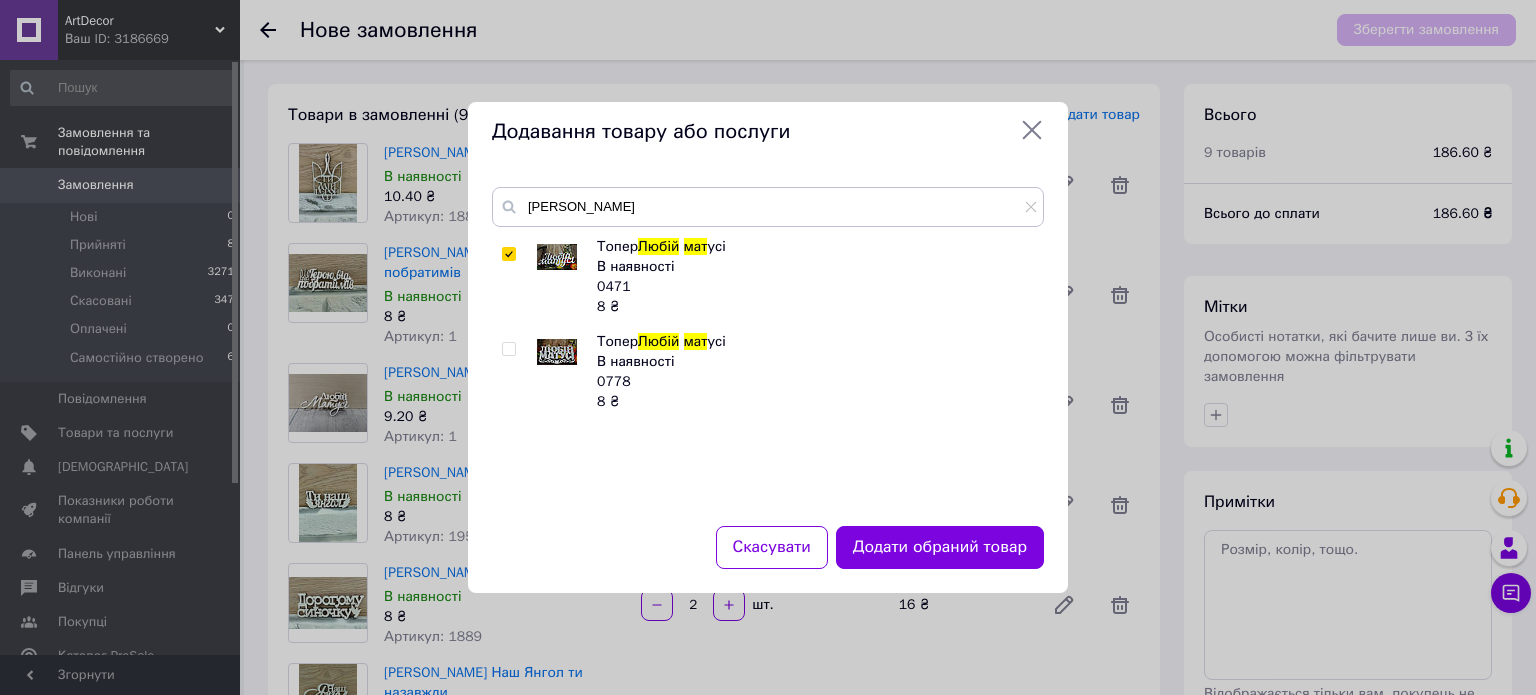 checkbox on "true" 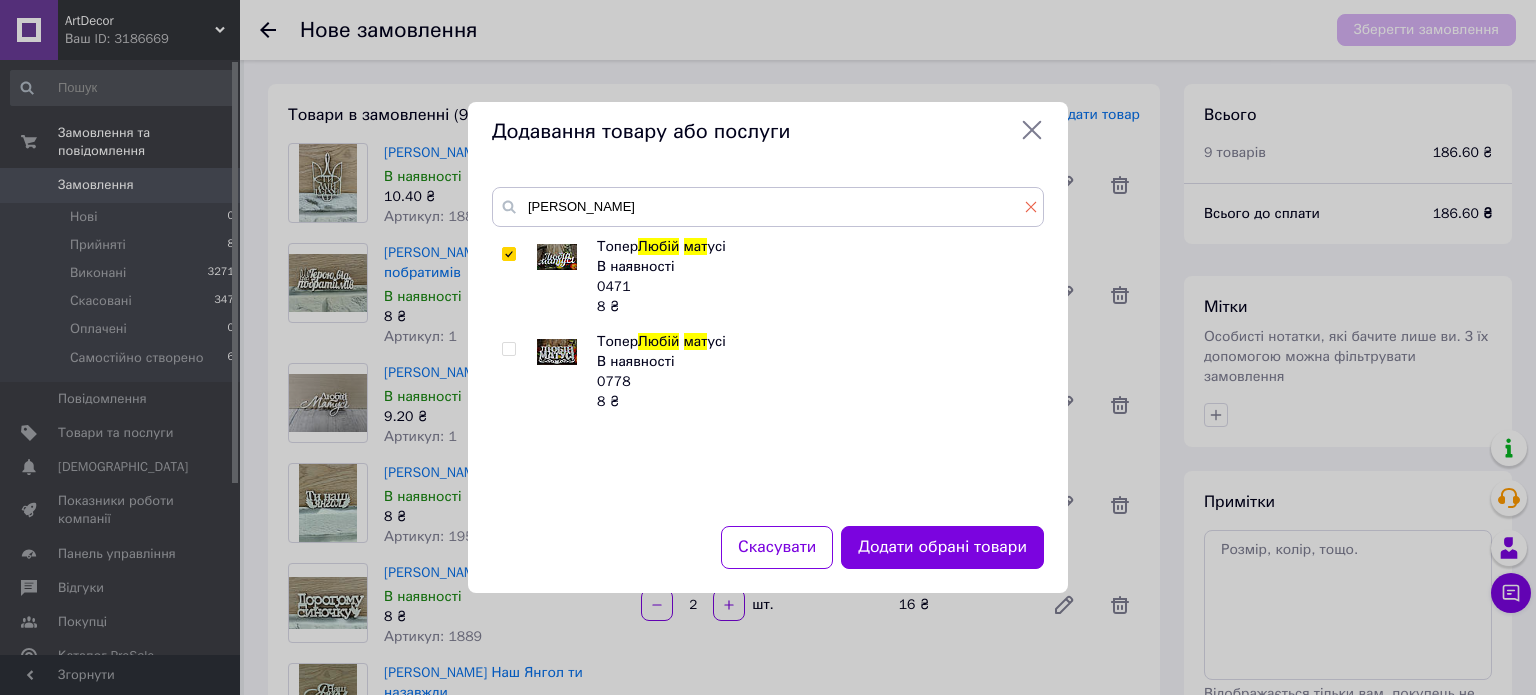 click 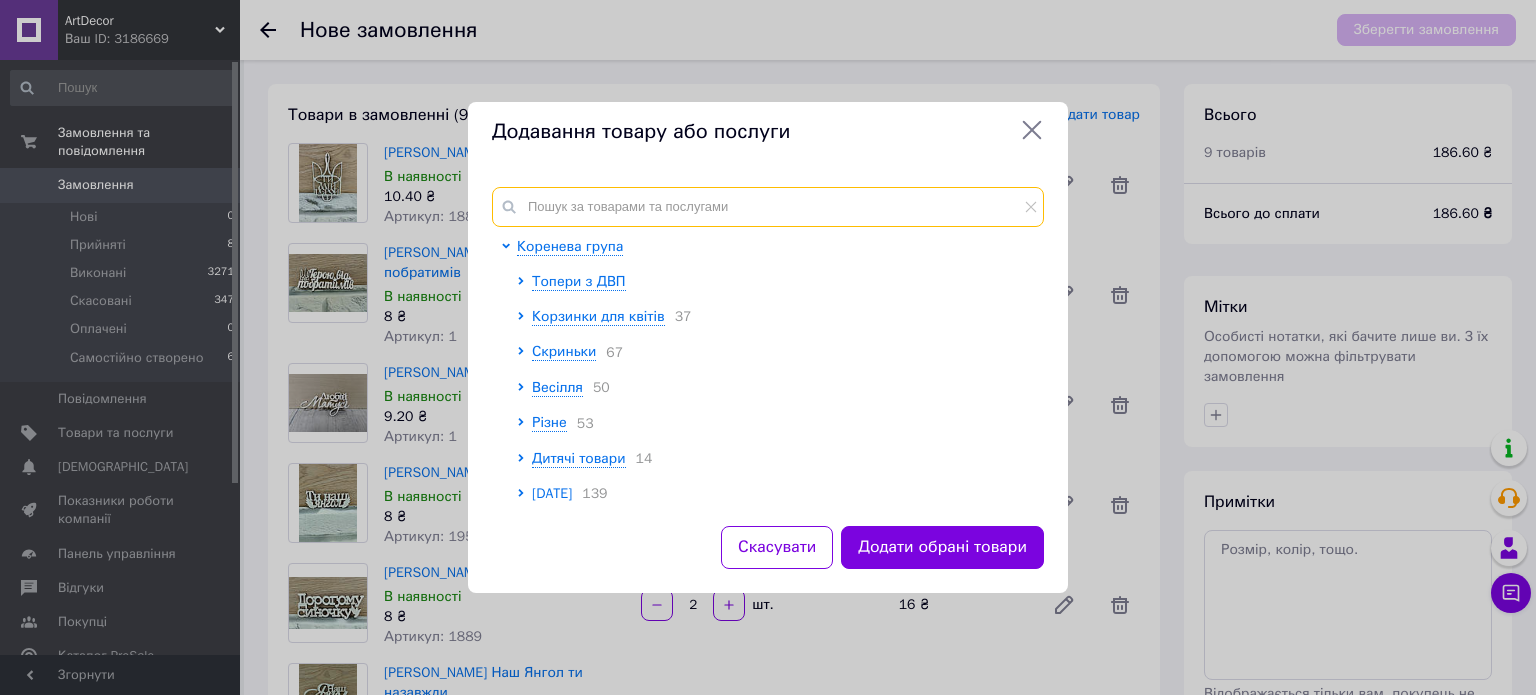 drag, startPoint x: 981, startPoint y: 211, endPoint x: 984, endPoint y: 199, distance: 12.369317 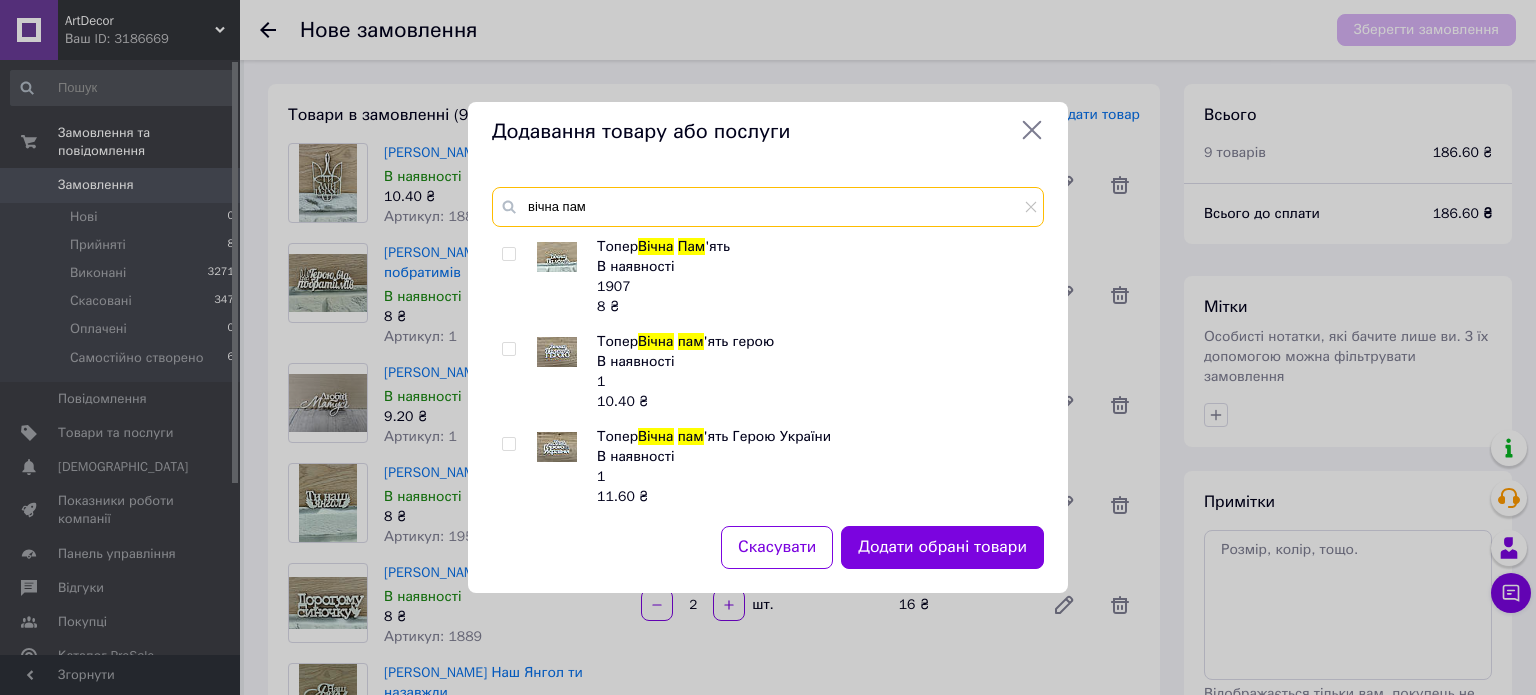 type on "вічна пам" 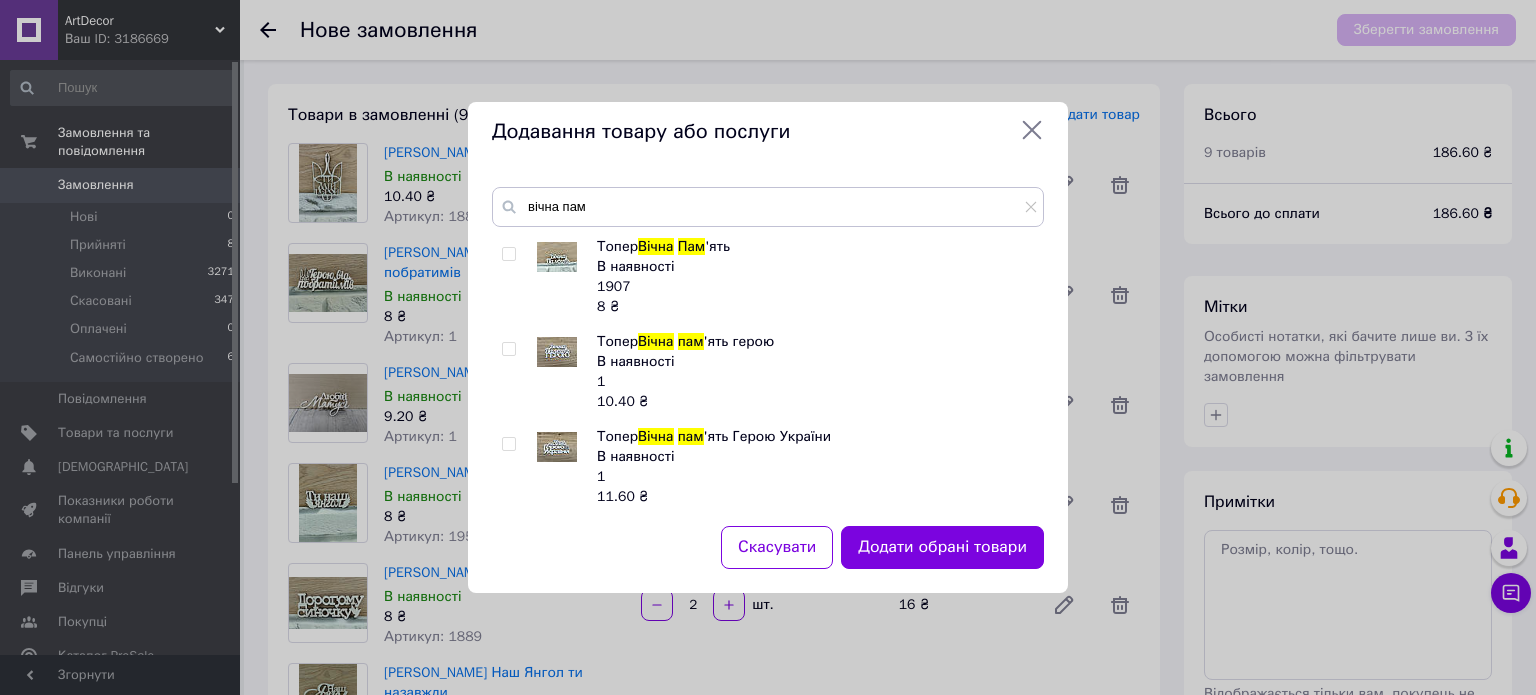 click at bounding box center (529, 277) 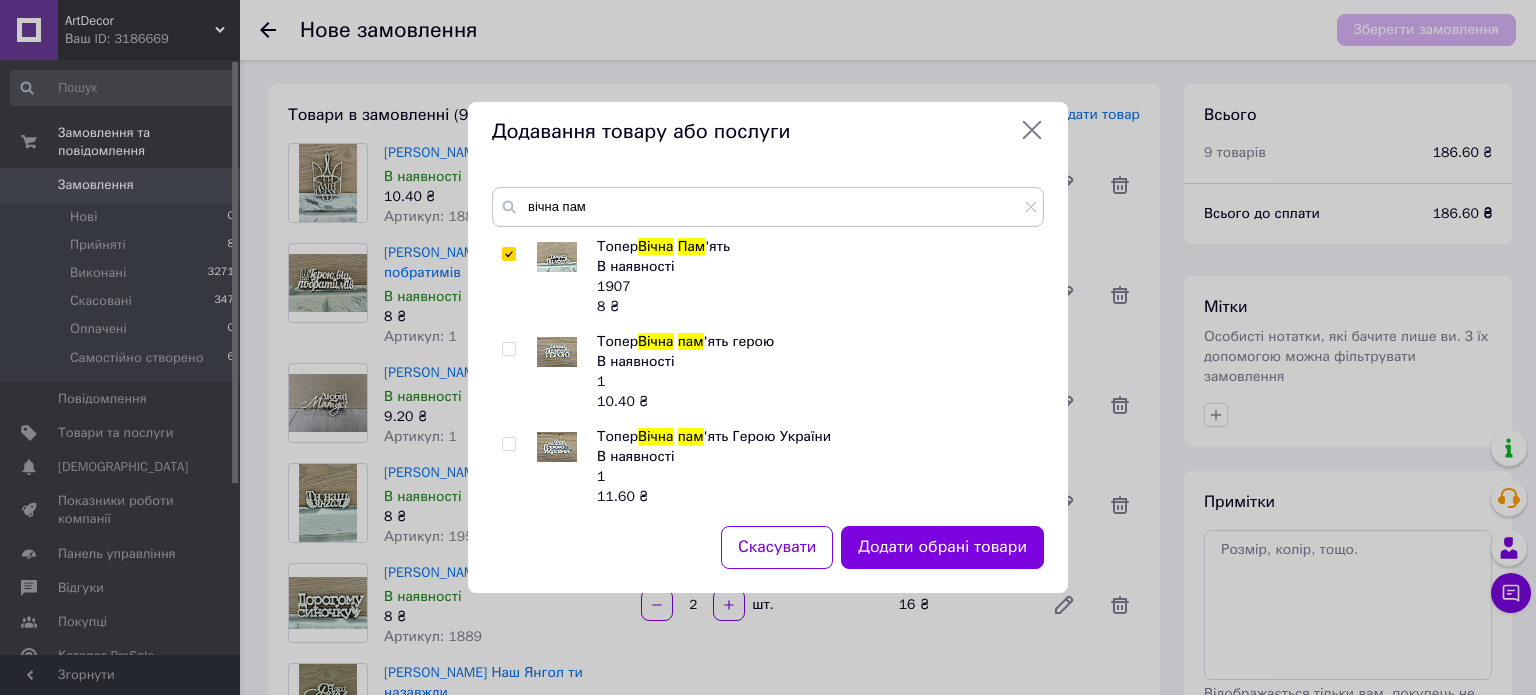 checkbox on "true" 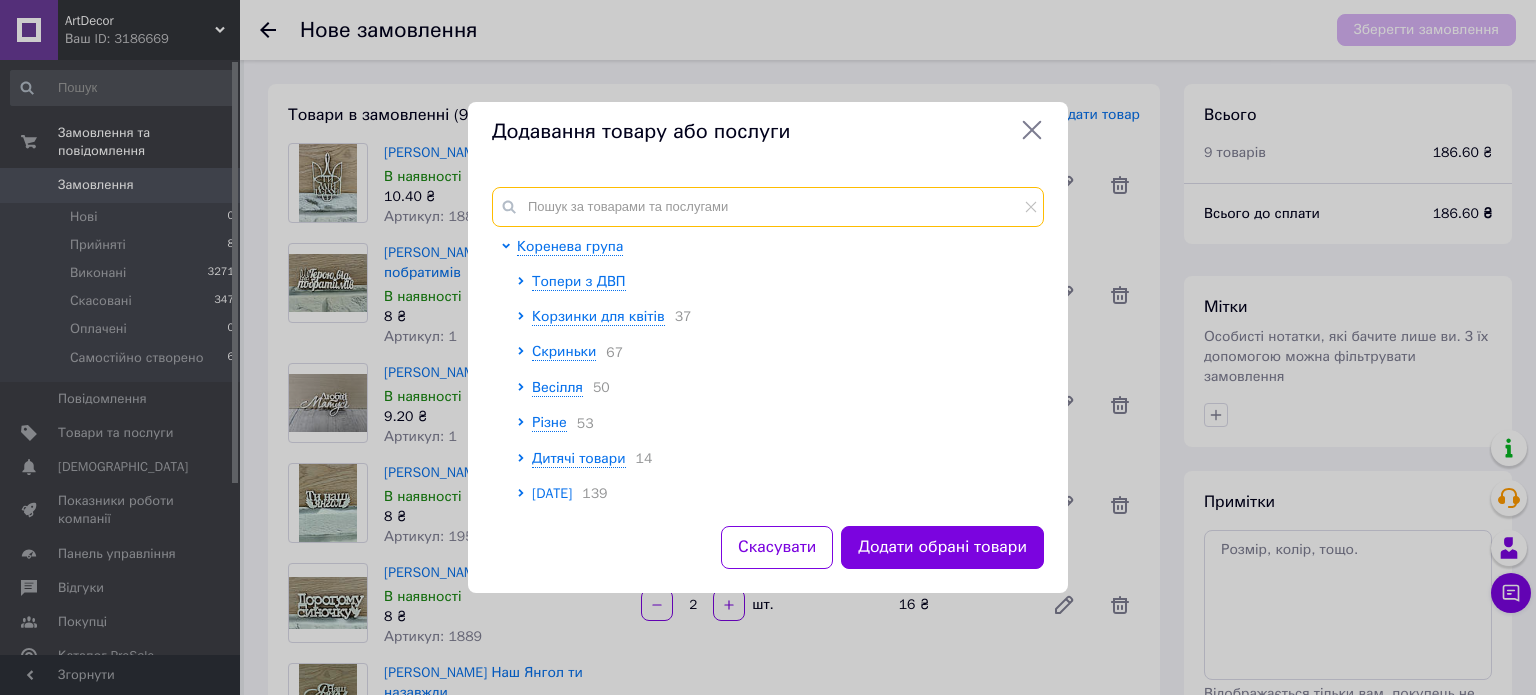click at bounding box center (768, 207) 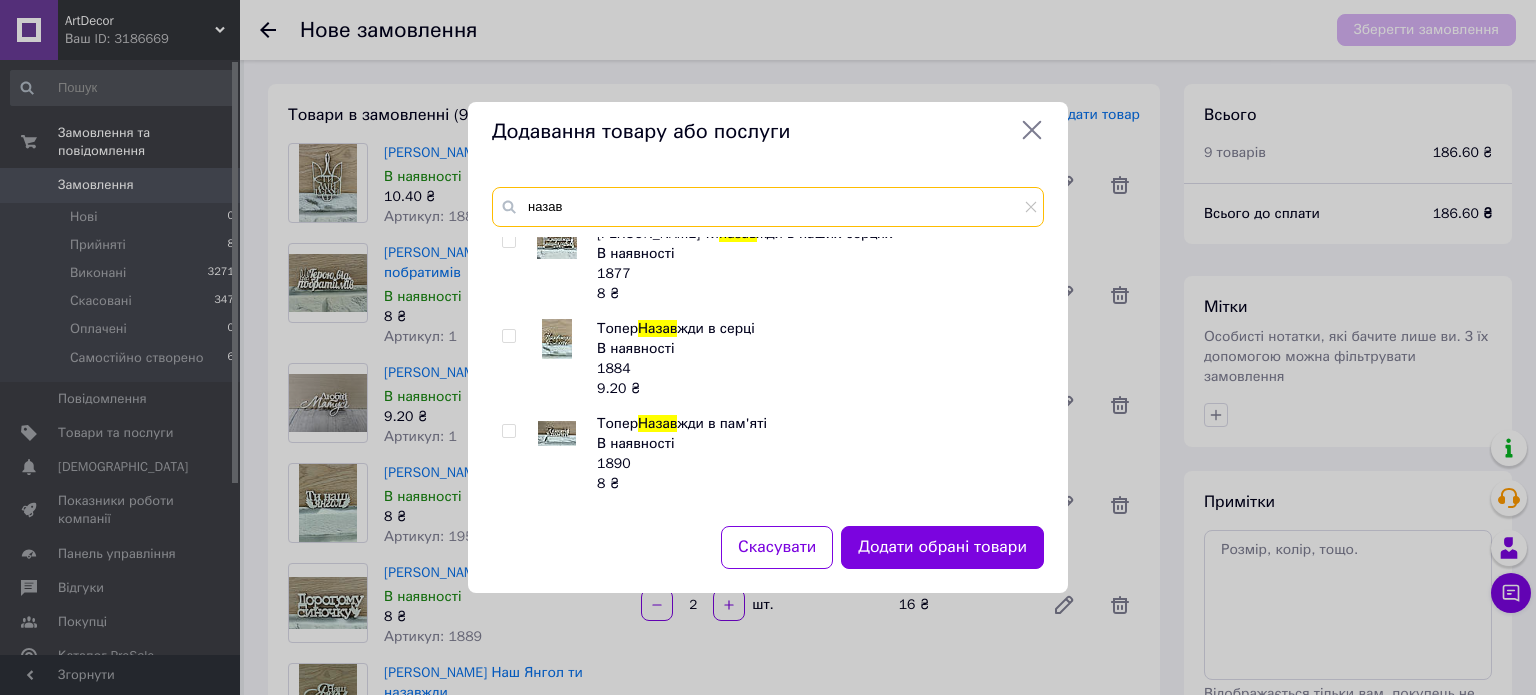 scroll, scrollTop: 300, scrollLeft: 0, axis: vertical 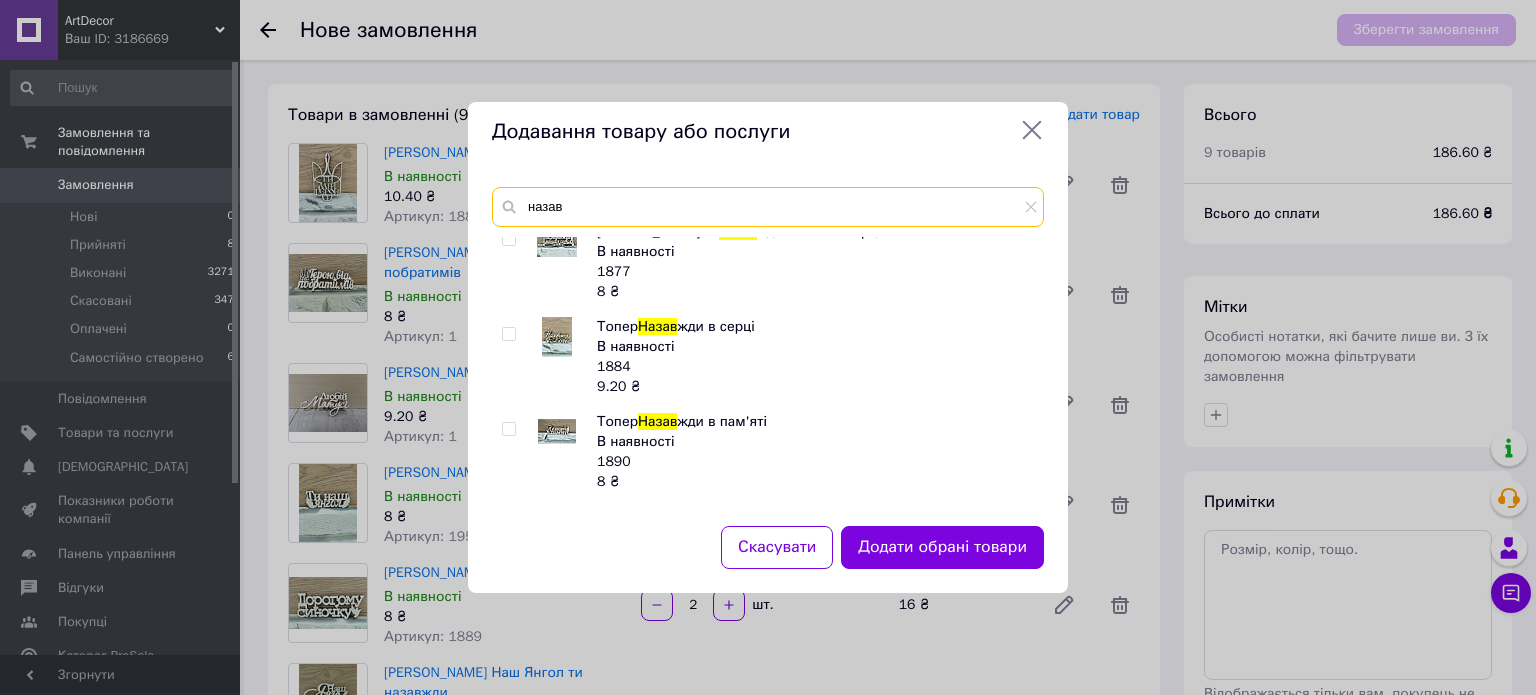 type on "назав" 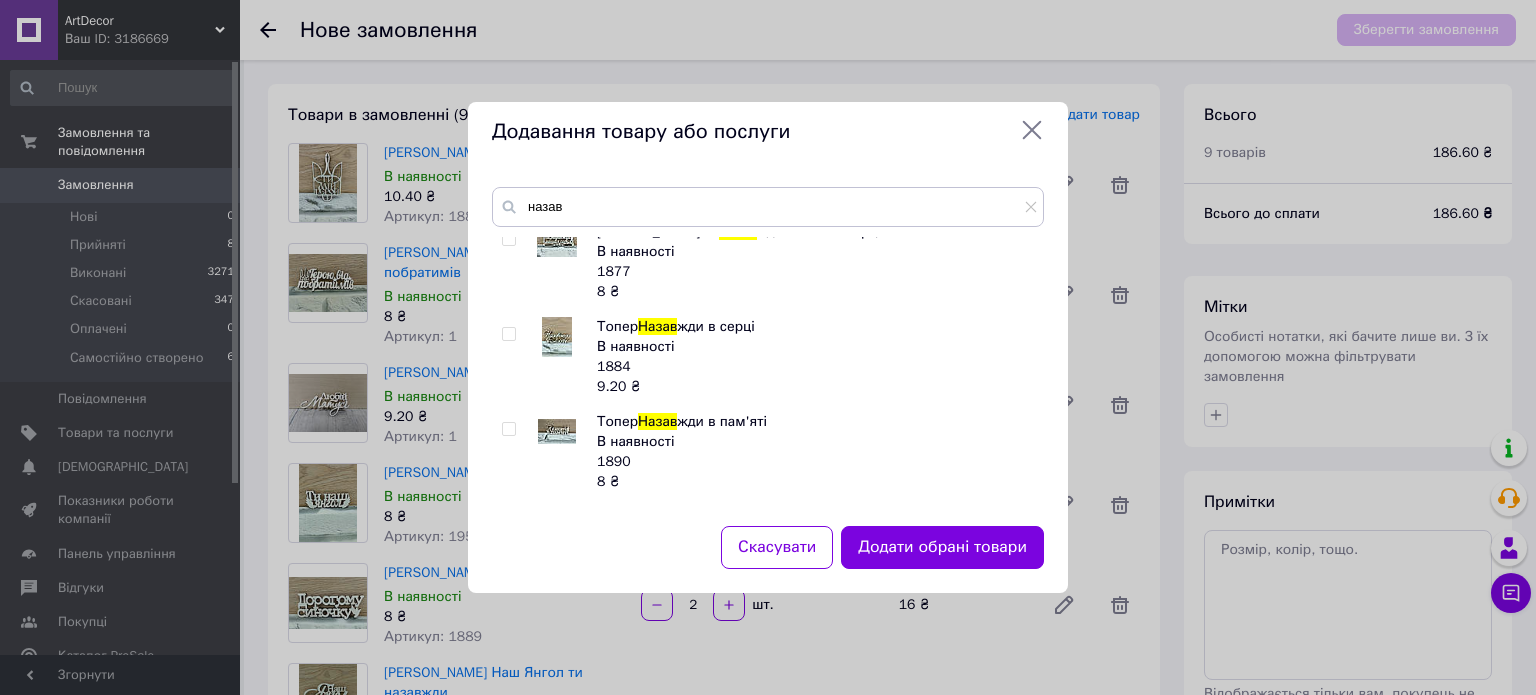 click at bounding box center [508, 429] 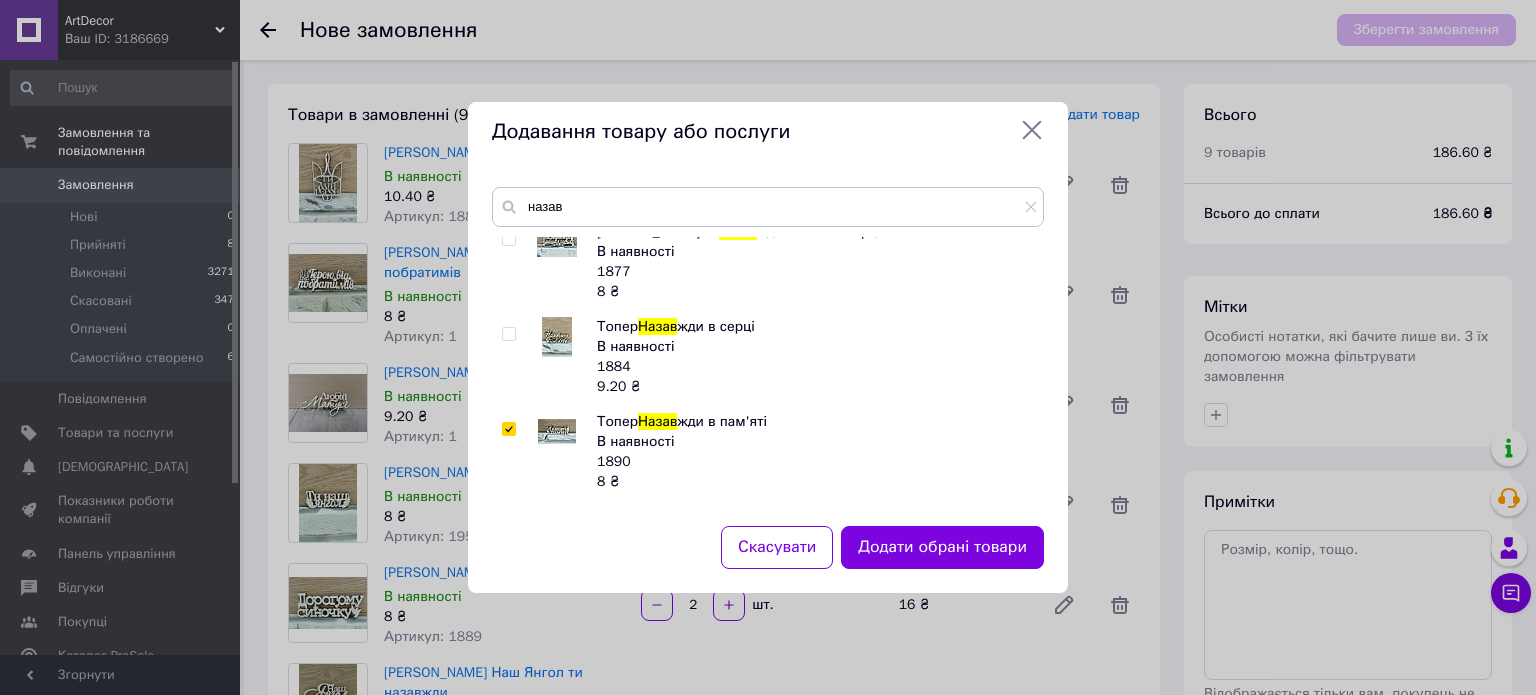 checkbox on "true" 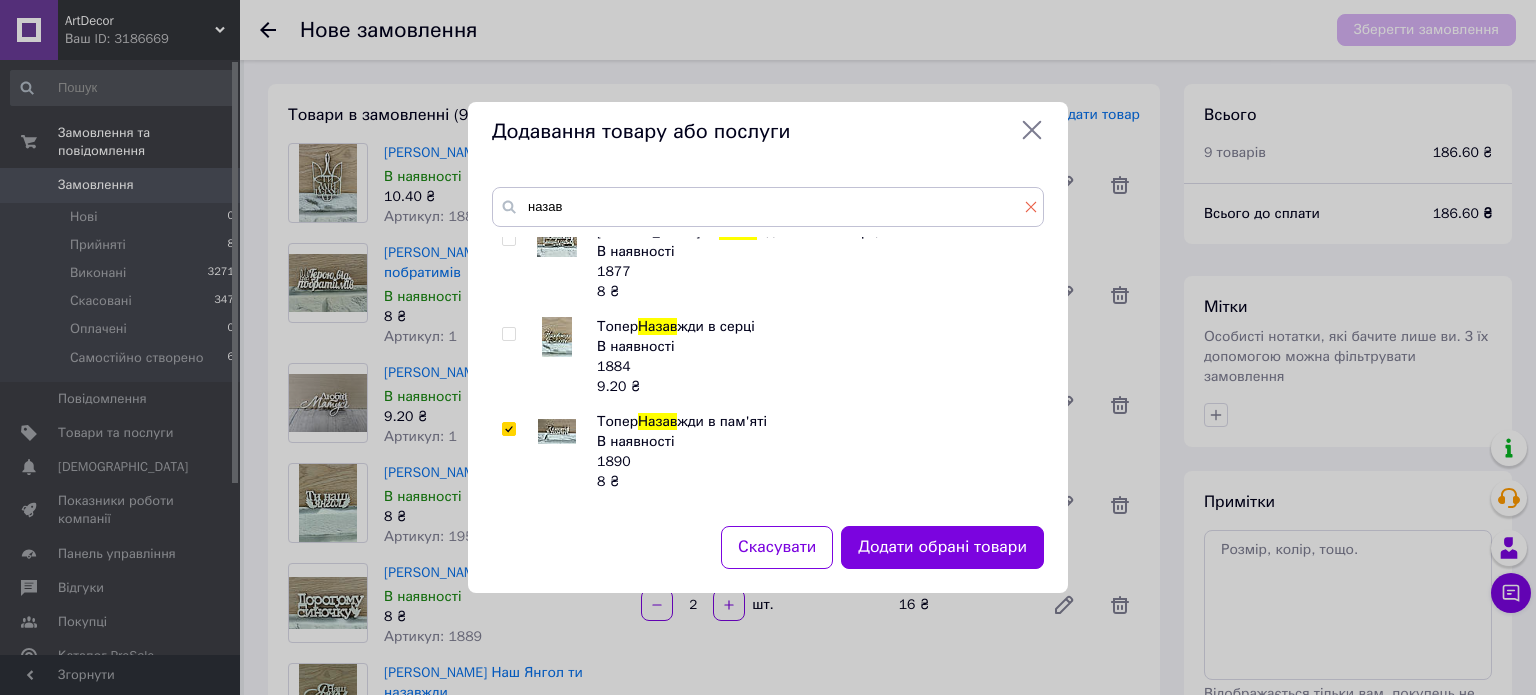 click 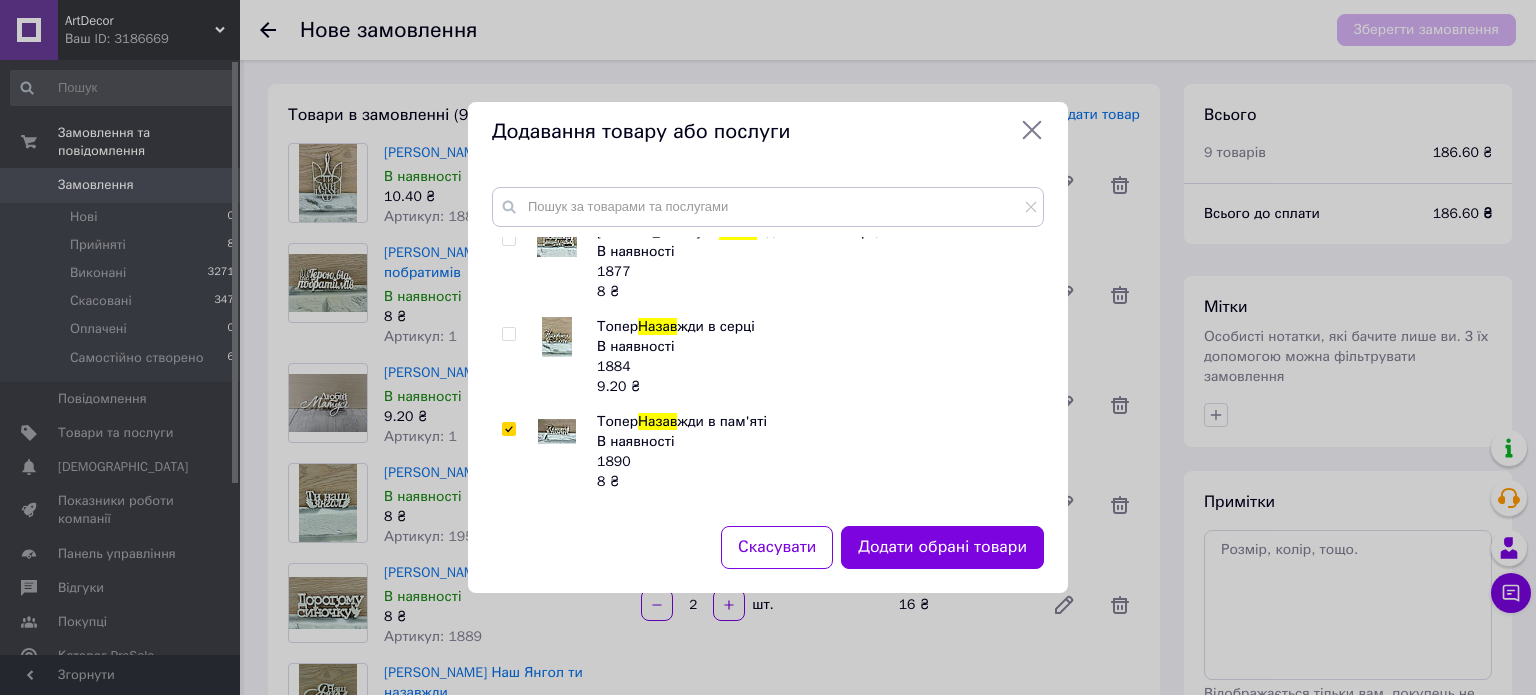 scroll, scrollTop: 277, scrollLeft: 0, axis: vertical 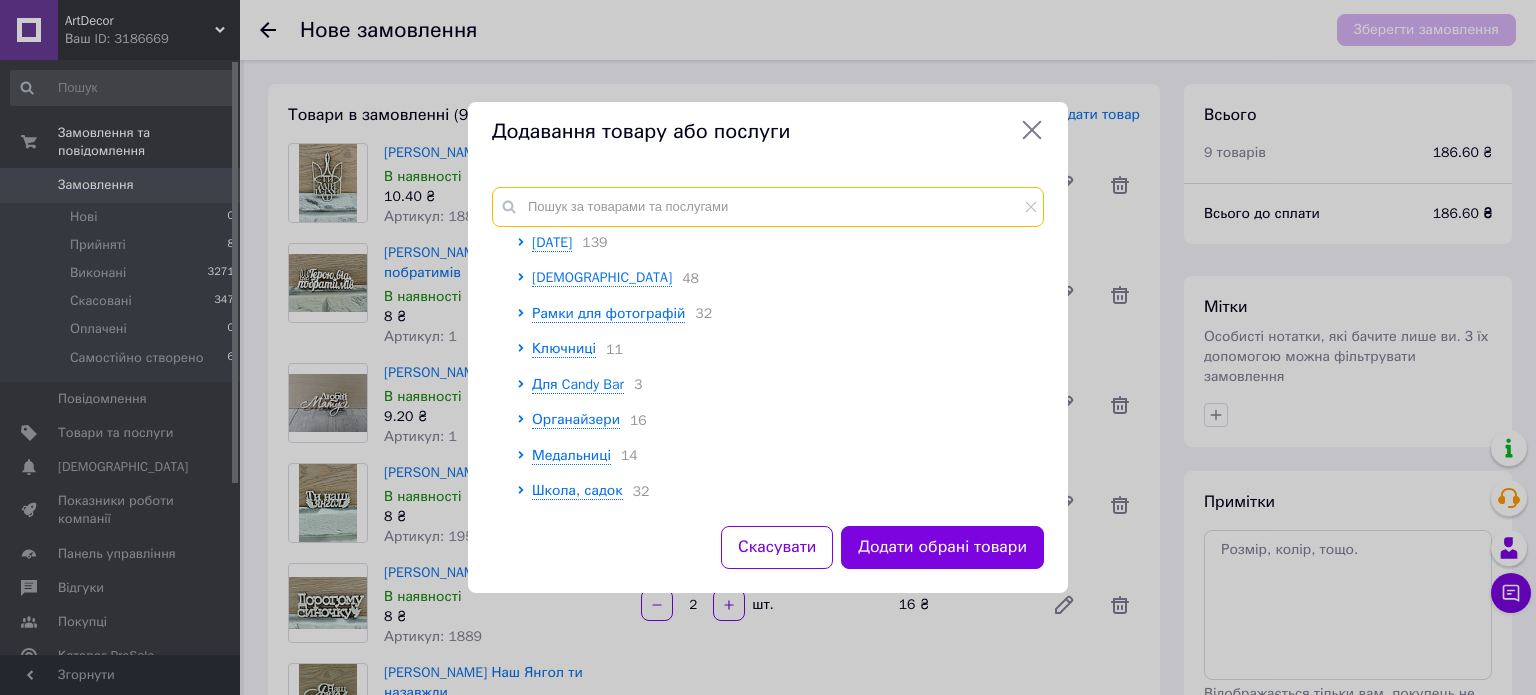 click at bounding box center [768, 207] 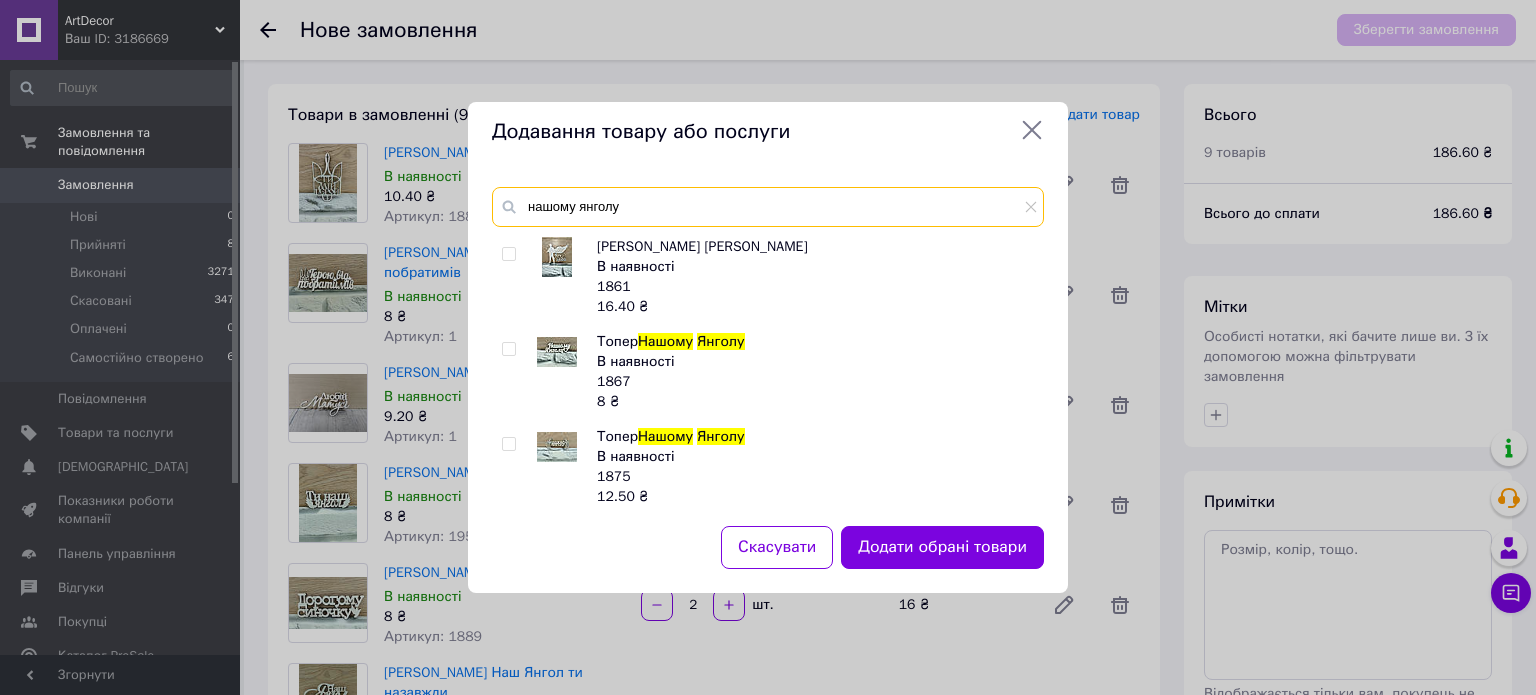 scroll, scrollTop: 575, scrollLeft: 0, axis: vertical 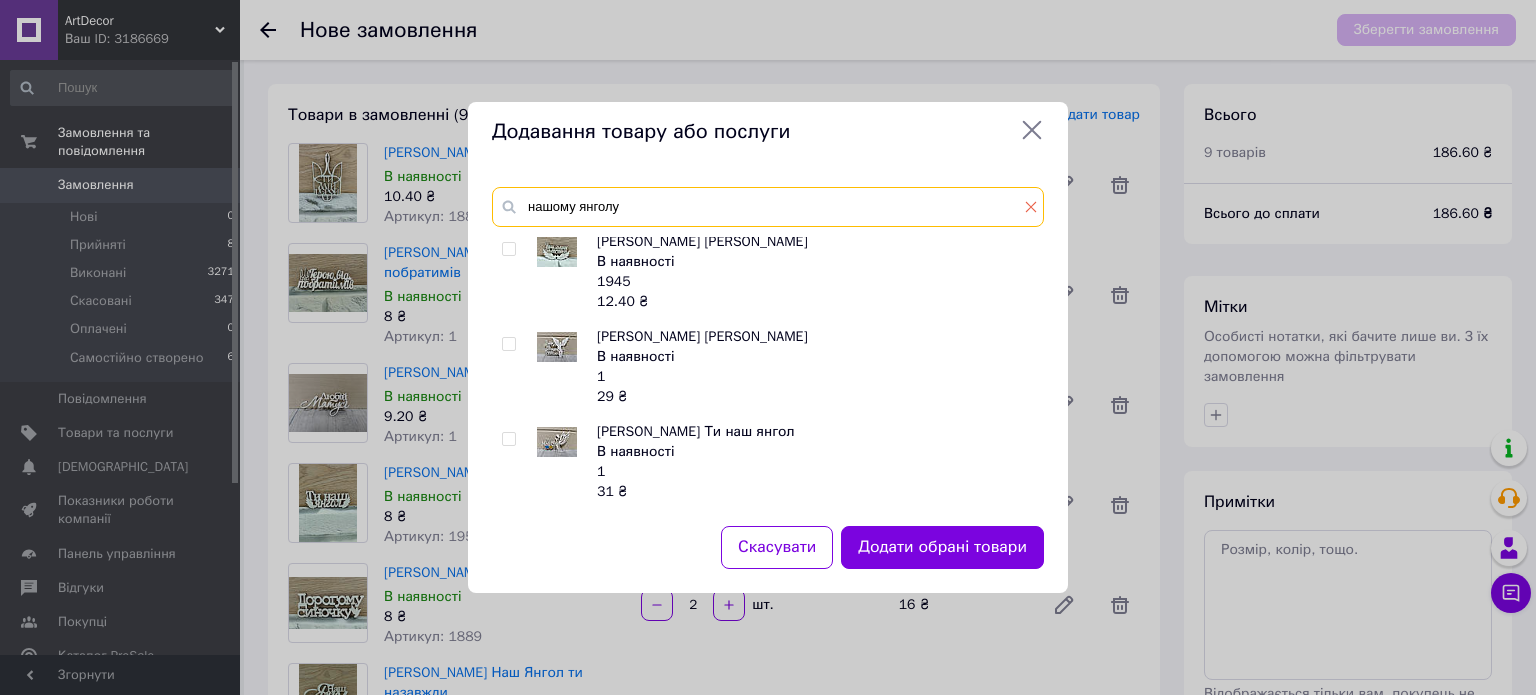 type on "нашому янголу" 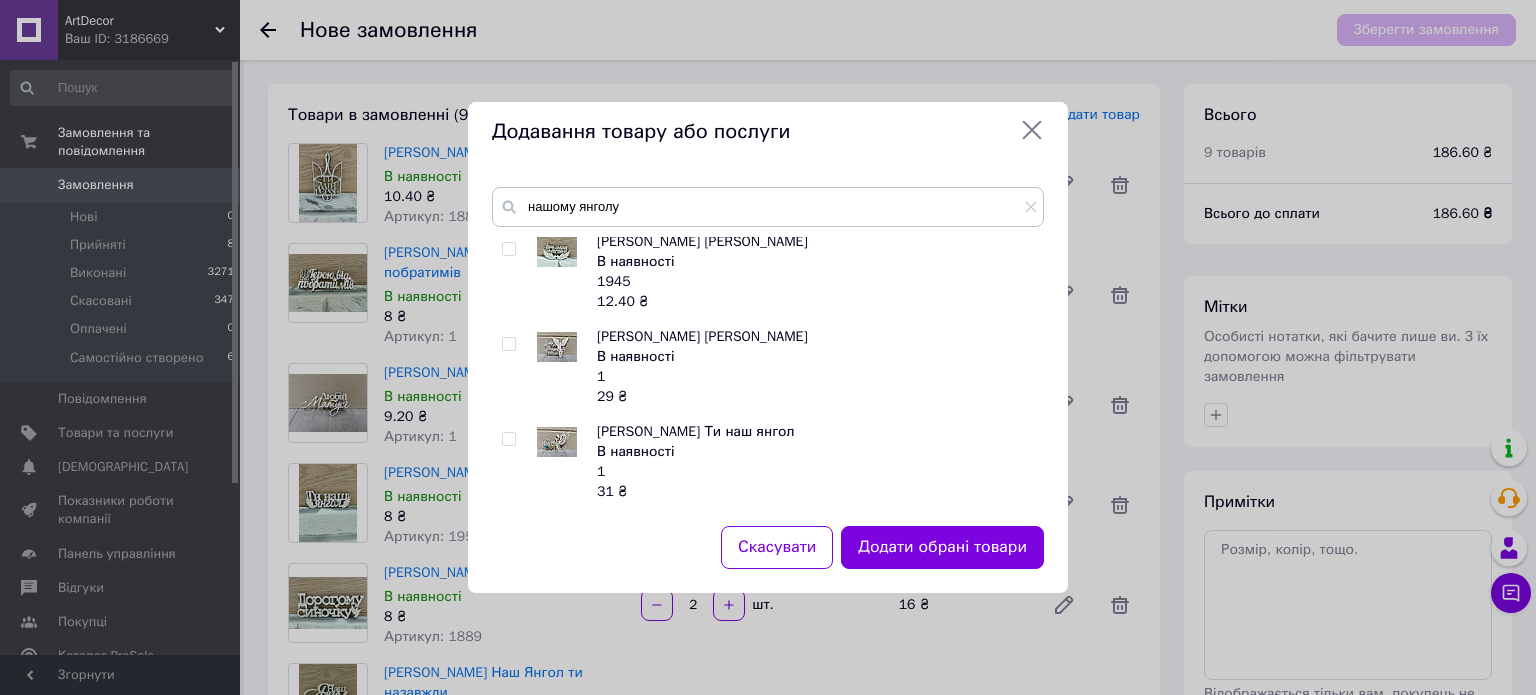 drag, startPoint x: 1032, startPoint y: 209, endPoint x: 1008, endPoint y: 210, distance: 24.020824 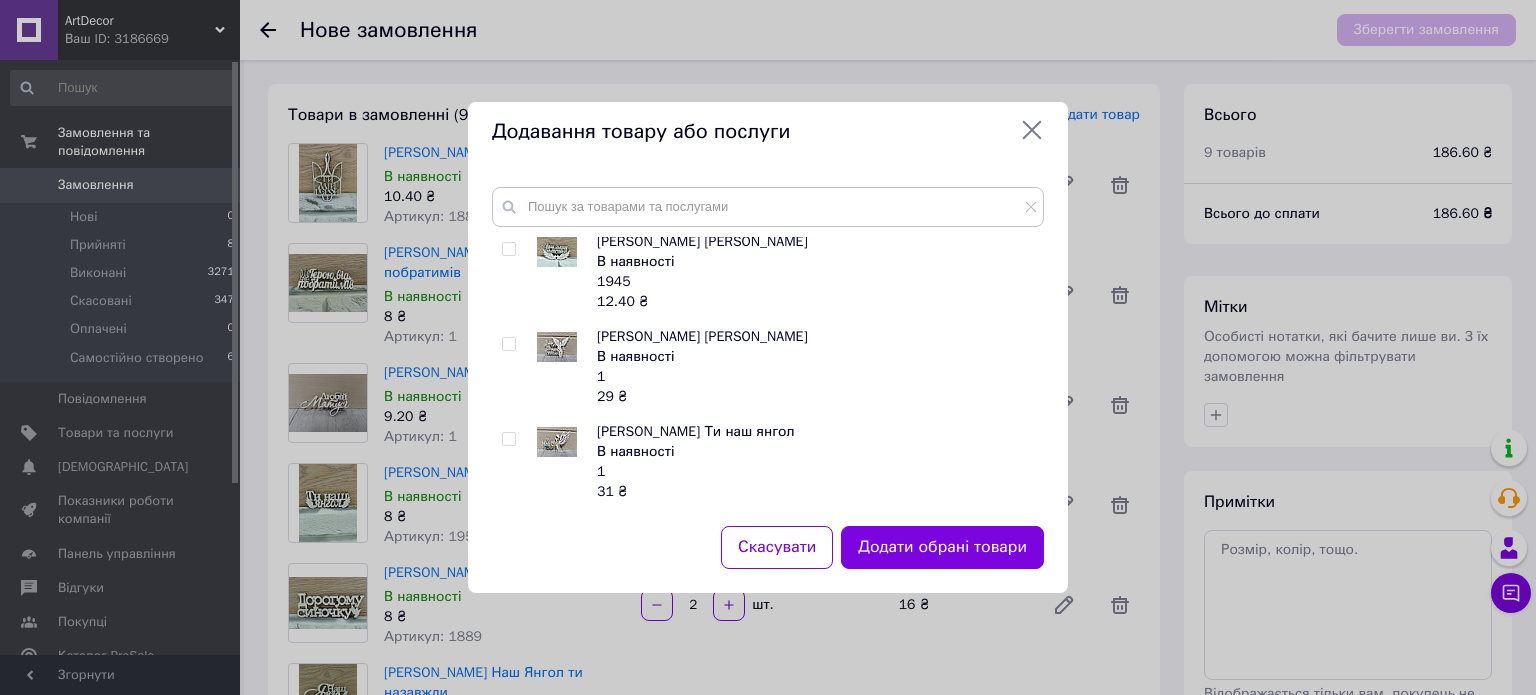 scroll, scrollTop: 277, scrollLeft: 0, axis: vertical 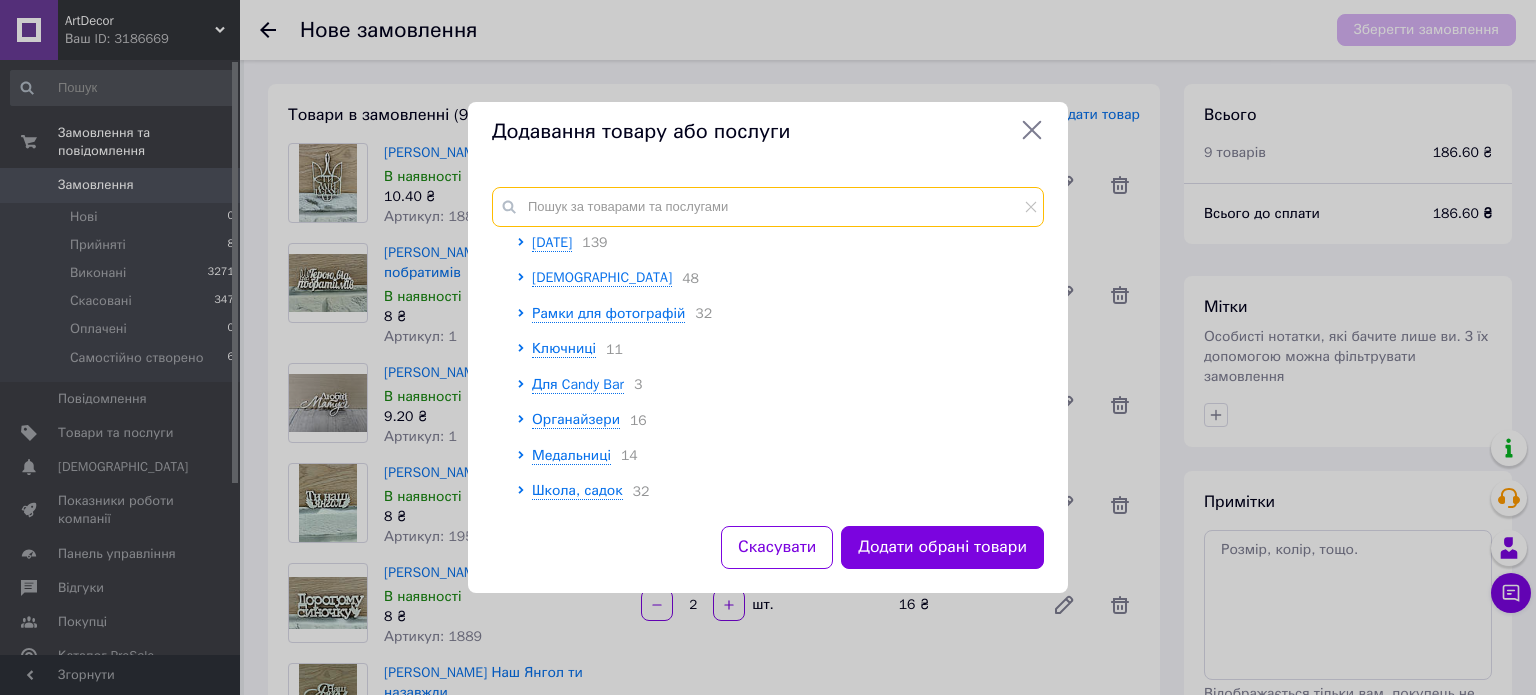 click at bounding box center (768, 207) 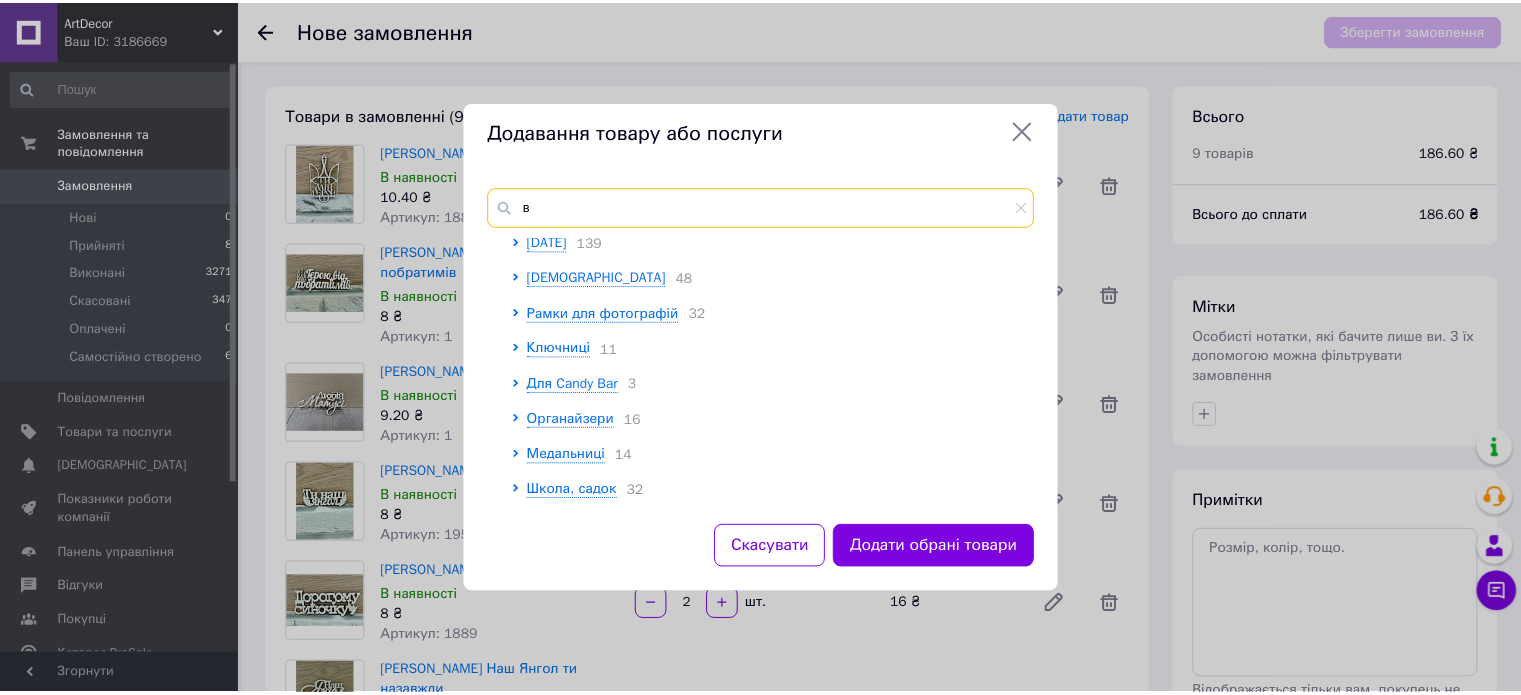 scroll, scrollTop: 0, scrollLeft: 0, axis: both 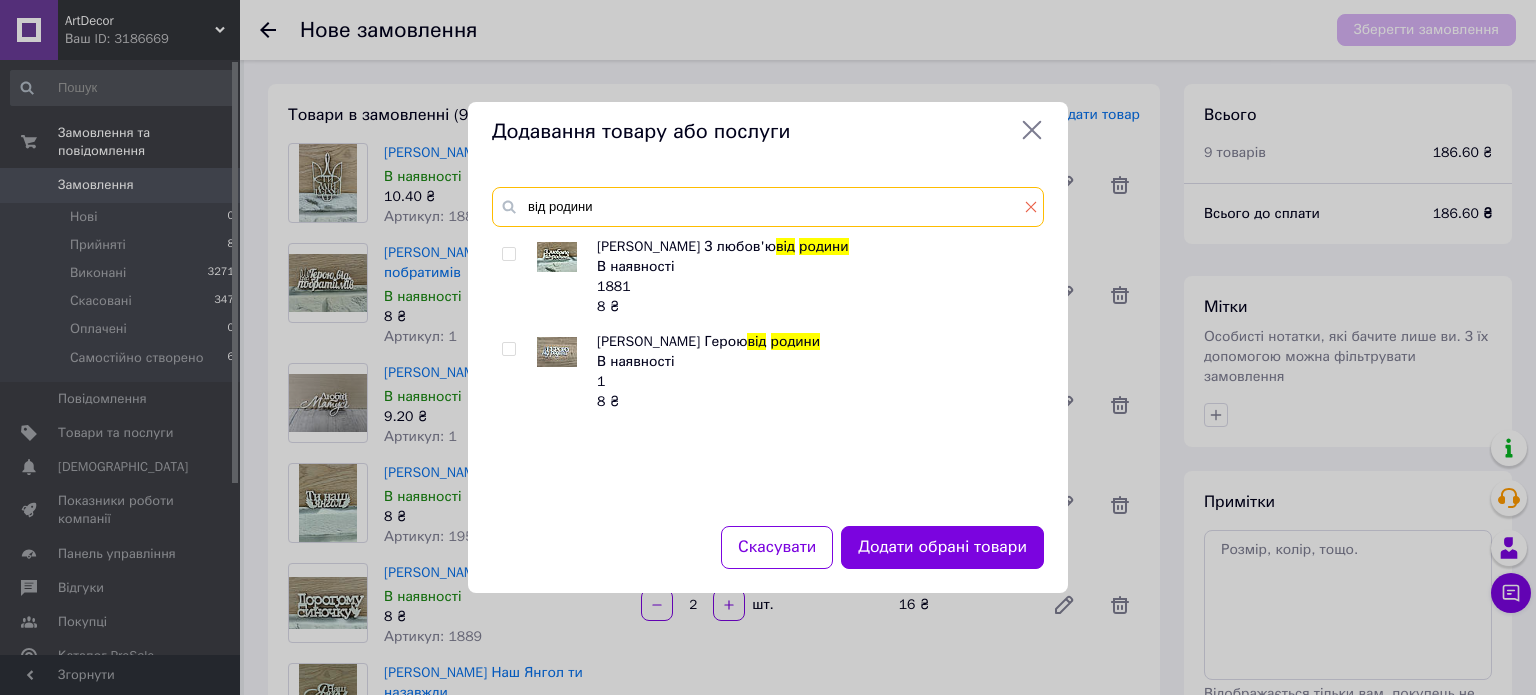 type on "від родини" 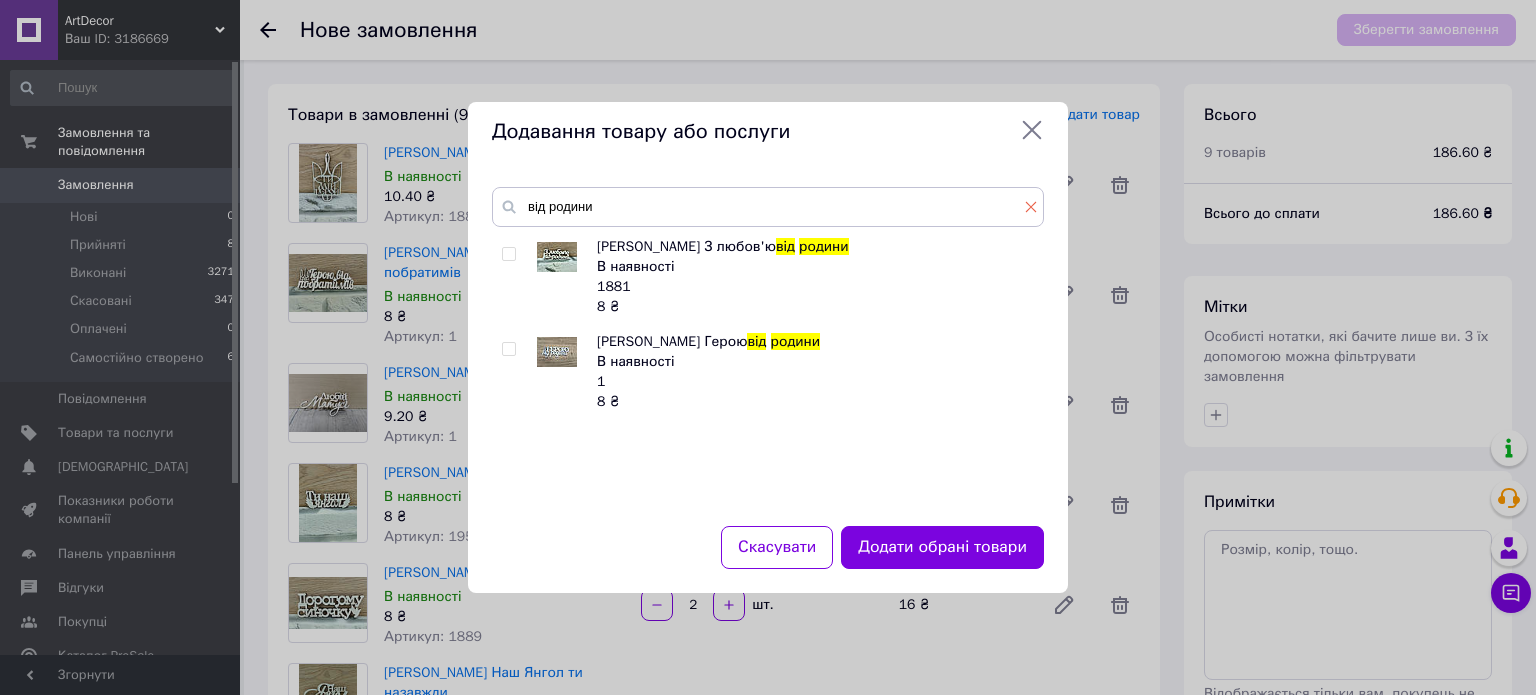 click 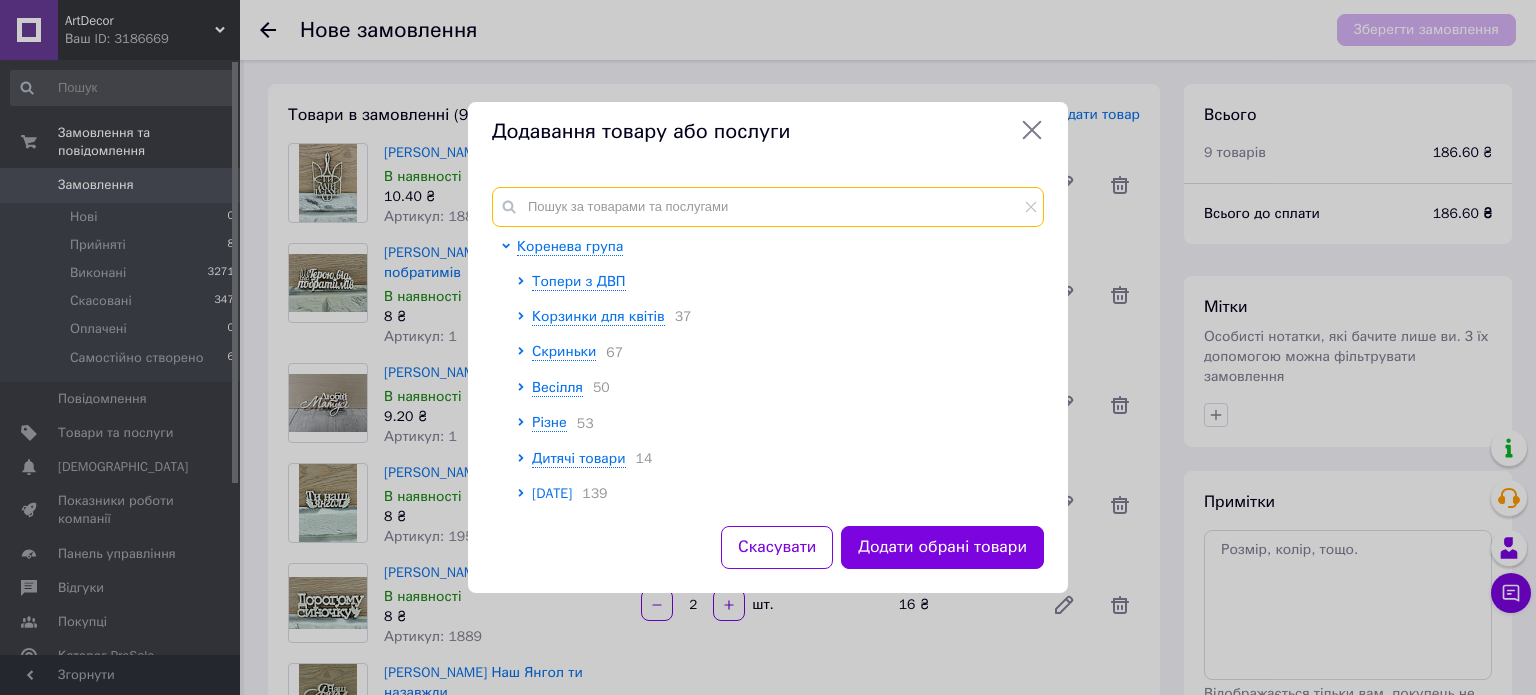 click at bounding box center (768, 207) 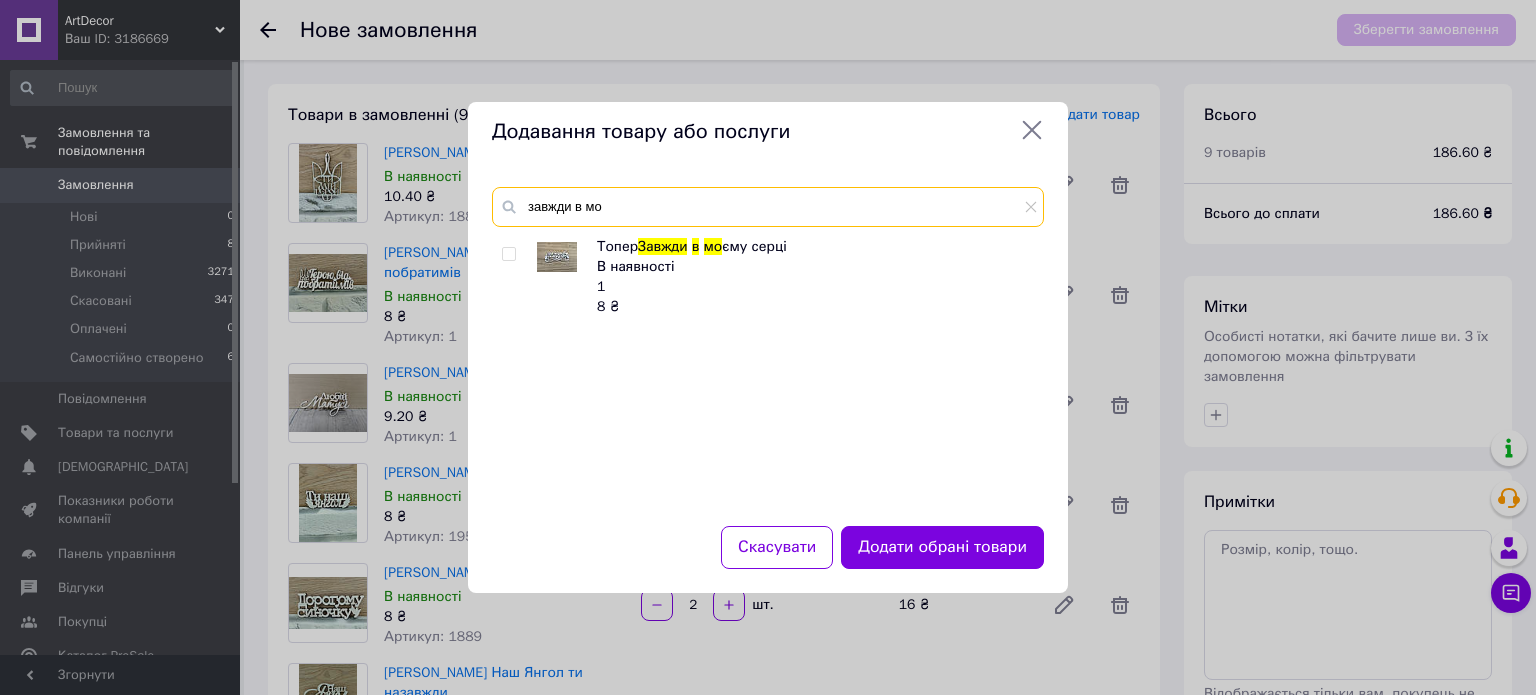 type on "завжди в мо" 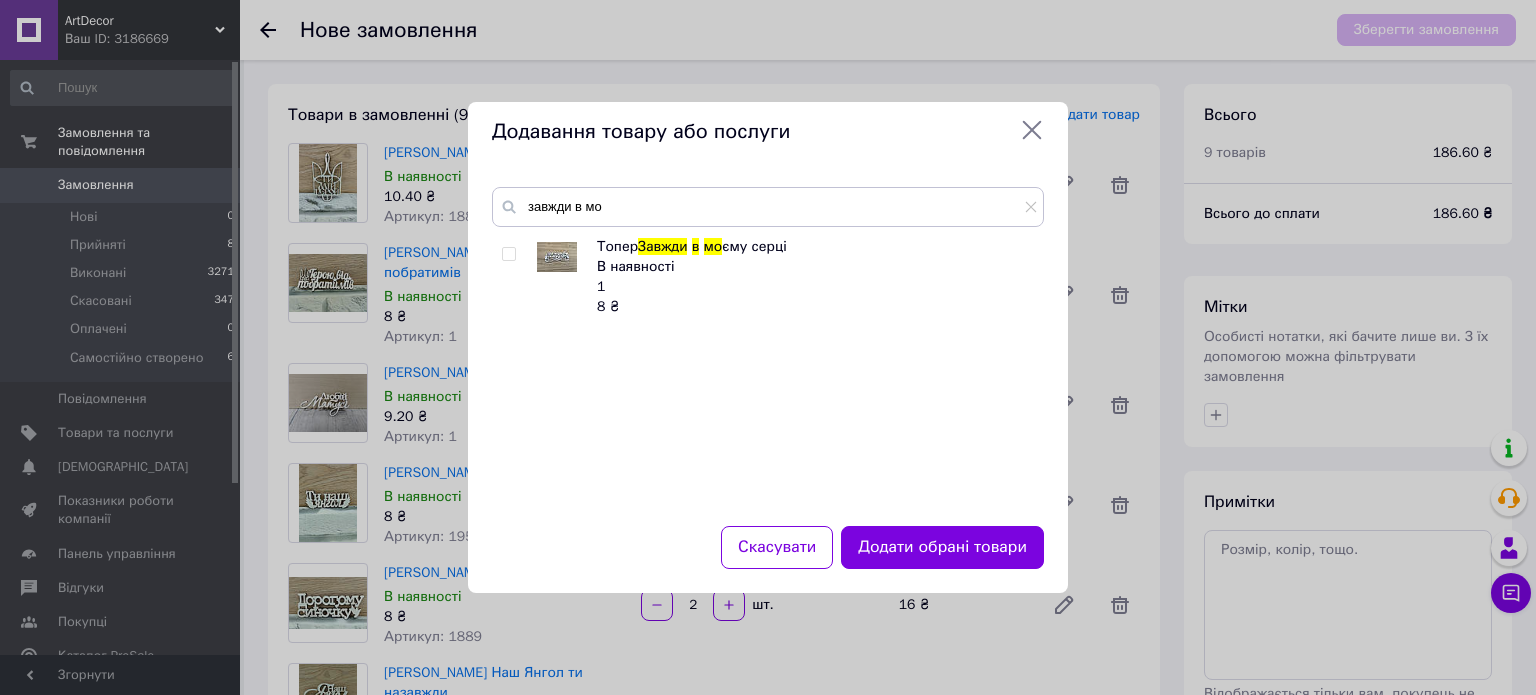 click at bounding box center (508, 254) 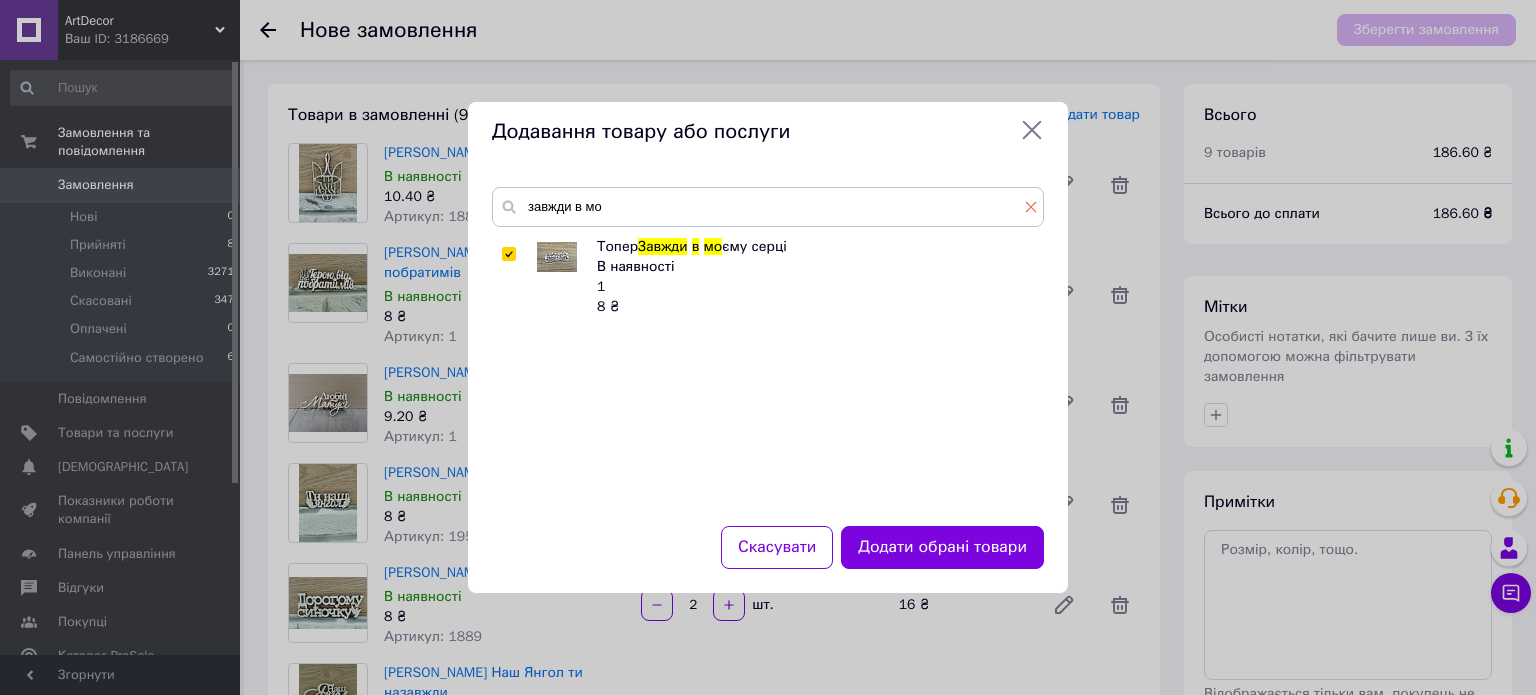click 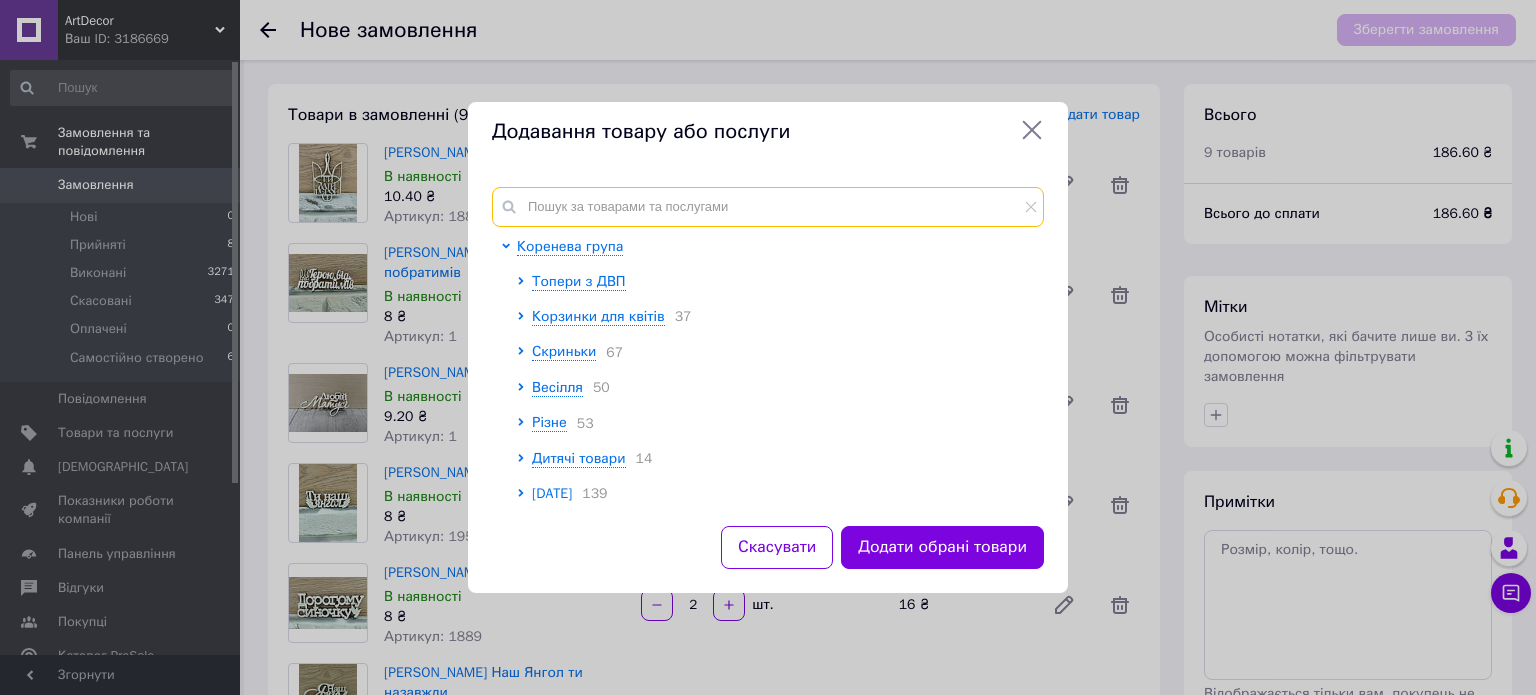 click at bounding box center (768, 207) 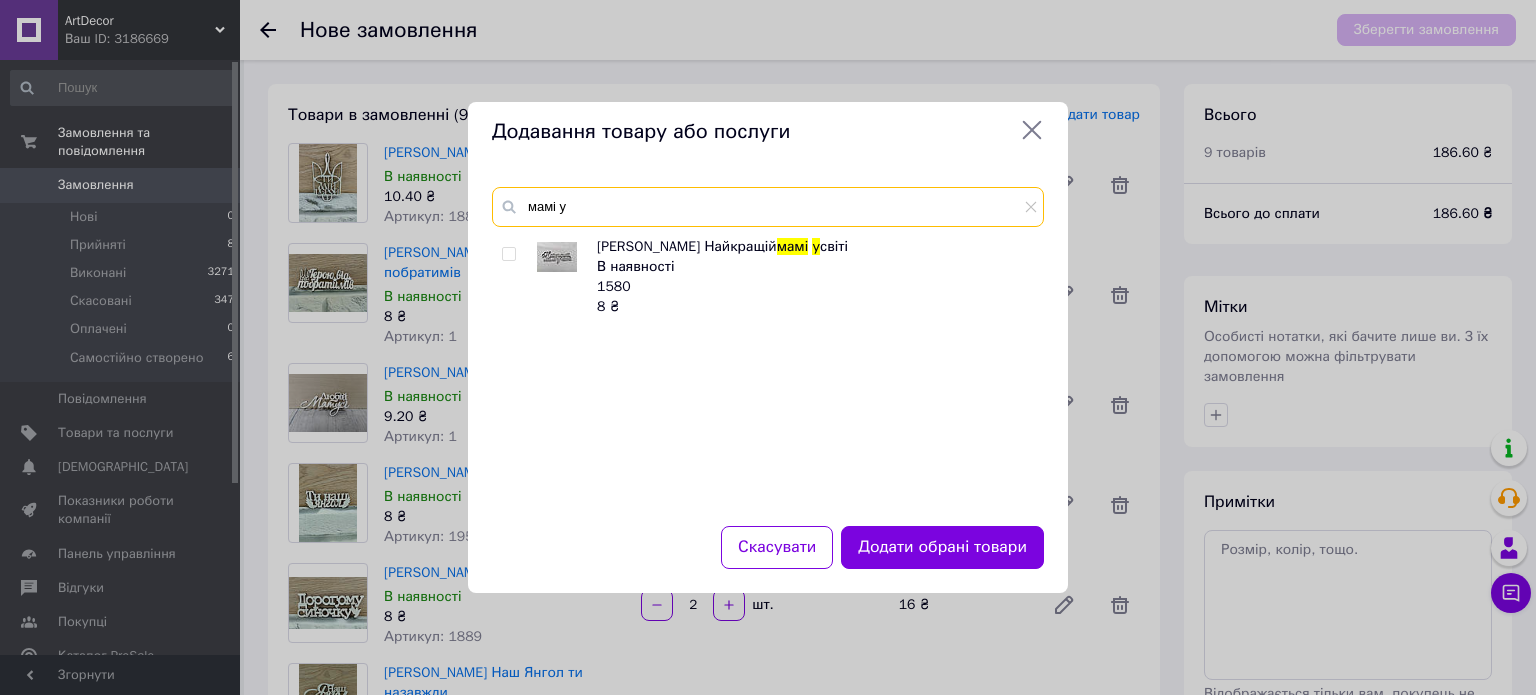 type on "мамі у" 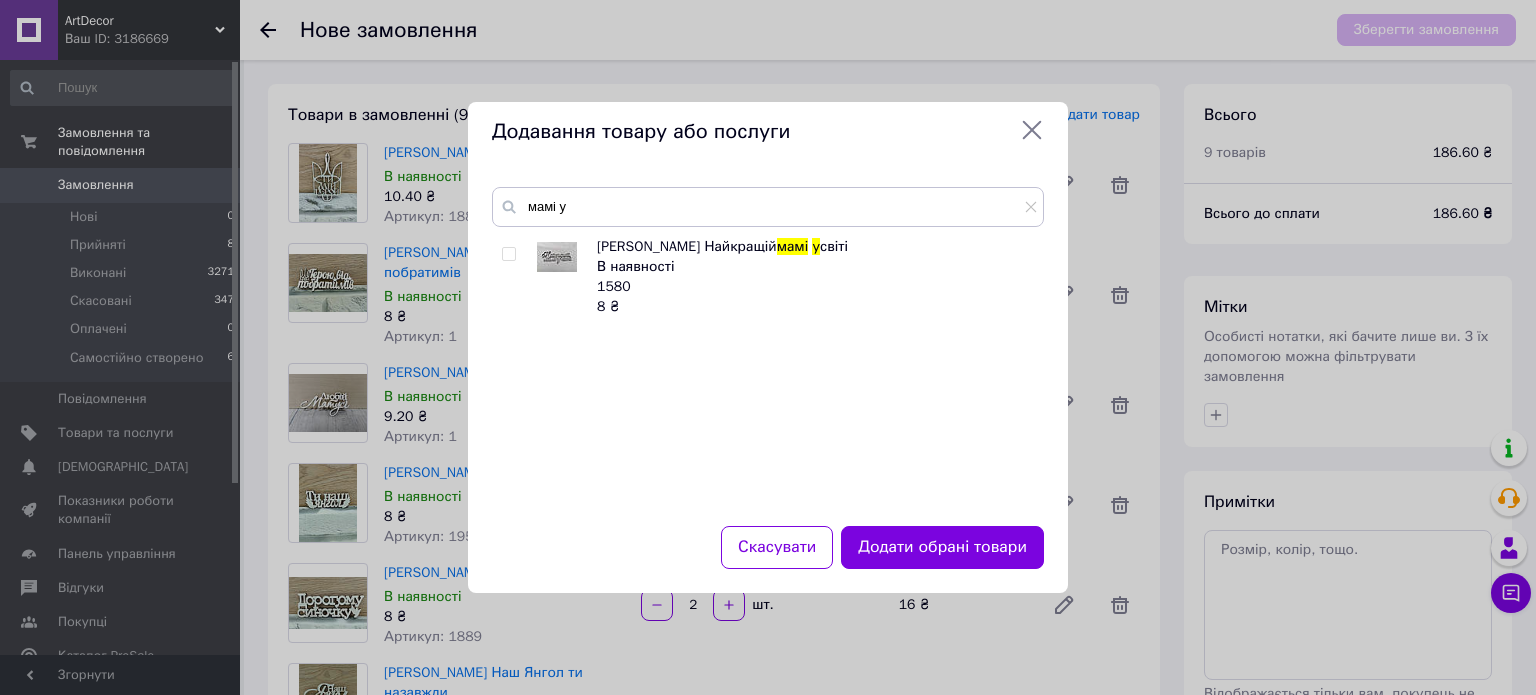 click at bounding box center [508, 254] 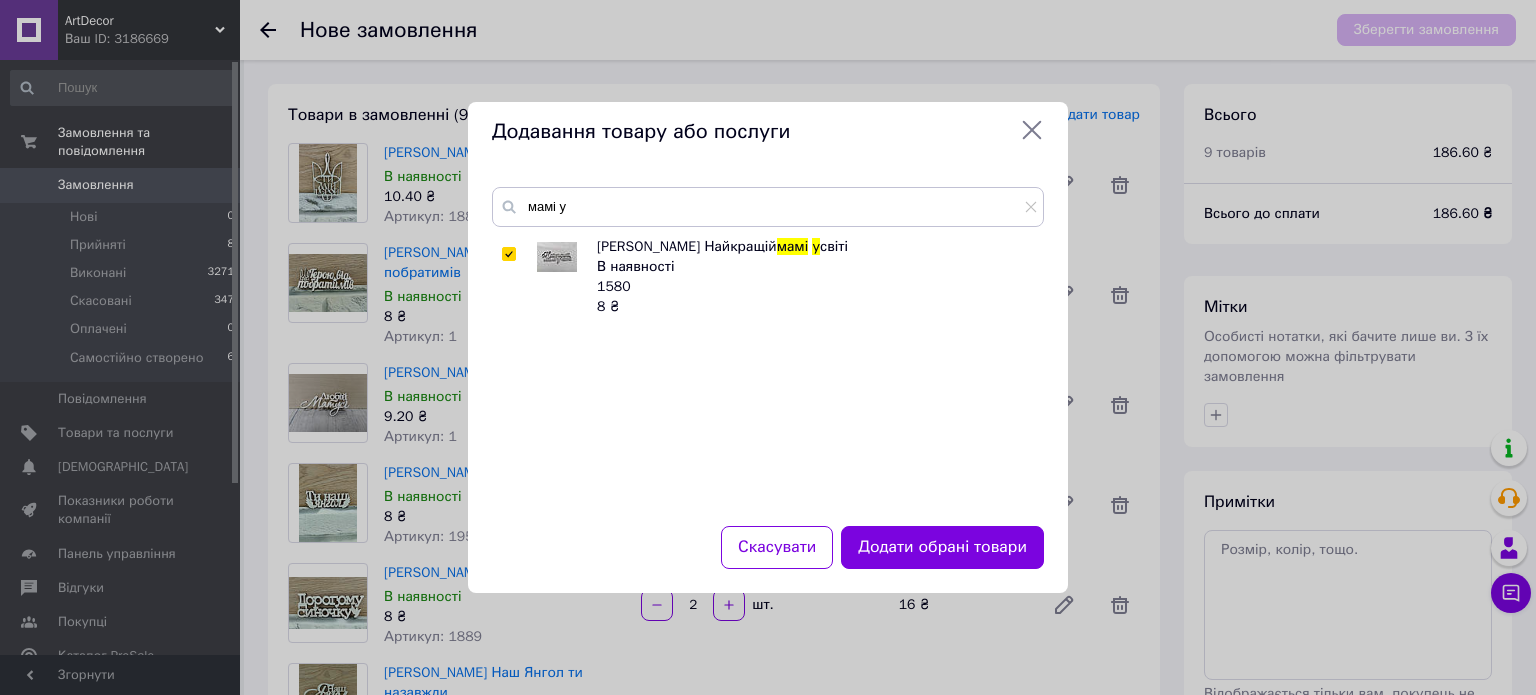checkbox on "true" 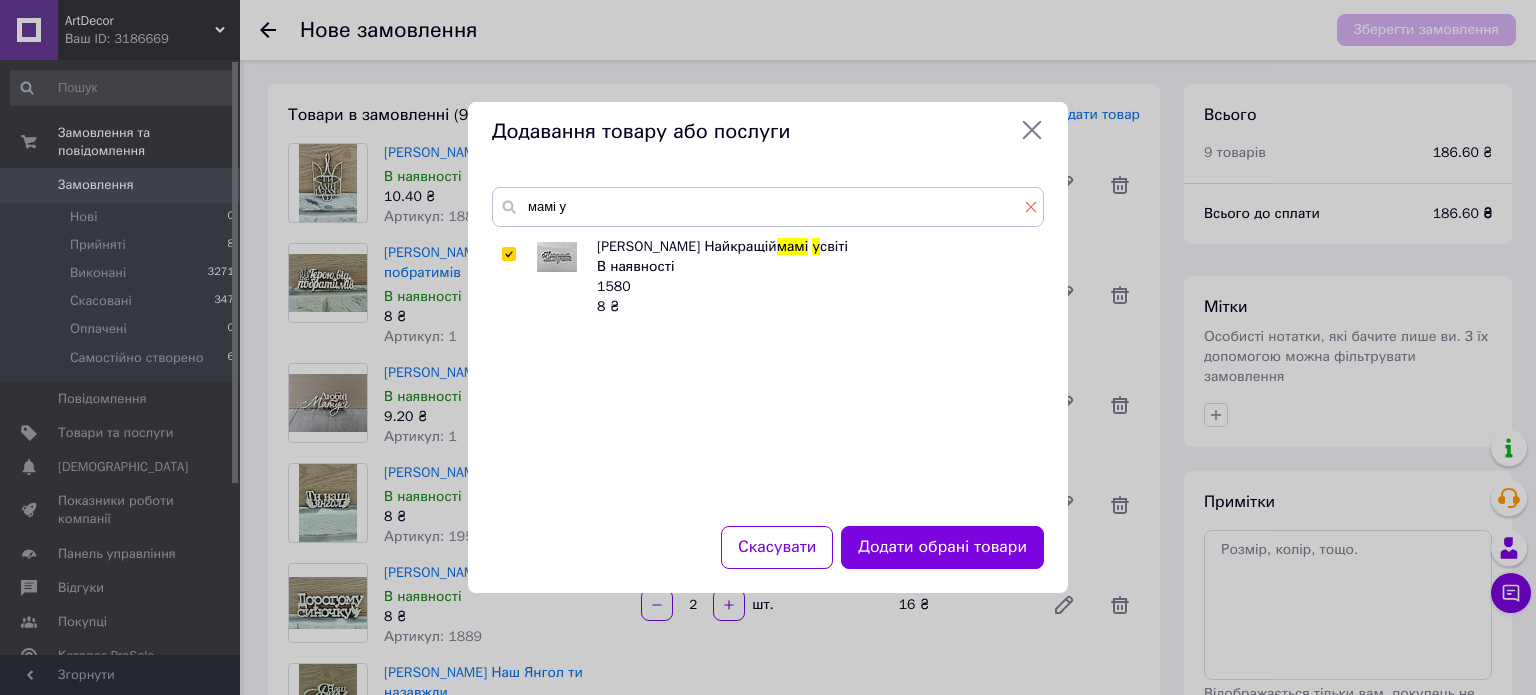 click 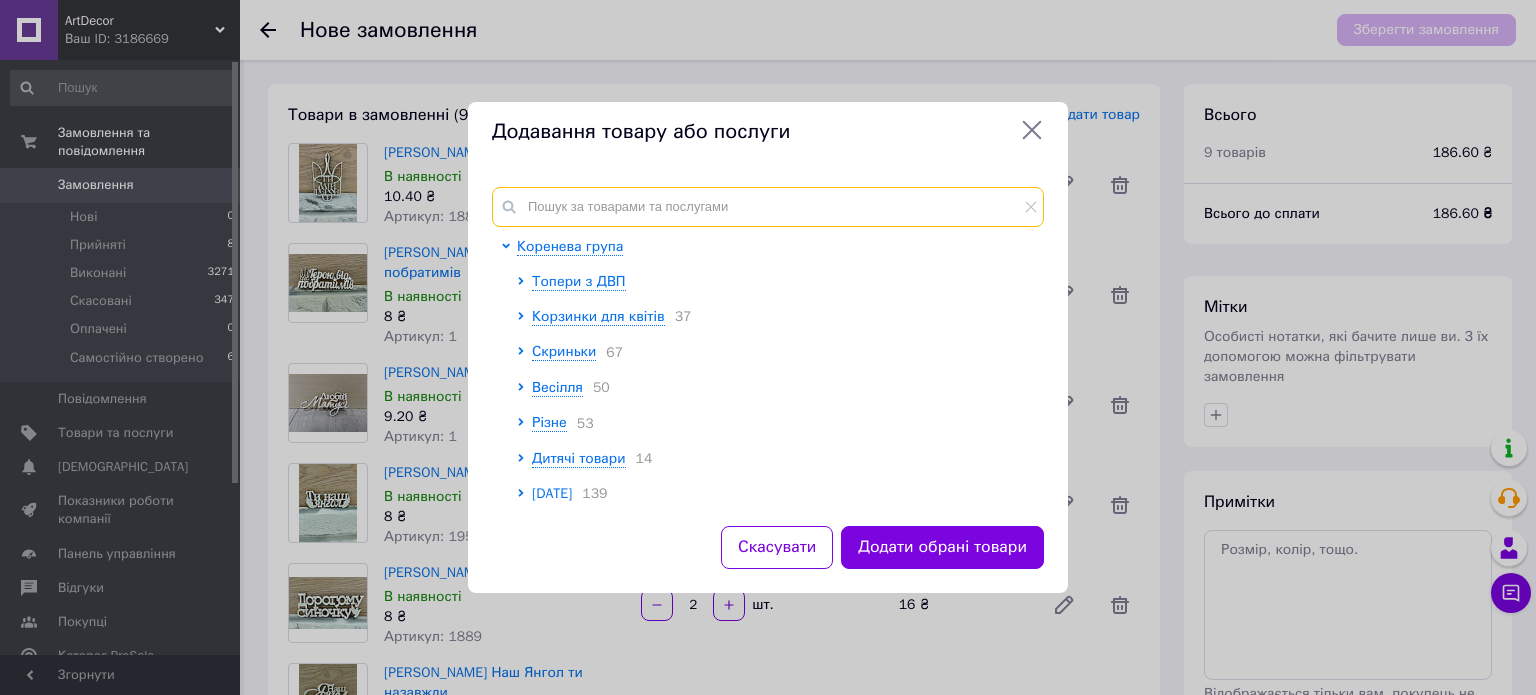 click at bounding box center (768, 207) 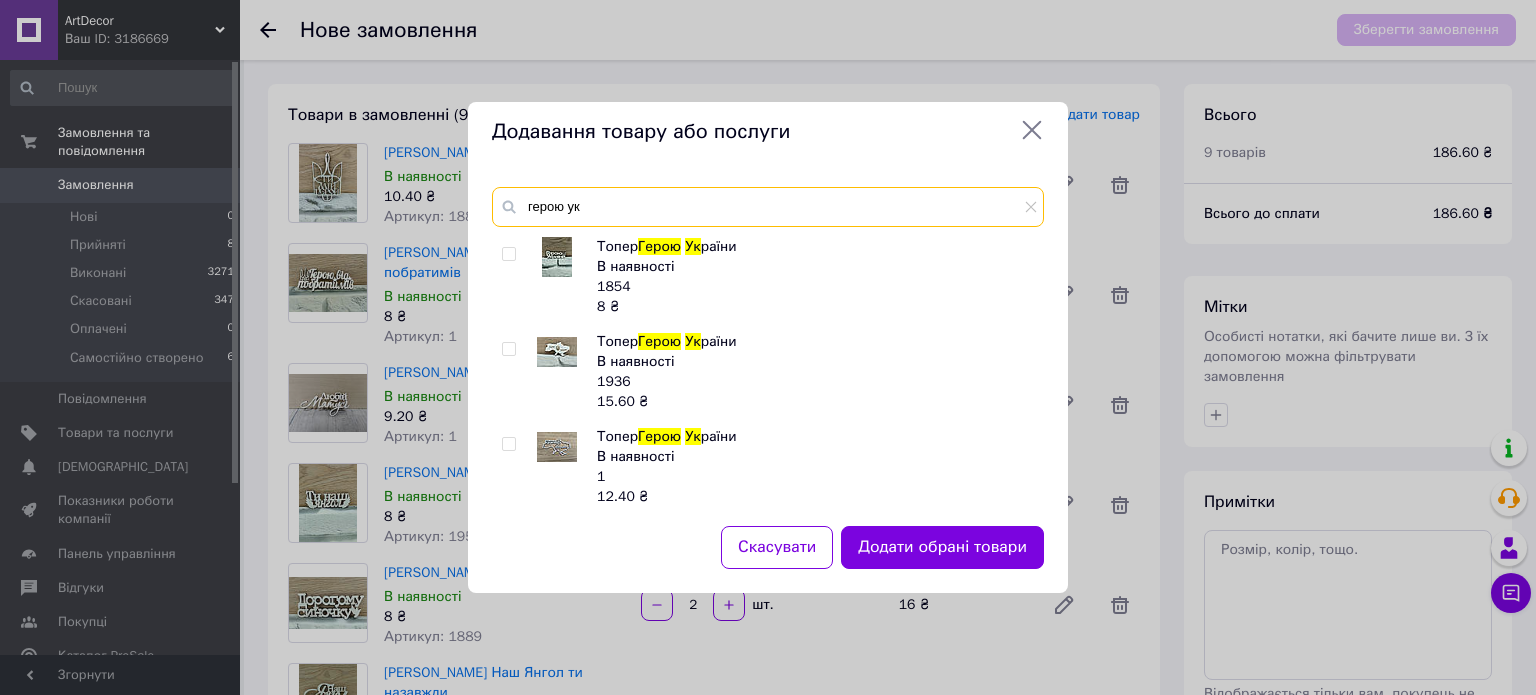 type on "герою ук" 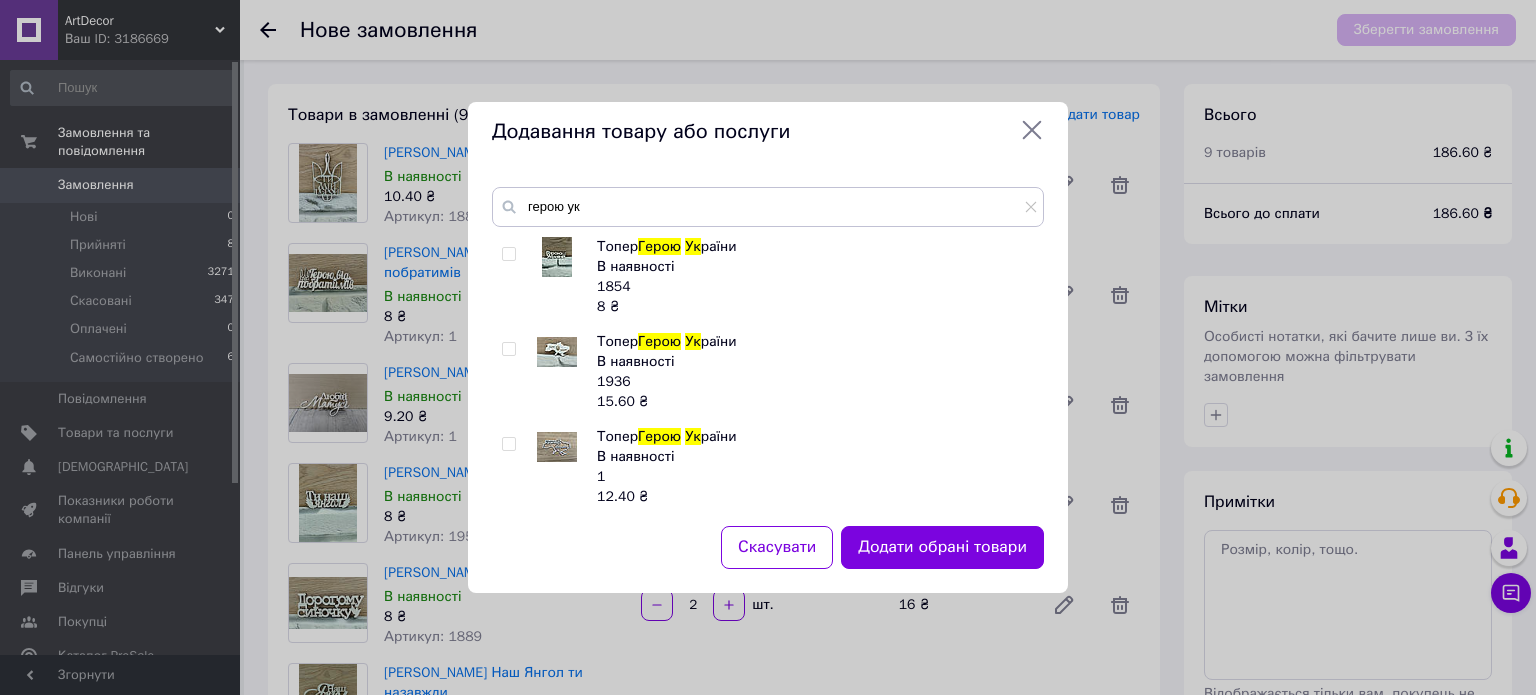 click at bounding box center (508, 254) 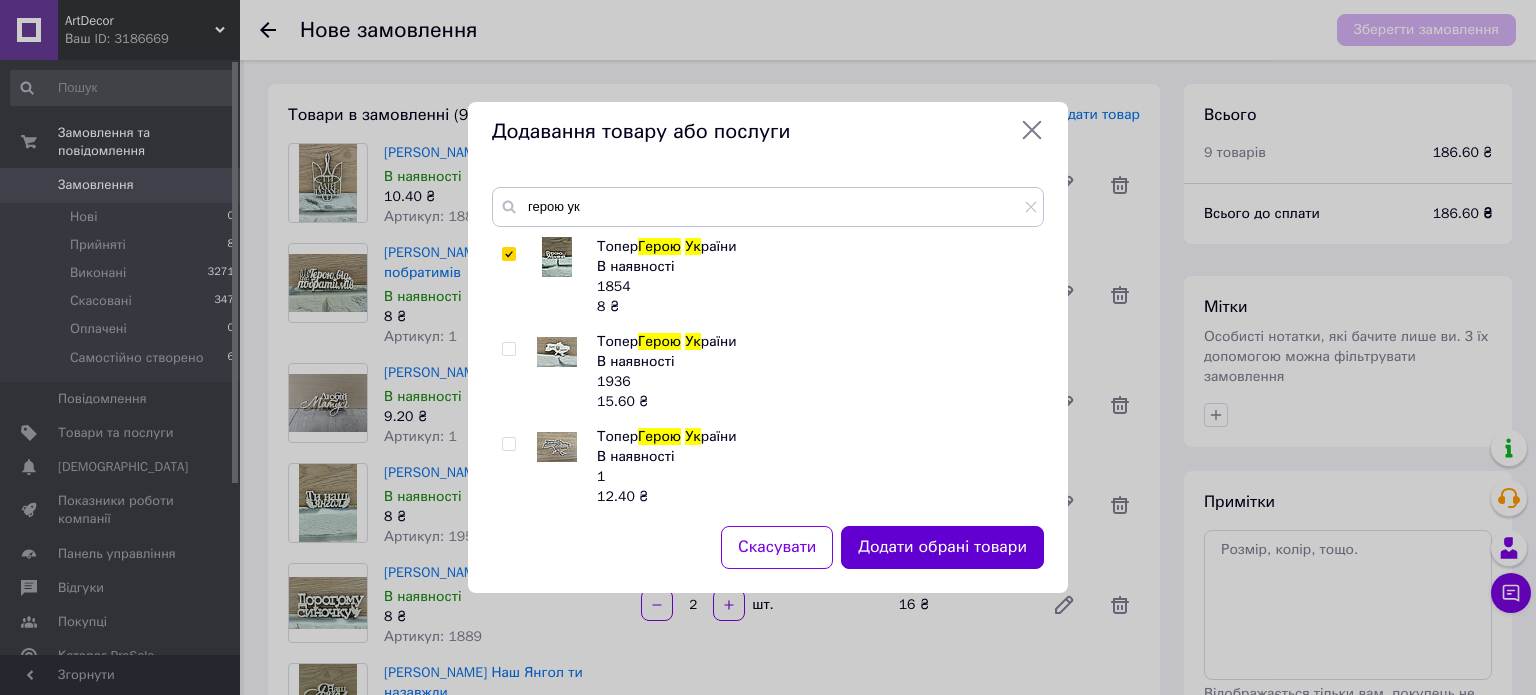 click on "Додати обрані товари" at bounding box center (942, 547) 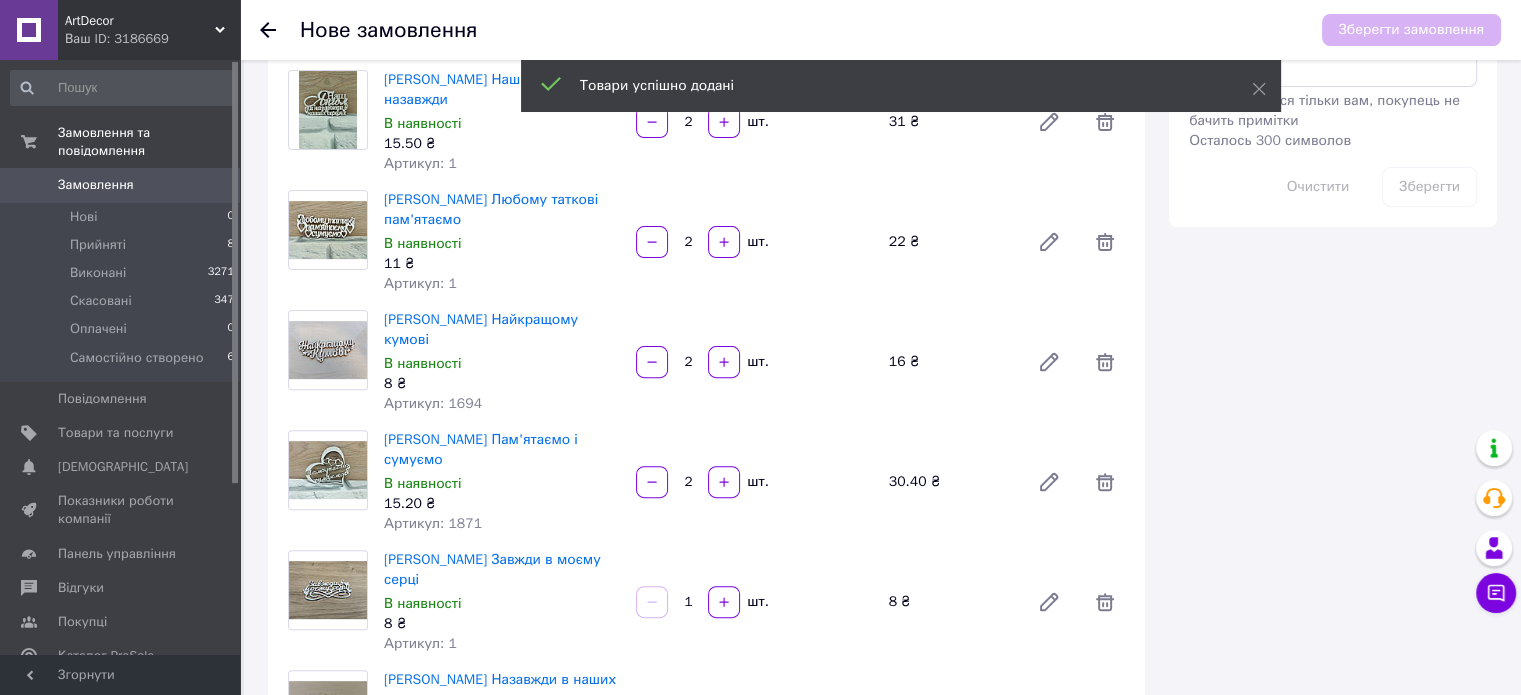 scroll, scrollTop: 800, scrollLeft: 0, axis: vertical 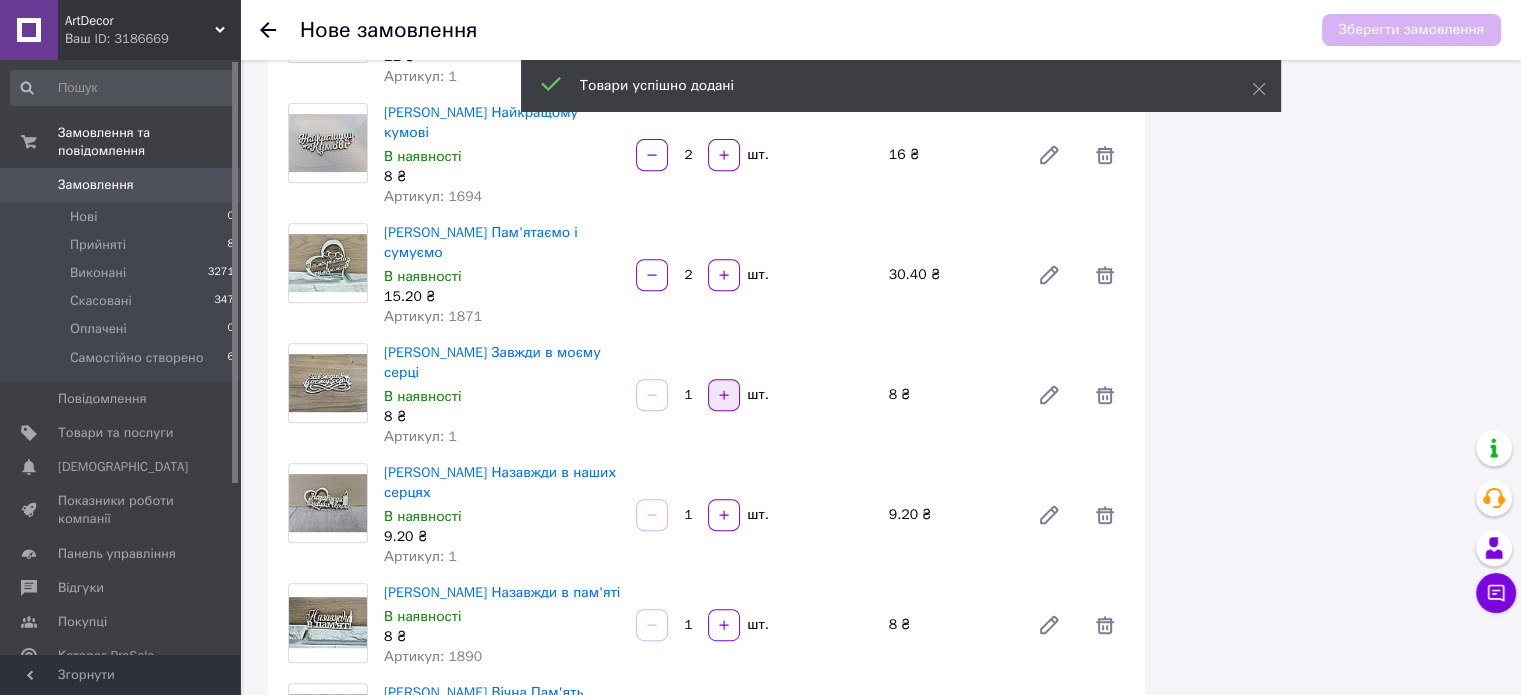click 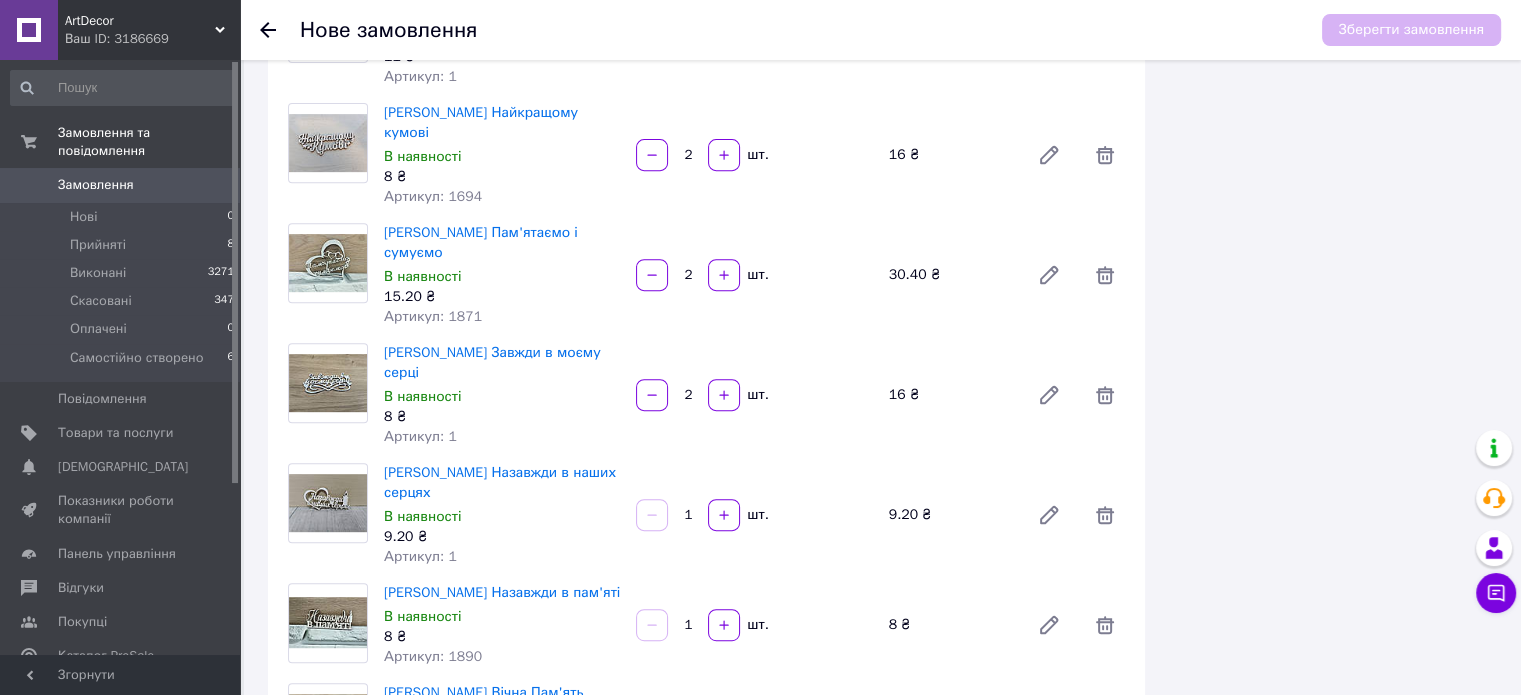click at bounding box center (724, 515) 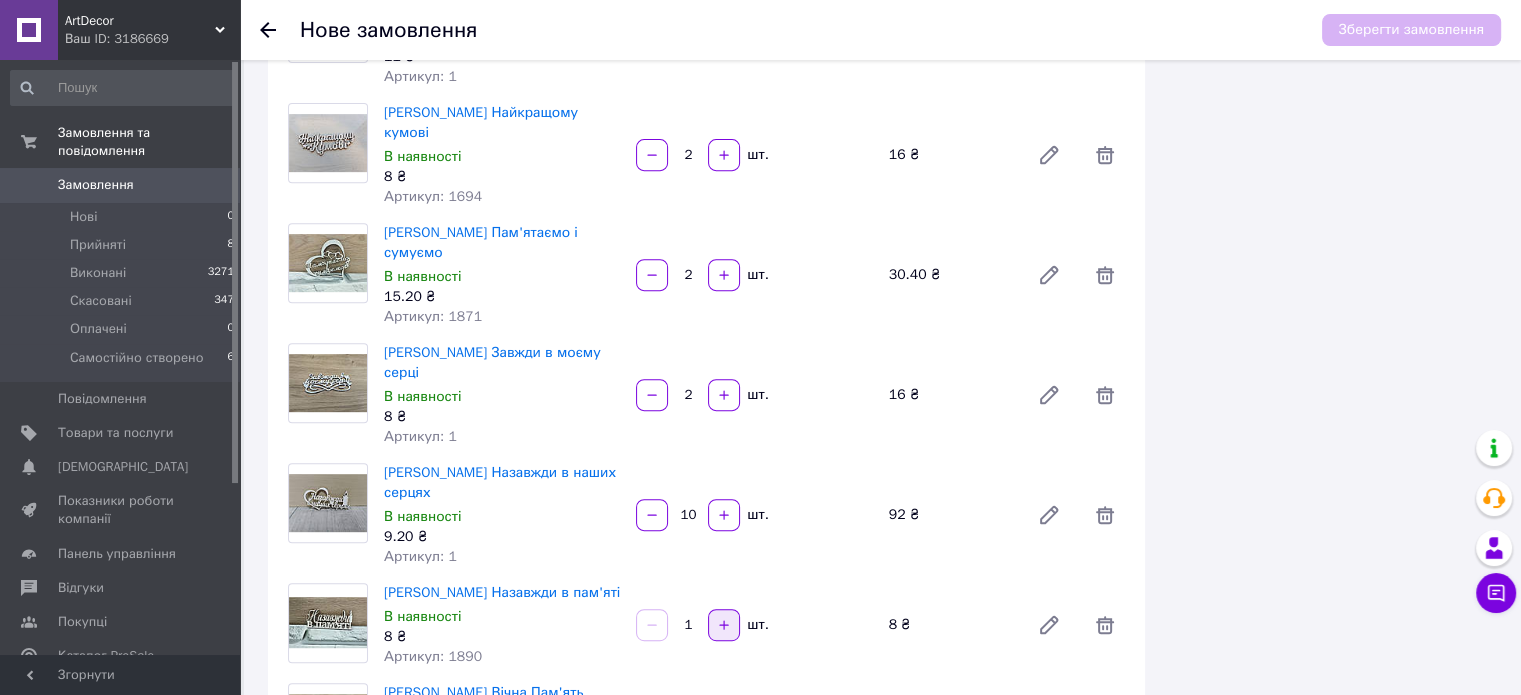 type on "10" 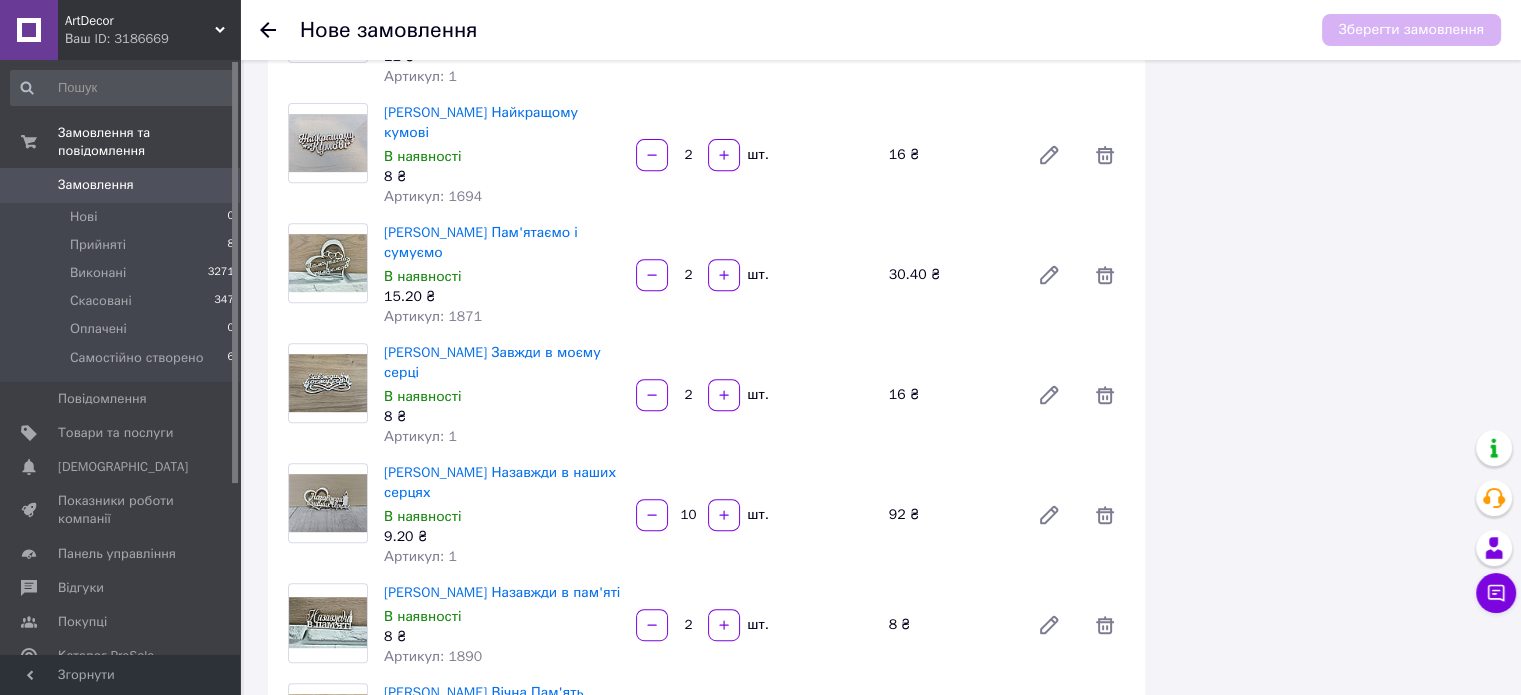 click at bounding box center (724, 725) 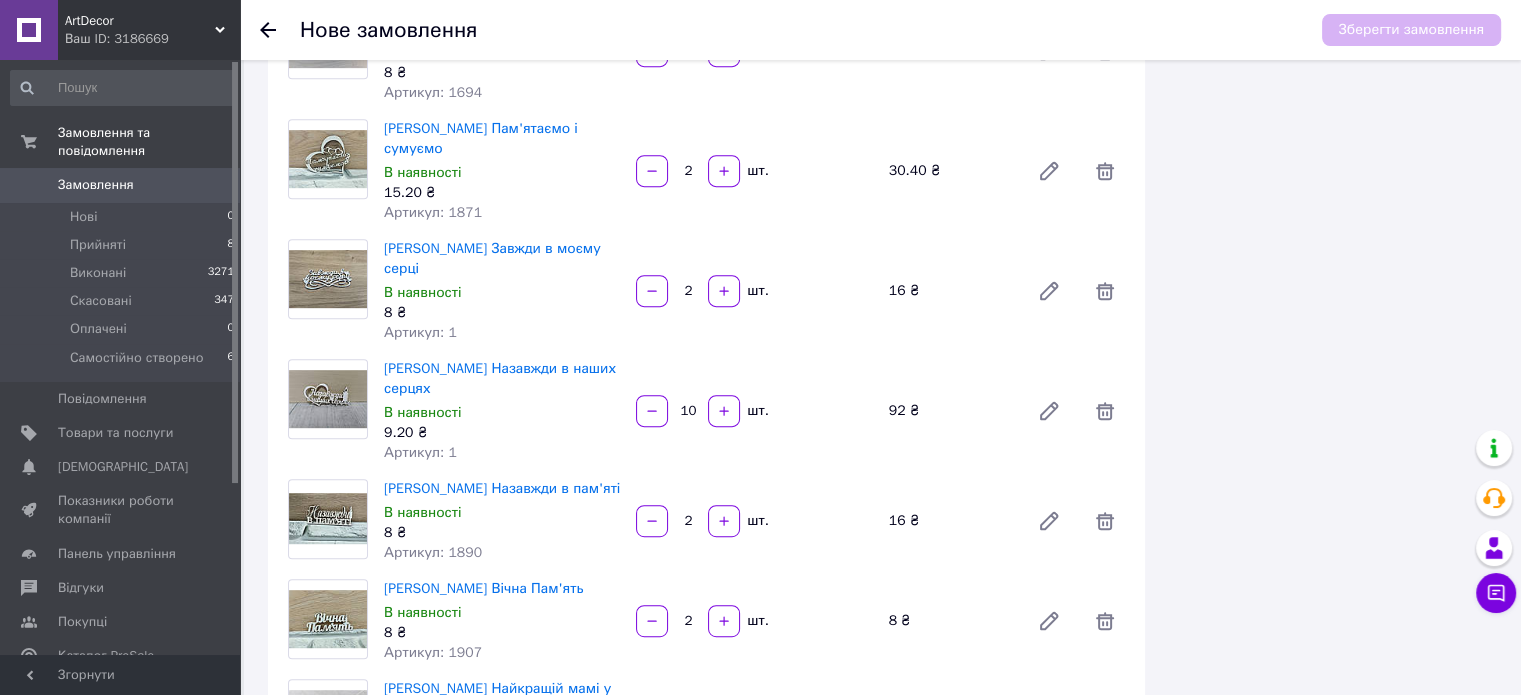 scroll, scrollTop: 1000, scrollLeft: 0, axis: vertical 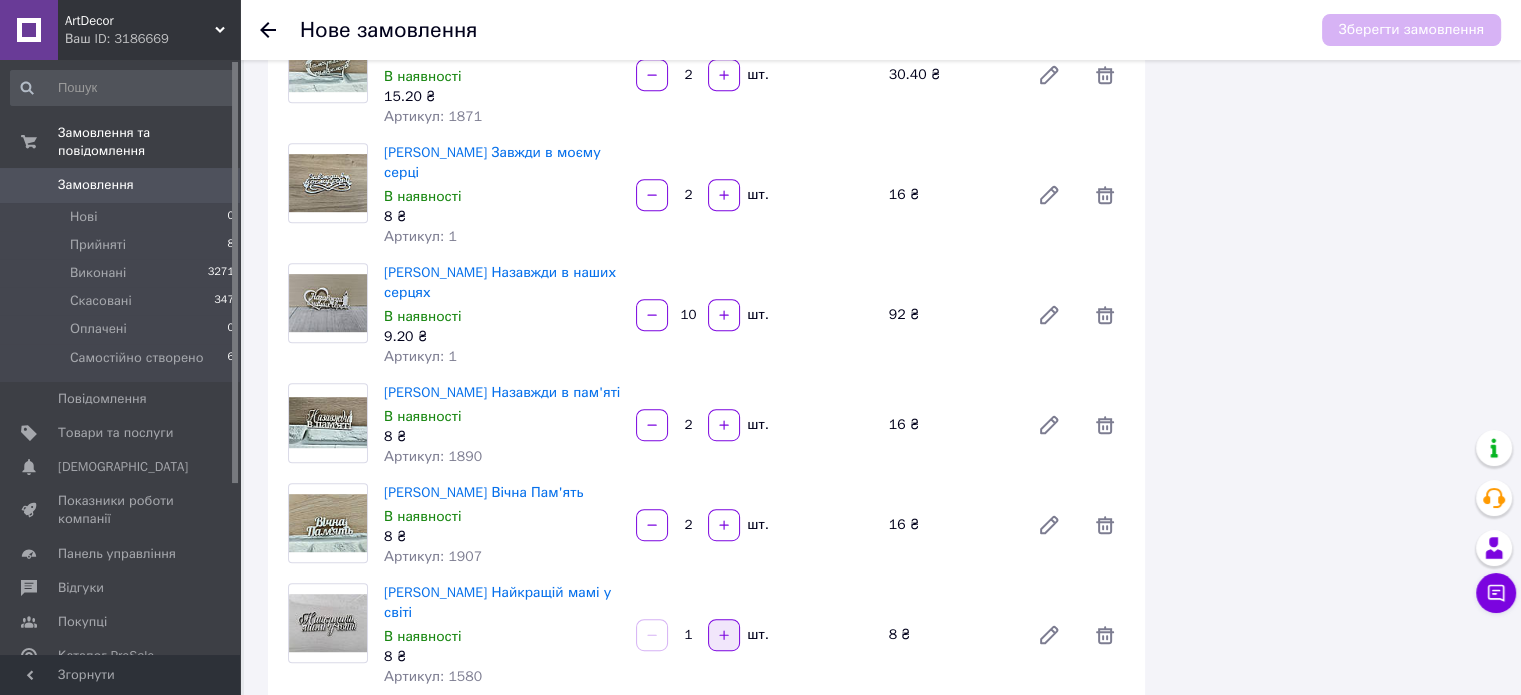 click at bounding box center (724, 635) 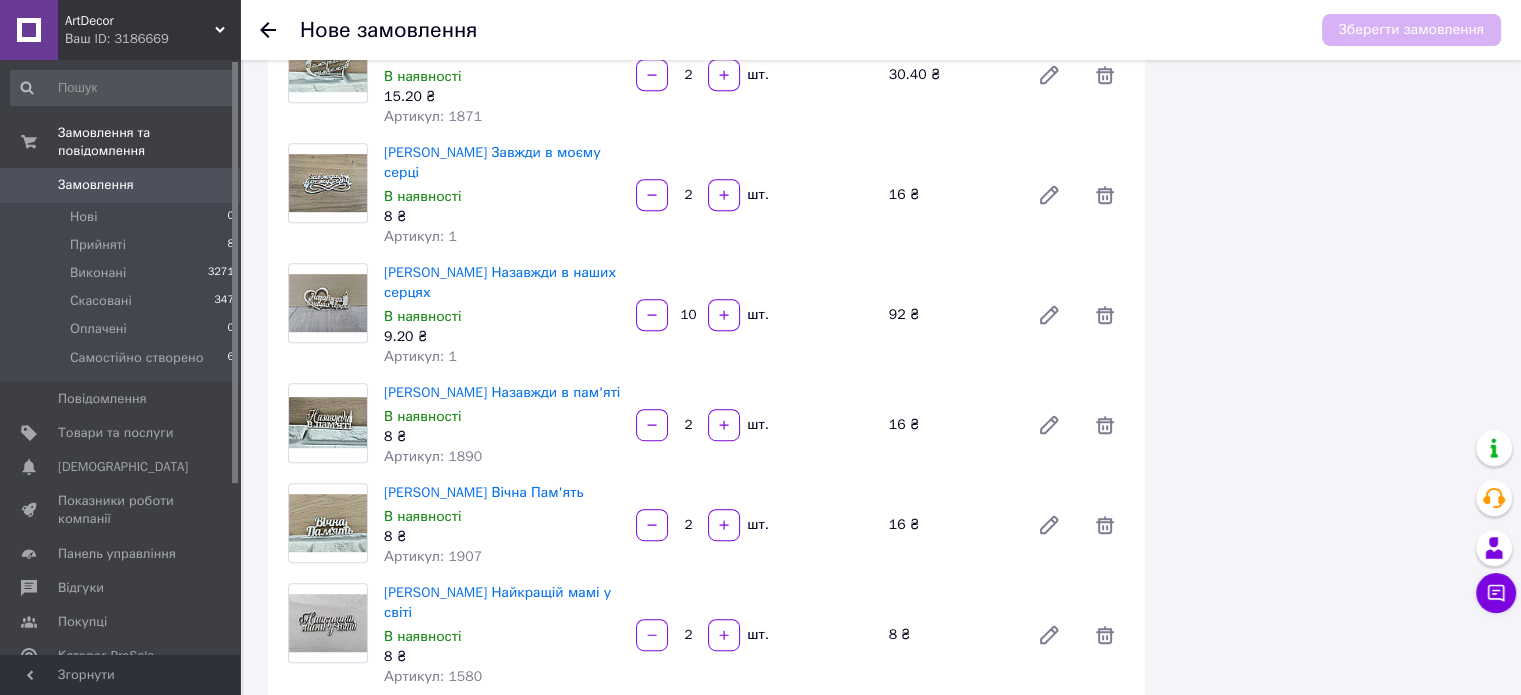 click 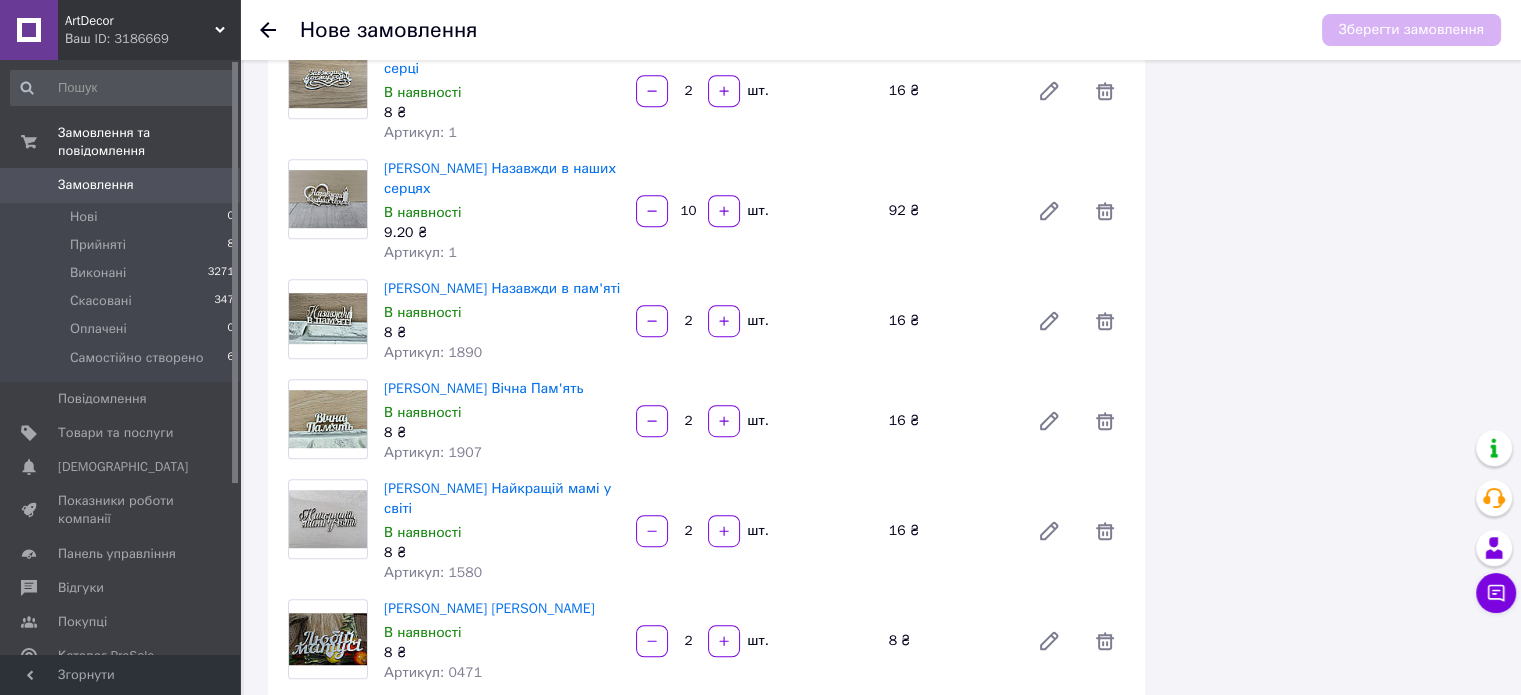 scroll, scrollTop: 1200, scrollLeft: 0, axis: vertical 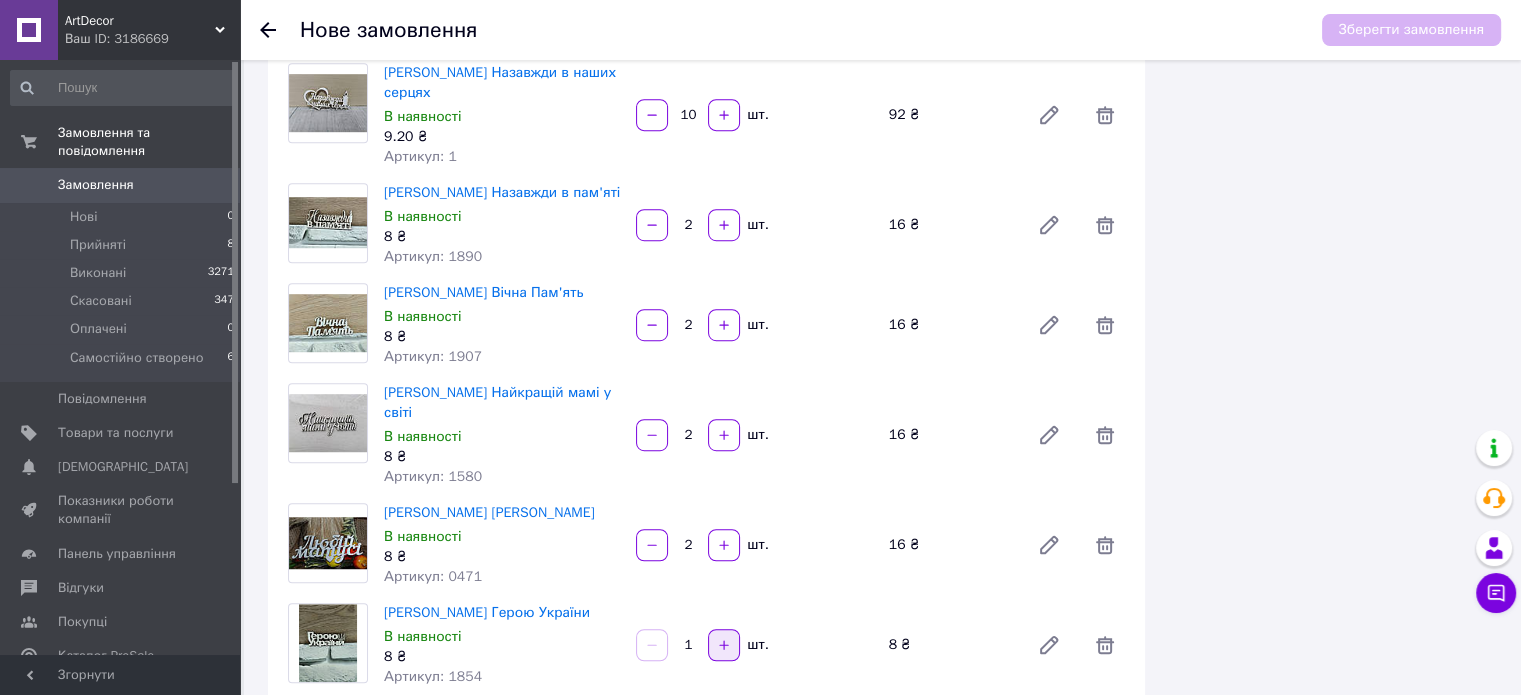 click 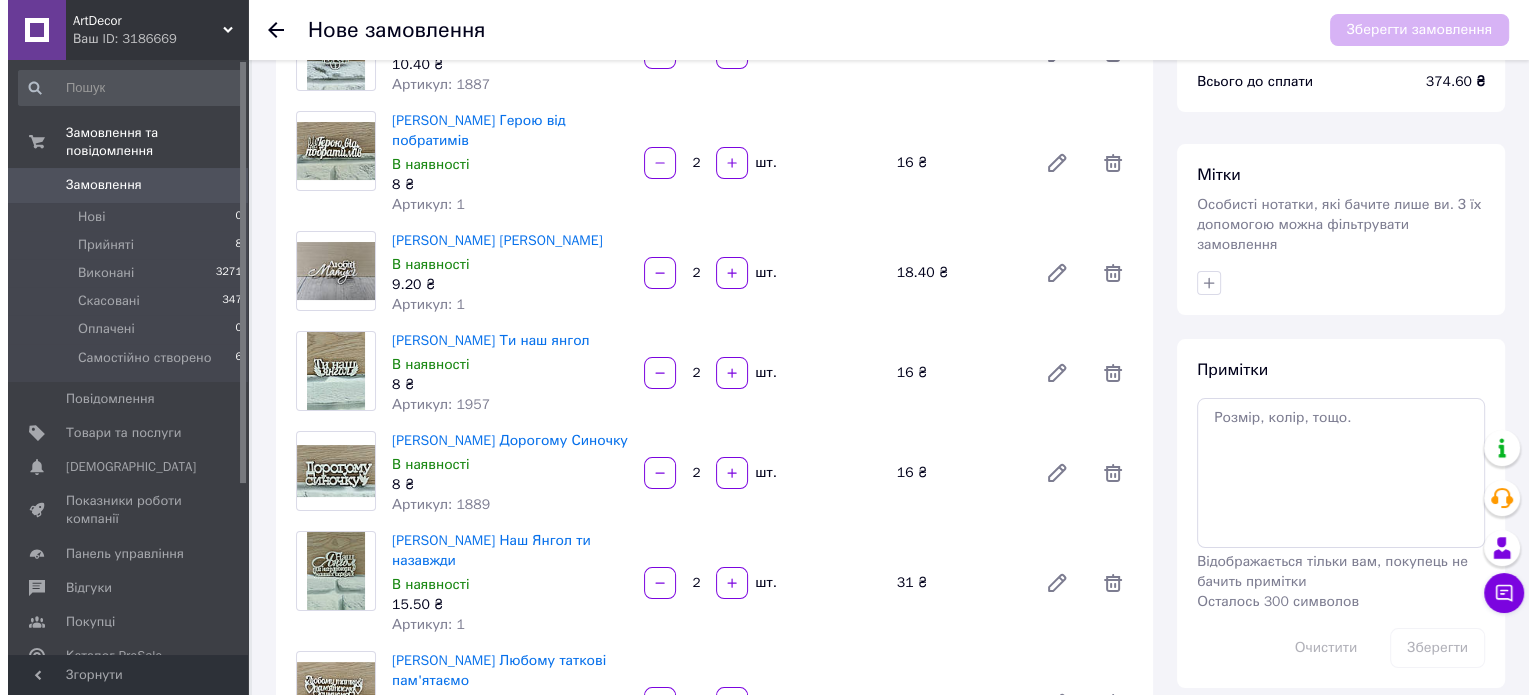 scroll, scrollTop: 0, scrollLeft: 0, axis: both 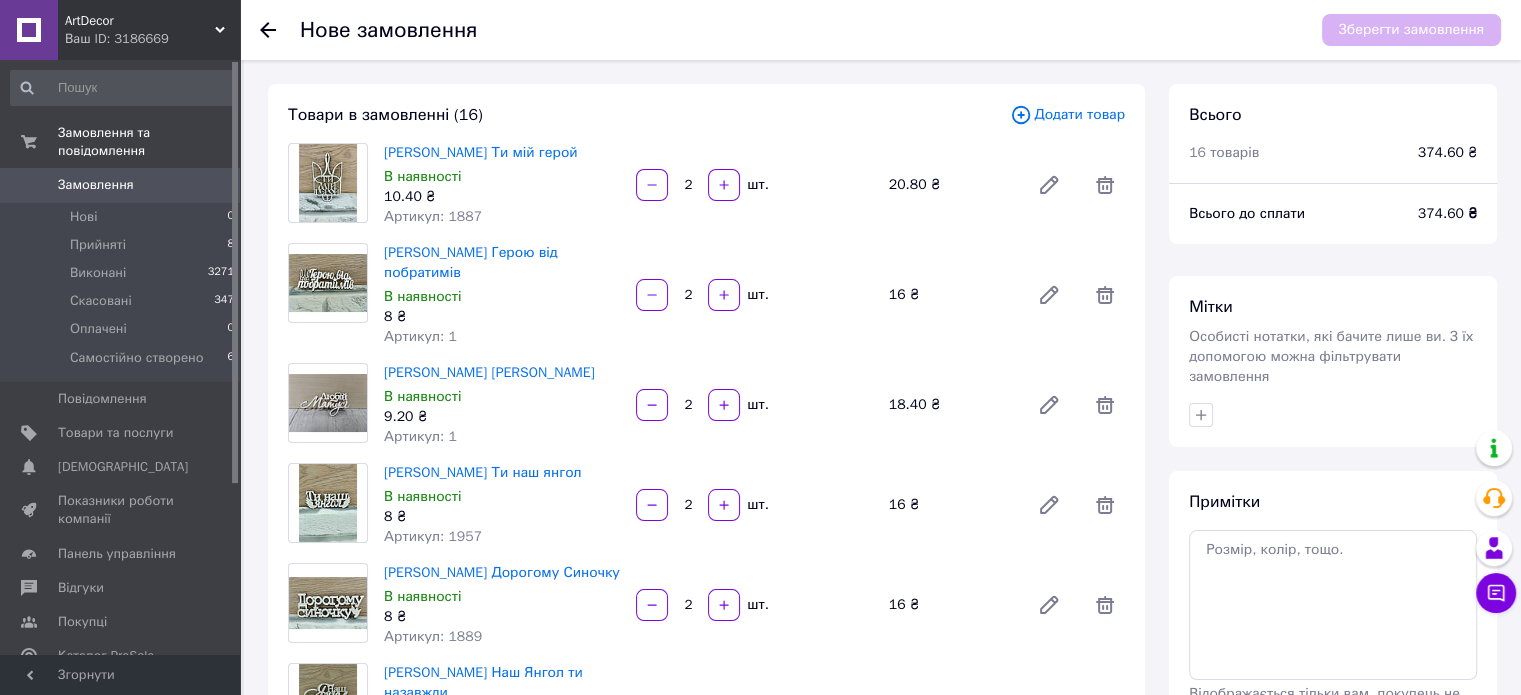 click on "Додати товар" at bounding box center (1067, 115) 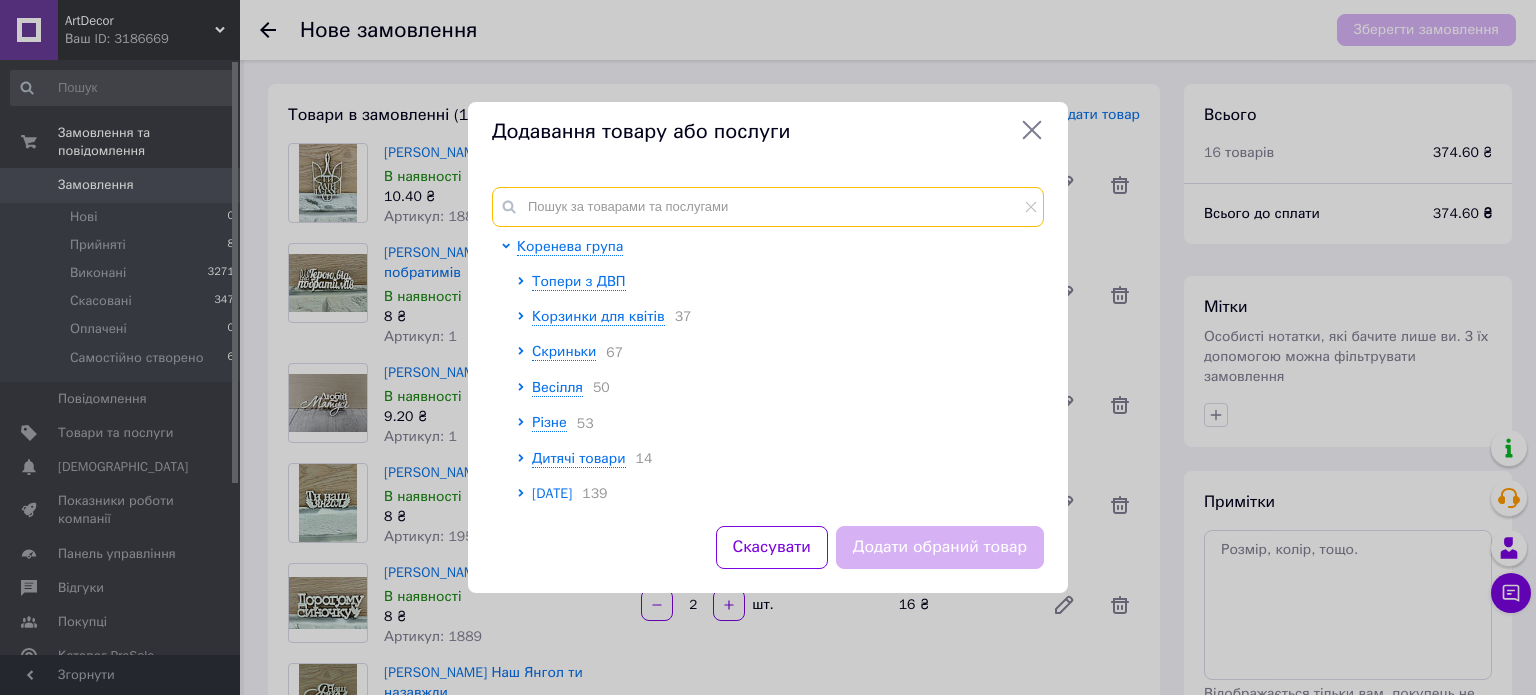 click at bounding box center [768, 207] 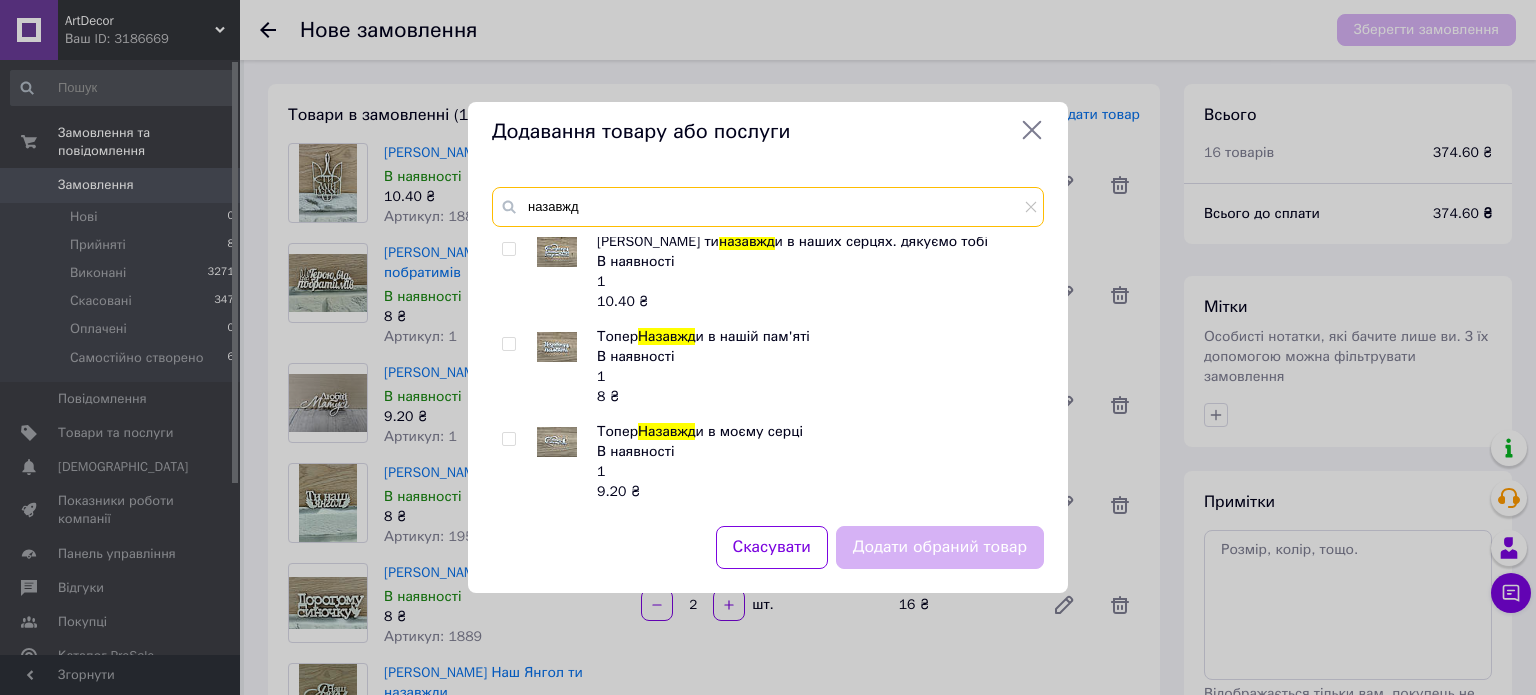 scroll, scrollTop: 1905, scrollLeft: 0, axis: vertical 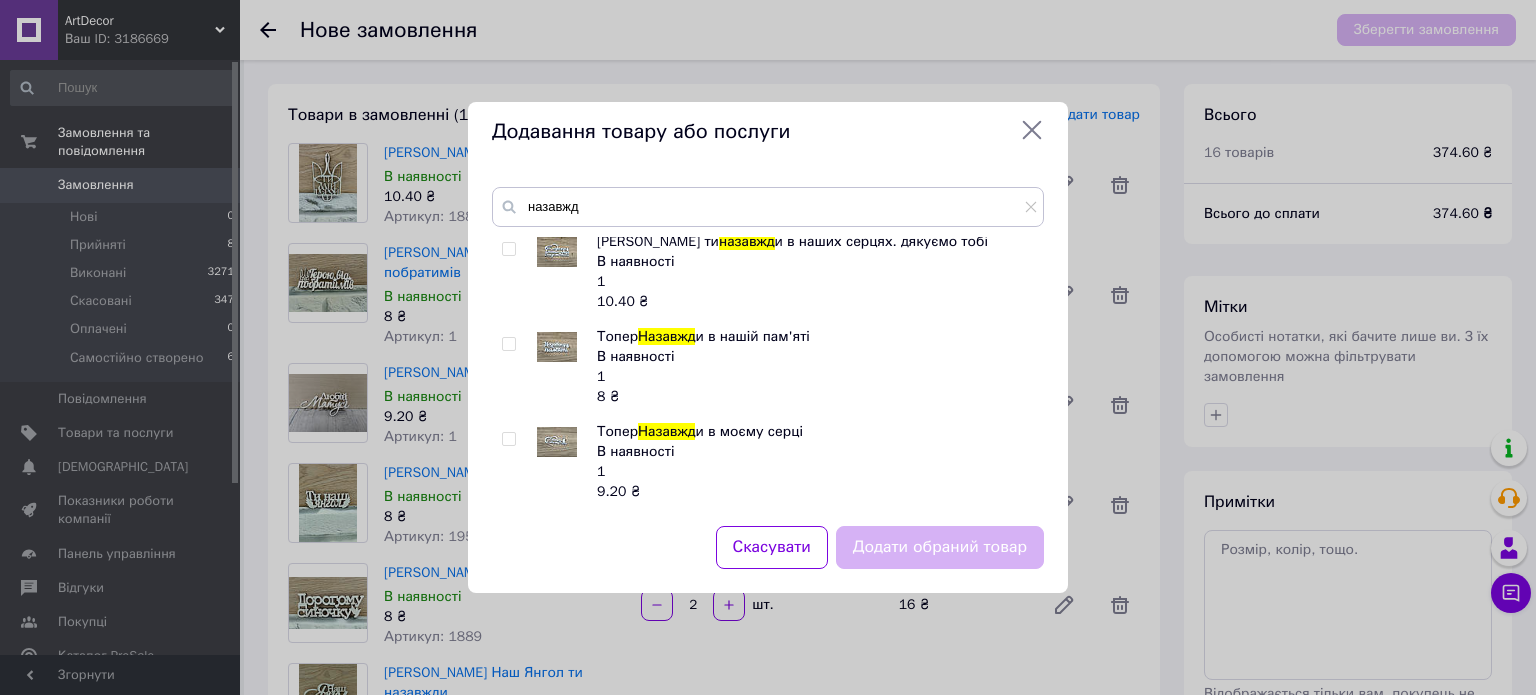 click at bounding box center [508, 439] 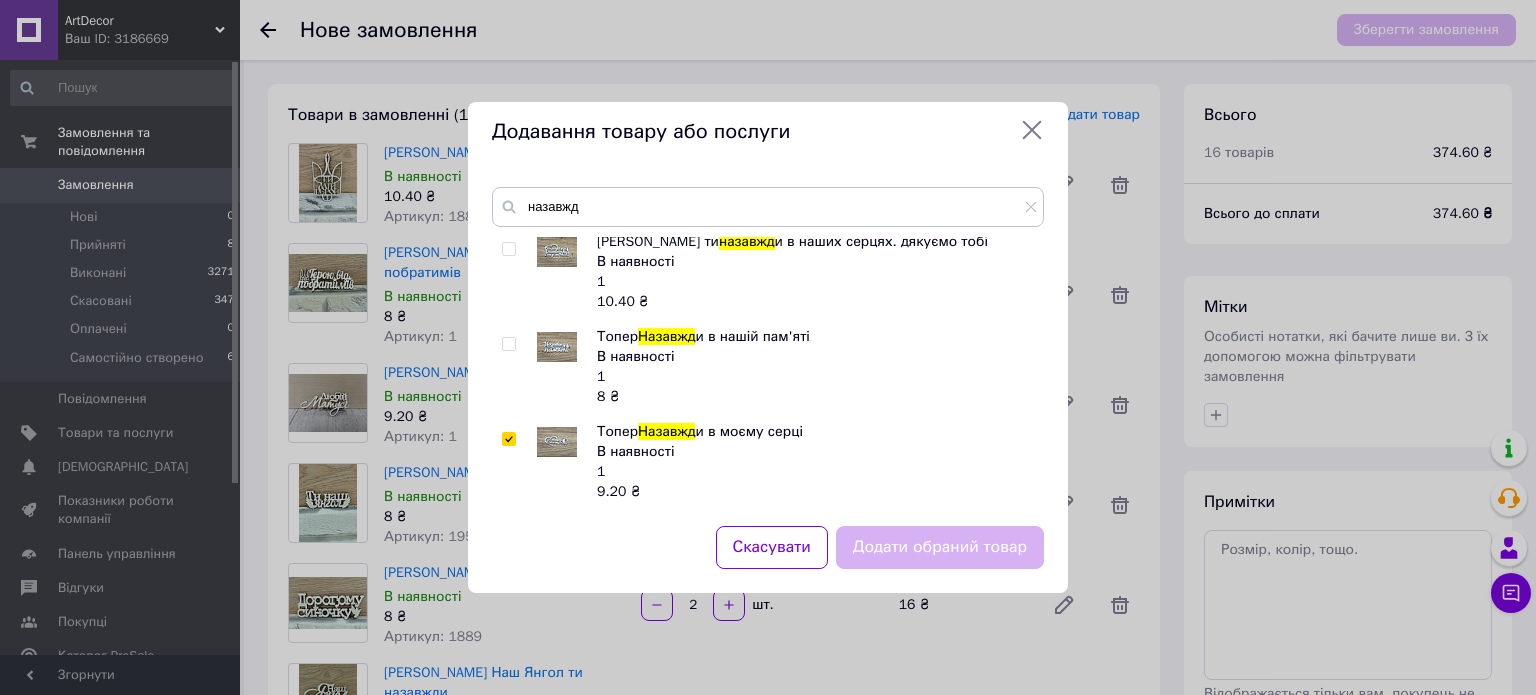 checkbox on "true" 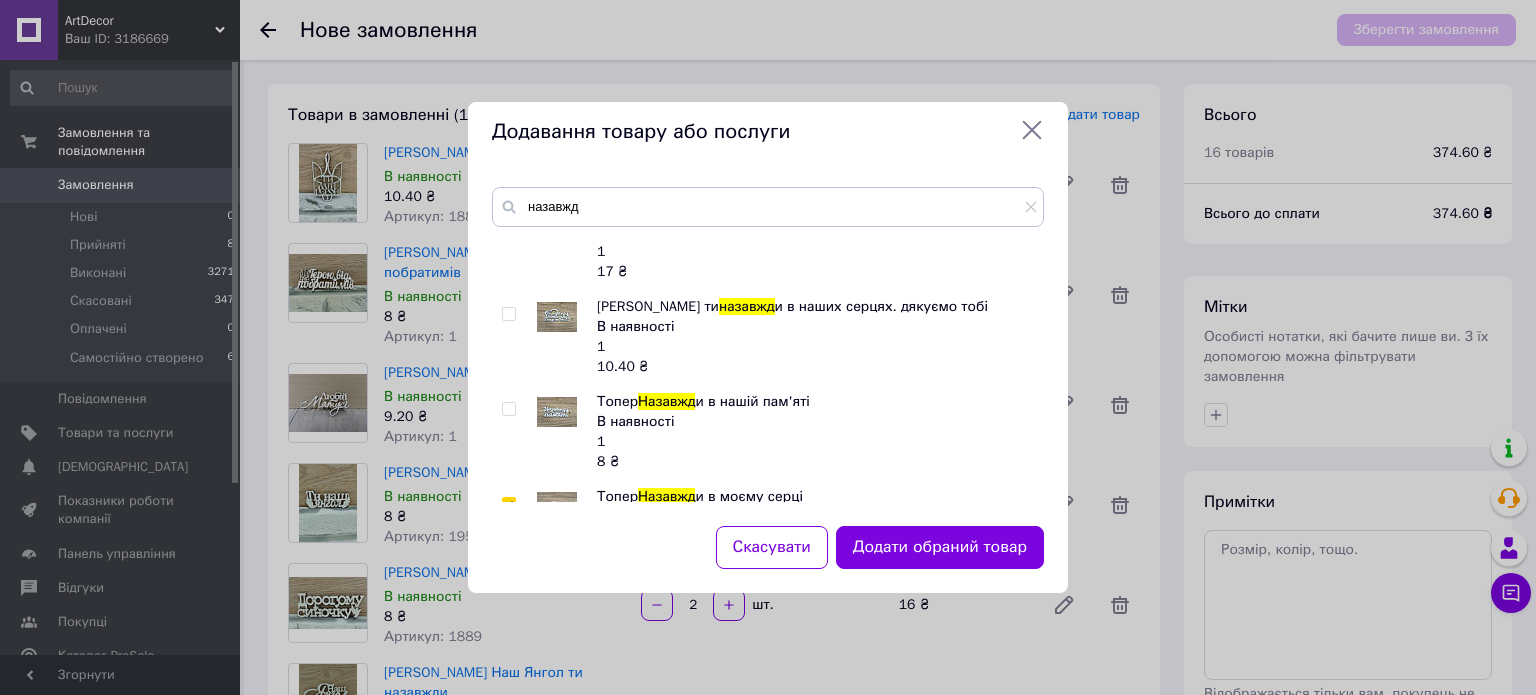 scroll, scrollTop: 1805, scrollLeft: 0, axis: vertical 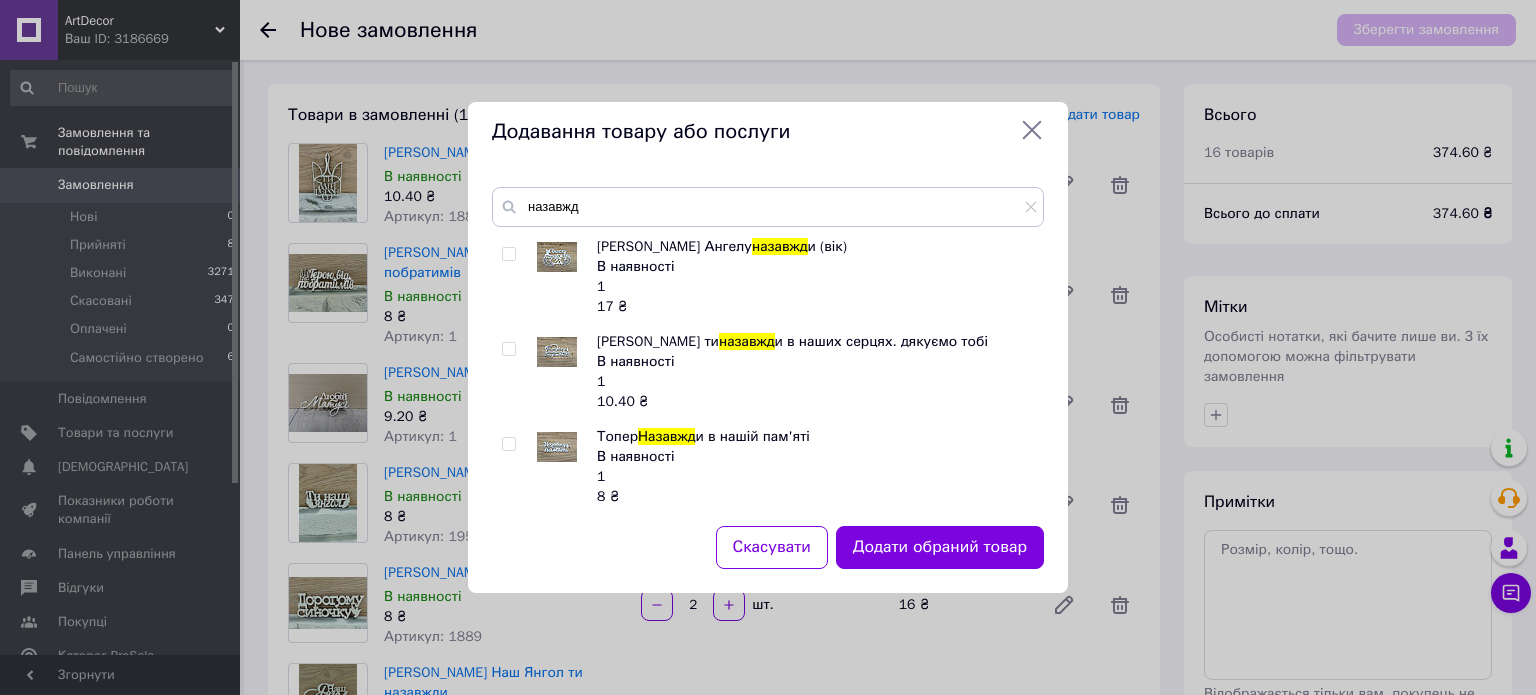 click at bounding box center [509, 444] 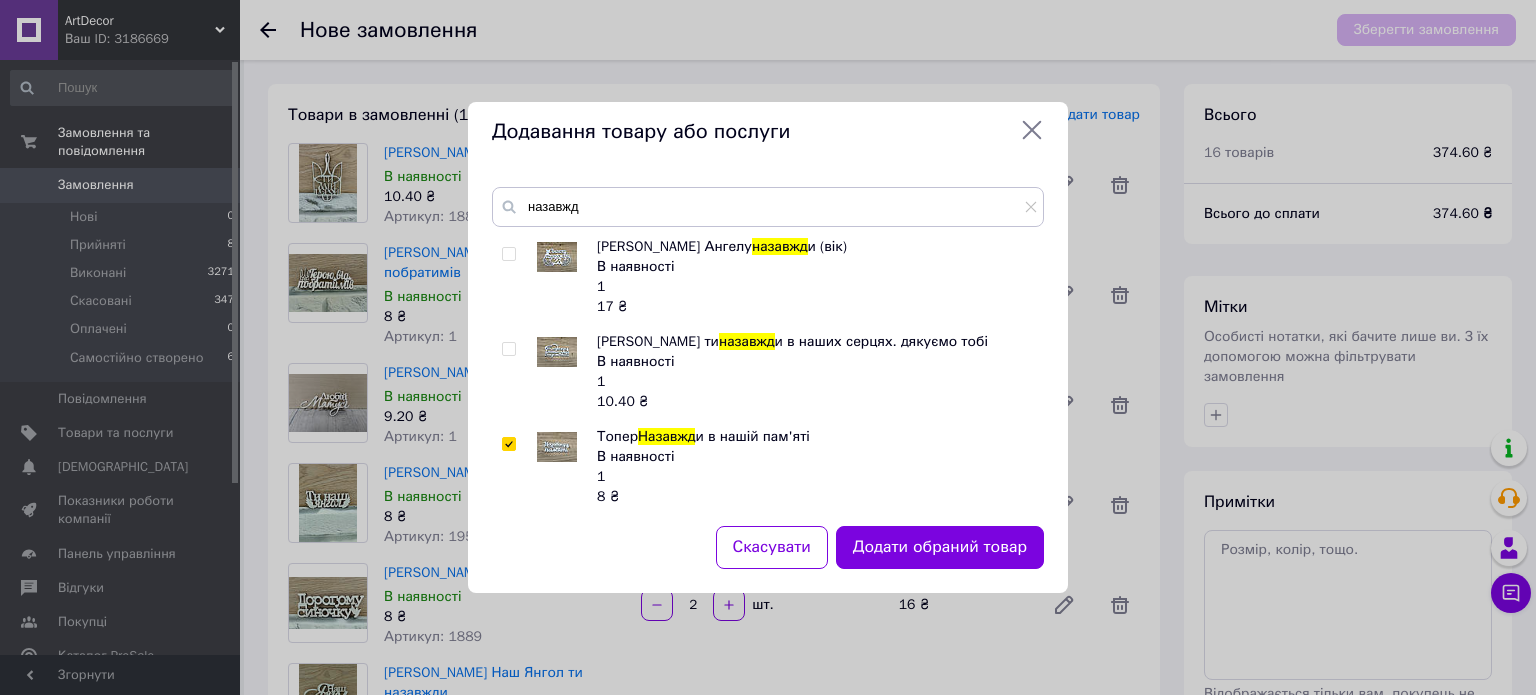 checkbox on "true" 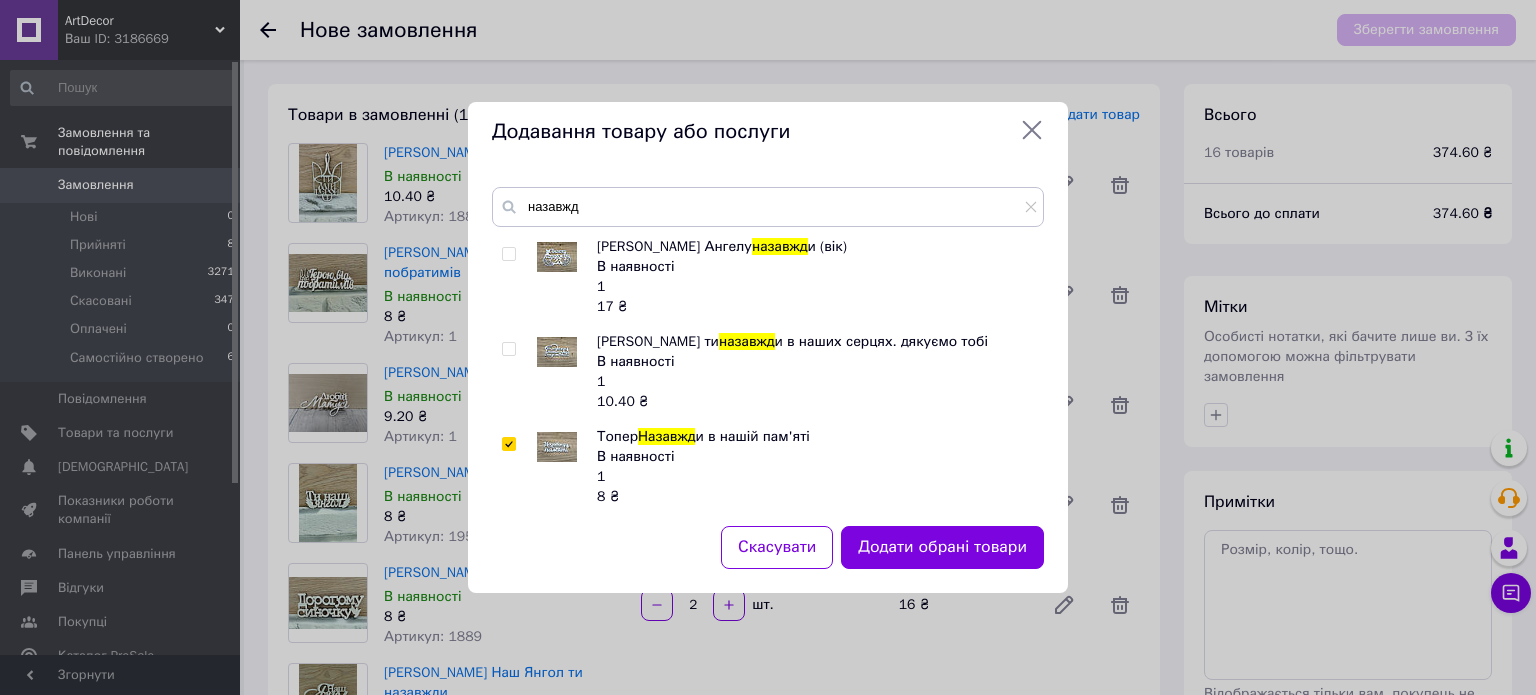 drag, startPoint x: 1034, startPoint y: 204, endPoint x: 999, endPoint y: 206, distance: 35.057095 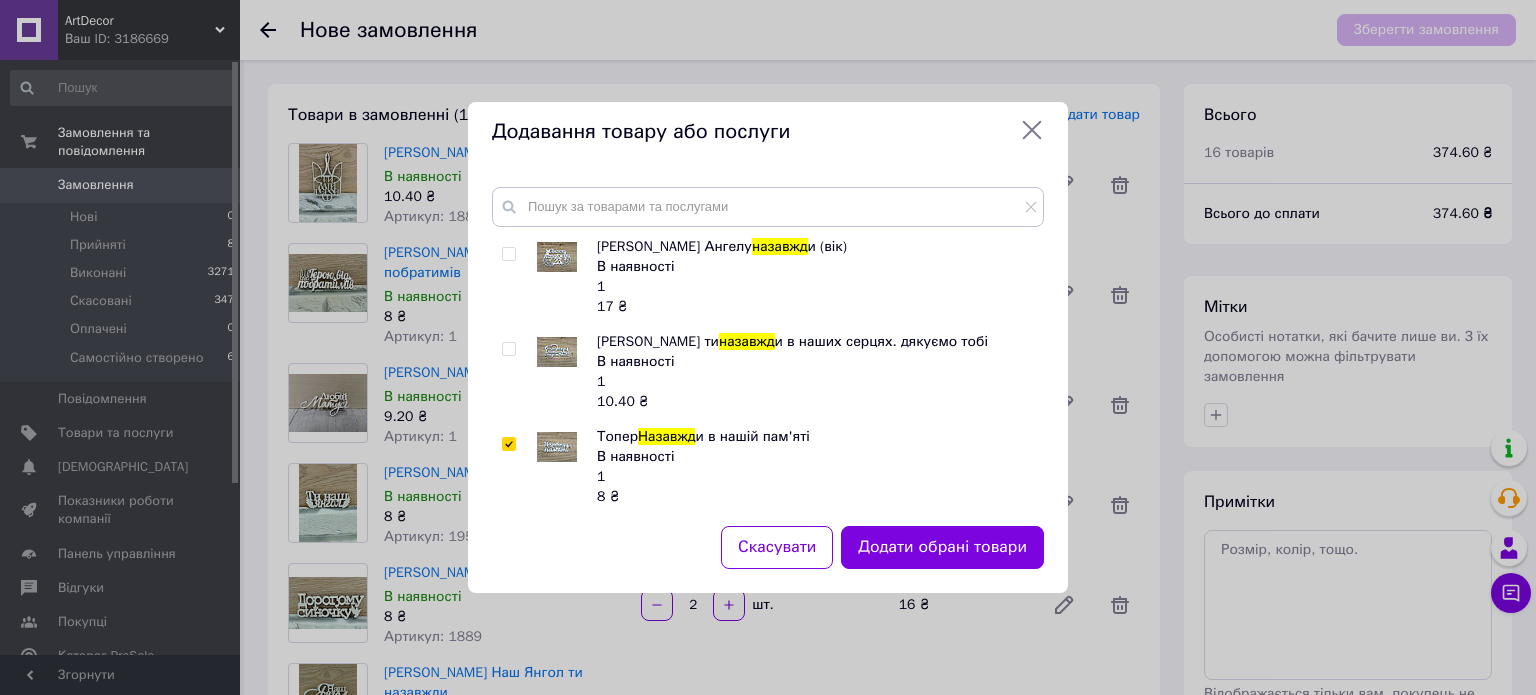 scroll, scrollTop: 277, scrollLeft: 0, axis: vertical 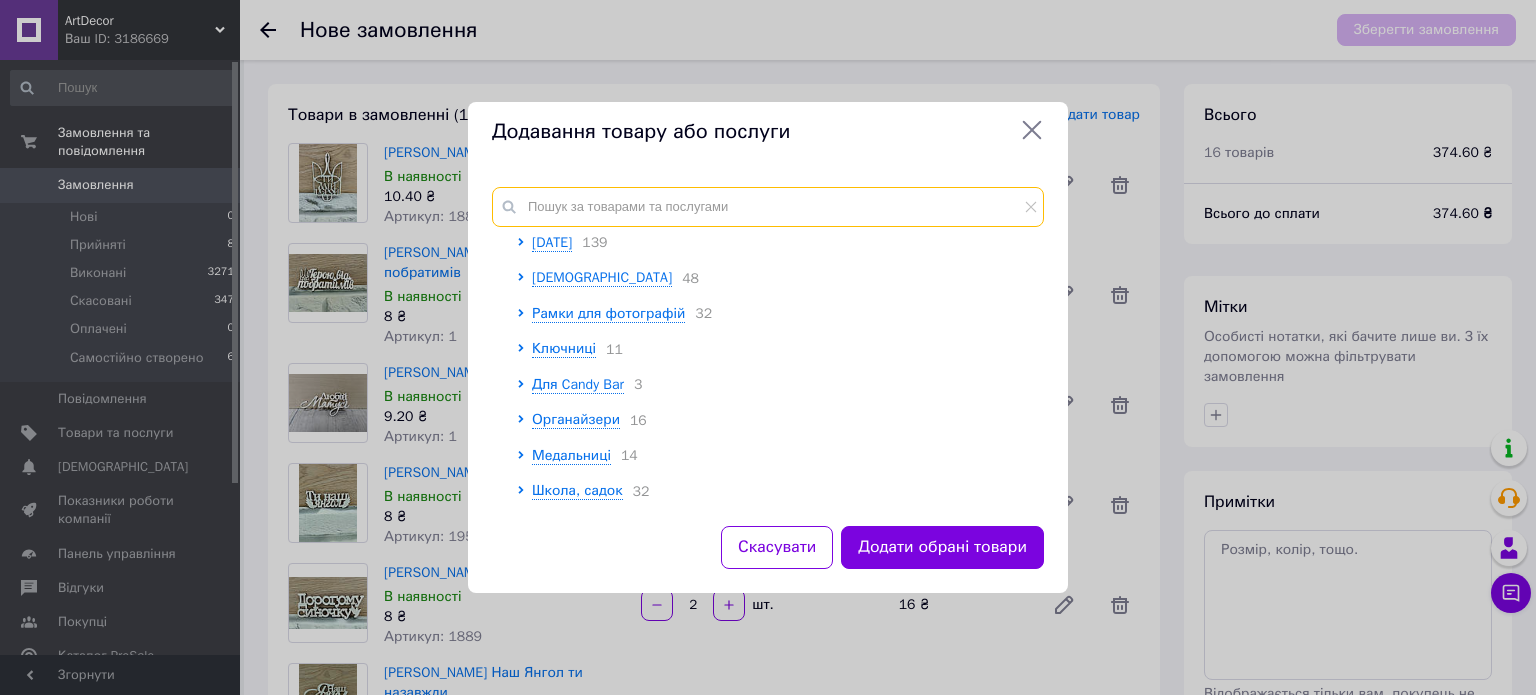 click at bounding box center [768, 207] 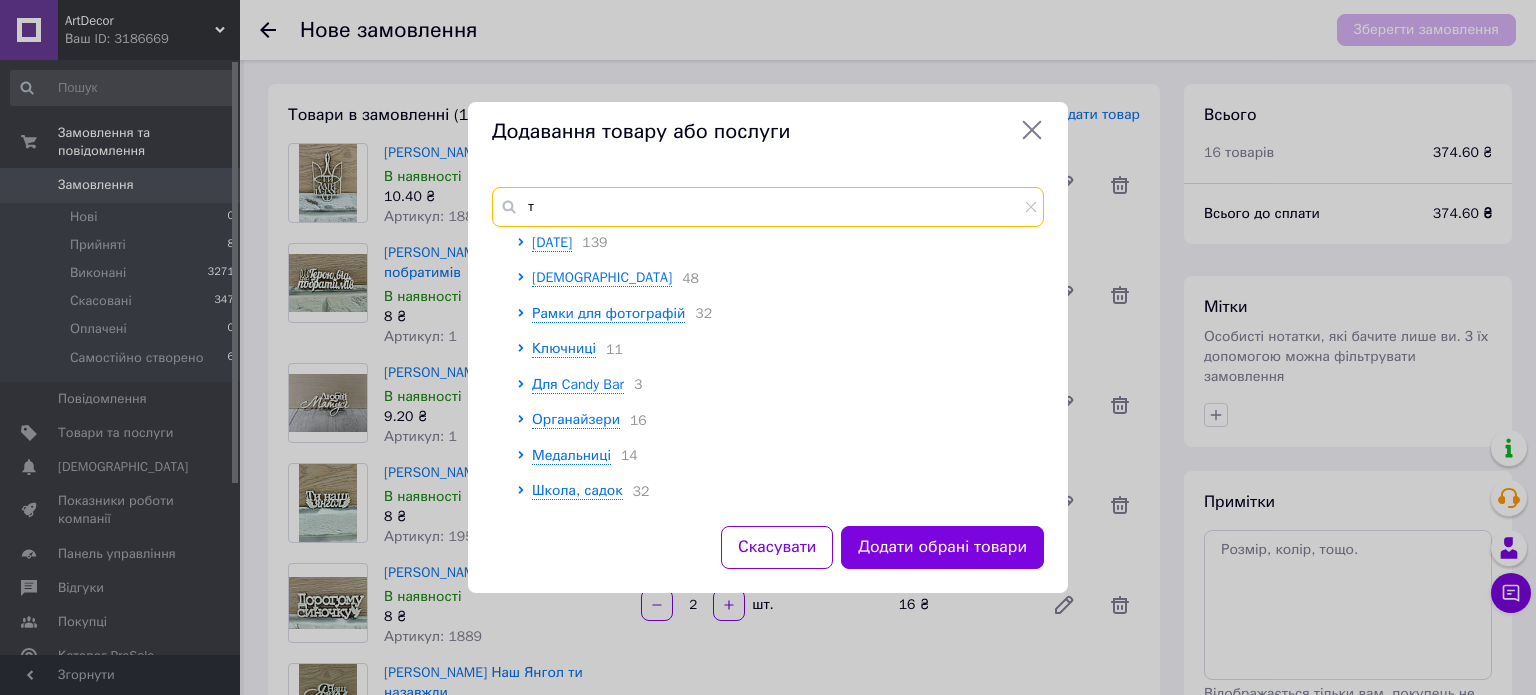 scroll, scrollTop: 0, scrollLeft: 0, axis: both 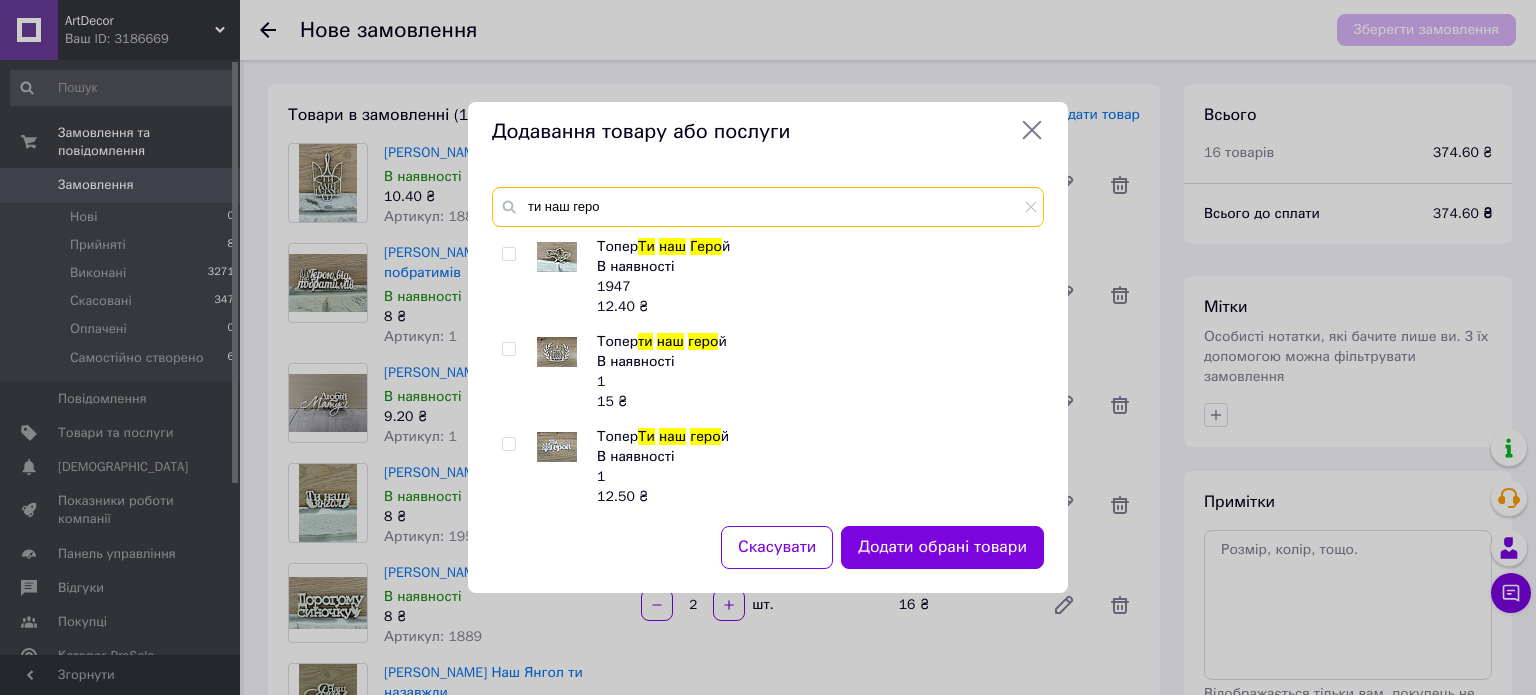type on "ти наш геро" 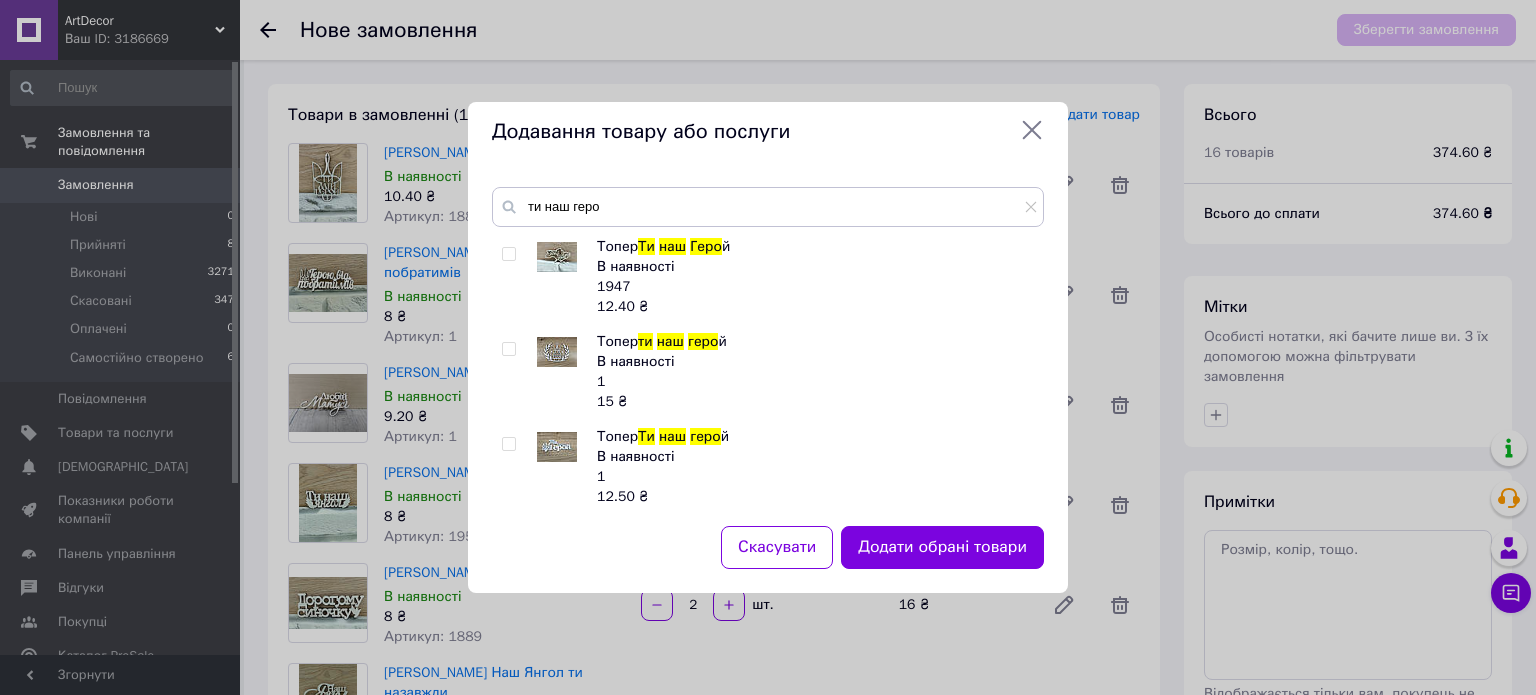 click at bounding box center [508, 444] 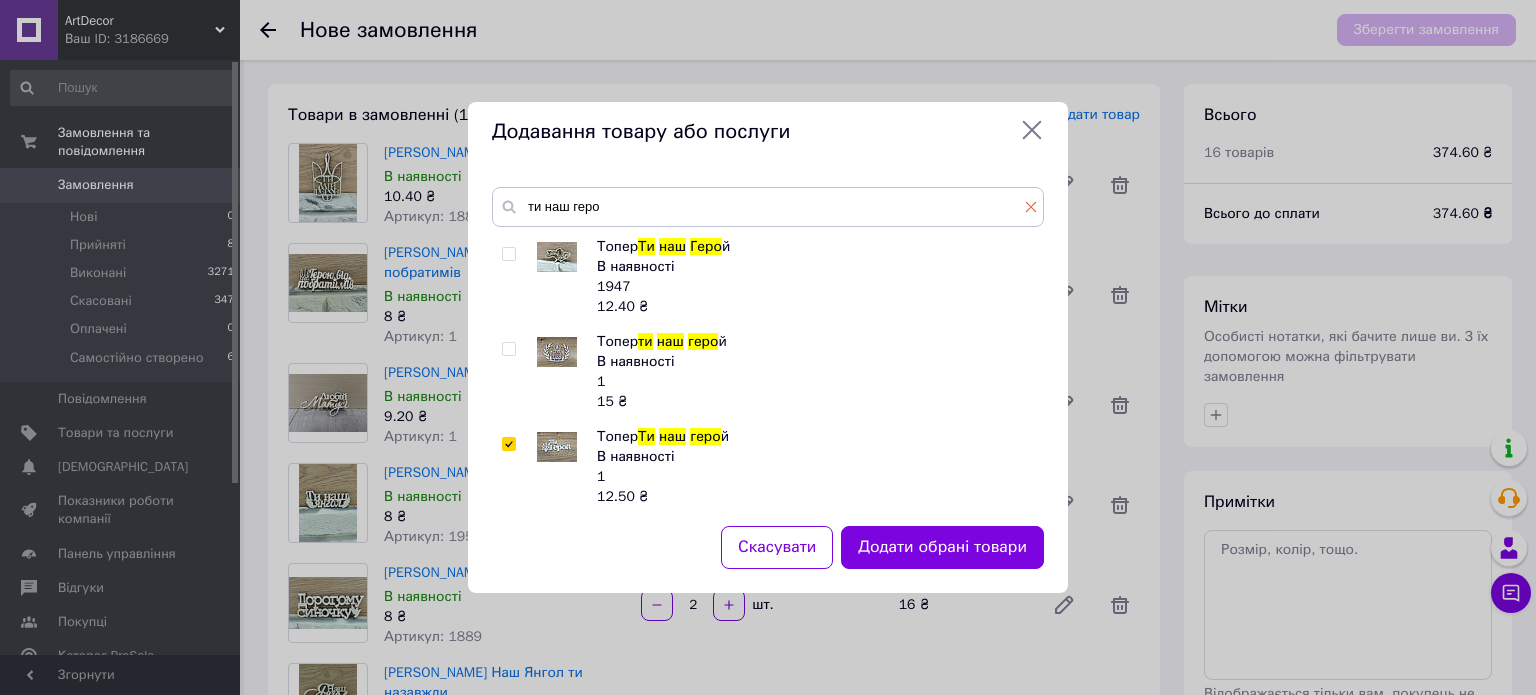 click 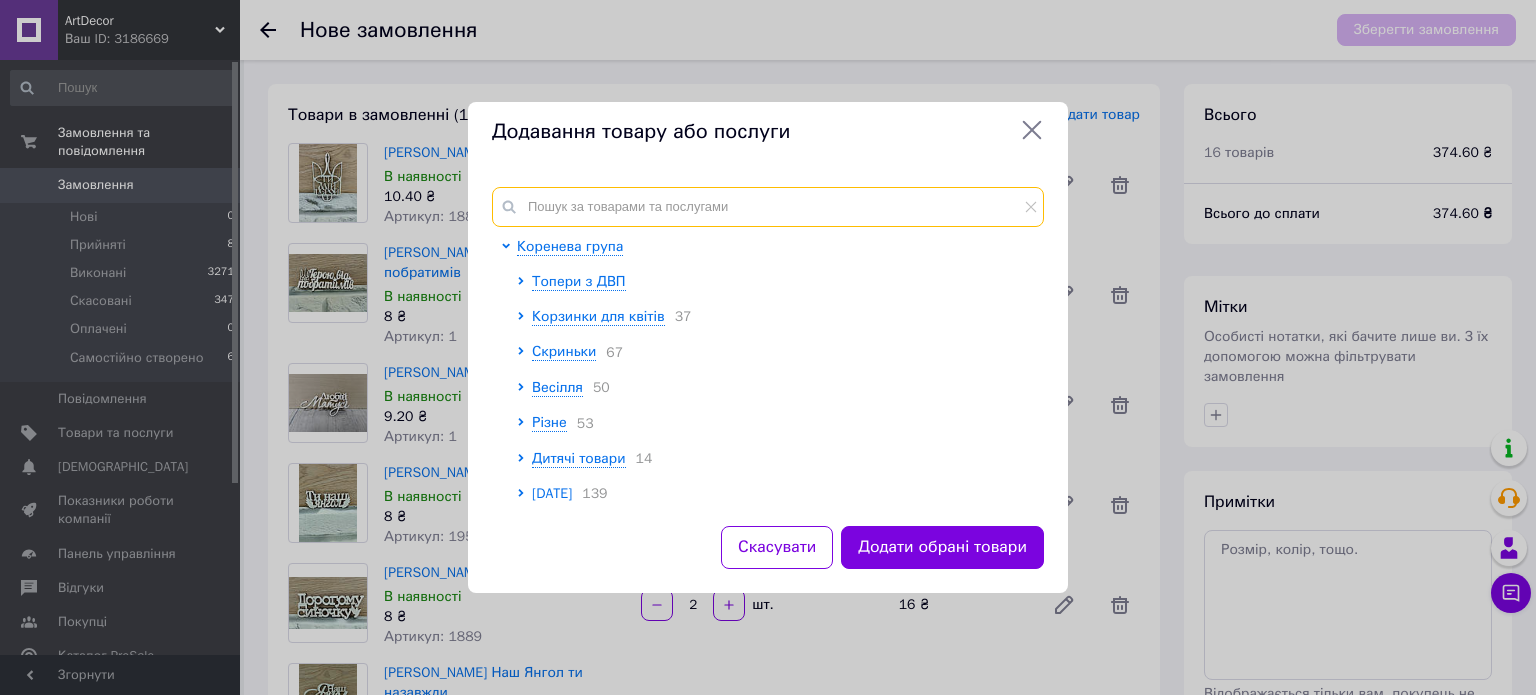 click at bounding box center (768, 207) 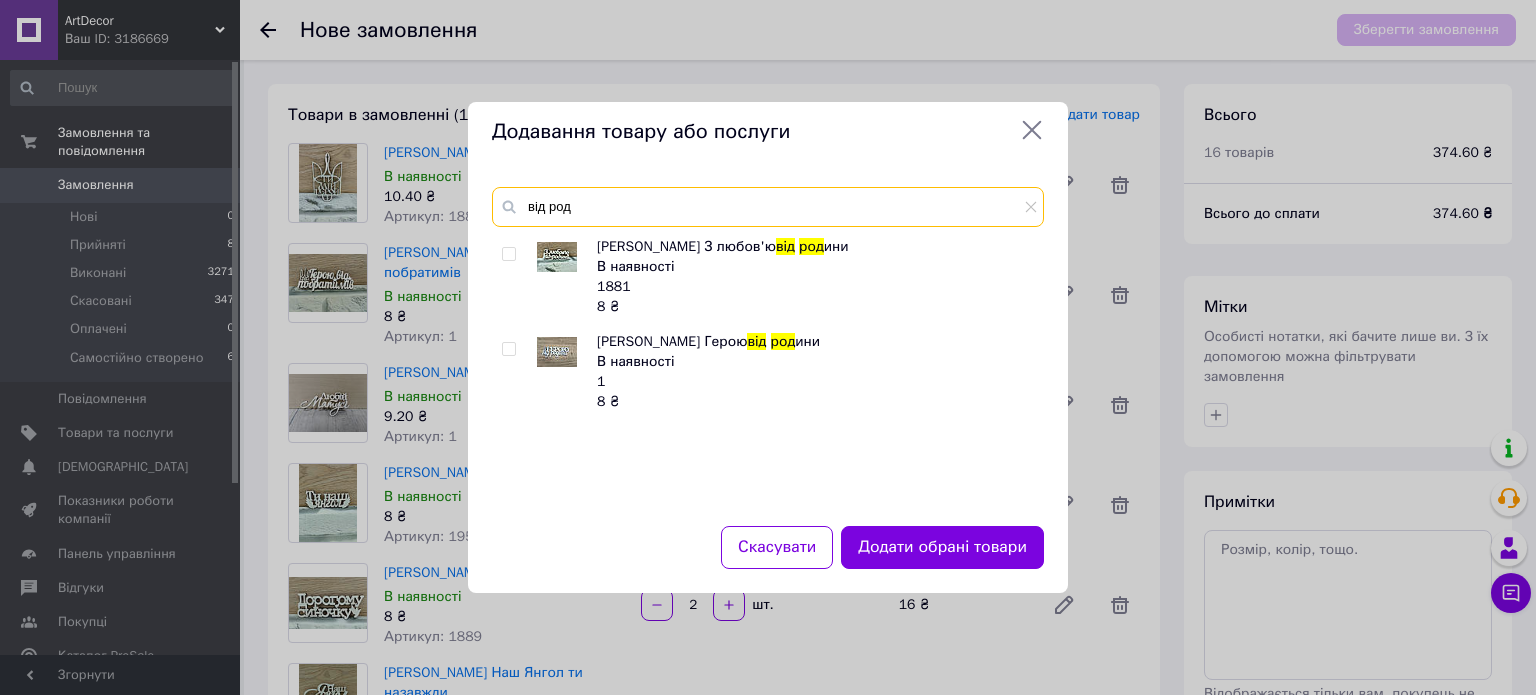 type on "від род" 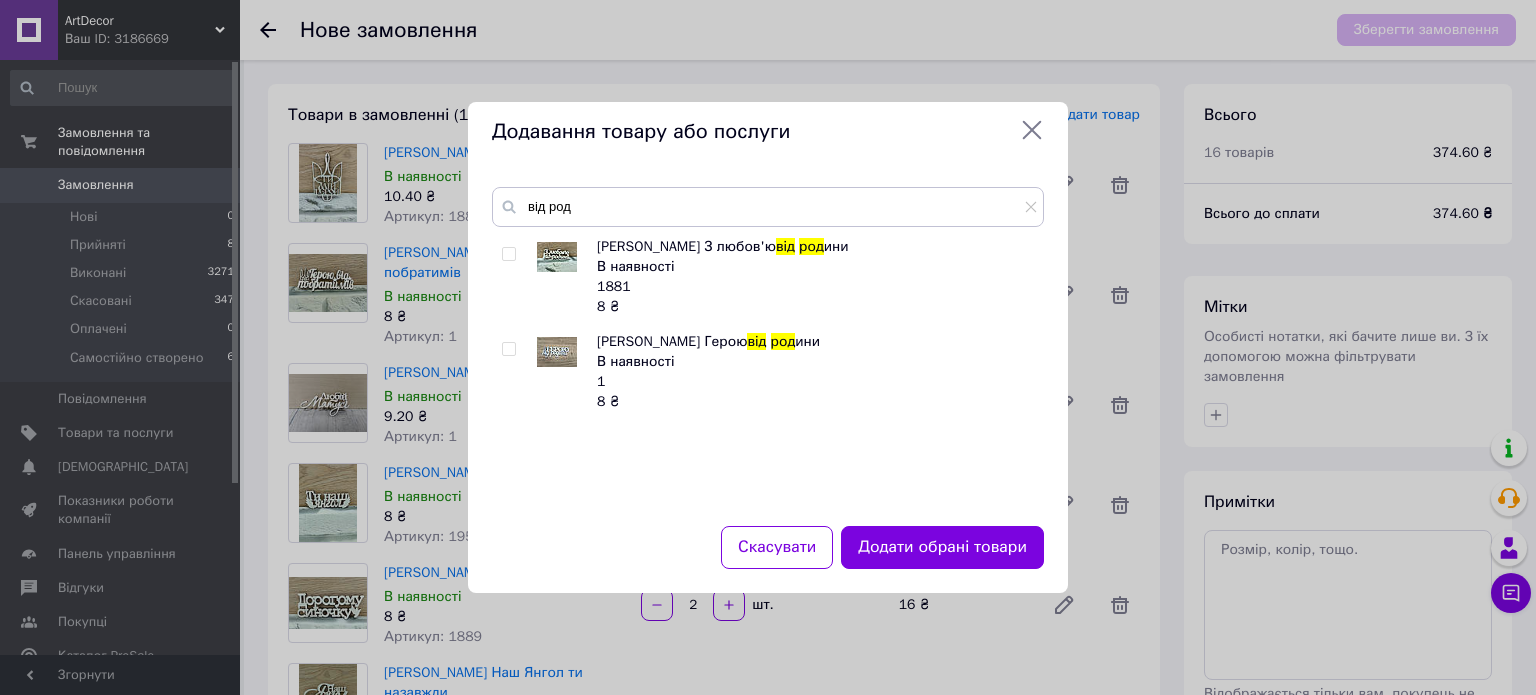 click at bounding box center (508, 349) 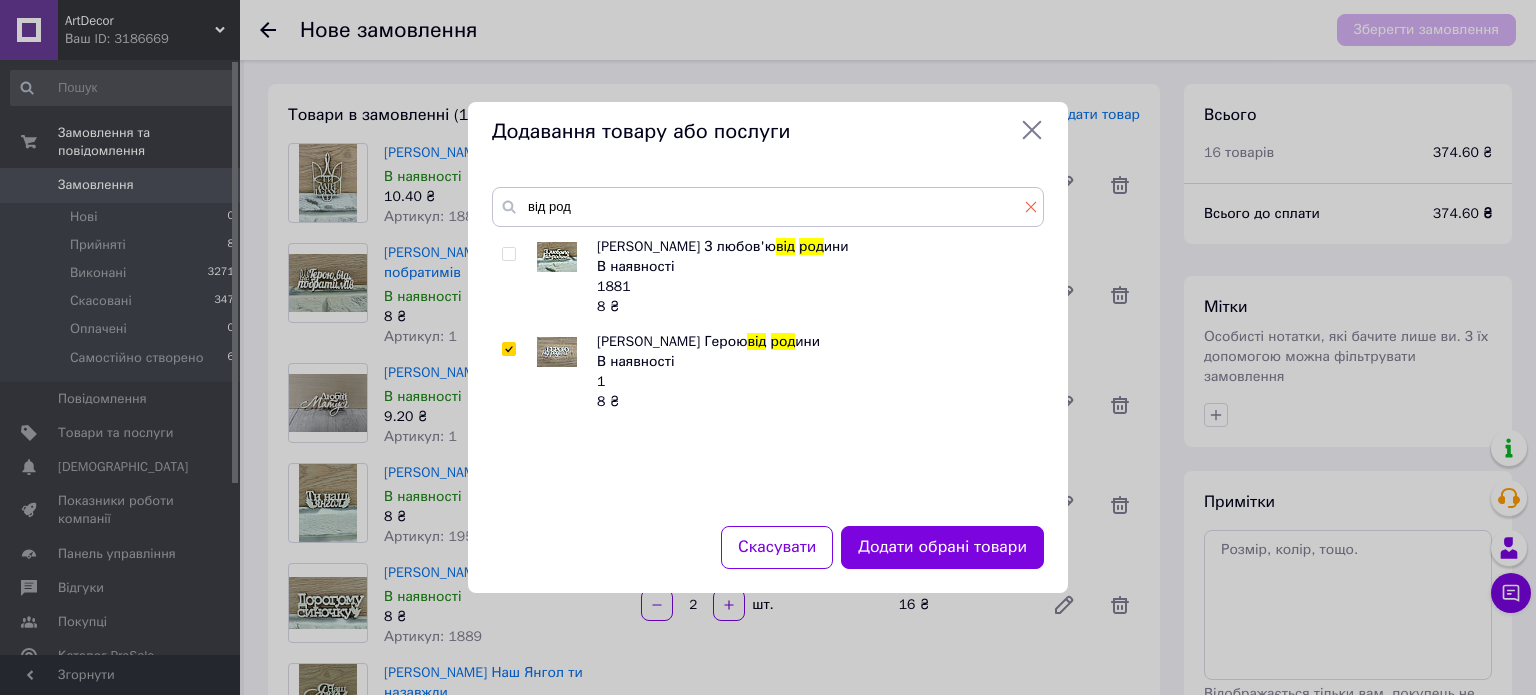 click 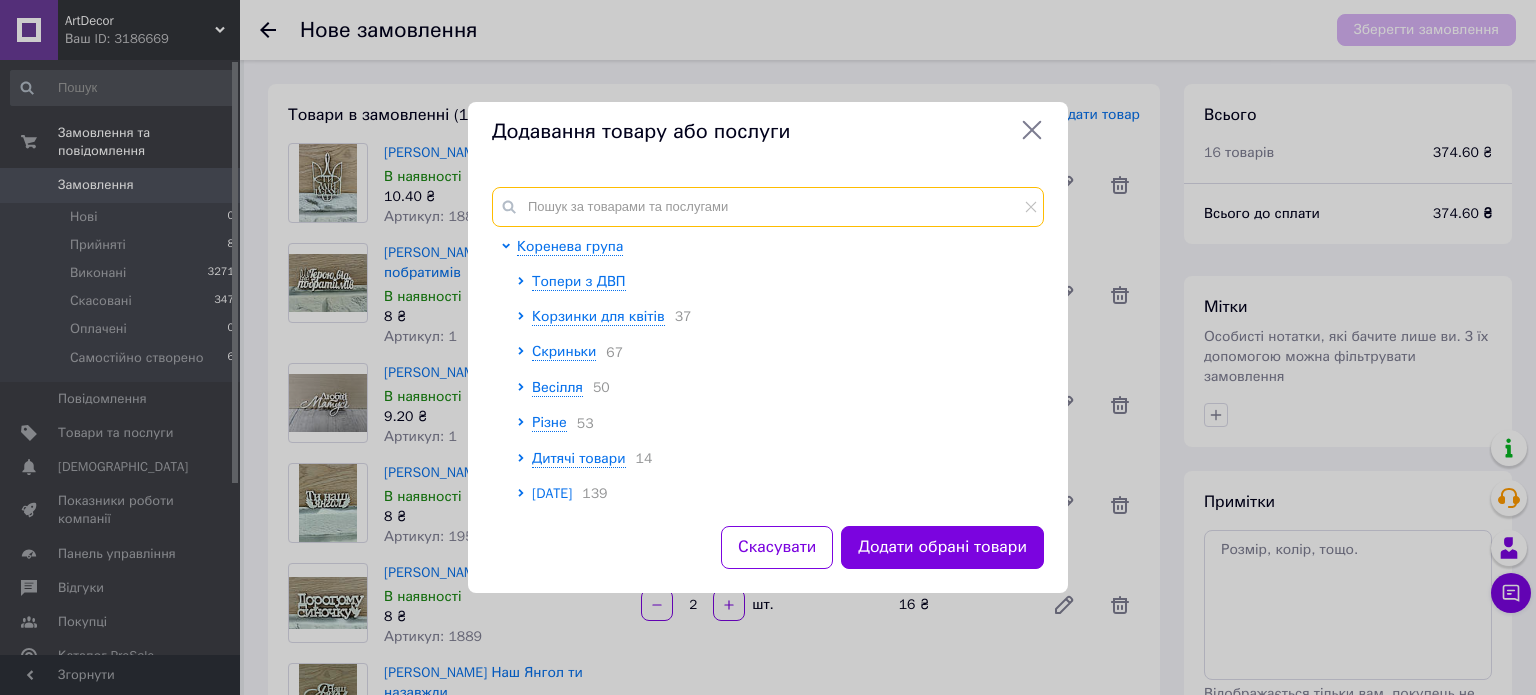 click at bounding box center [768, 207] 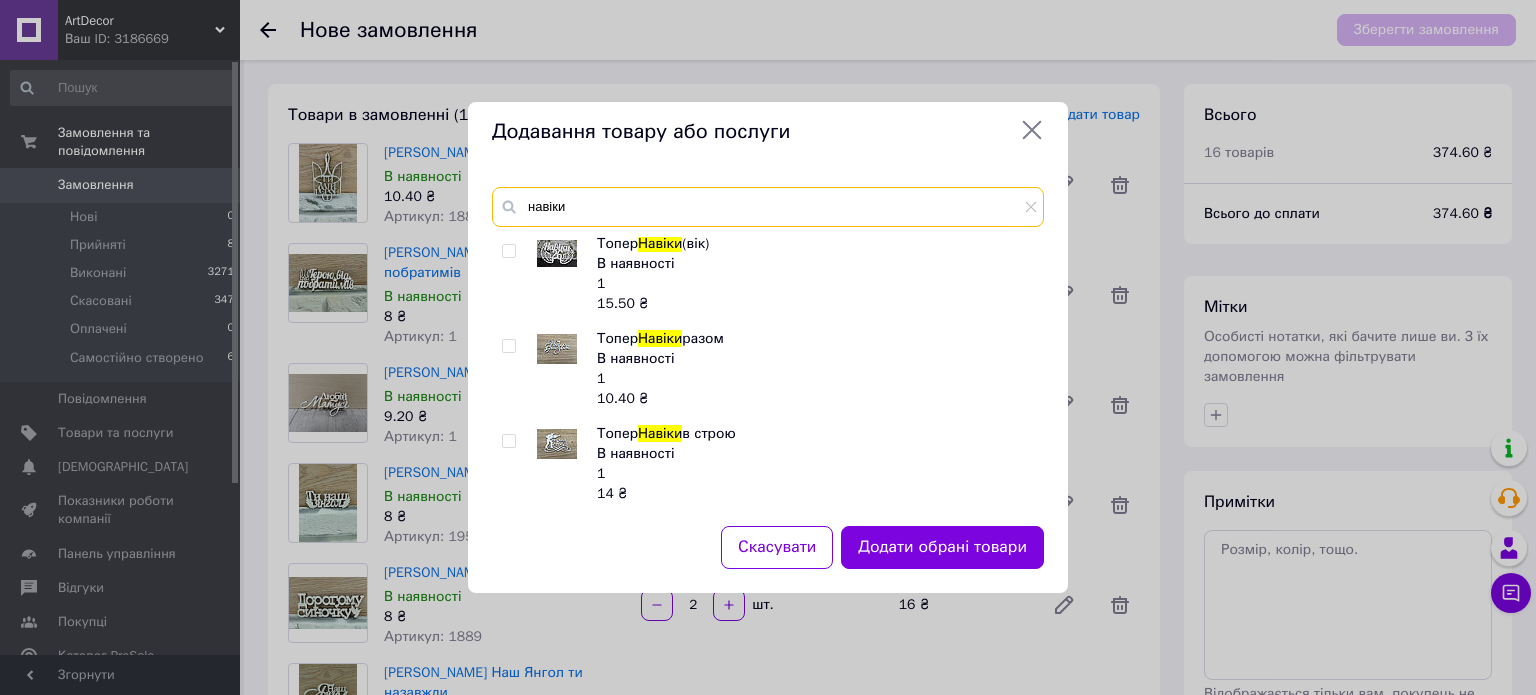 scroll, scrollTop: 290, scrollLeft: 0, axis: vertical 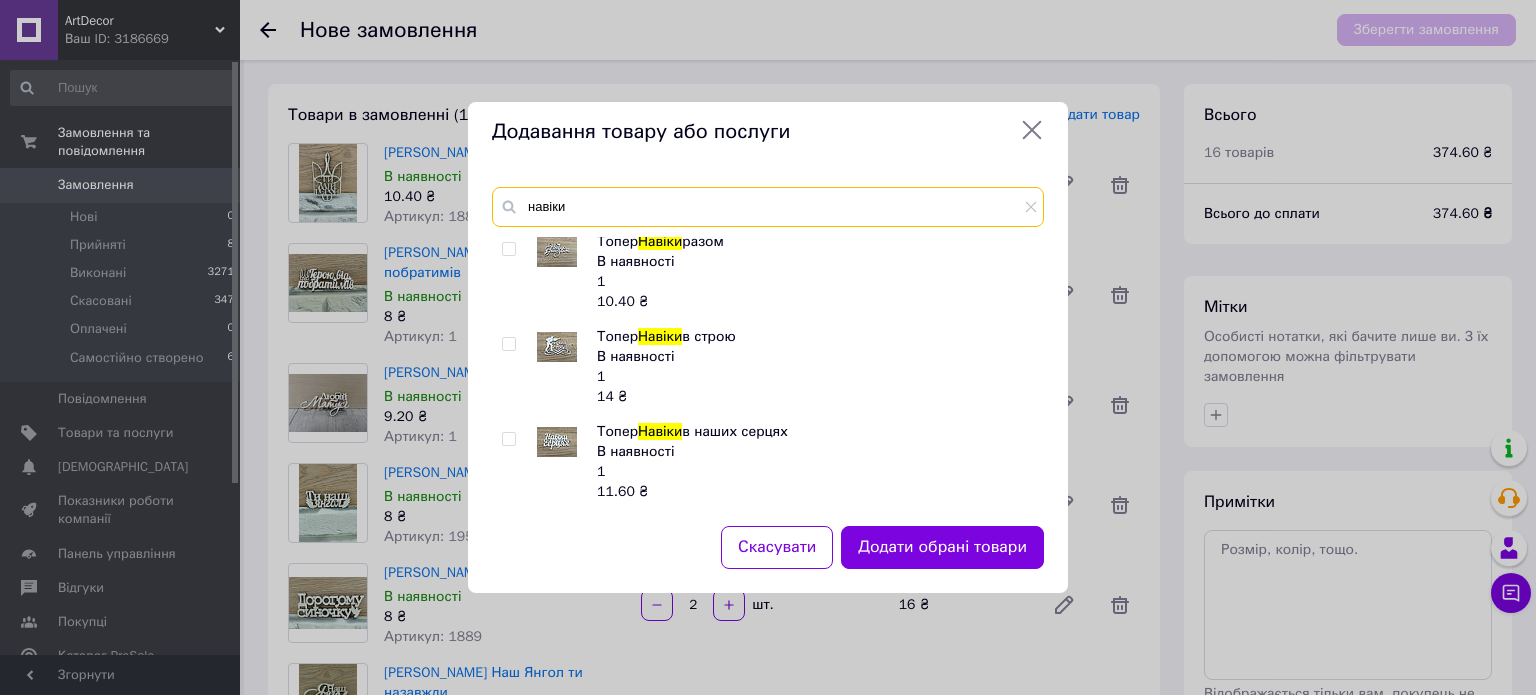 type on "навіки" 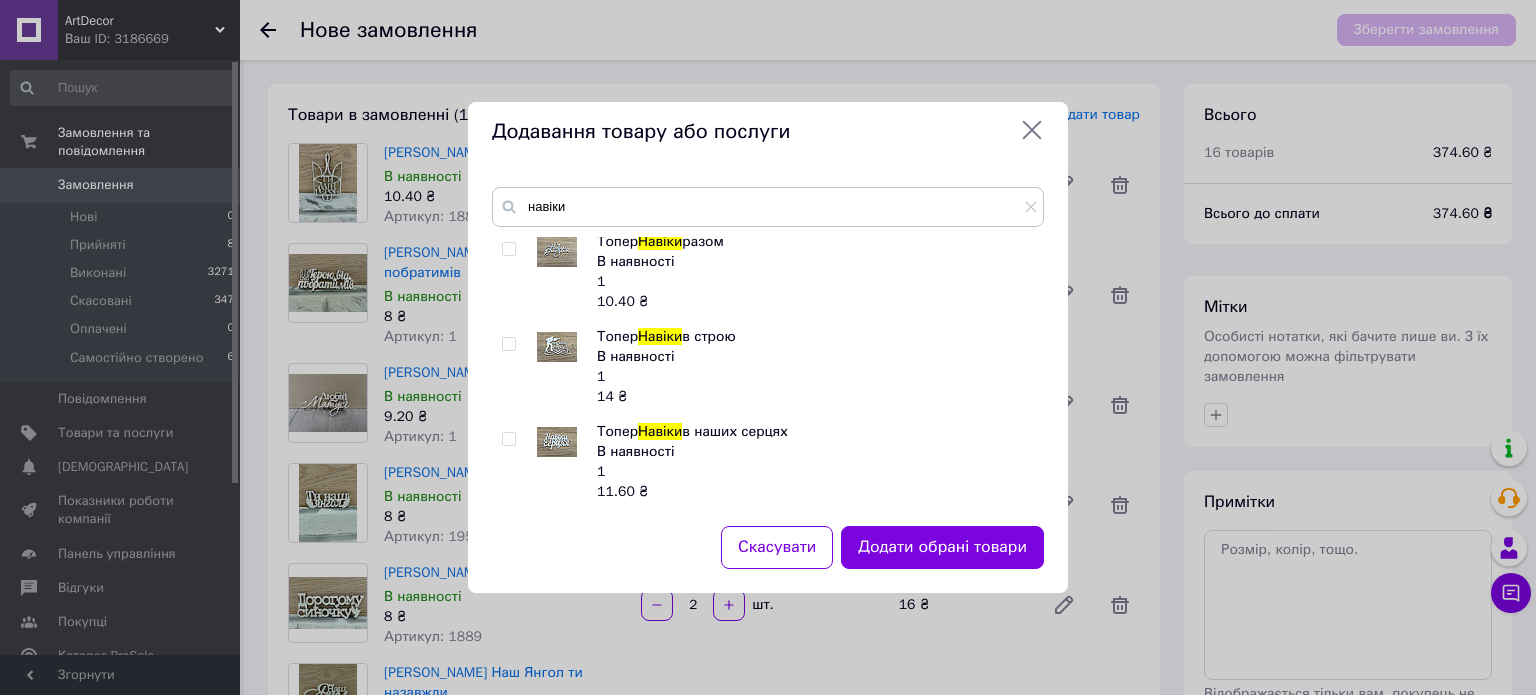 click at bounding box center (508, 439) 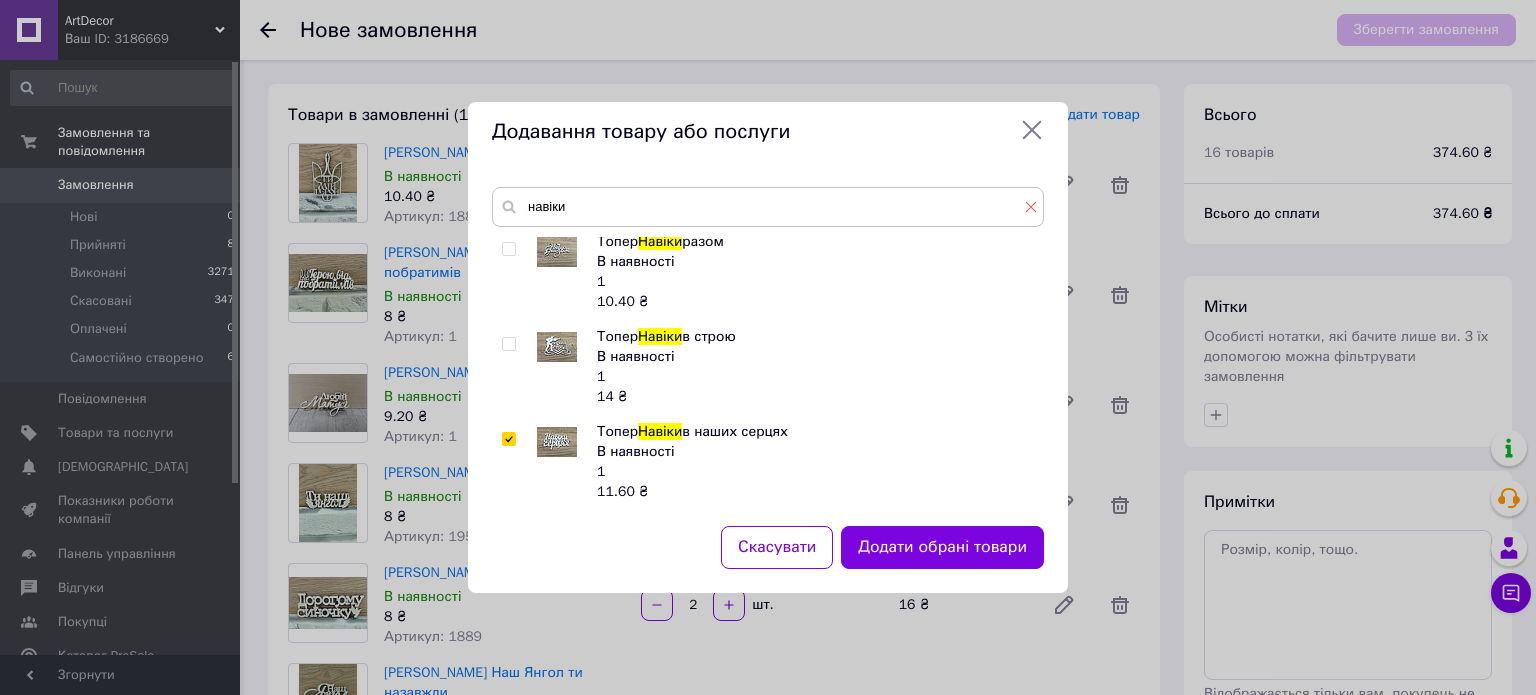 click 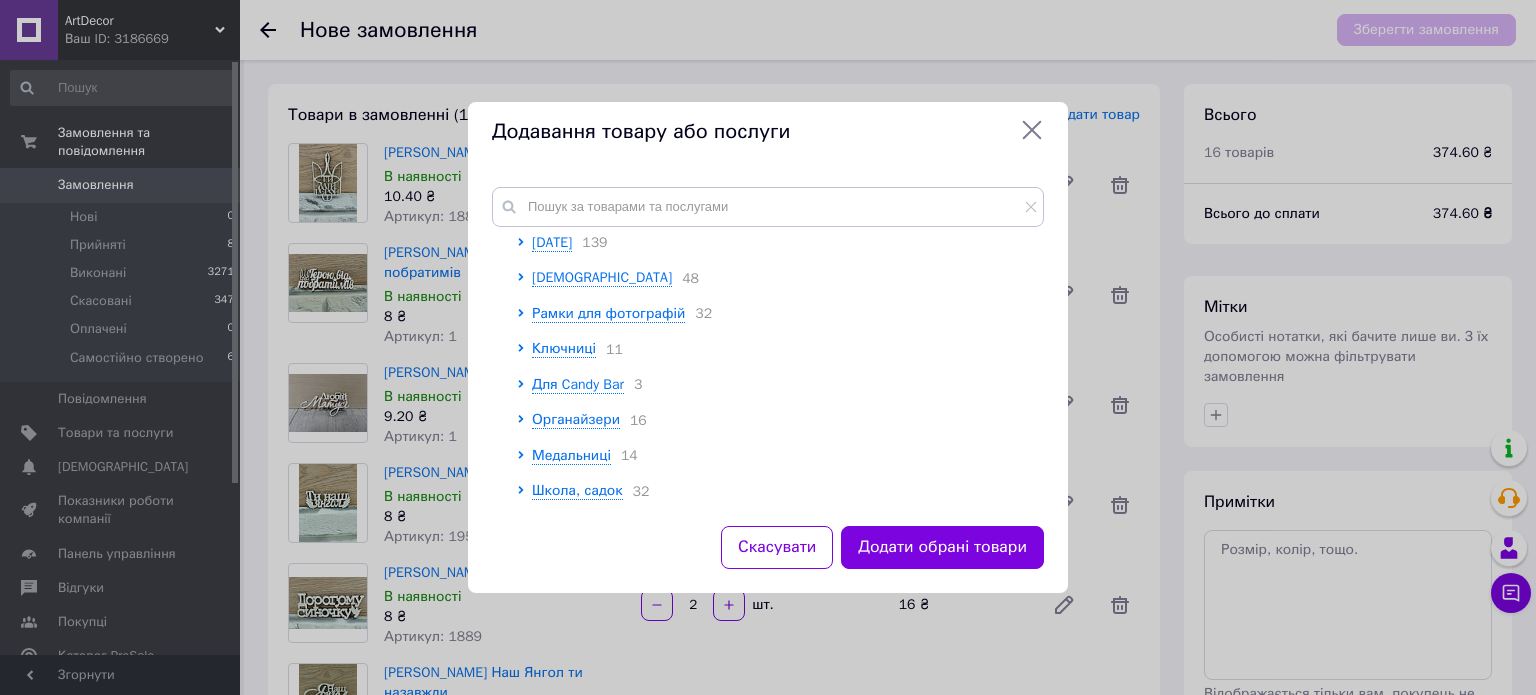 scroll, scrollTop: 277, scrollLeft: 0, axis: vertical 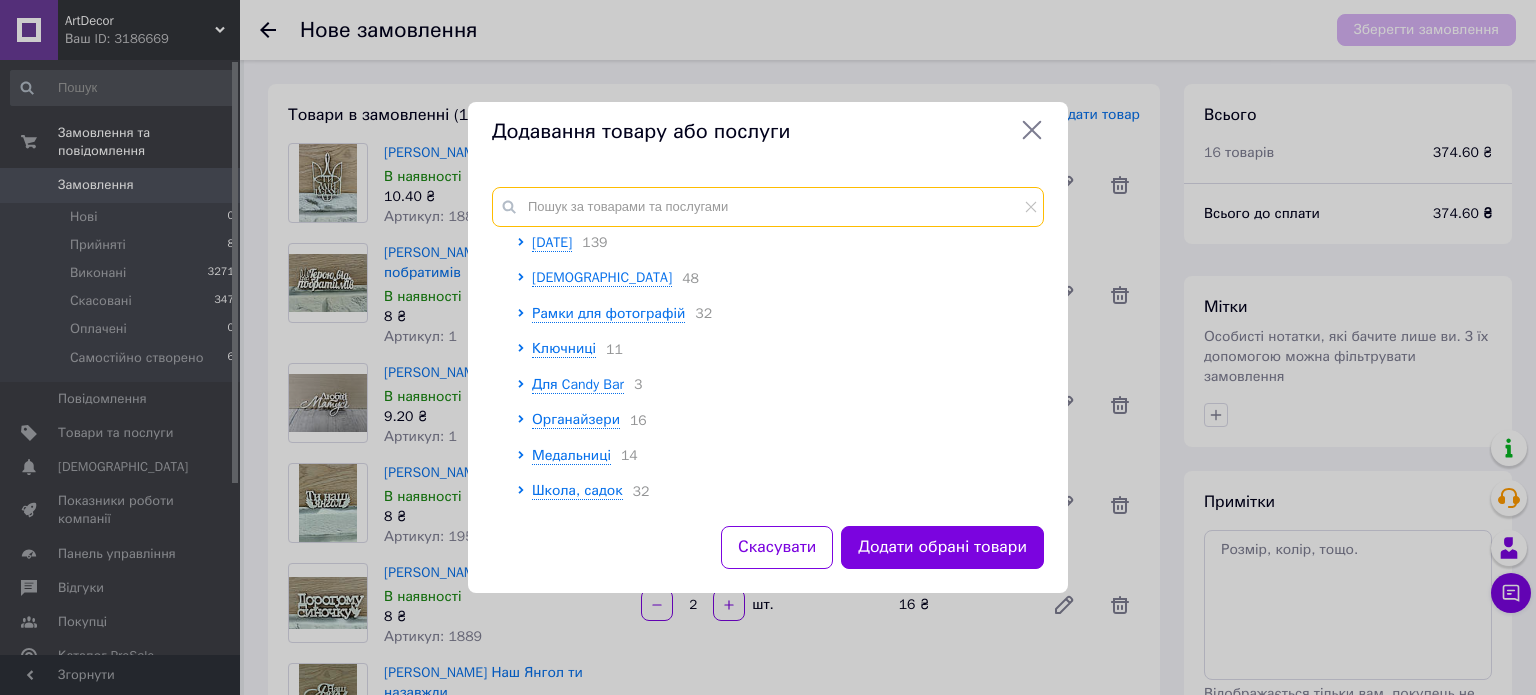 click at bounding box center [768, 207] 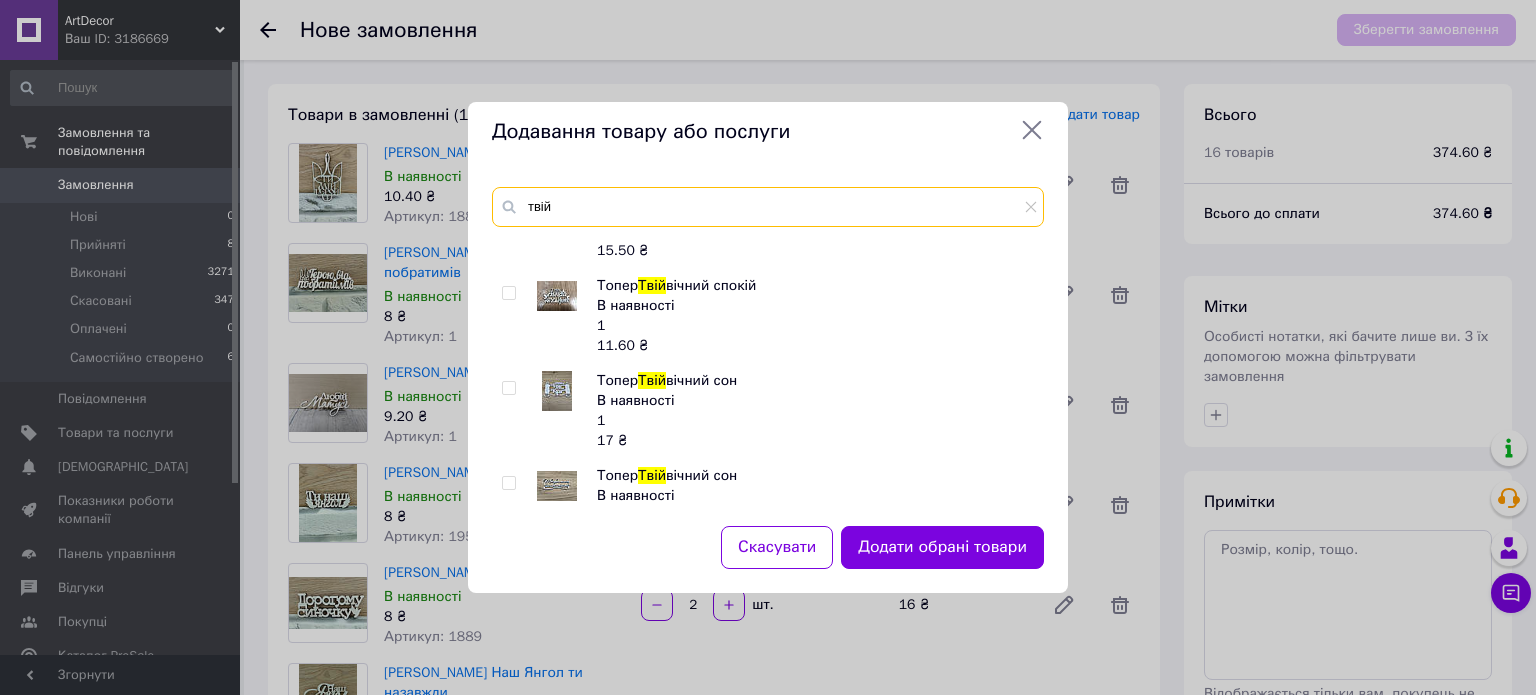 scroll, scrollTop: 100, scrollLeft: 0, axis: vertical 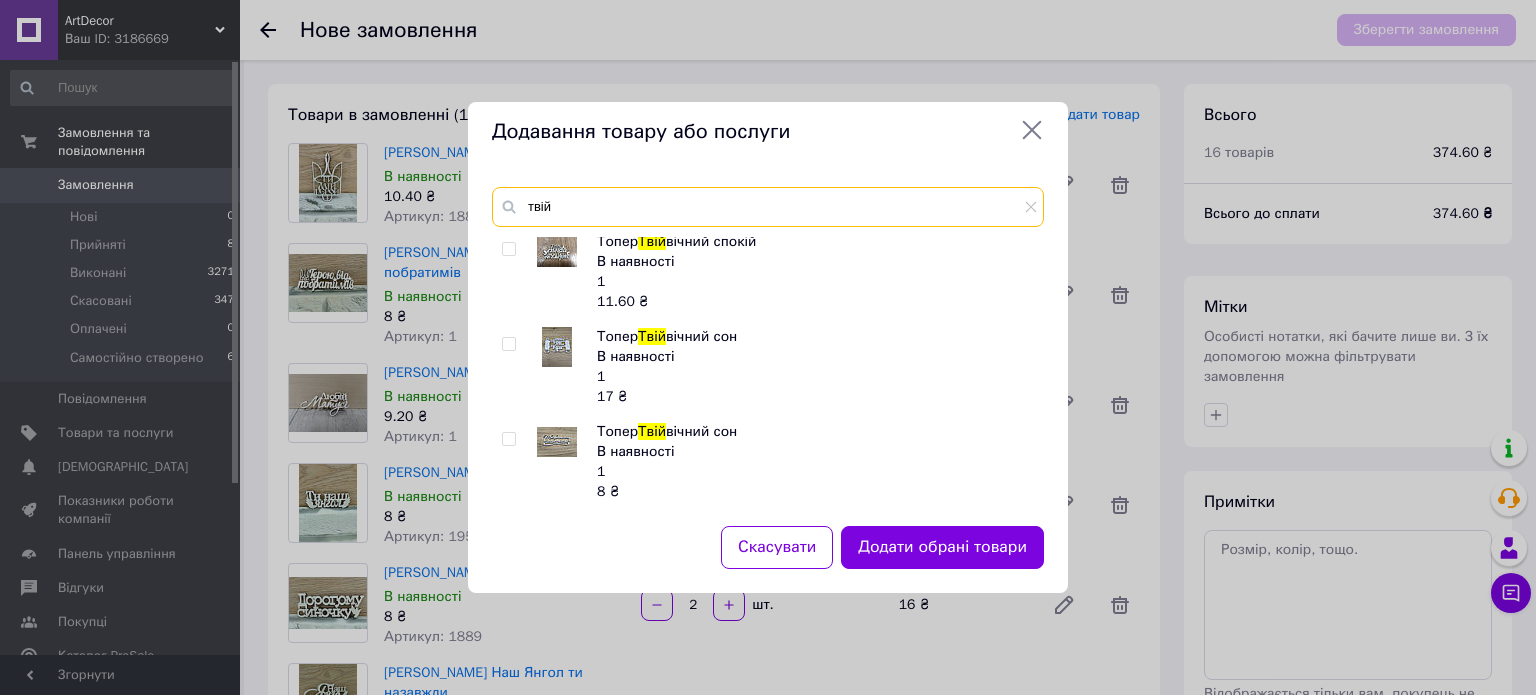 type on "твій" 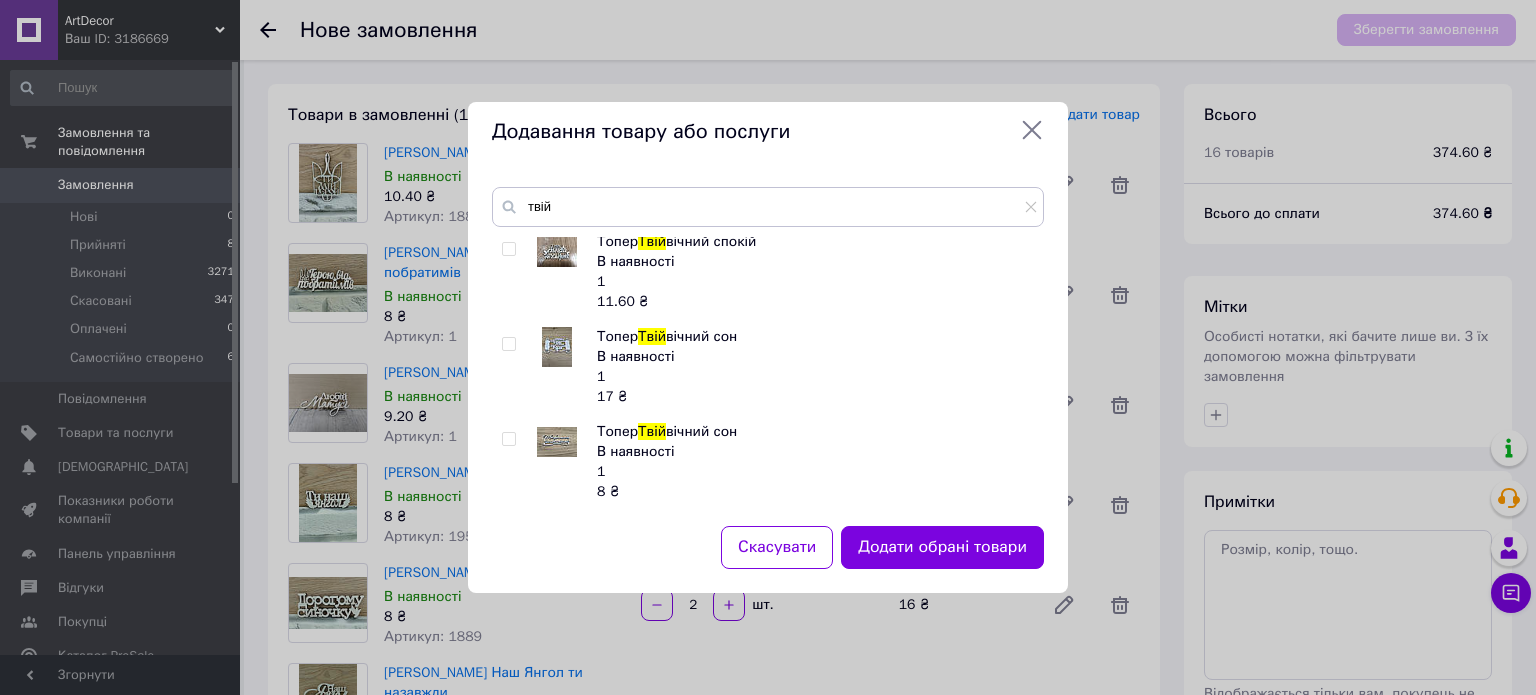 click at bounding box center [508, 439] 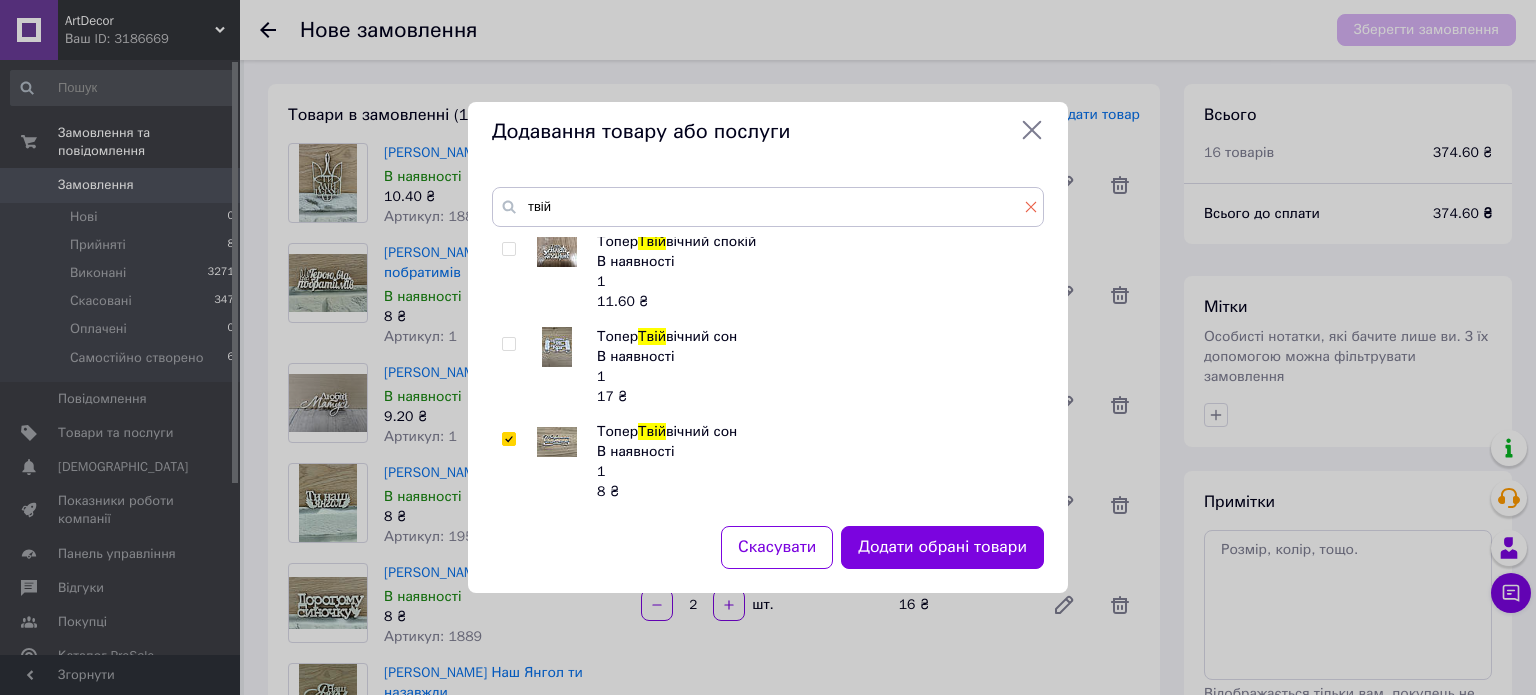 drag, startPoint x: 1028, startPoint y: 202, endPoint x: 1005, endPoint y: 205, distance: 23.194826 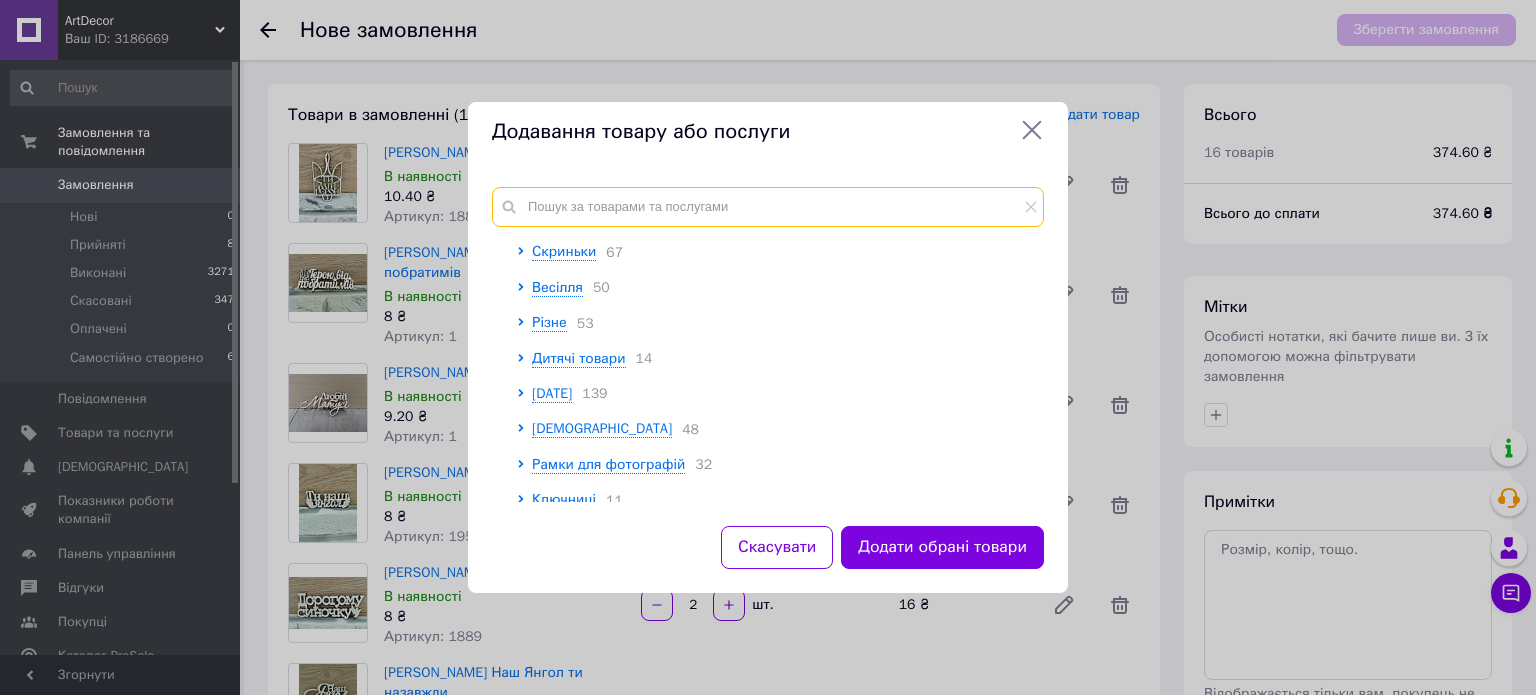 click at bounding box center [768, 207] 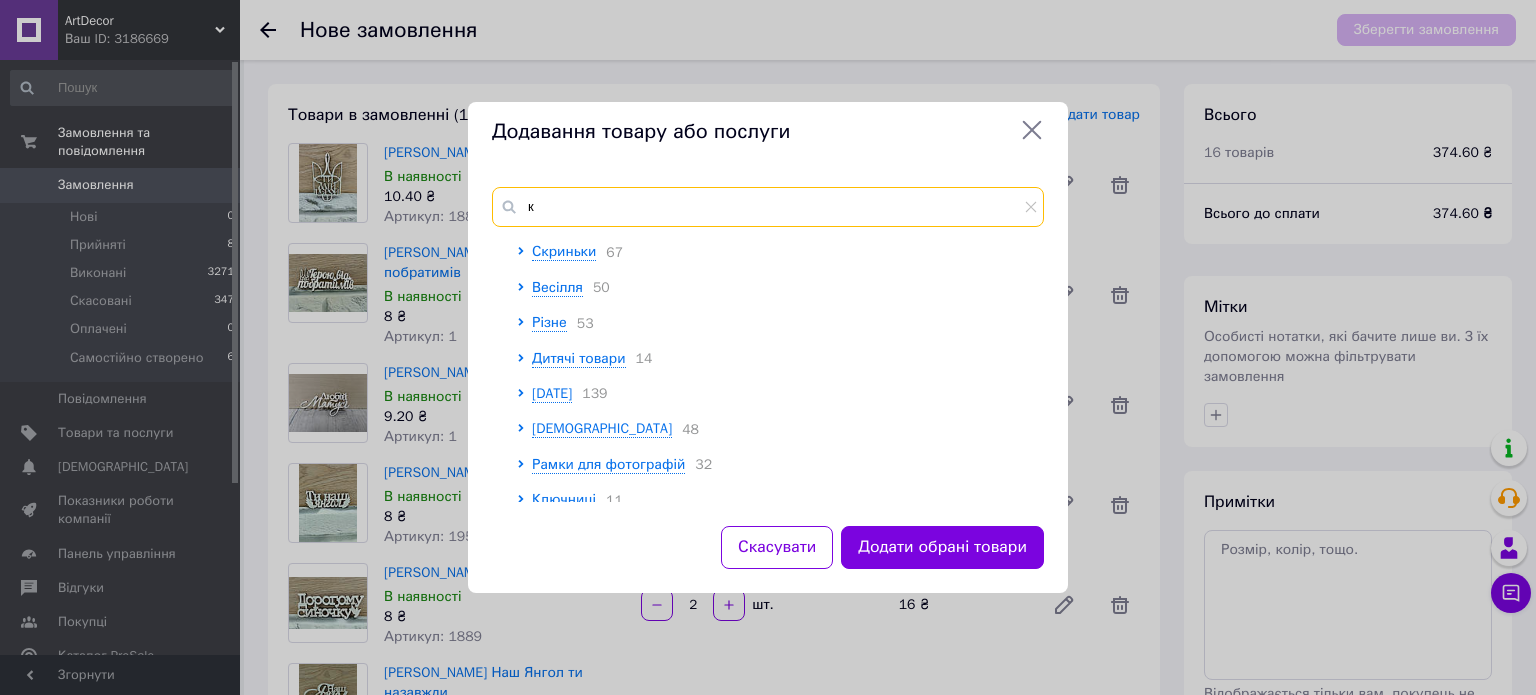scroll, scrollTop: 0, scrollLeft: 0, axis: both 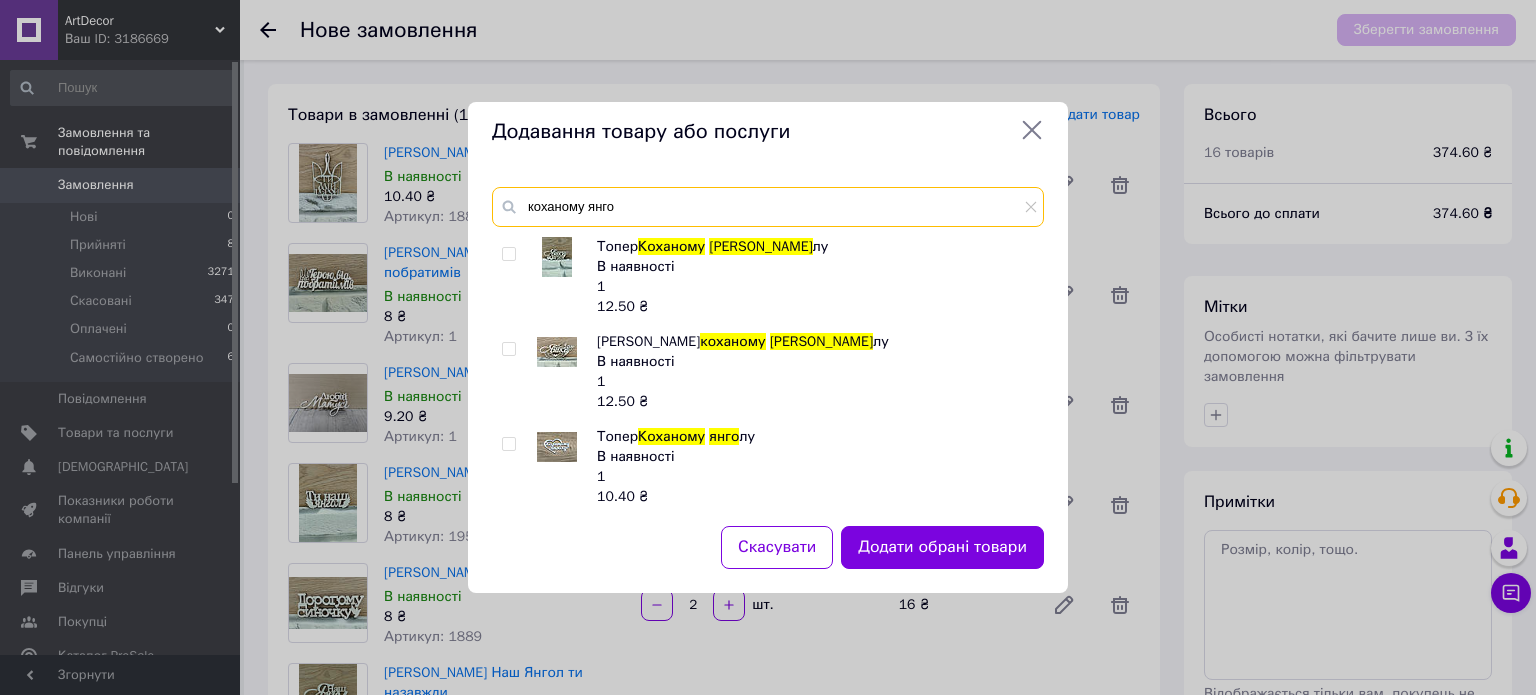 type on "коханому янго" 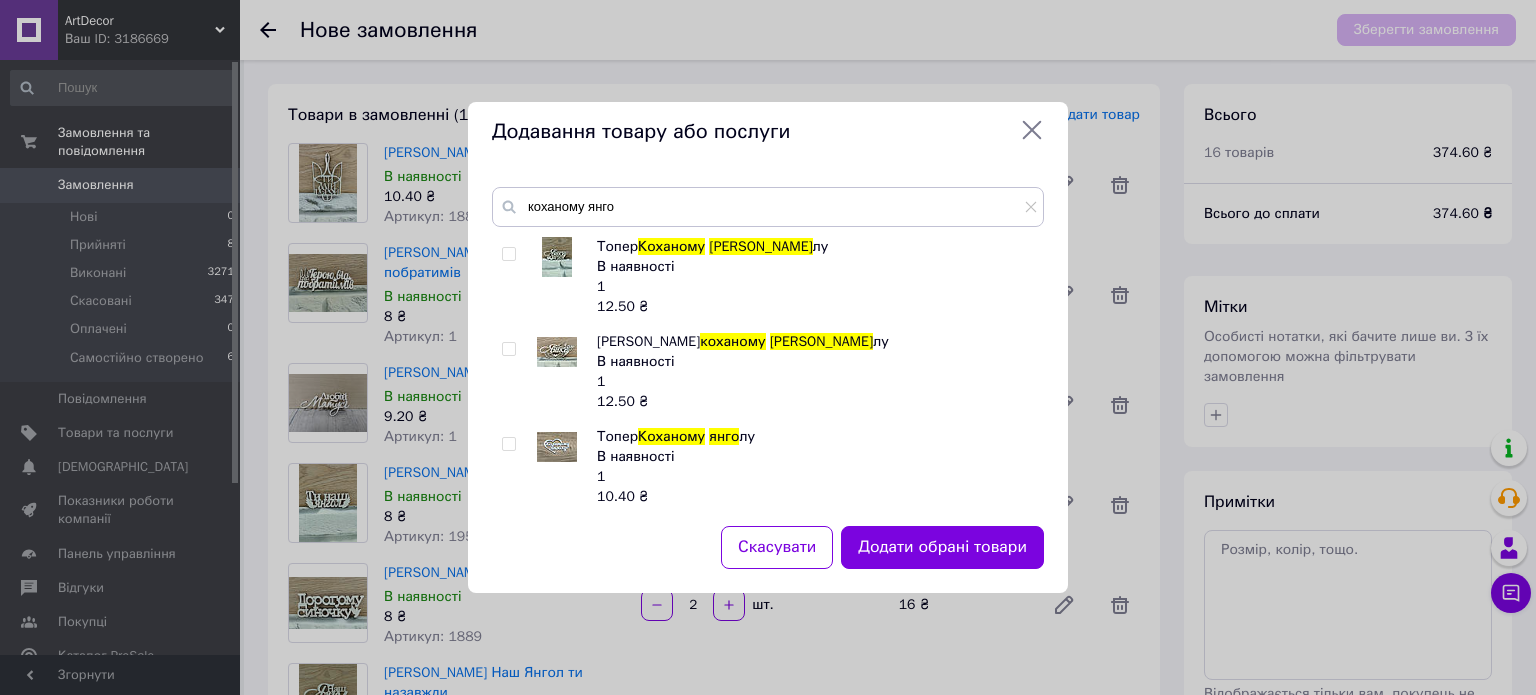 click at bounding box center [508, 444] 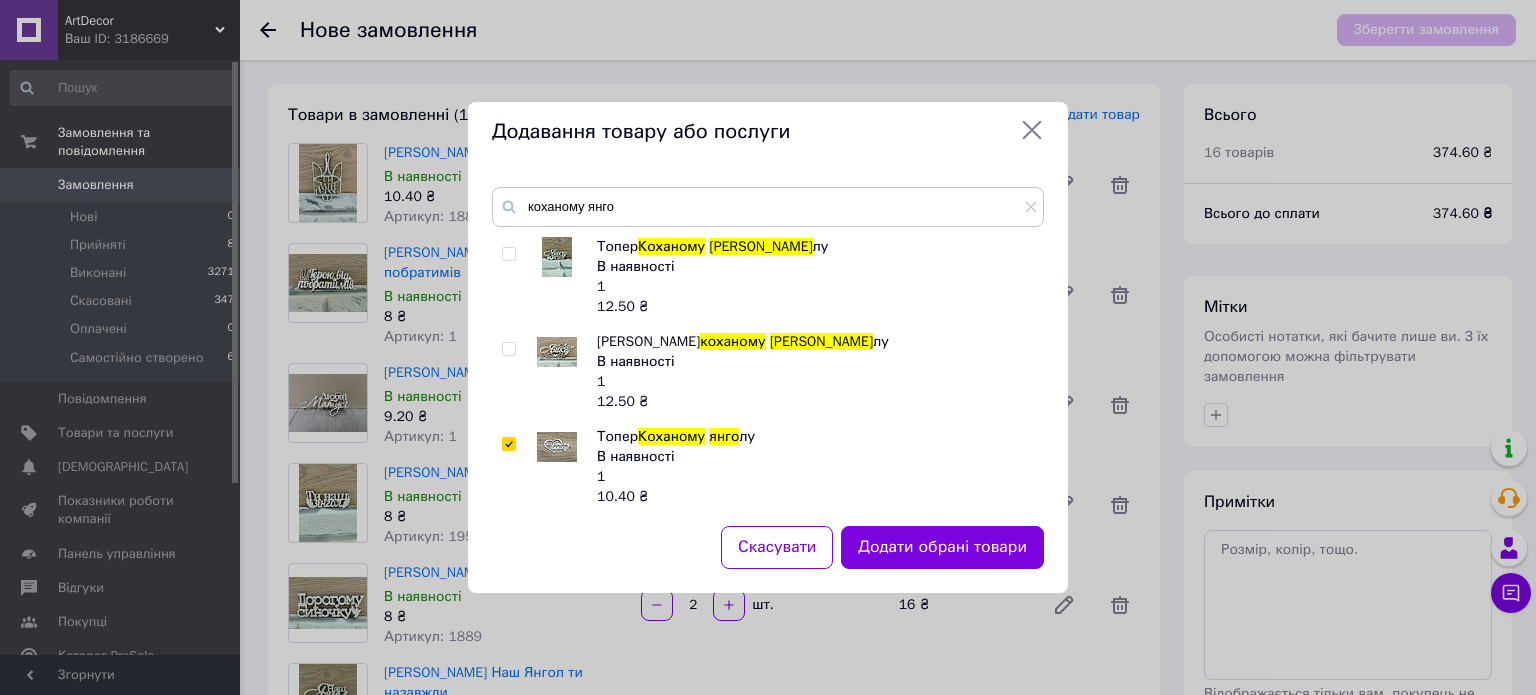 click 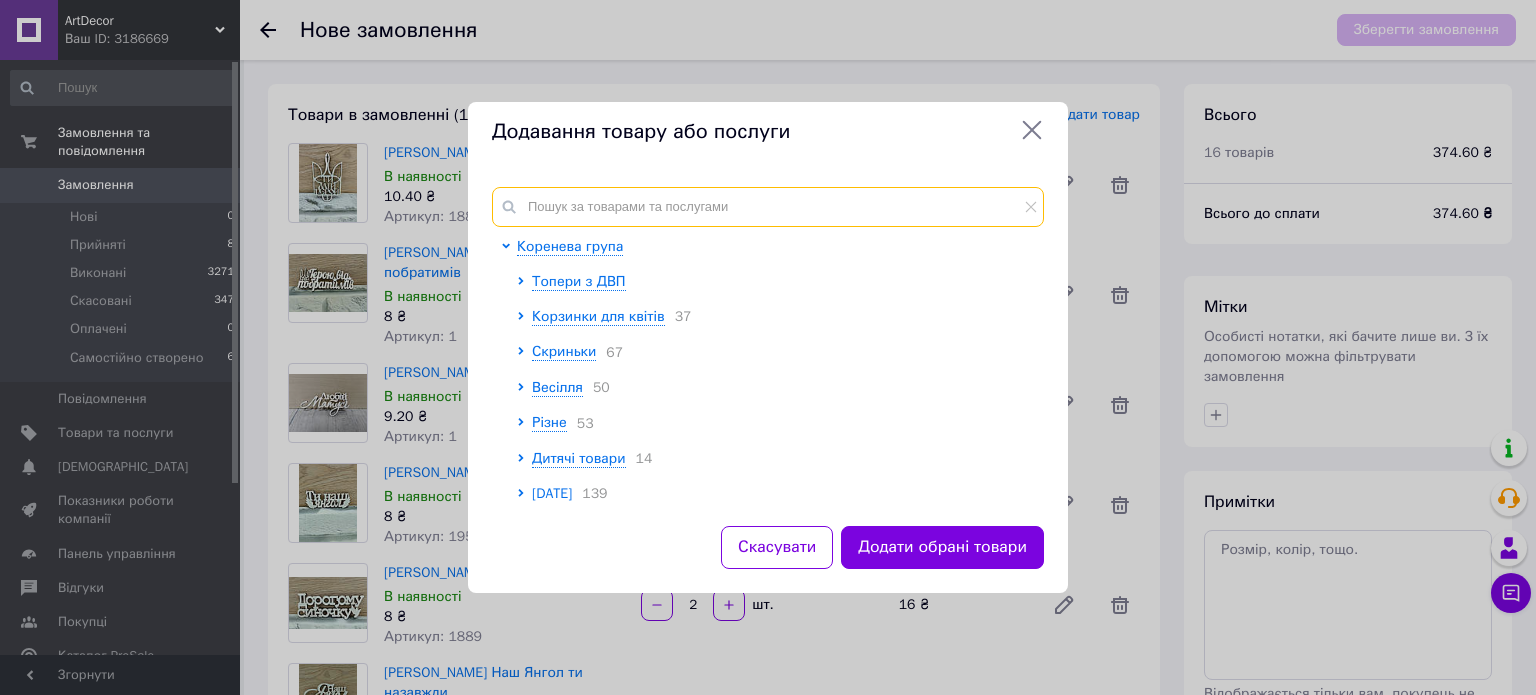 click at bounding box center [768, 207] 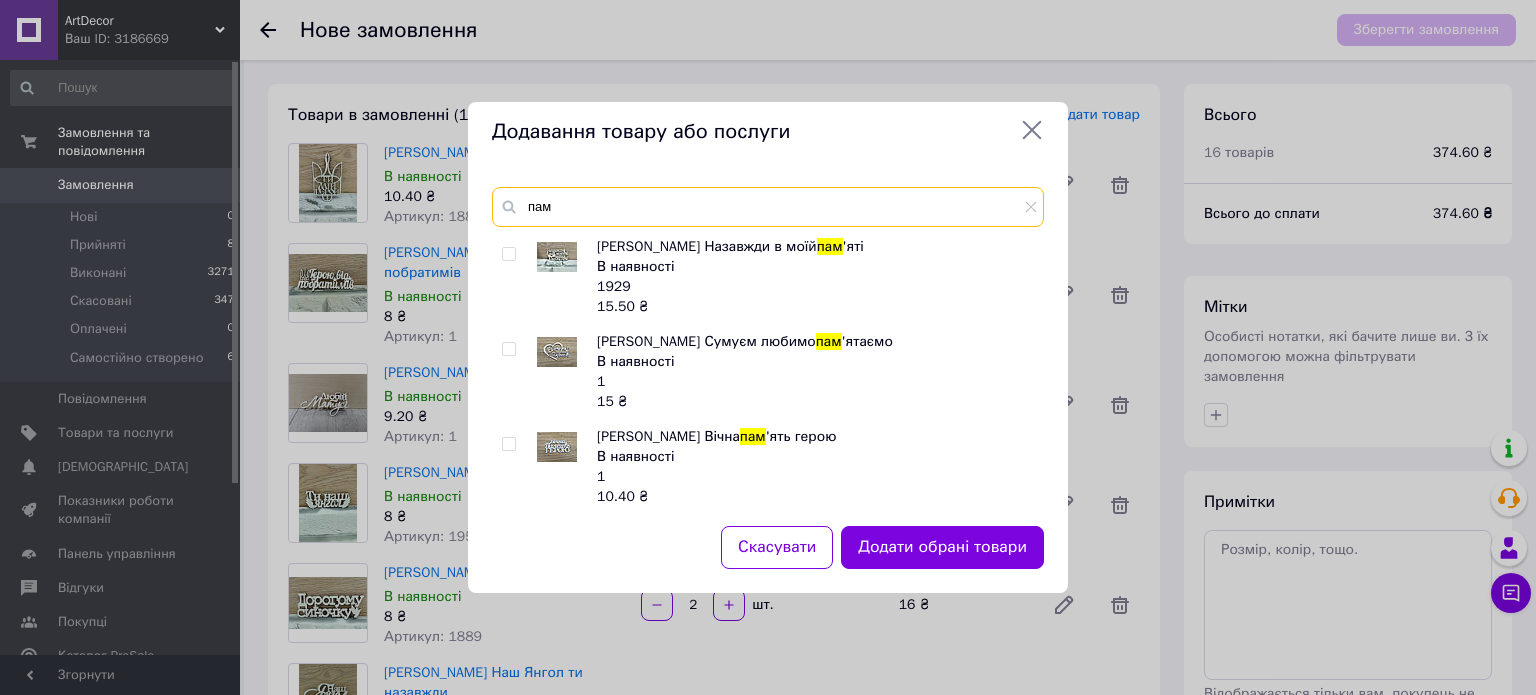scroll, scrollTop: 385, scrollLeft: 0, axis: vertical 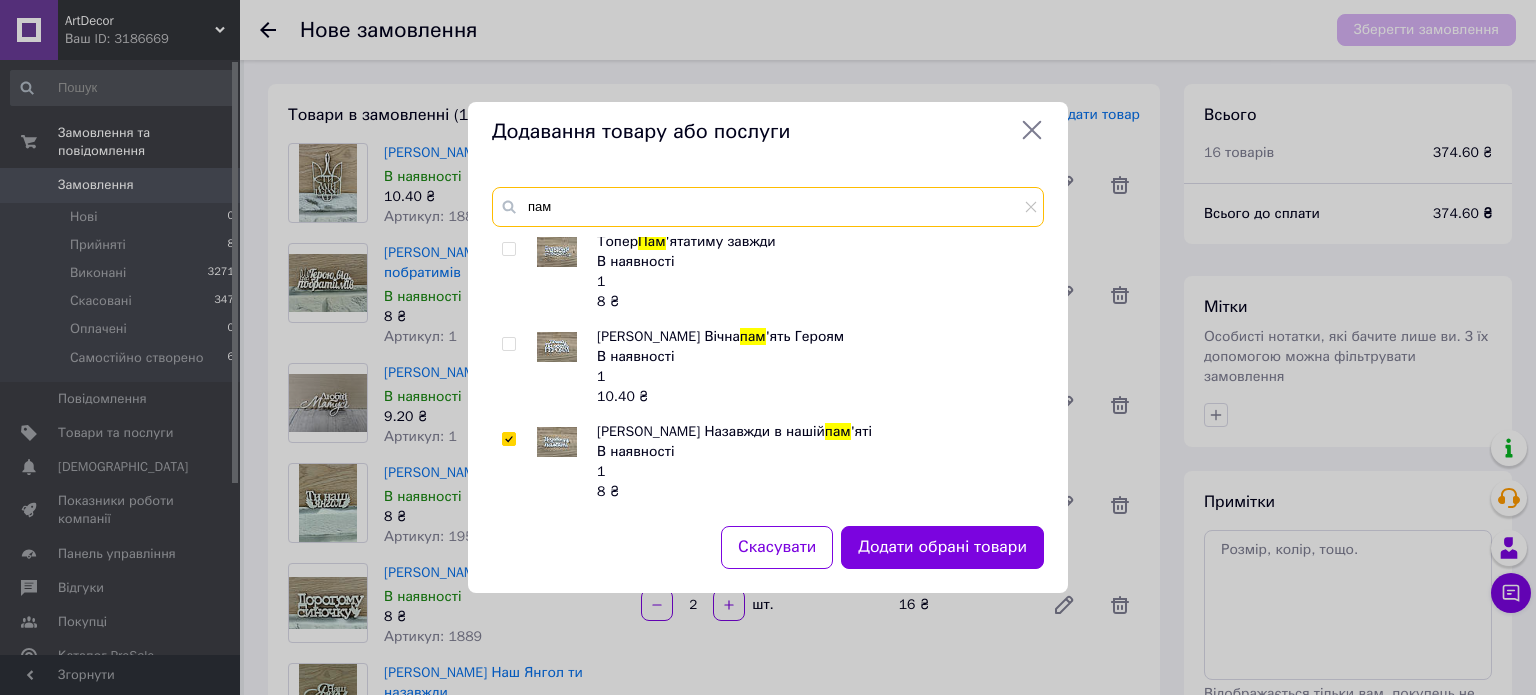 type on "пам" 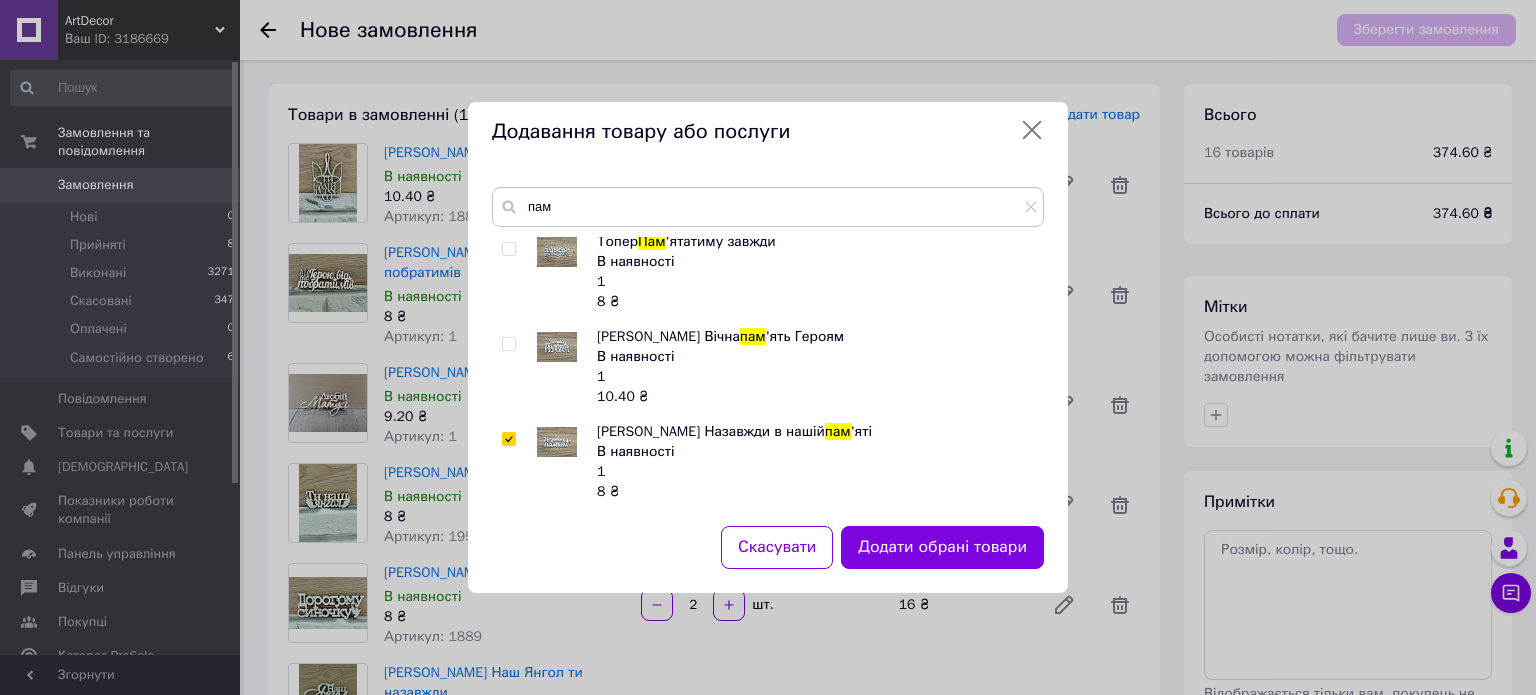 click at bounding box center [508, 249] 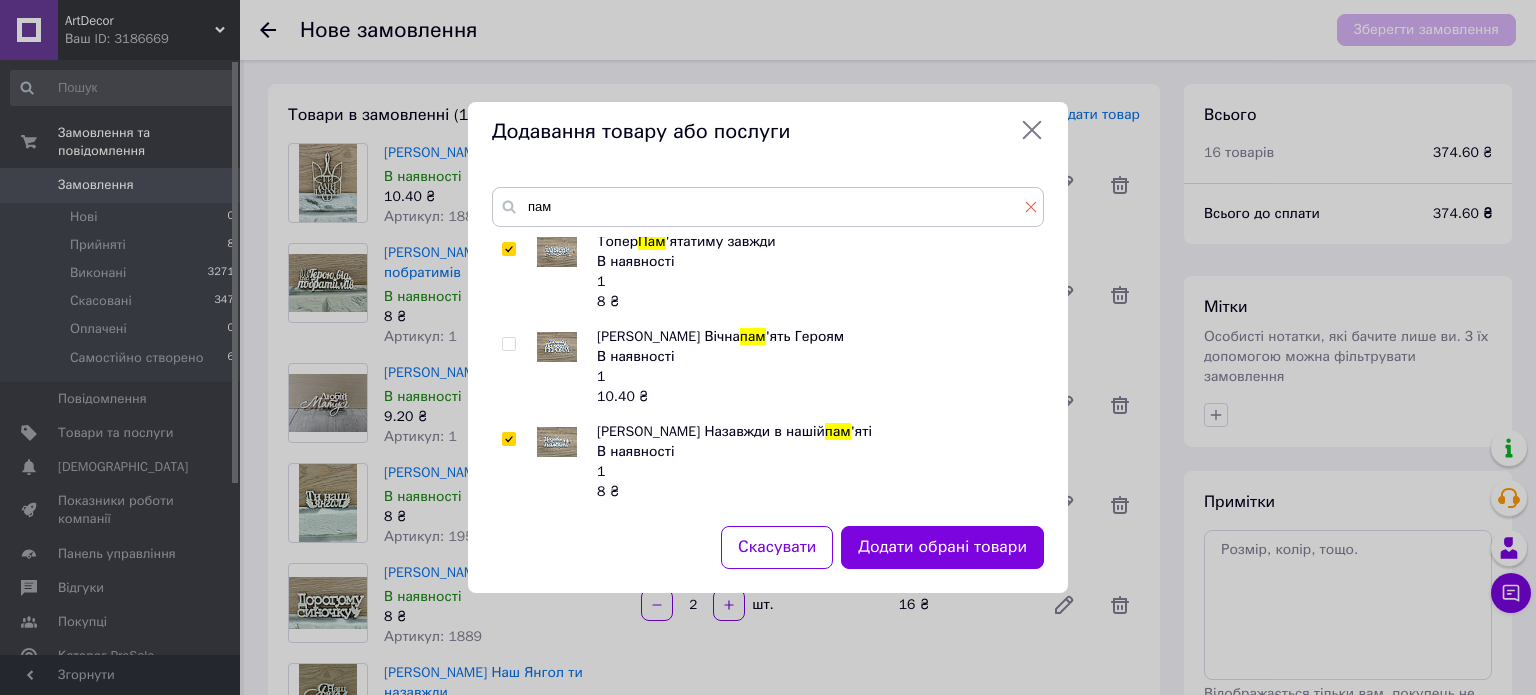 click 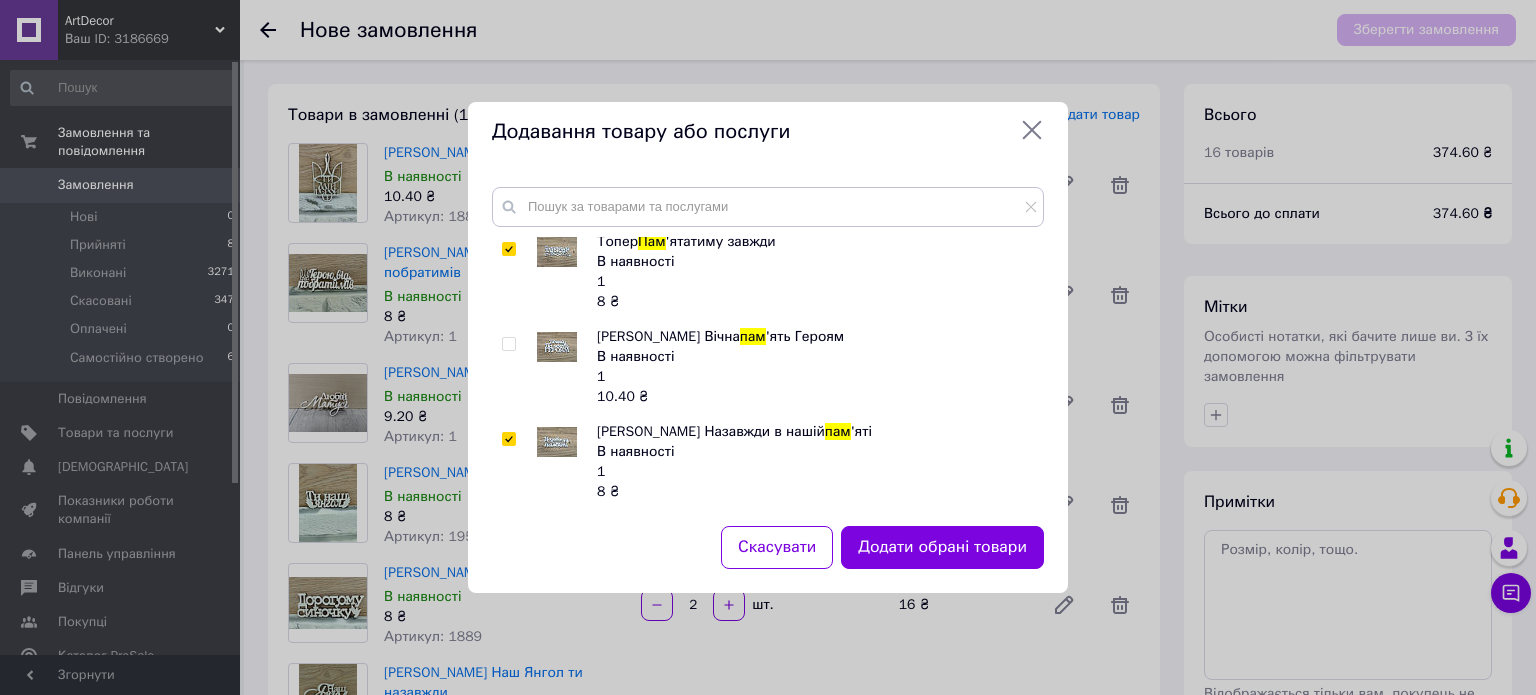 scroll, scrollTop: 277, scrollLeft: 0, axis: vertical 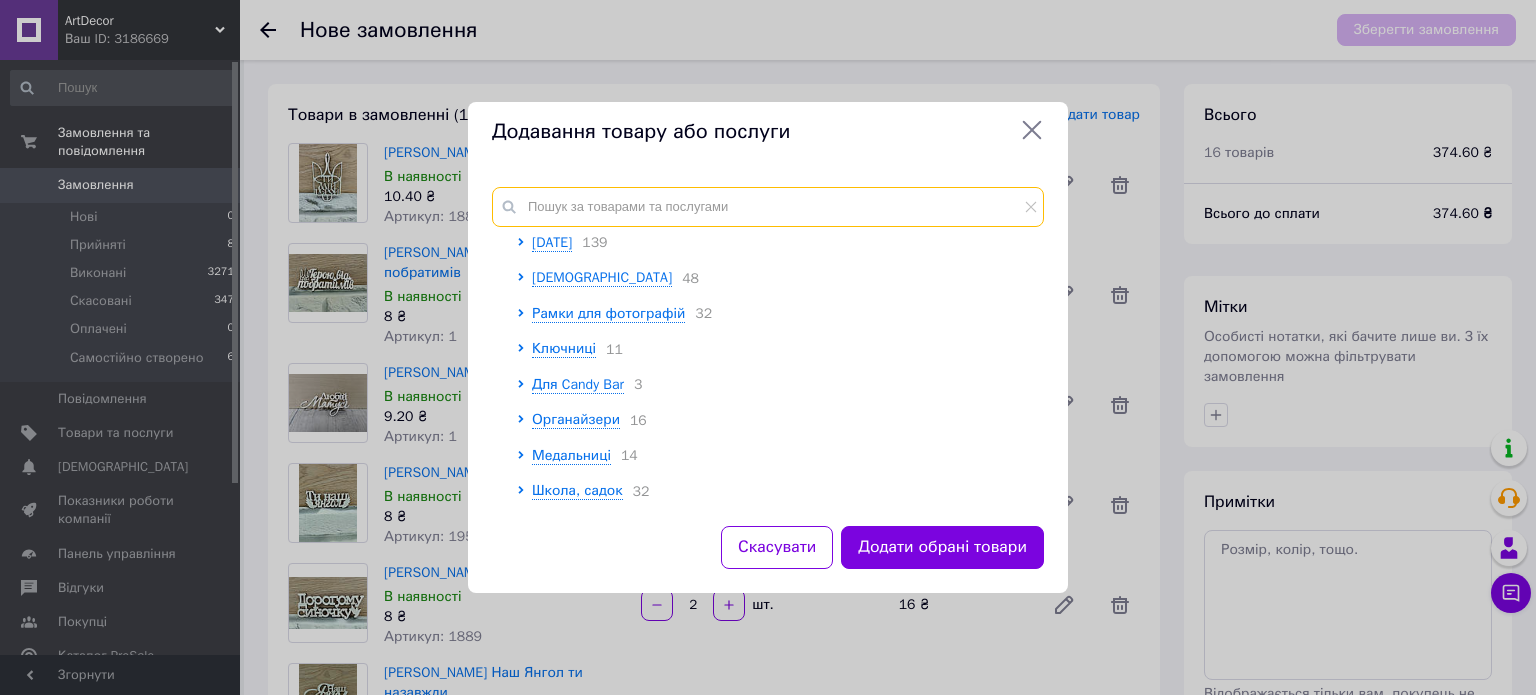 click at bounding box center [768, 207] 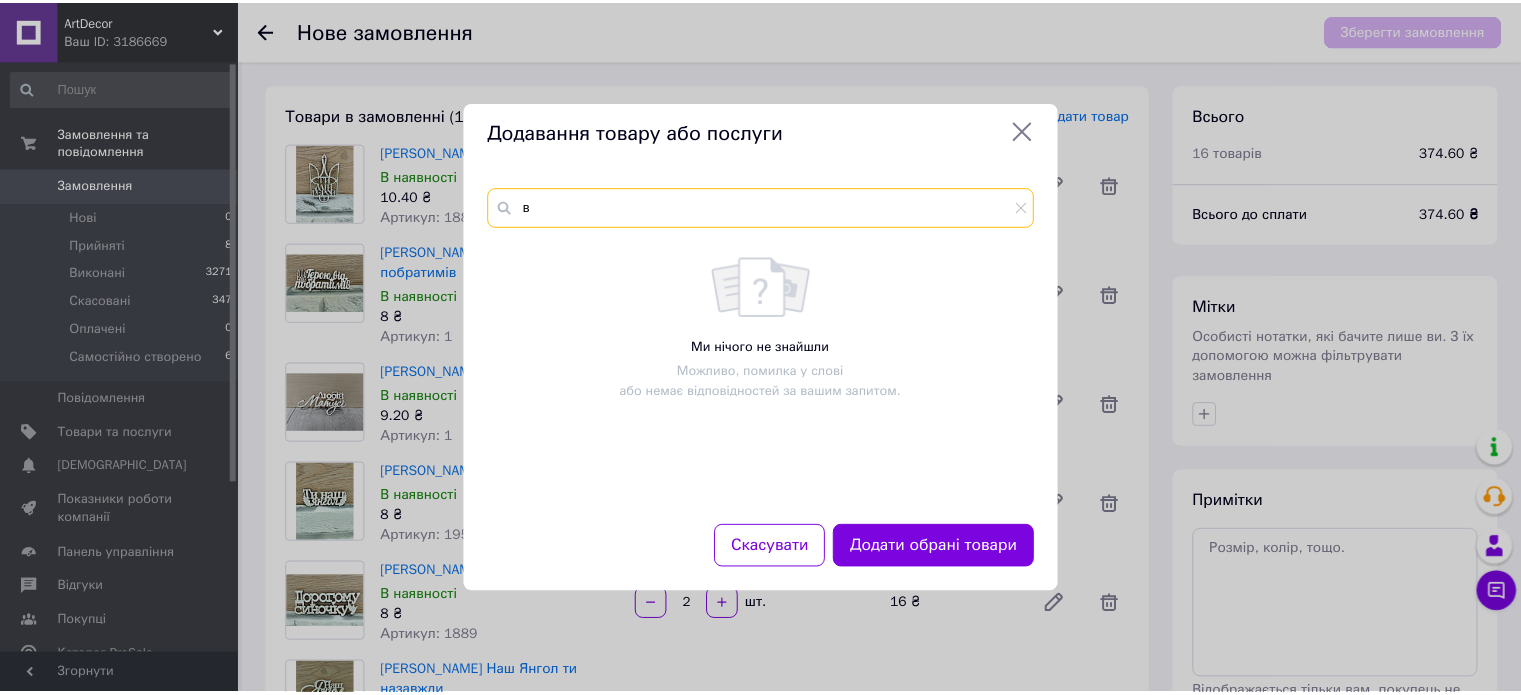 scroll, scrollTop: 0, scrollLeft: 0, axis: both 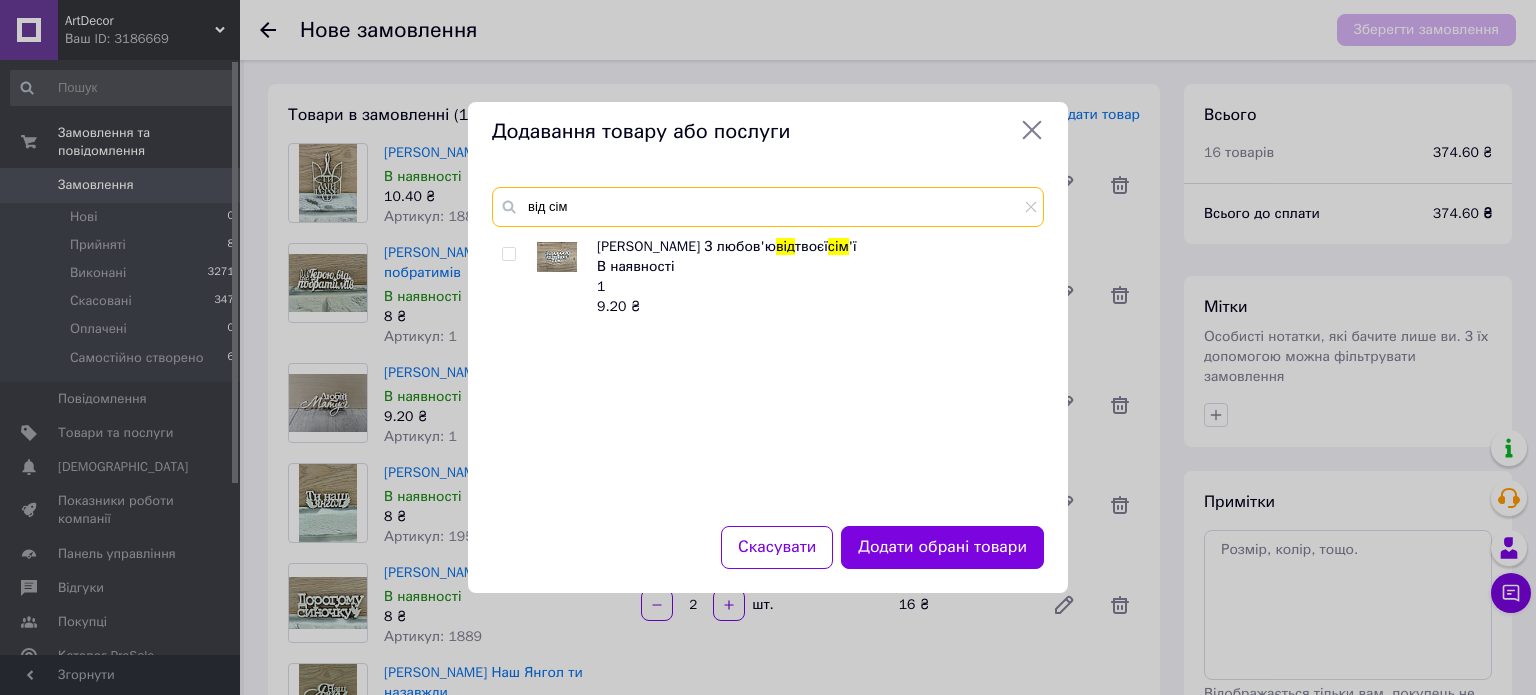 type on "від сім" 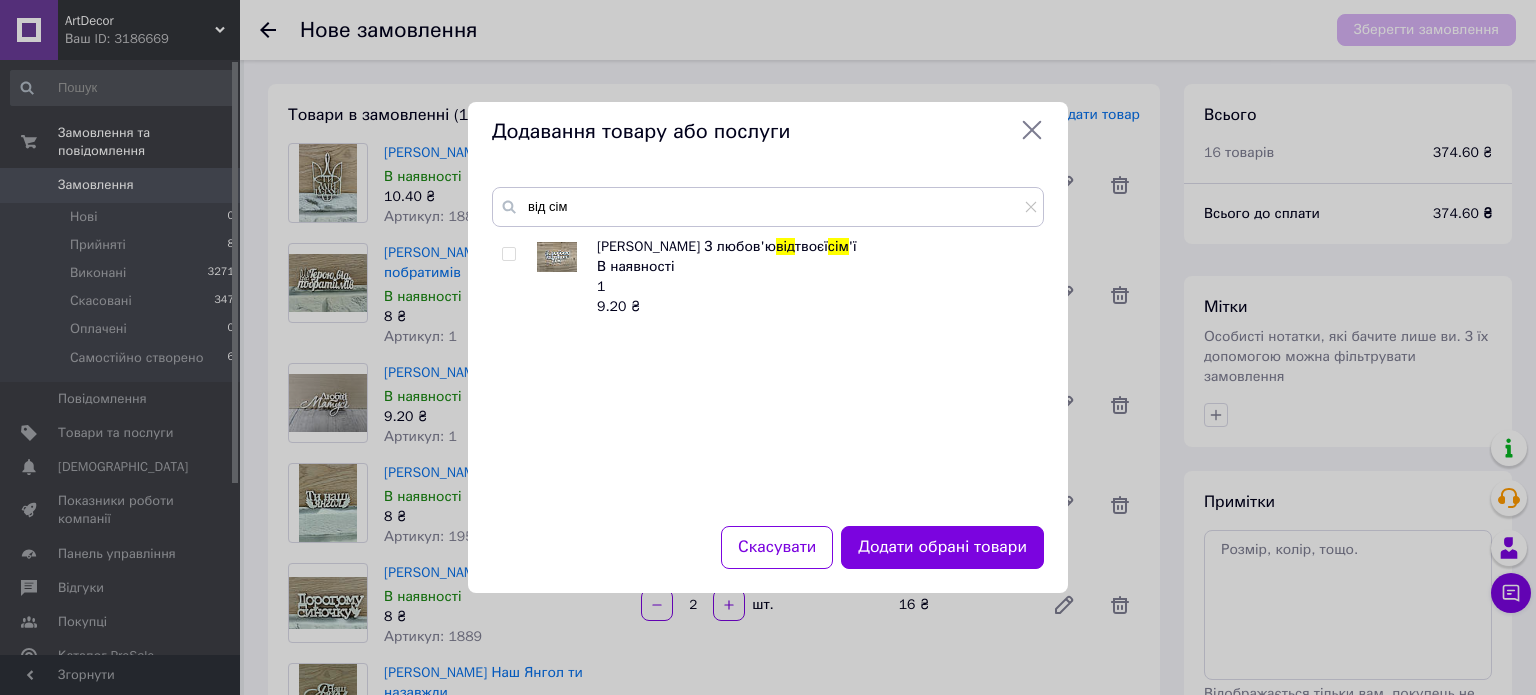 drag, startPoint x: 508, startPoint y: 251, endPoint x: 660, endPoint y: 251, distance: 152 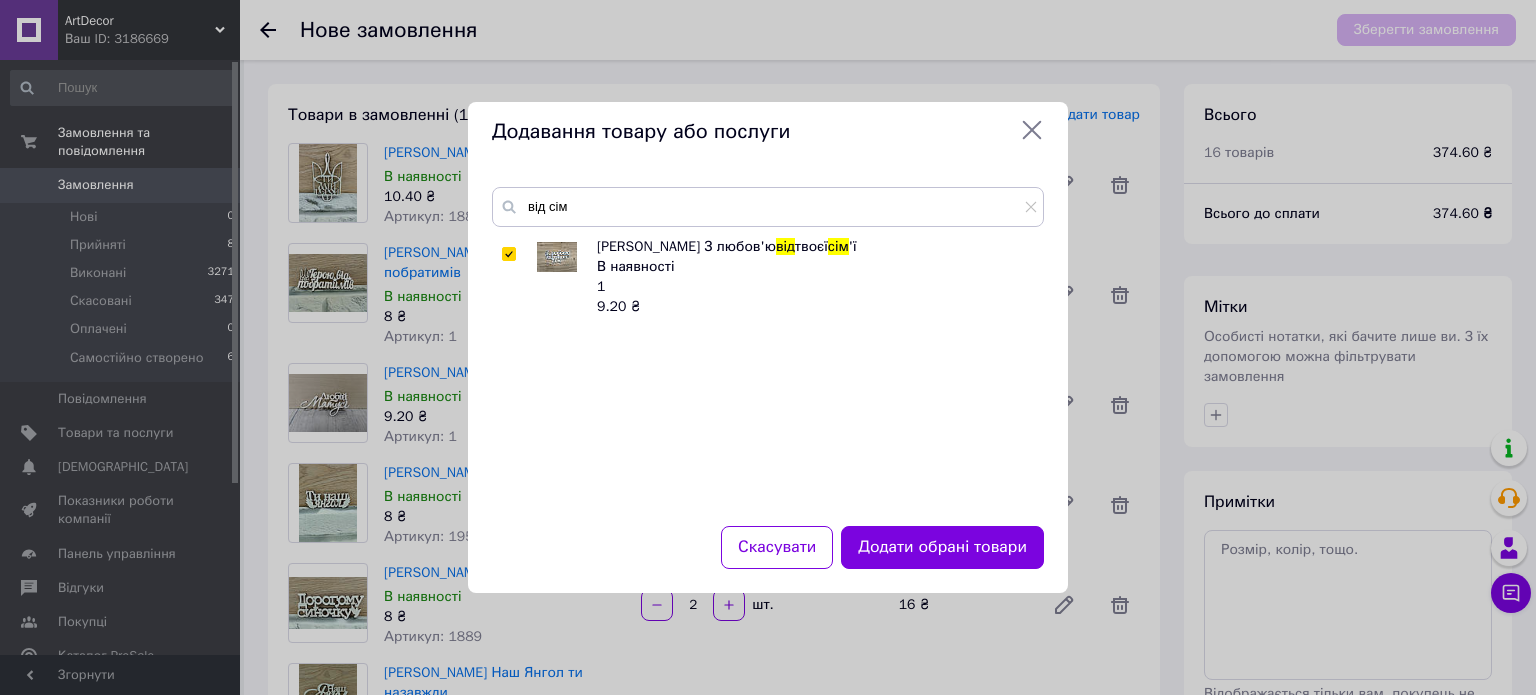 checkbox on "true" 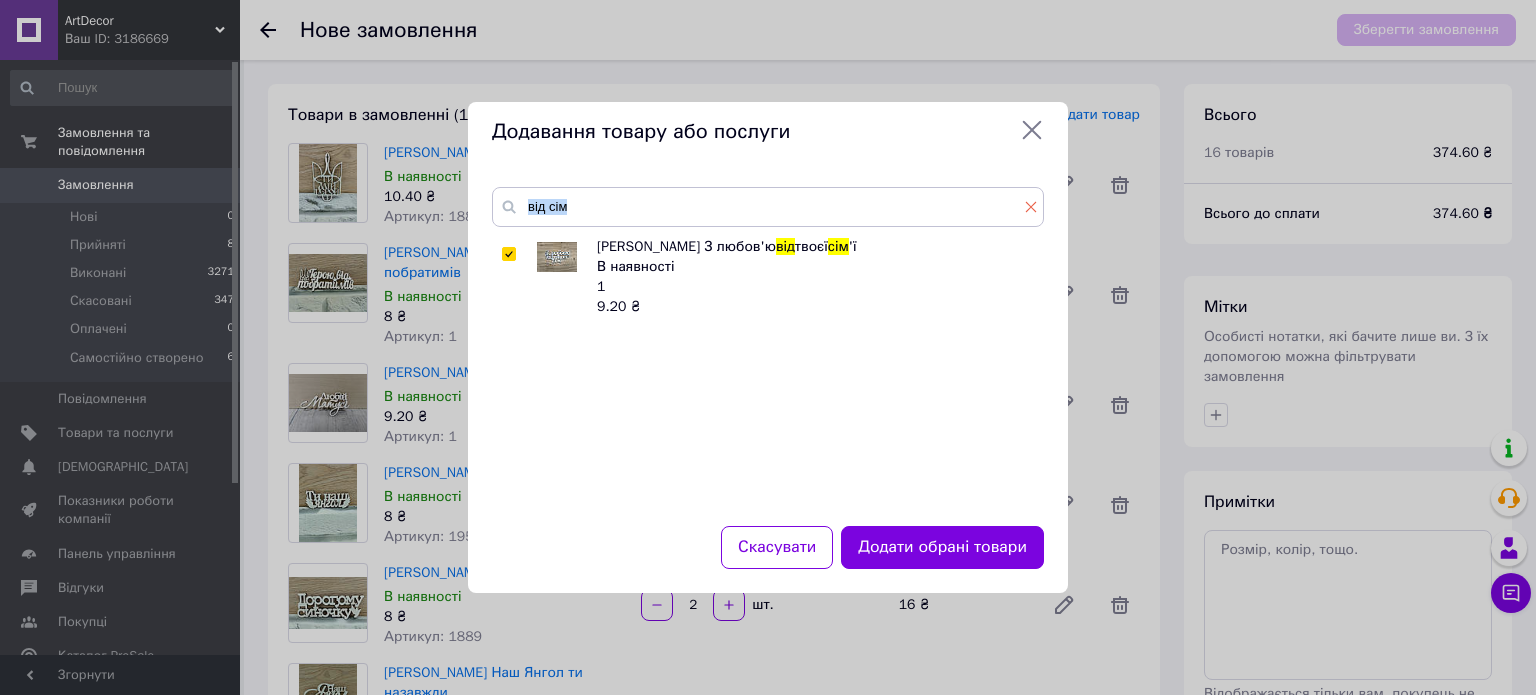 click 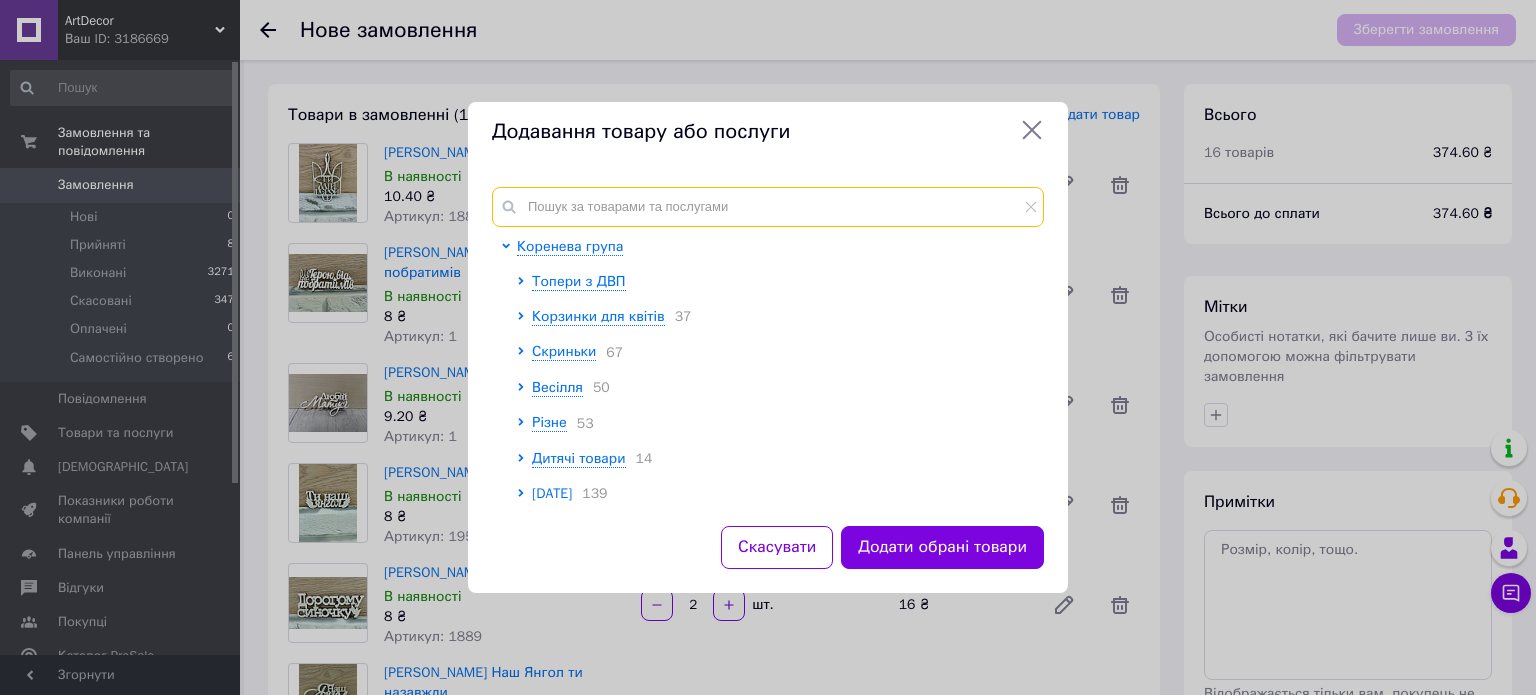 click at bounding box center [768, 207] 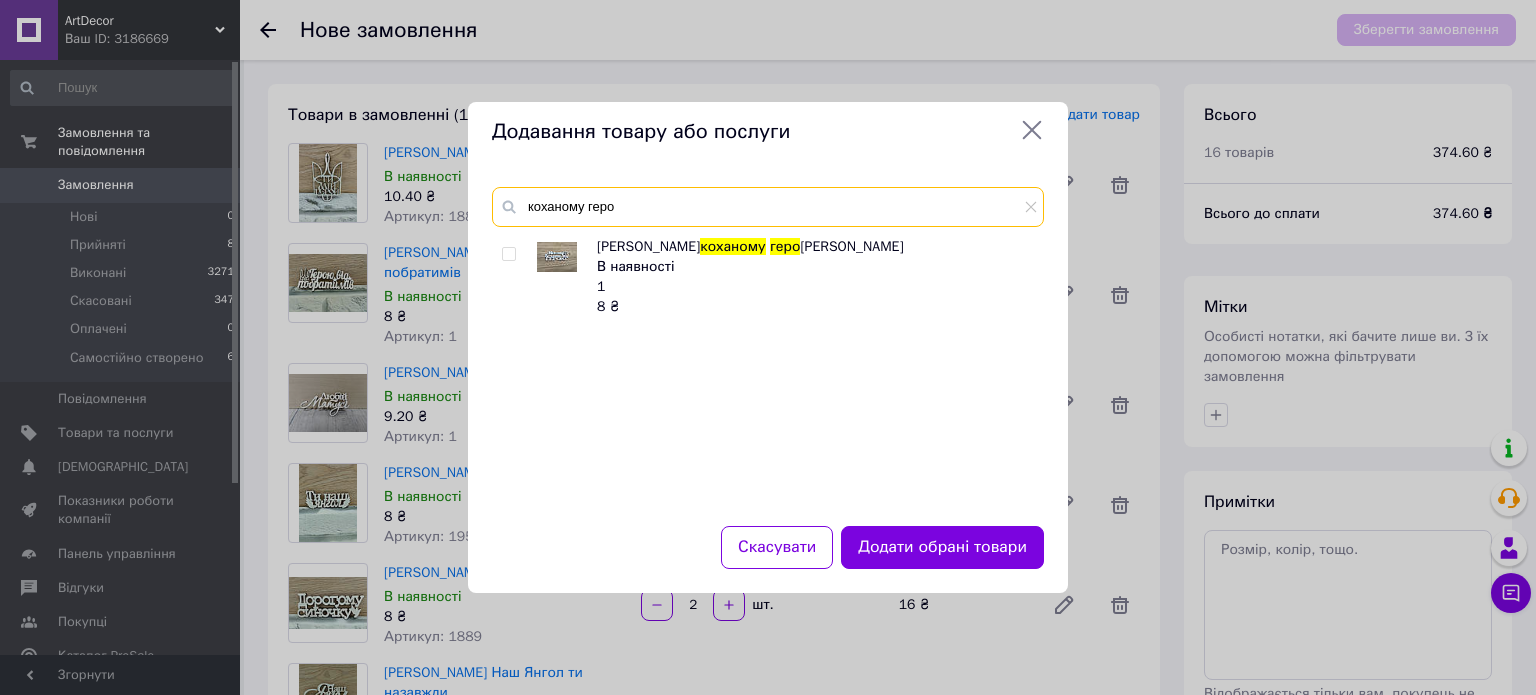type on "коханому геро" 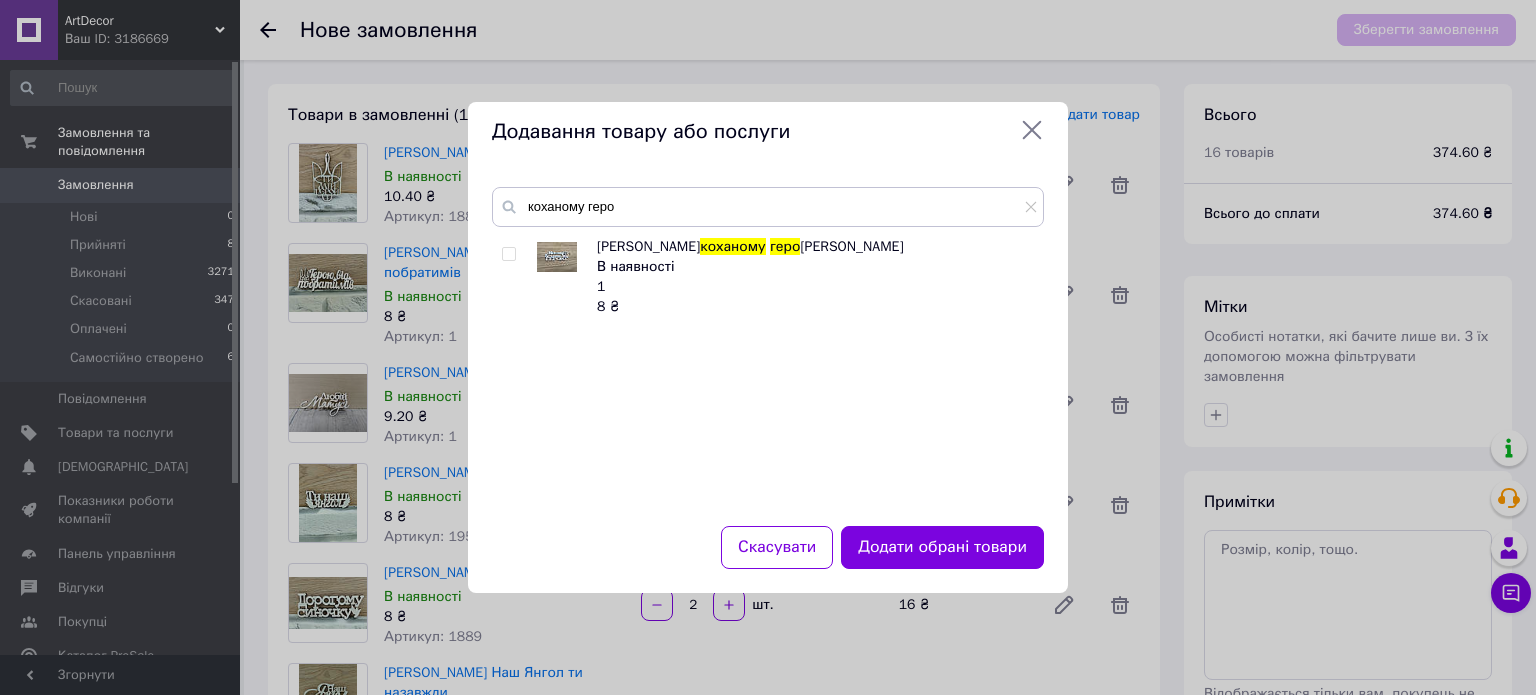 click on "[PERSON_NAME] Моєму  коханому   геро ю В наявності 1 8   ₴" at bounding box center [767, 369] 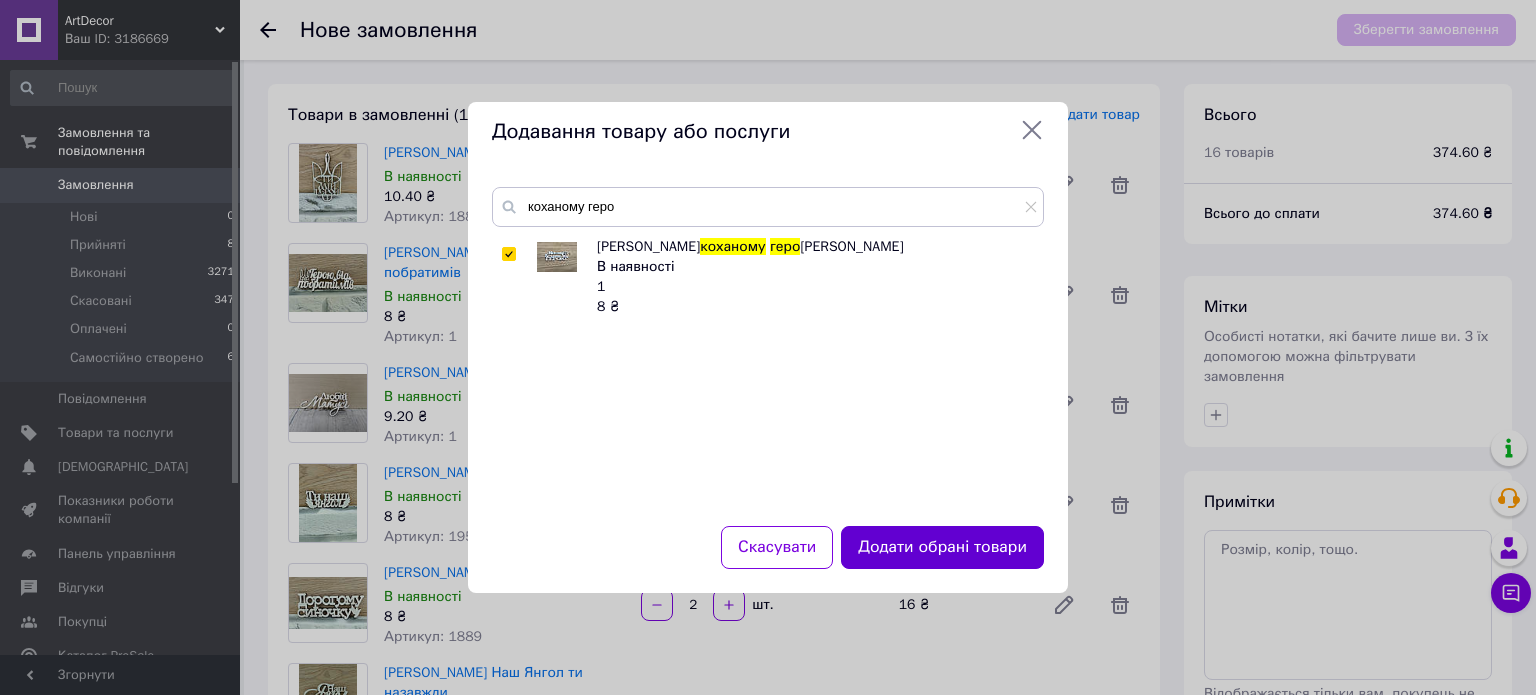 click on "Додати обрані товари" at bounding box center (942, 547) 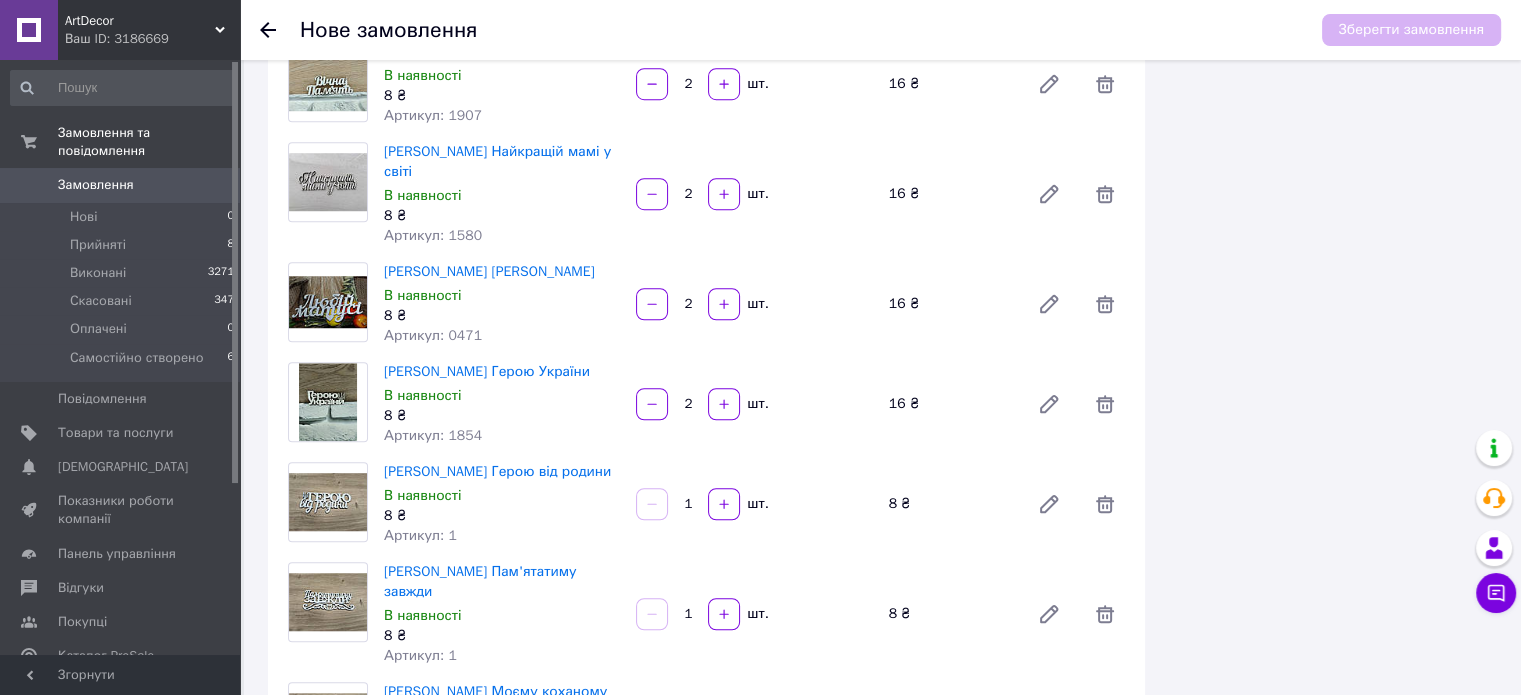 scroll, scrollTop: 1500, scrollLeft: 0, axis: vertical 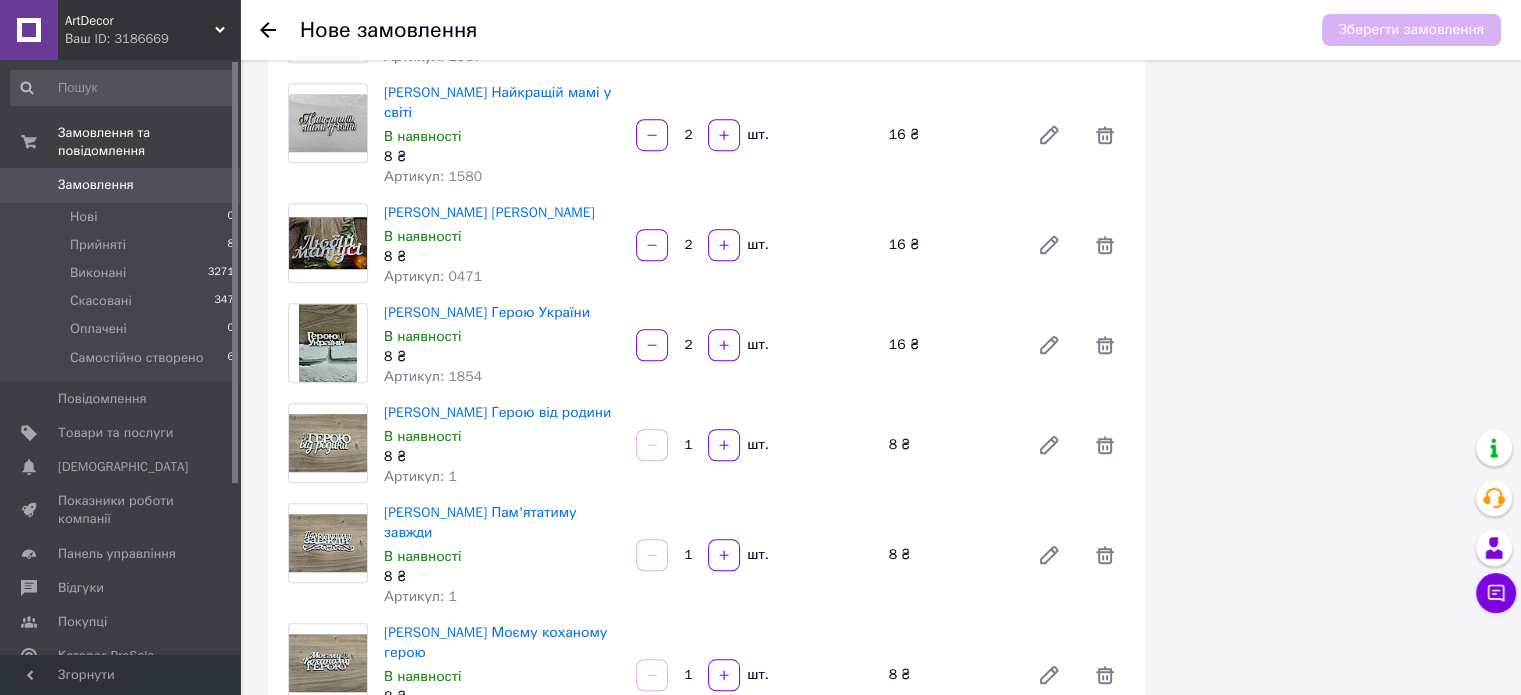 drag, startPoint x: 684, startPoint y: 278, endPoint x: 673, endPoint y: 275, distance: 11.401754 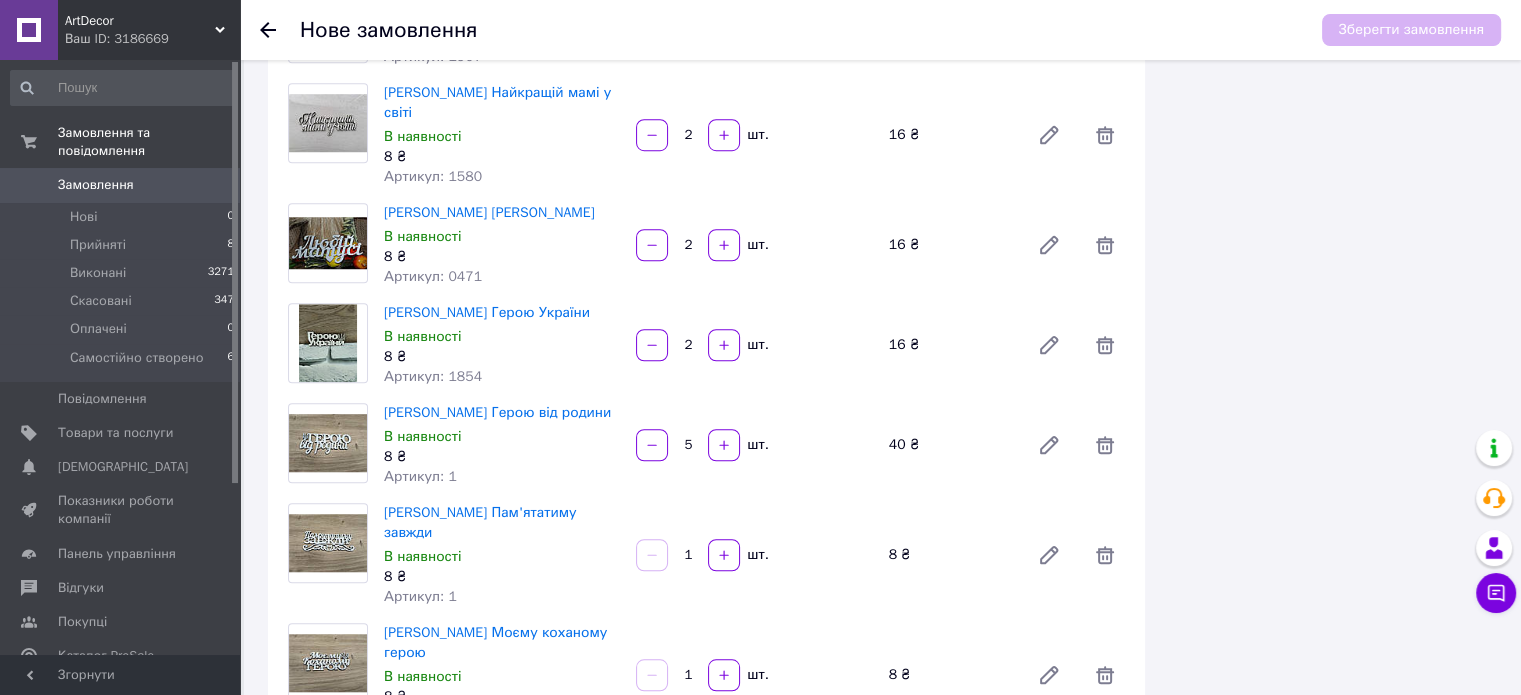 type on "5" 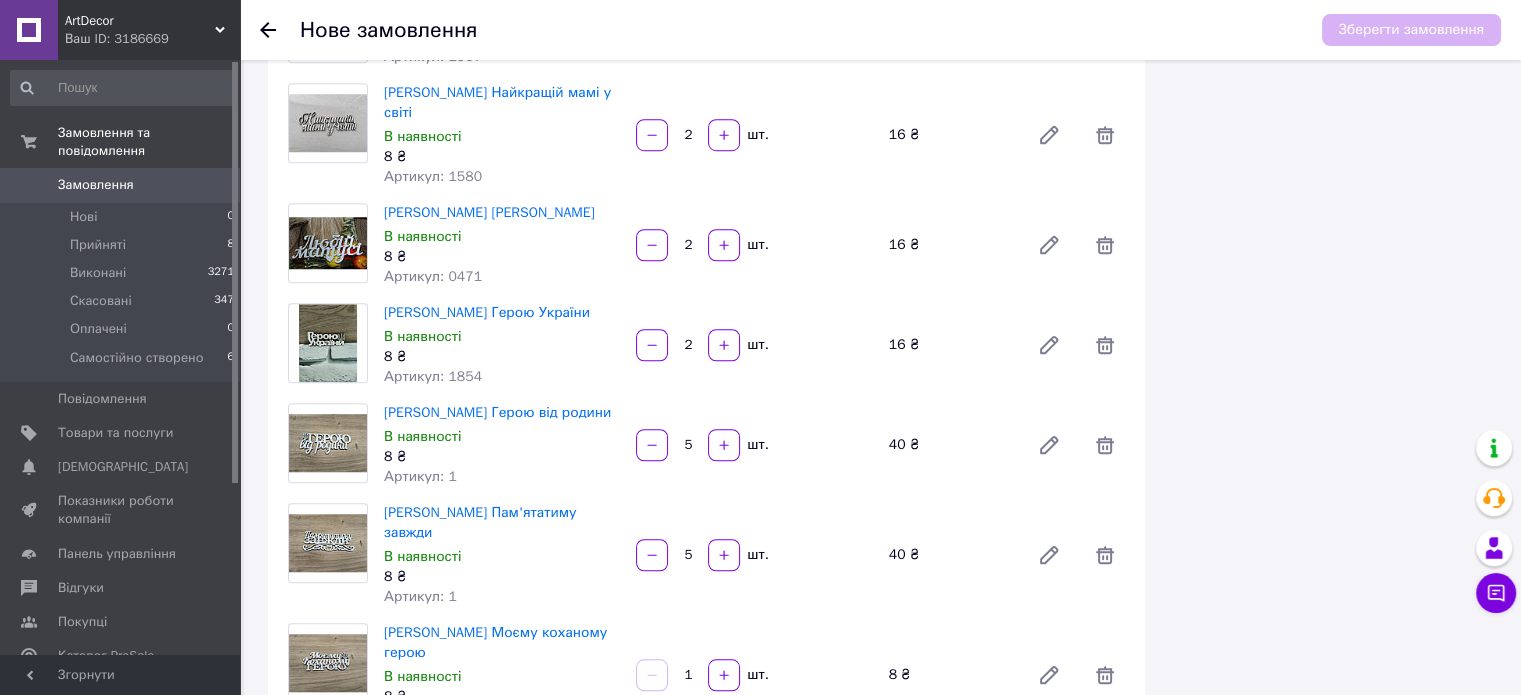 type on "5" 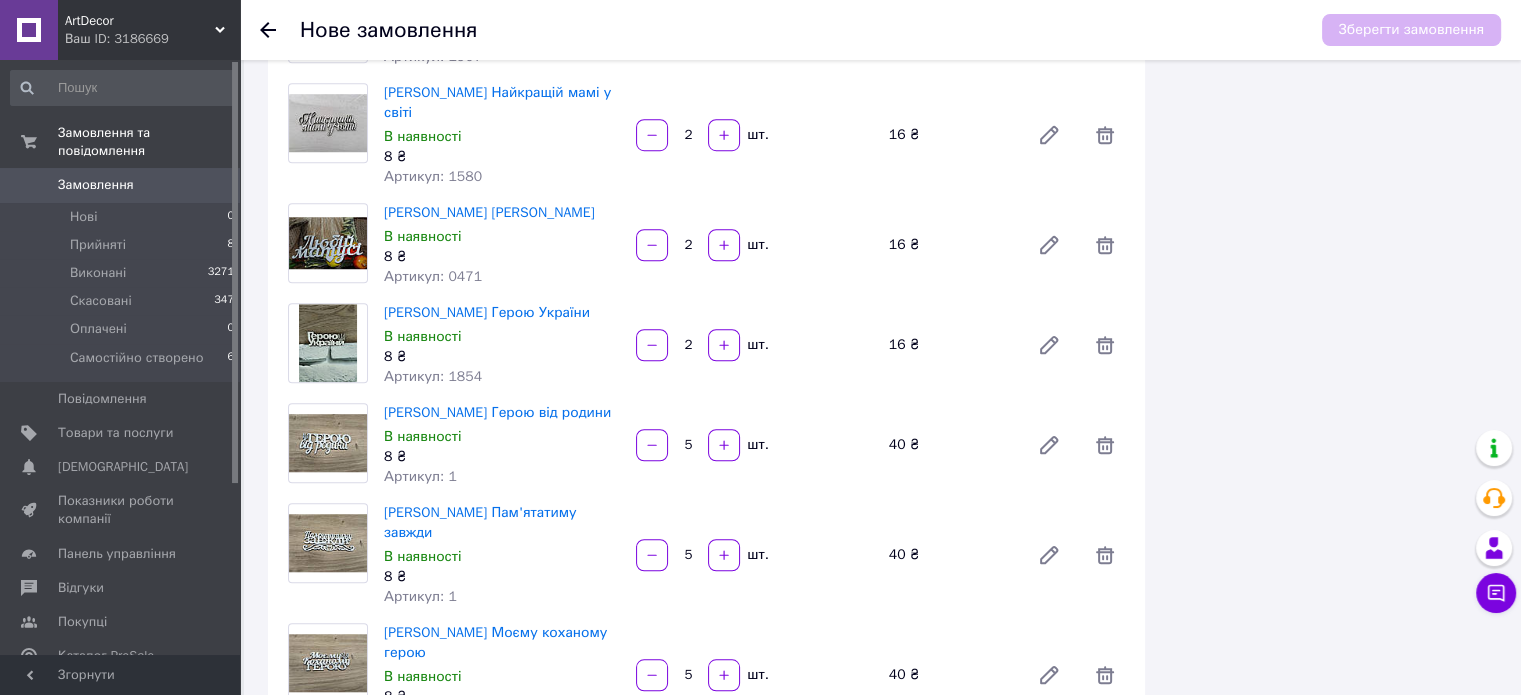type on "5" 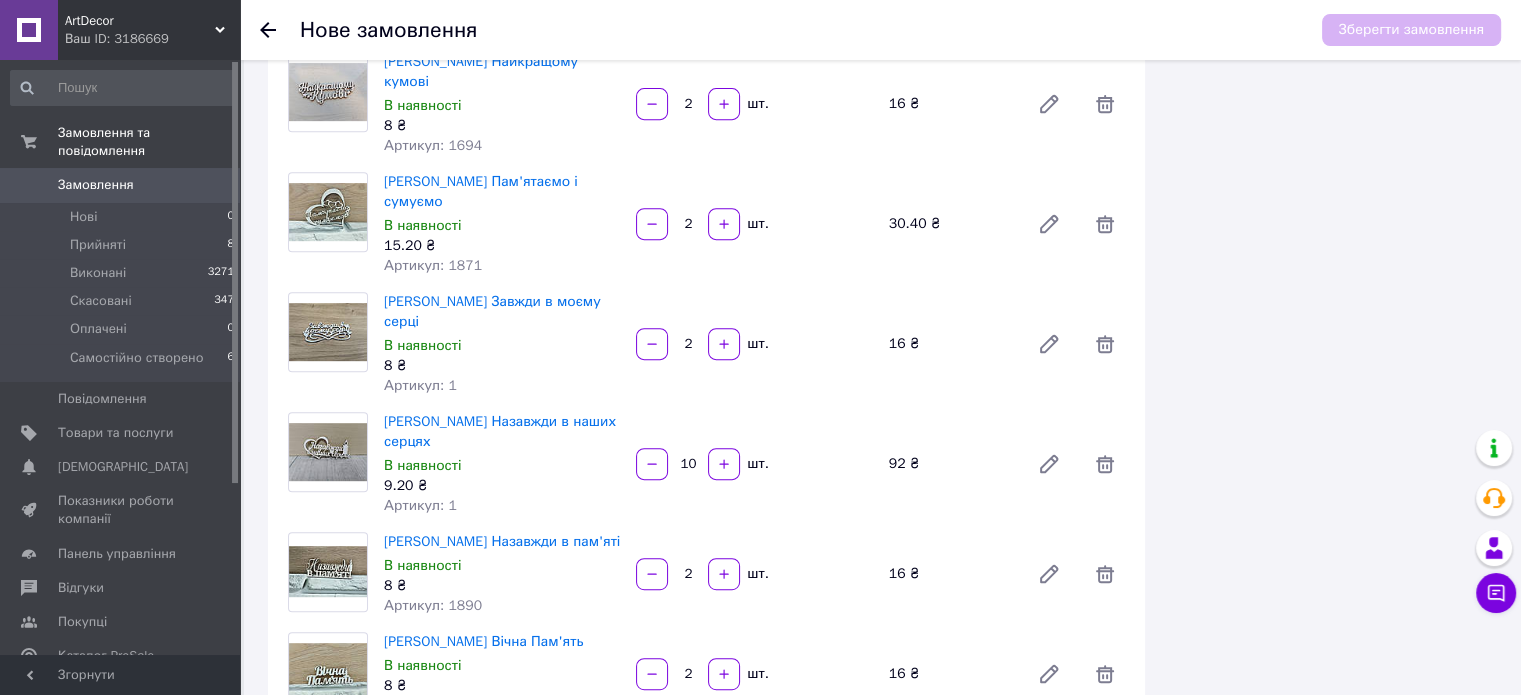 drag, startPoint x: 697, startPoint y: 554, endPoint x: 692, endPoint y: 349, distance: 205.06097 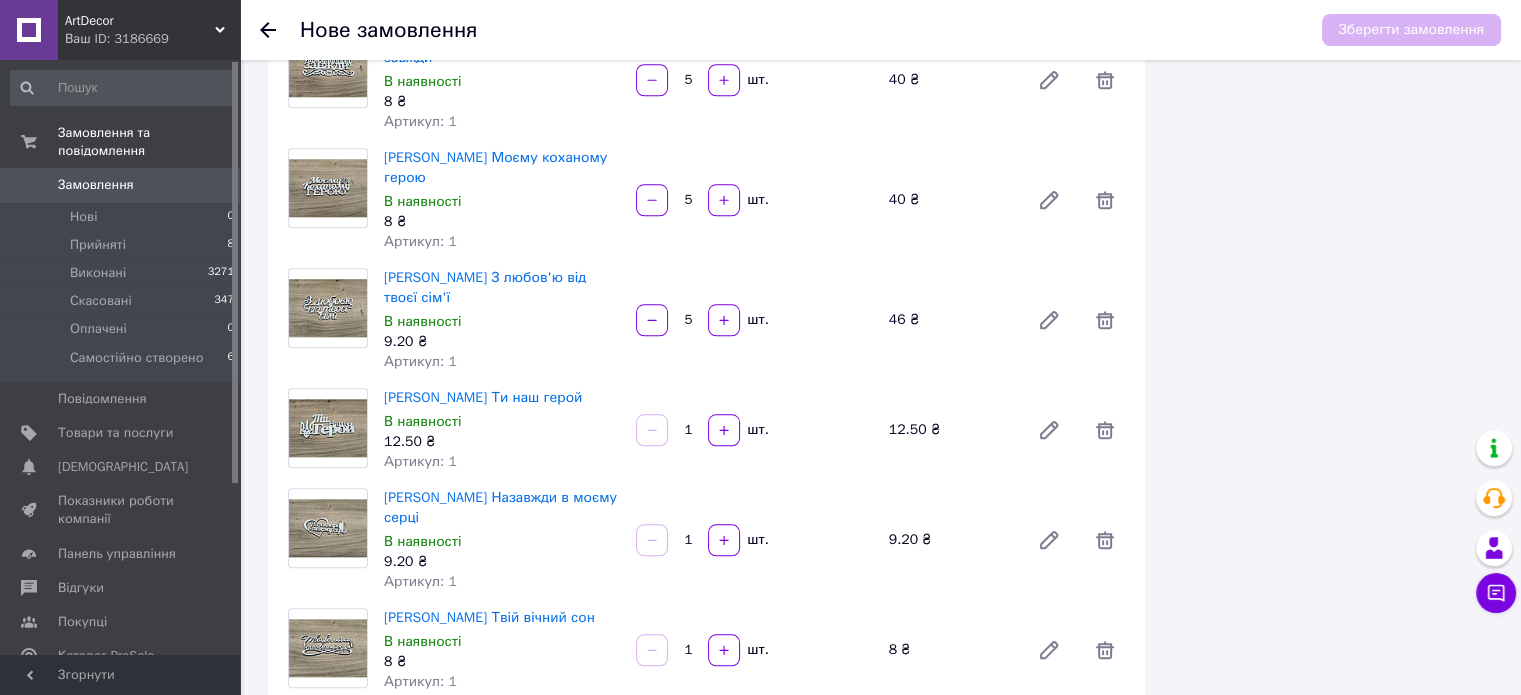 scroll, scrollTop: 1940, scrollLeft: 0, axis: vertical 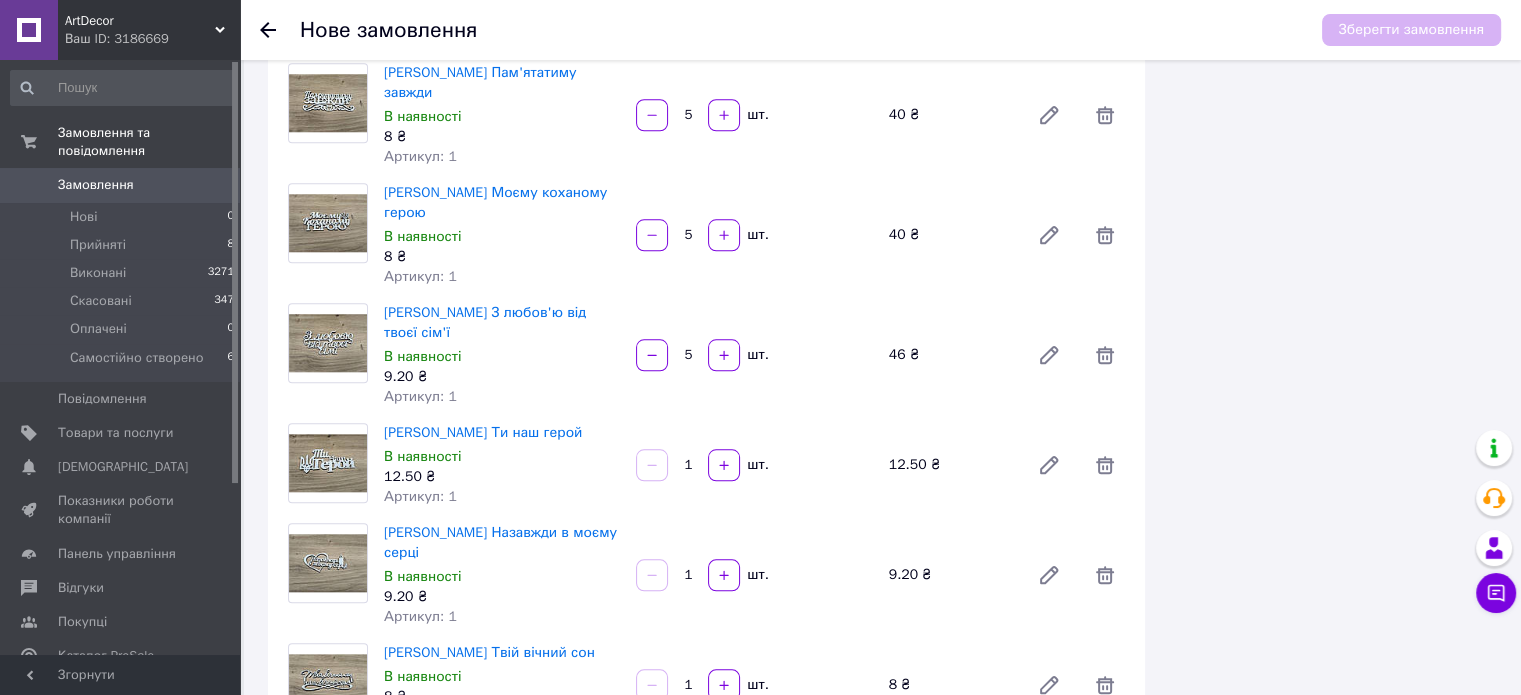 type on "5" 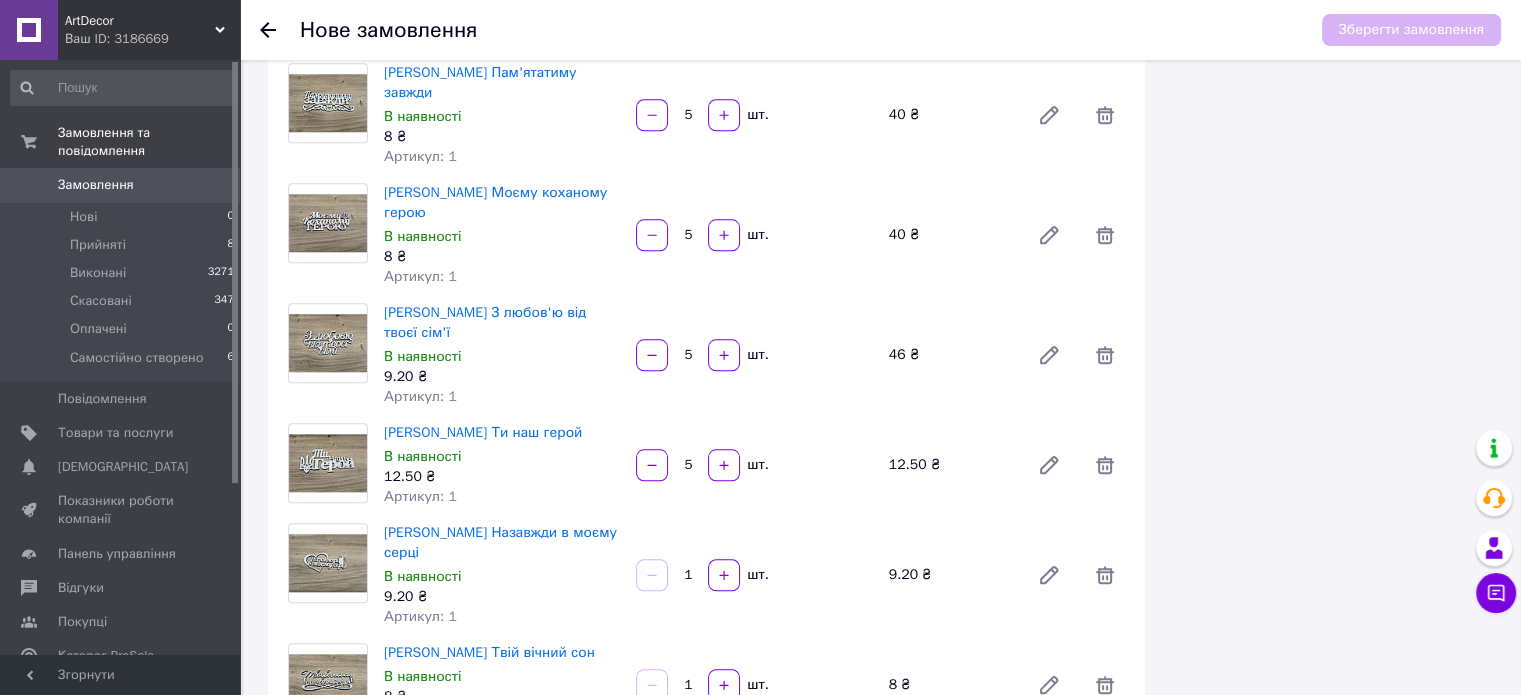 type on "5" 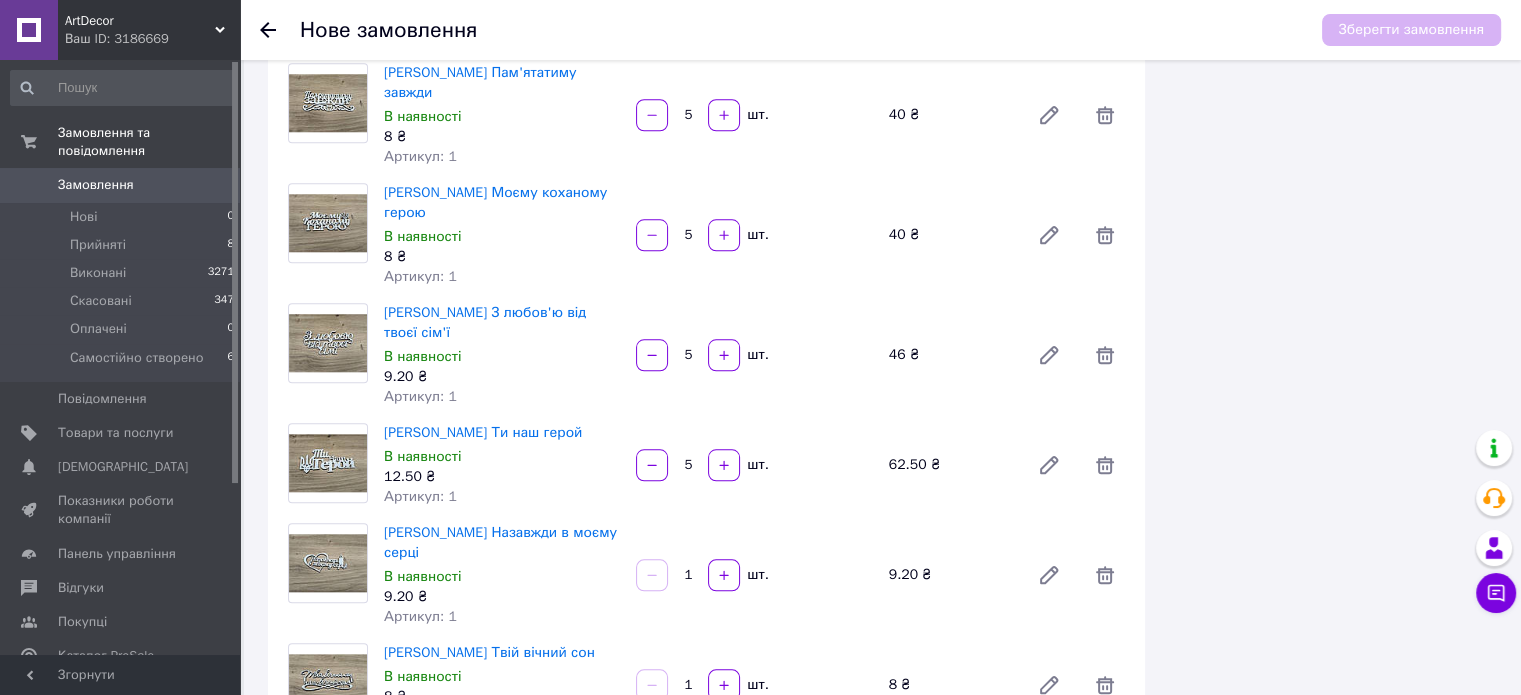 click on "1" at bounding box center (688, 575) 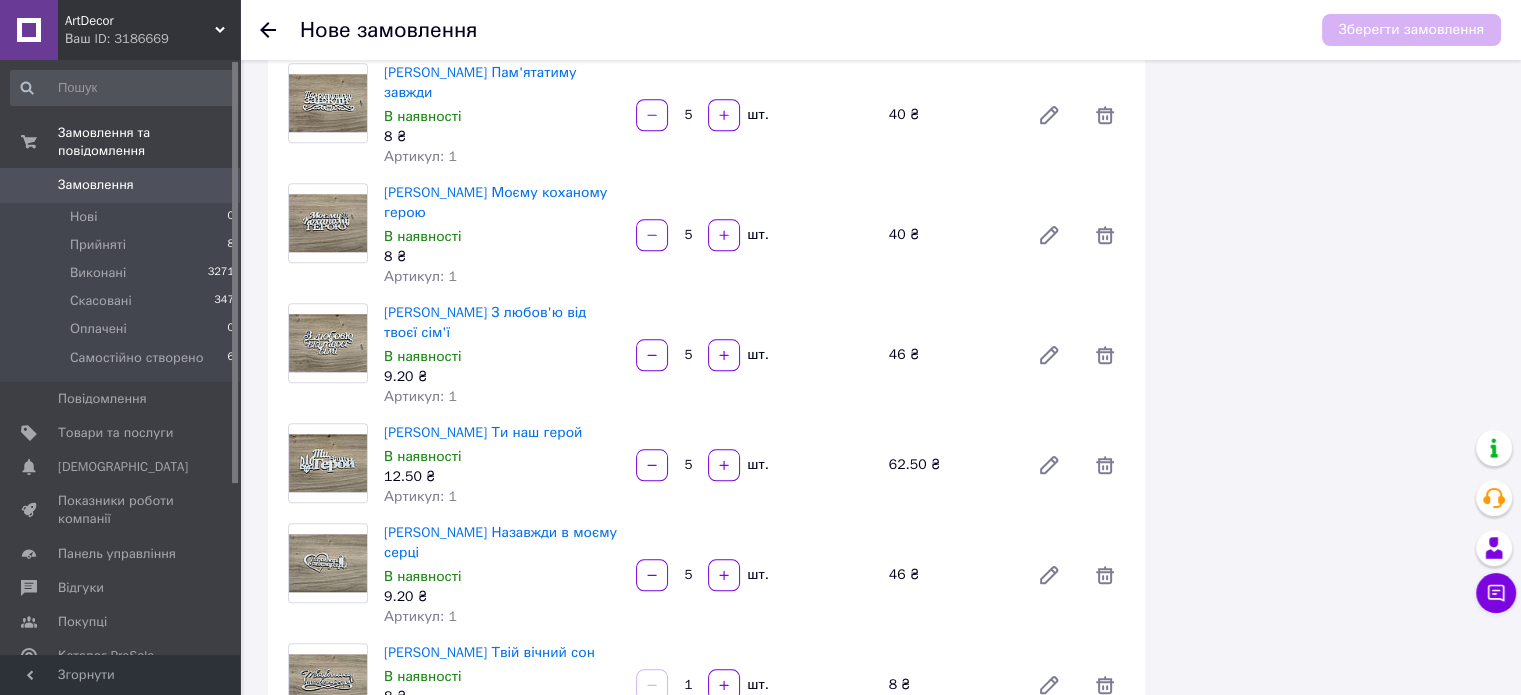 type on "5" 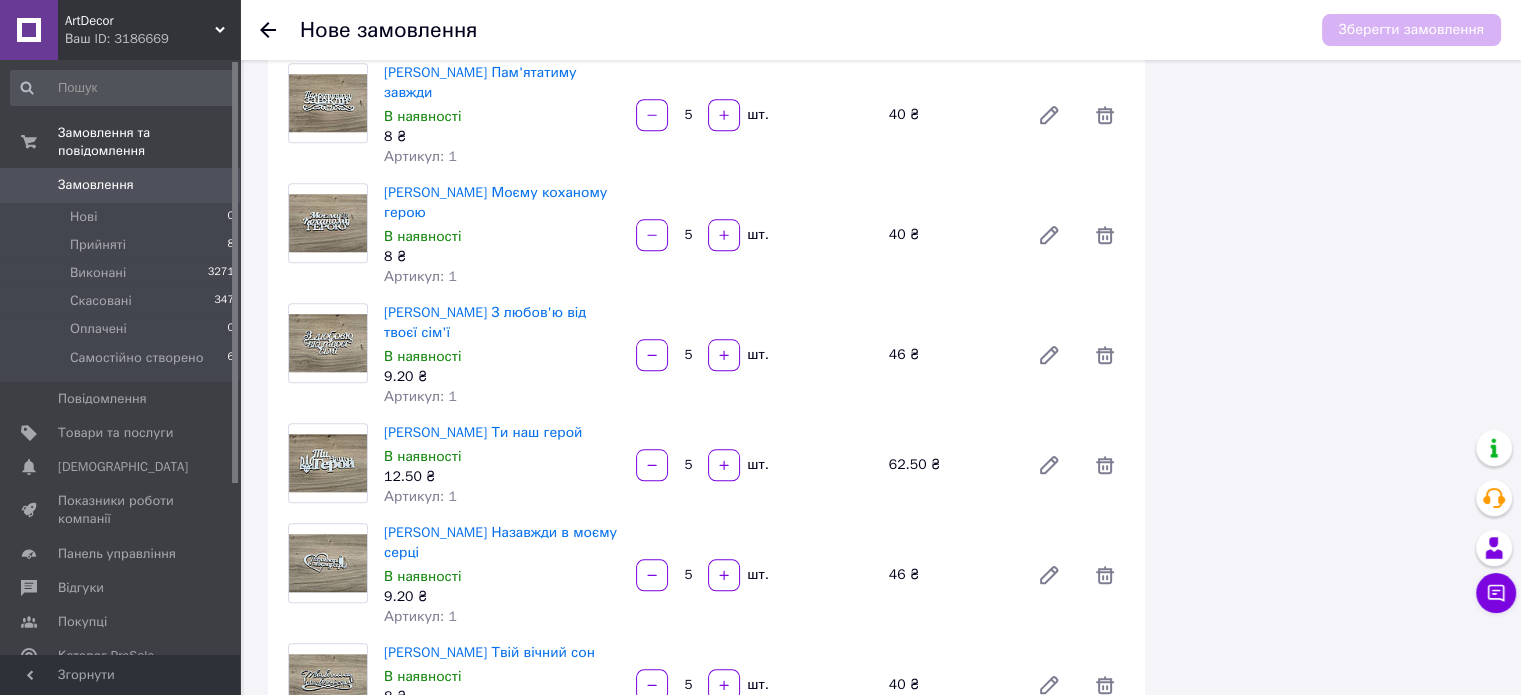 type on "5" 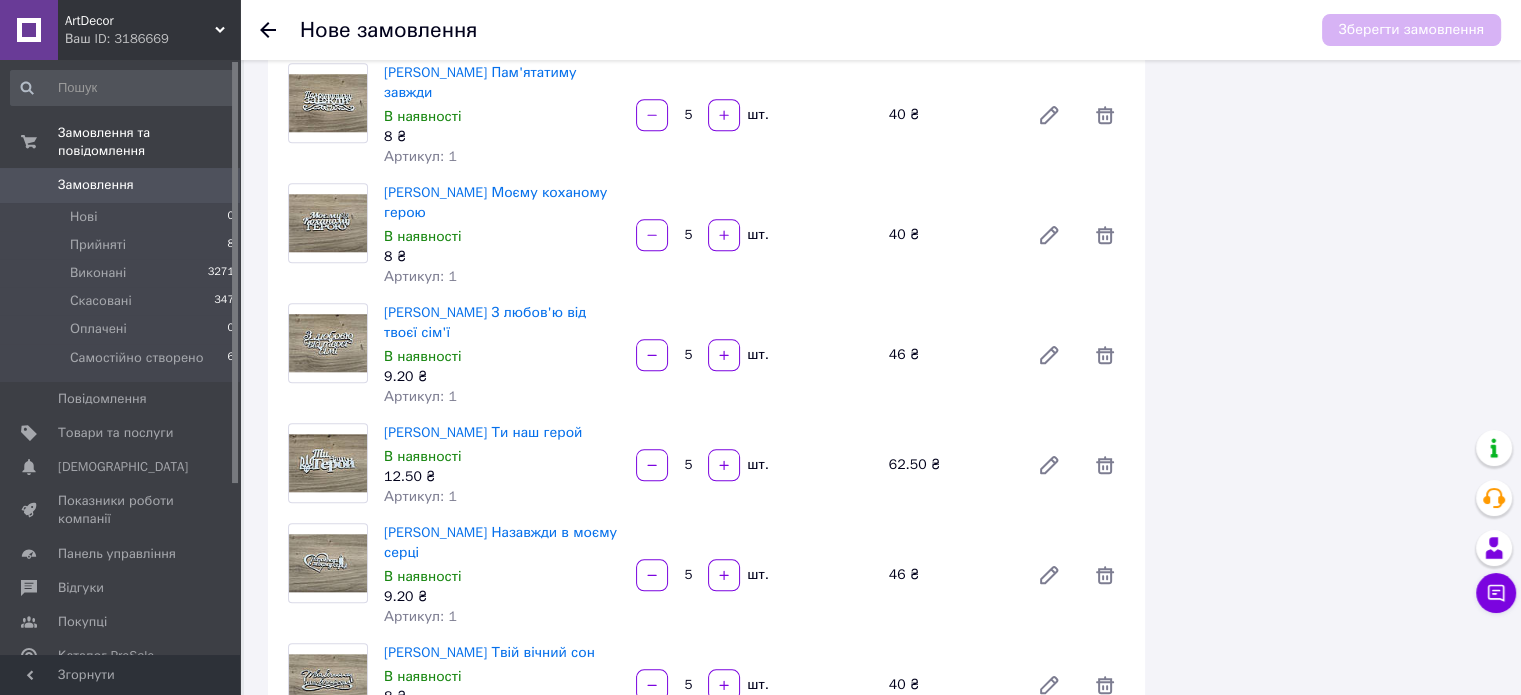 type on "5" 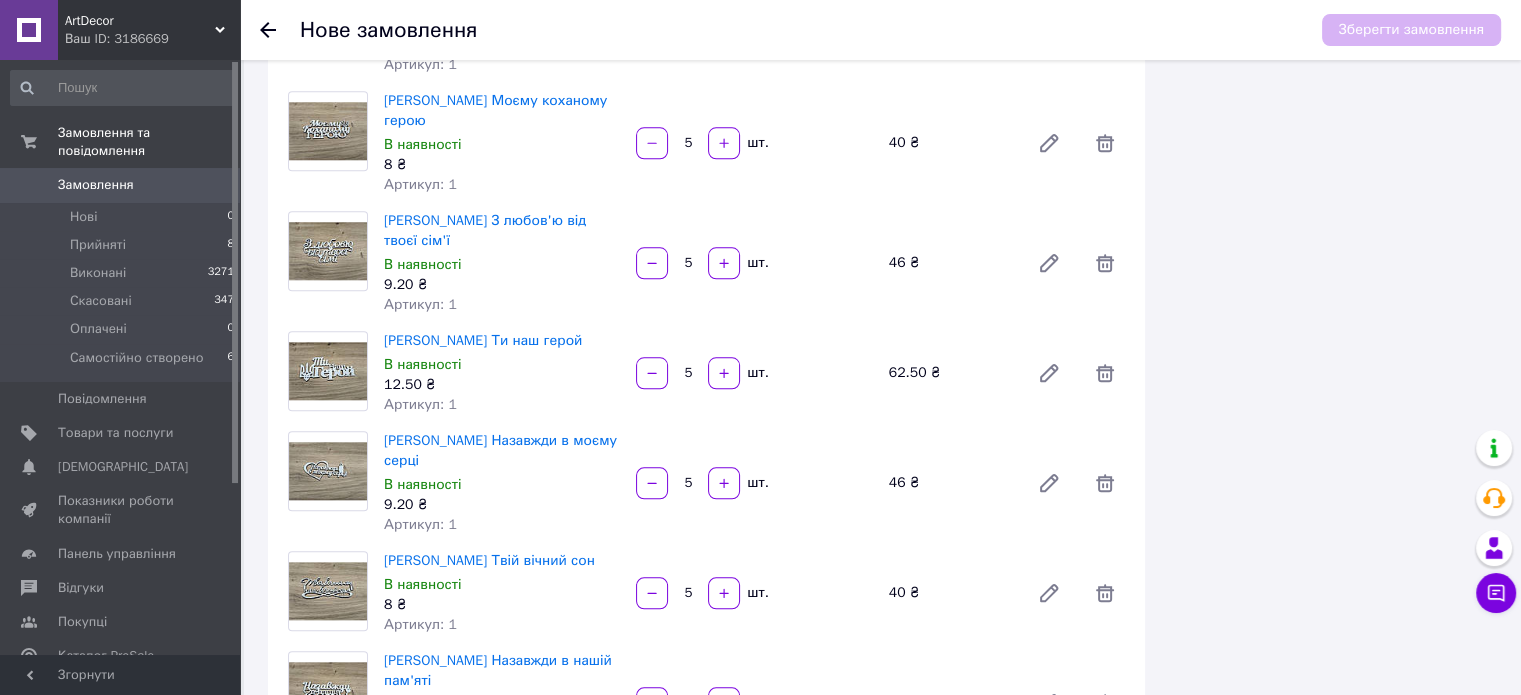 scroll, scrollTop: 2140, scrollLeft: 0, axis: vertical 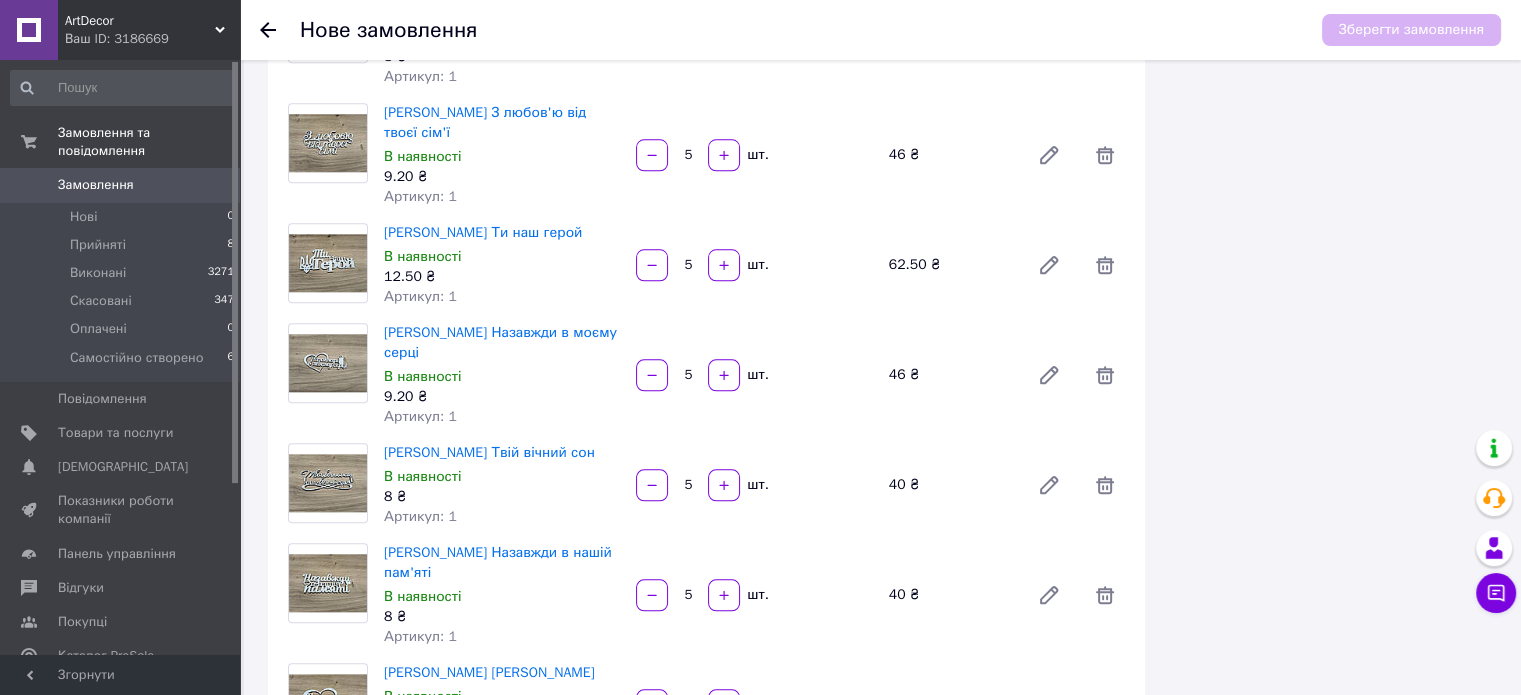 type on "5" 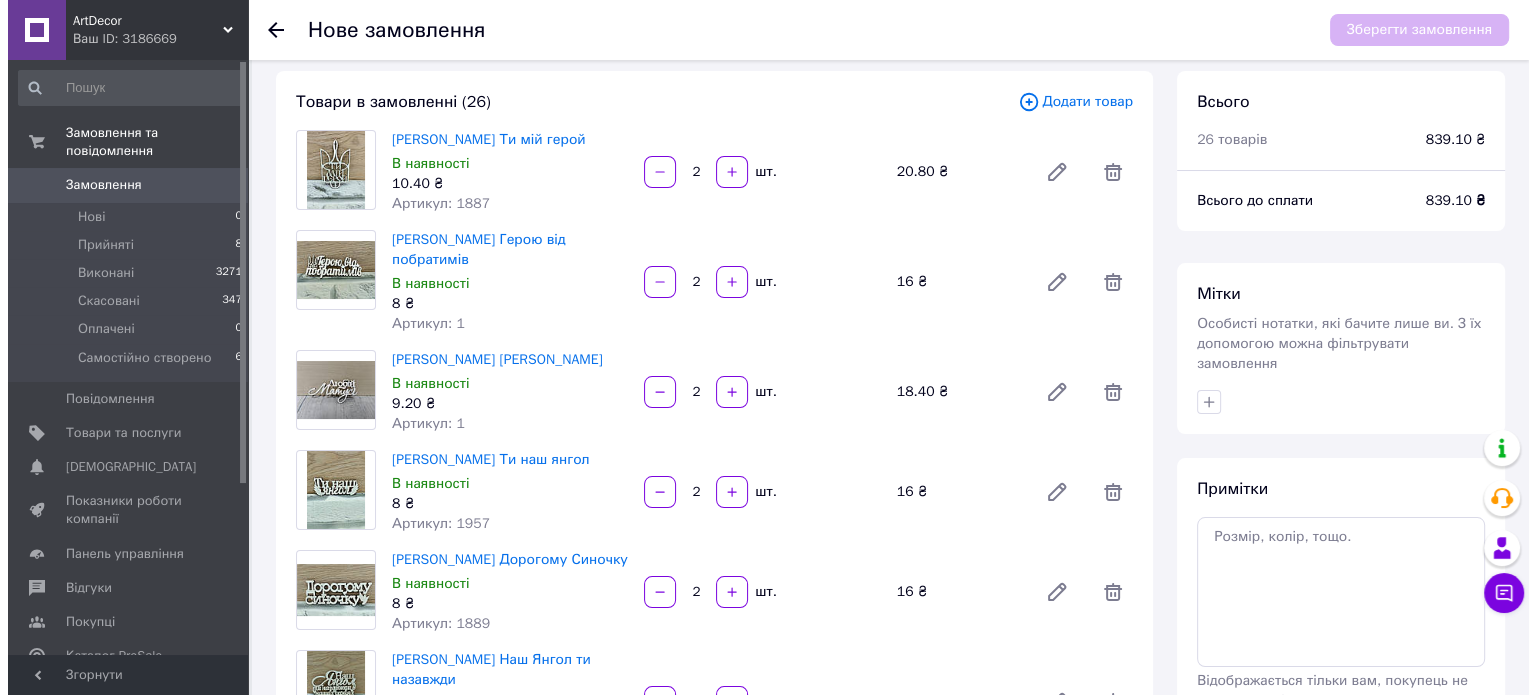 scroll, scrollTop: 0, scrollLeft: 0, axis: both 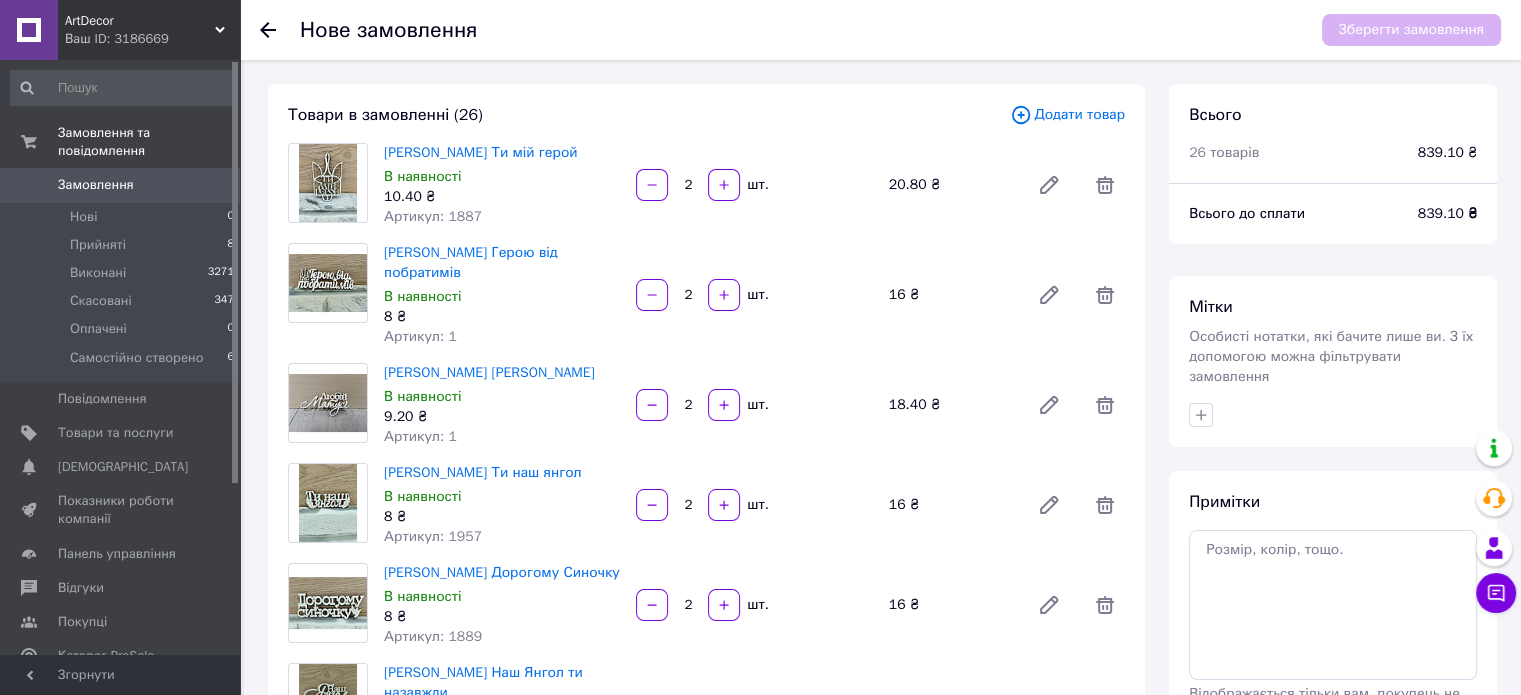 type on "5" 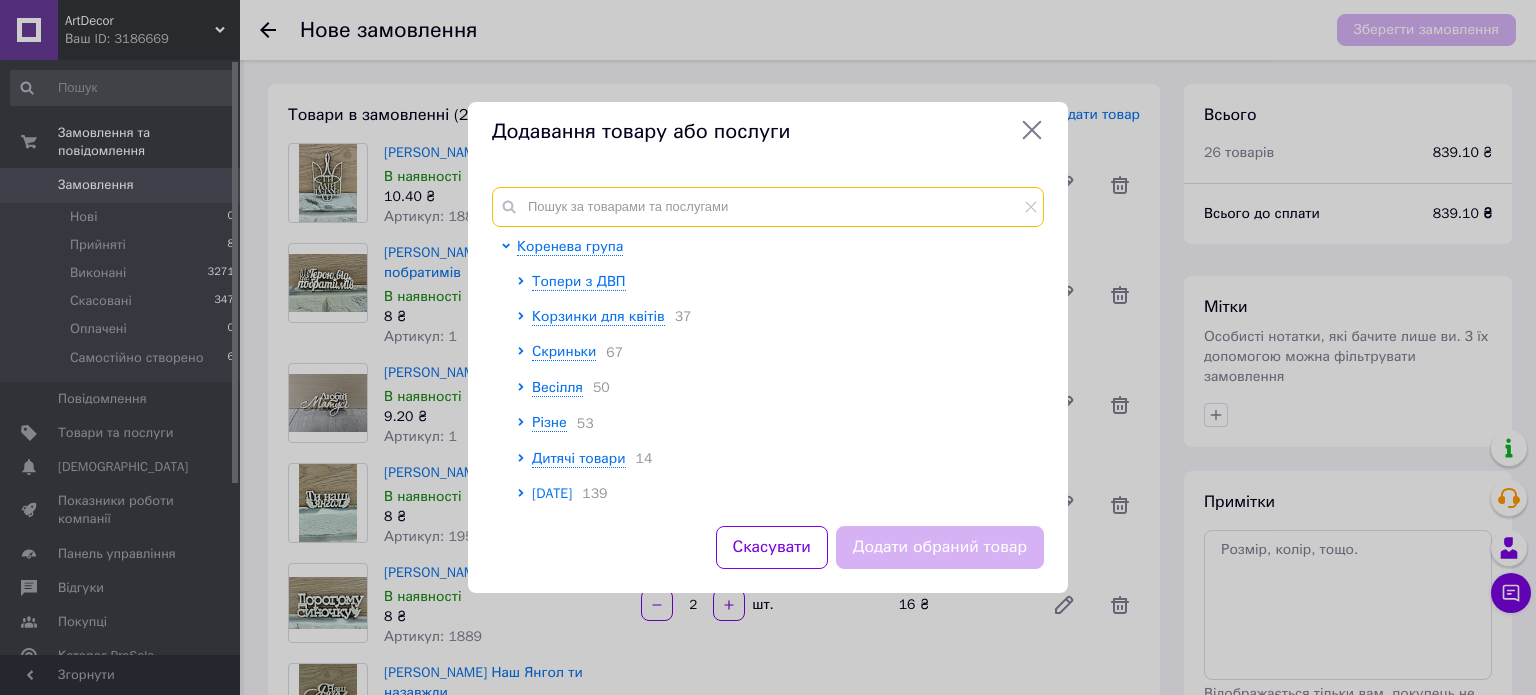 click at bounding box center (768, 207) 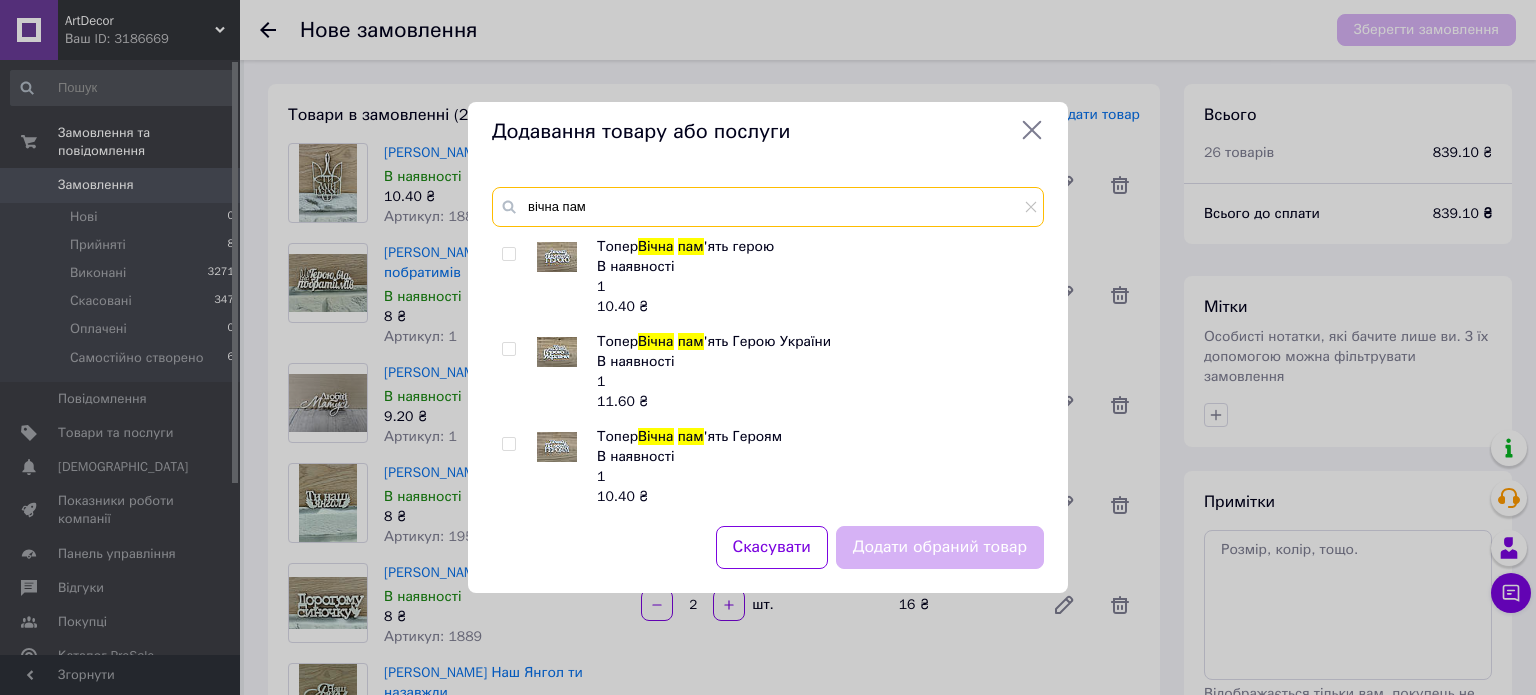type on "вічна пам" 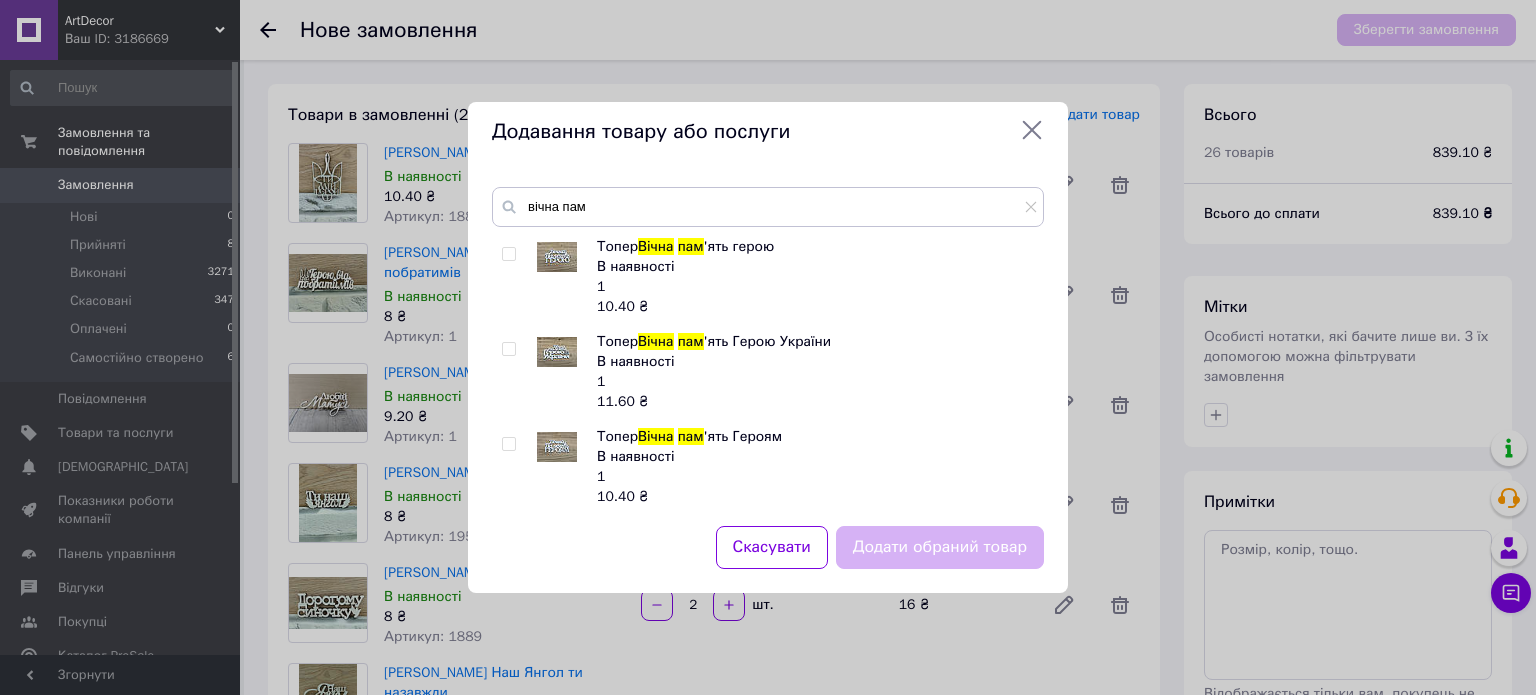 click at bounding box center [508, 444] 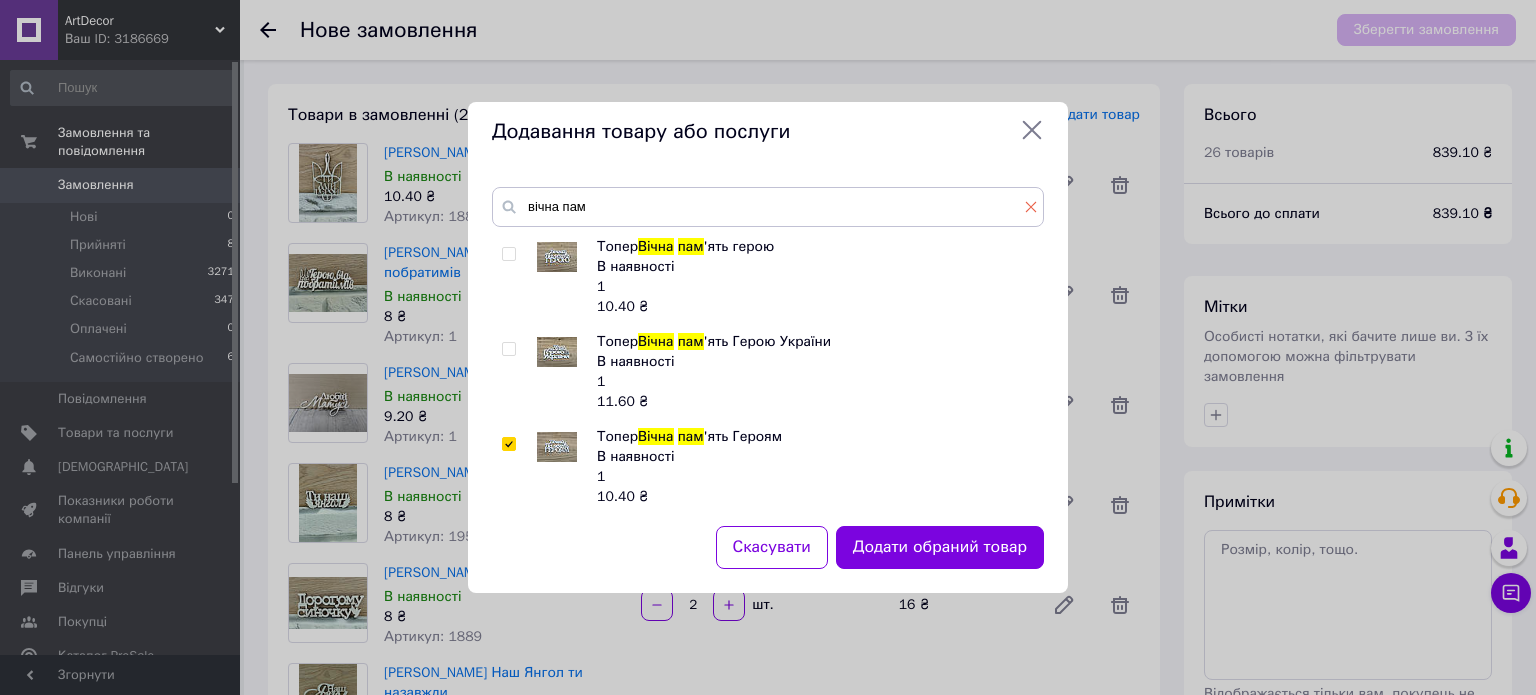click 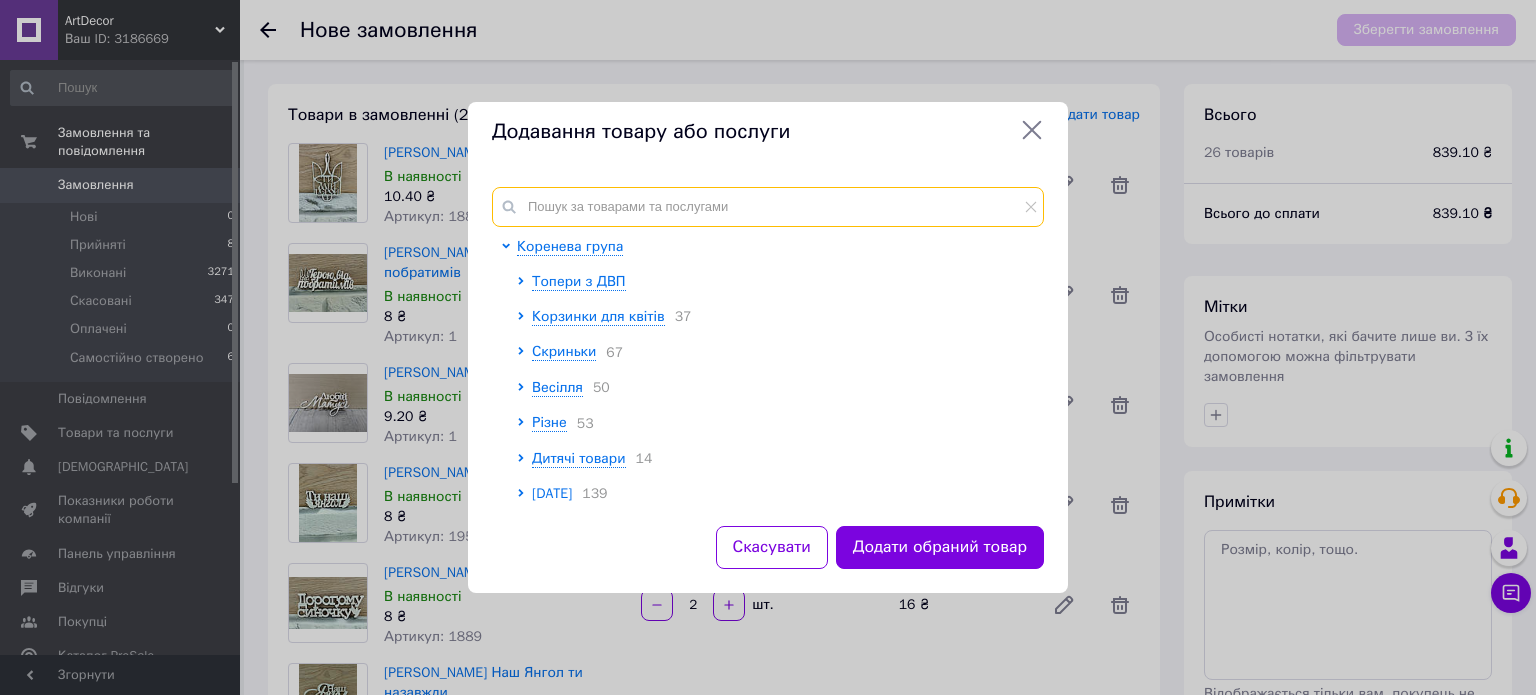click at bounding box center [768, 207] 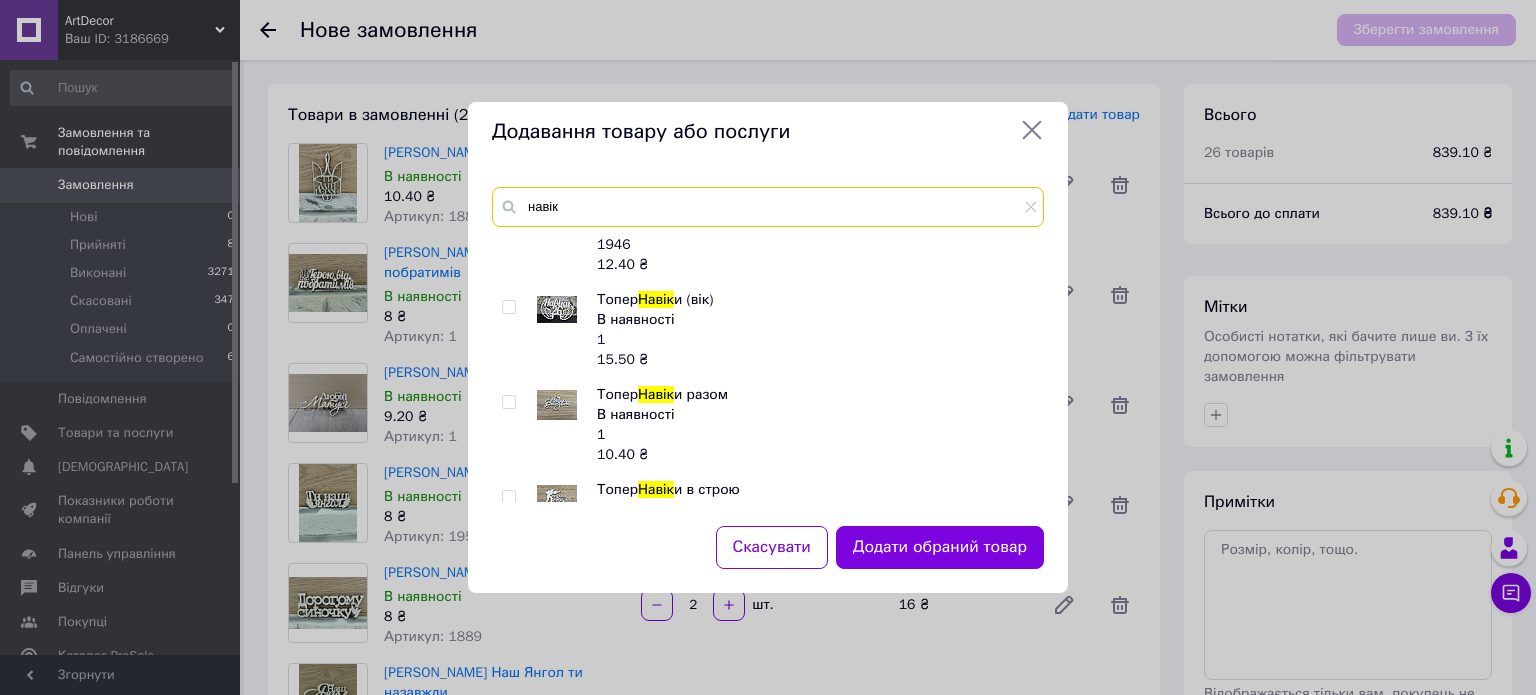 scroll, scrollTop: 195, scrollLeft: 0, axis: vertical 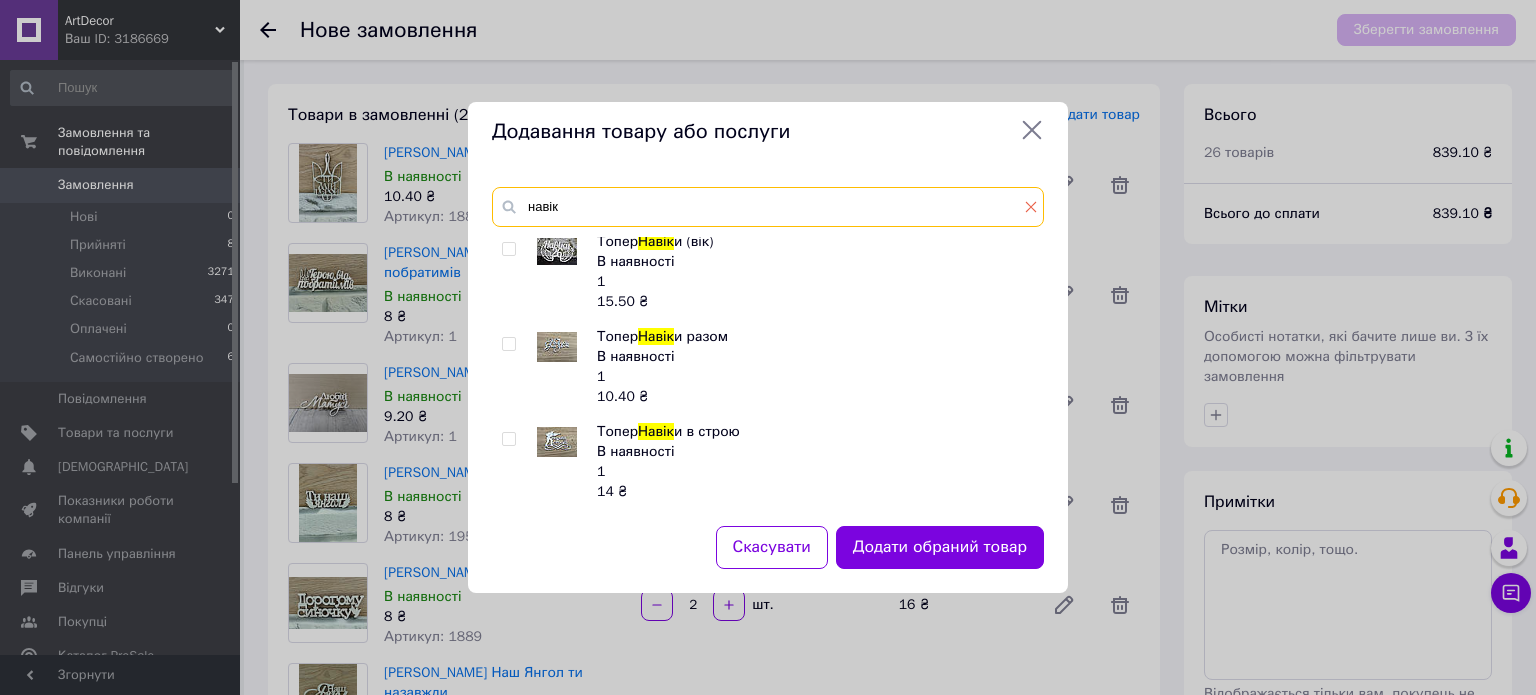 type on "навік" 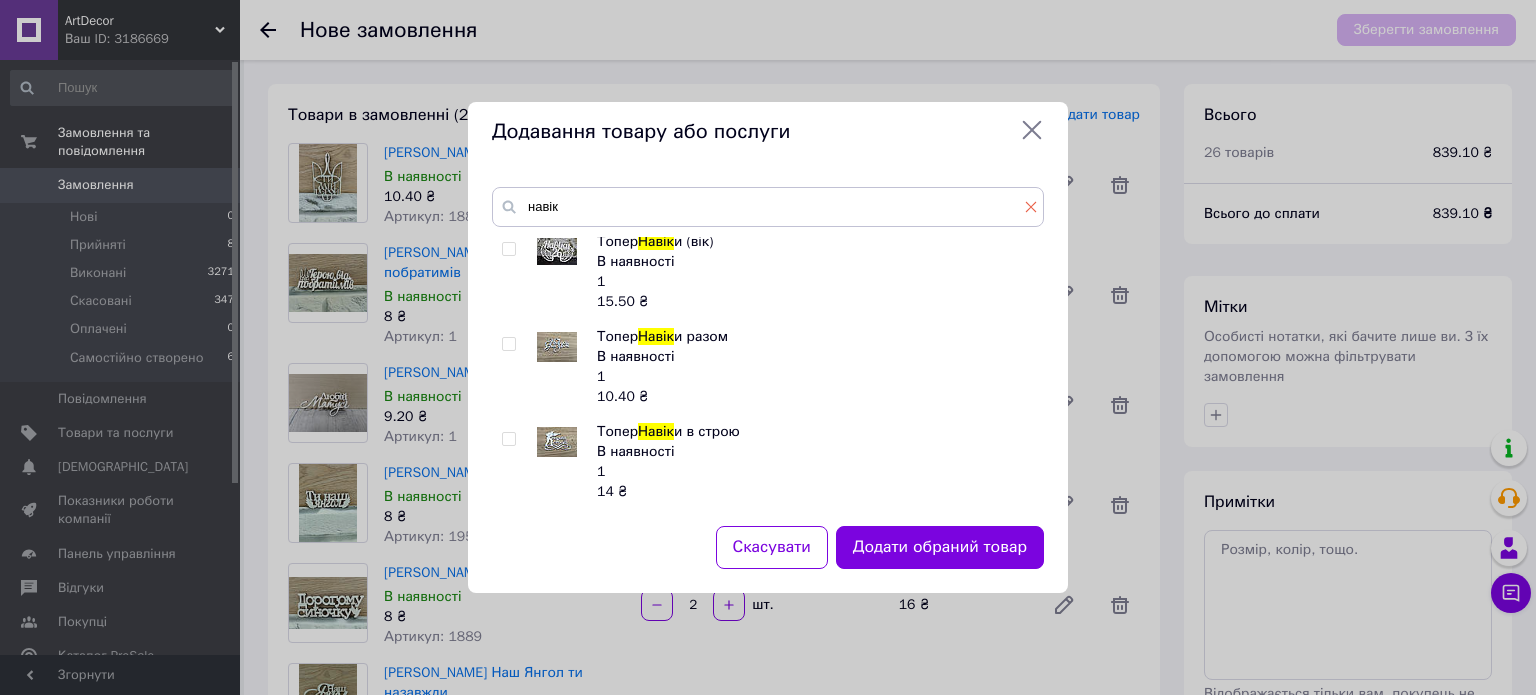 click 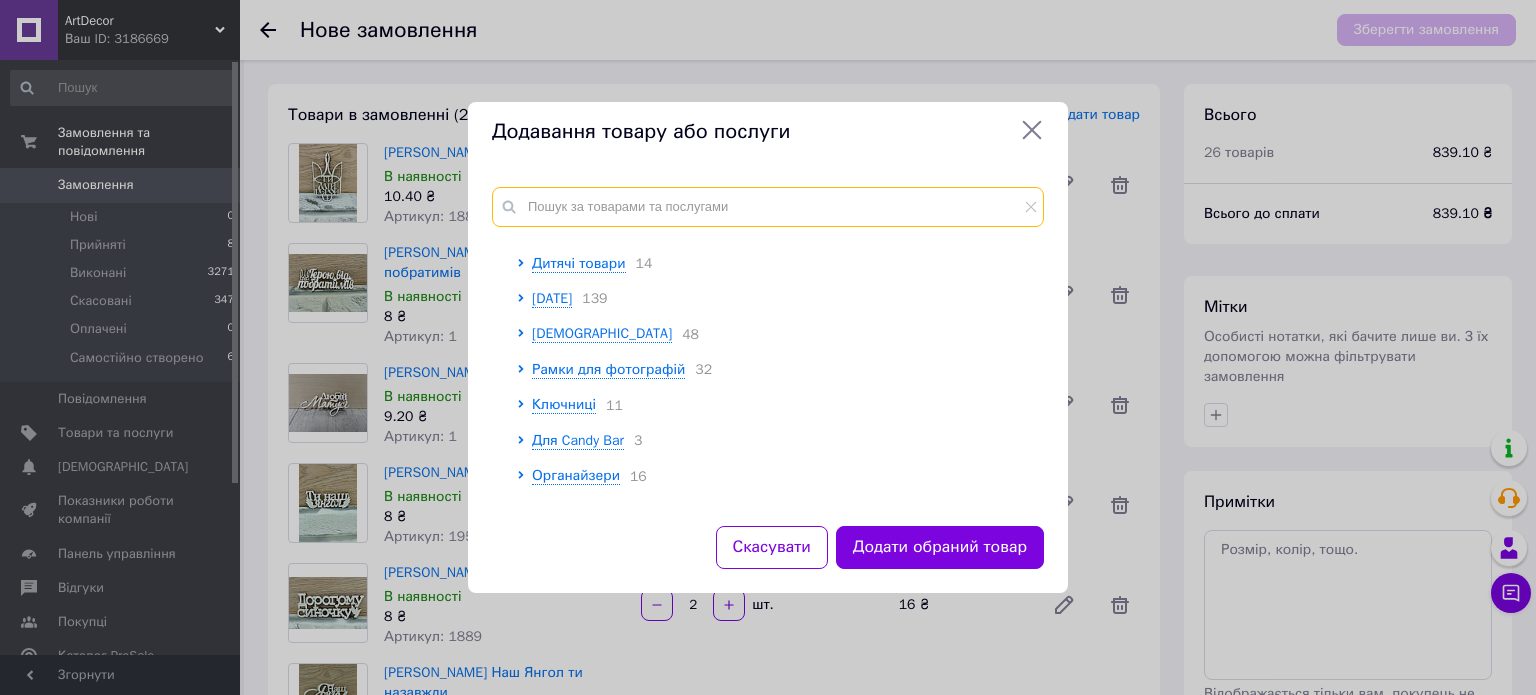 click at bounding box center [768, 207] 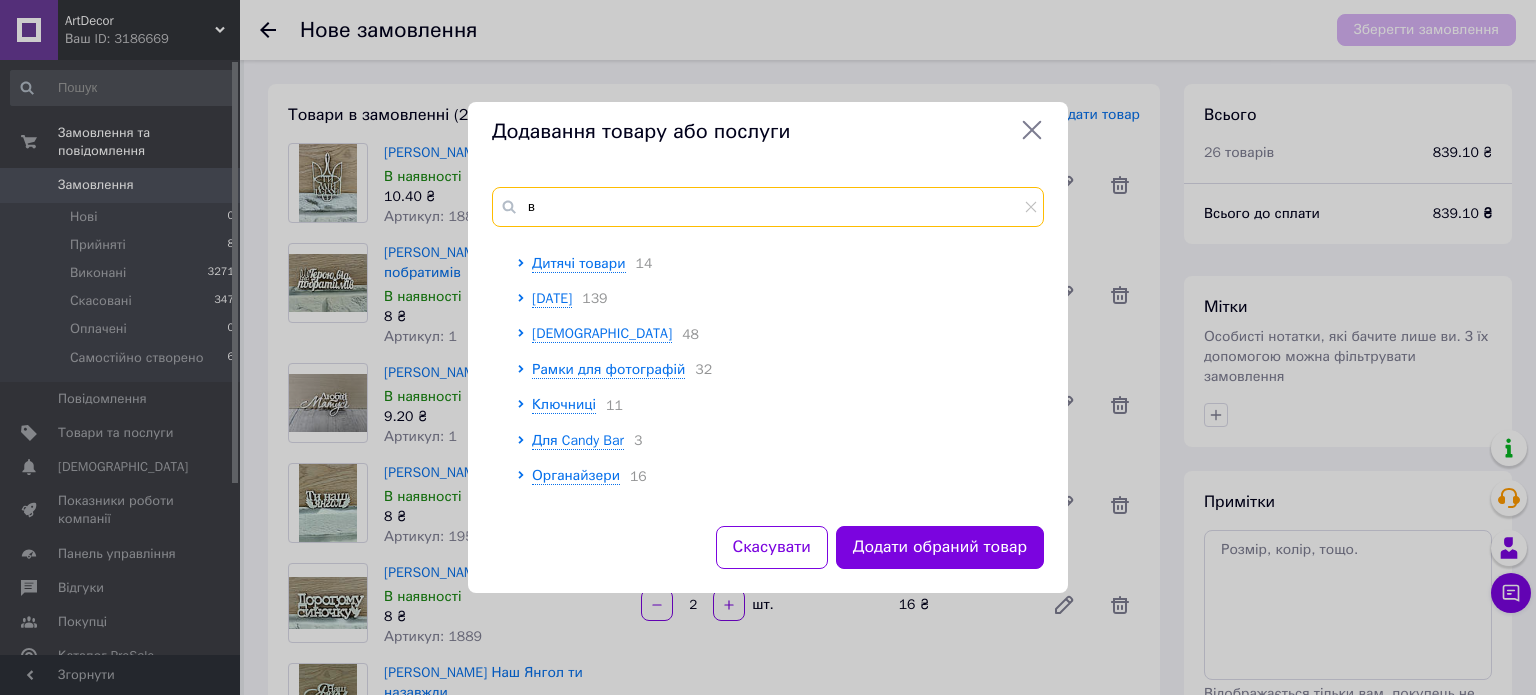 scroll, scrollTop: 0, scrollLeft: 0, axis: both 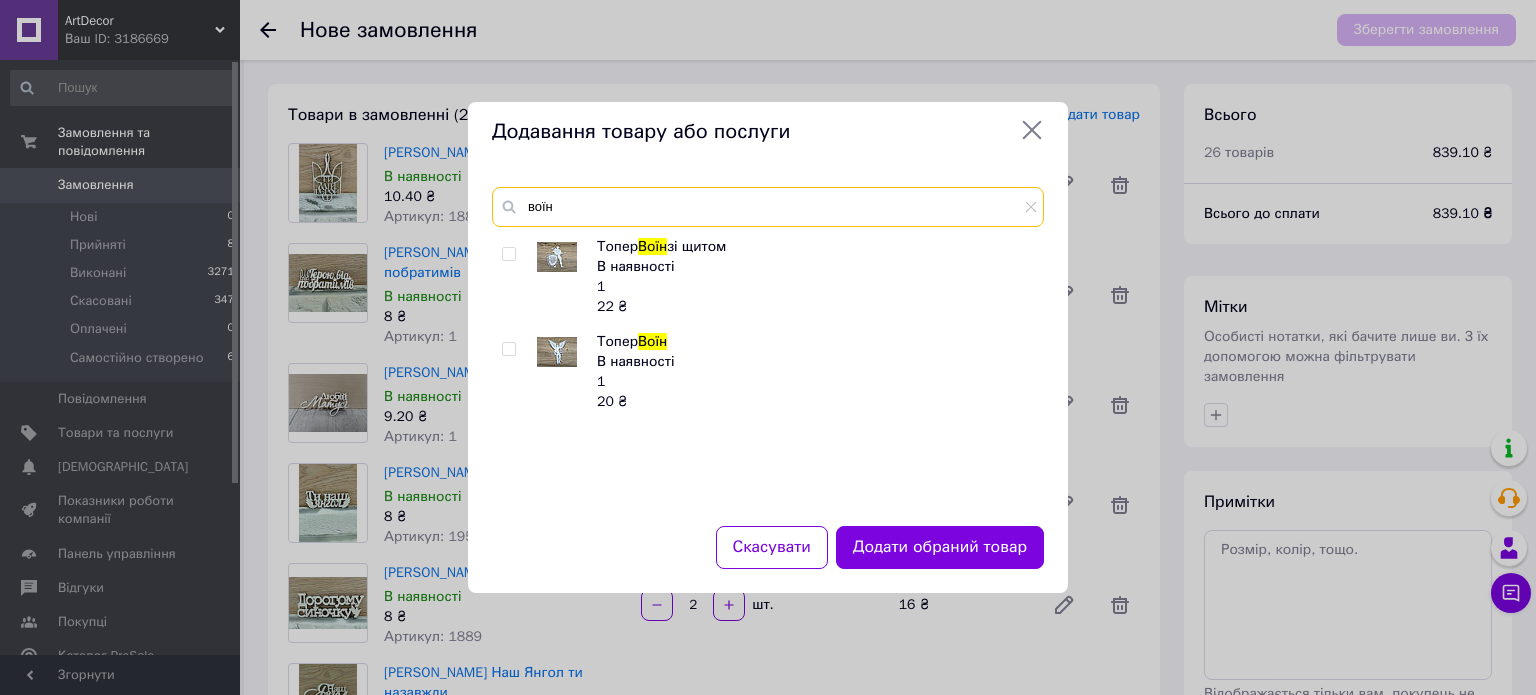 type on "воїн" 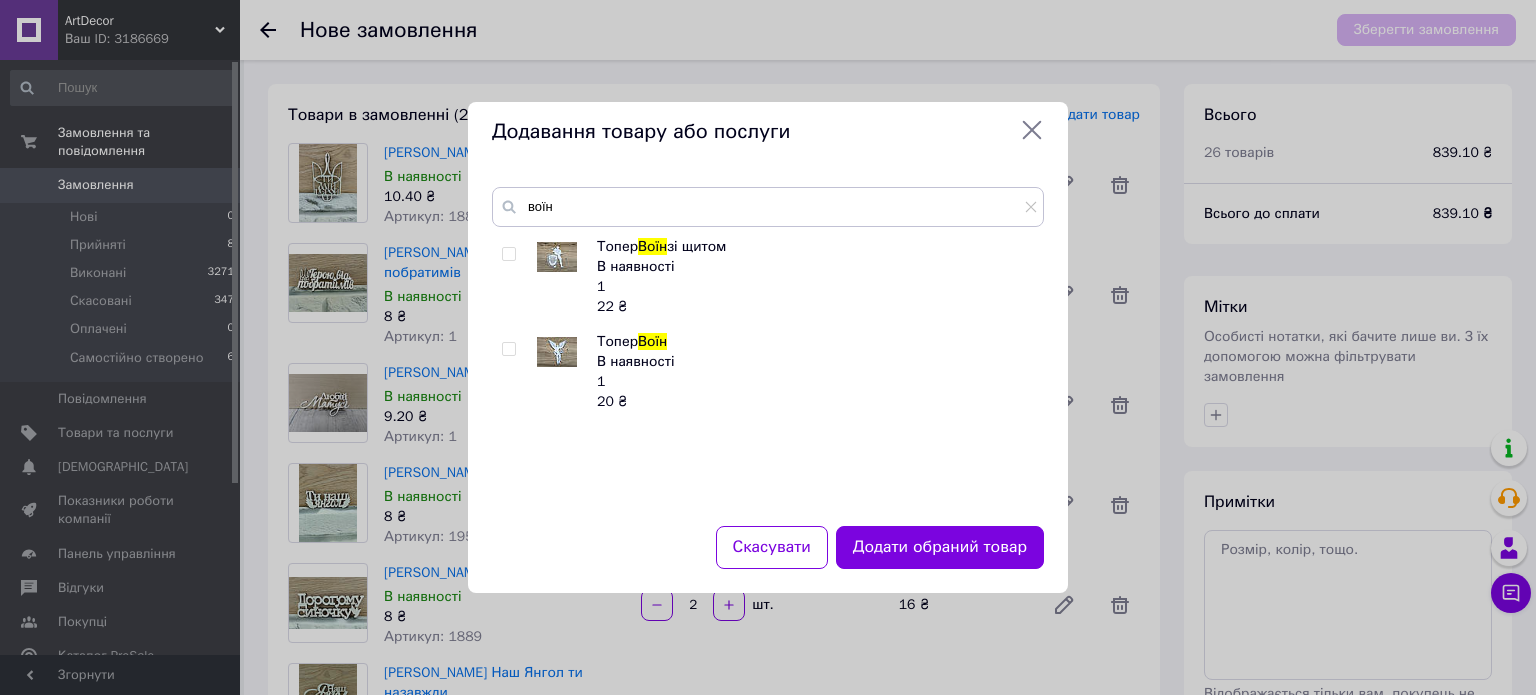 click at bounding box center [508, 349] 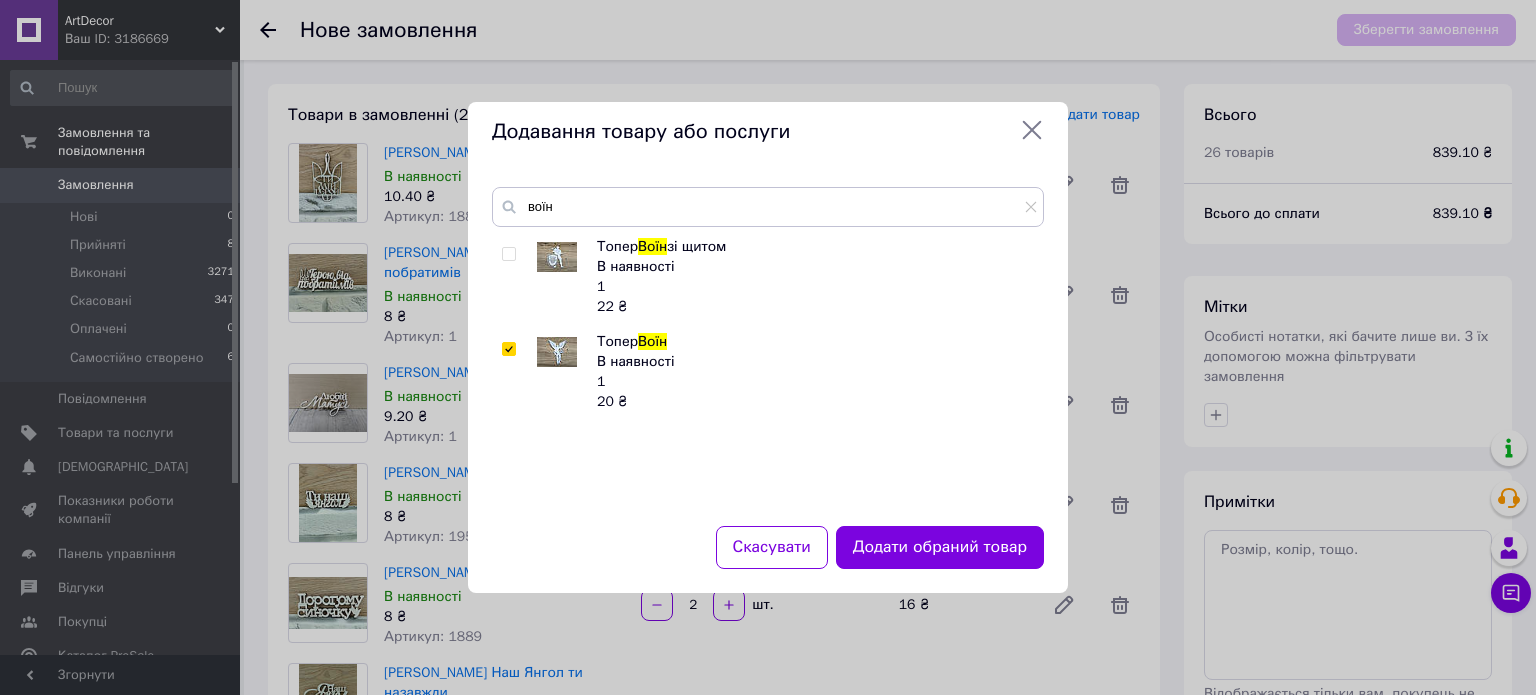 checkbox on "true" 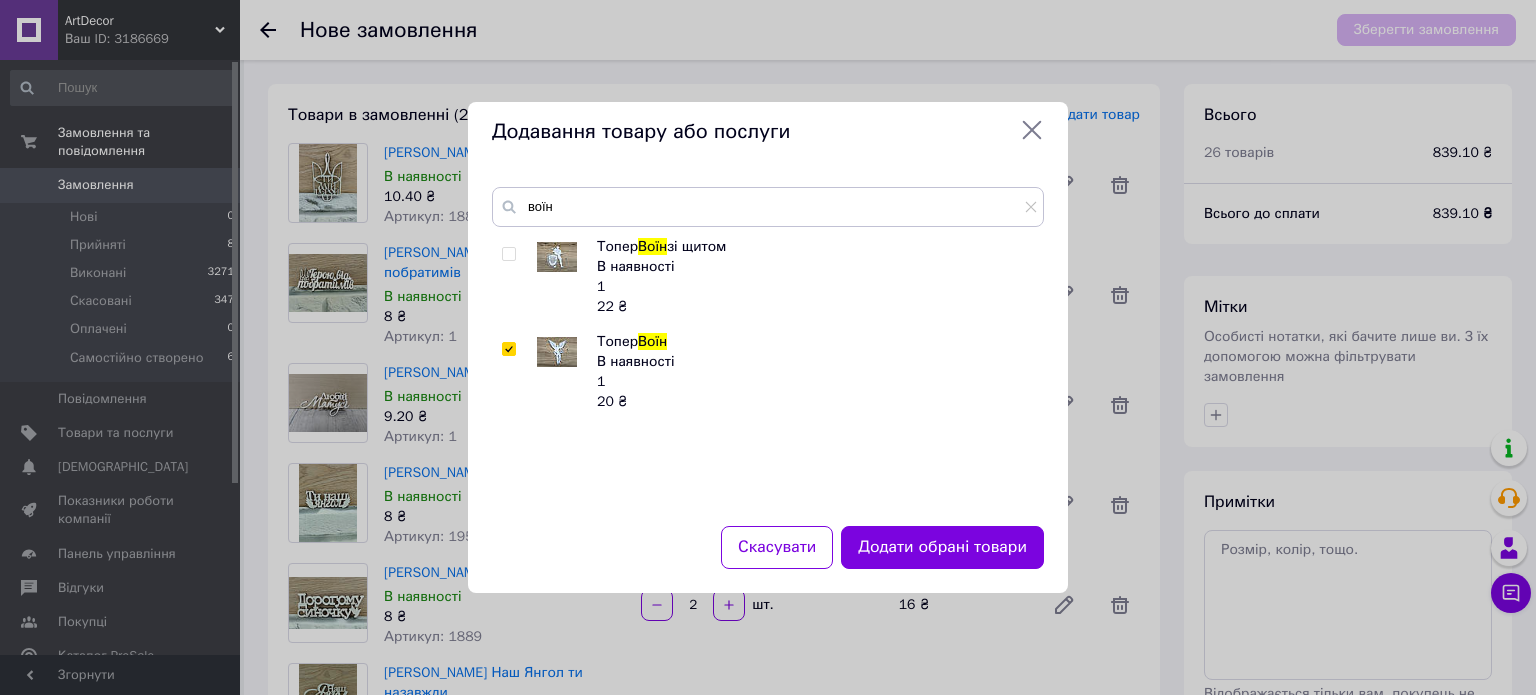 drag, startPoint x: 1029, startPoint y: 205, endPoint x: 943, endPoint y: 207, distance: 86.023254 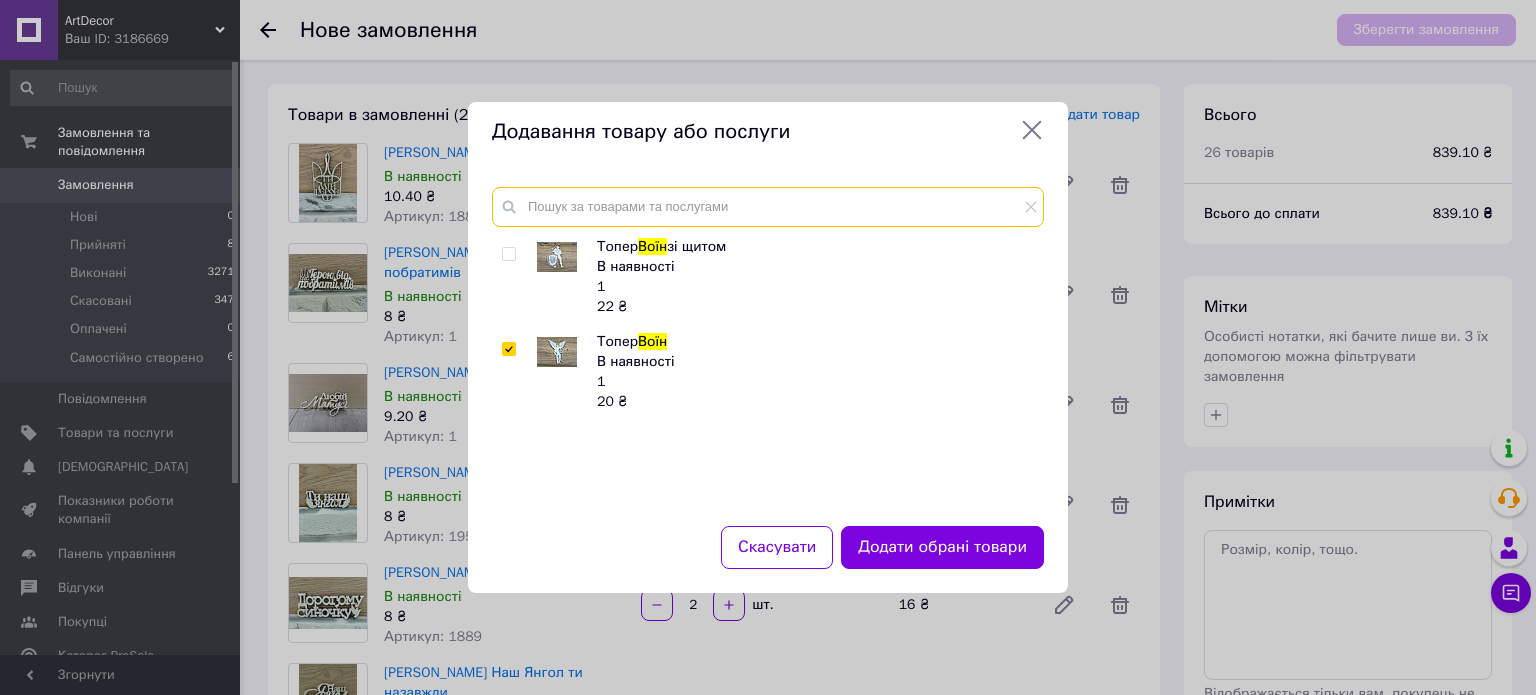 click at bounding box center [768, 207] 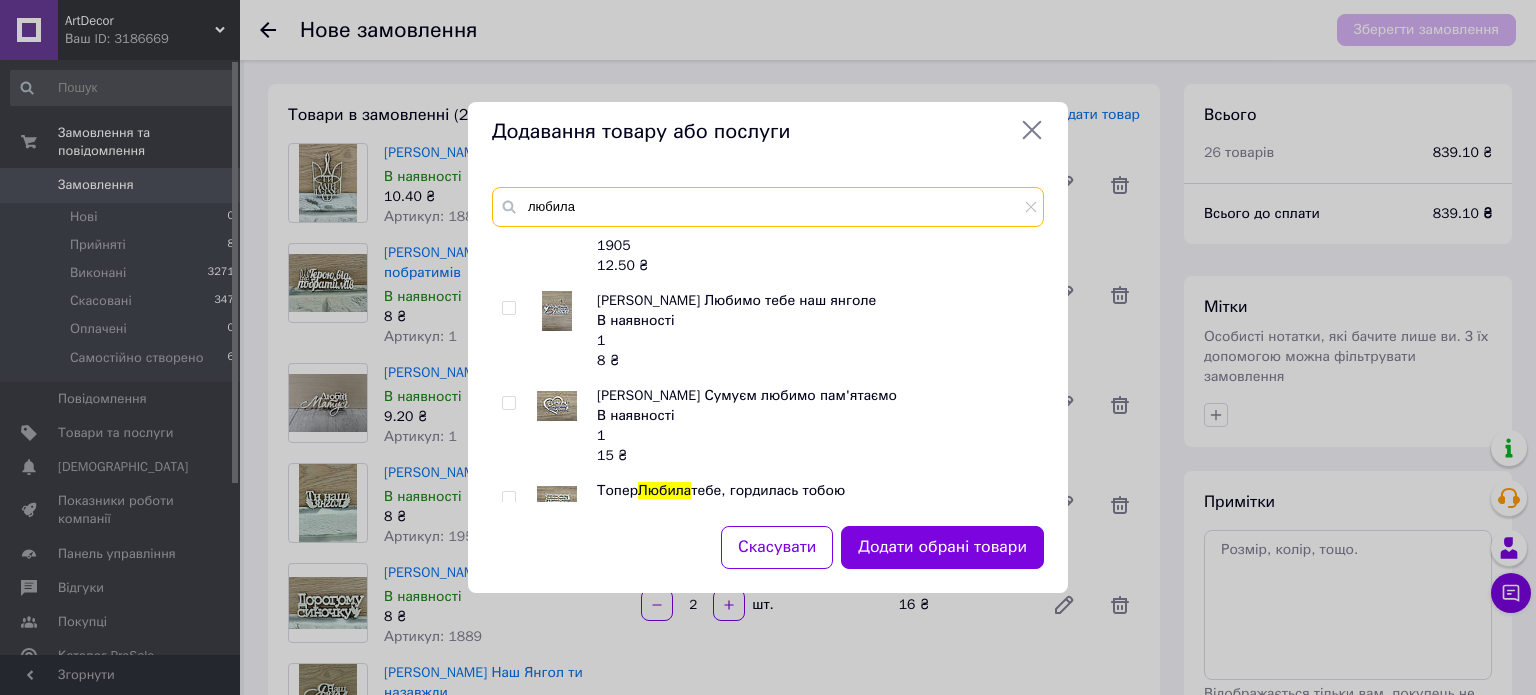 scroll, scrollTop: 765, scrollLeft: 0, axis: vertical 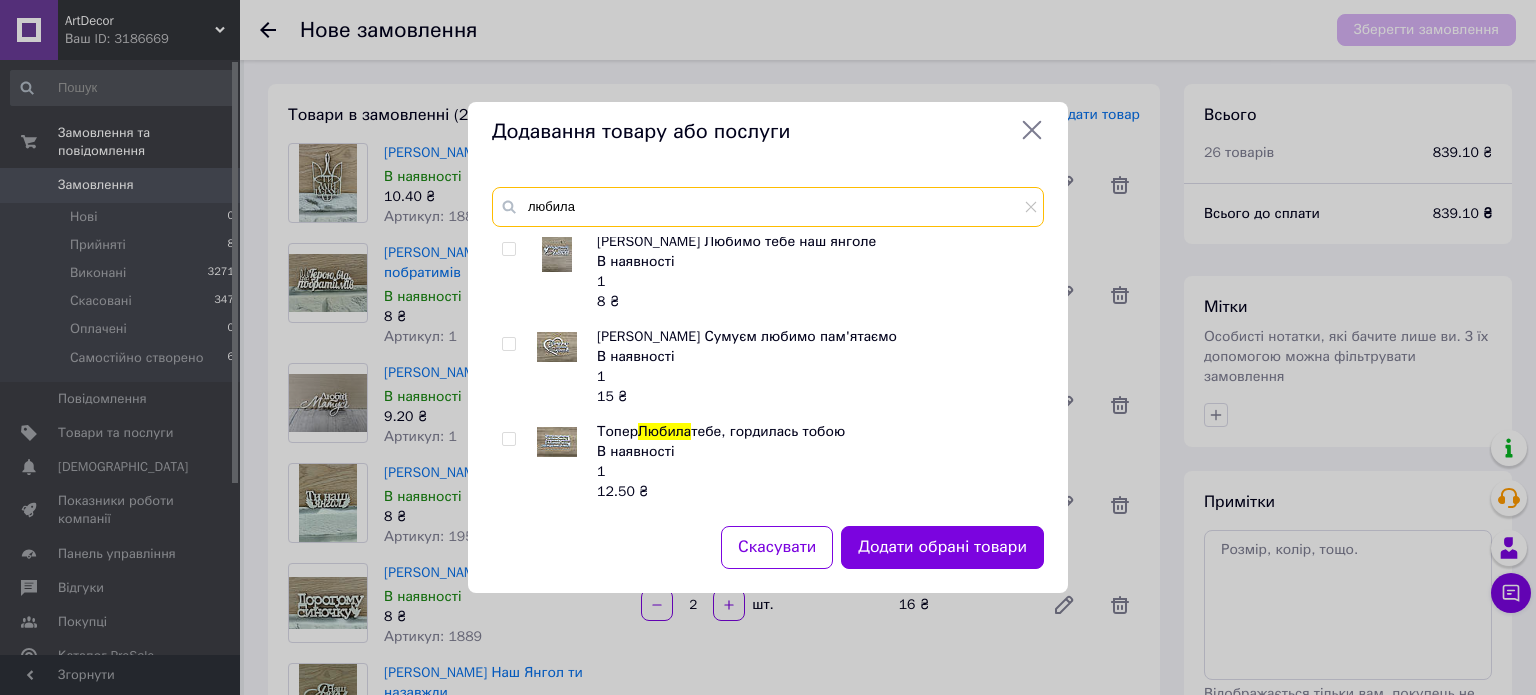 type on "любила" 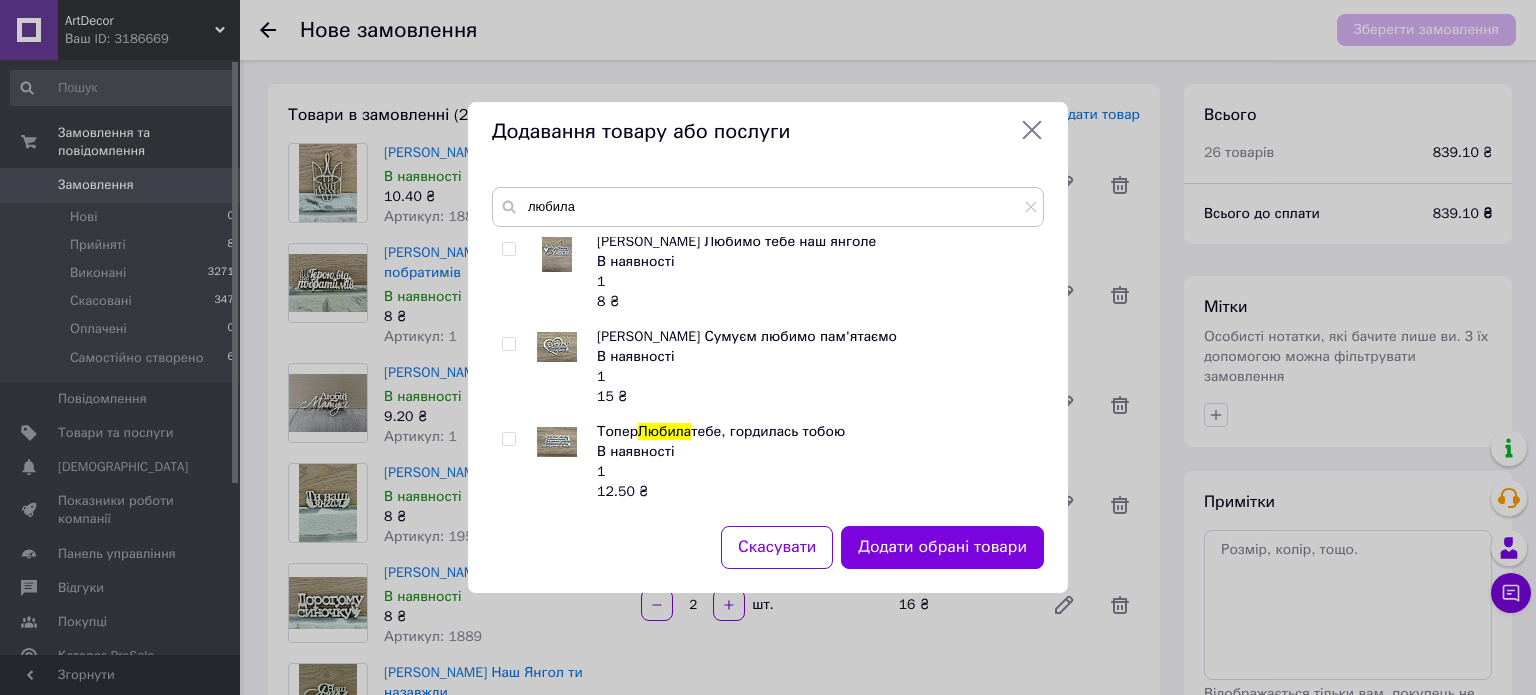 click at bounding box center [508, 439] 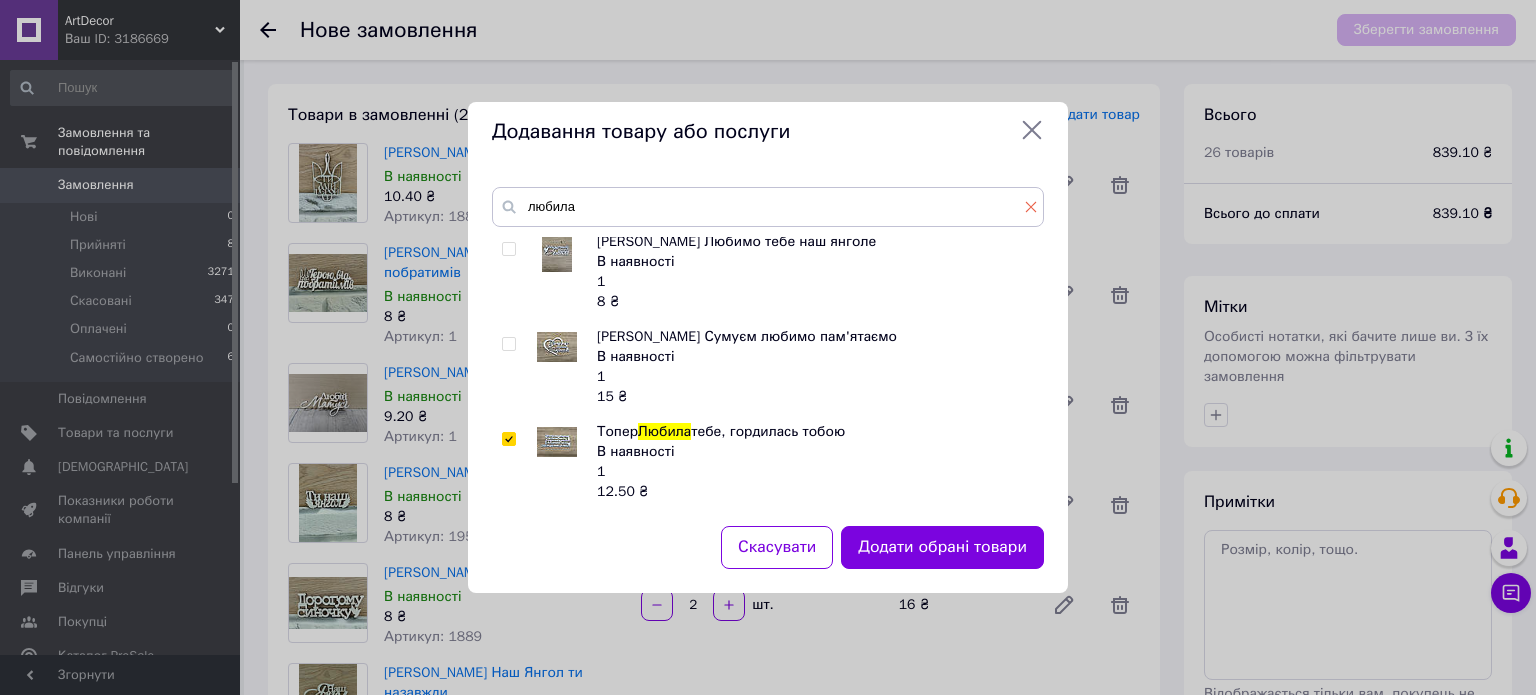 click at bounding box center [1031, 207] 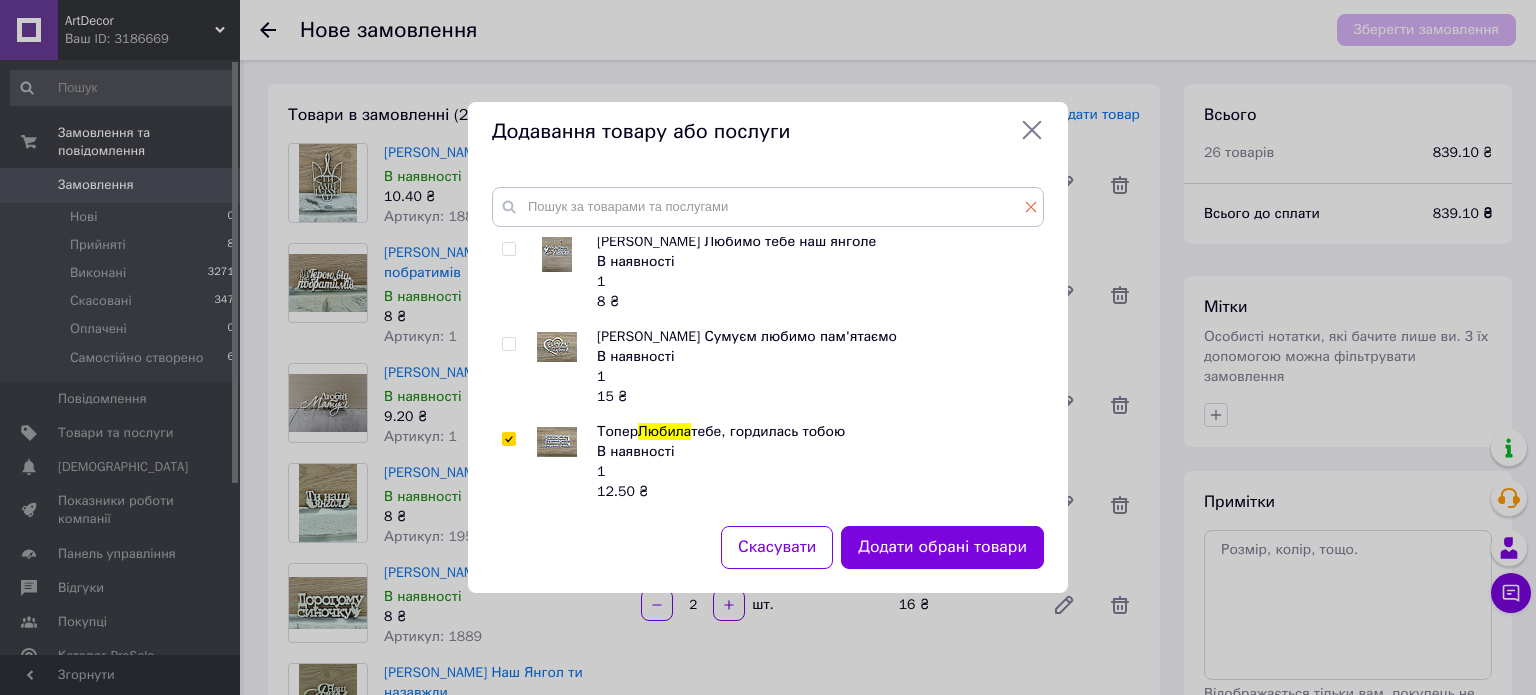 scroll, scrollTop: 277, scrollLeft: 0, axis: vertical 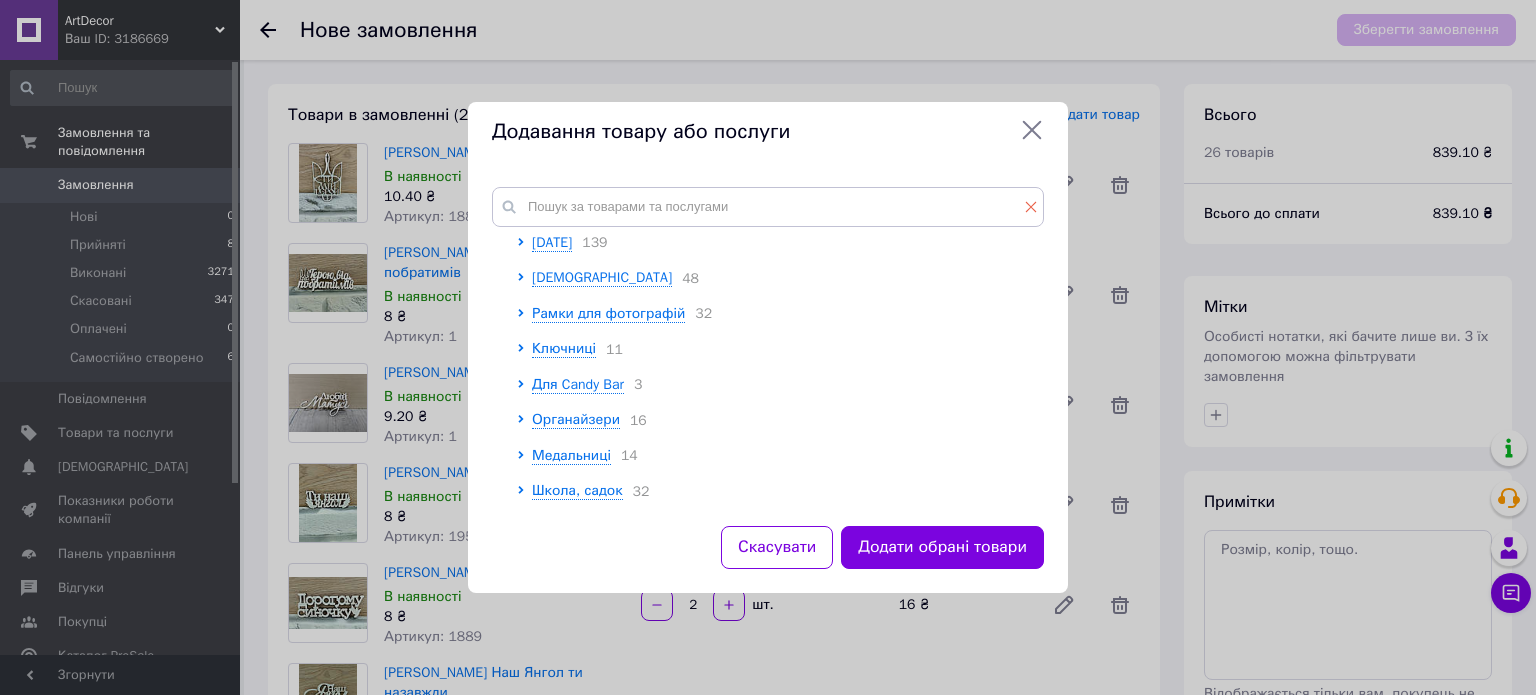 click 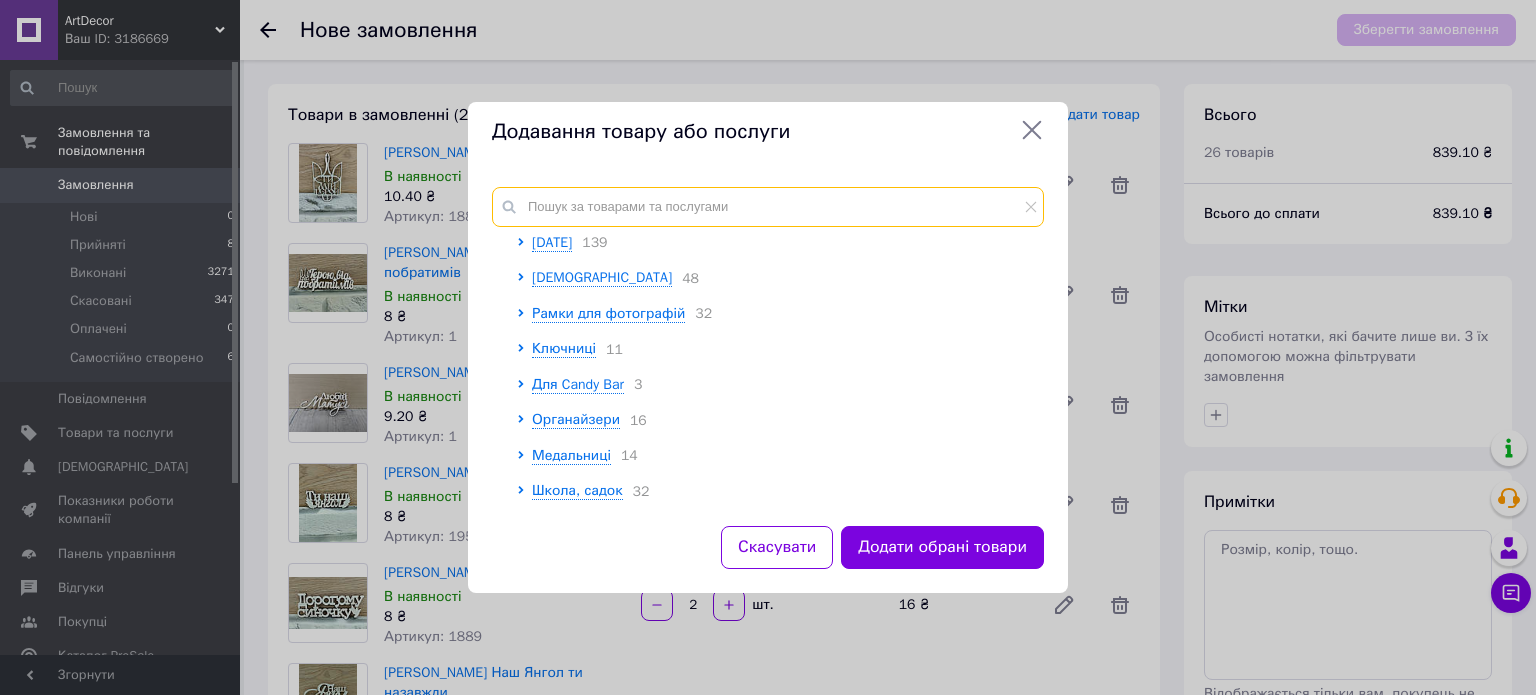 click at bounding box center (768, 207) 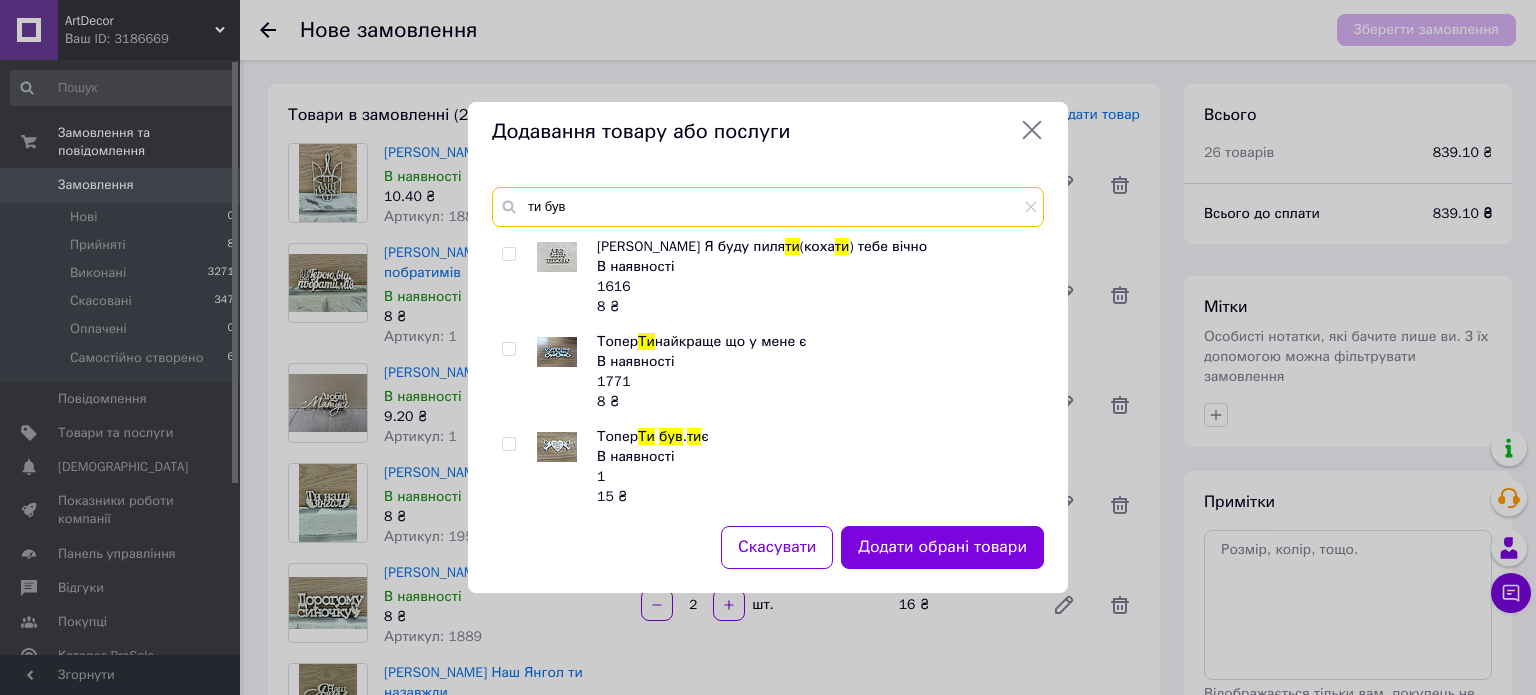 scroll, scrollTop: 5, scrollLeft: 0, axis: vertical 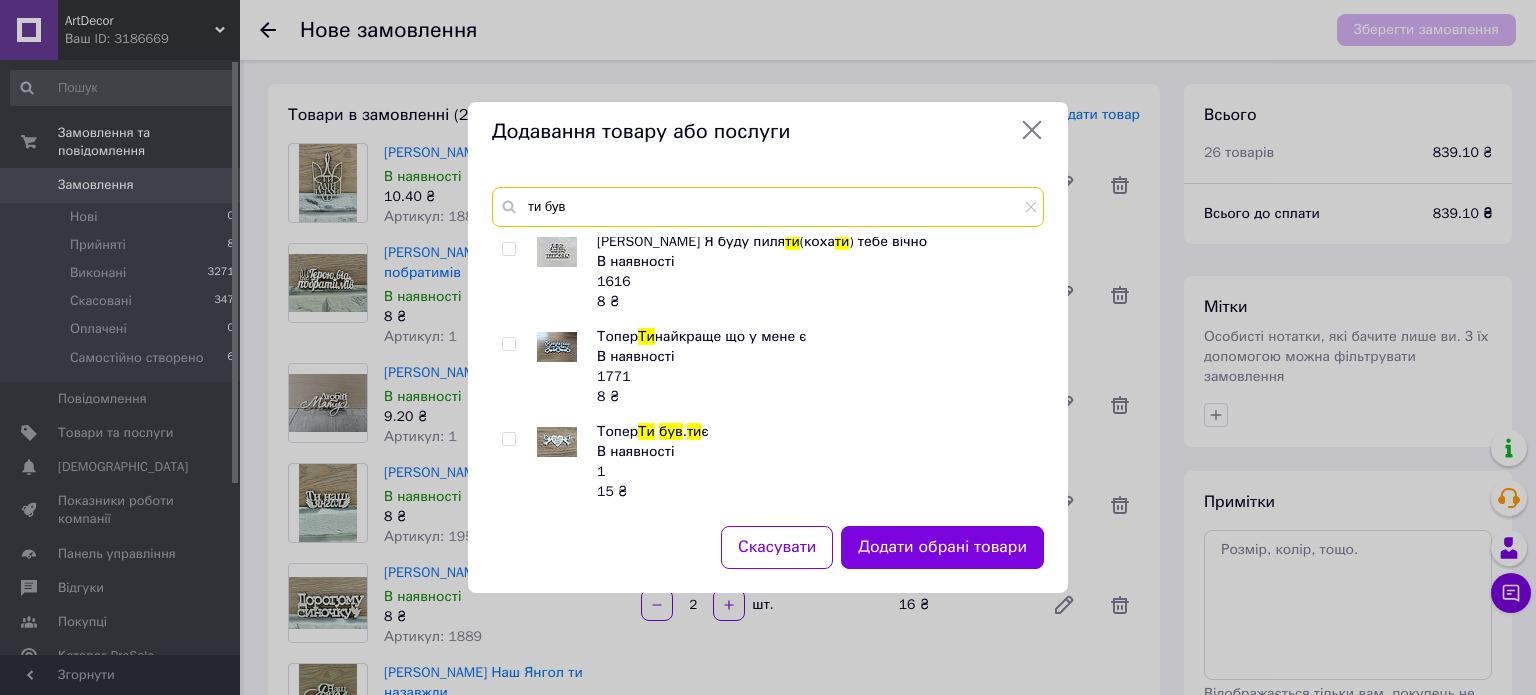 type on "ти був" 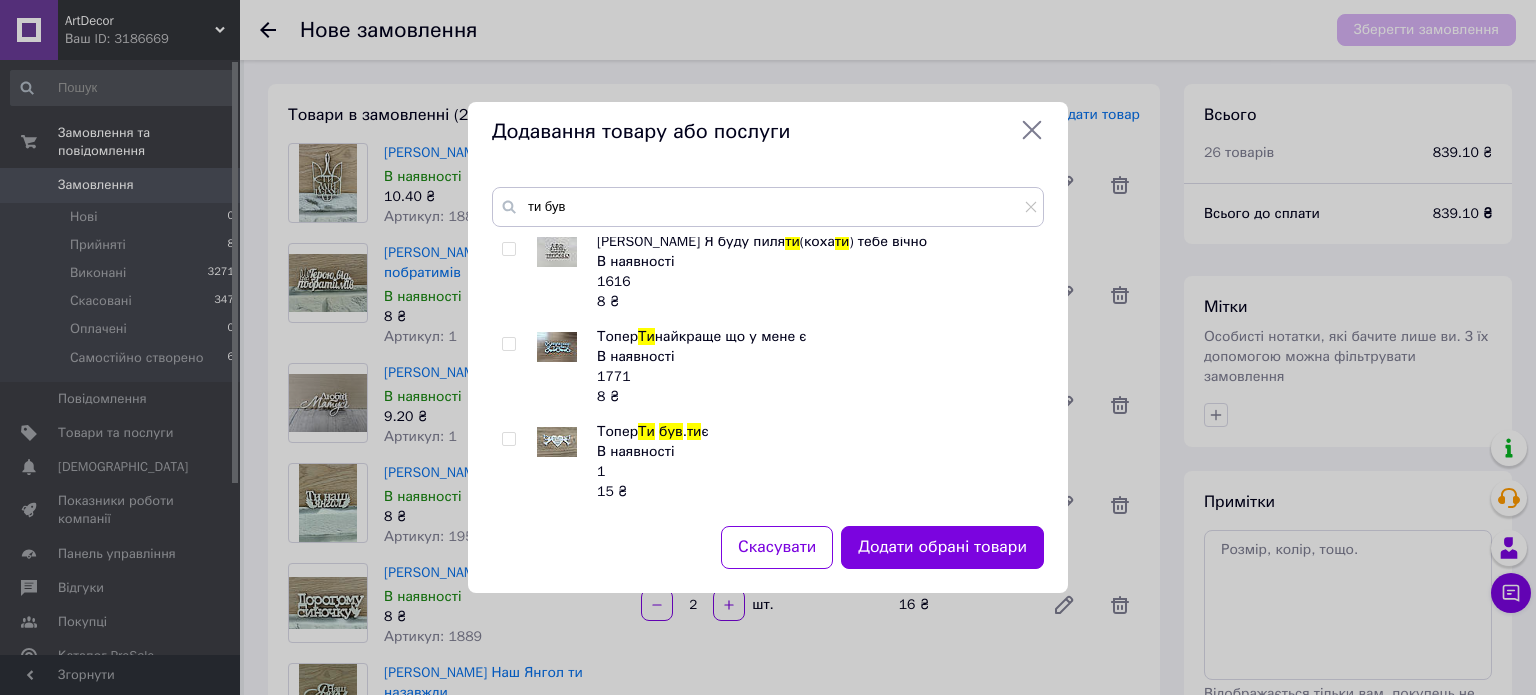 click at bounding box center [508, 439] 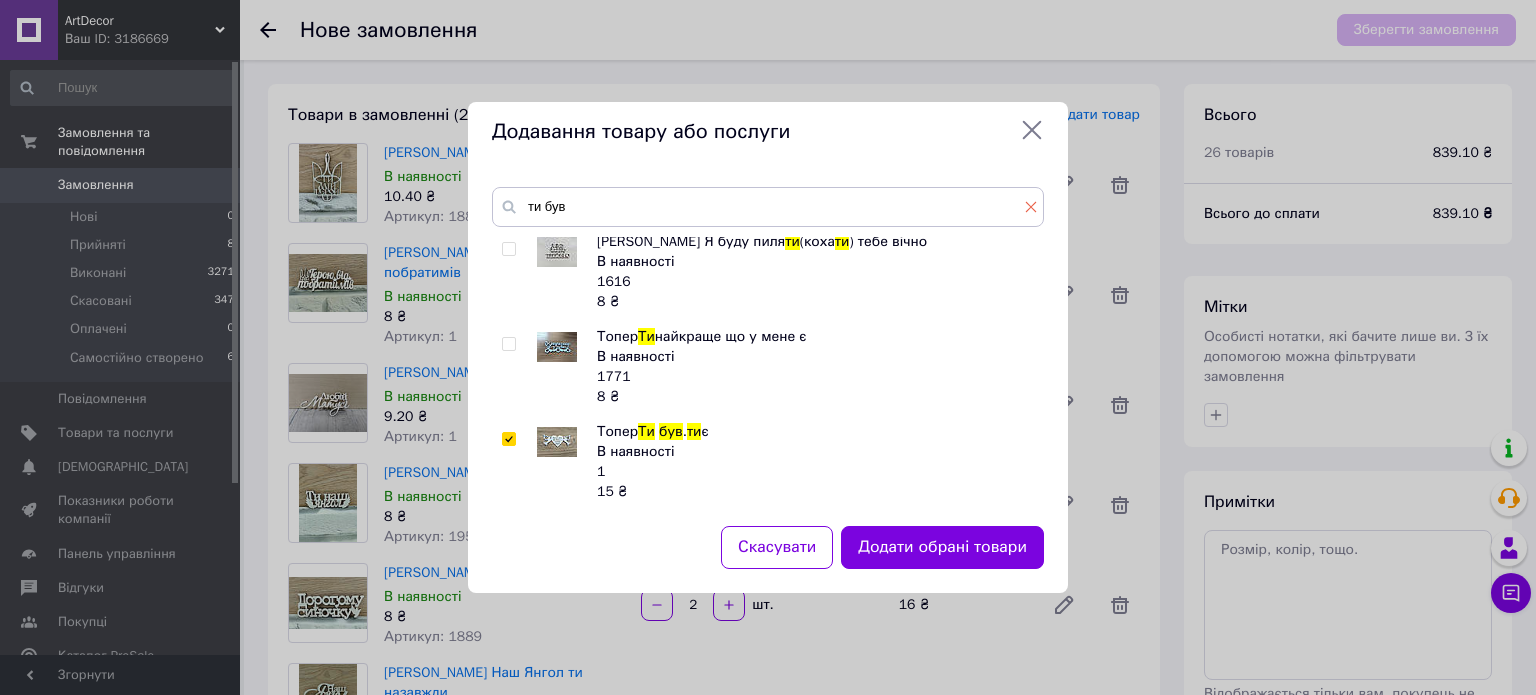 click 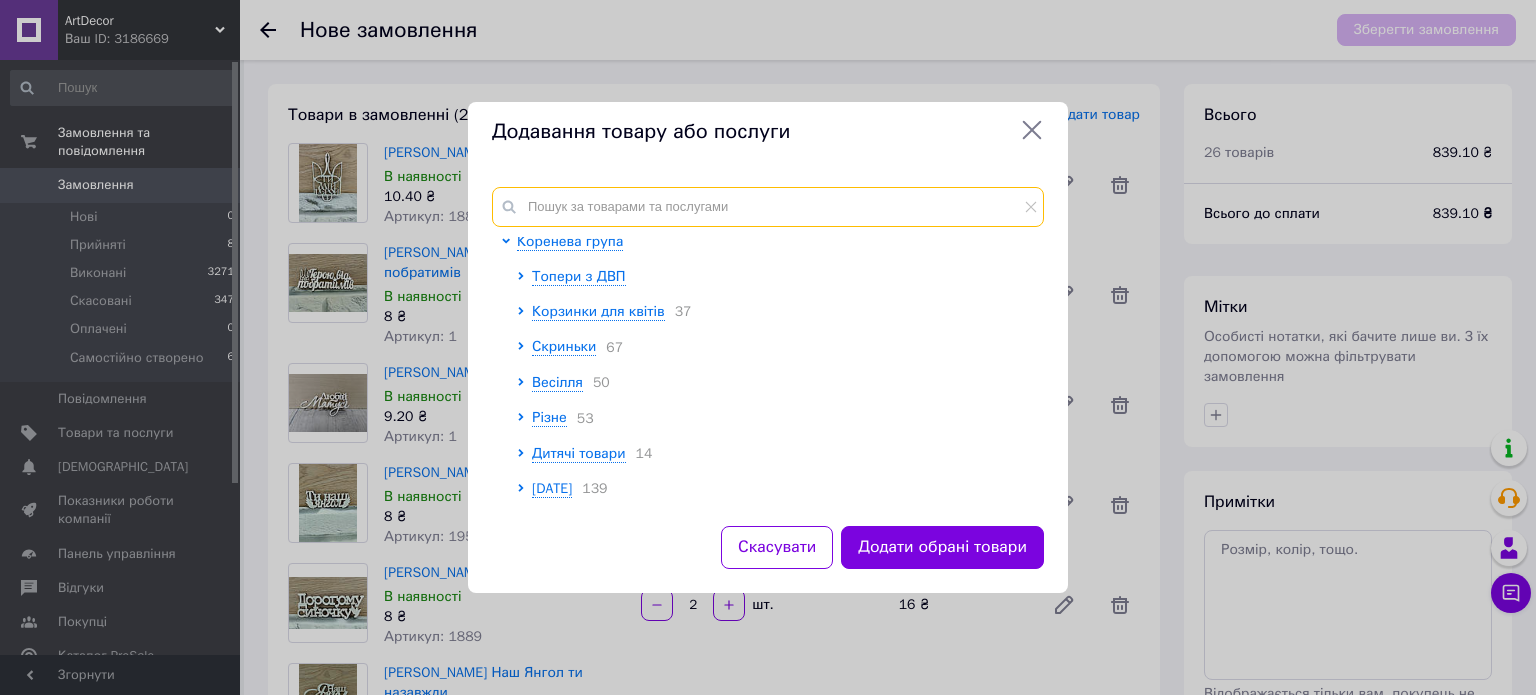 click at bounding box center (768, 207) 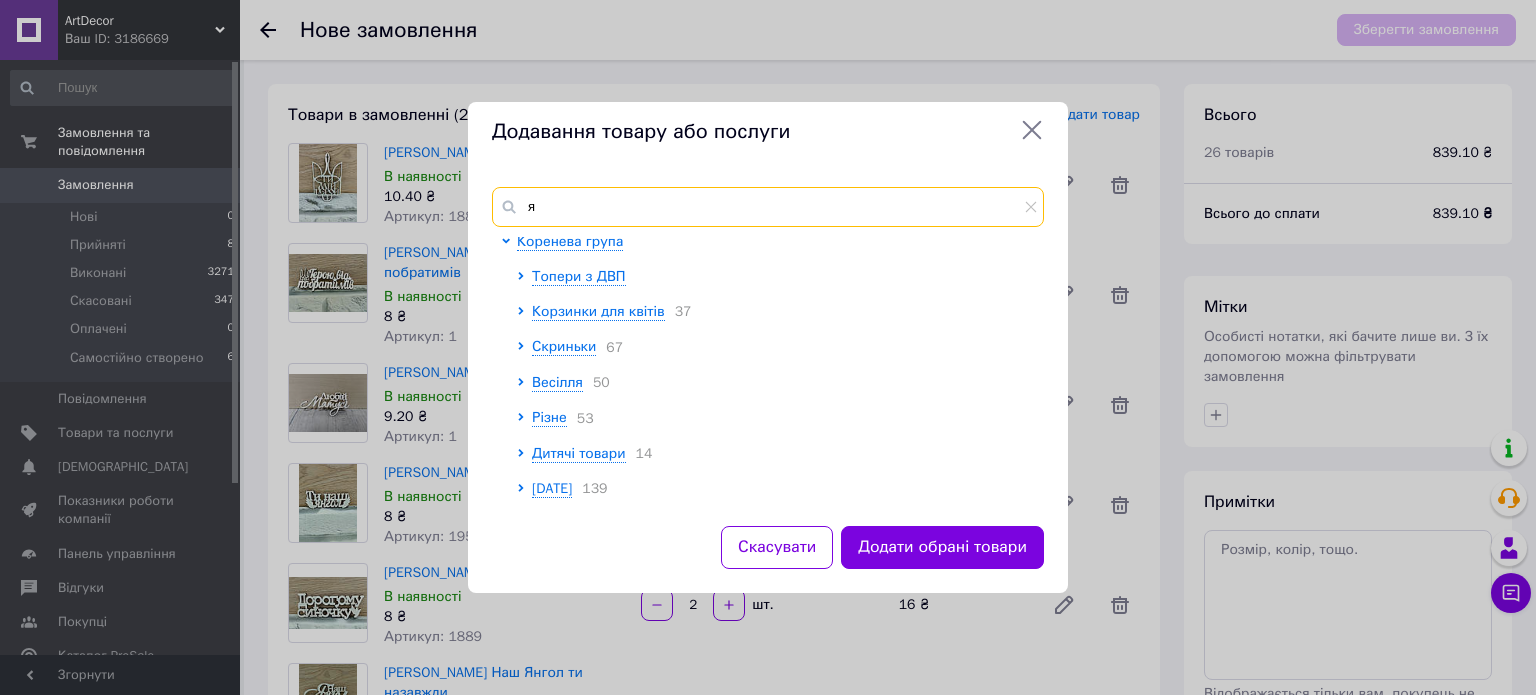 scroll, scrollTop: 0, scrollLeft: 0, axis: both 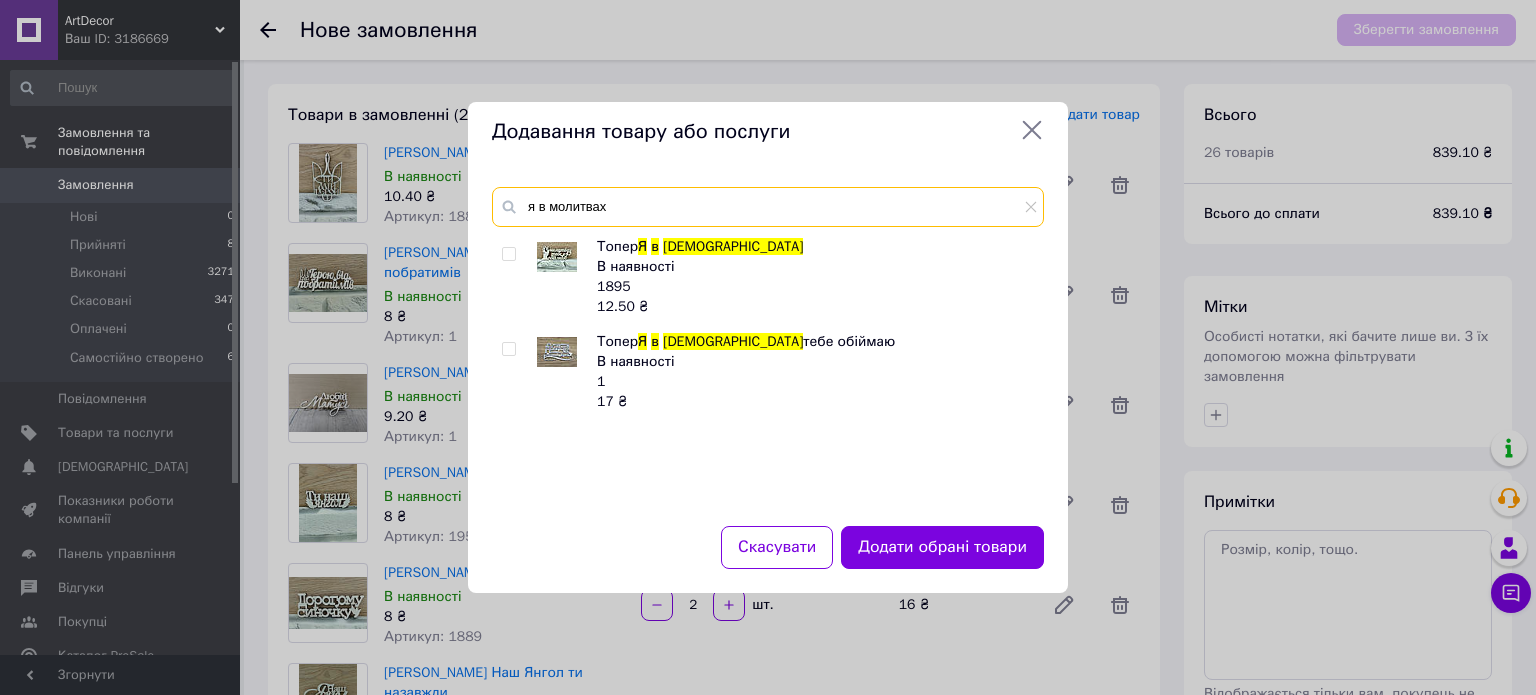 type on "я в молитвах" 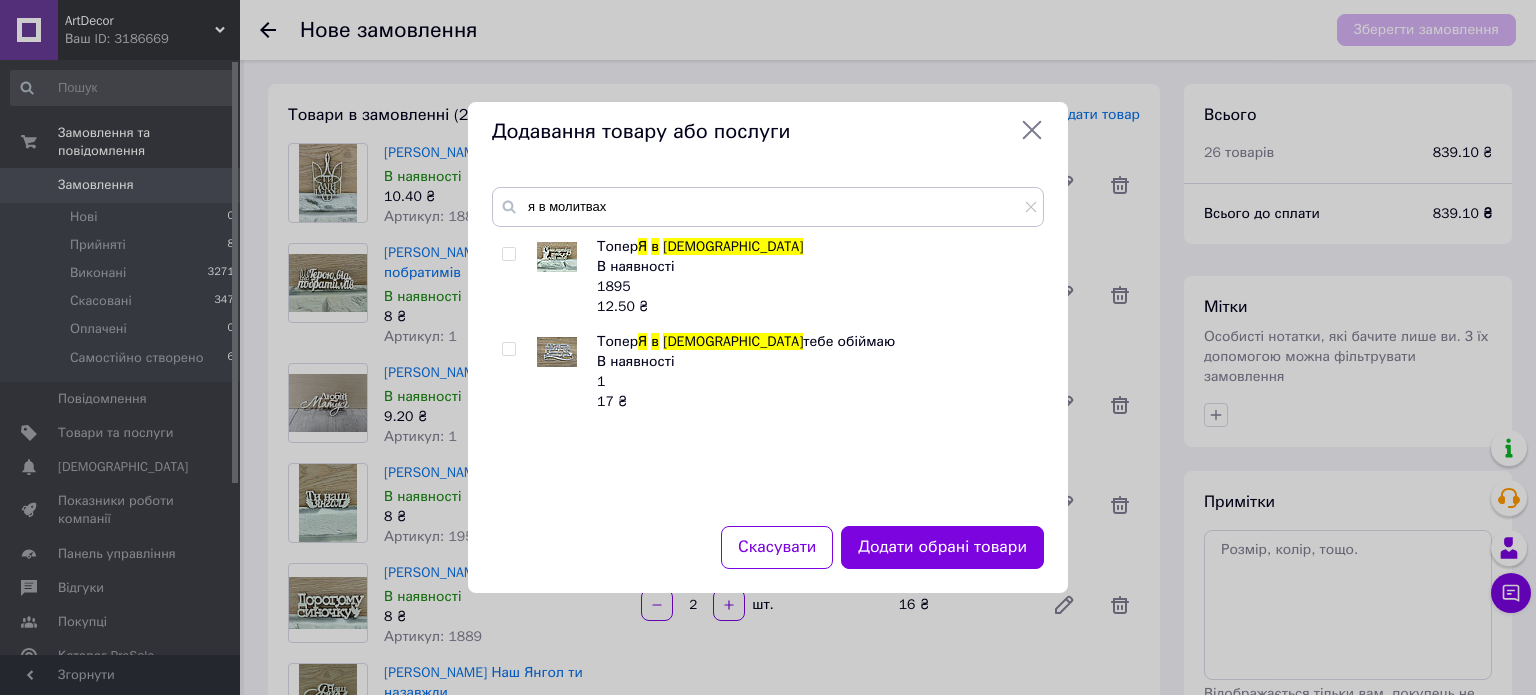 click at bounding box center [508, 349] 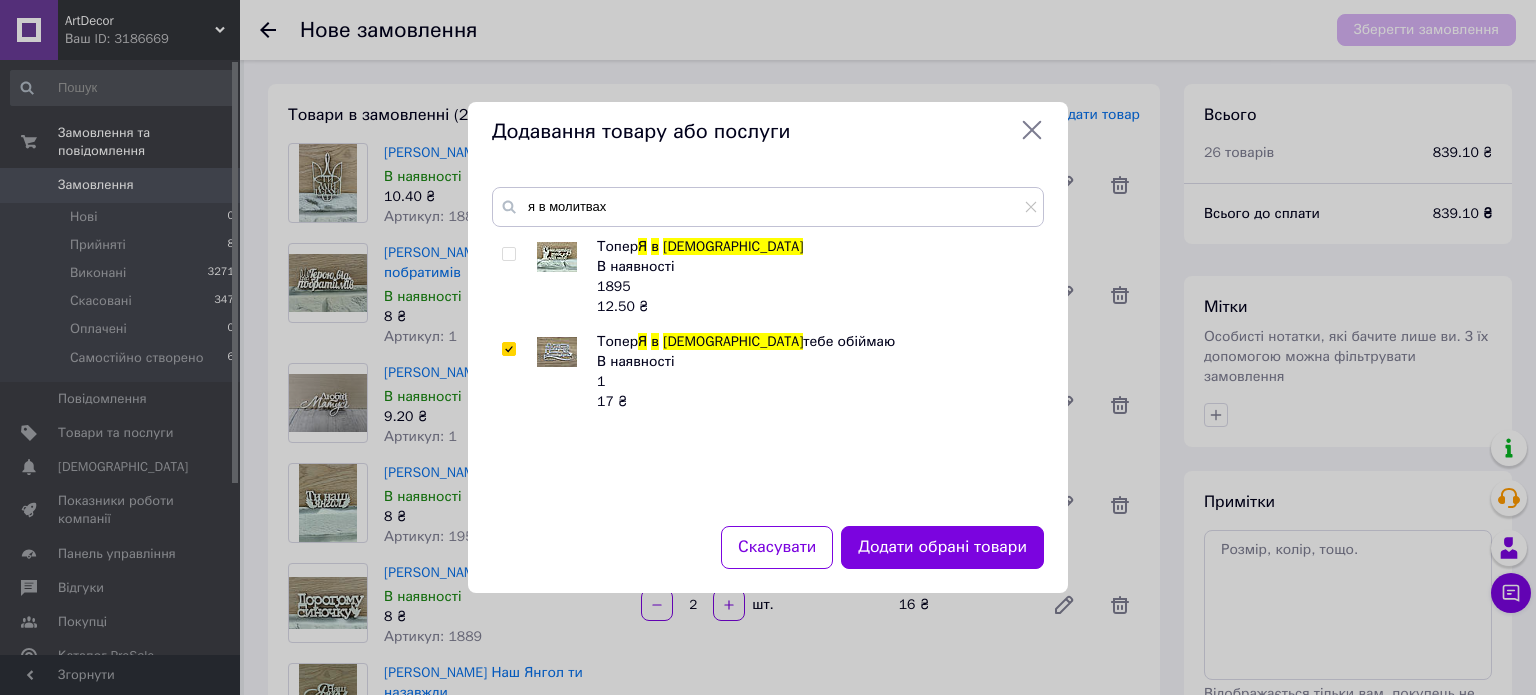 drag, startPoint x: 1032, startPoint y: 208, endPoint x: 934, endPoint y: 208, distance: 98 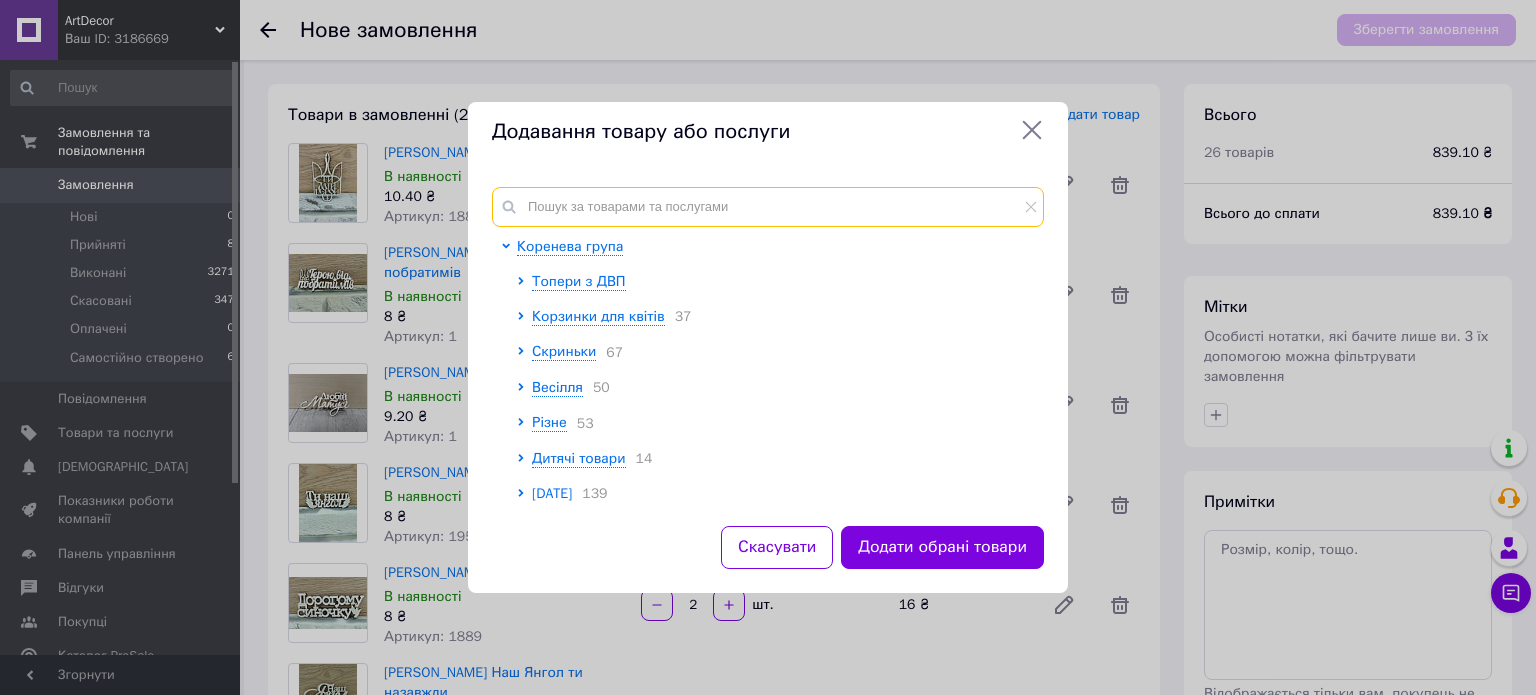 click at bounding box center [768, 207] 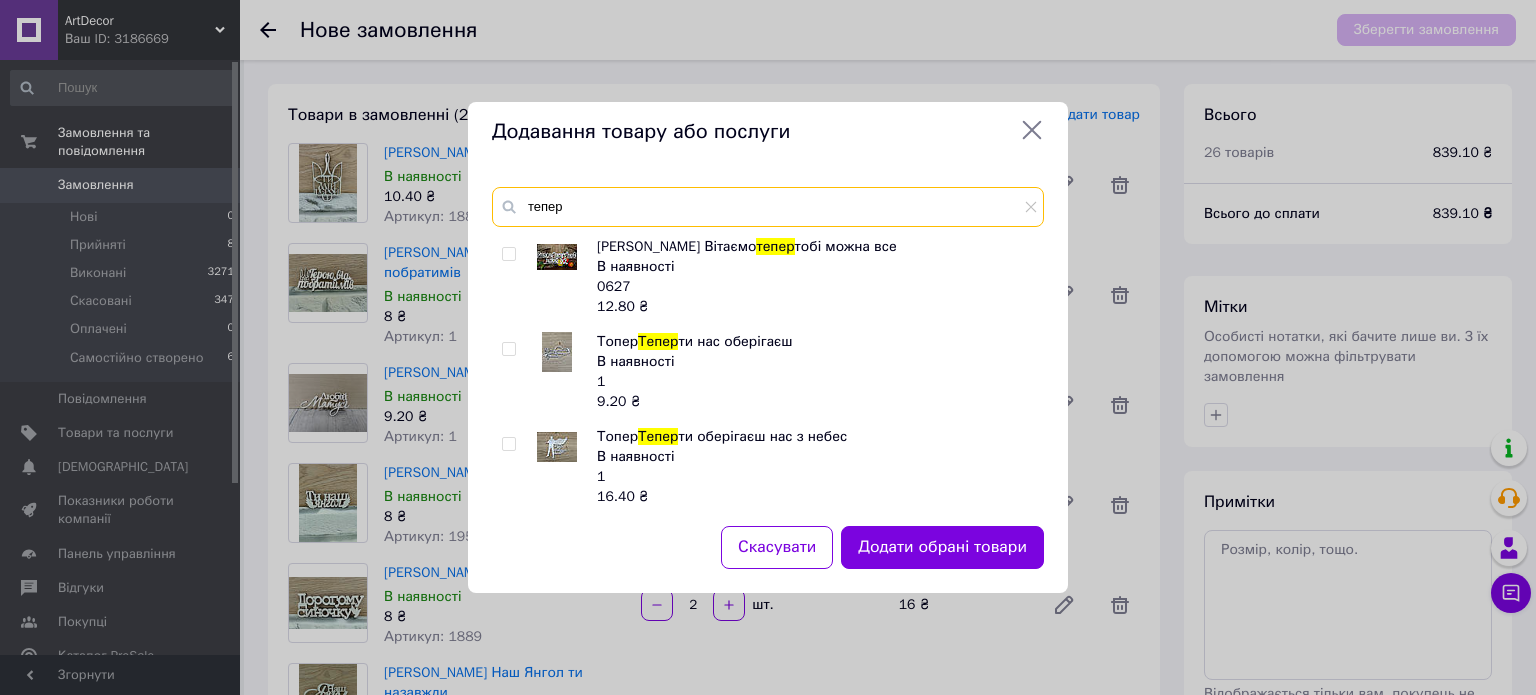 type on "тепер" 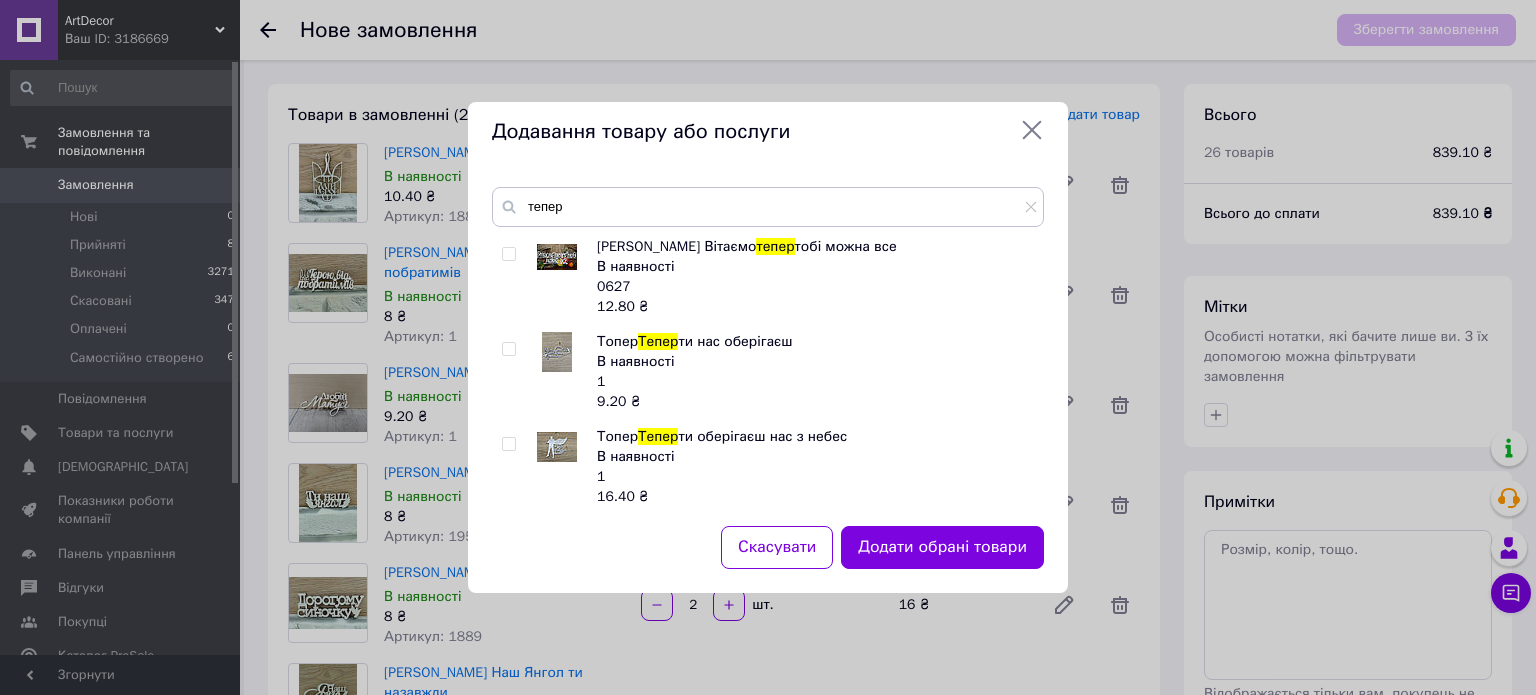 click at bounding box center (508, 444) 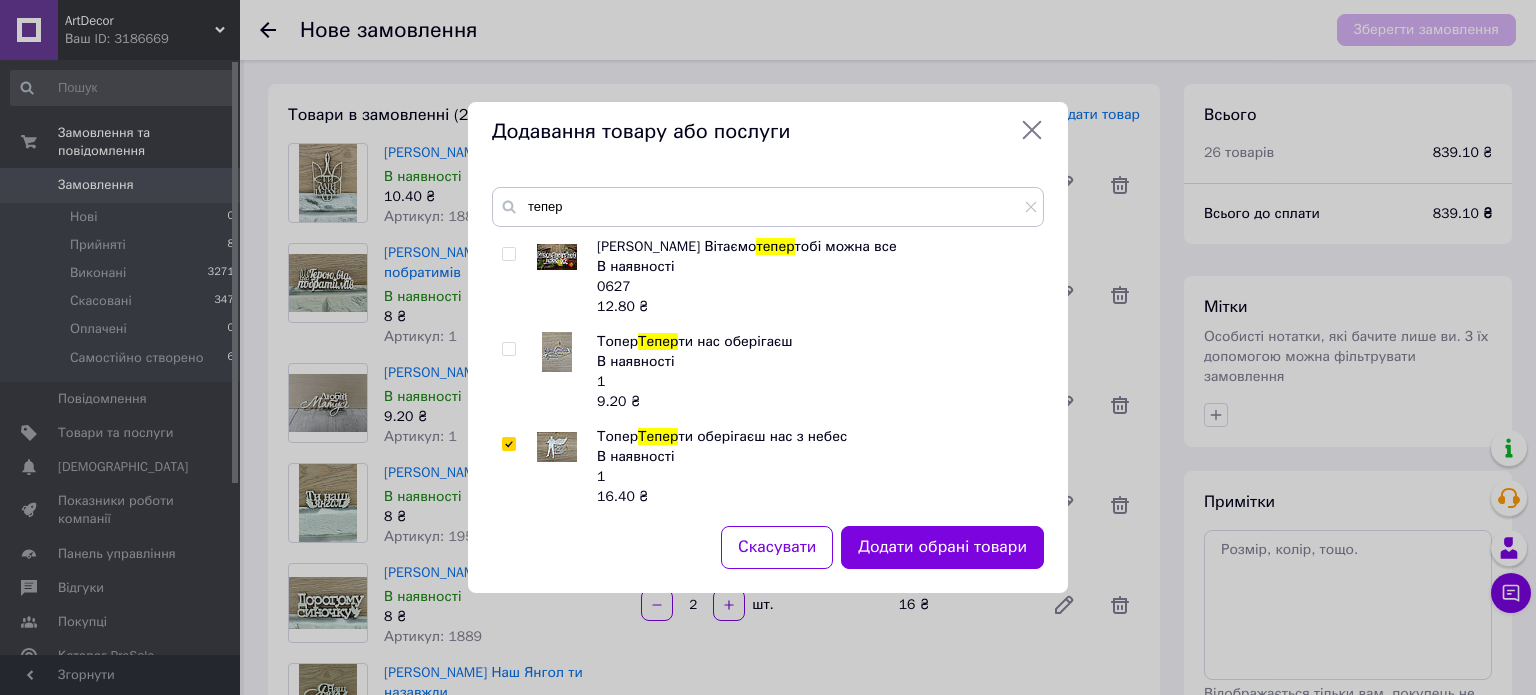 checkbox on "true" 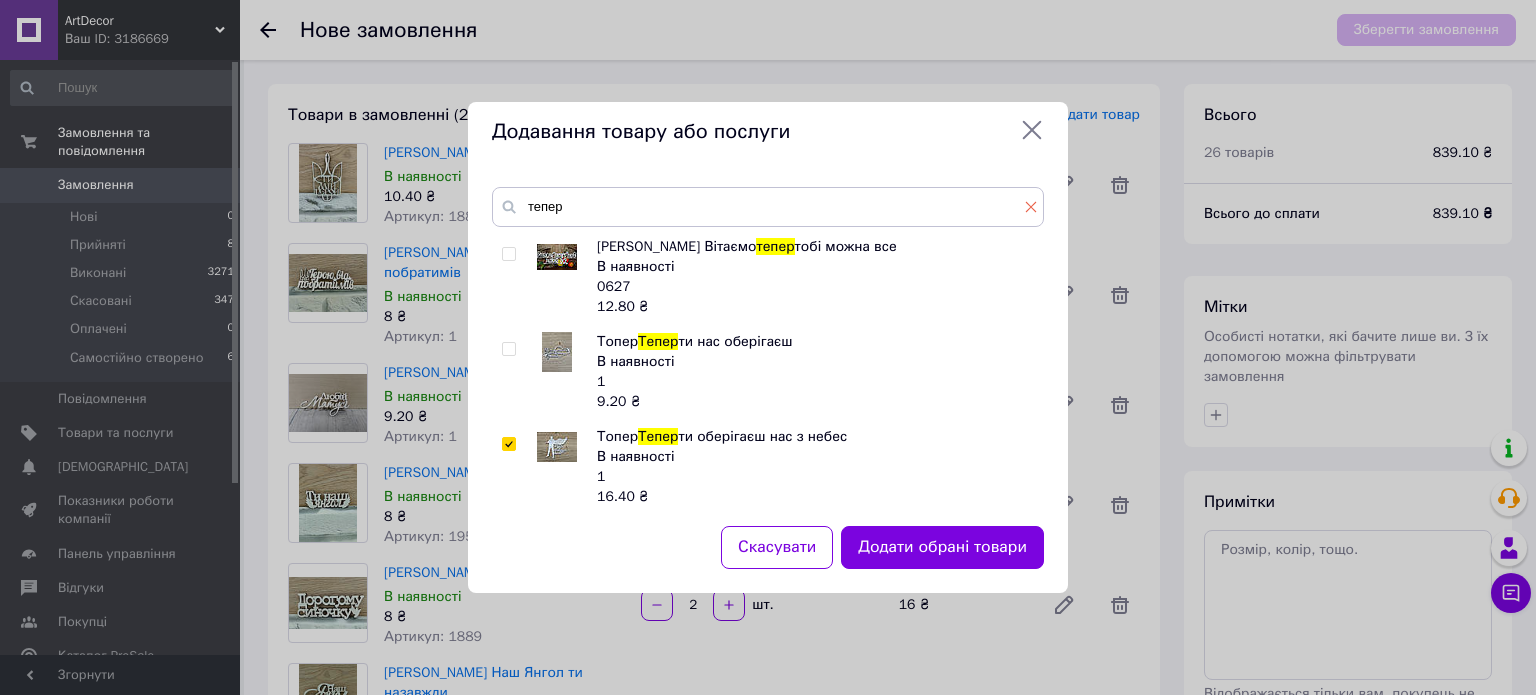 click 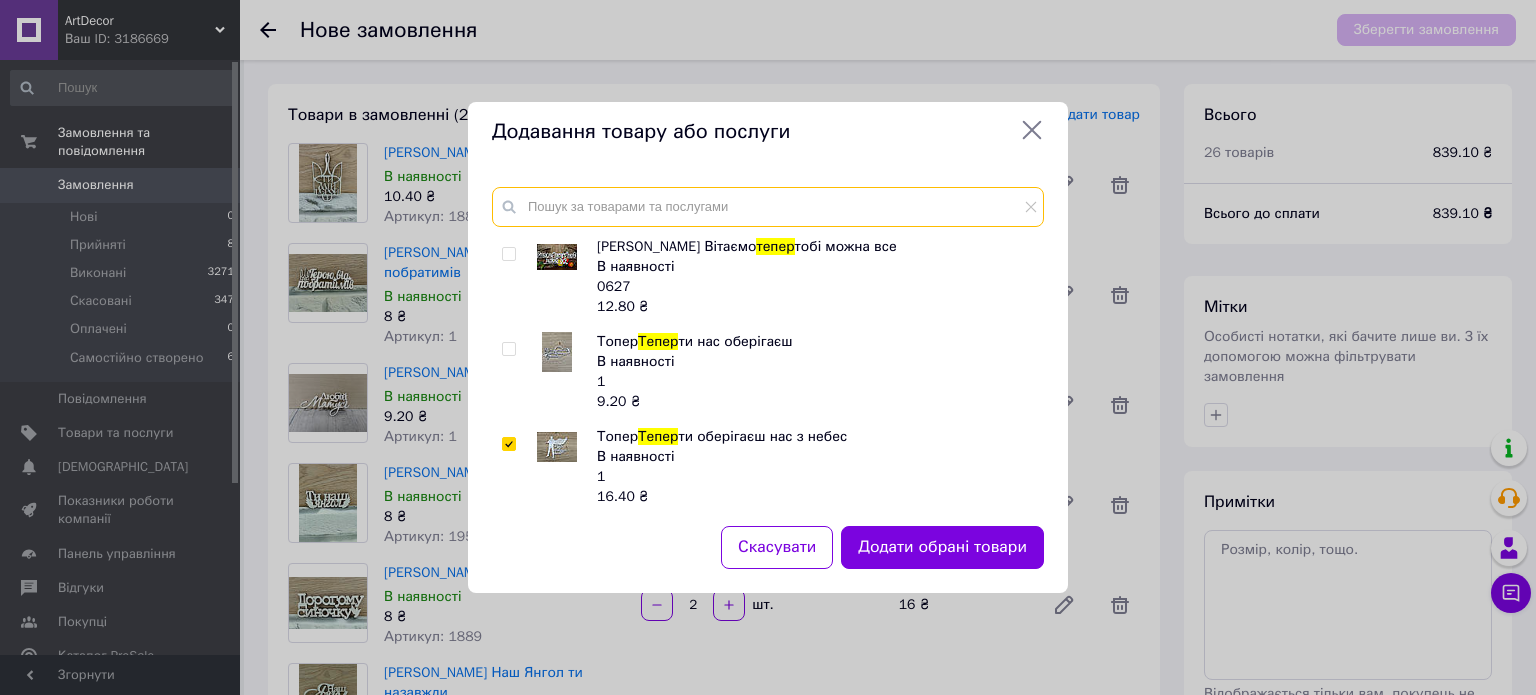 click at bounding box center [768, 207] 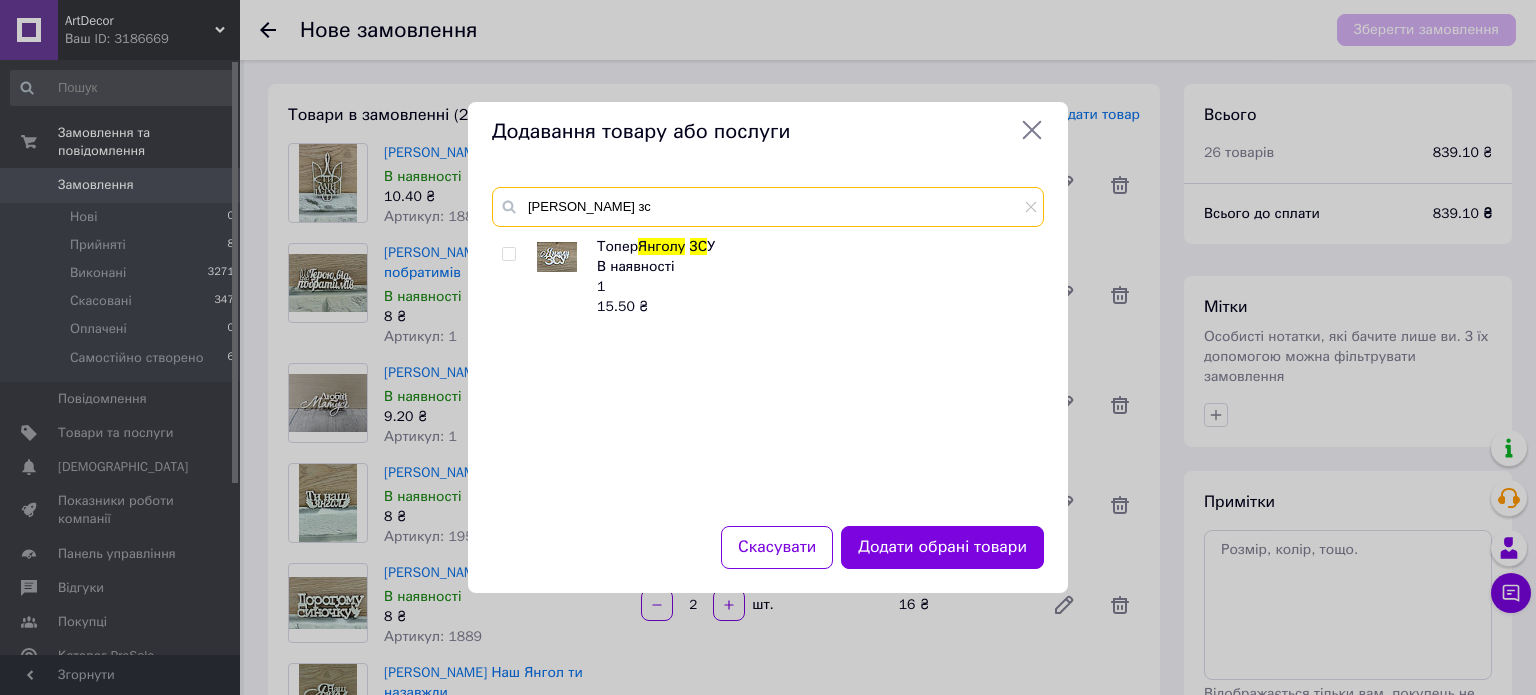 type on "[PERSON_NAME] зс" 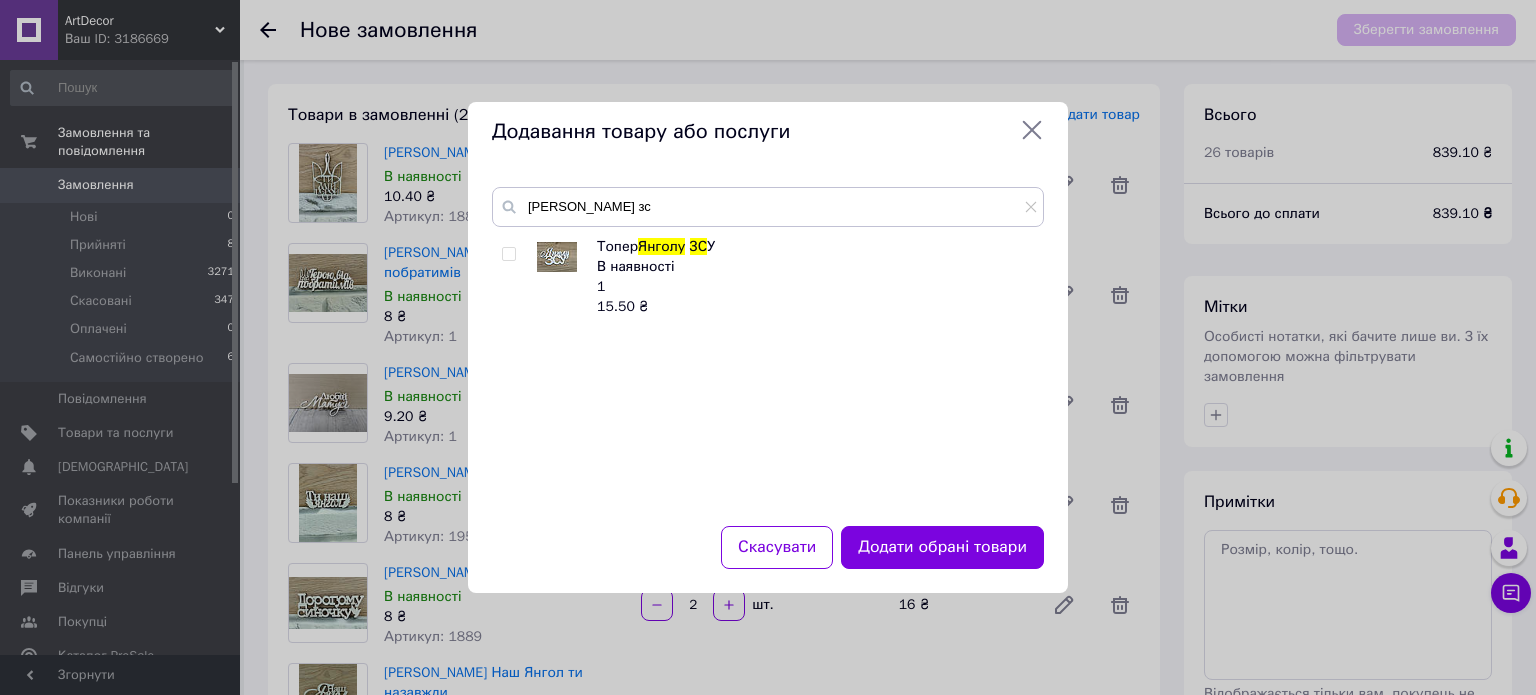 click at bounding box center [508, 254] 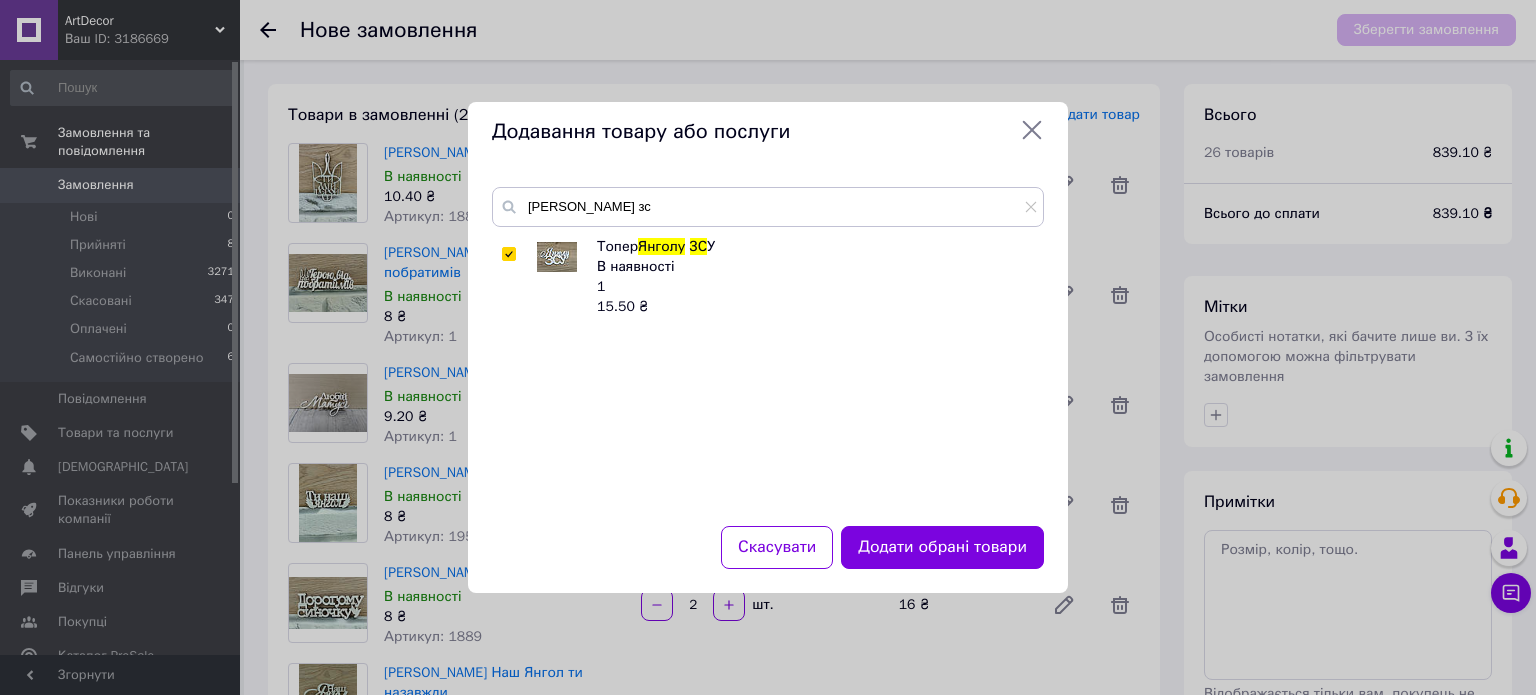 checkbox on "true" 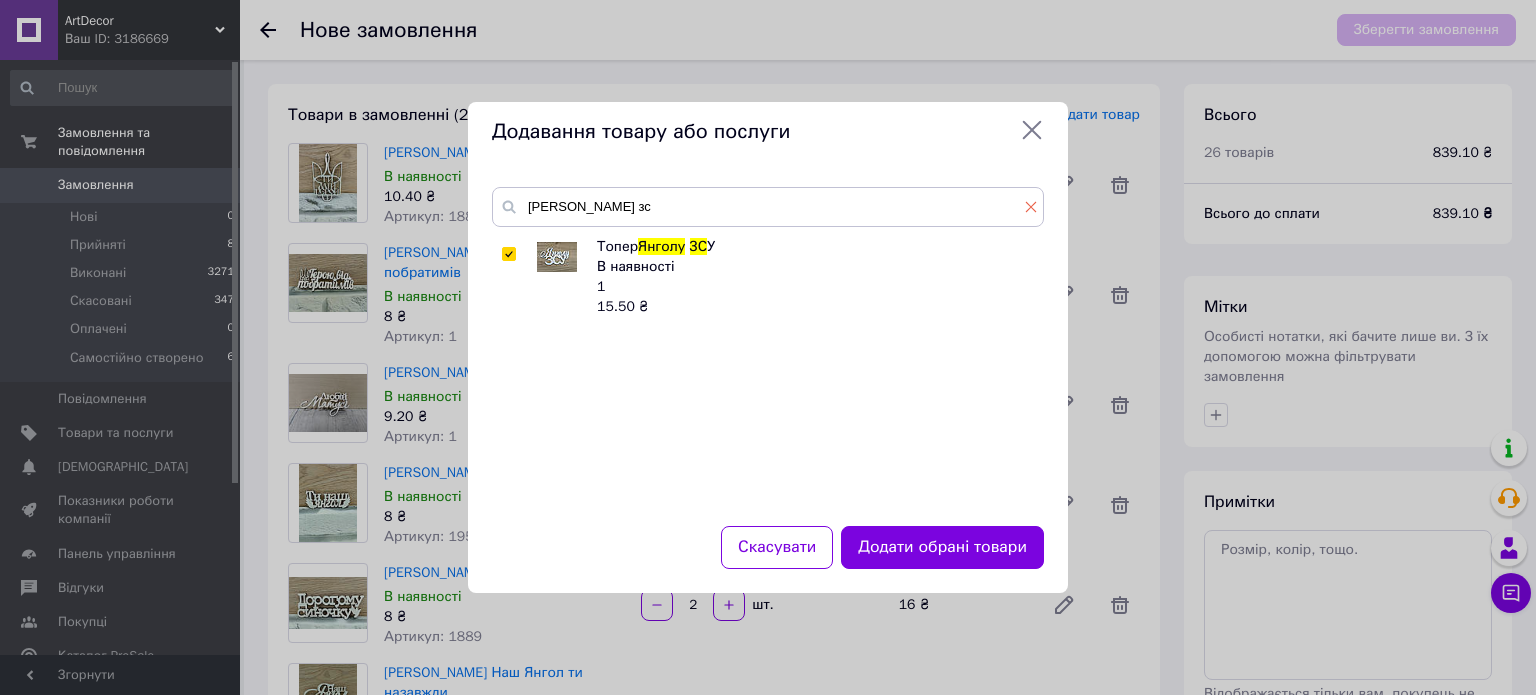 click 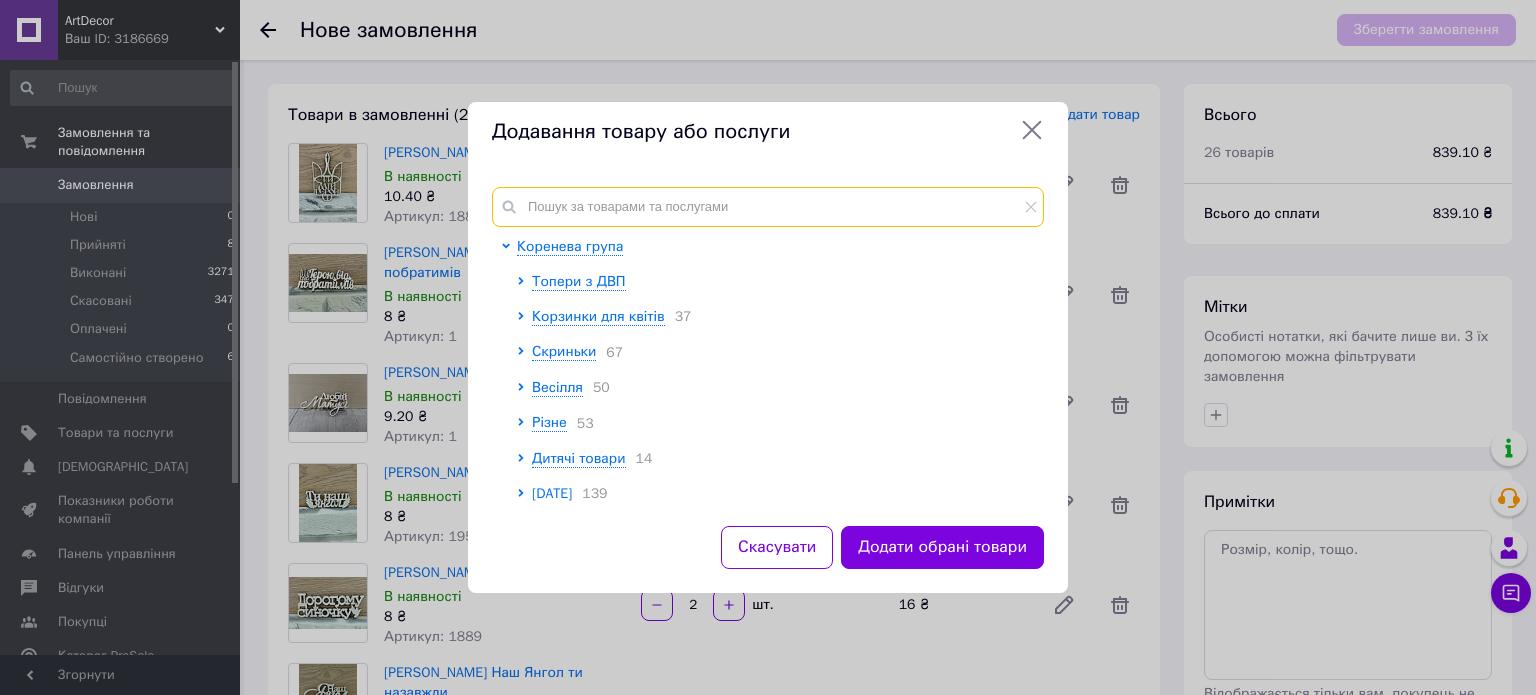 click at bounding box center [768, 207] 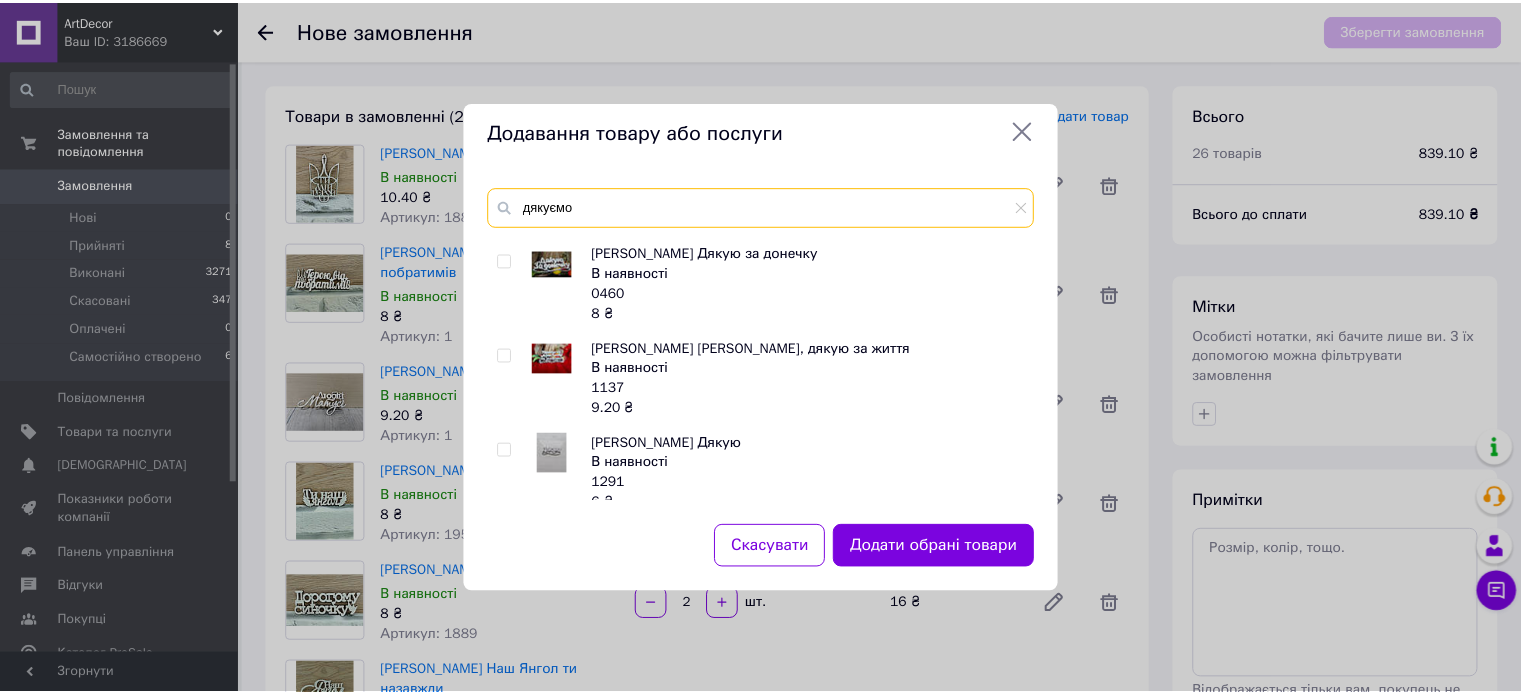 scroll, scrollTop: 575, scrollLeft: 0, axis: vertical 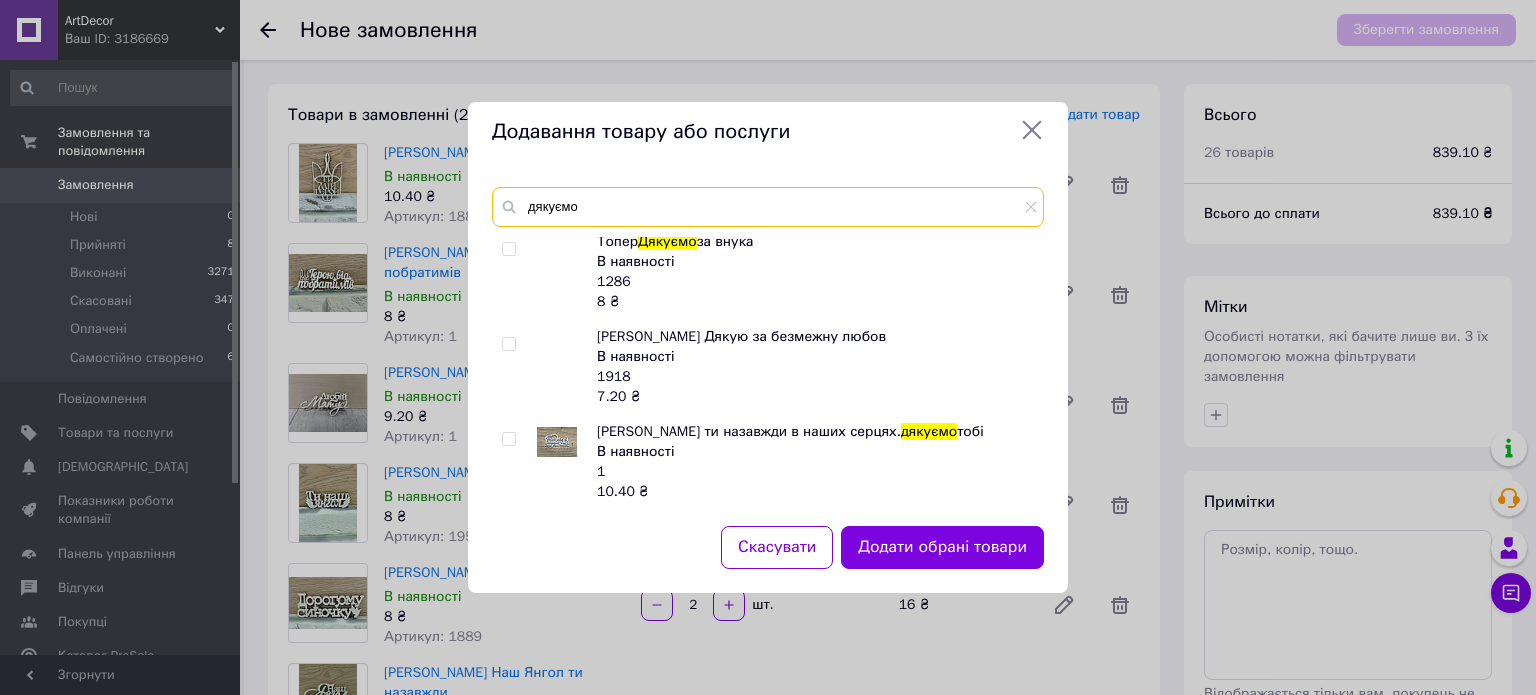 type on "дякуємо" 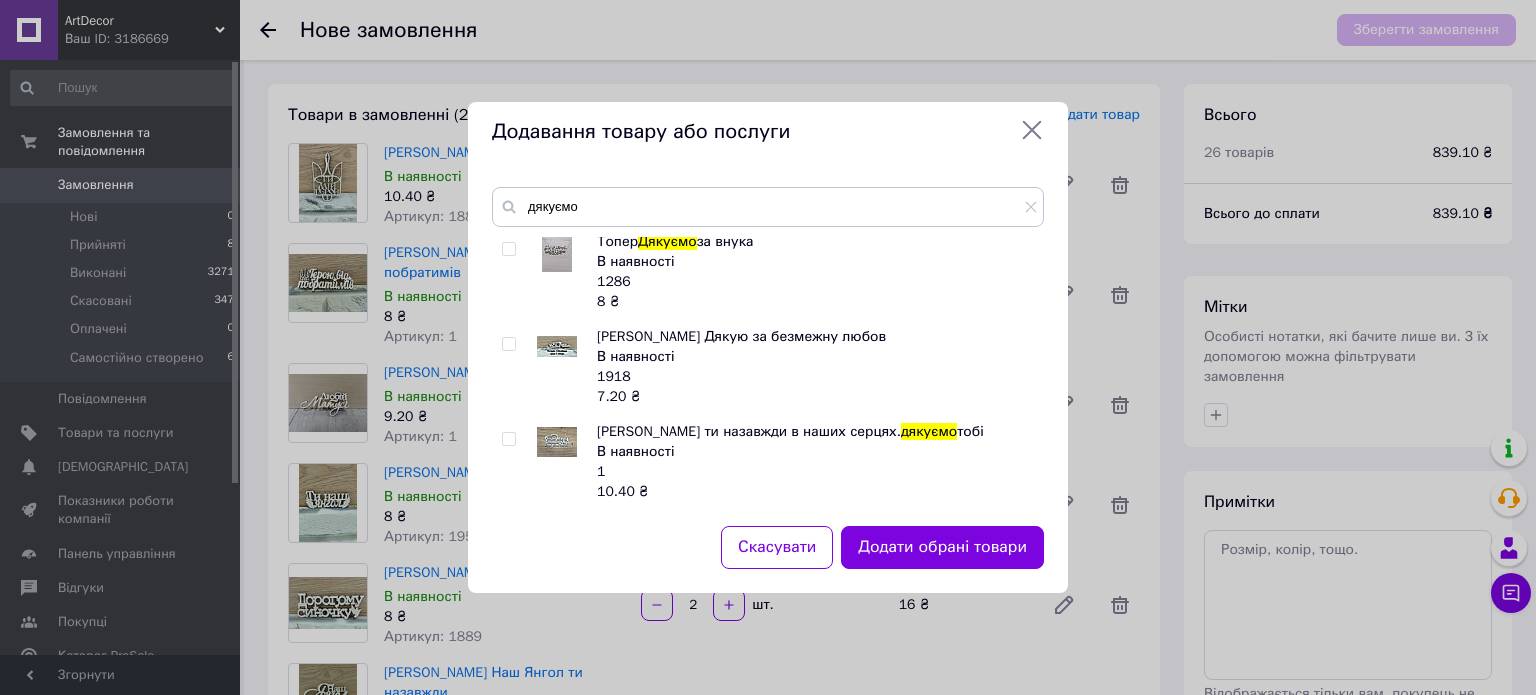 click at bounding box center (508, 439) 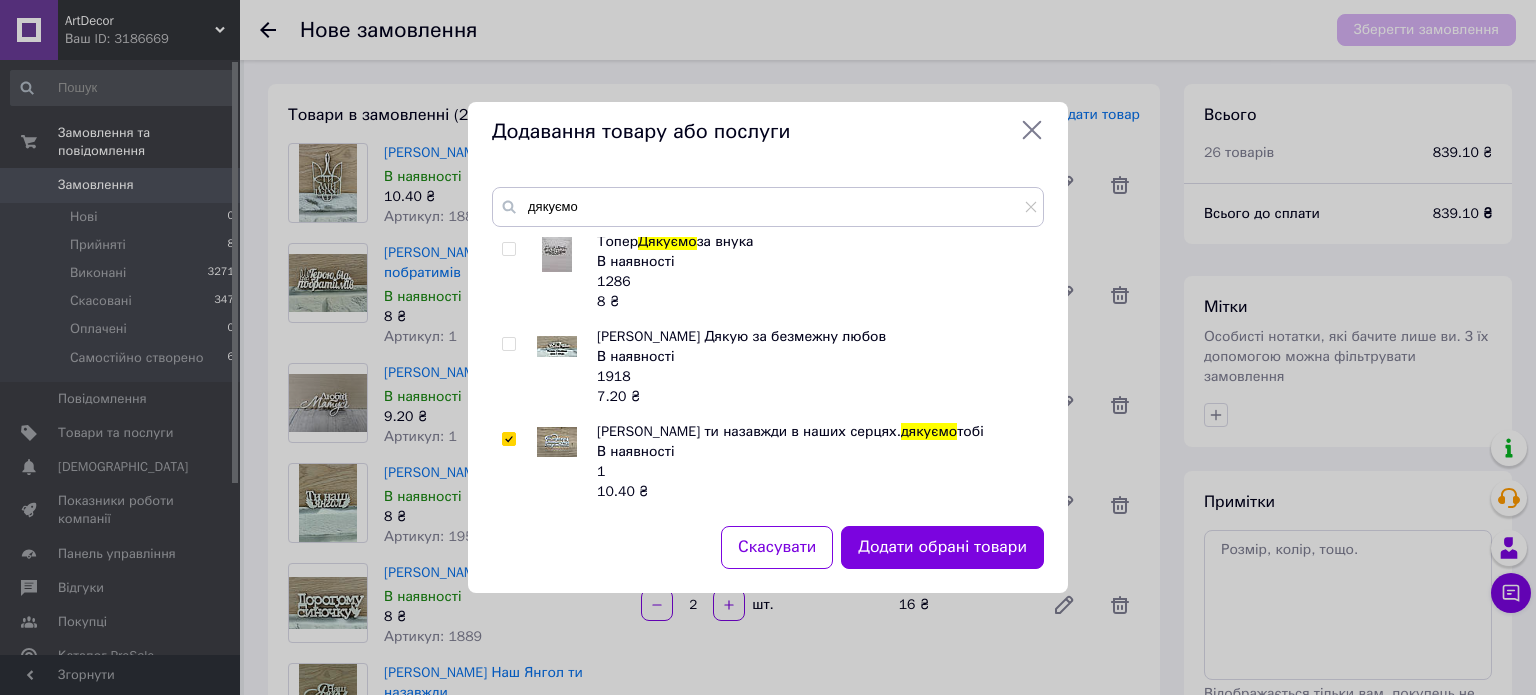 checkbox on "true" 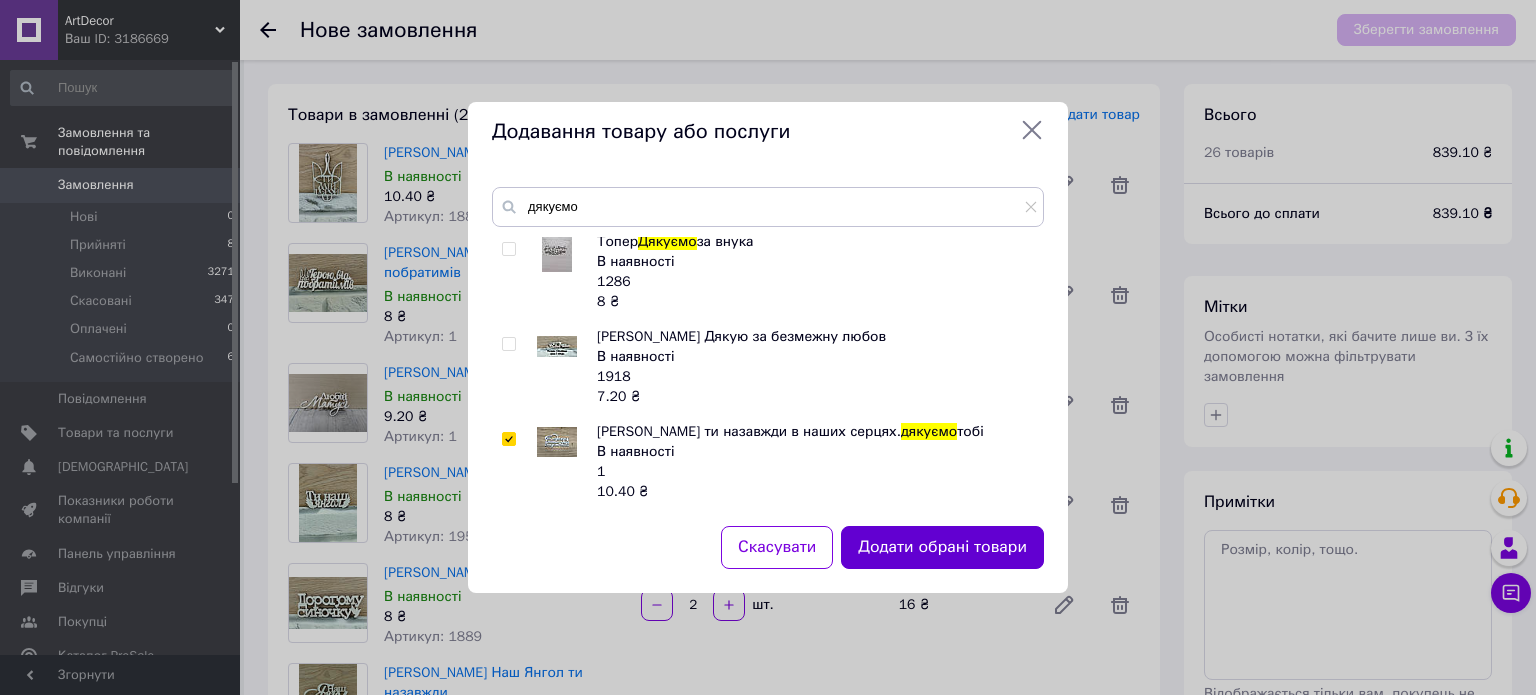 click on "Додати обрані товари" at bounding box center (942, 547) 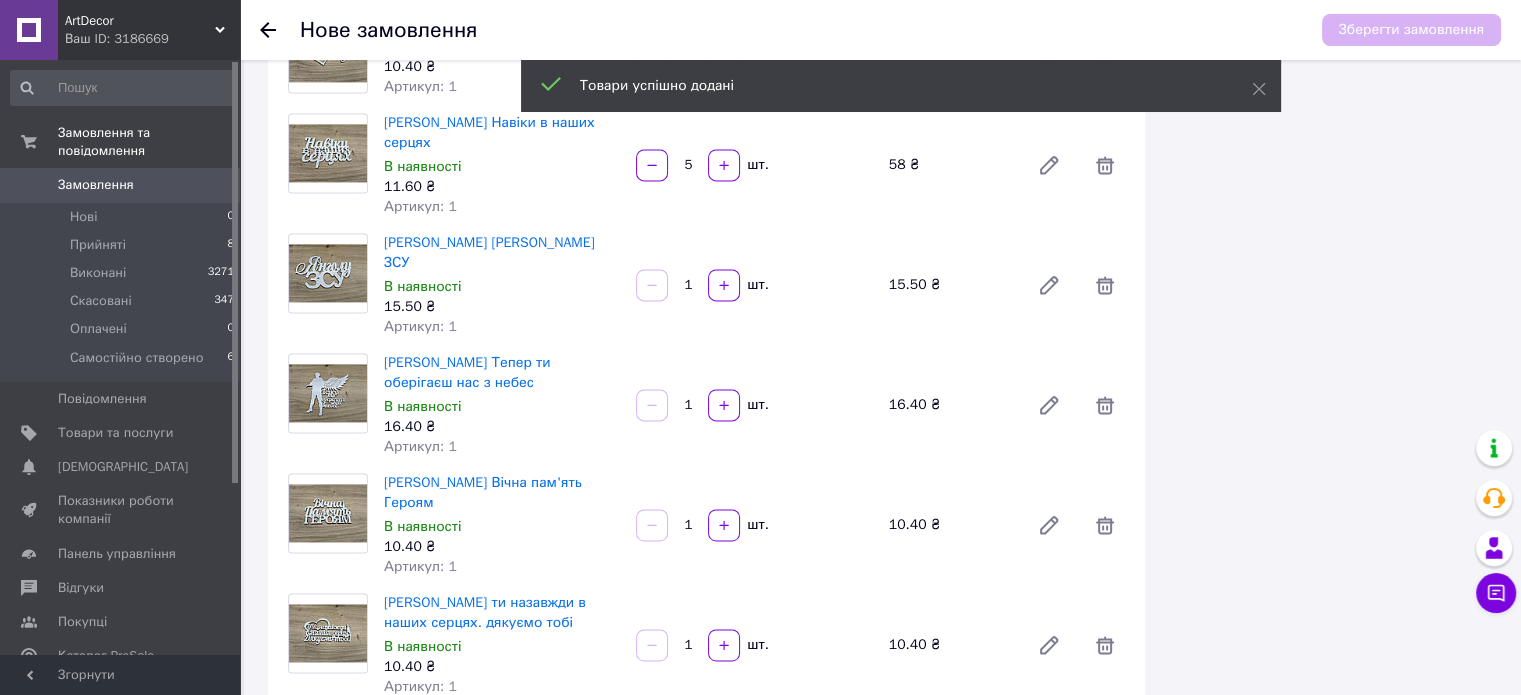 scroll, scrollTop: 3100, scrollLeft: 0, axis: vertical 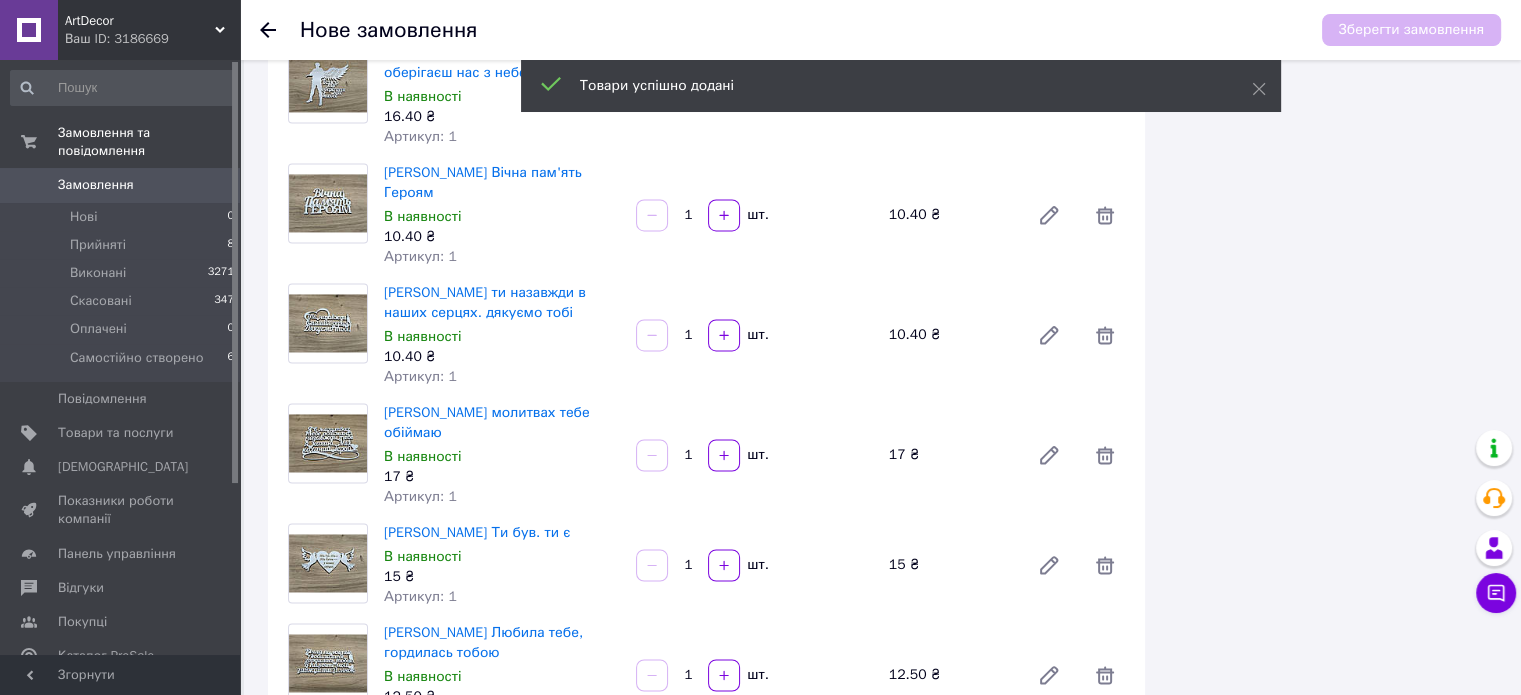 click at bounding box center [724, 785] 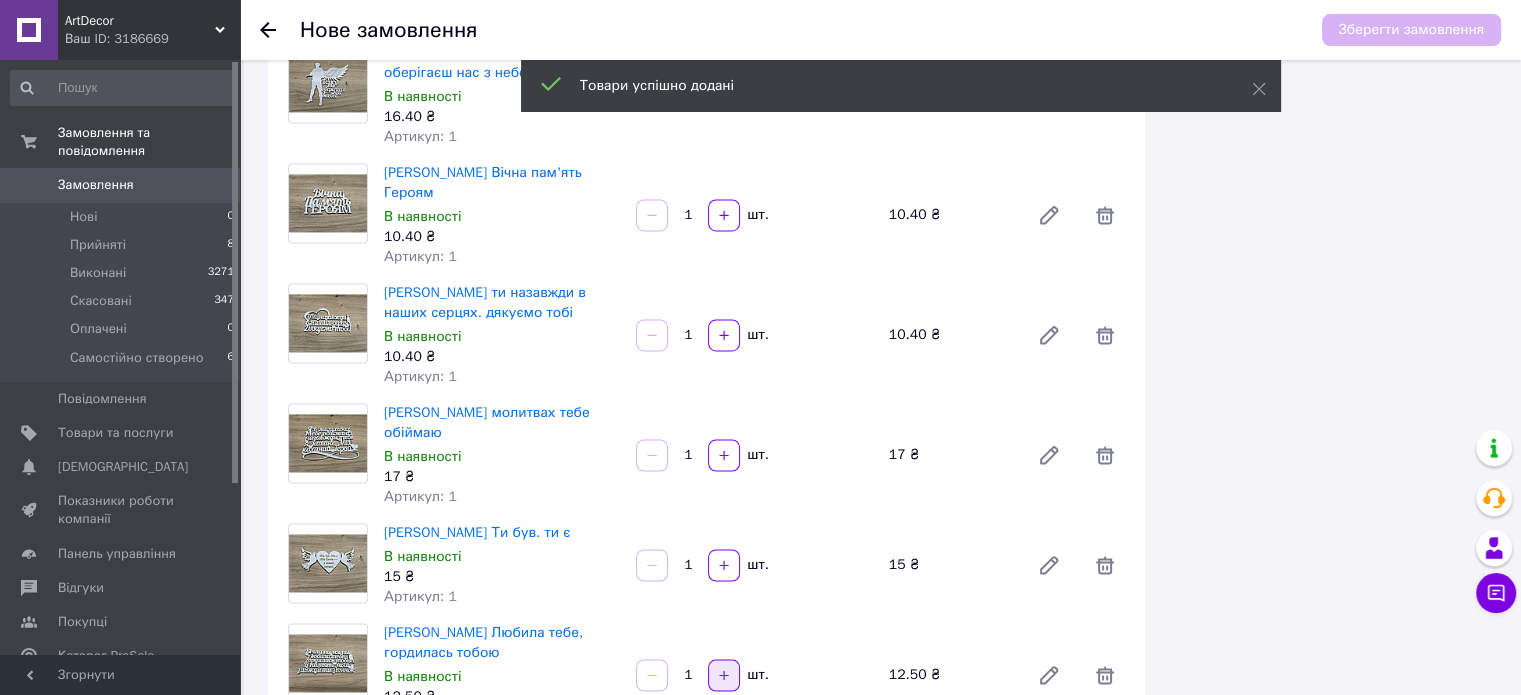 click 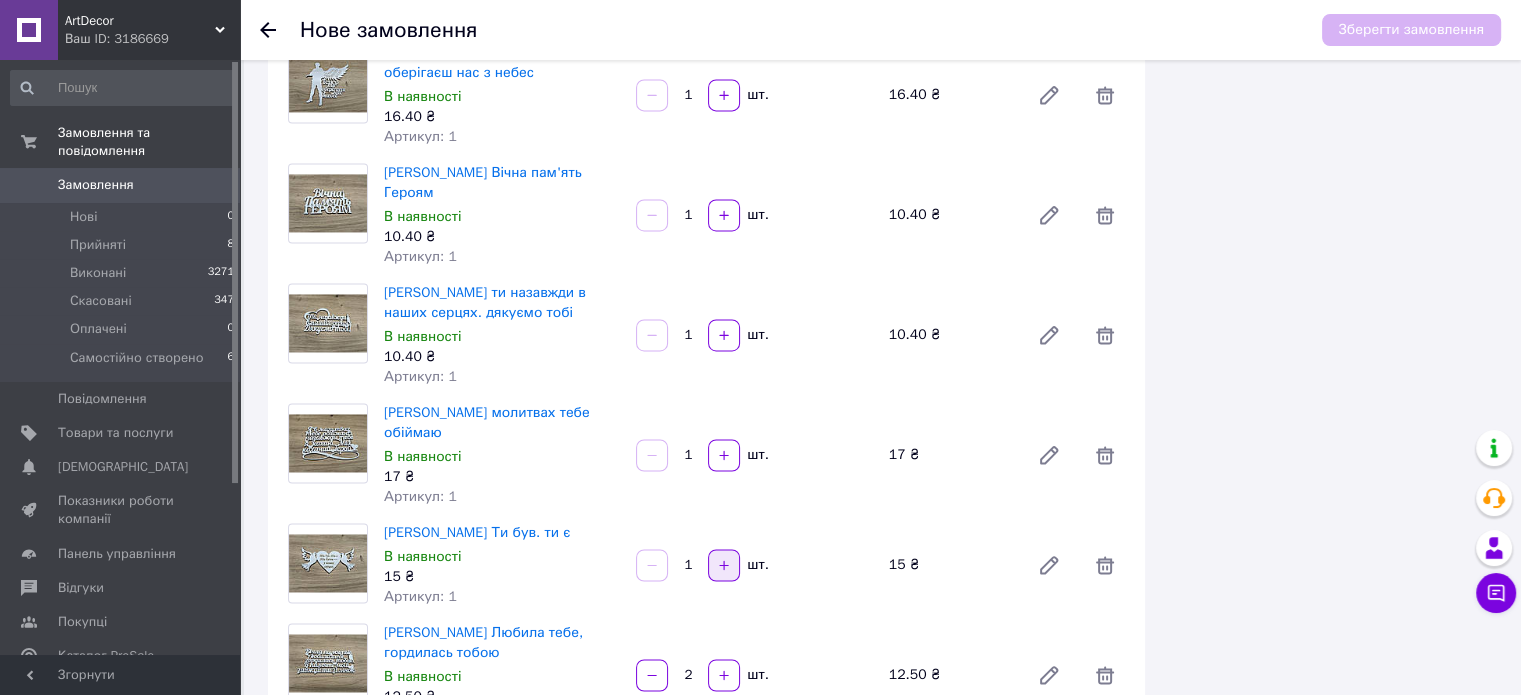 click at bounding box center (724, 565) 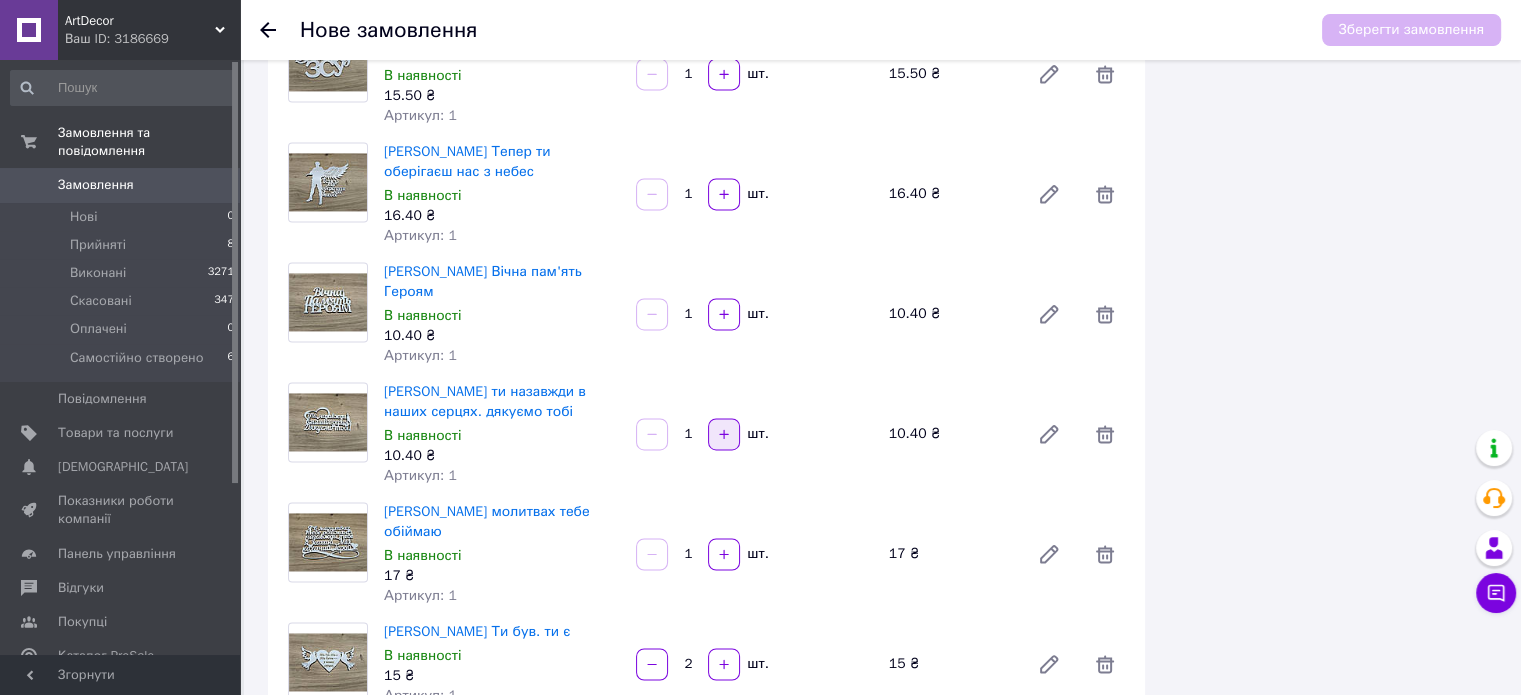 scroll, scrollTop: 2900, scrollLeft: 0, axis: vertical 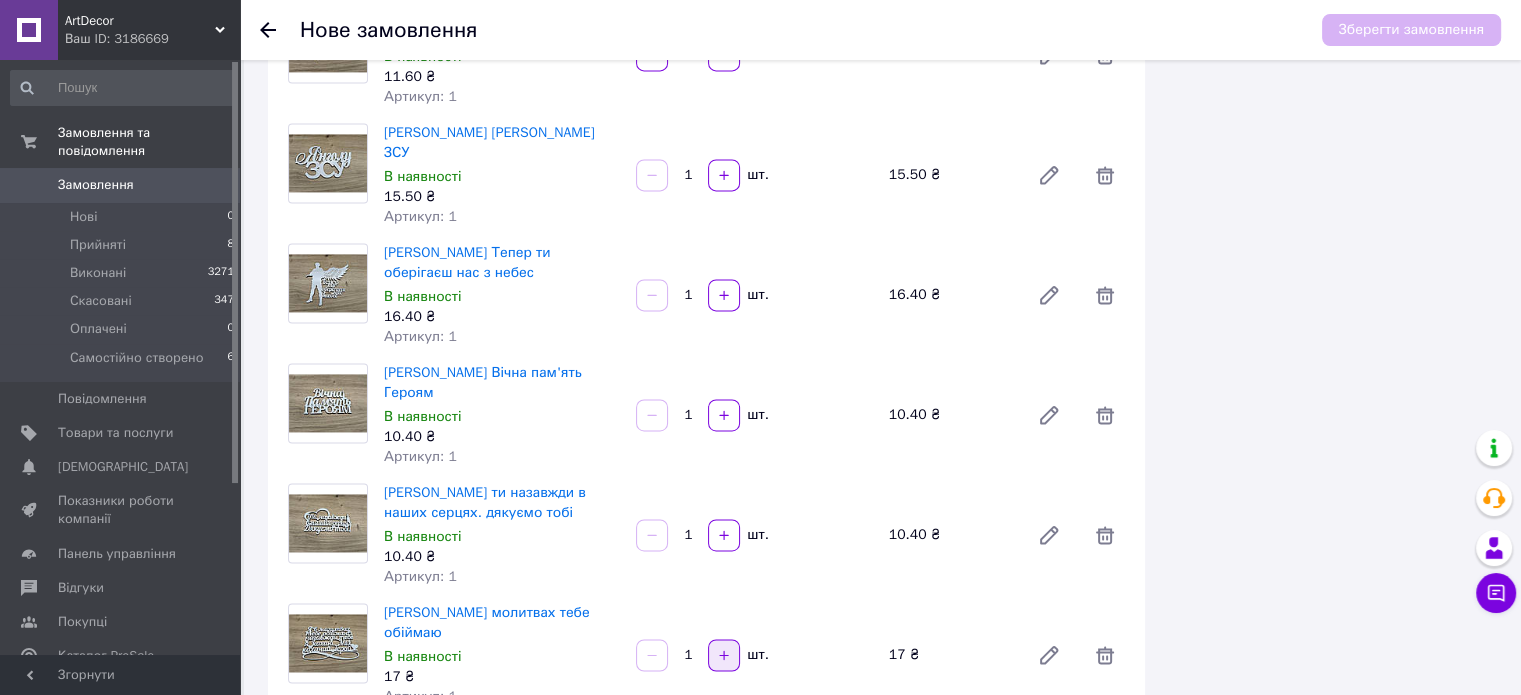 click 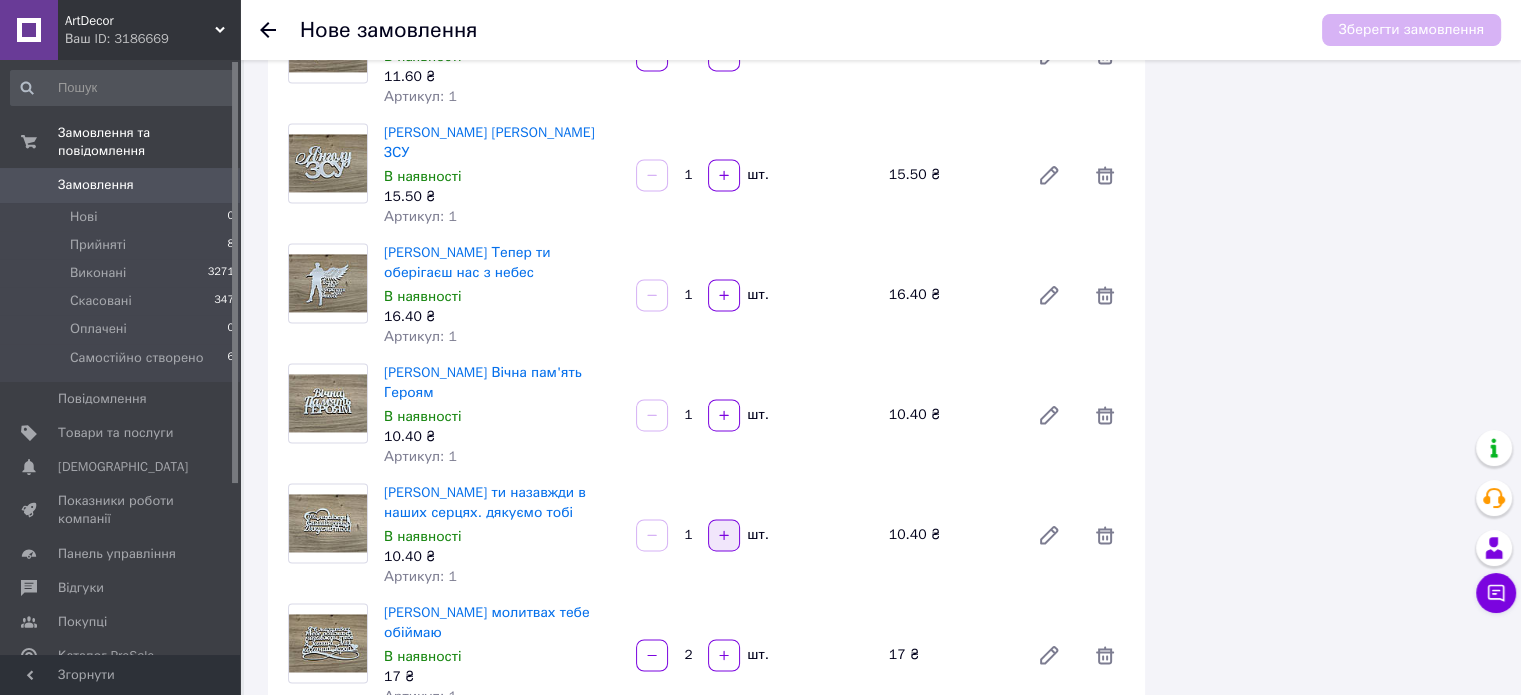 click 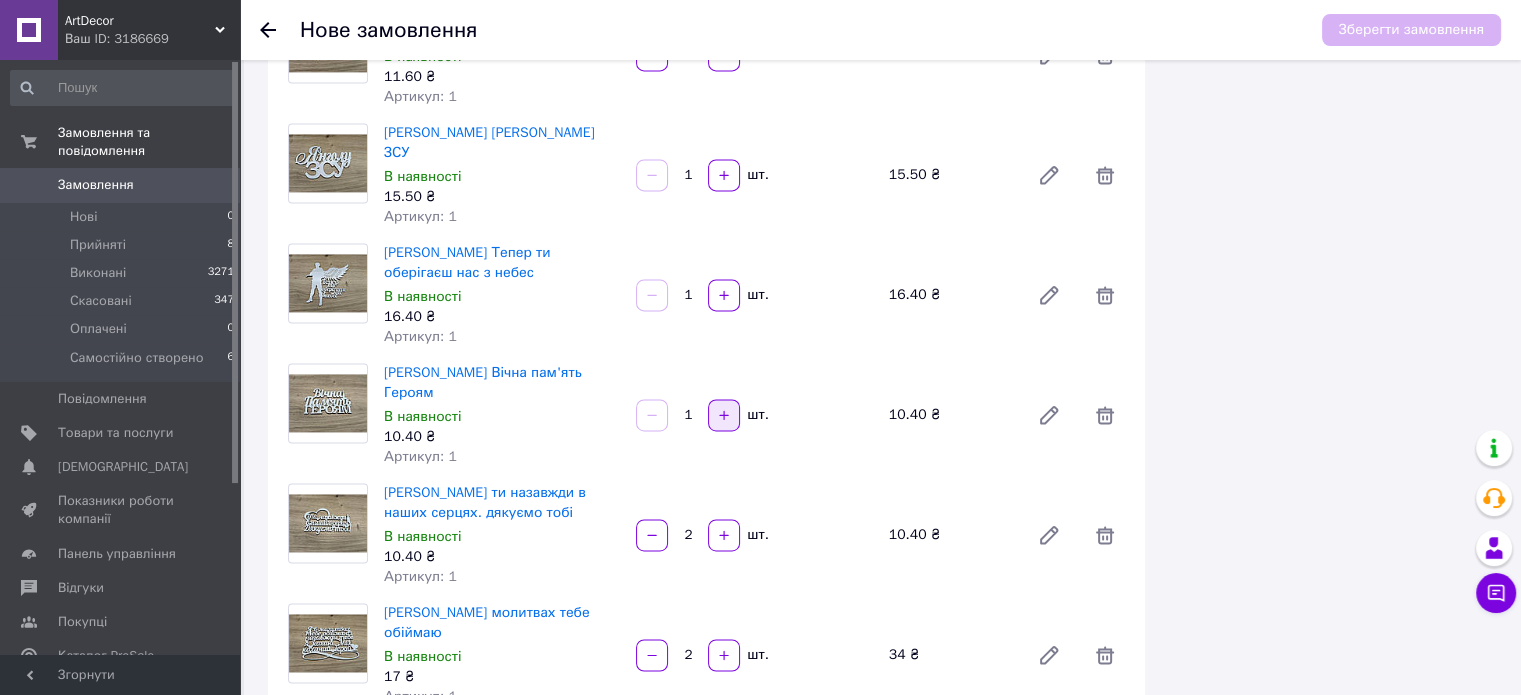 click at bounding box center [724, 415] 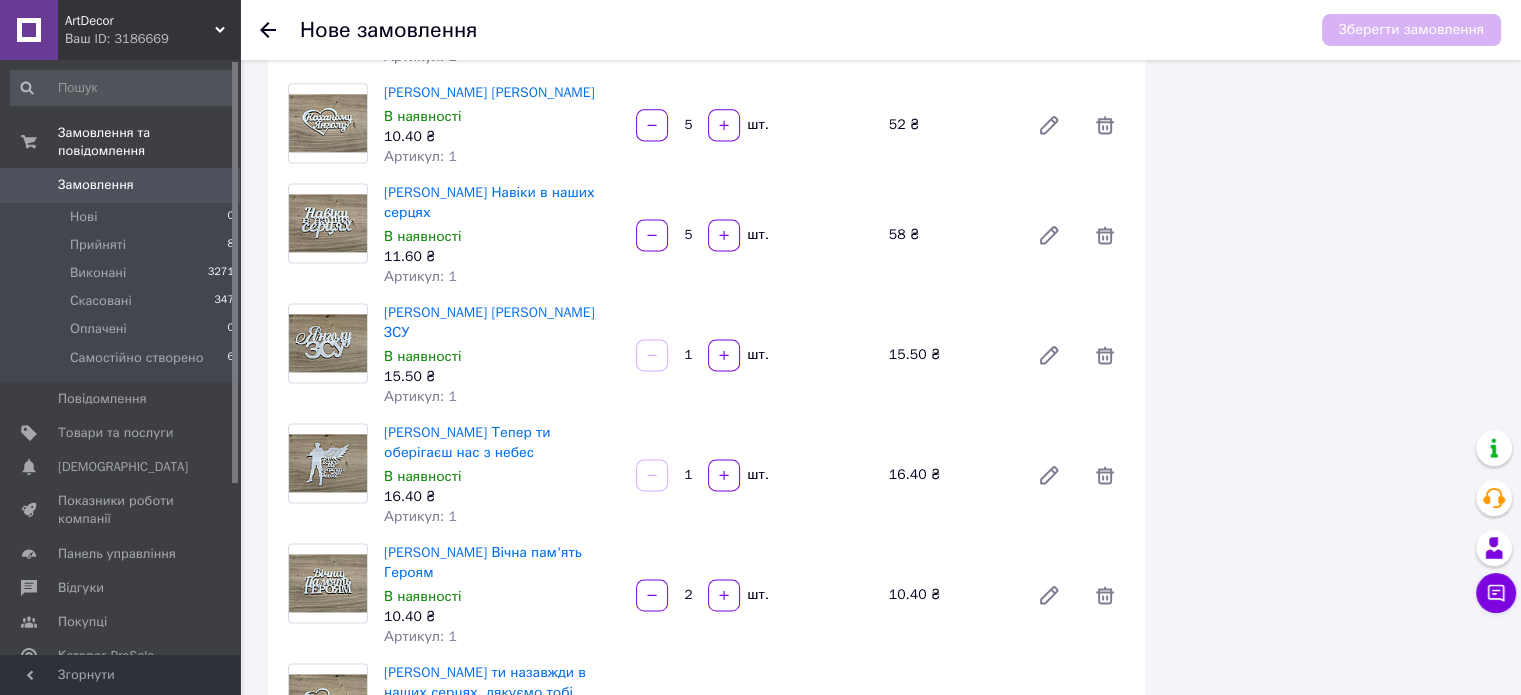 scroll, scrollTop: 2600, scrollLeft: 0, axis: vertical 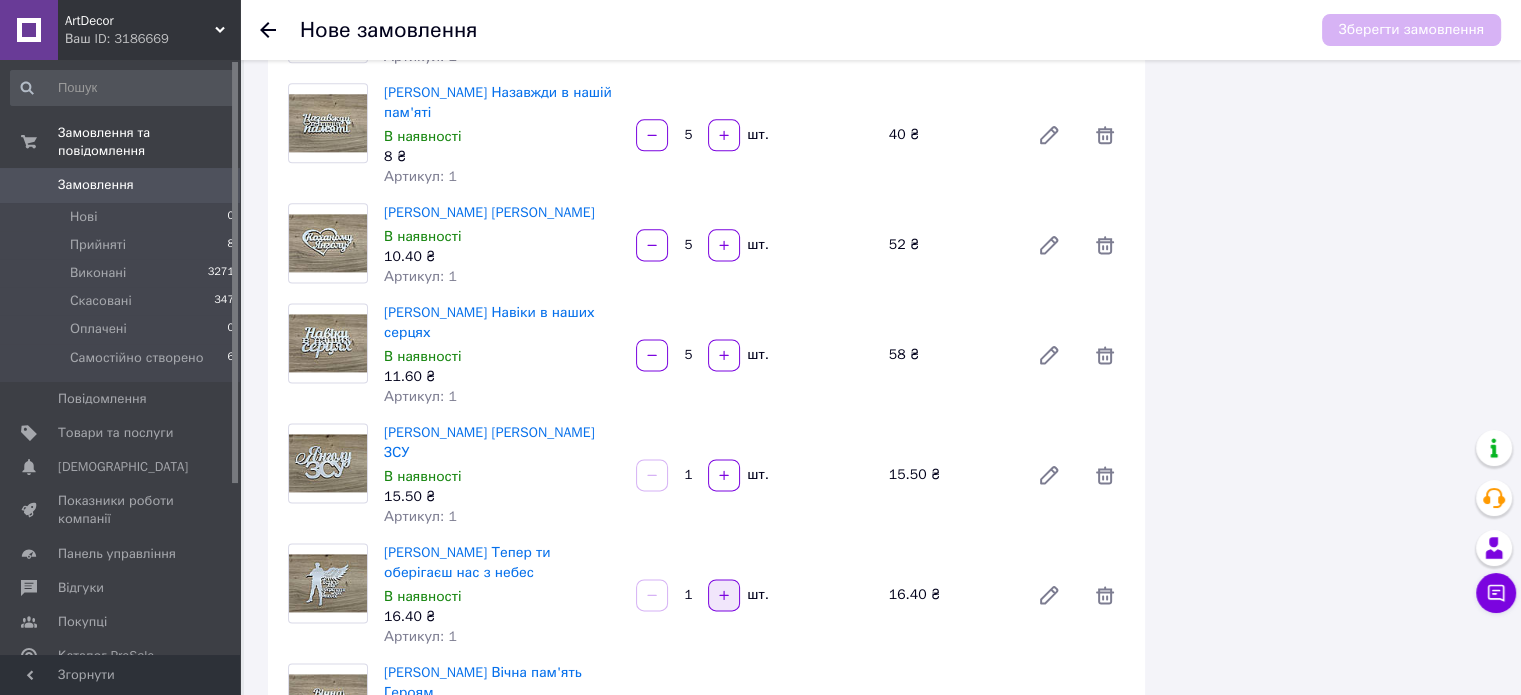 click 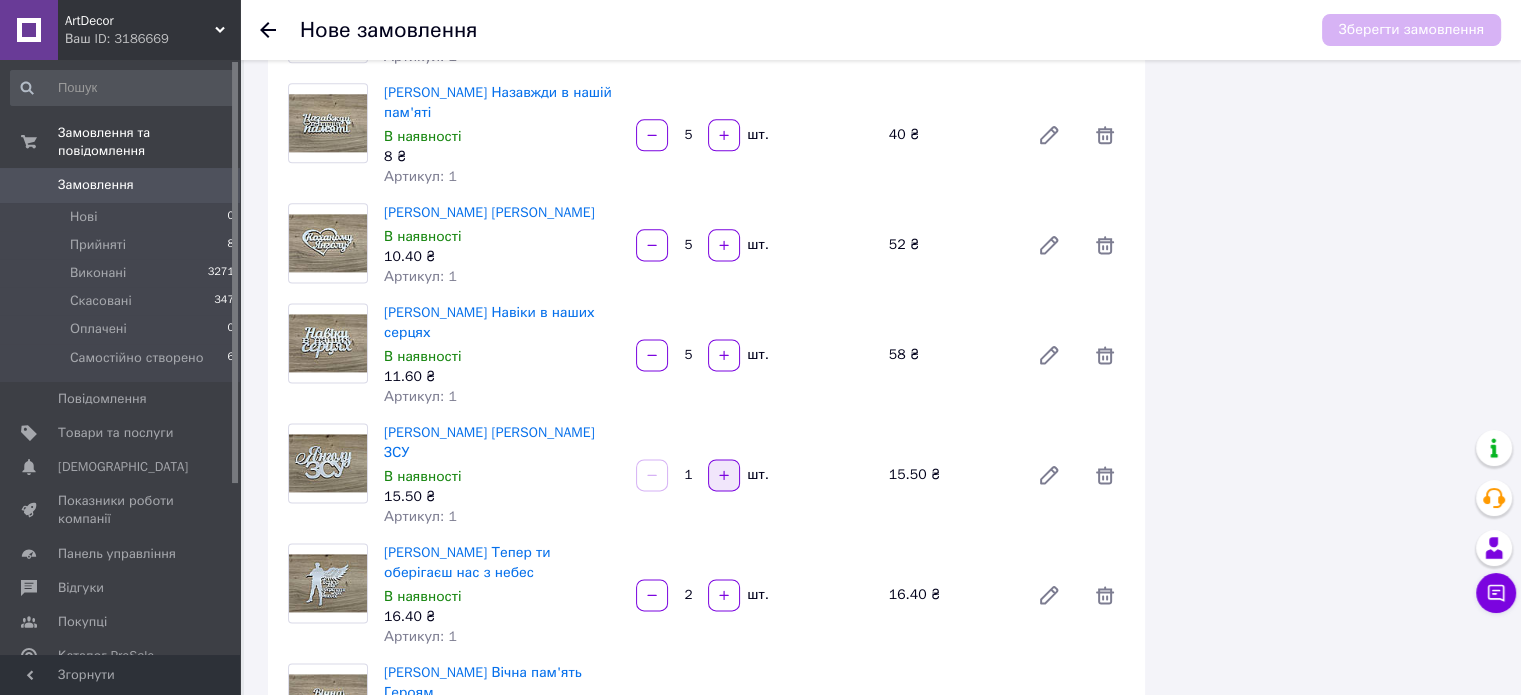 click 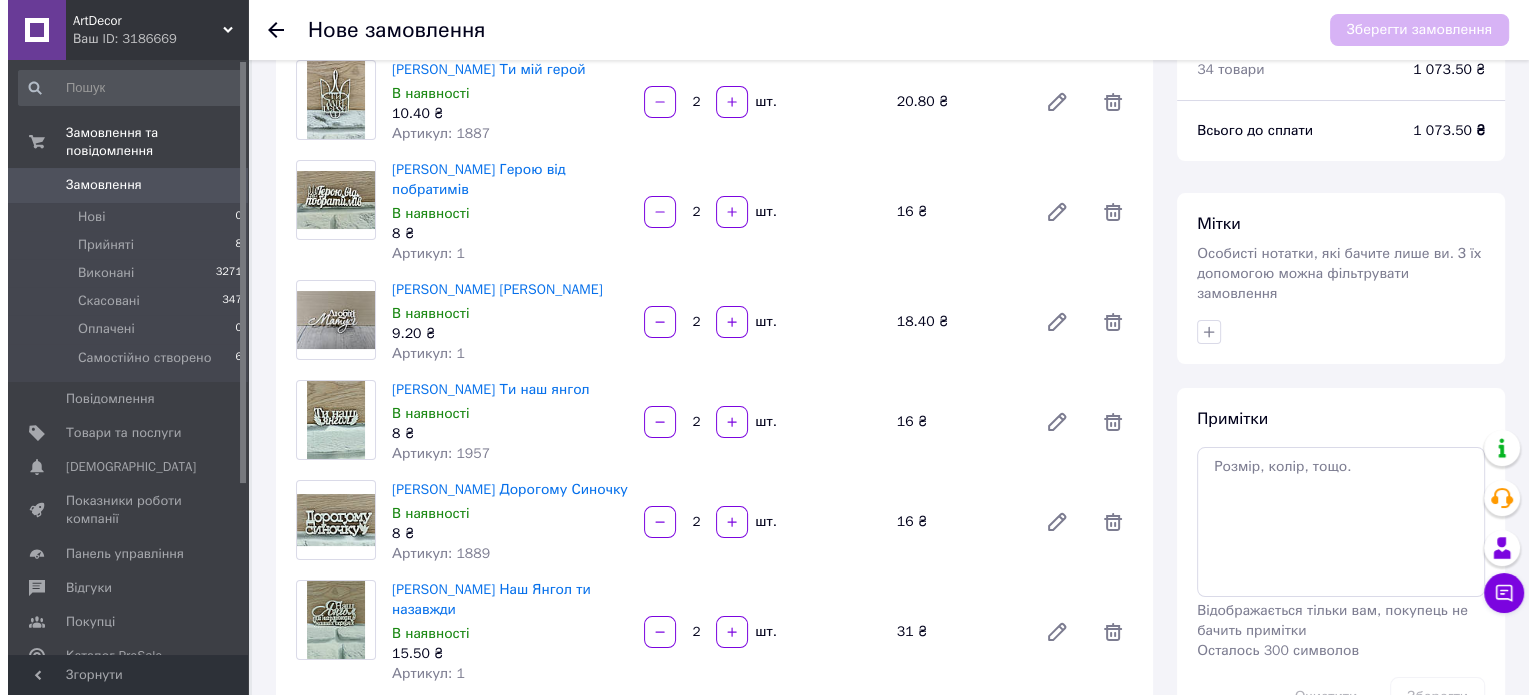 scroll, scrollTop: 0, scrollLeft: 0, axis: both 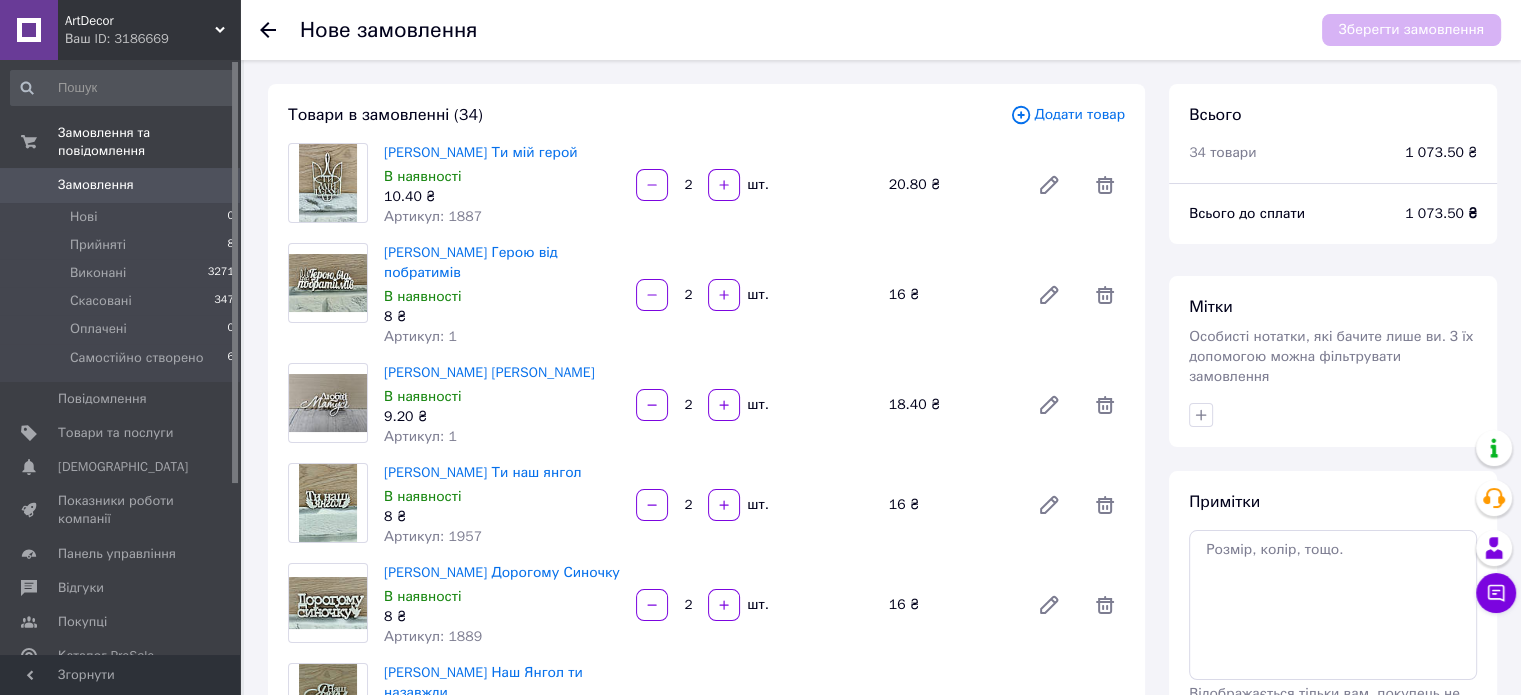 click on "Додати товар" at bounding box center (1067, 115) 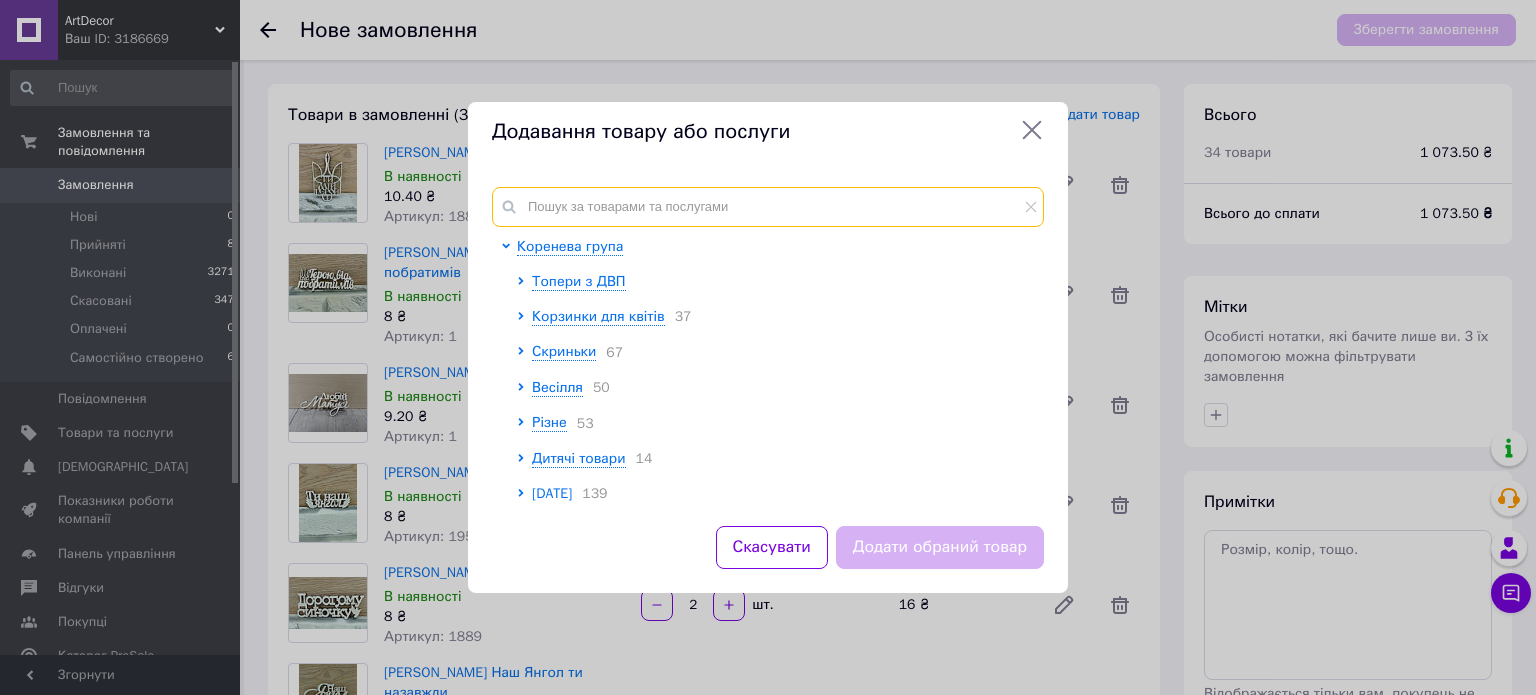 click at bounding box center [768, 207] 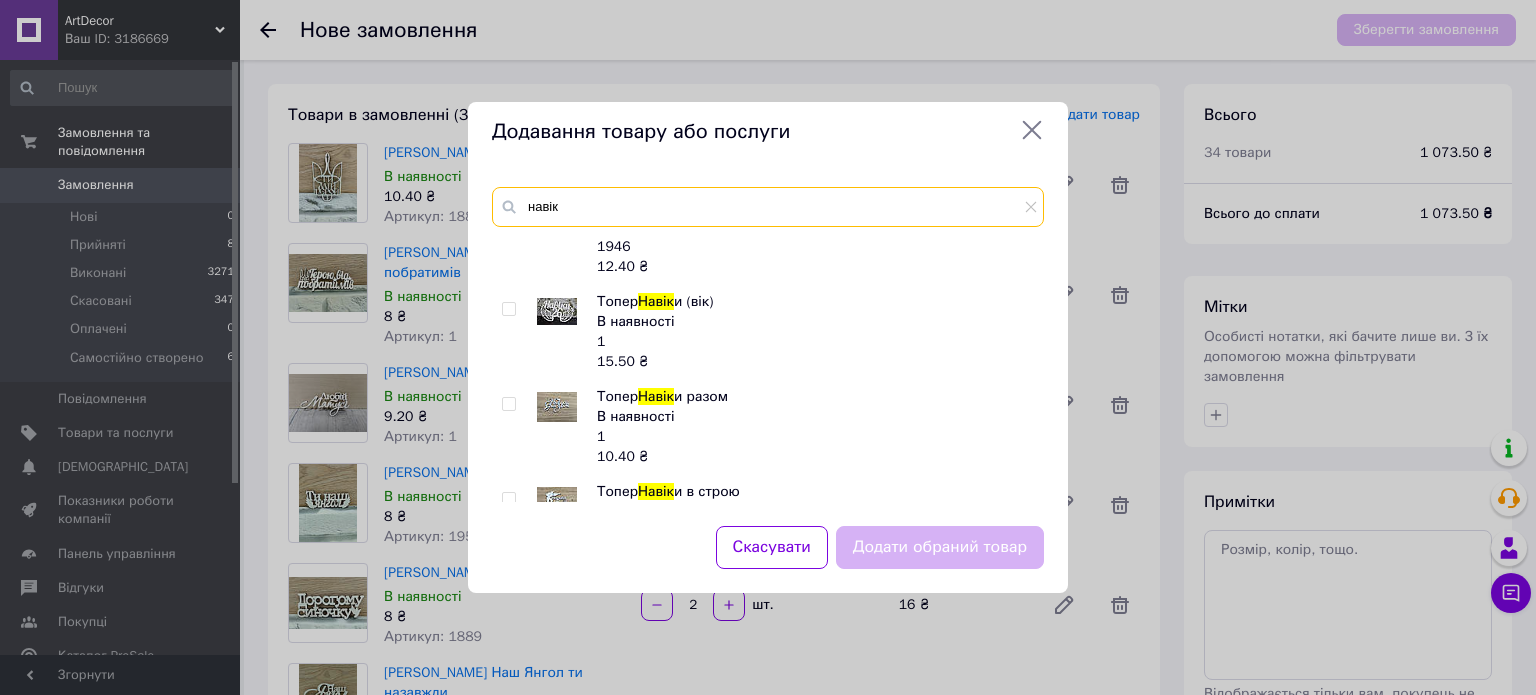 scroll, scrollTop: 195, scrollLeft: 0, axis: vertical 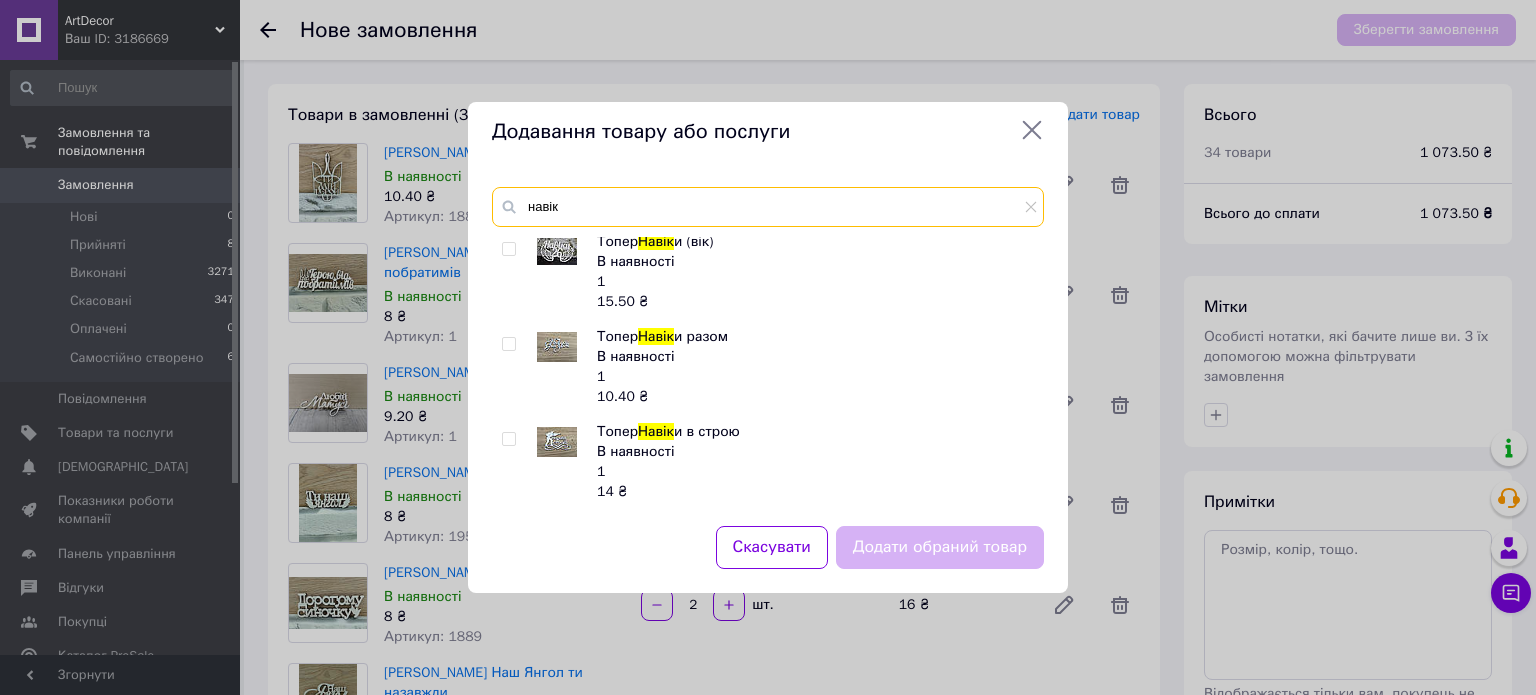 type on "навік" 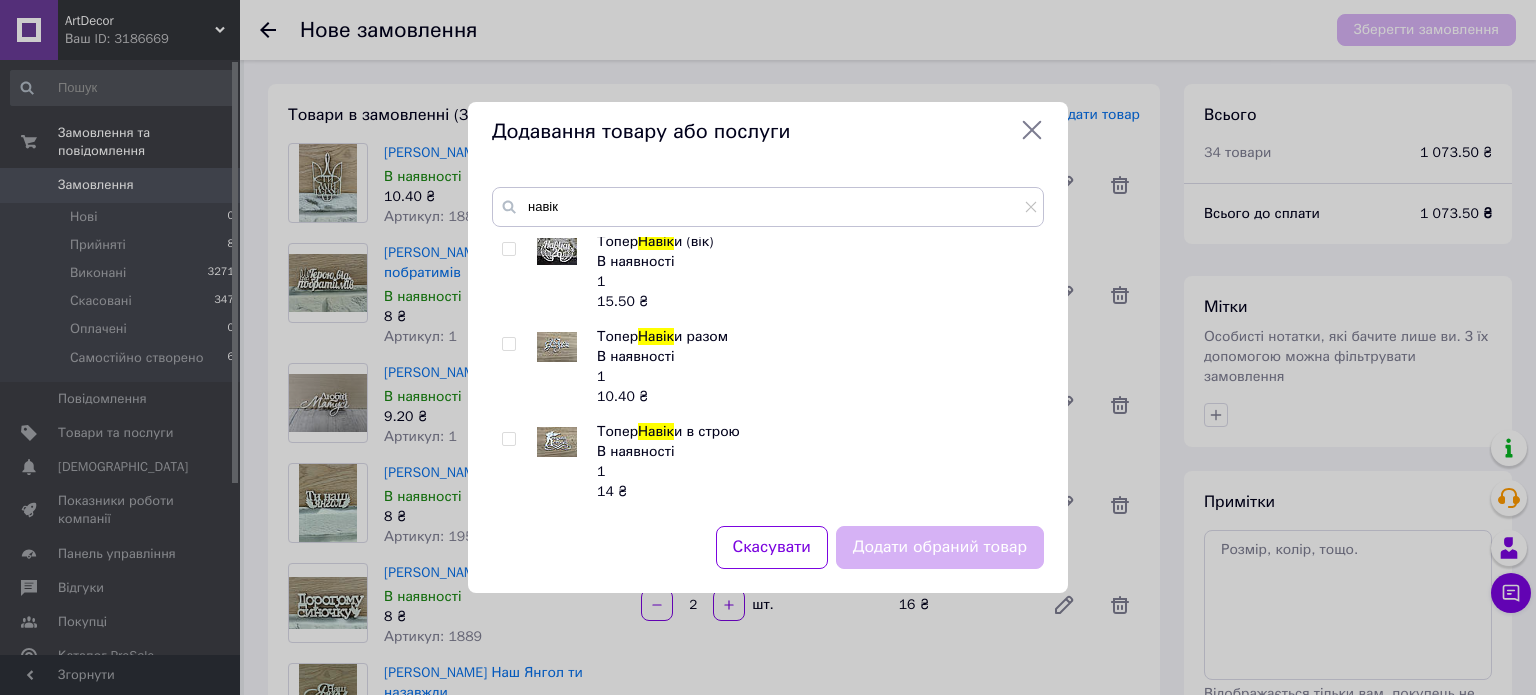 click at bounding box center [508, 344] 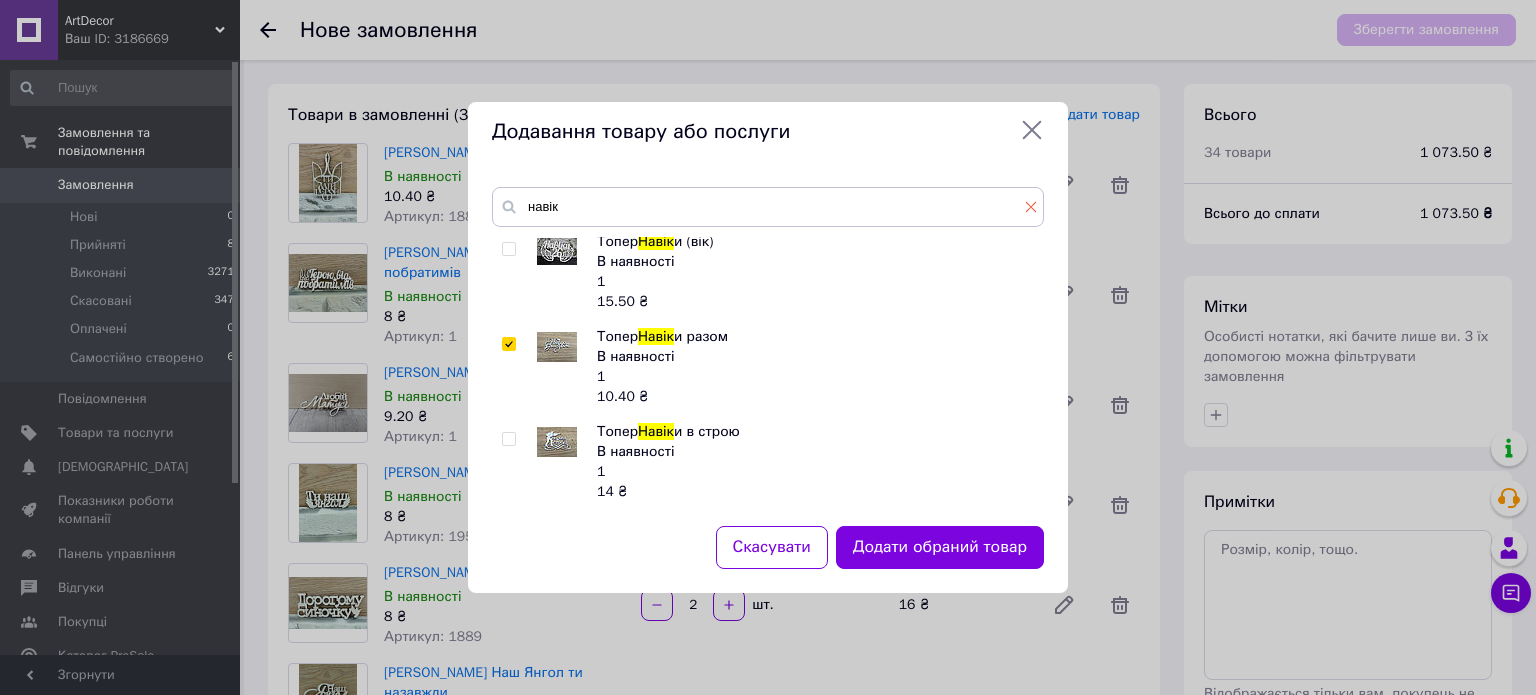 drag, startPoint x: 1034, startPoint y: 207, endPoint x: 980, endPoint y: 207, distance: 54 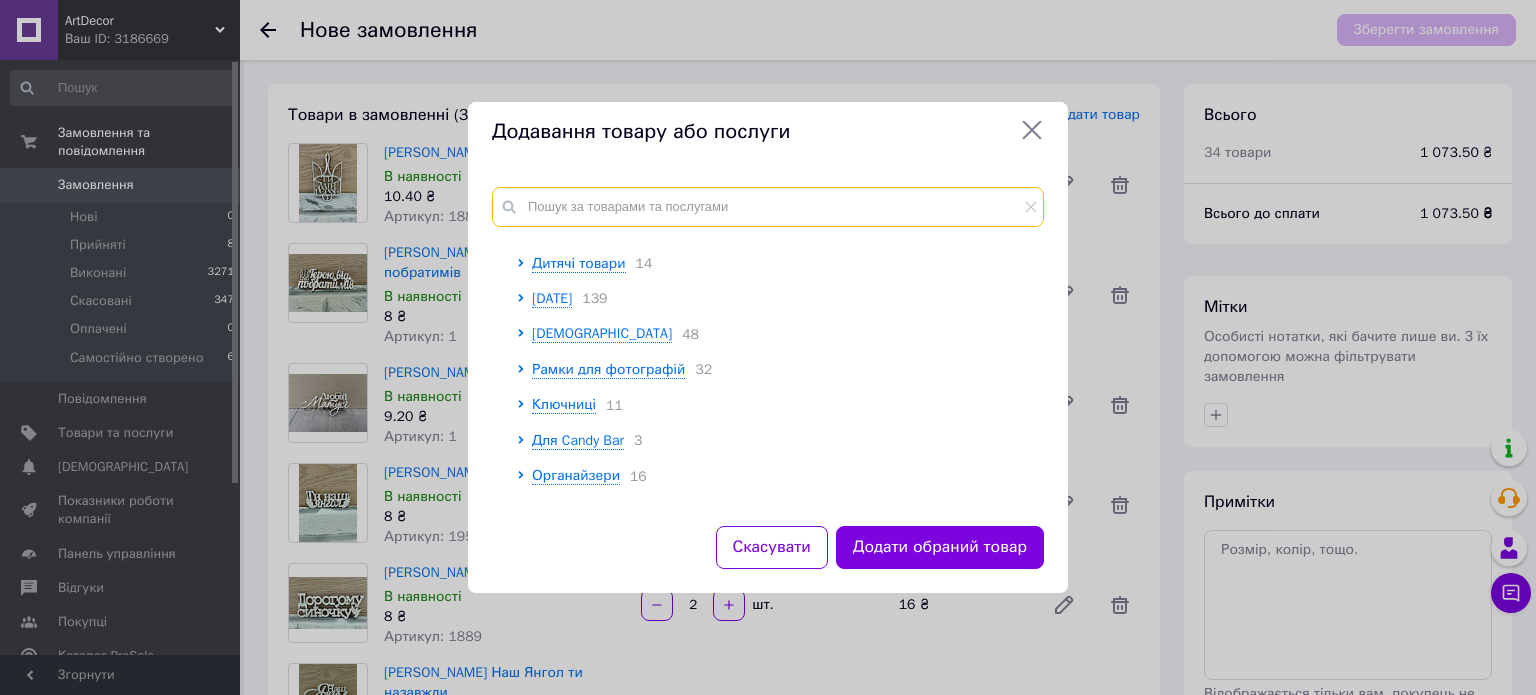 click at bounding box center (768, 207) 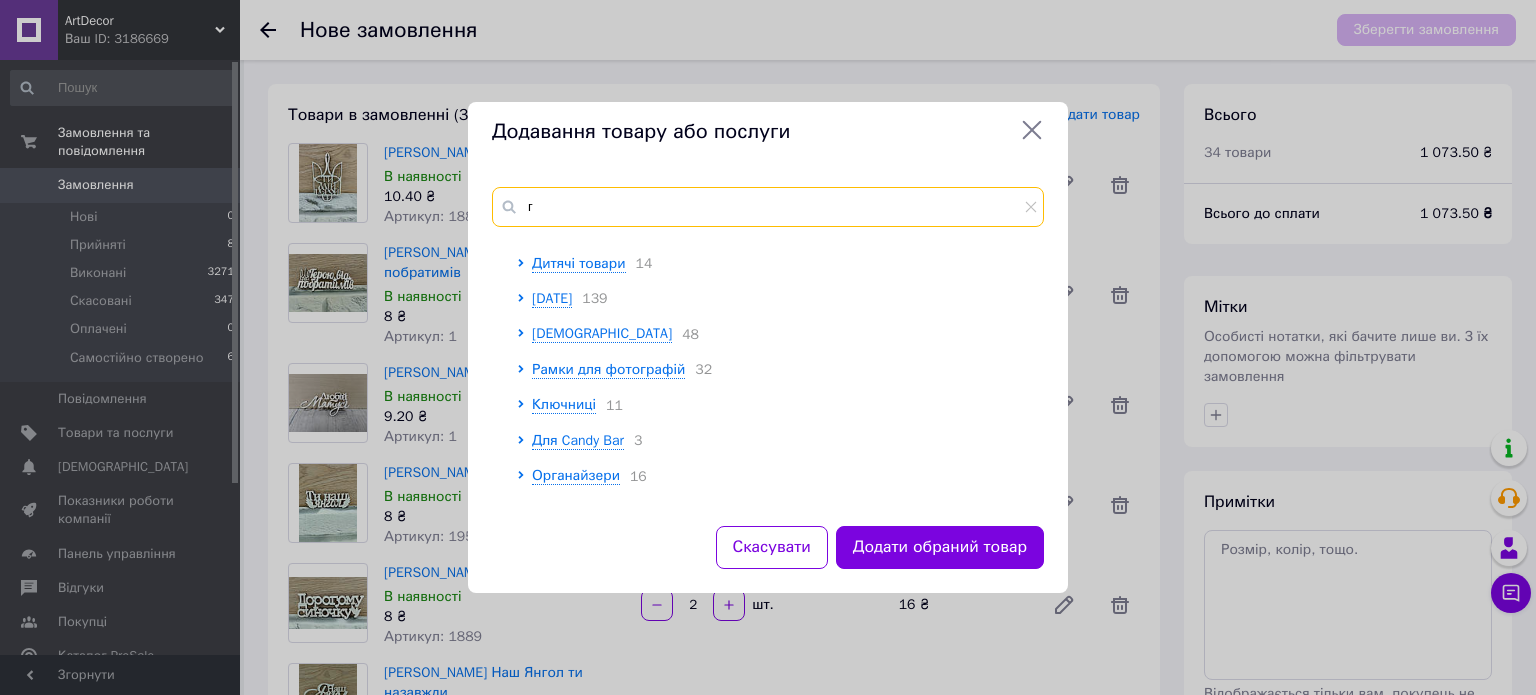 scroll, scrollTop: 0, scrollLeft: 0, axis: both 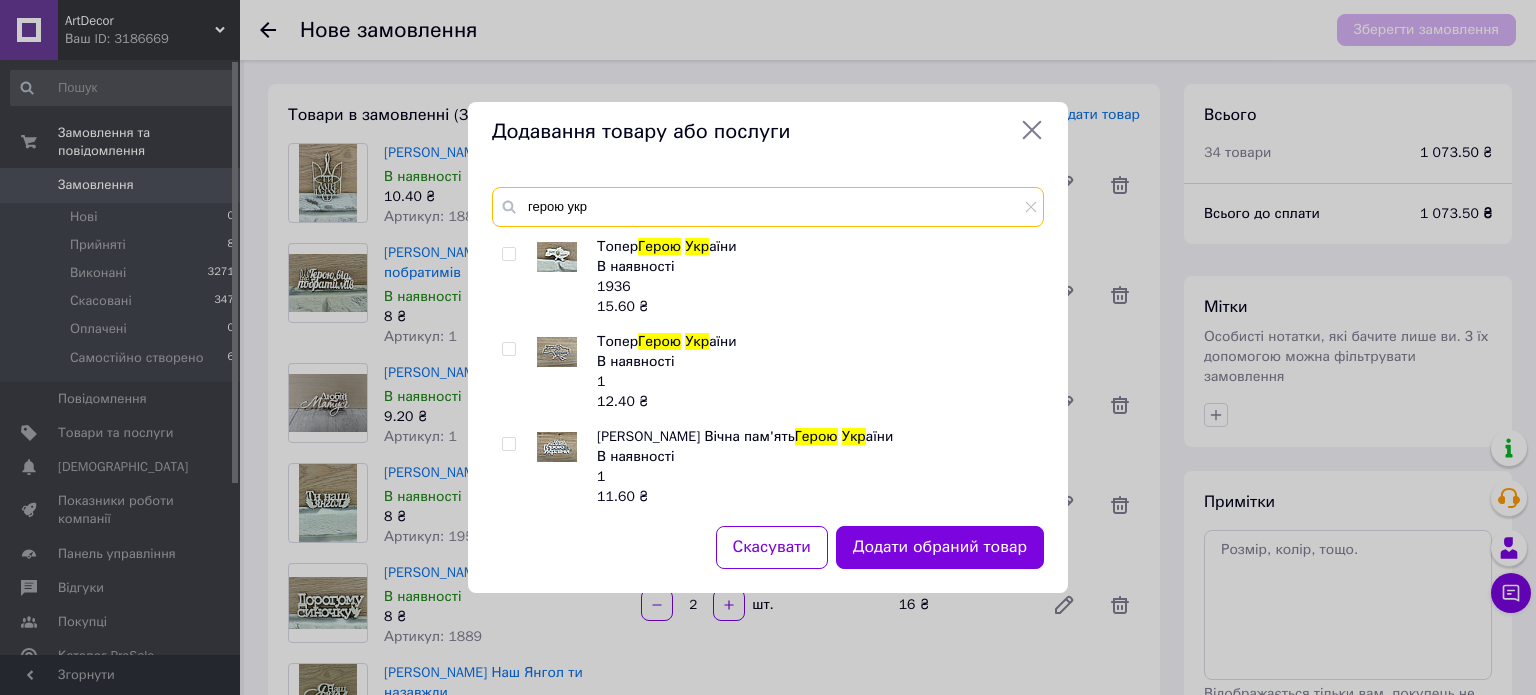 type on "герою укр" 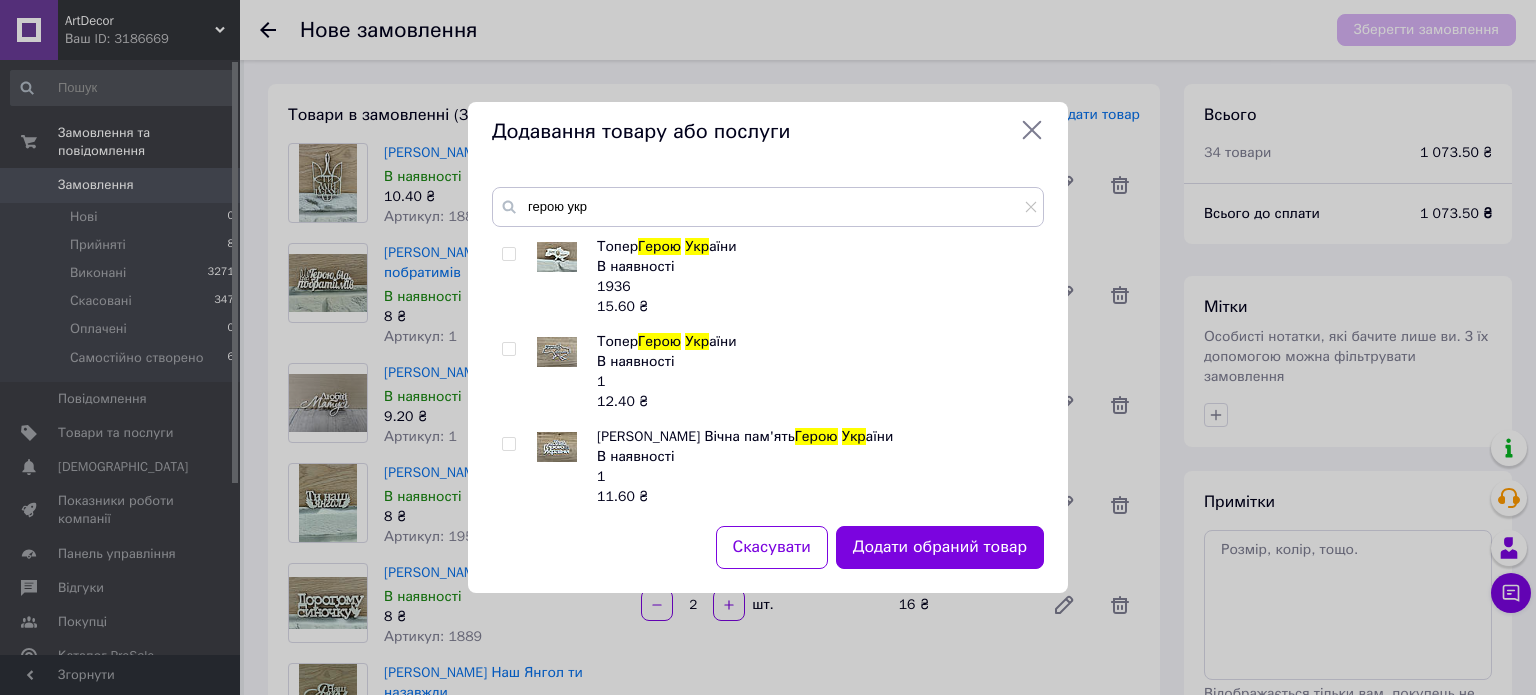 click at bounding box center [508, 349] 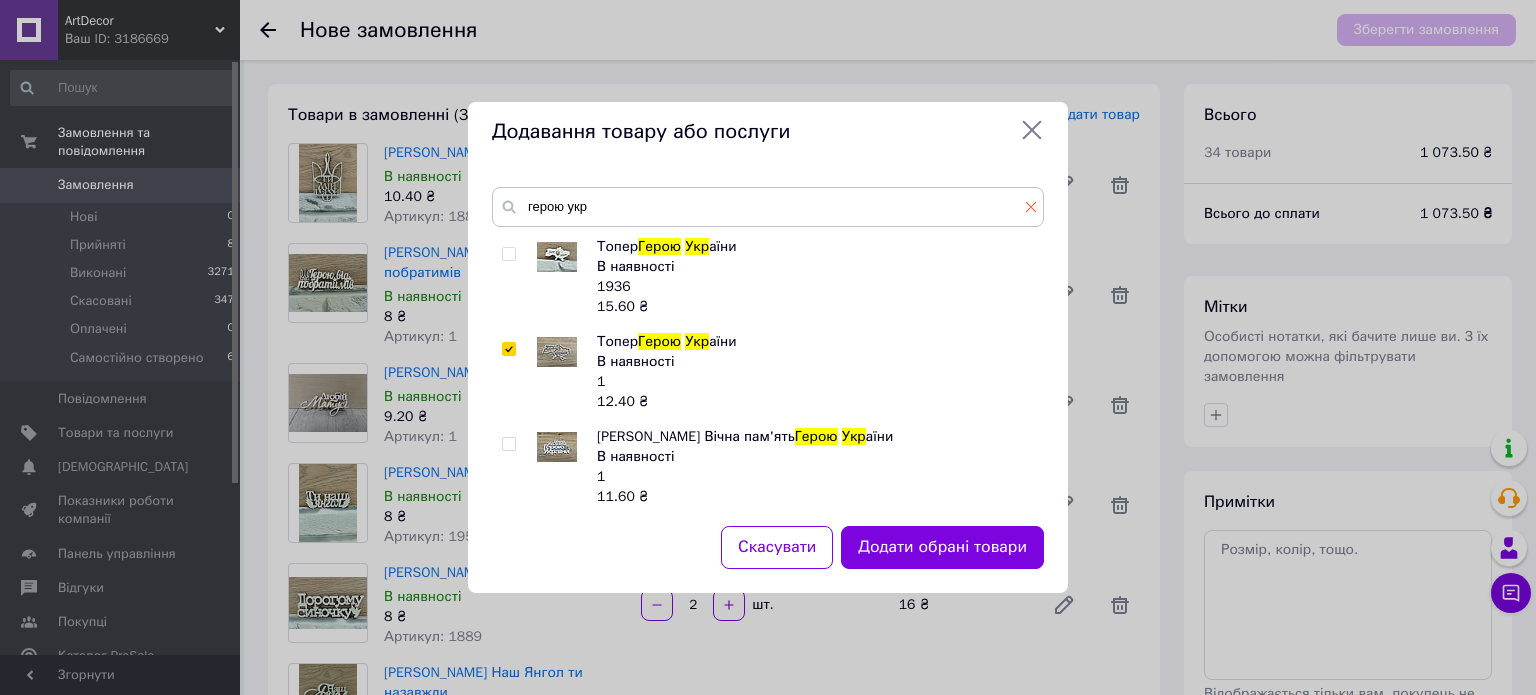 click 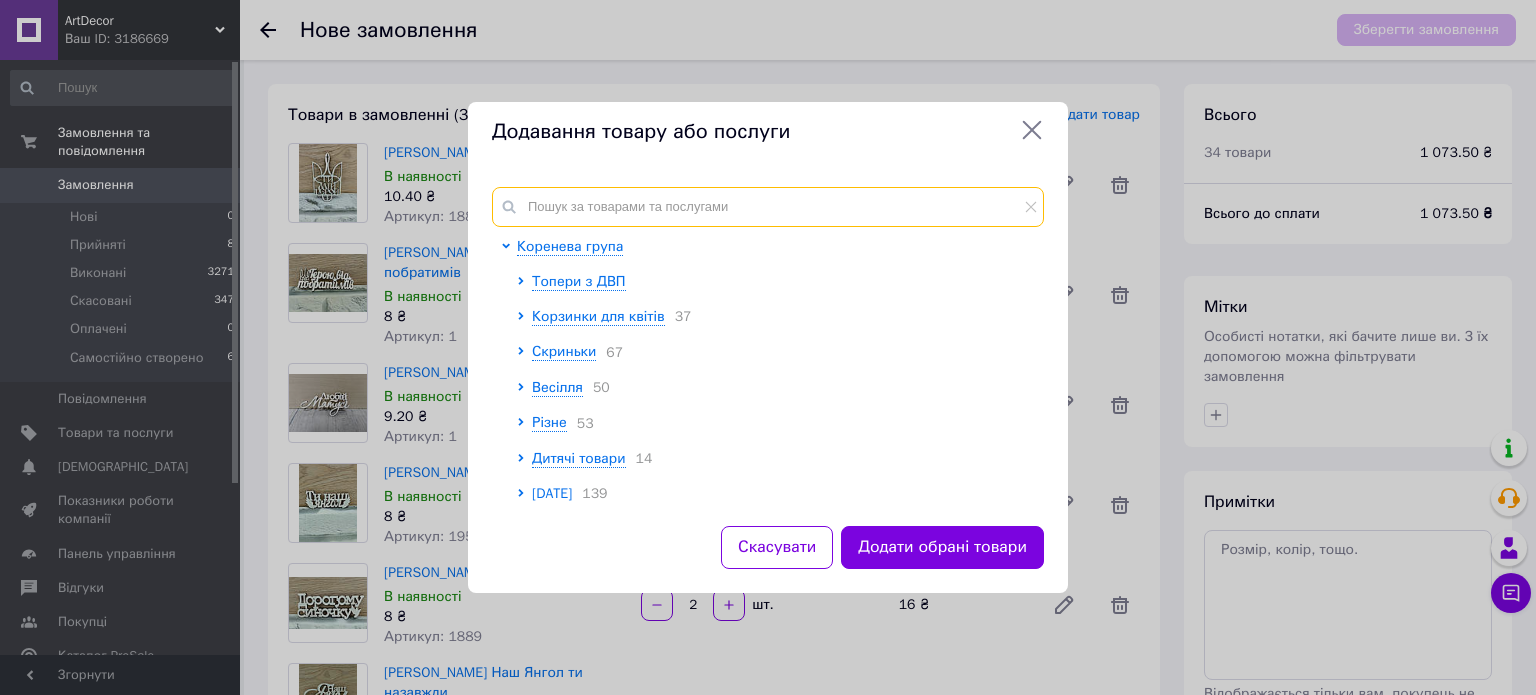 click at bounding box center [768, 207] 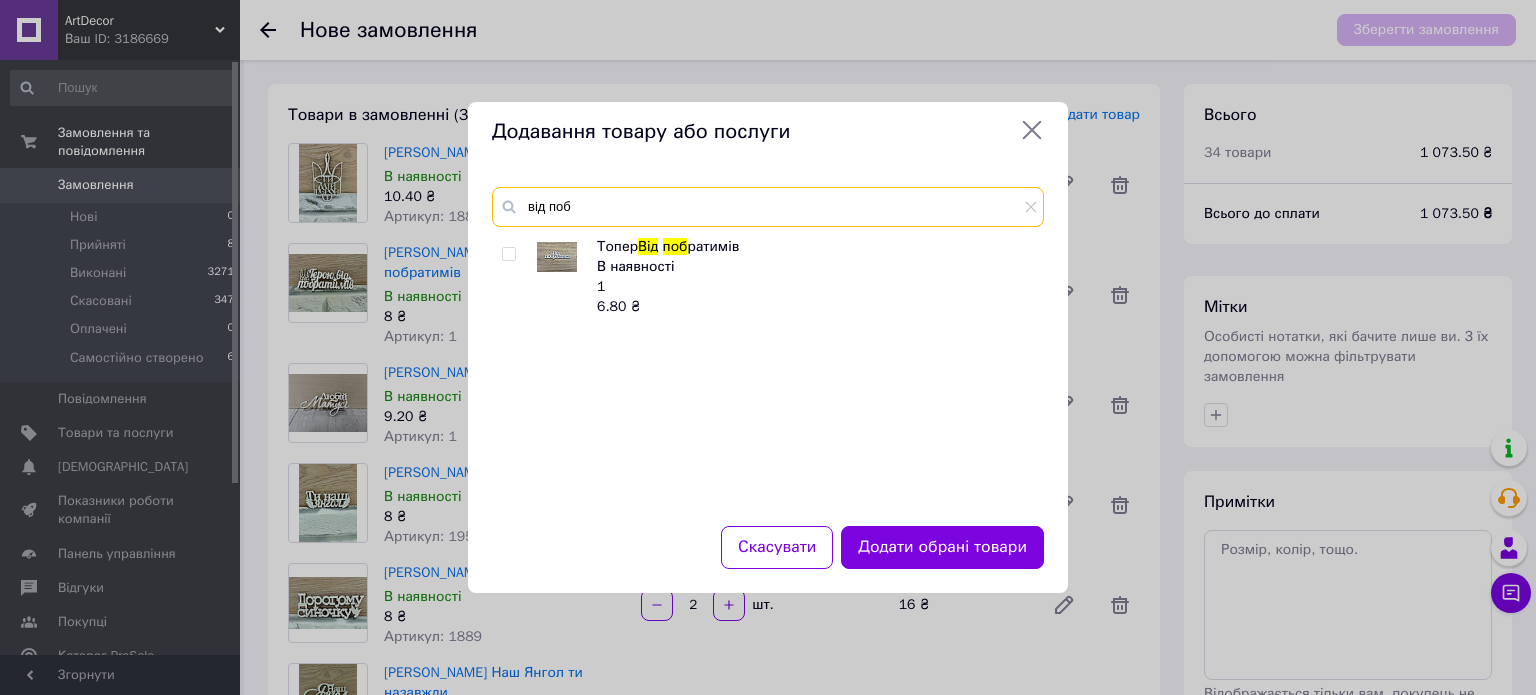 type on "від поб" 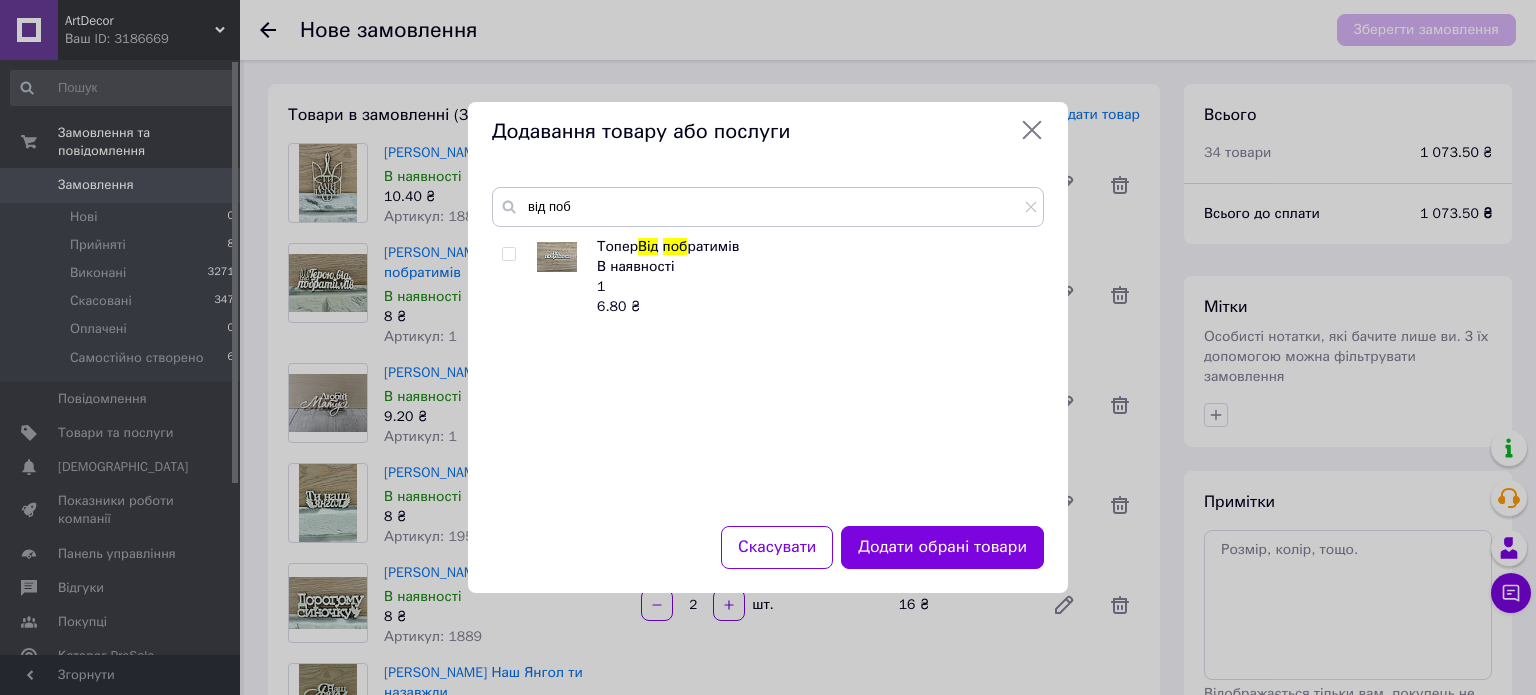 click at bounding box center (508, 254) 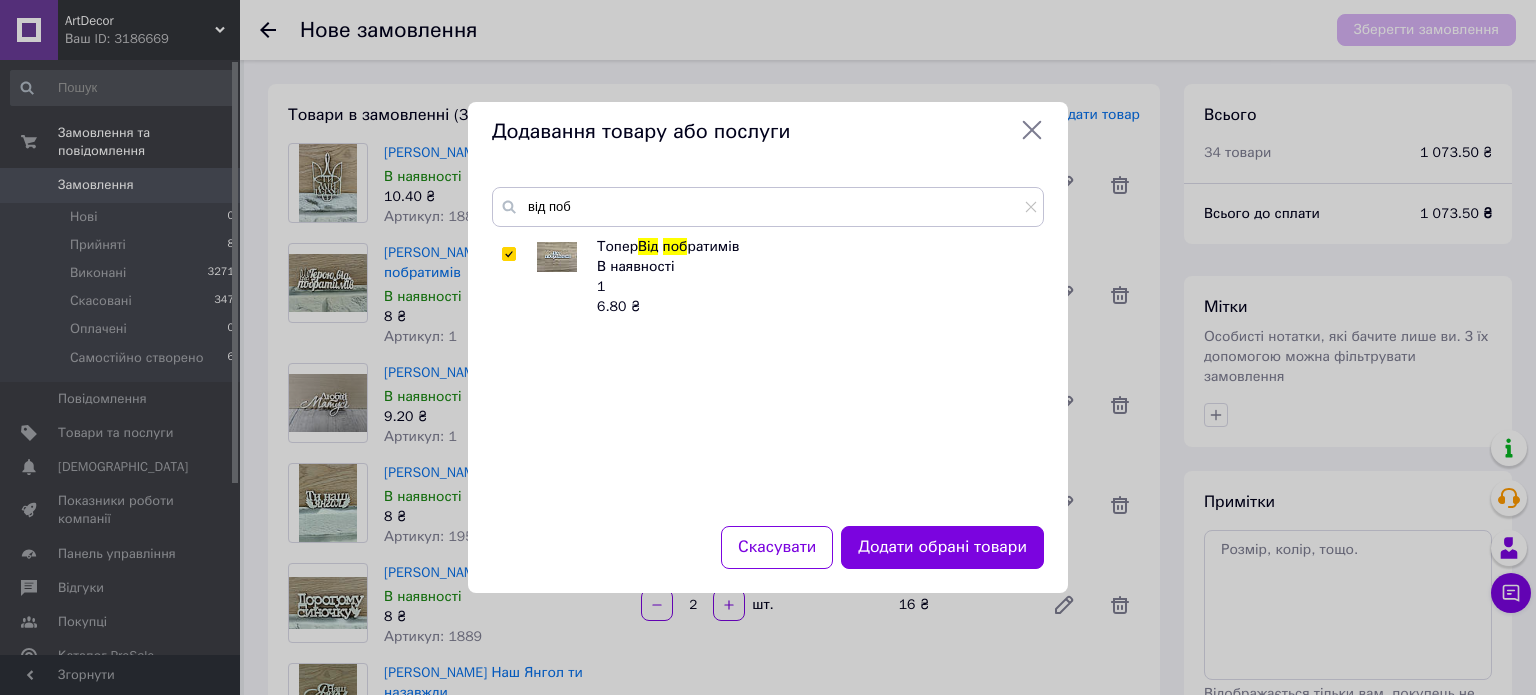 checkbox on "true" 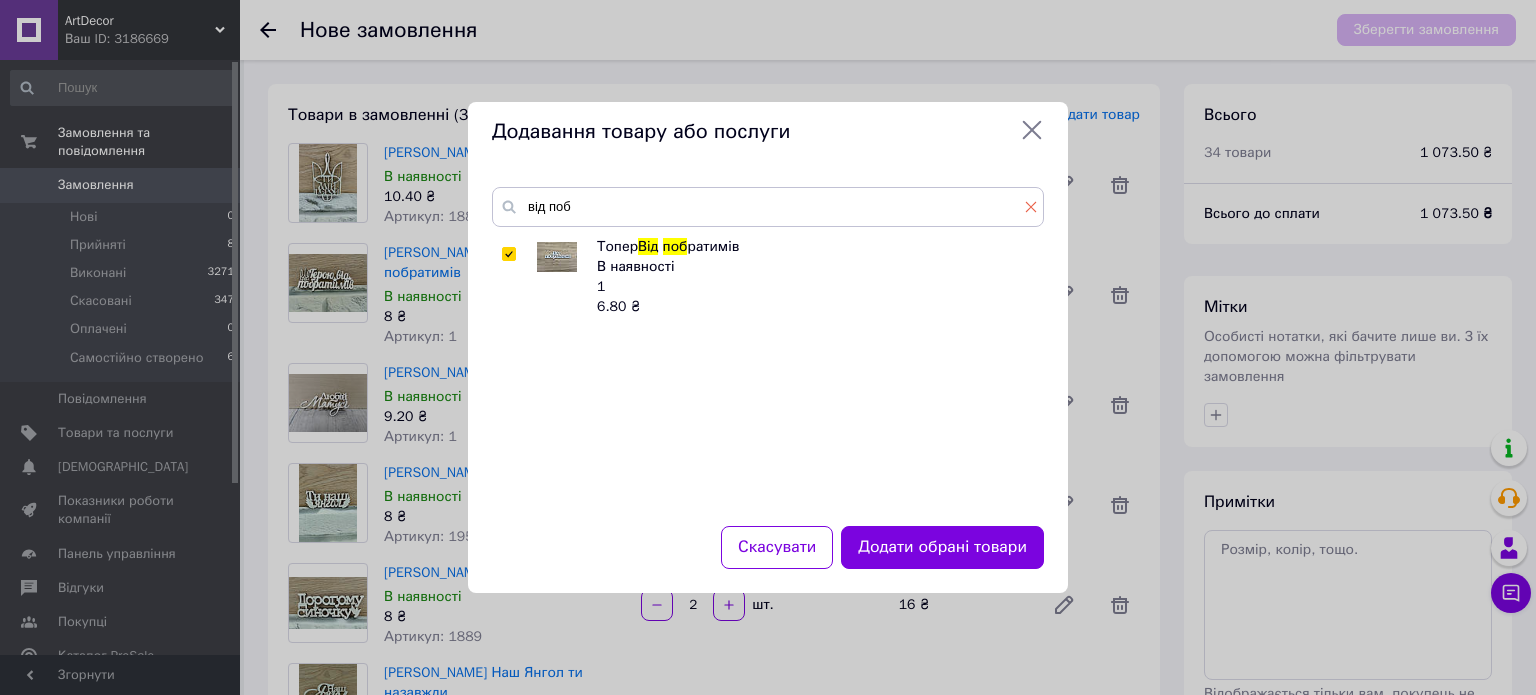 drag, startPoint x: 1028, startPoint y: 207, endPoint x: 944, endPoint y: 207, distance: 84 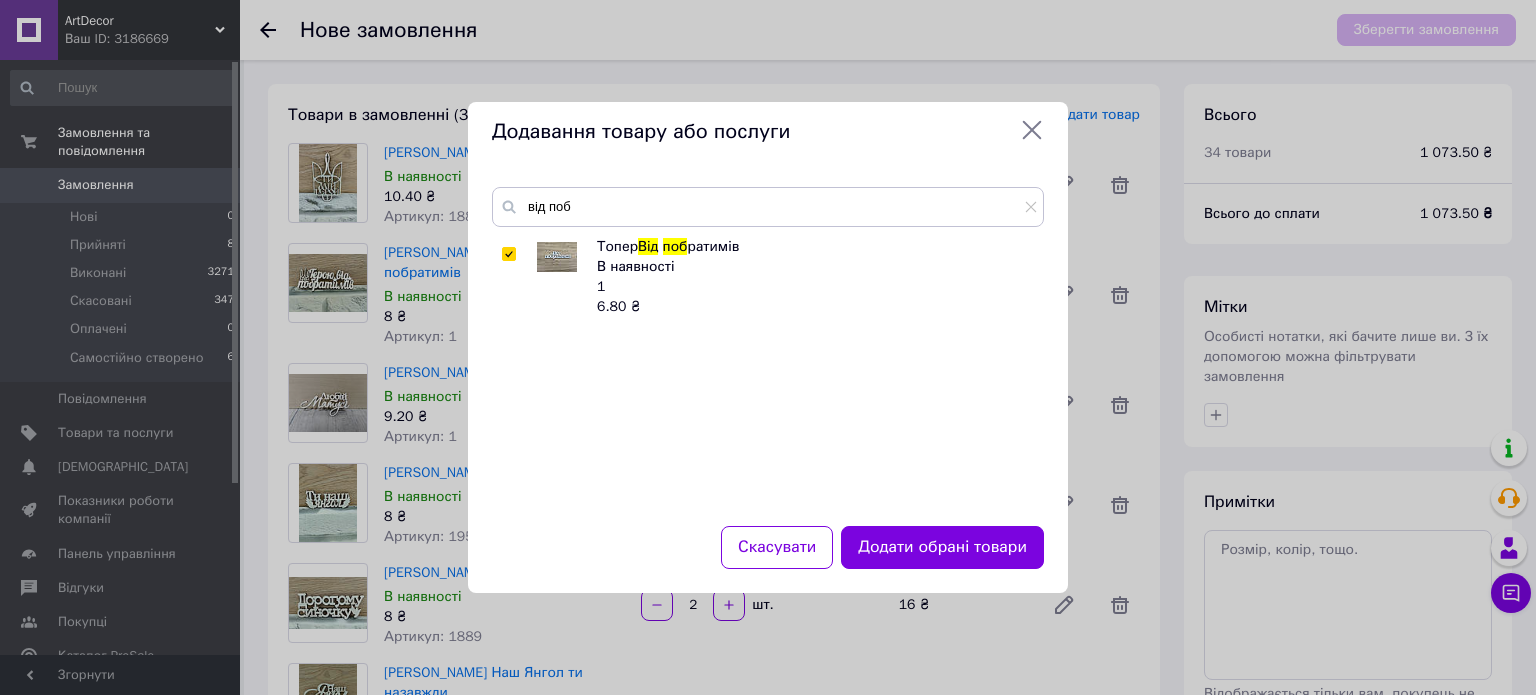 click 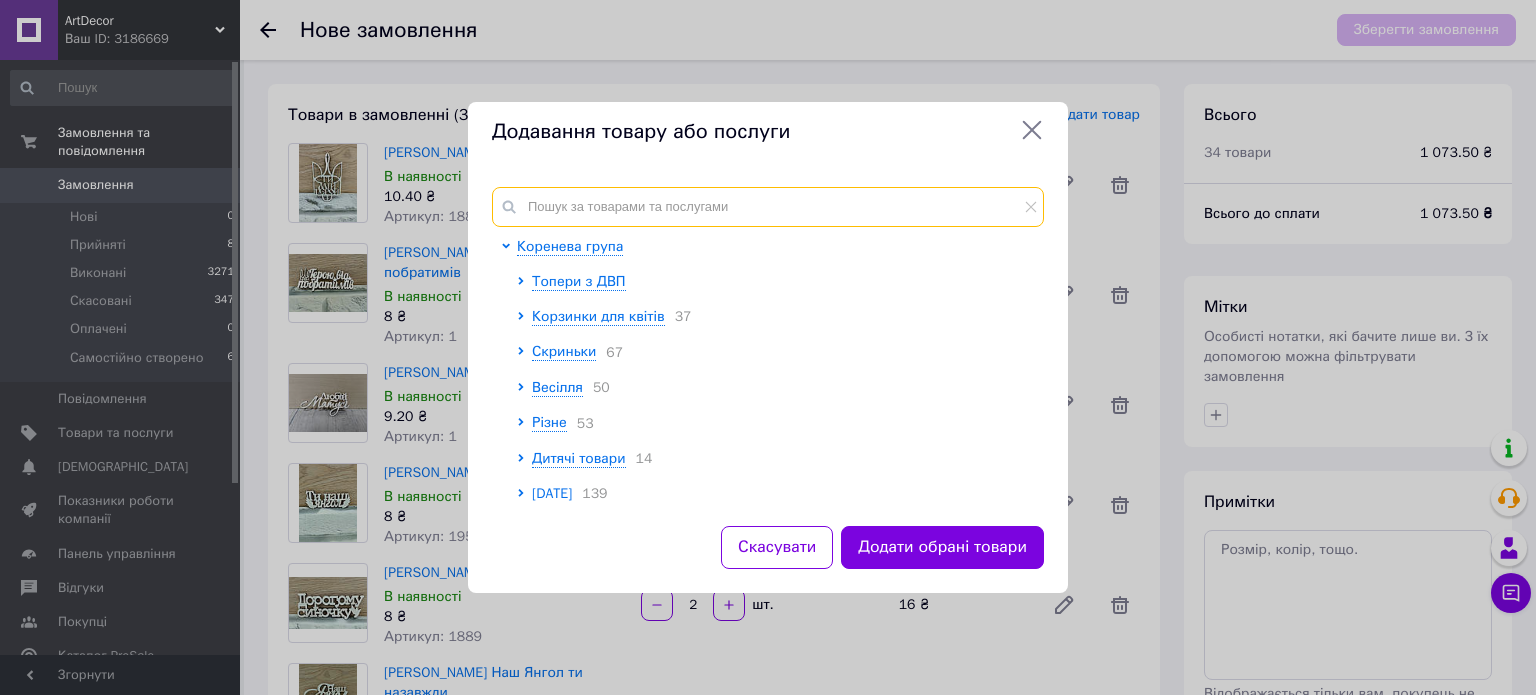 click at bounding box center (768, 207) 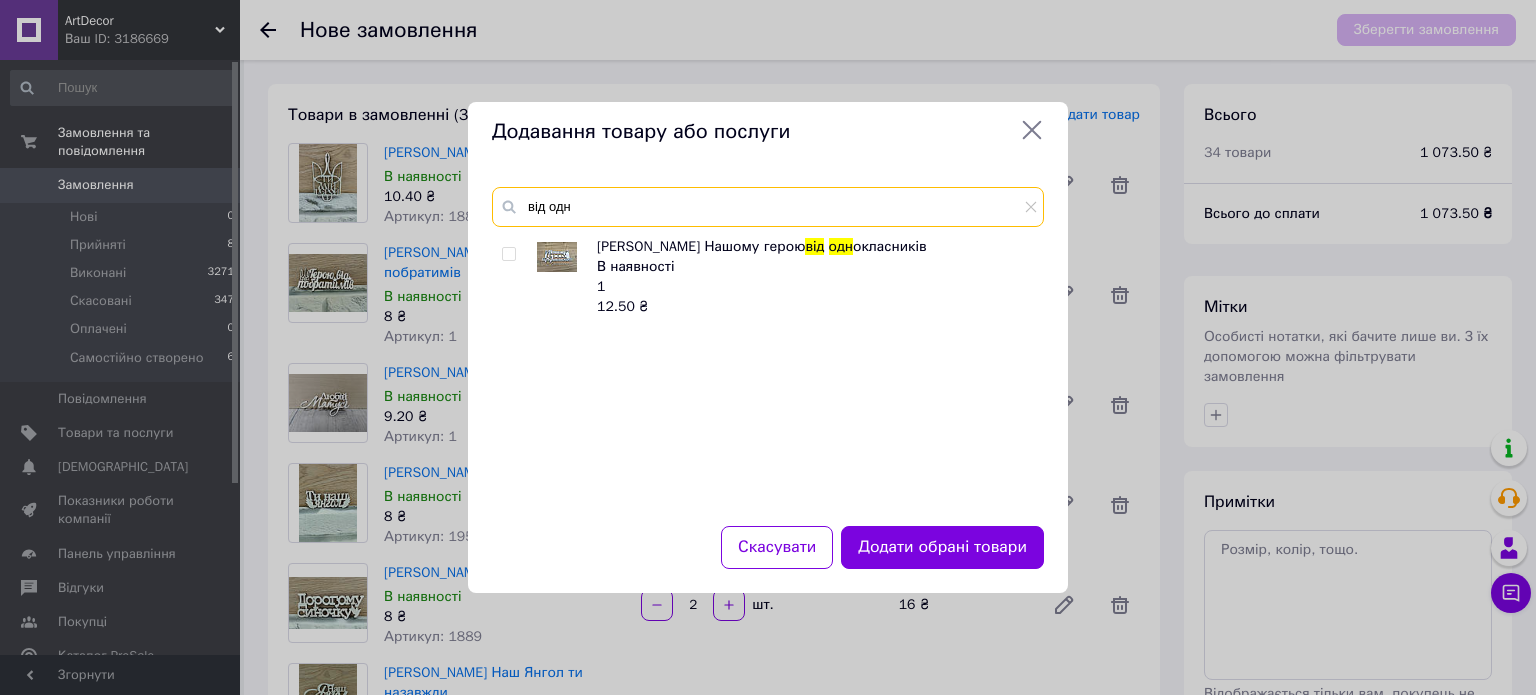 type on "від одн" 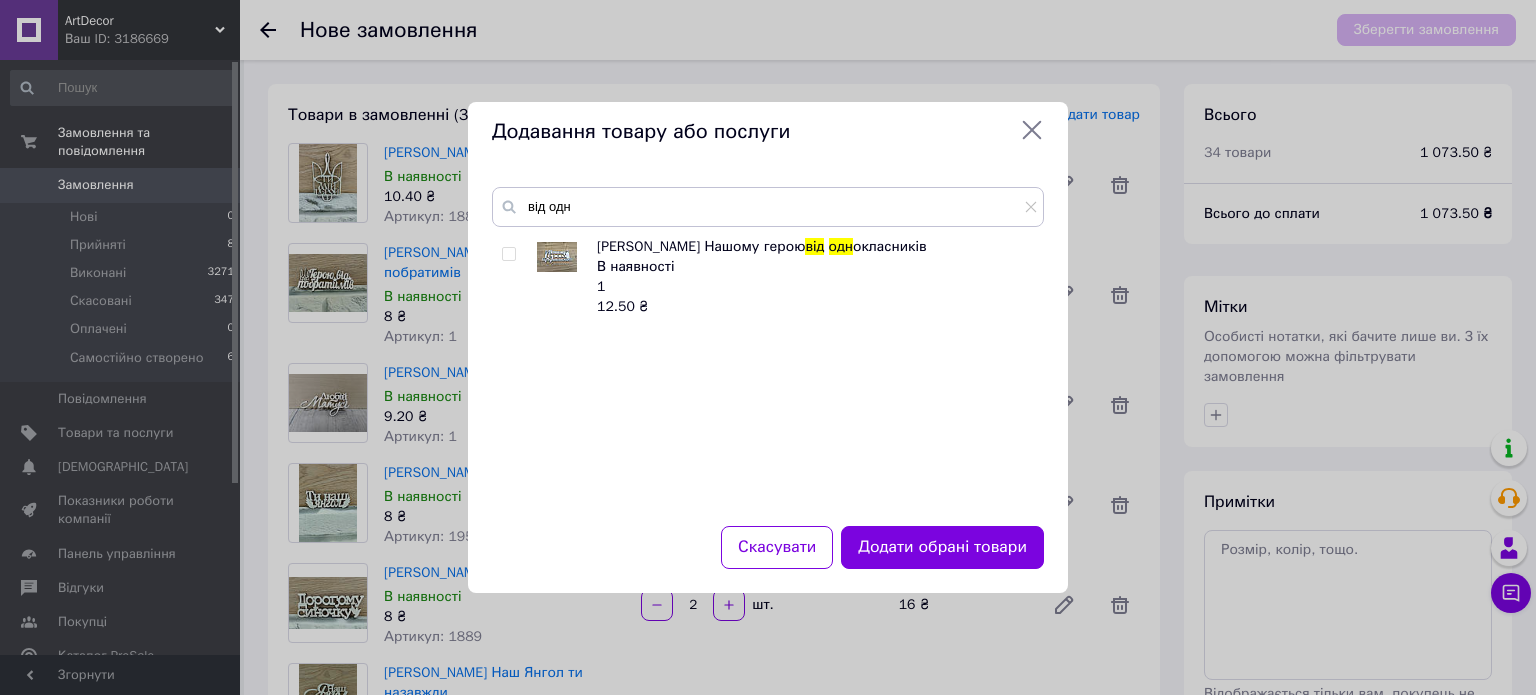 click at bounding box center [508, 254] 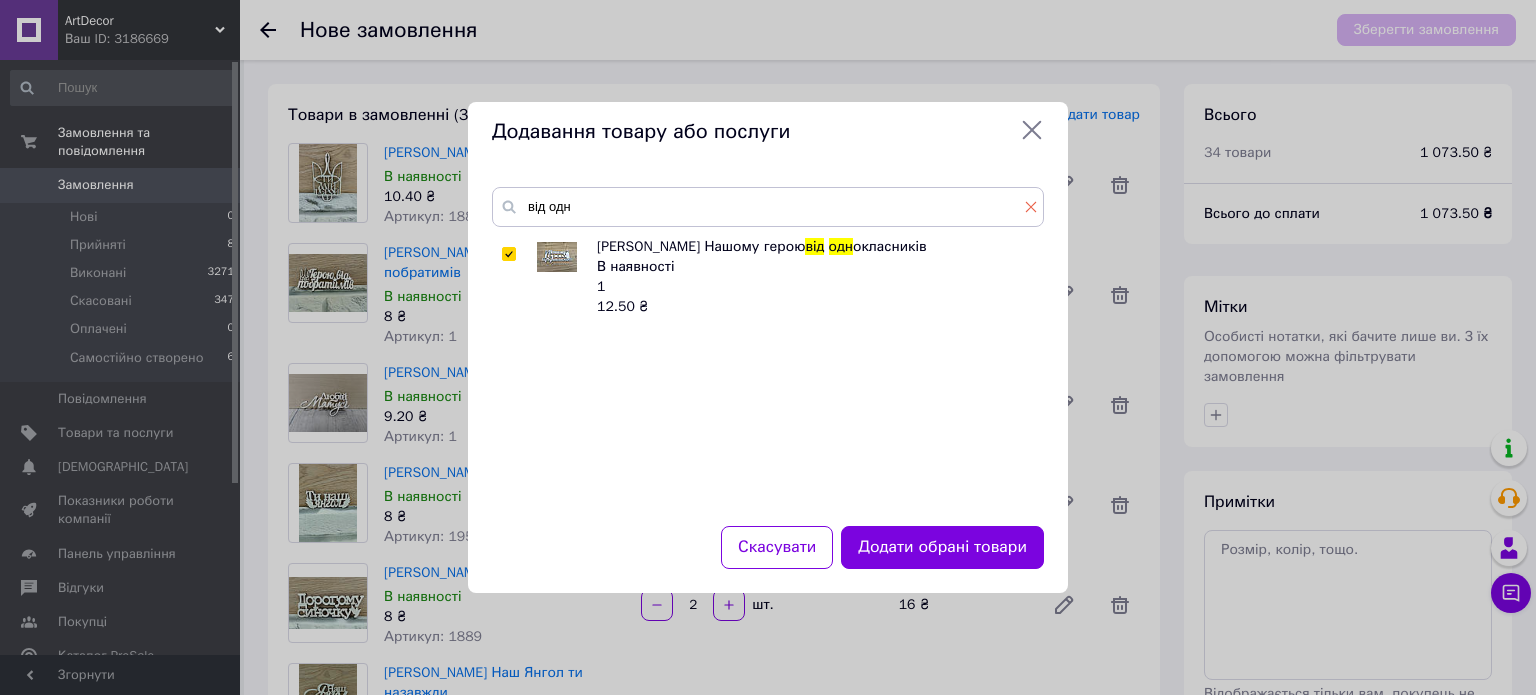 click 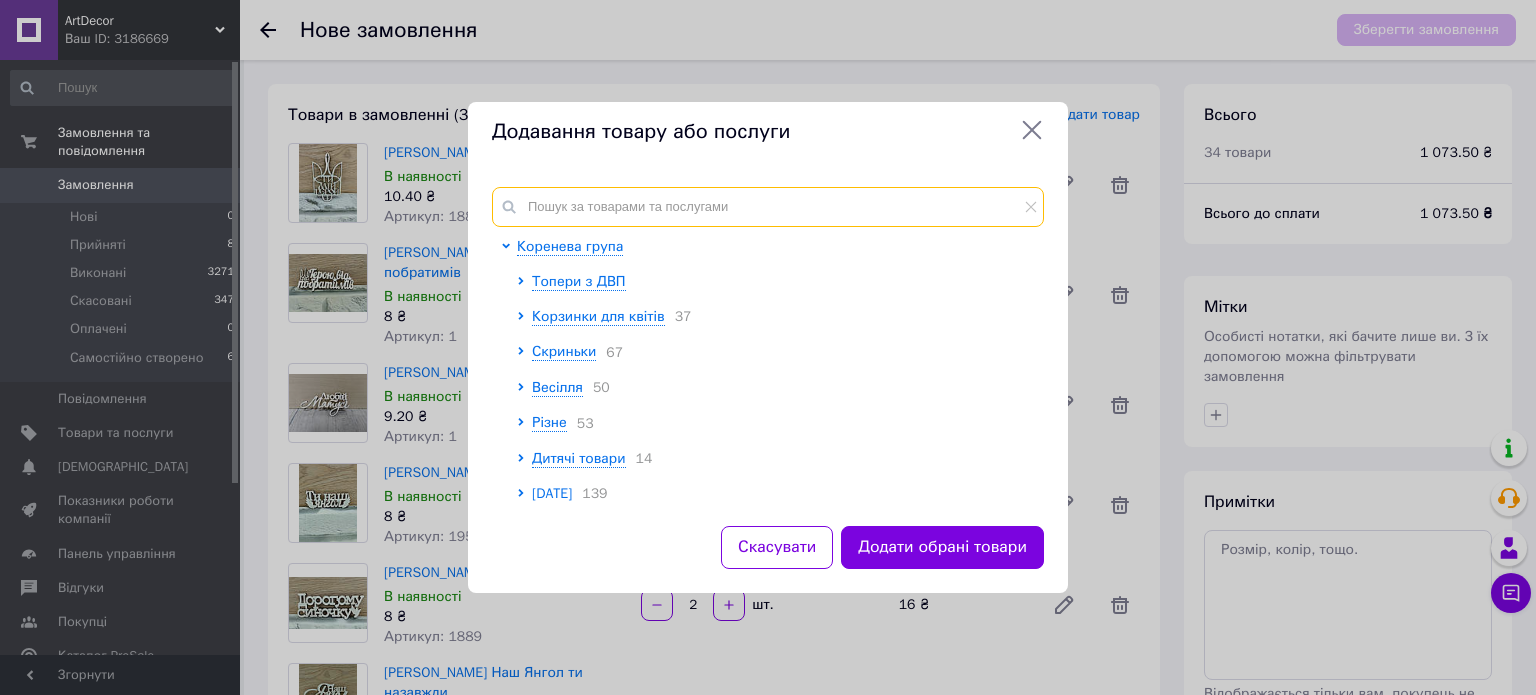 click at bounding box center (768, 207) 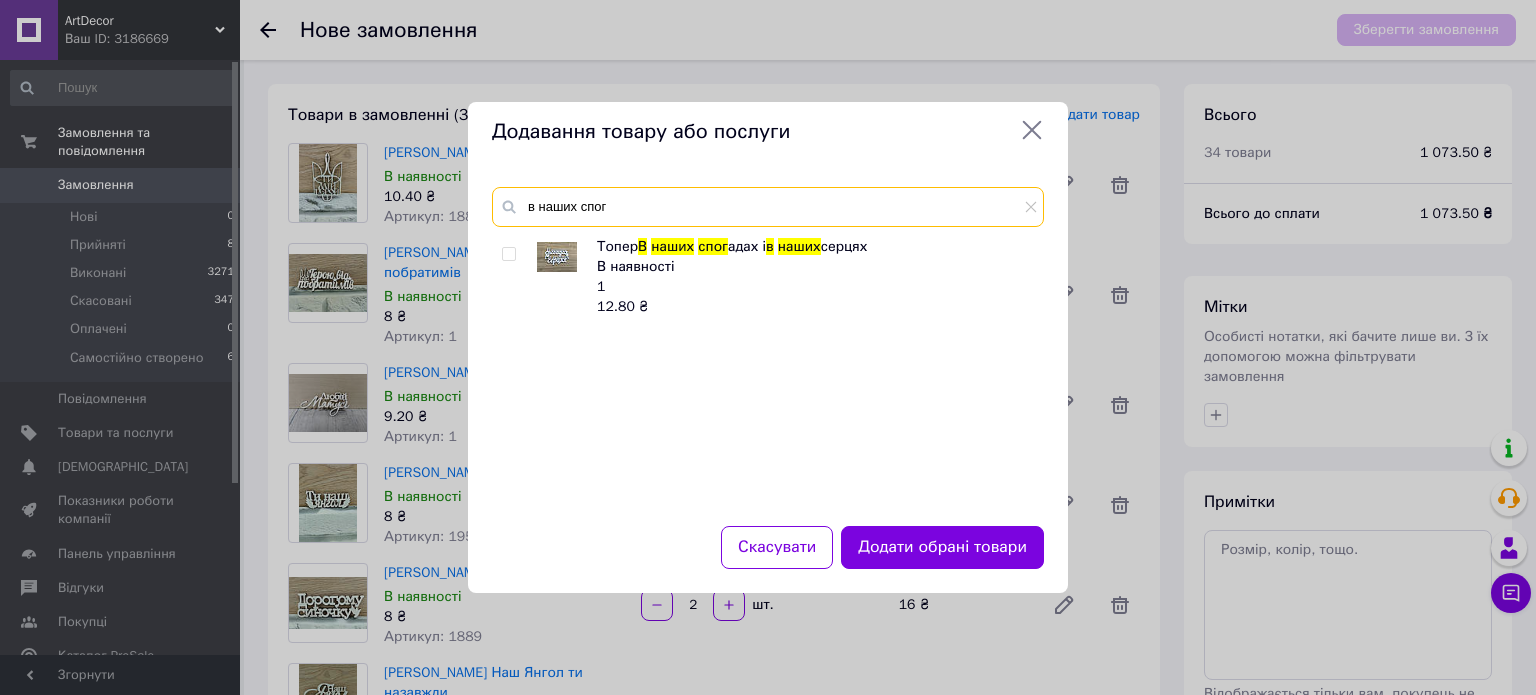 type on "в наших спог" 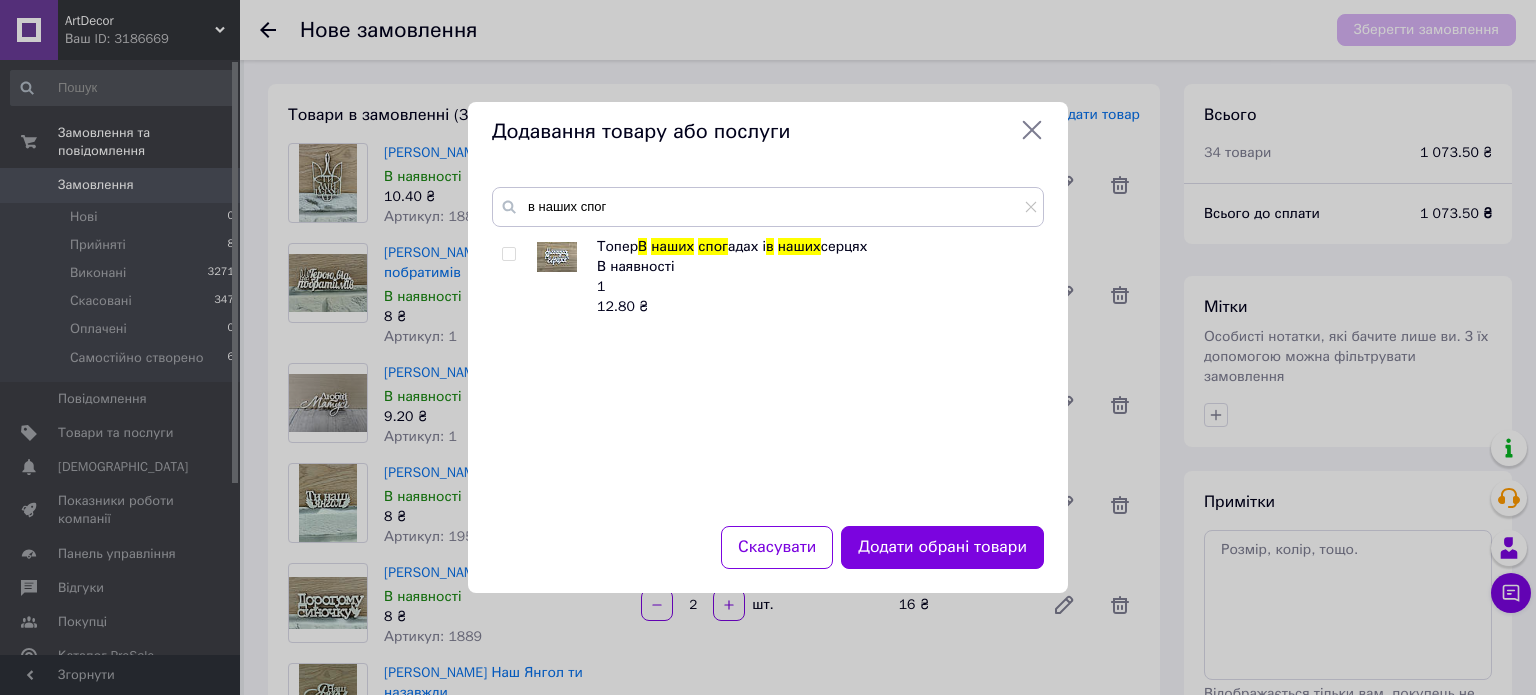 click on "[PERSON_NAME]  В   наших   спог адах і  в   наших  серцях В наявності 1 12.80   ₴" at bounding box center [767, 369] 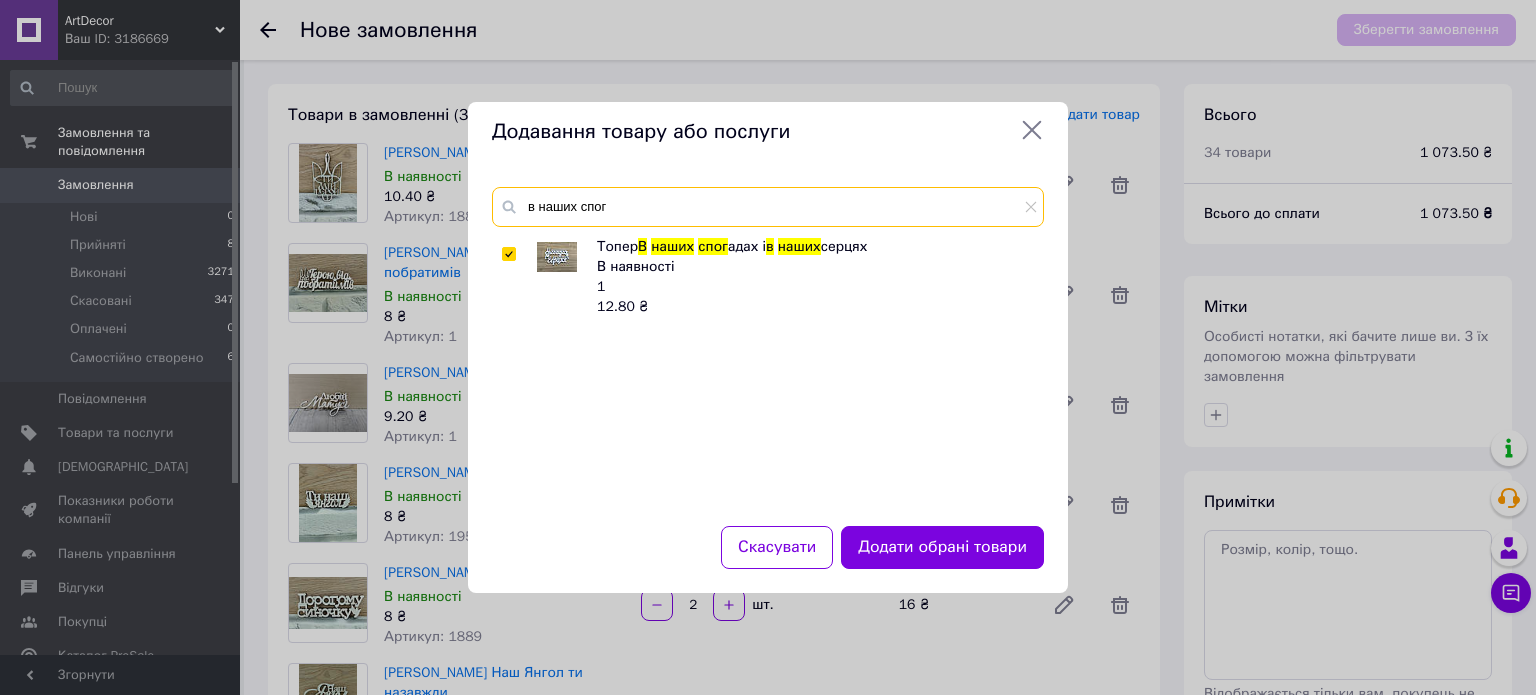 click on "в наших спог" at bounding box center (768, 207) 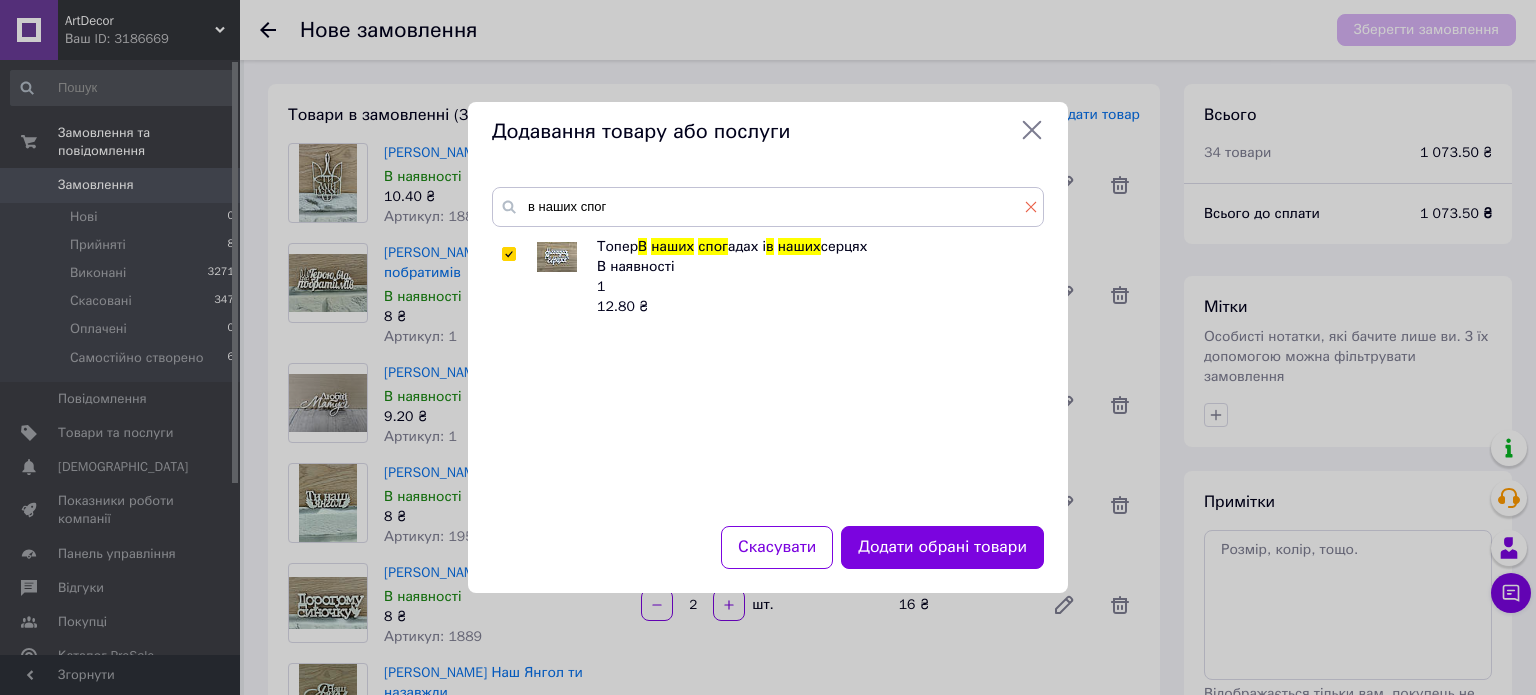 click 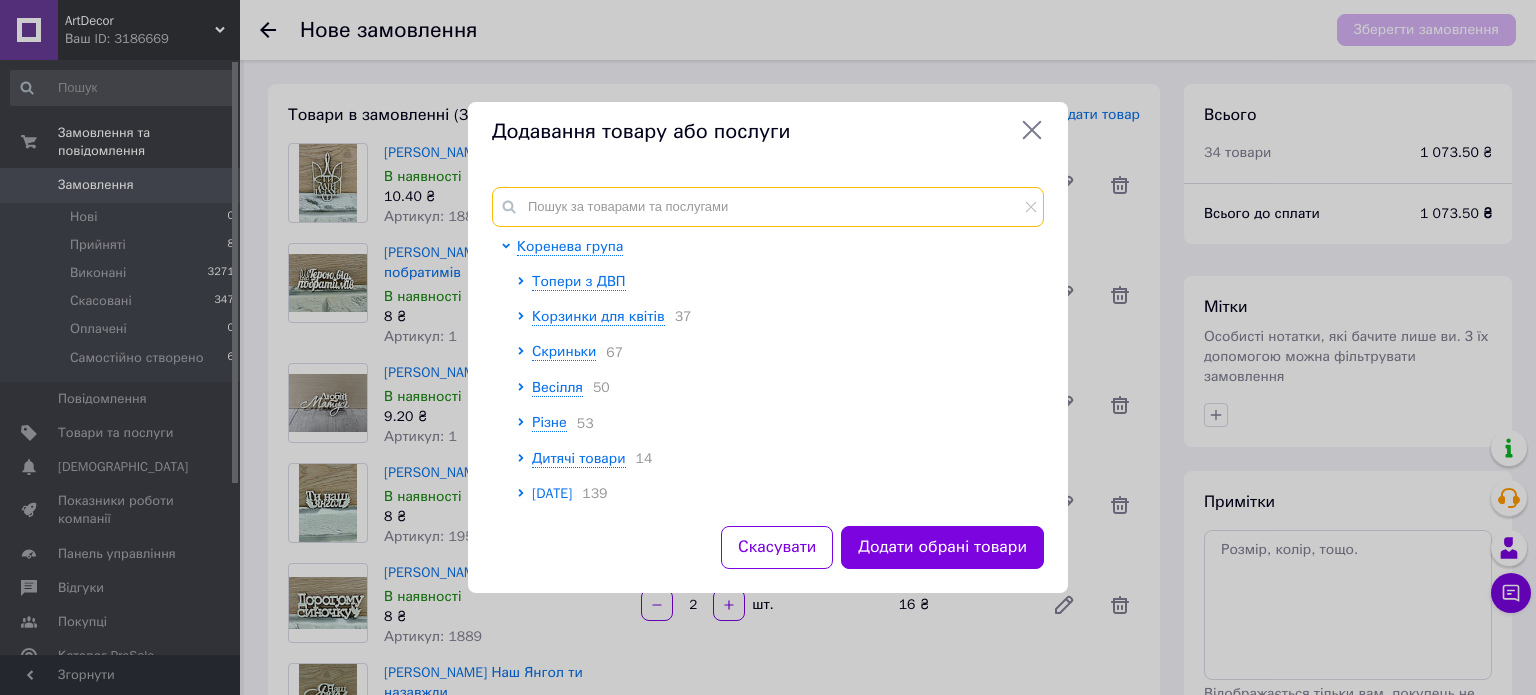 click at bounding box center [768, 207] 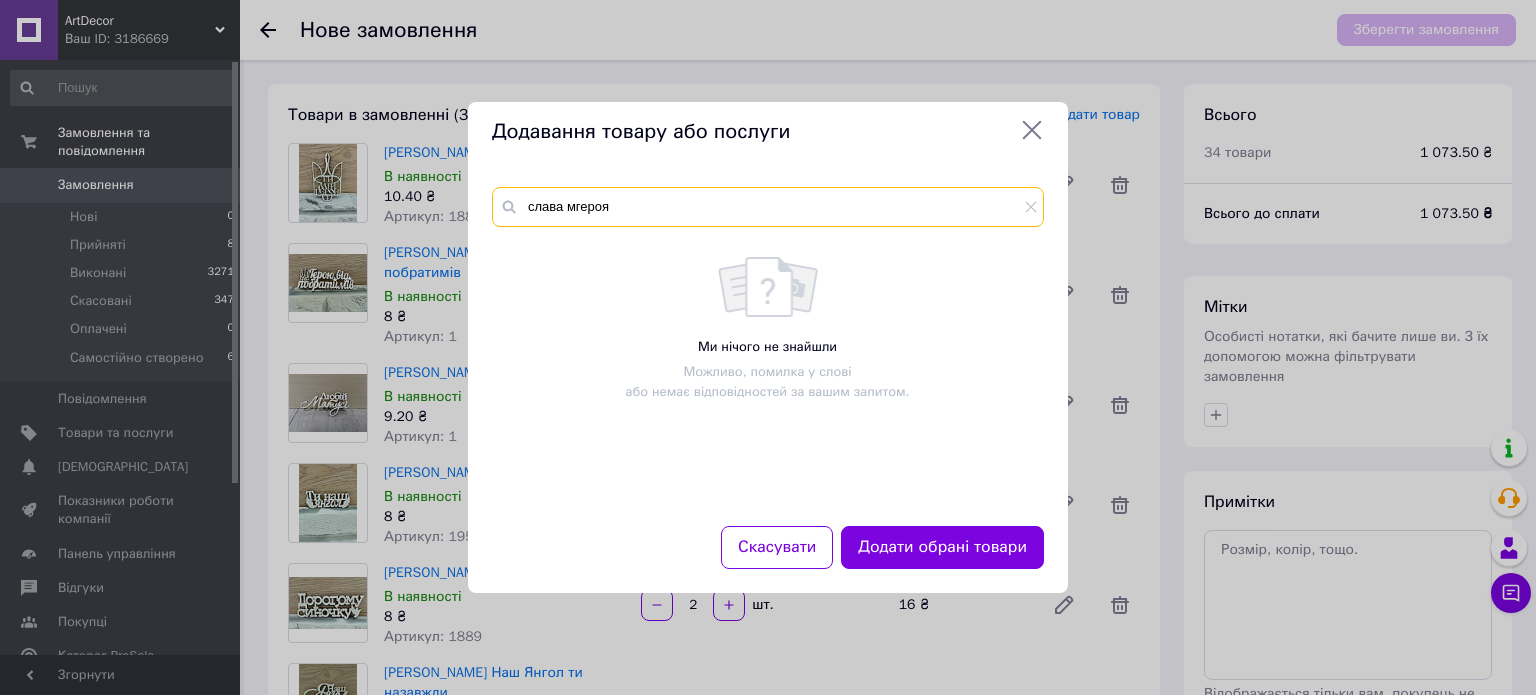 click on "слава мгероя" at bounding box center [768, 207] 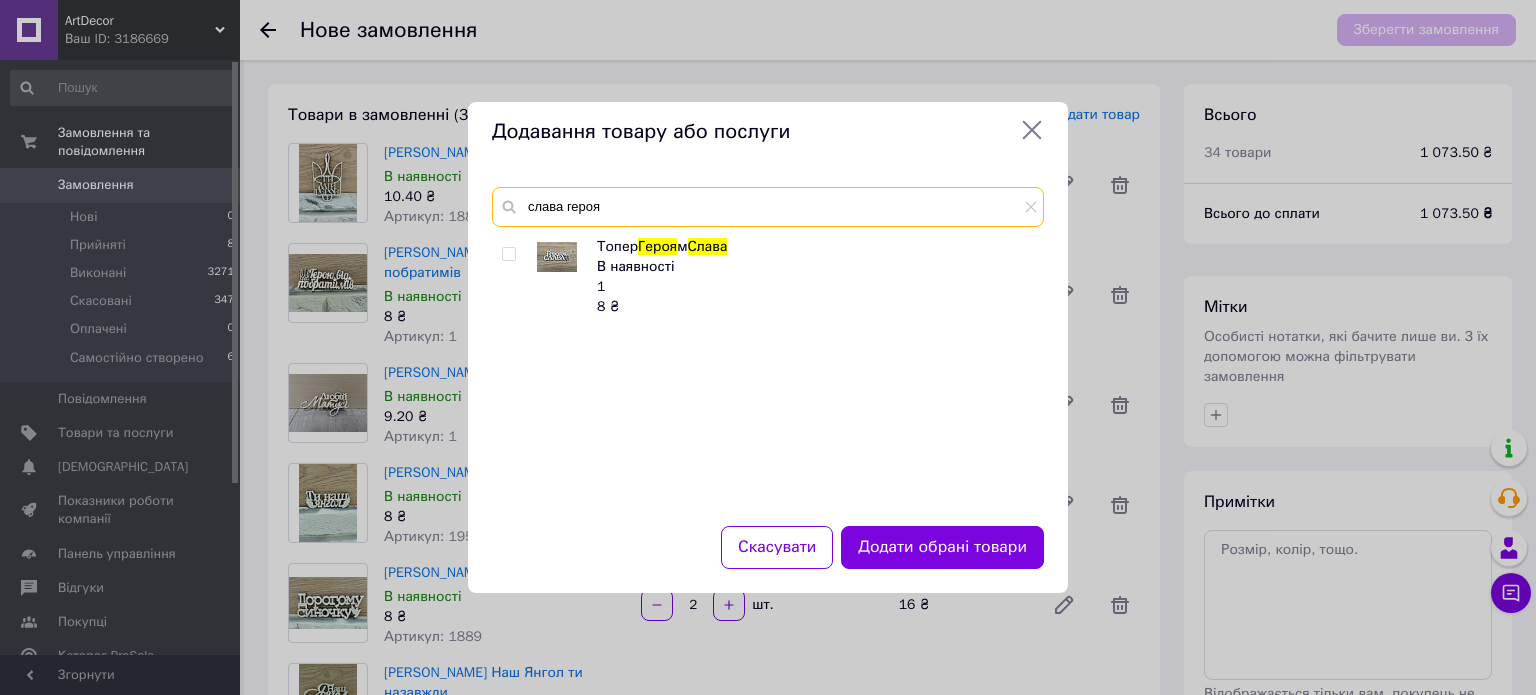 type on "слава героя" 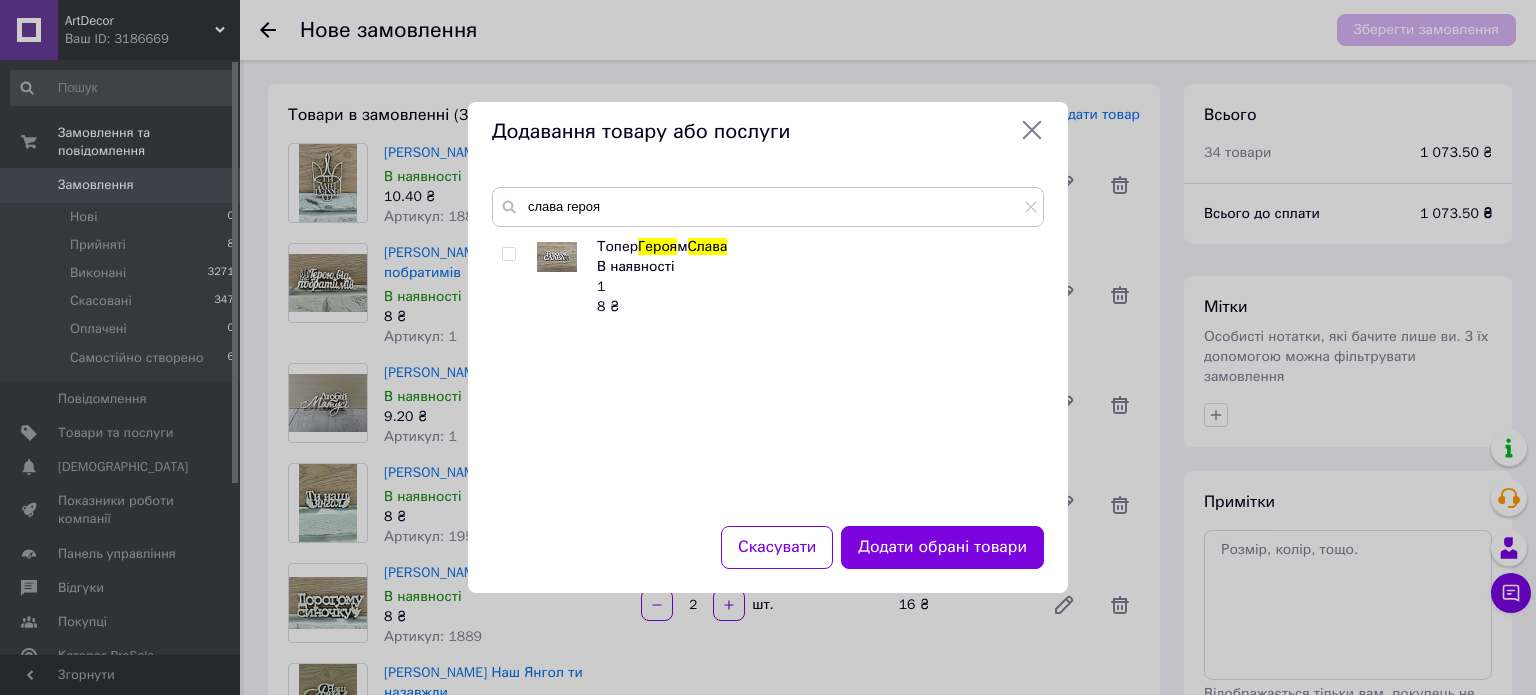 click at bounding box center (508, 254) 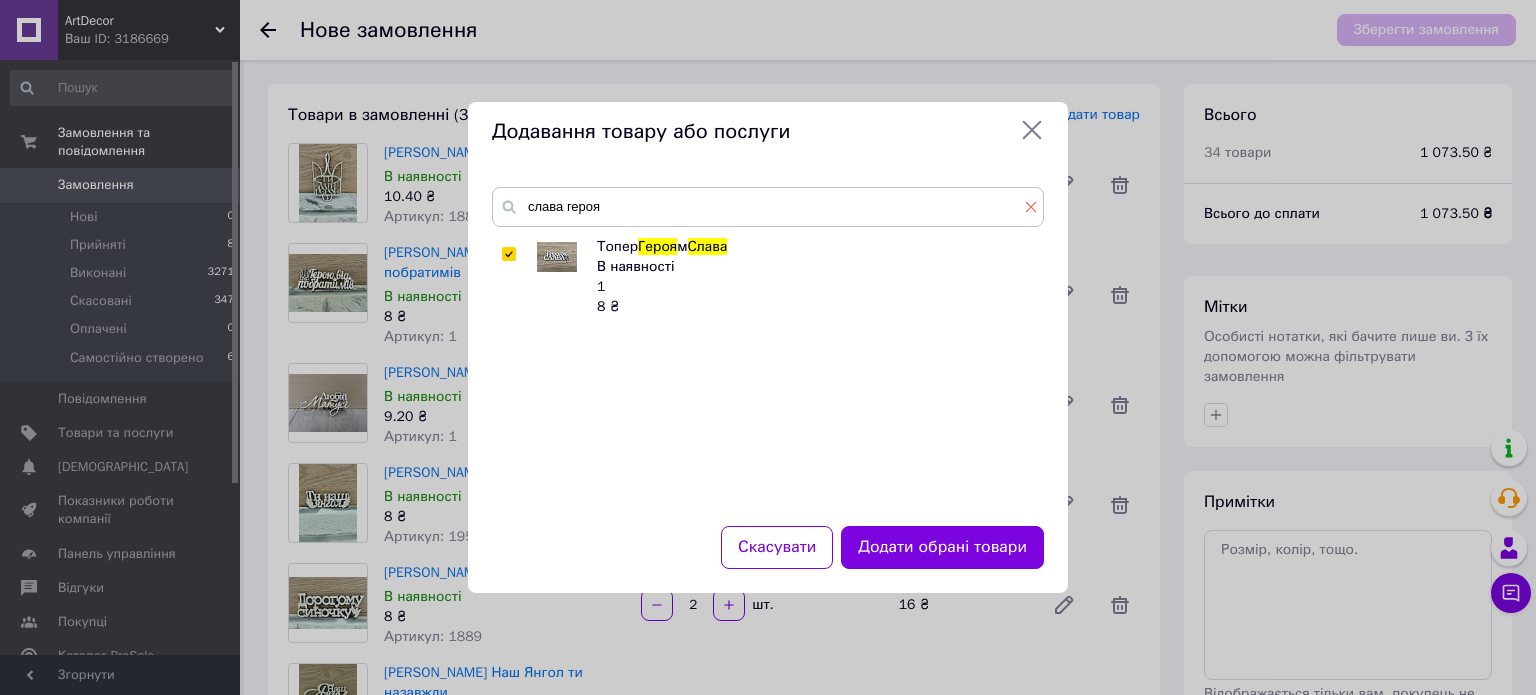 click 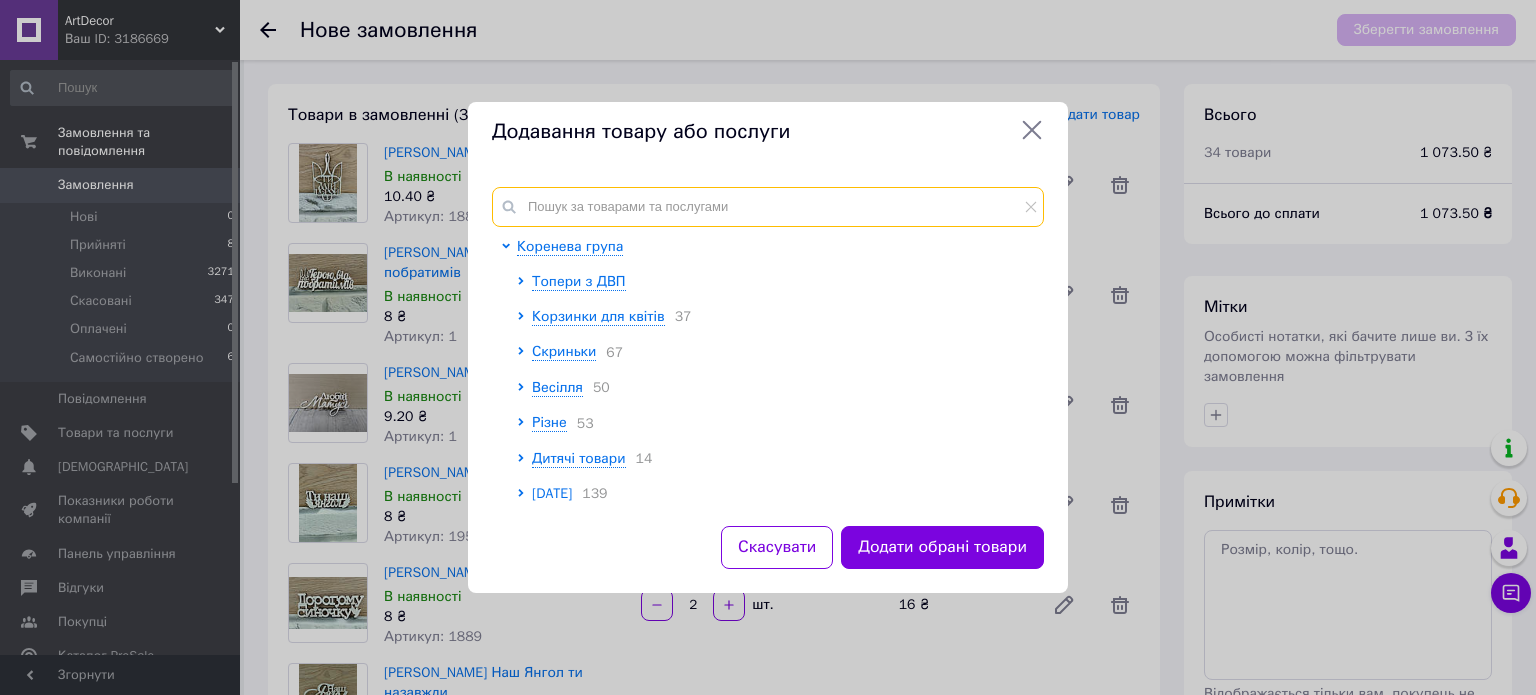 click at bounding box center [768, 207] 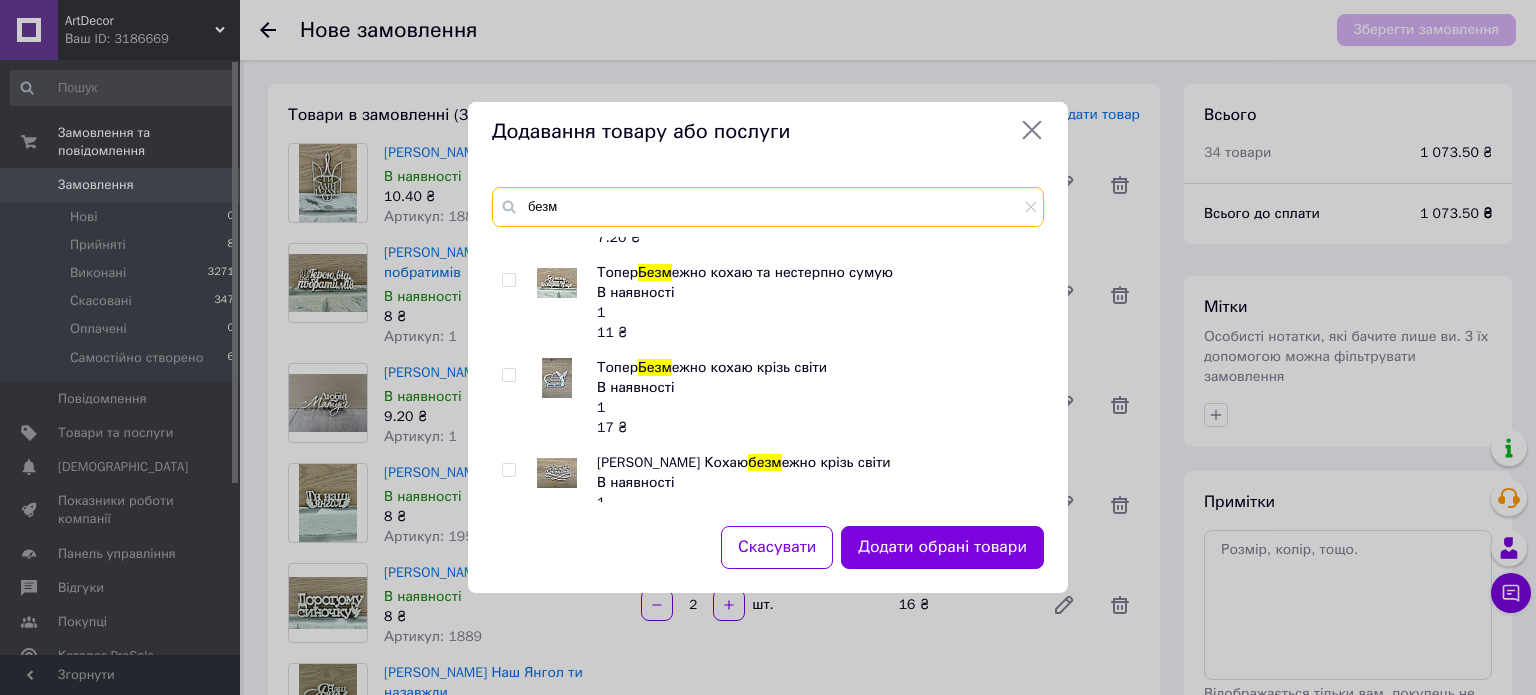 scroll, scrollTop: 100, scrollLeft: 0, axis: vertical 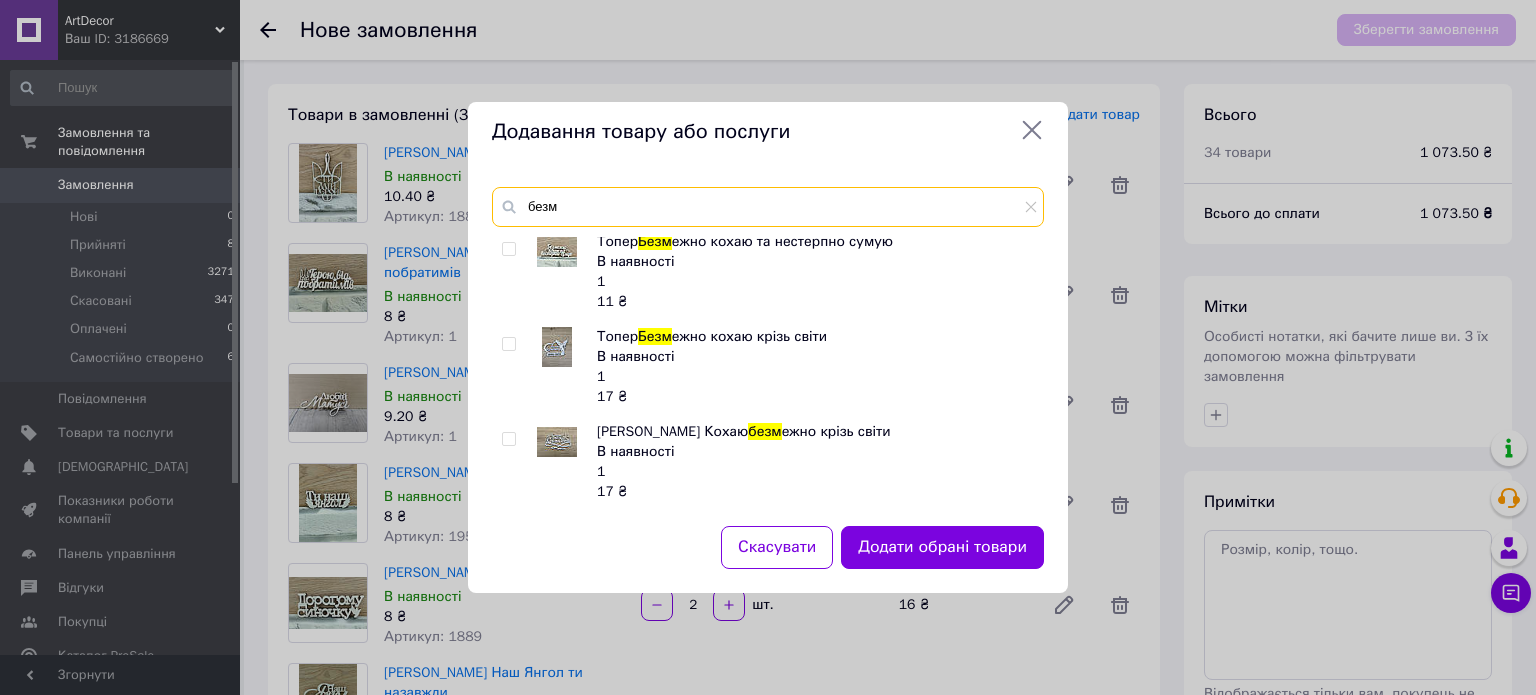 type on "безм" 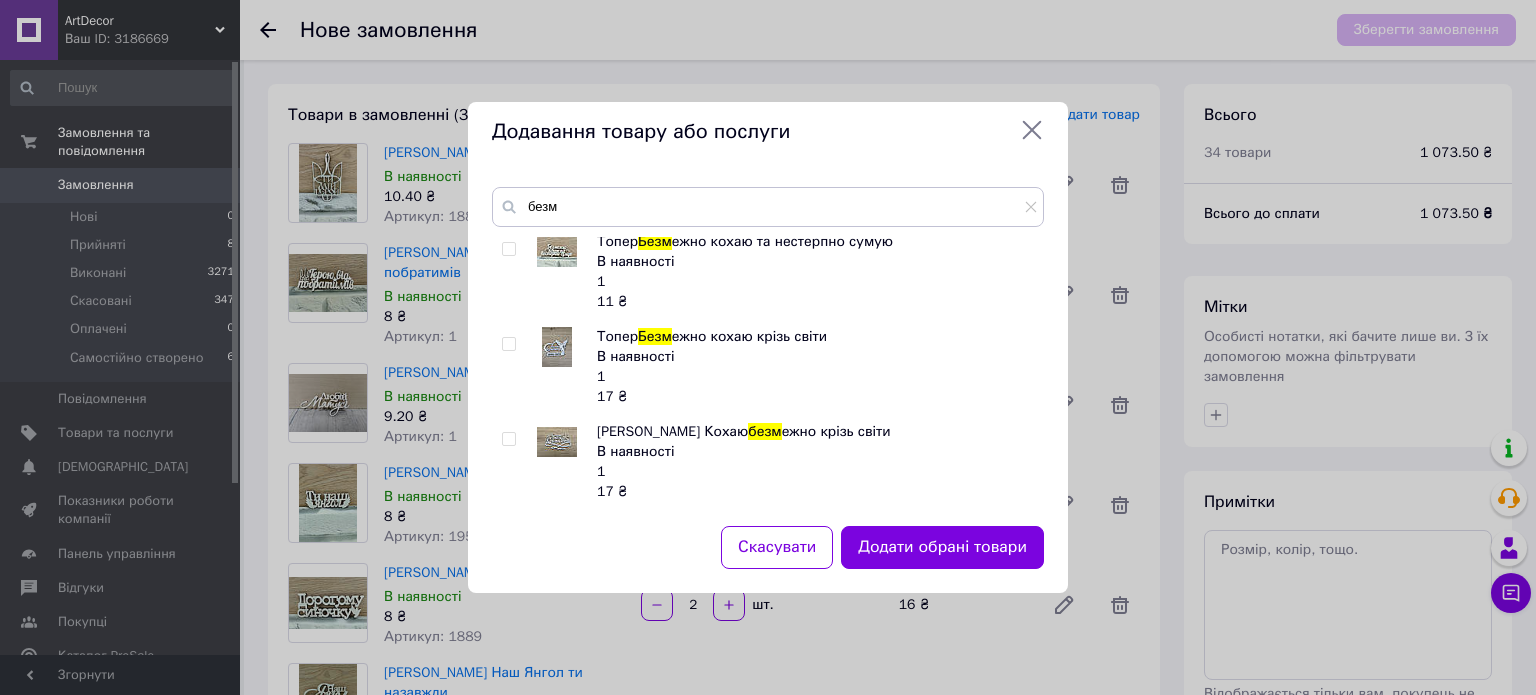 click at bounding box center [508, 439] 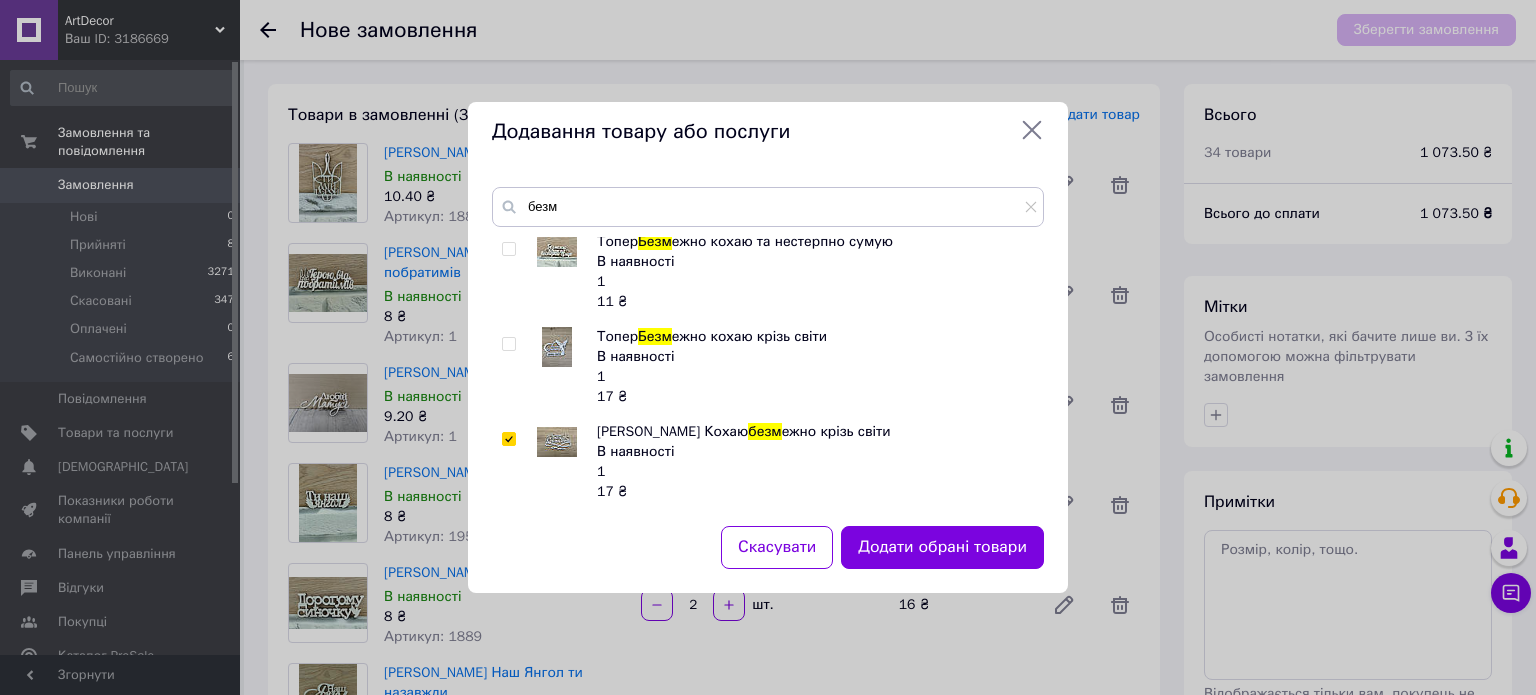 drag, startPoint x: 1028, startPoint y: 215, endPoint x: 1000, endPoint y: 209, distance: 28.635643 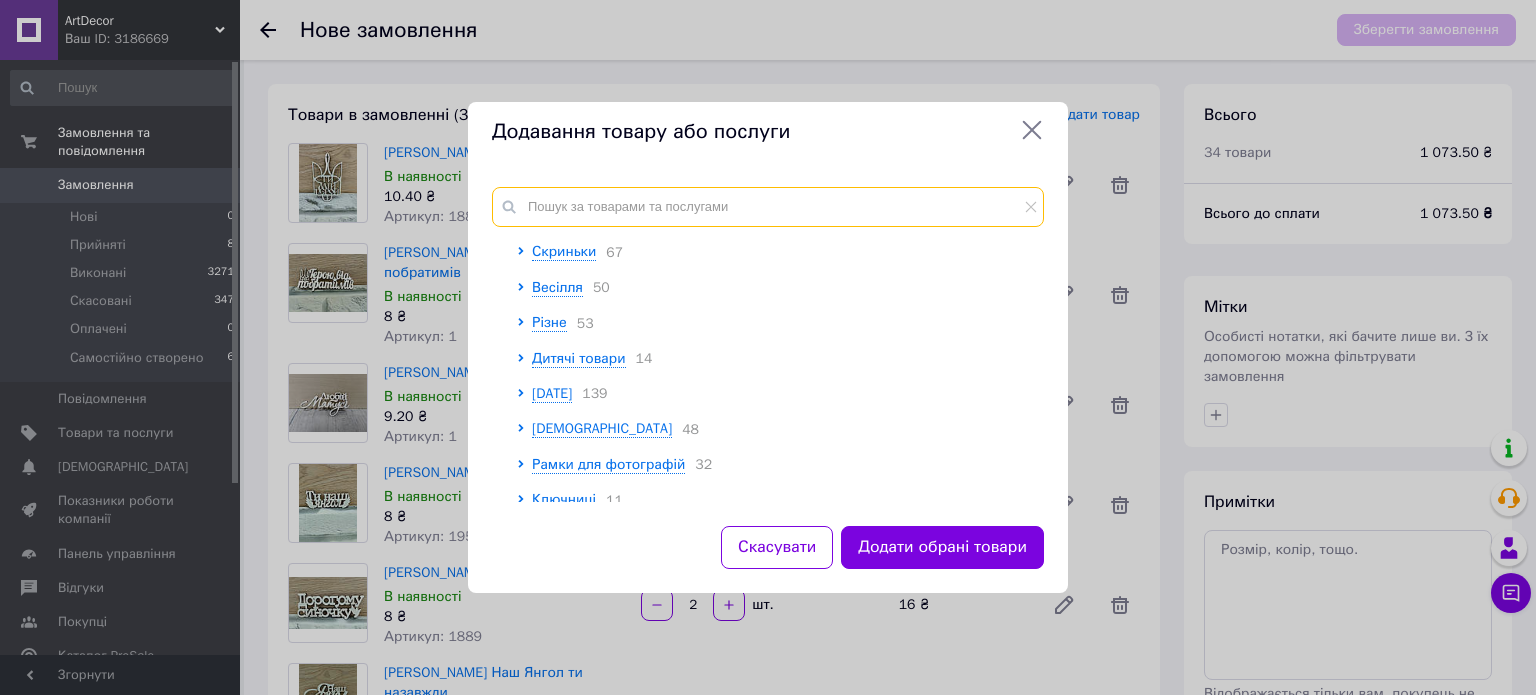 click at bounding box center (768, 207) 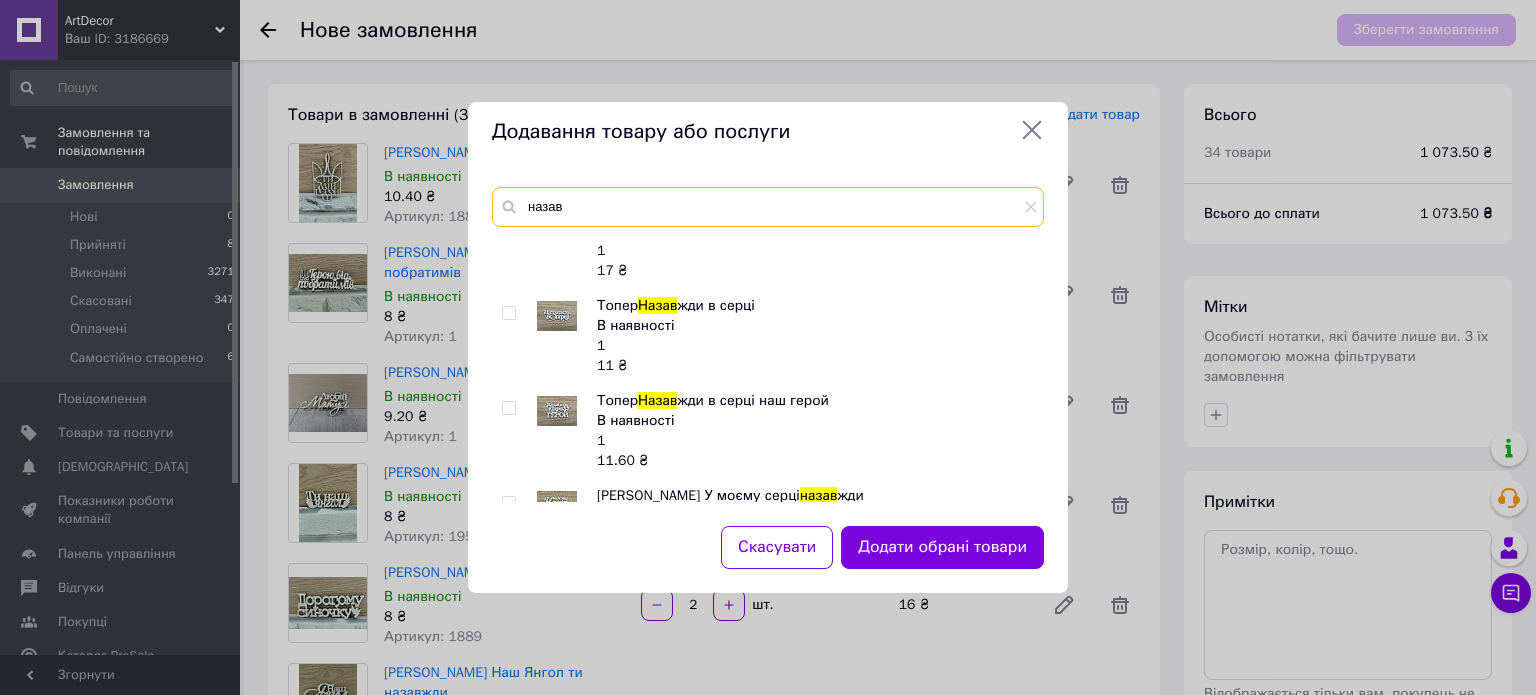 scroll, scrollTop: 800, scrollLeft: 0, axis: vertical 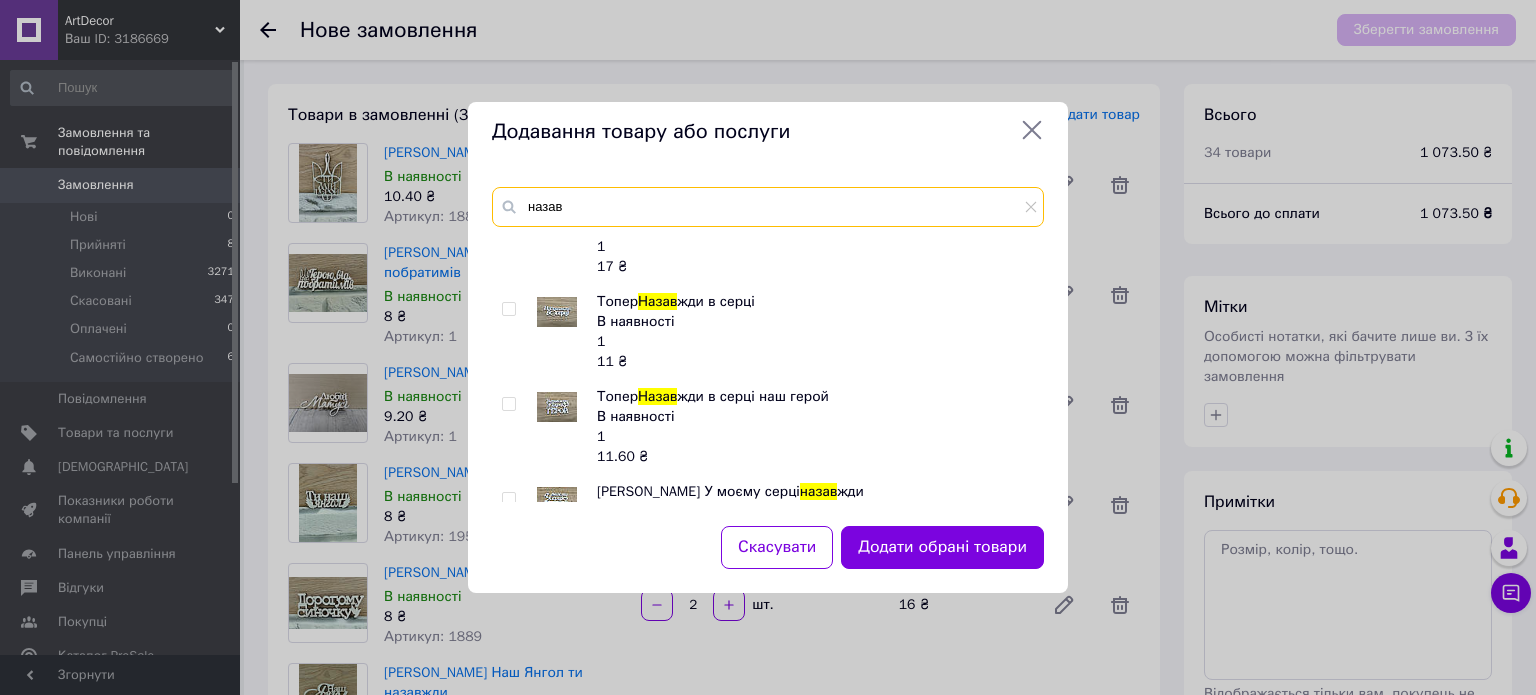 type on "назав" 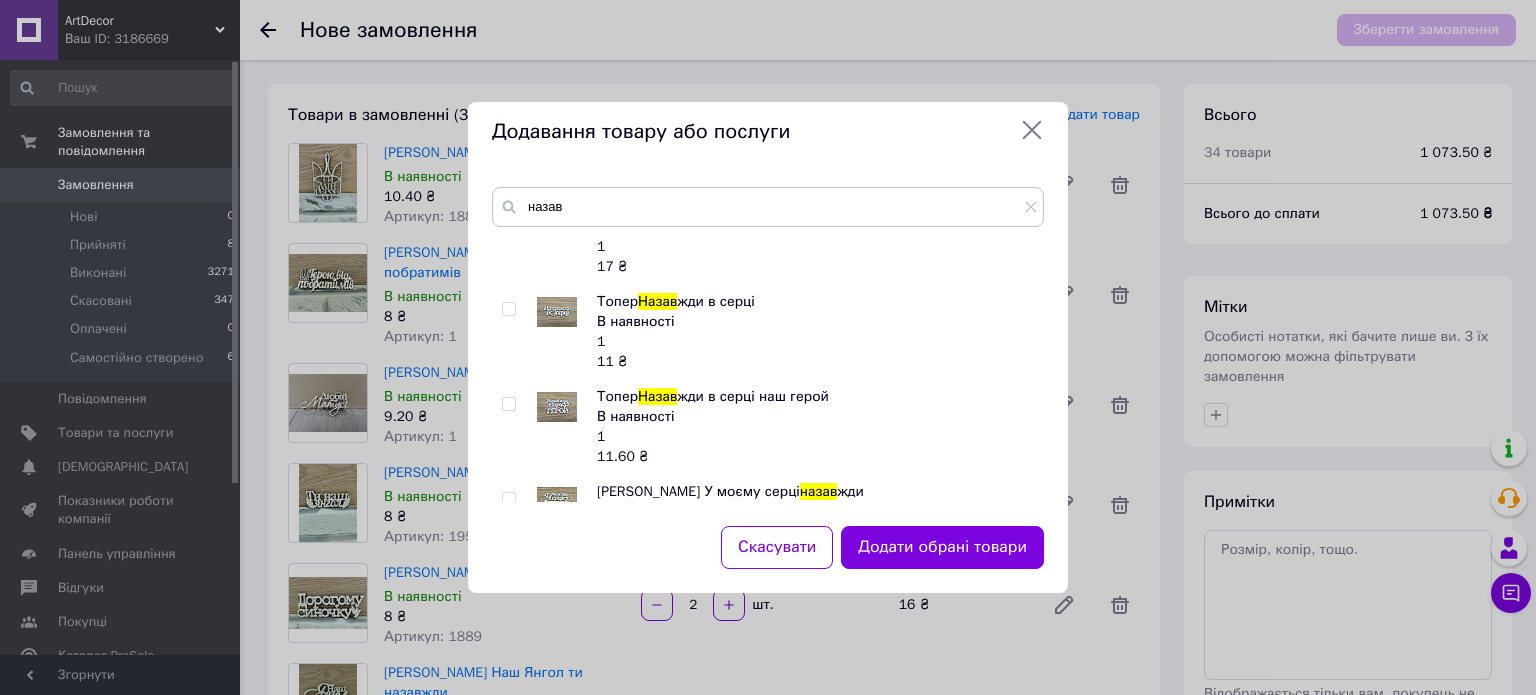 click at bounding box center (508, 309) 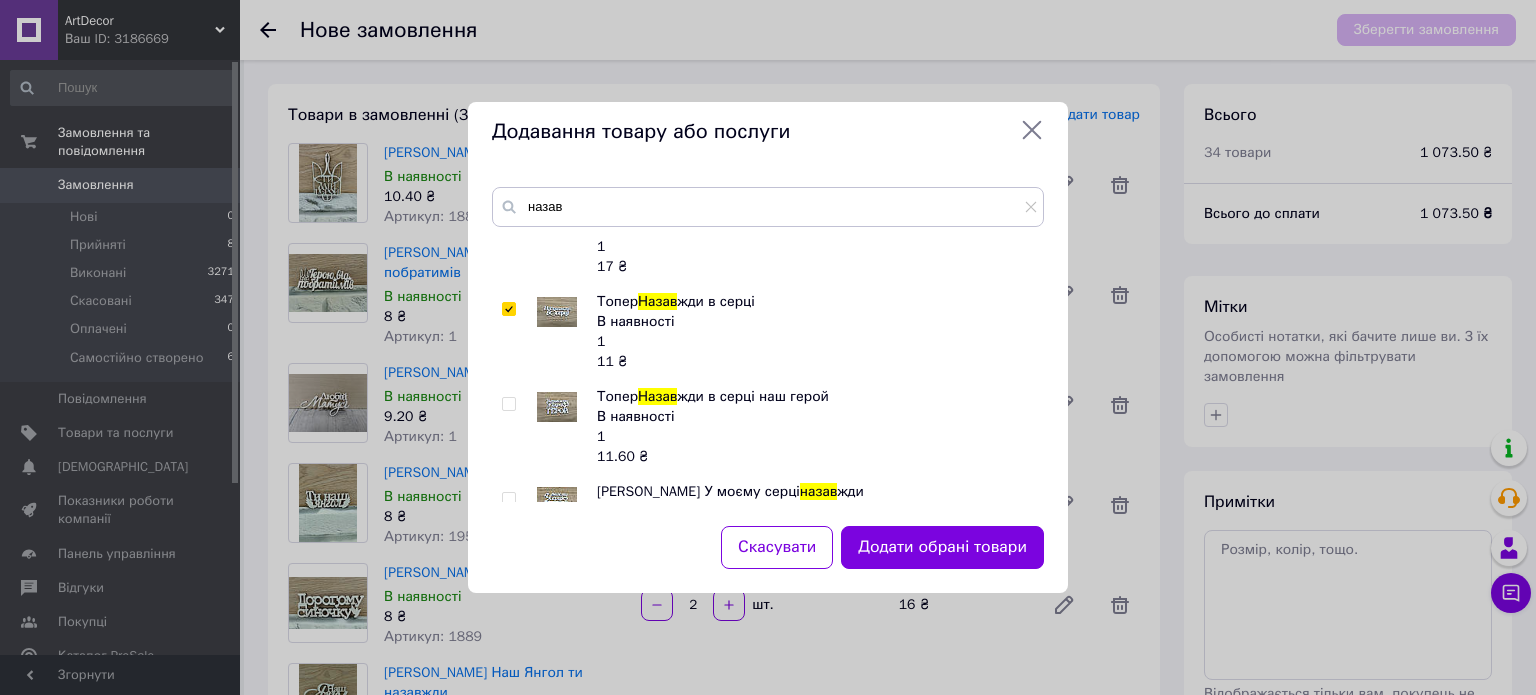 checkbox on "true" 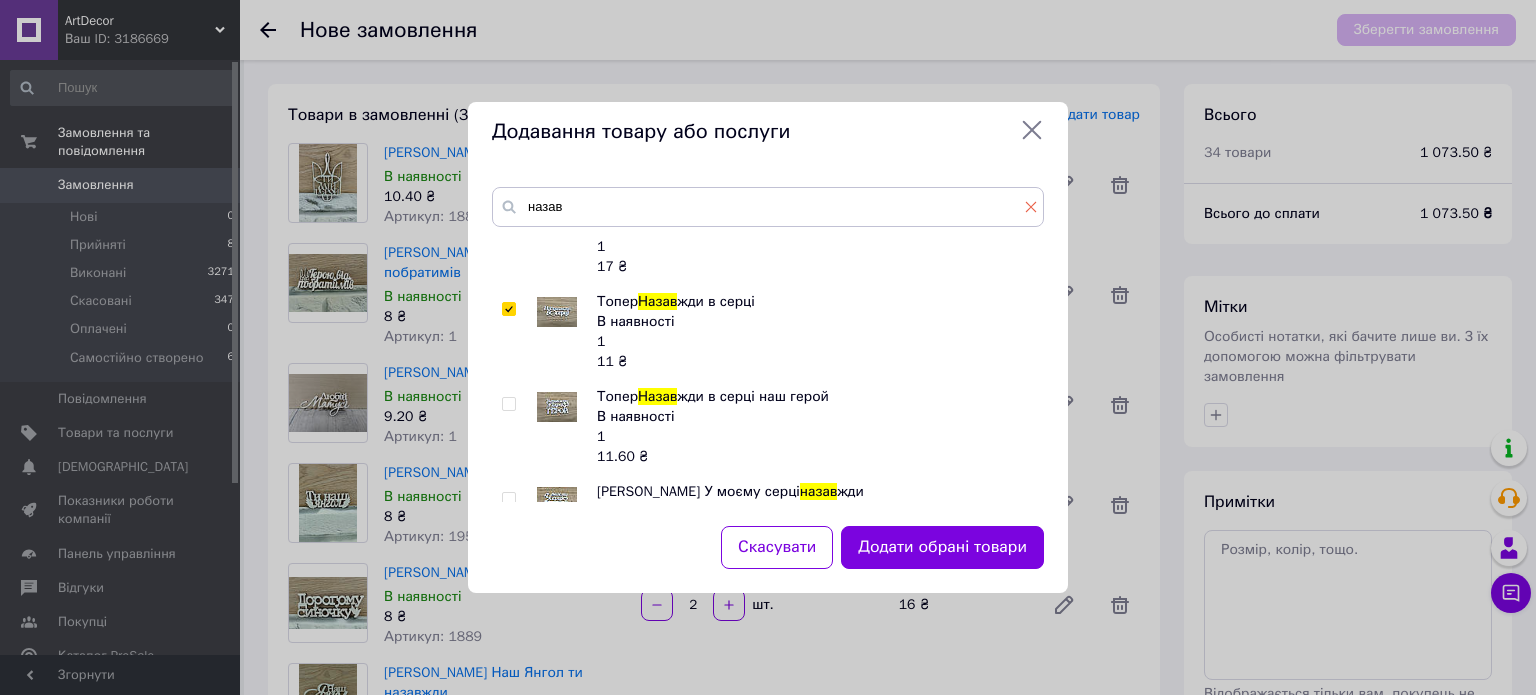 click 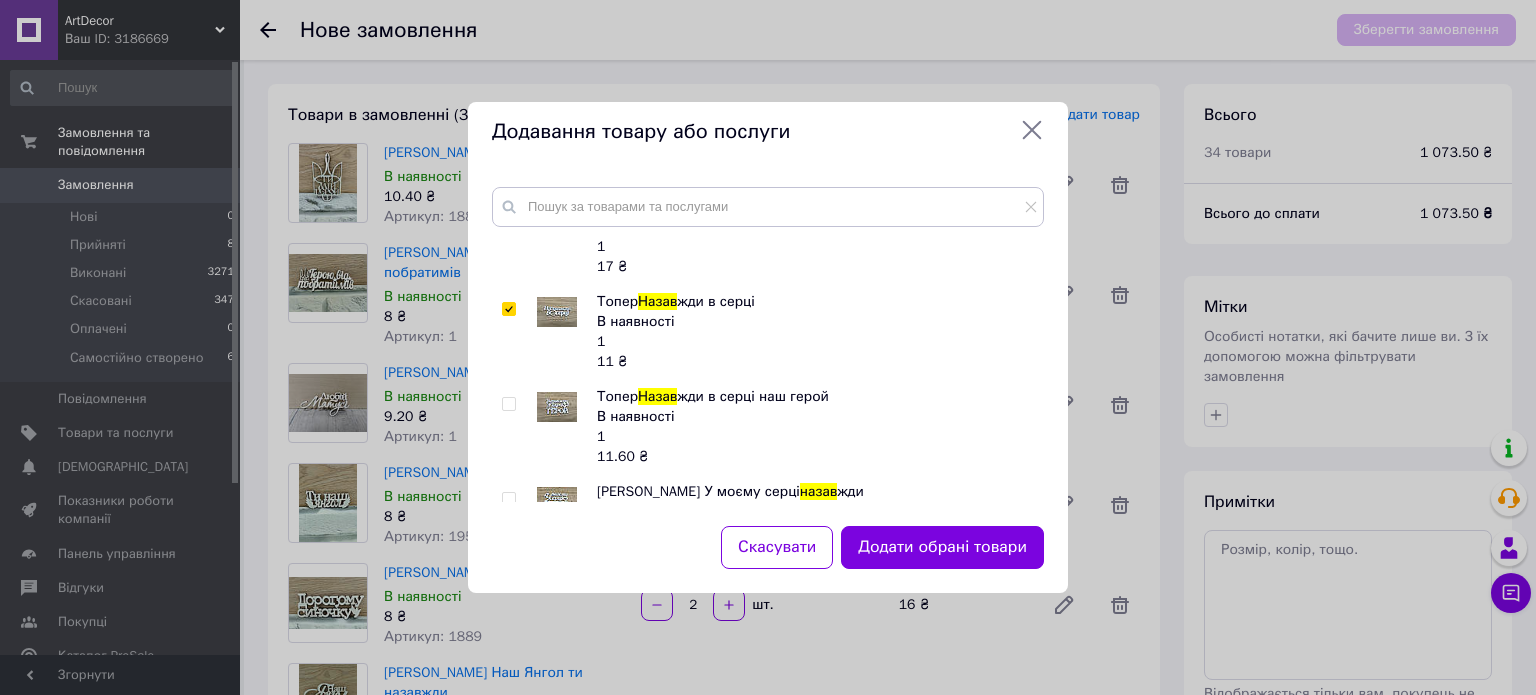 scroll, scrollTop: 277, scrollLeft: 0, axis: vertical 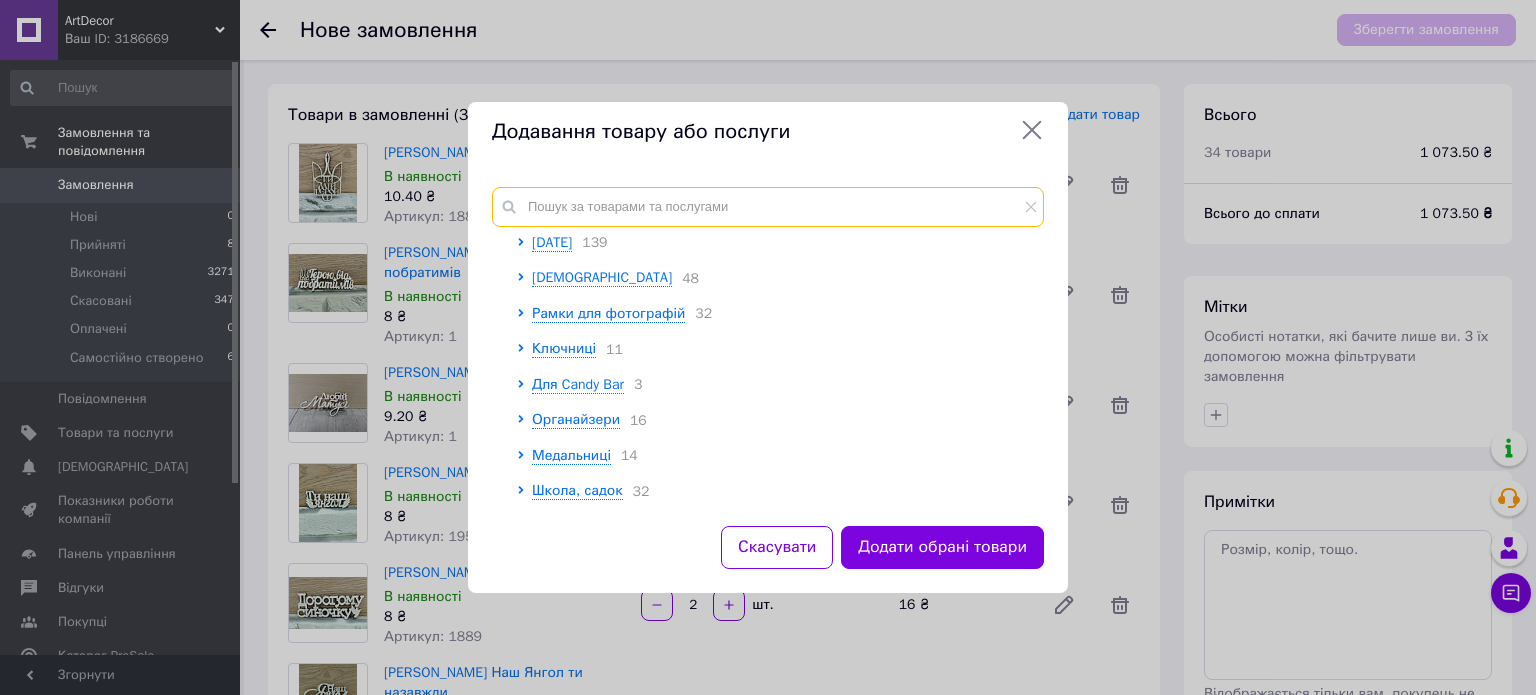 click at bounding box center (768, 207) 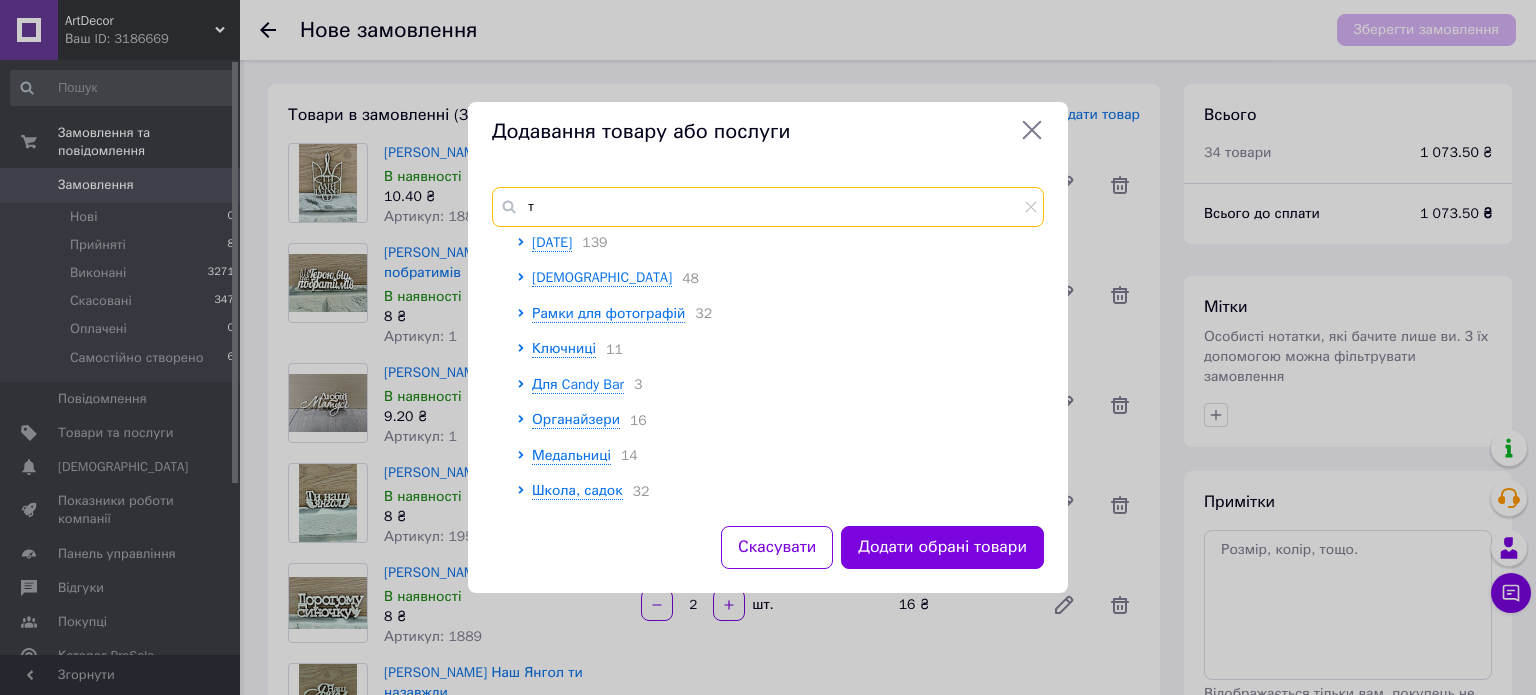 scroll, scrollTop: 0, scrollLeft: 0, axis: both 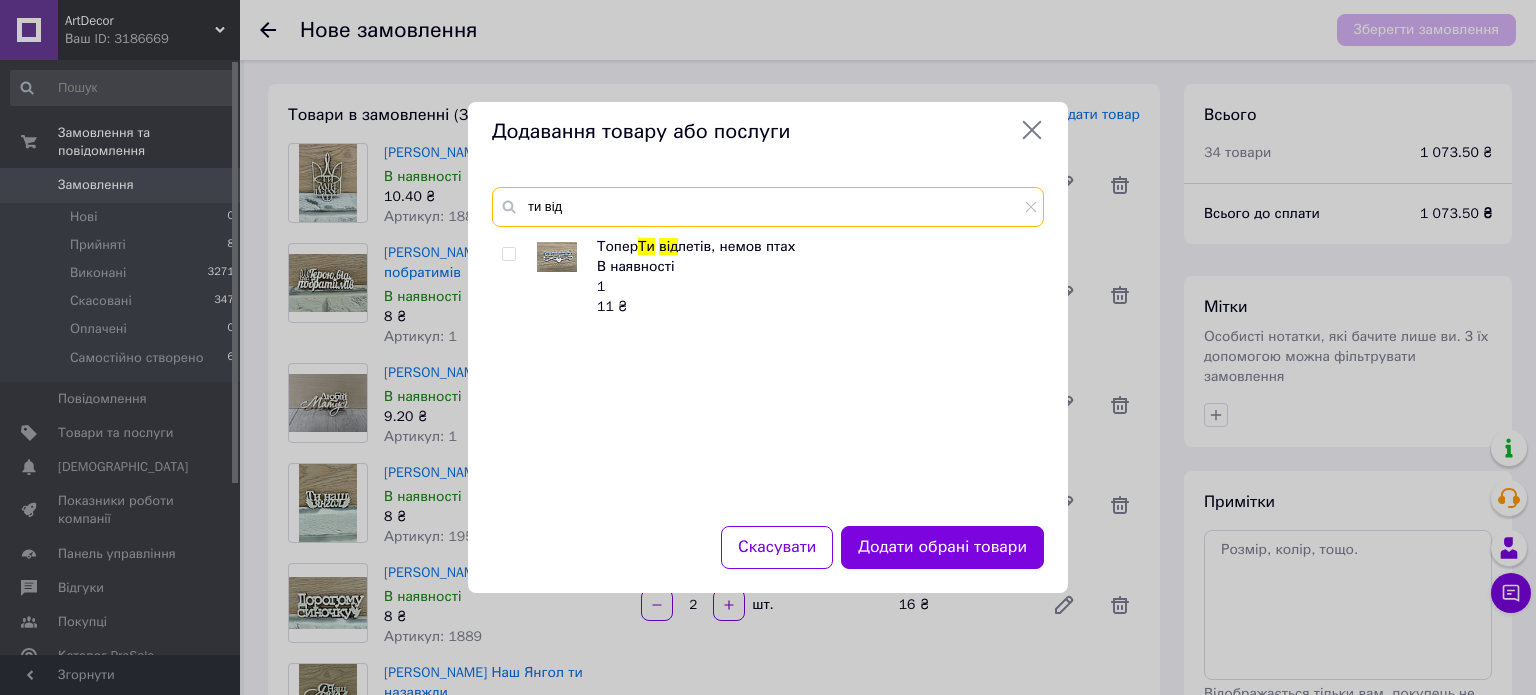 type on "ти від" 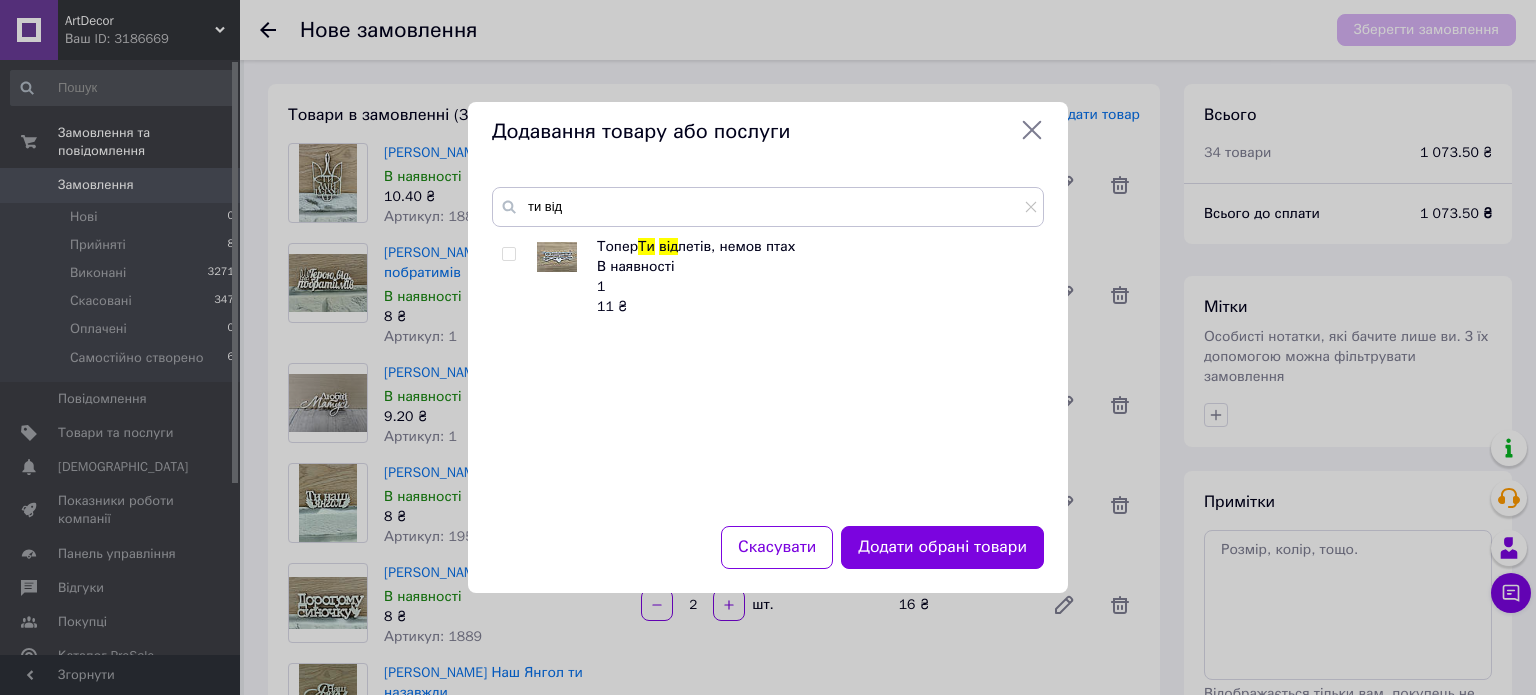 click at bounding box center [508, 254] 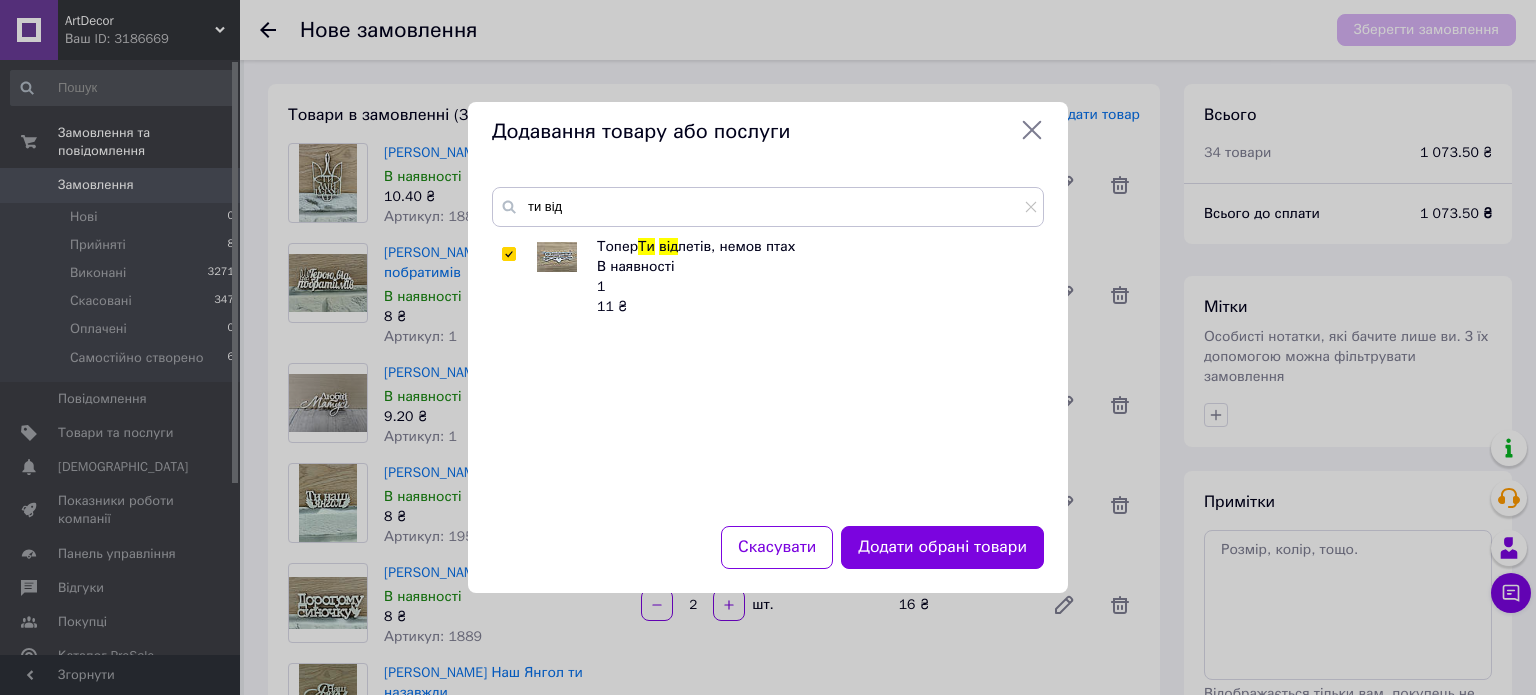drag, startPoint x: 1031, startPoint y: 205, endPoint x: 946, endPoint y: 208, distance: 85.052925 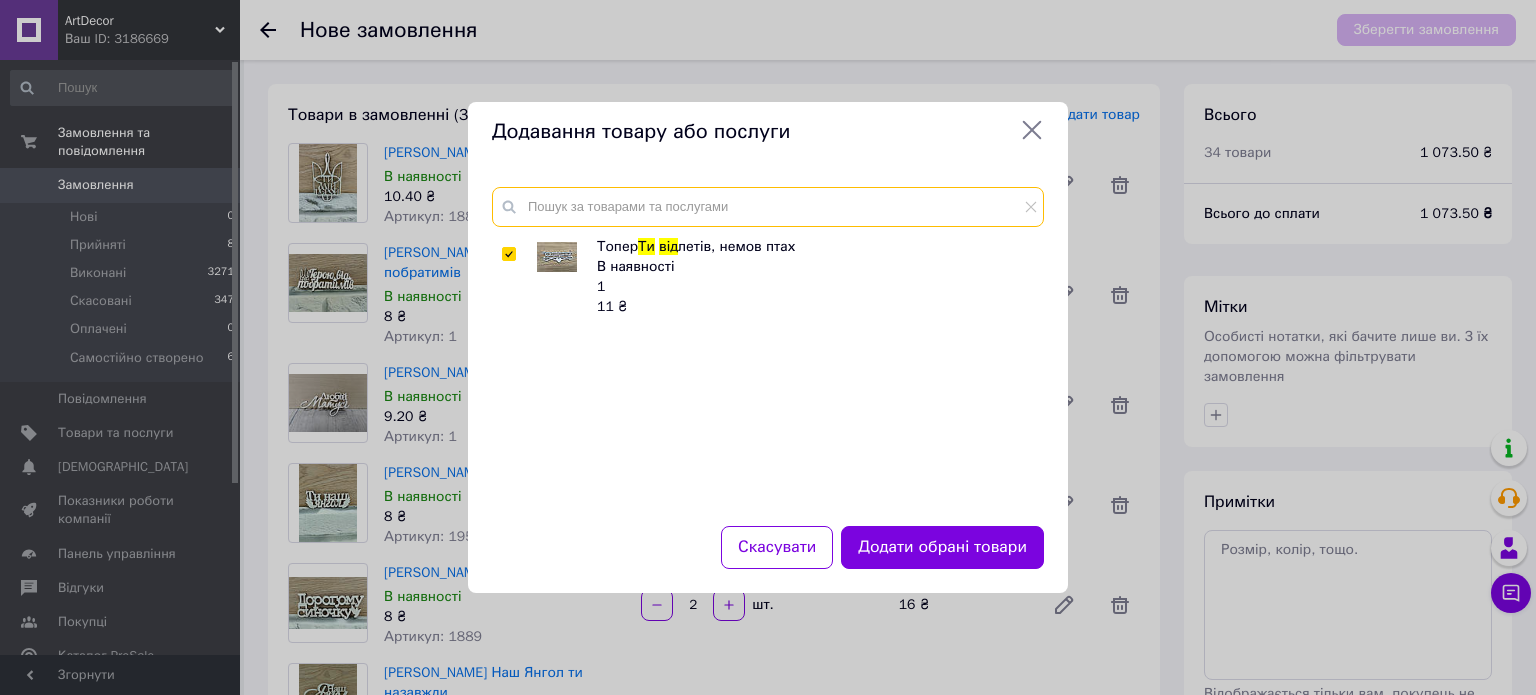click at bounding box center [768, 207] 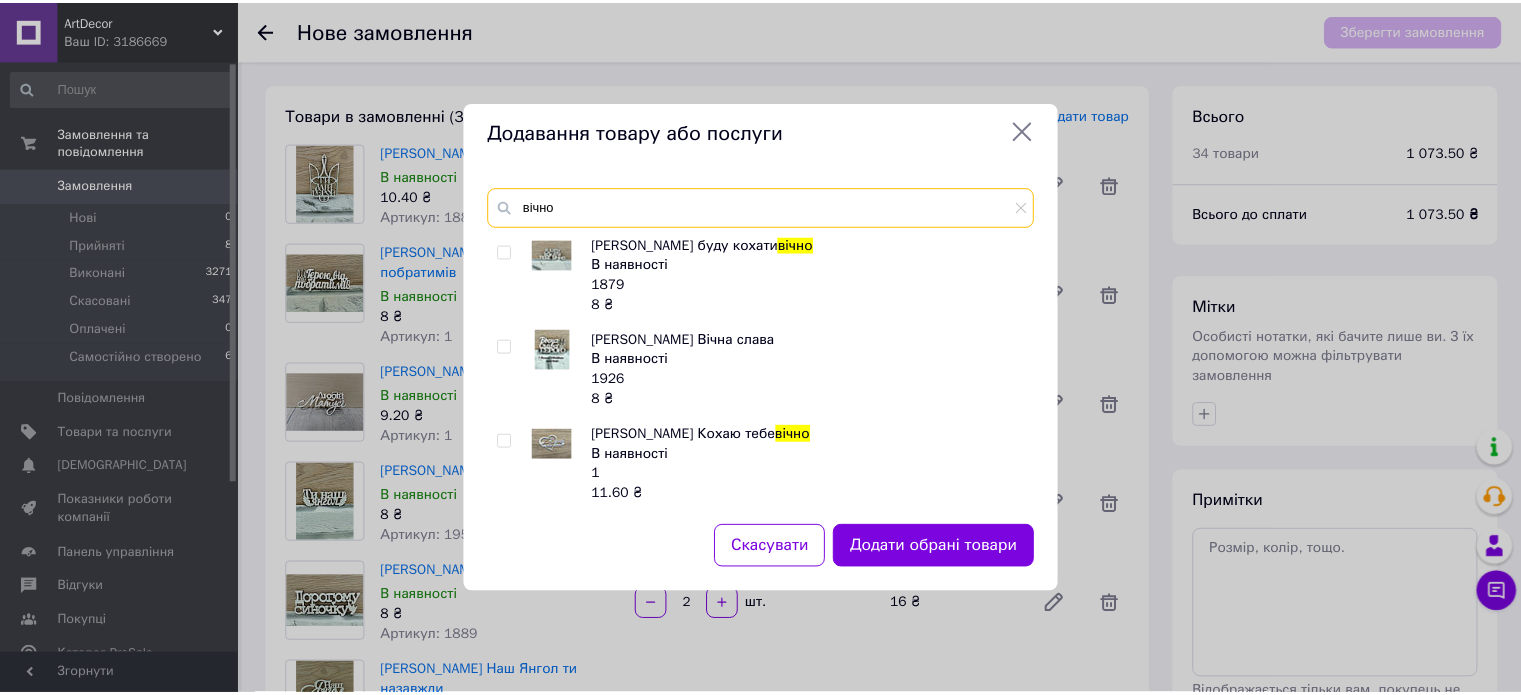 scroll, scrollTop: 290, scrollLeft: 0, axis: vertical 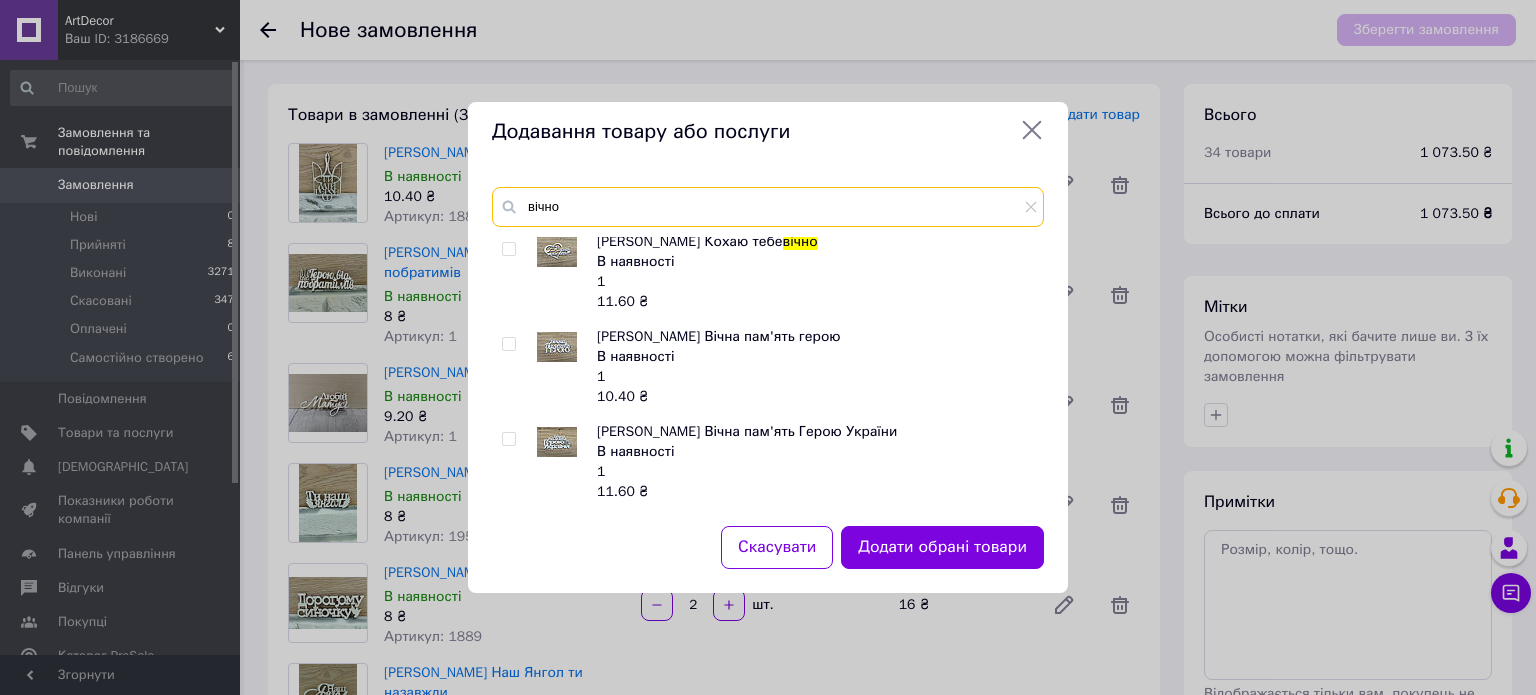 type on "вічно" 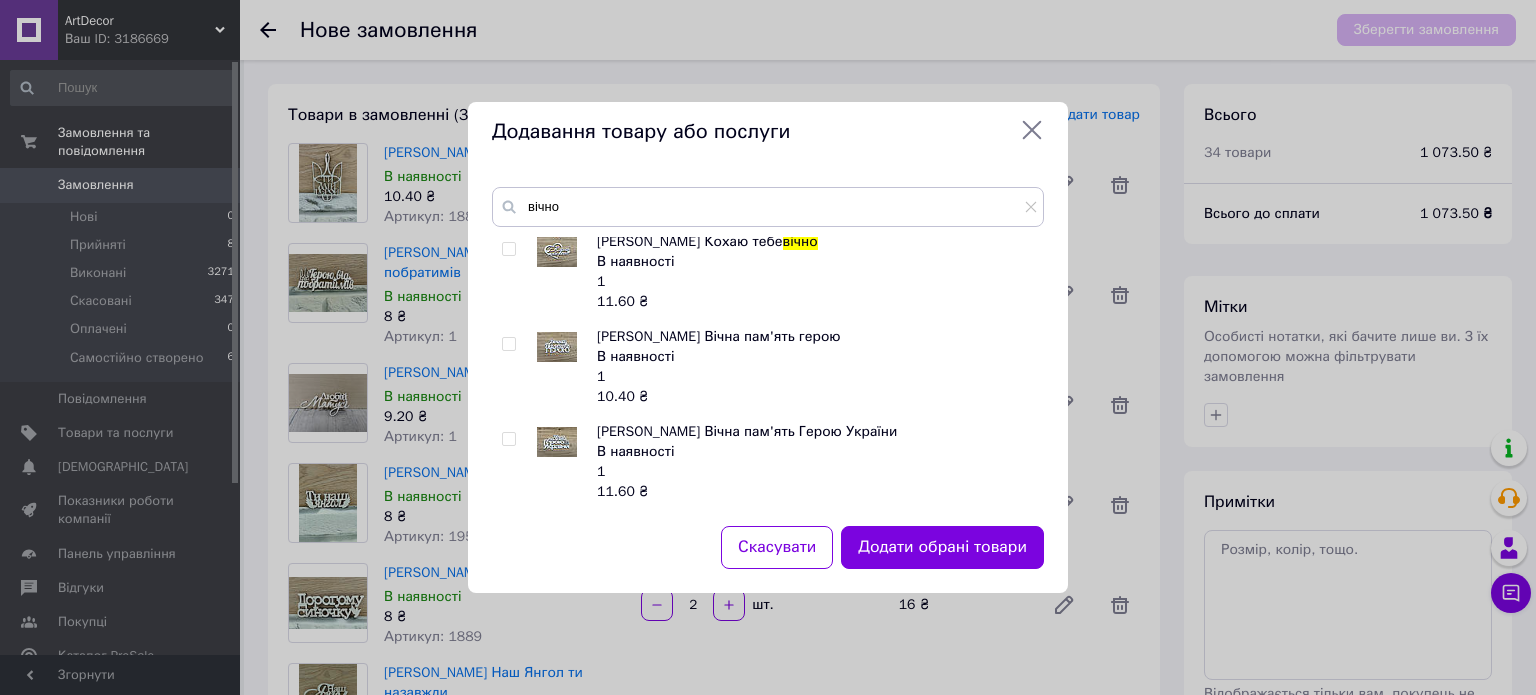 click at bounding box center [508, 249] 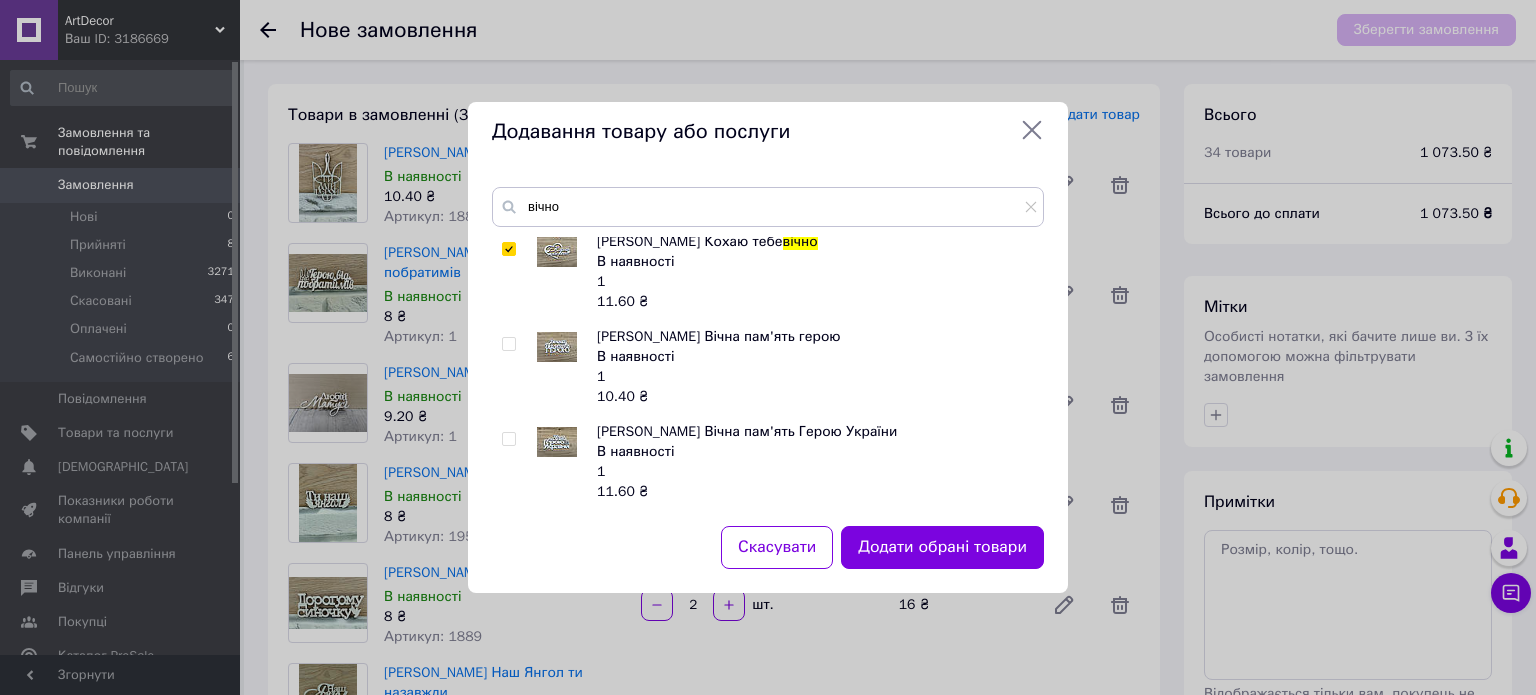 checkbox on "true" 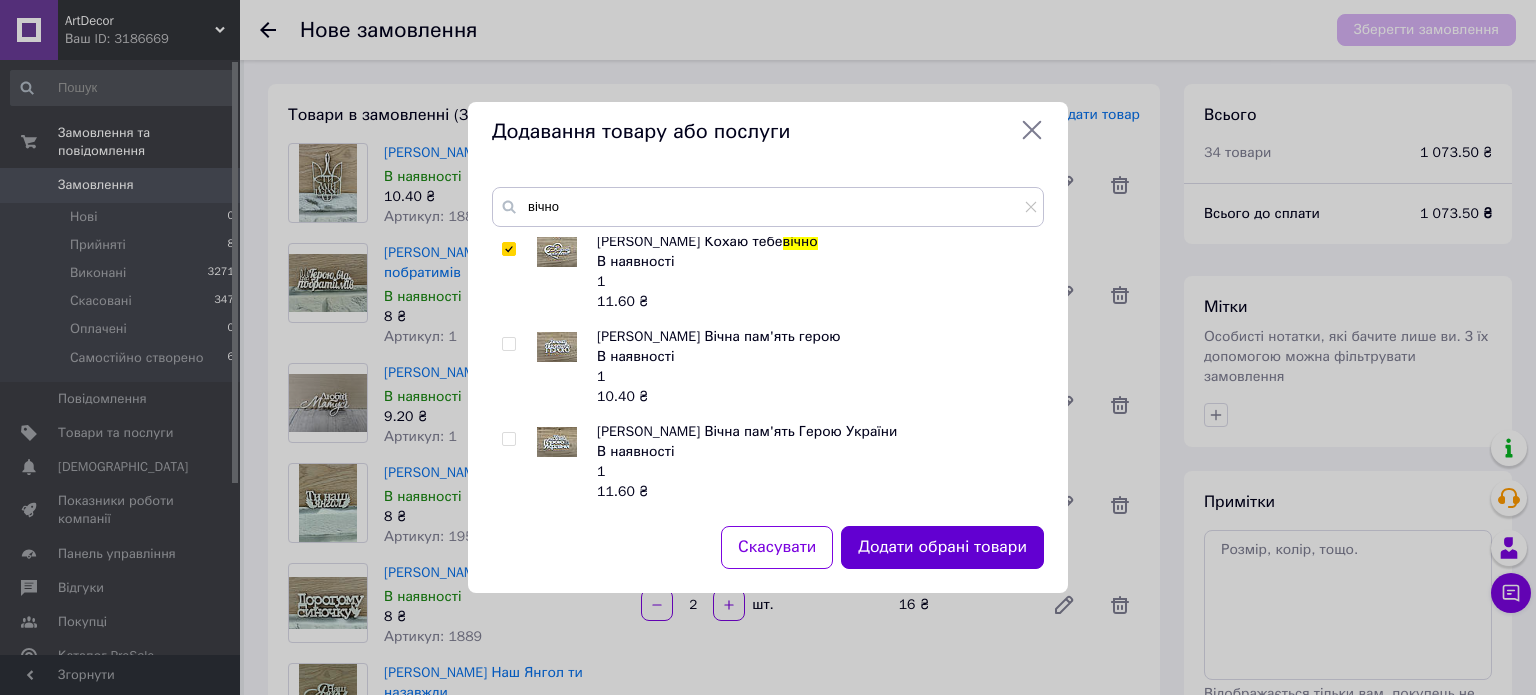 click on "Додати обрані товари" at bounding box center (942, 547) 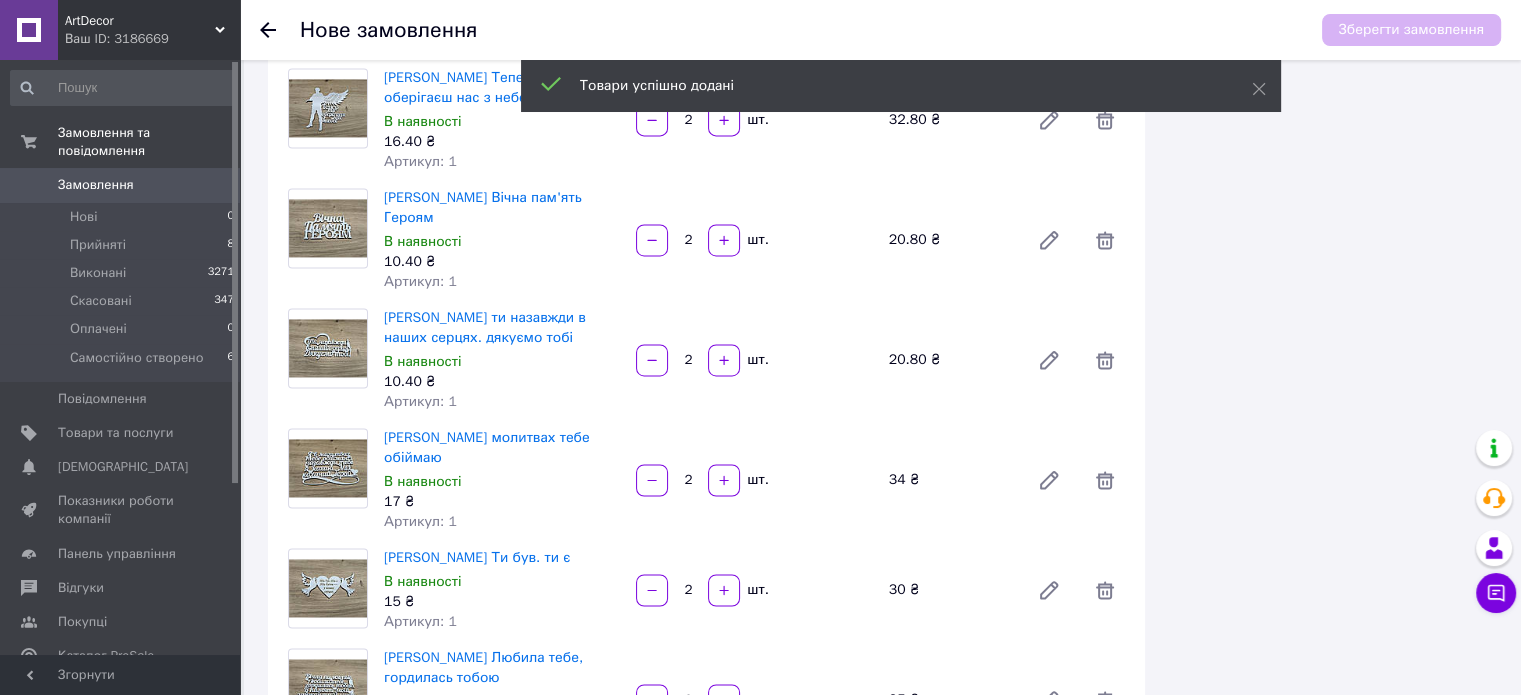 scroll, scrollTop: 3200, scrollLeft: 0, axis: vertical 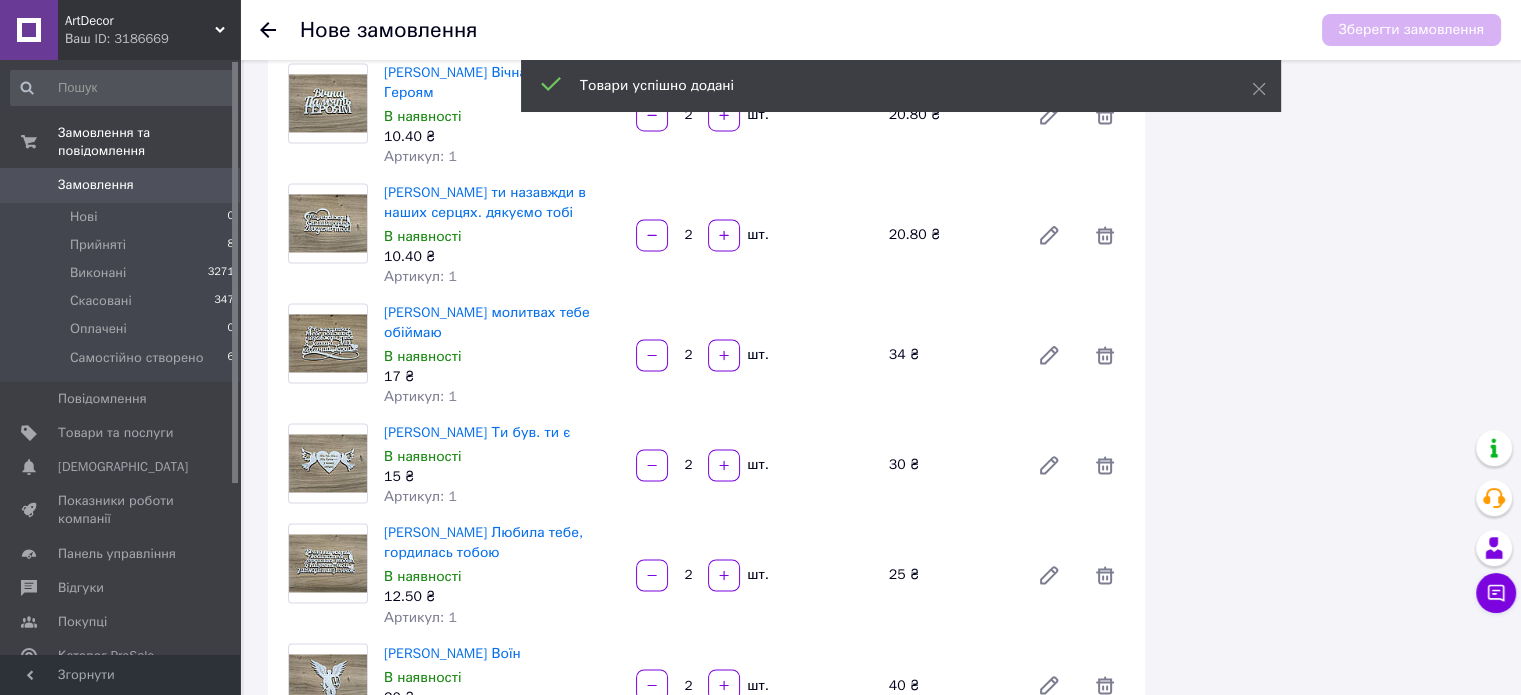 click 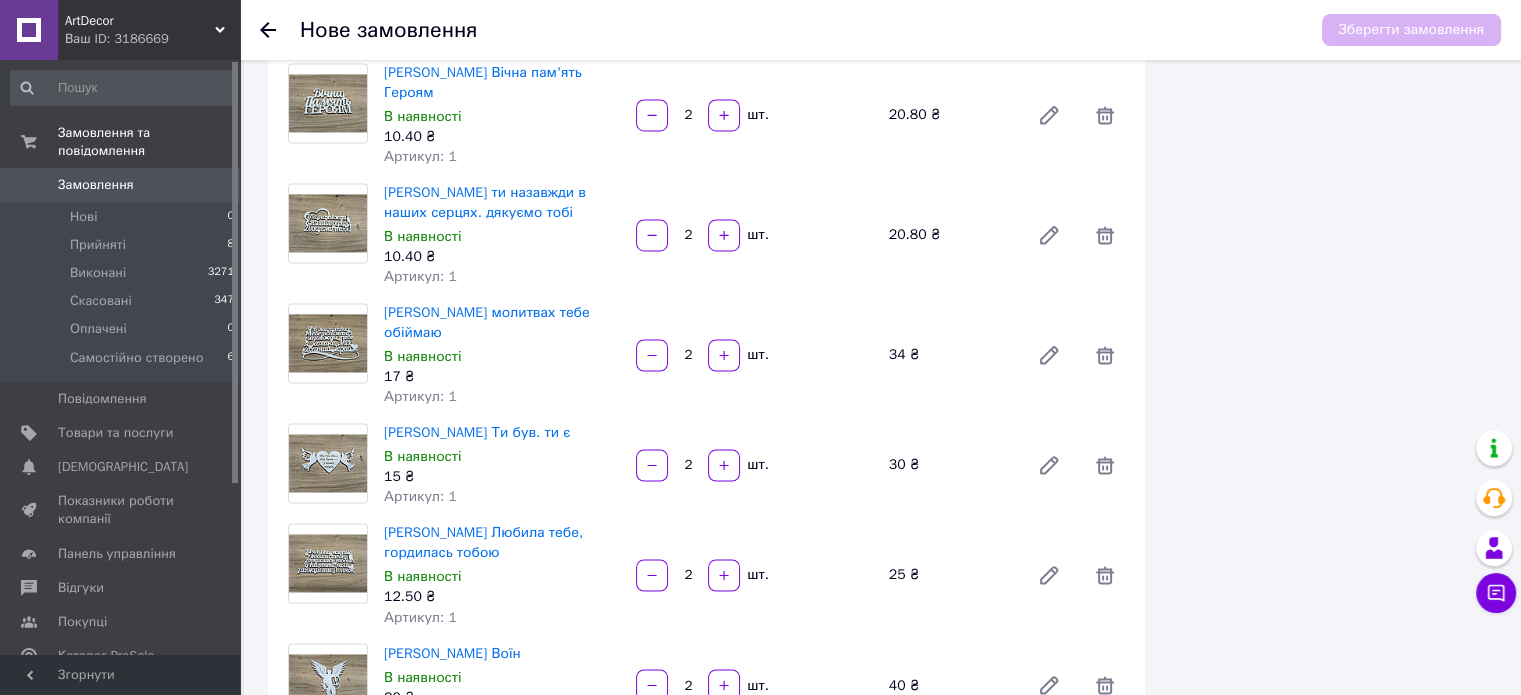 click 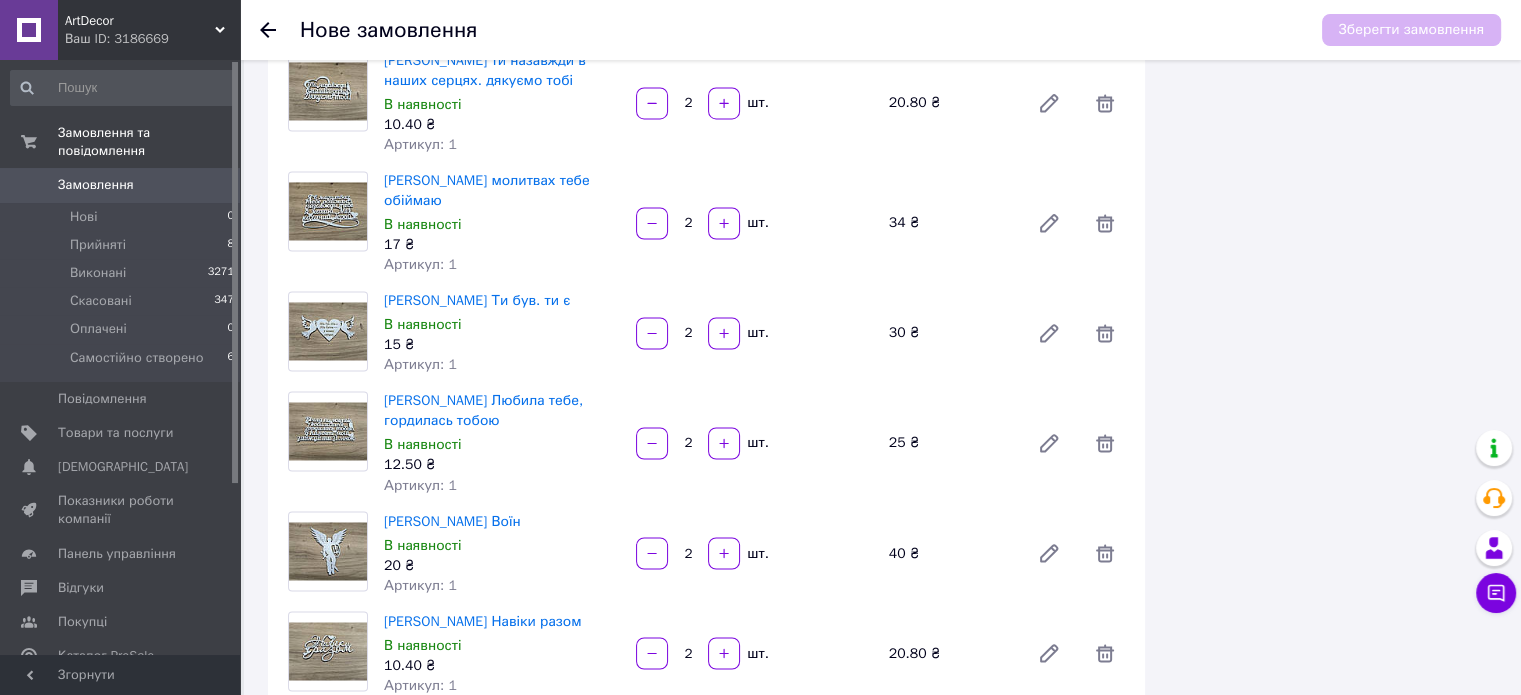 scroll, scrollTop: 3500, scrollLeft: 0, axis: vertical 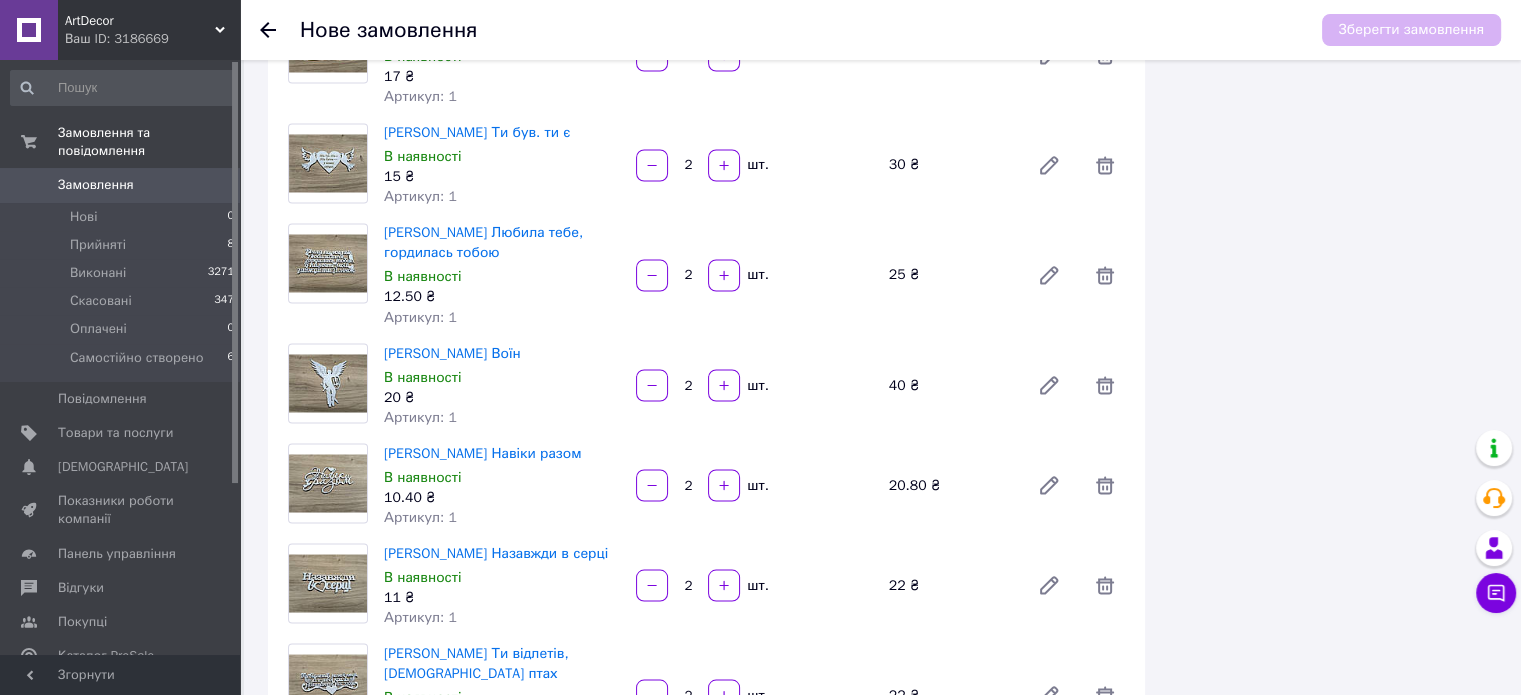 drag, startPoint x: 733, startPoint y: 447, endPoint x: 734, endPoint y: 567, distance: 120.004166 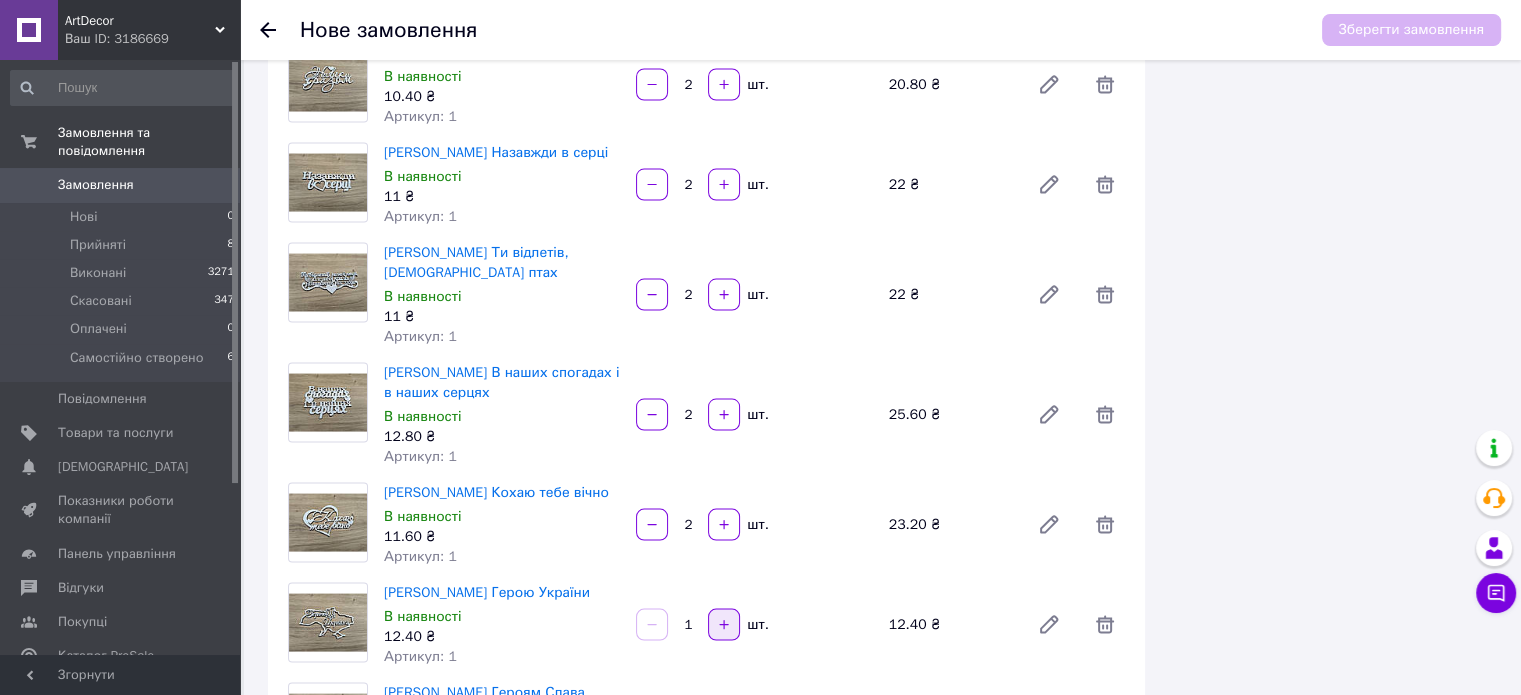click 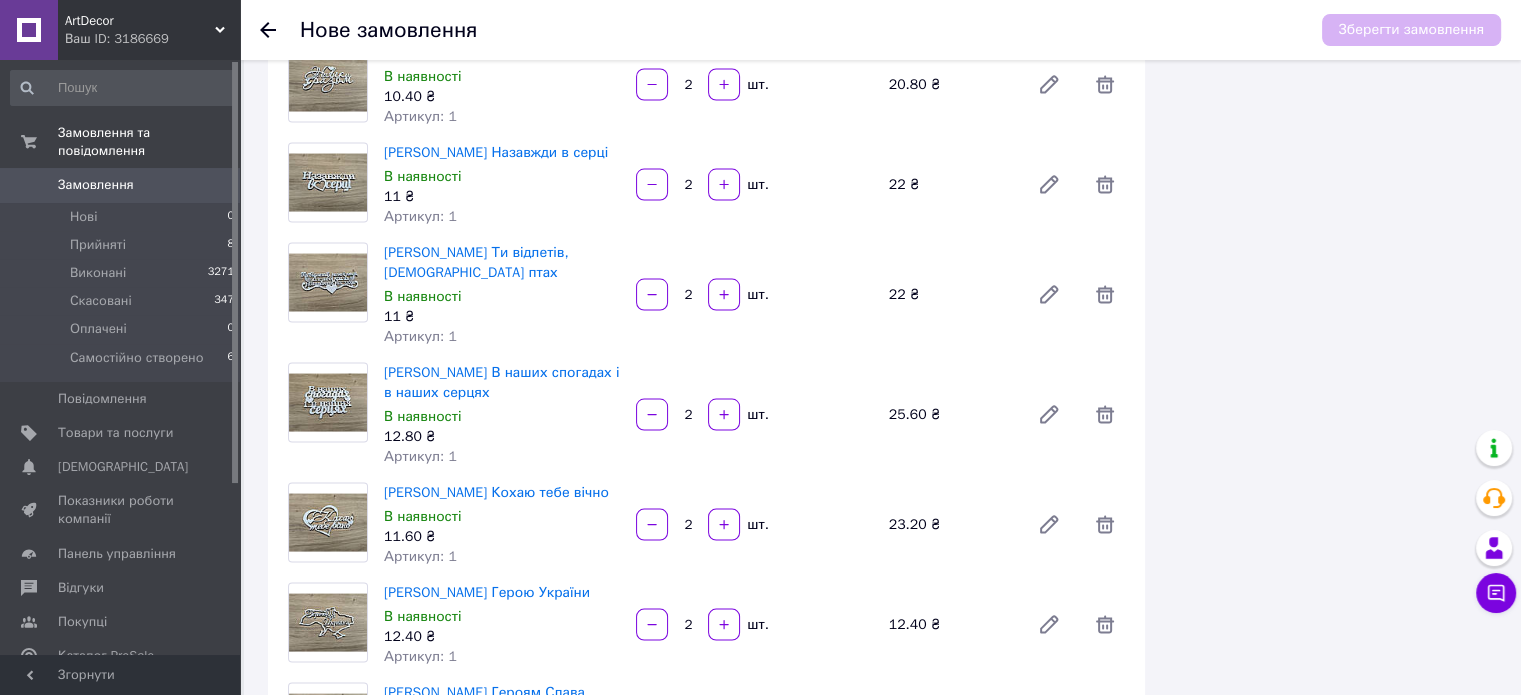 drag, startPoint x: 730, startPoint y: 360, endPoint x: 728, endPoint y: 463, distance: 103.01942 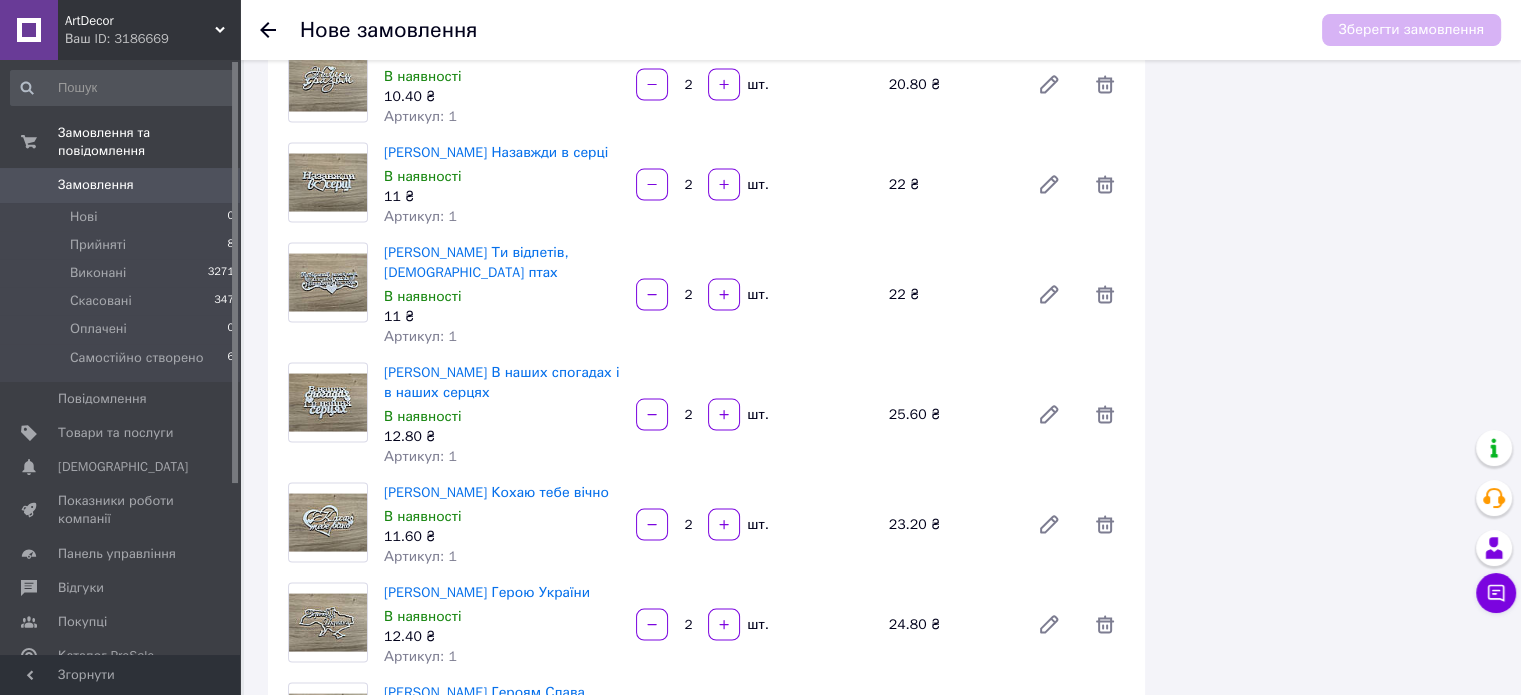 click 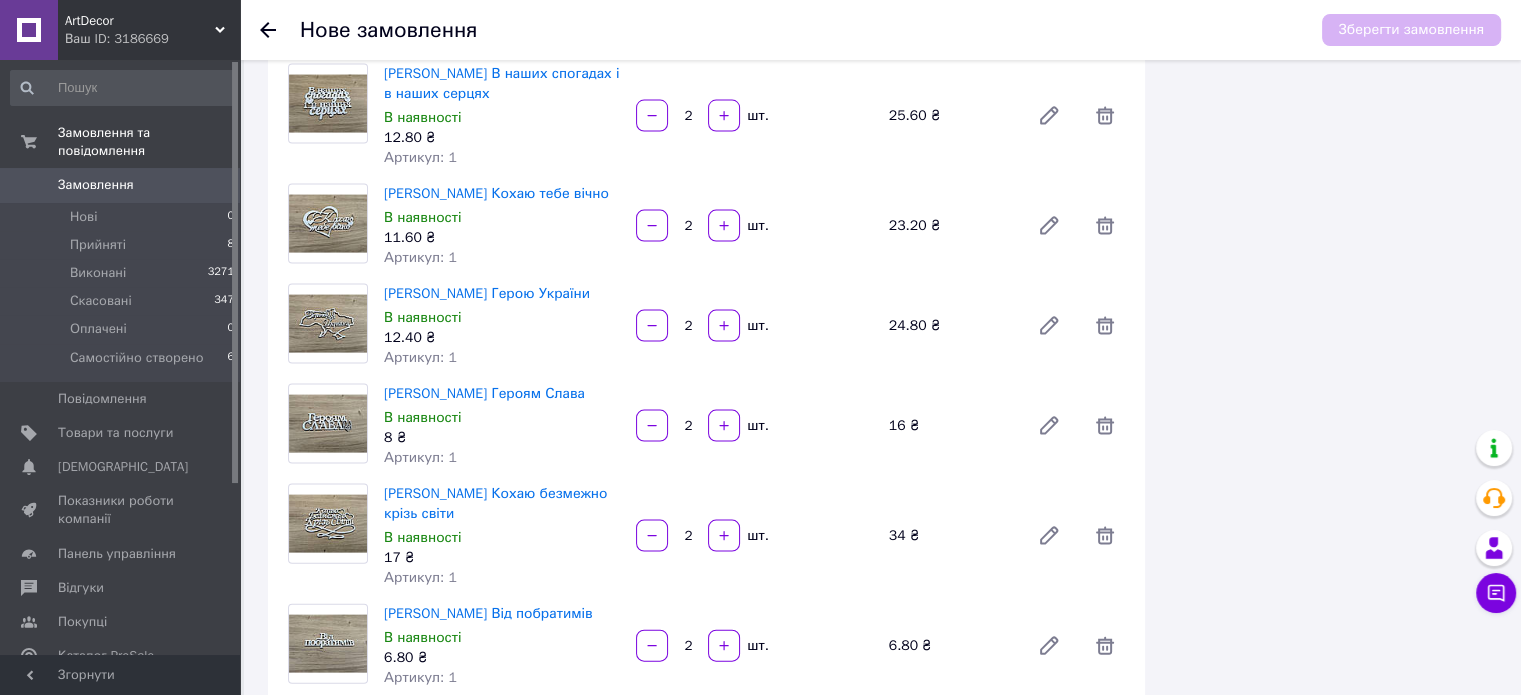 scroll, scrollTop: 4200, scrollLeft: 0, axis: vertical 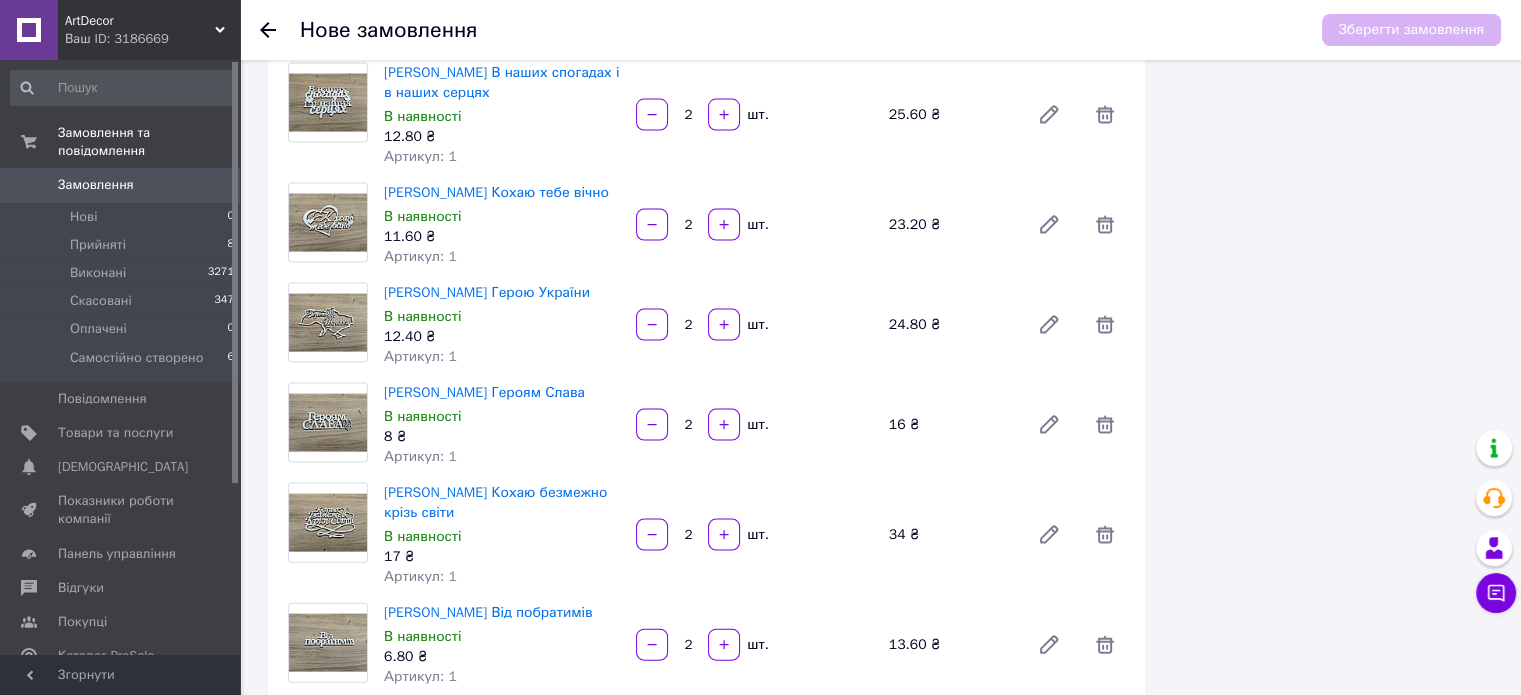 click 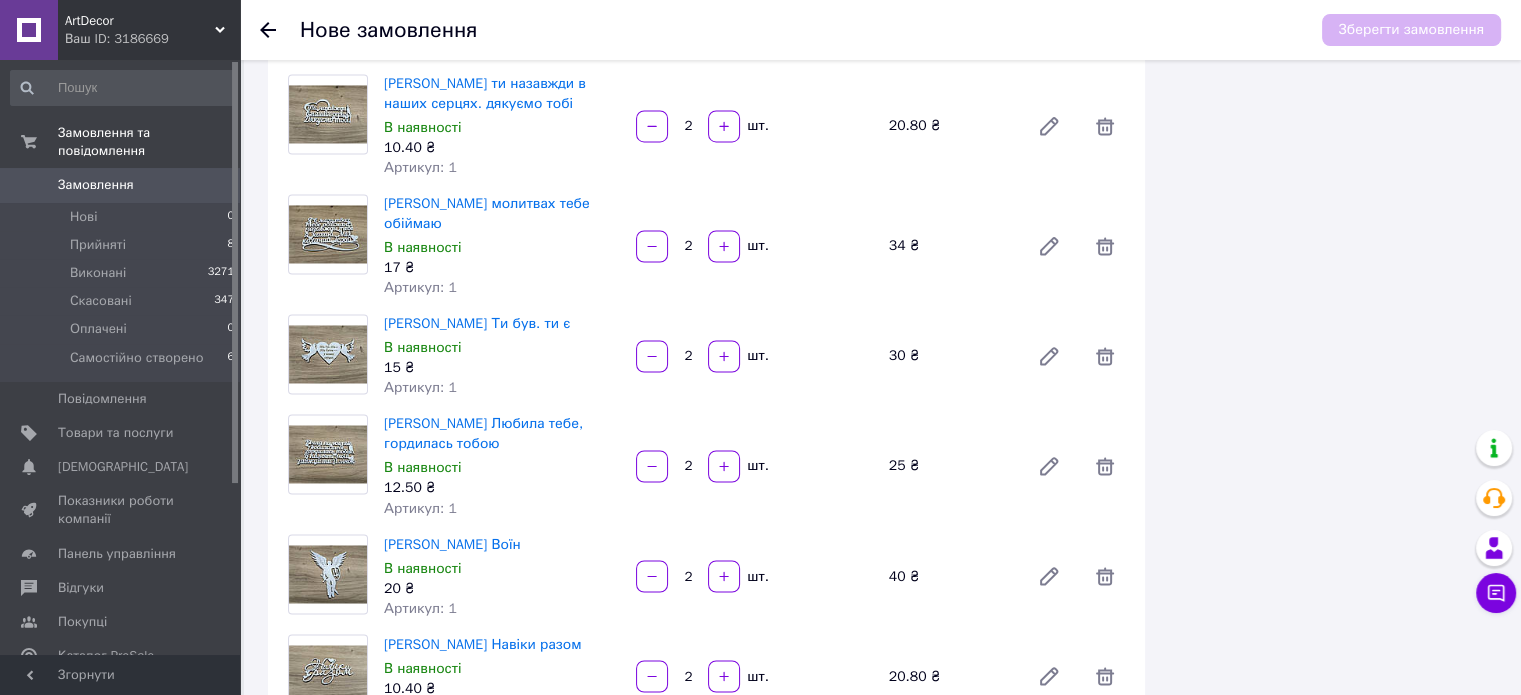 scroll, scrollTop: 2900, scrollLeft: 0, axis: vertical 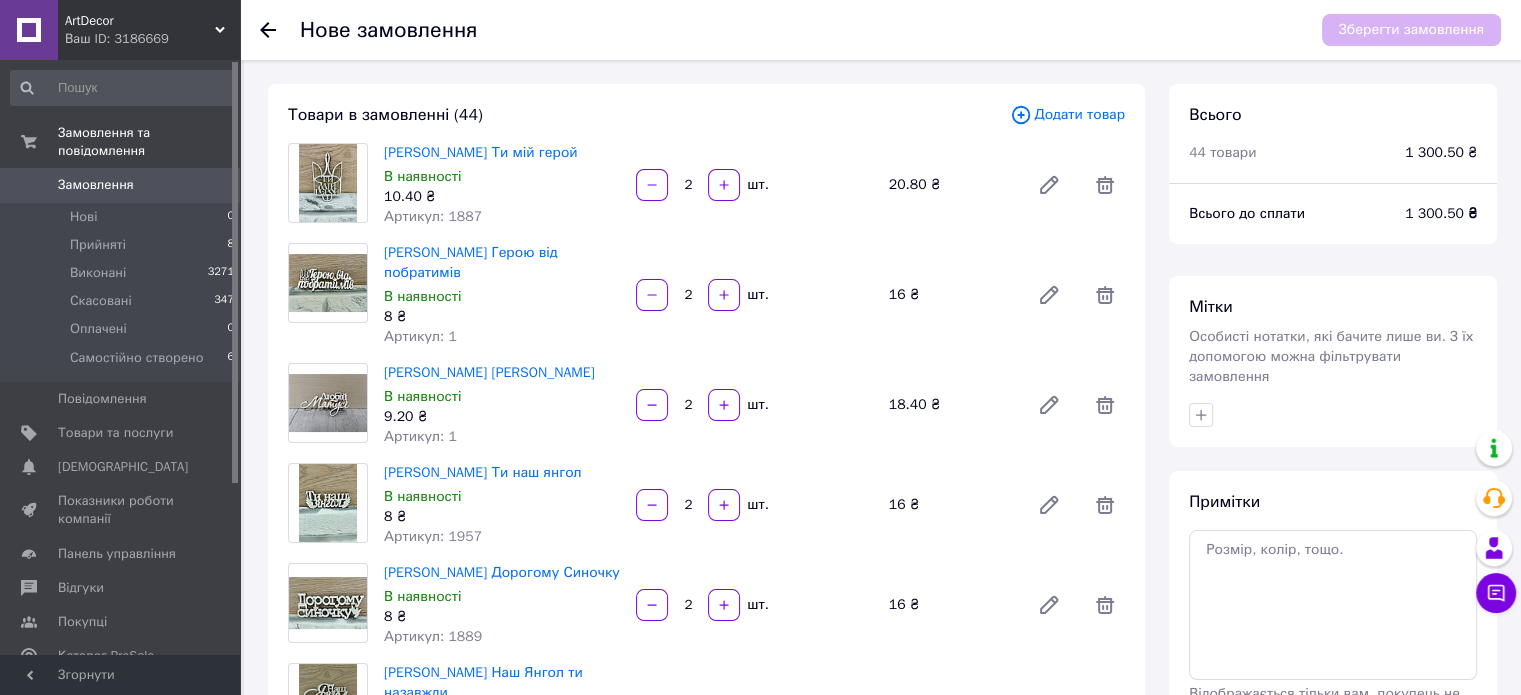 click on "Додати товар" at bounding box center [1067, 115] 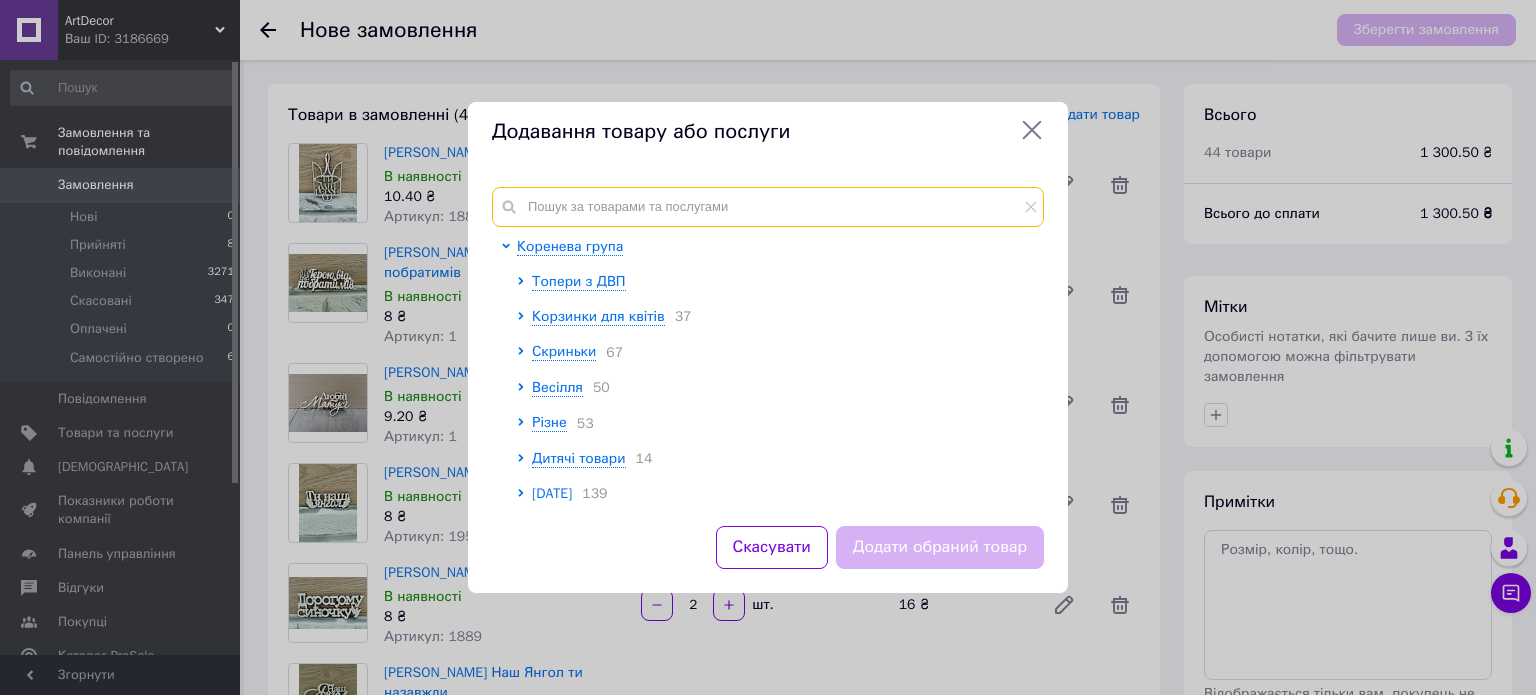 click at bounding box center [768, 207] 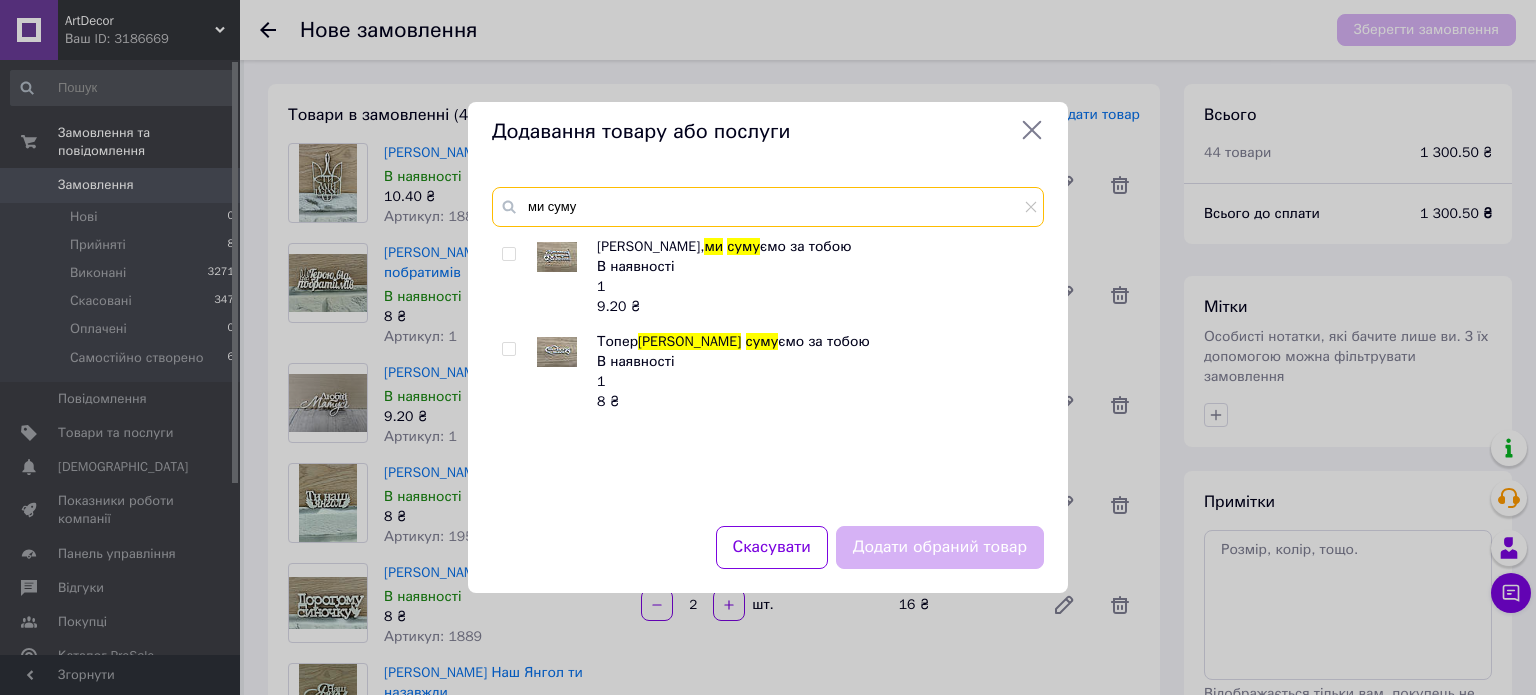 type on "ми суму" 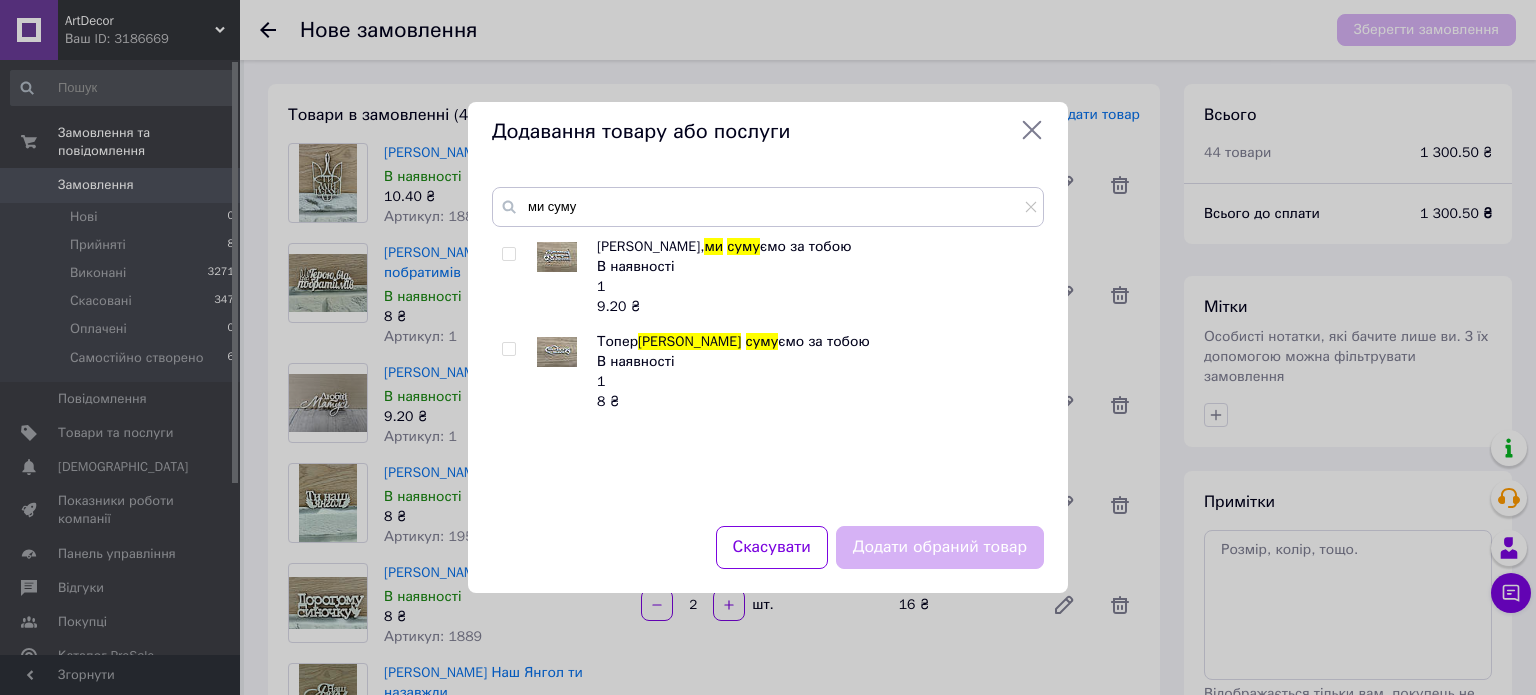 click at bounding box center [508, 349] 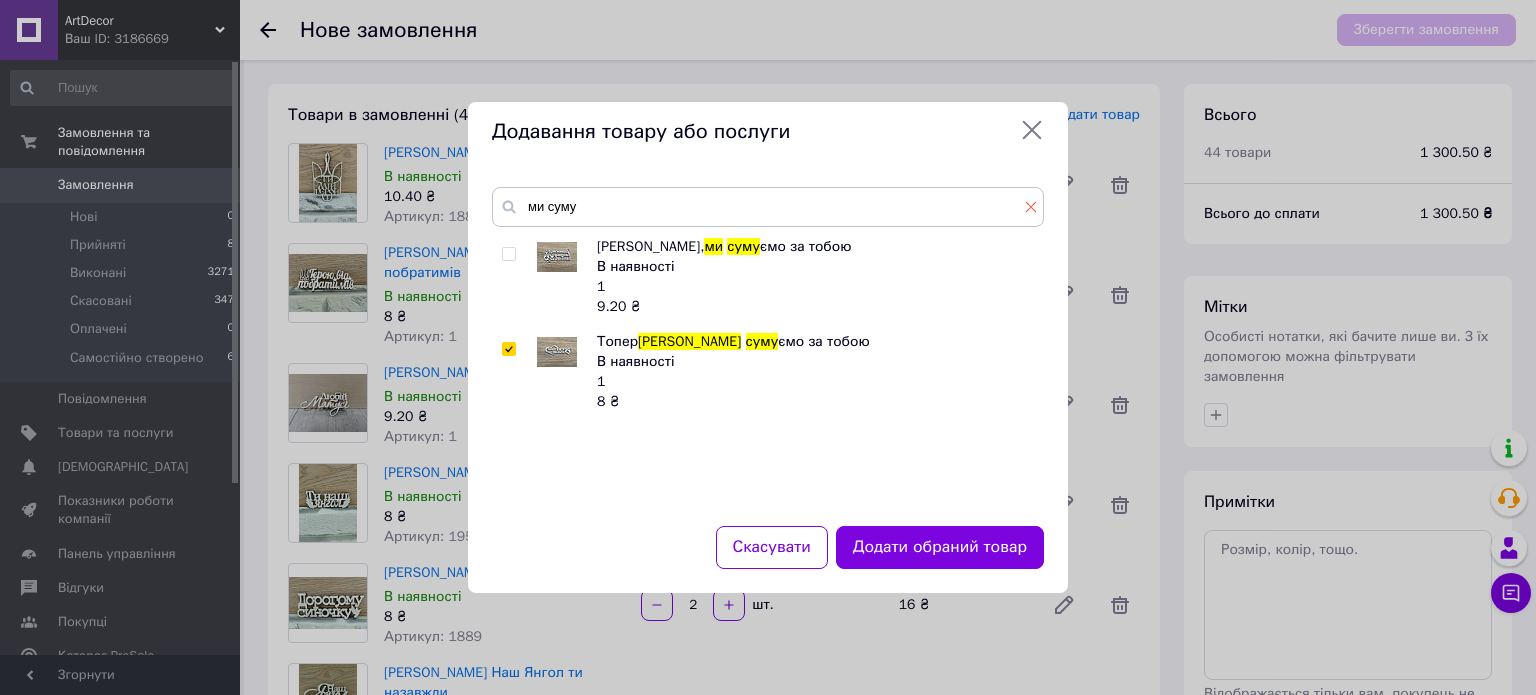 click 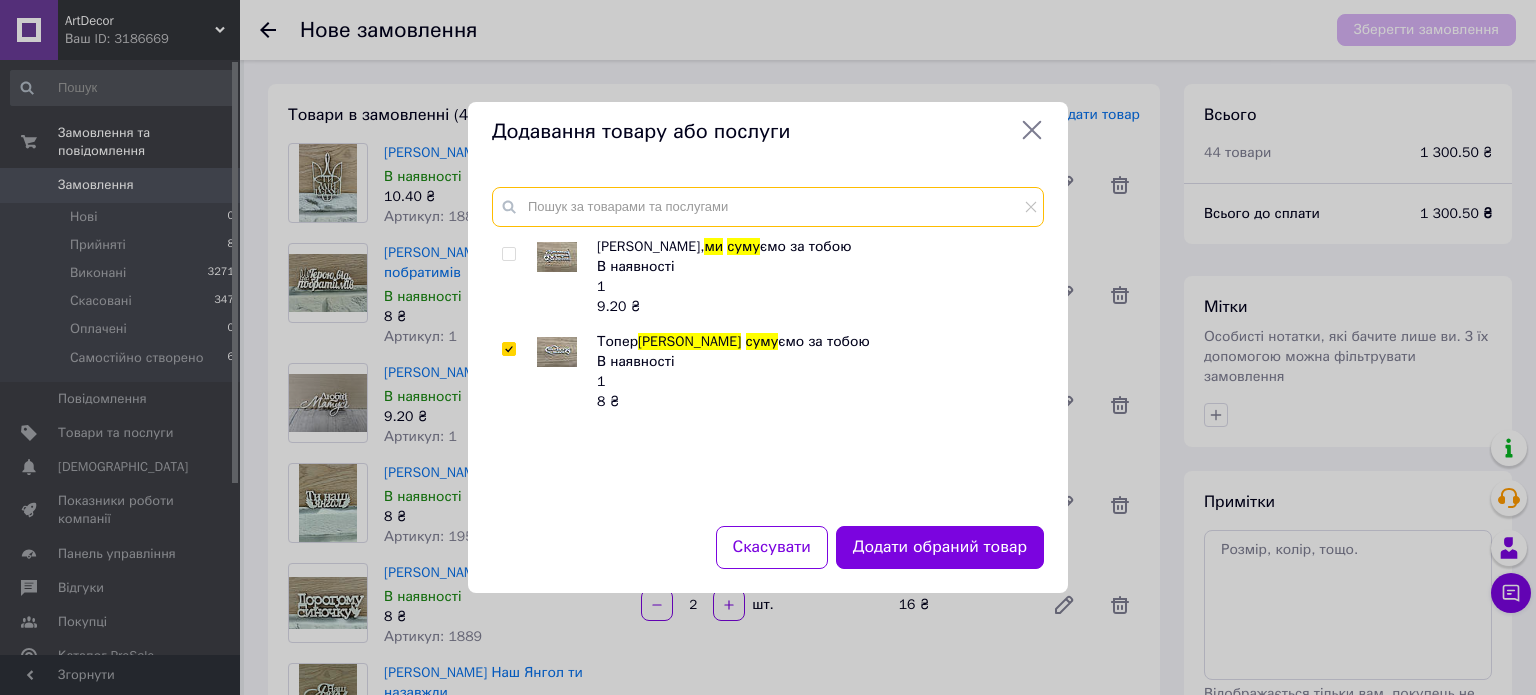 click at bounding box center (768, 207) 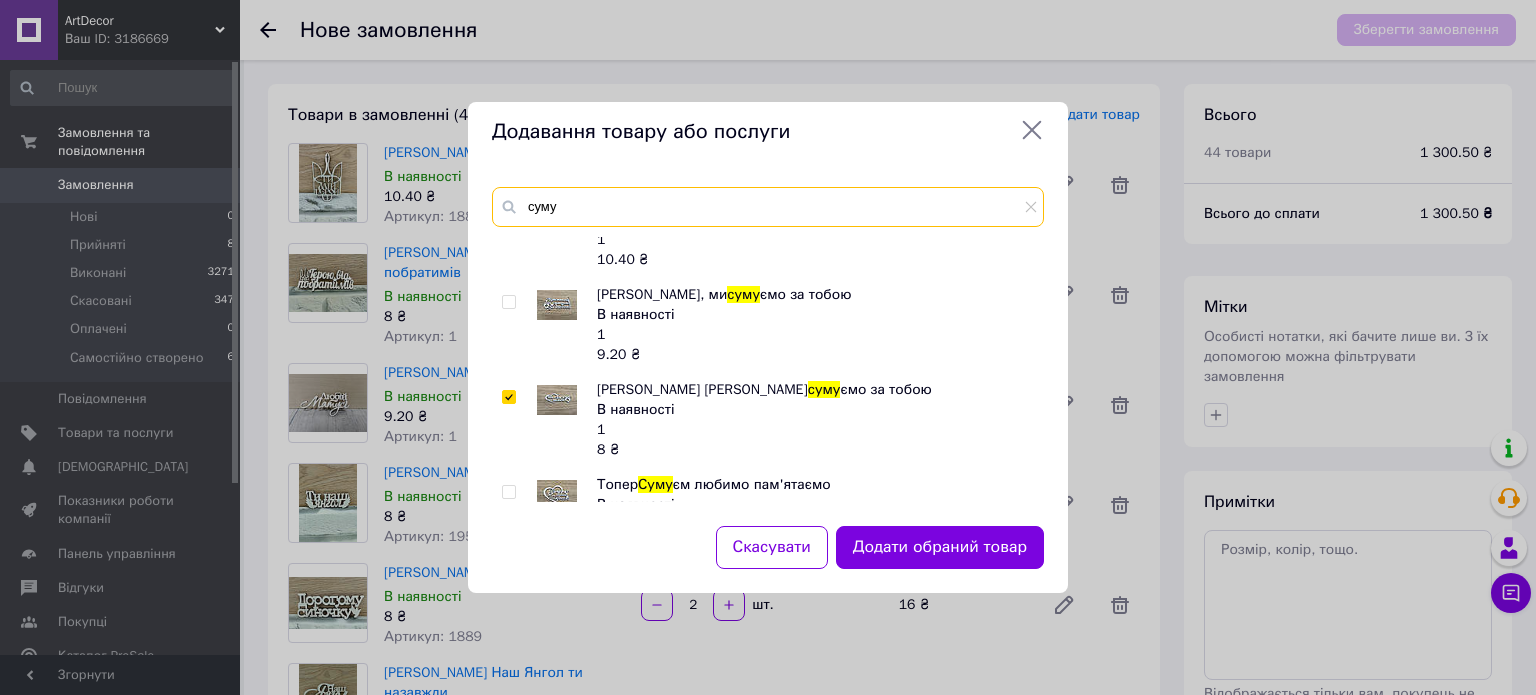 scroll, scrollTop: 765, scrollLeft: 0, axis: vertical 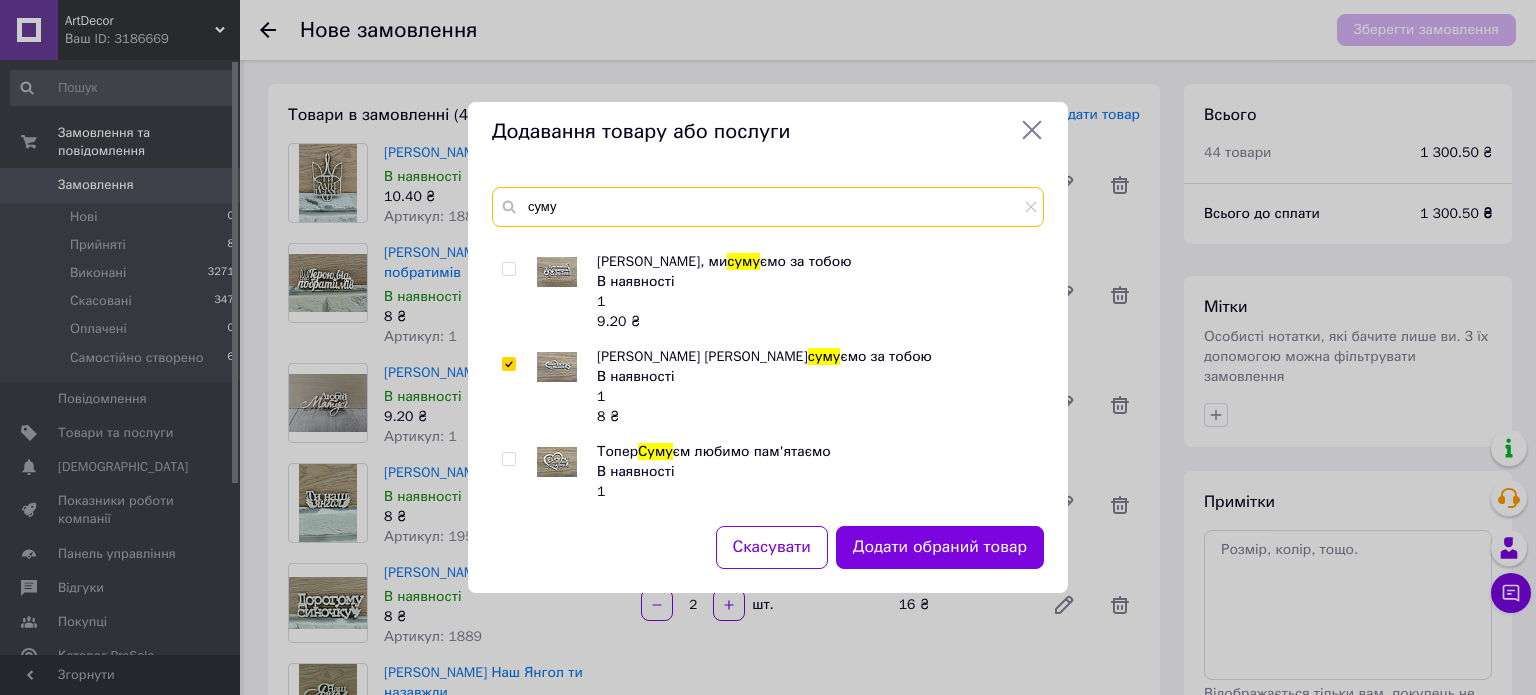 type on "суму" 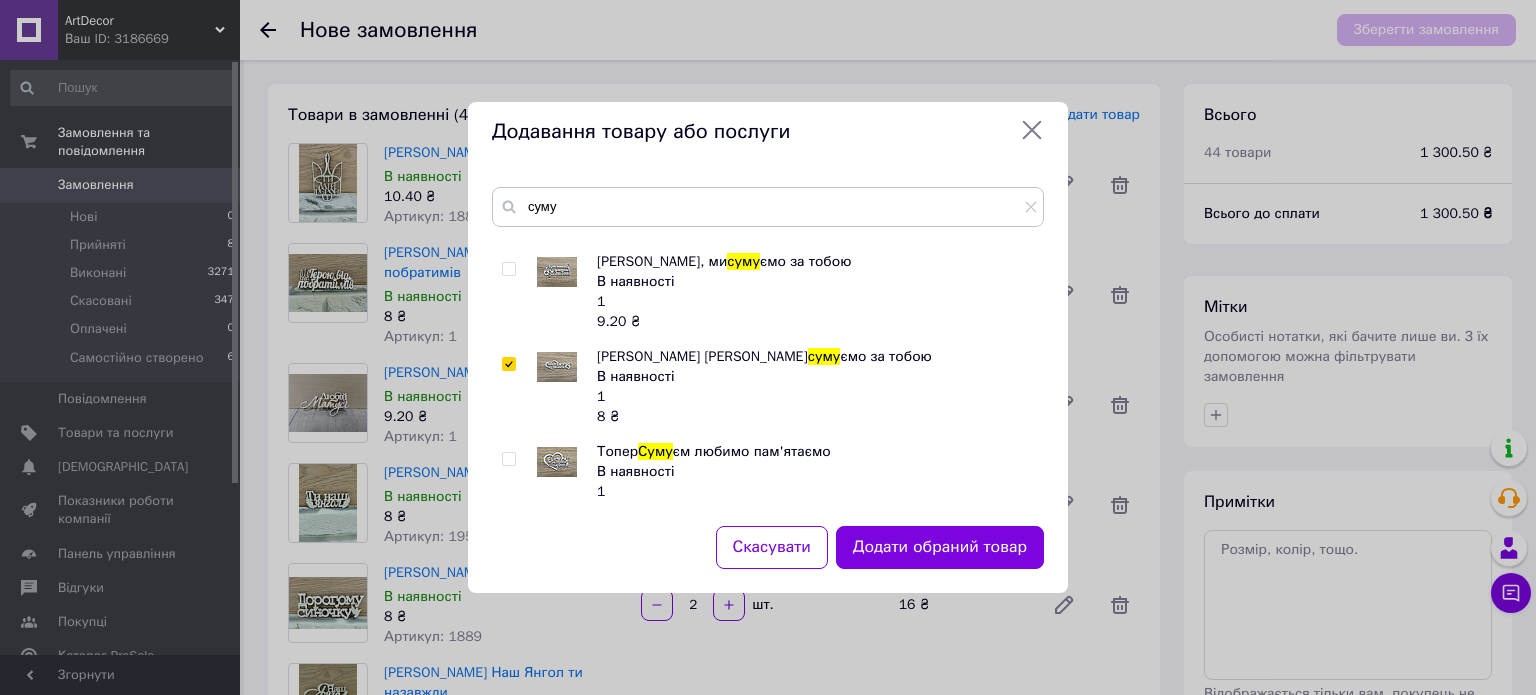 click at bounding box center [508, 459] 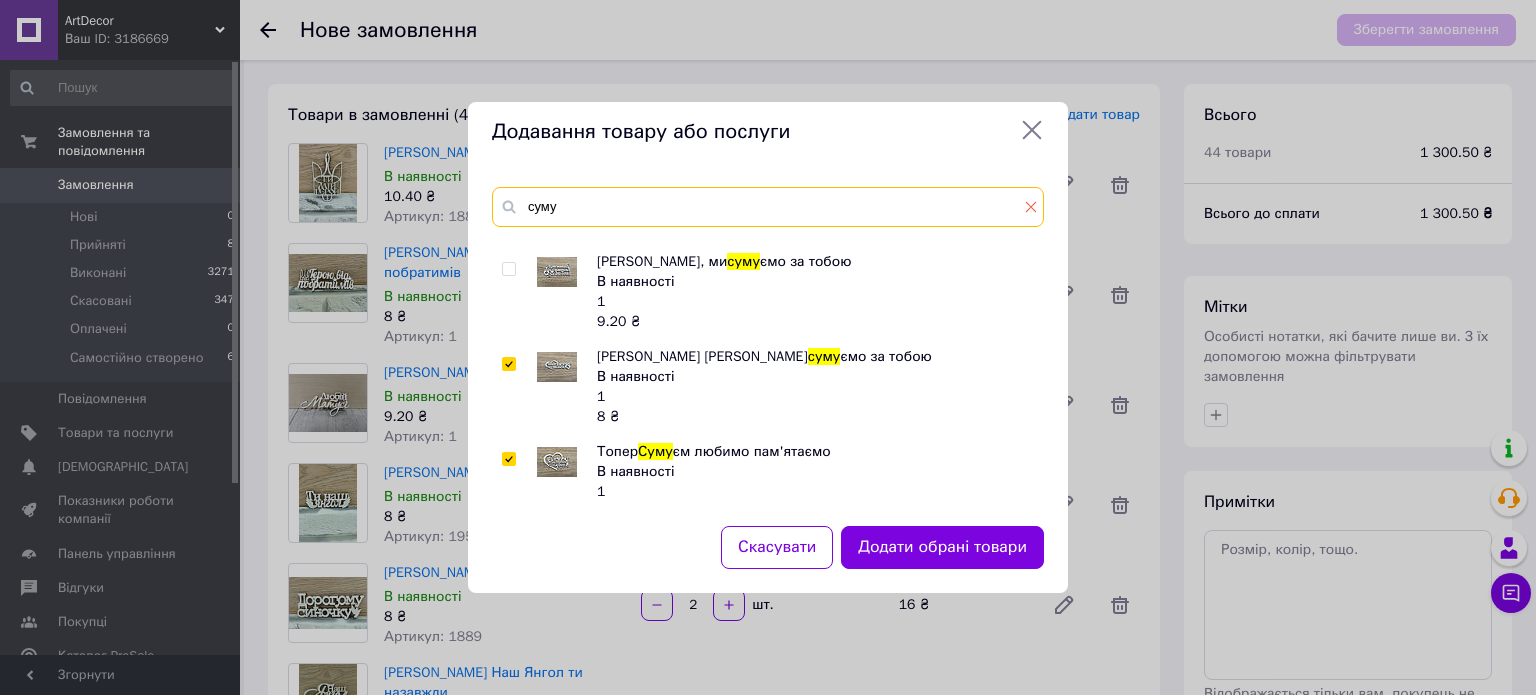 drag, startPoint x: 1021, startPoint y: 206, endPoint x: 1032, endPoint y: 209, distance: 11.401754 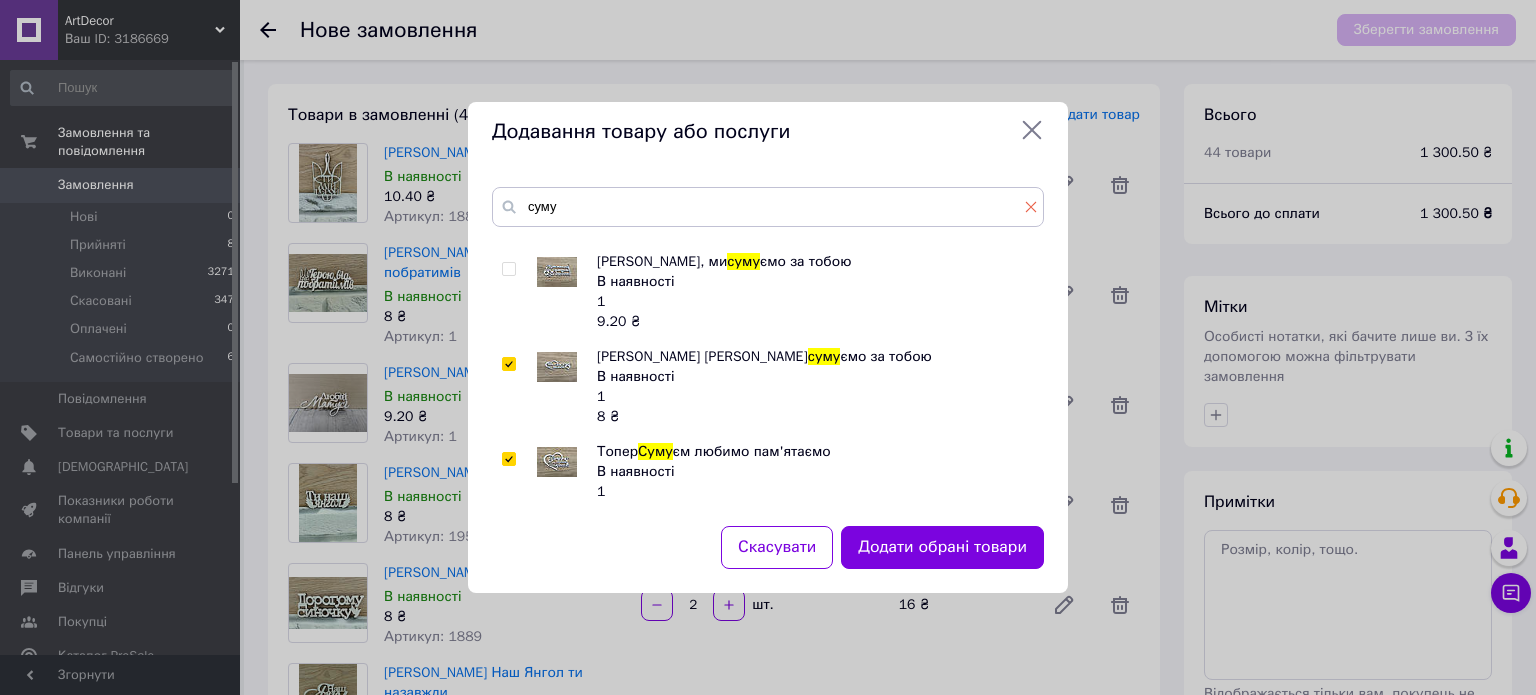 click 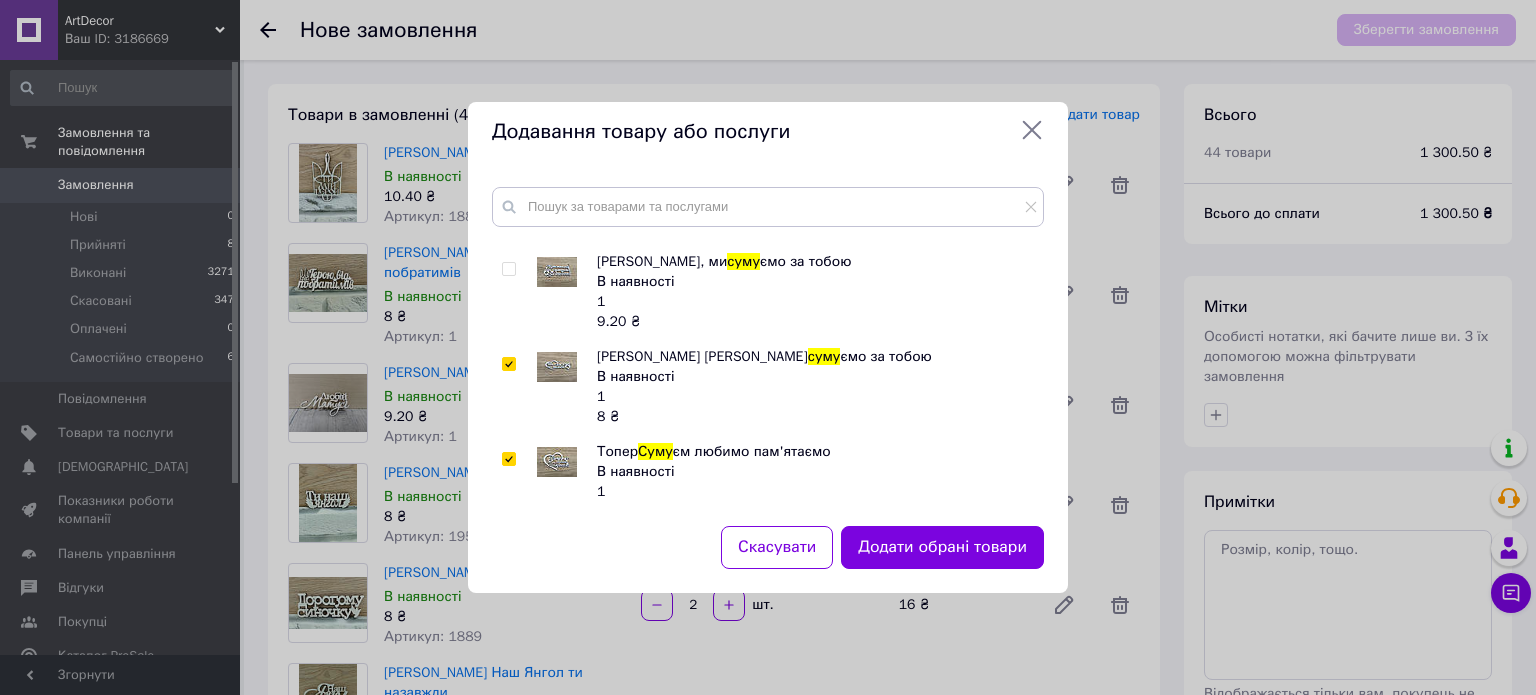 scroll, scrollTop: 277, scrollLeft: 0, axis: vertical 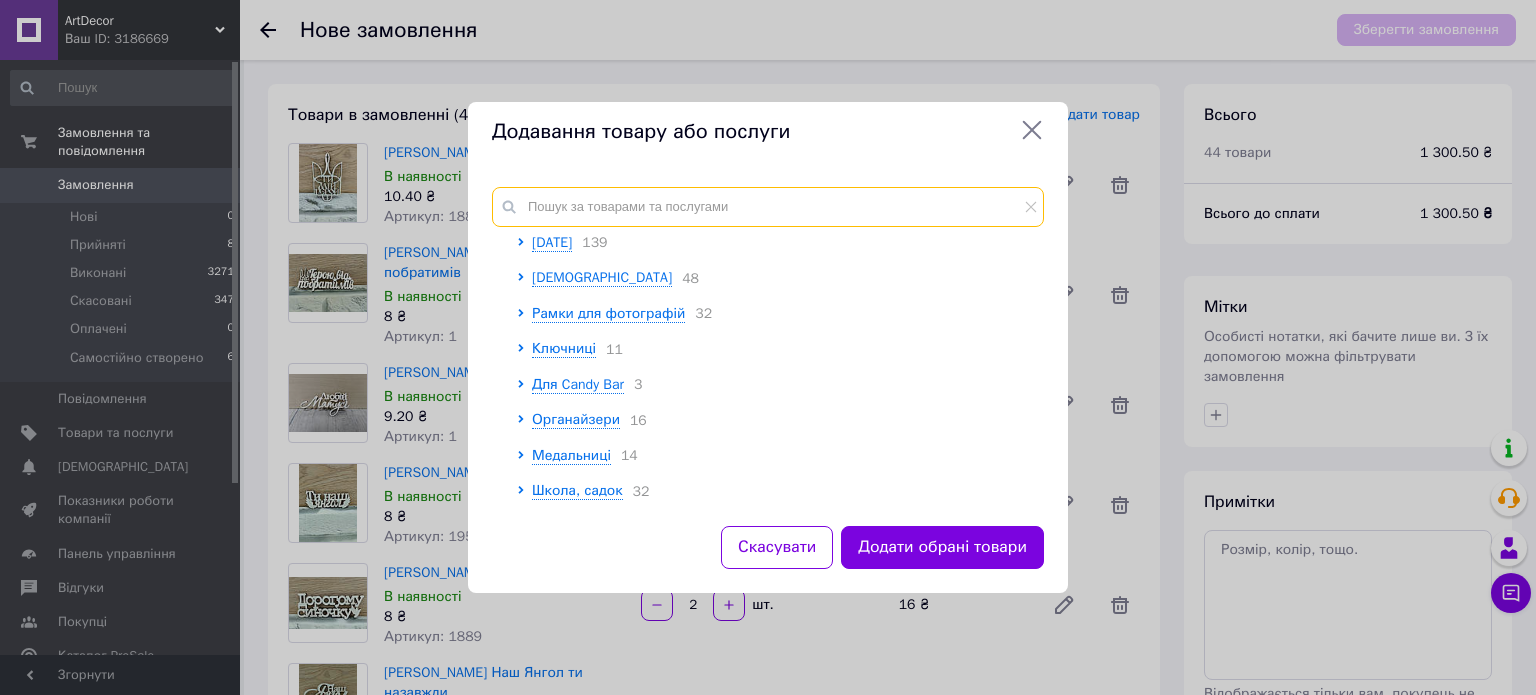 click at bounding box center [768, 207] 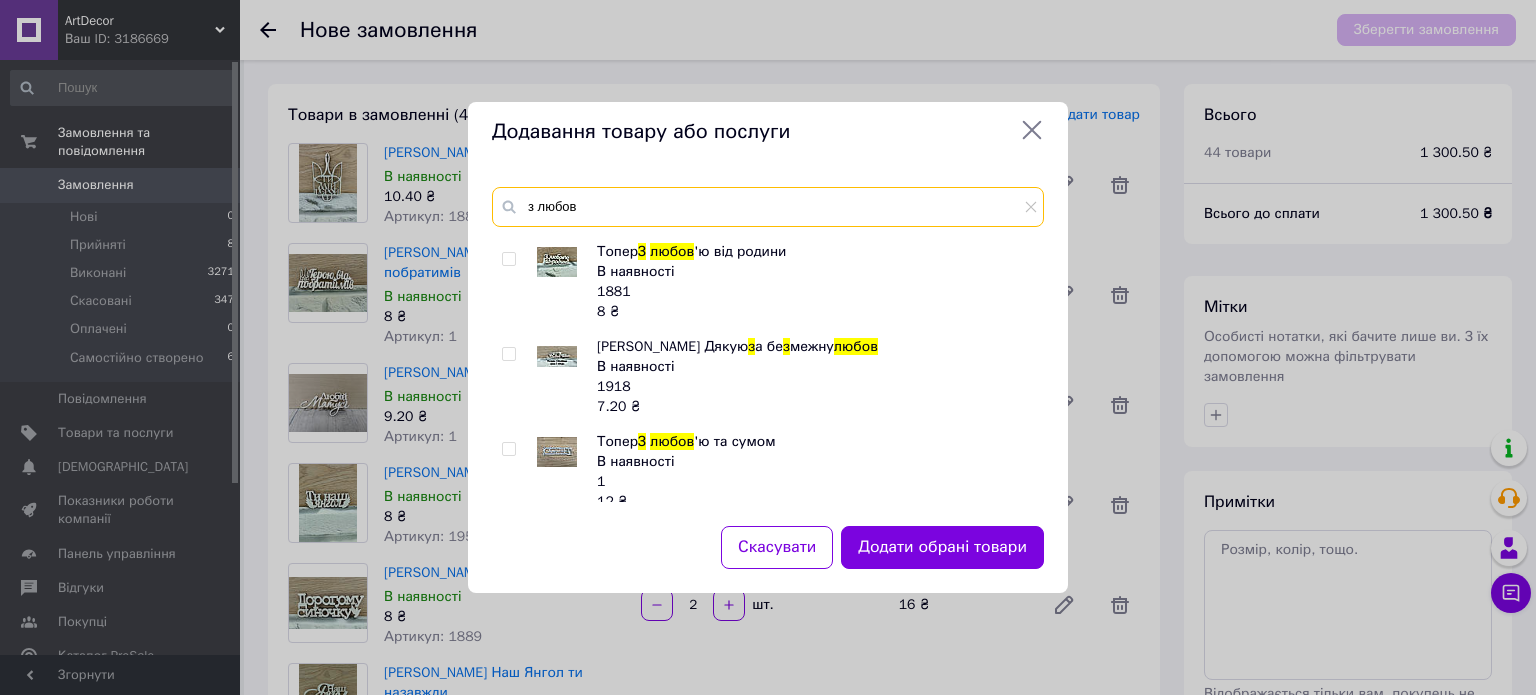 scroll, scrollTop: 290, scrollLeft: 0, axis: vertical 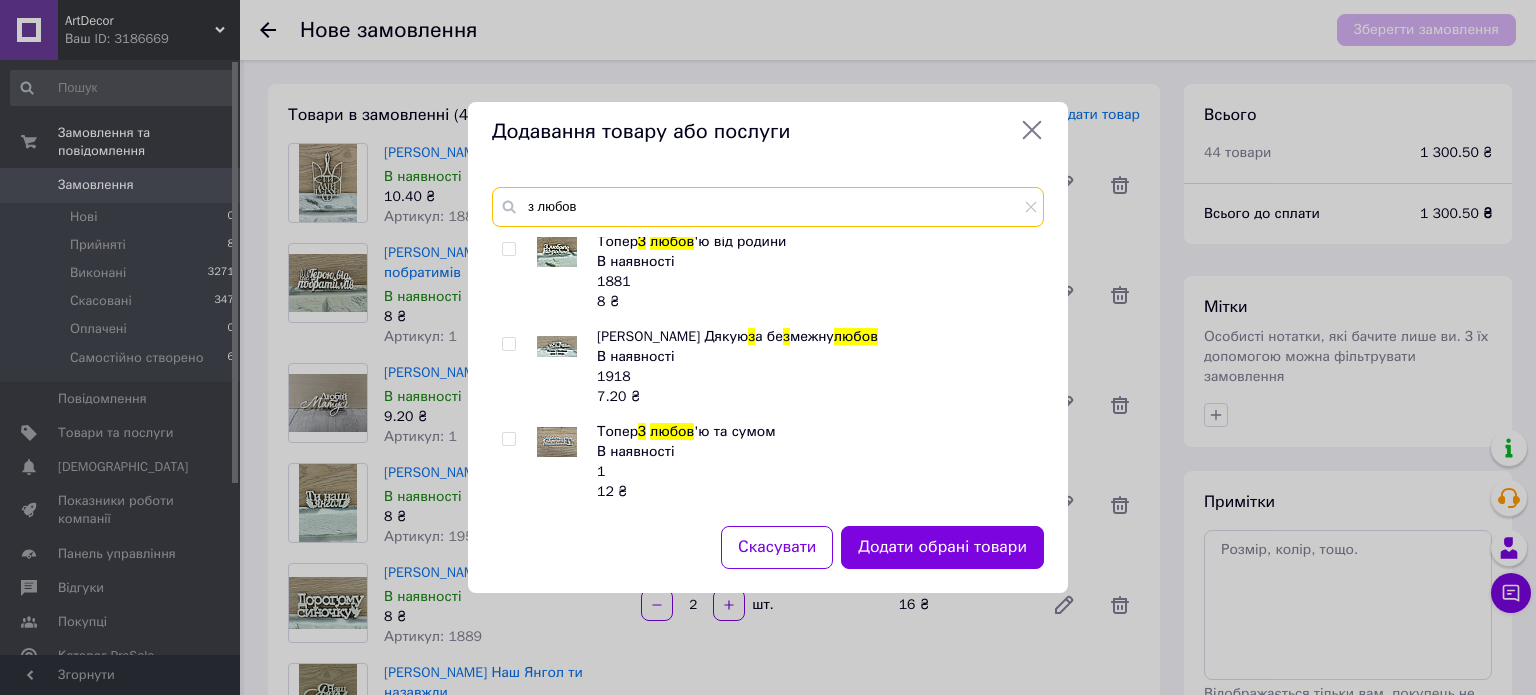 type on "з любов" 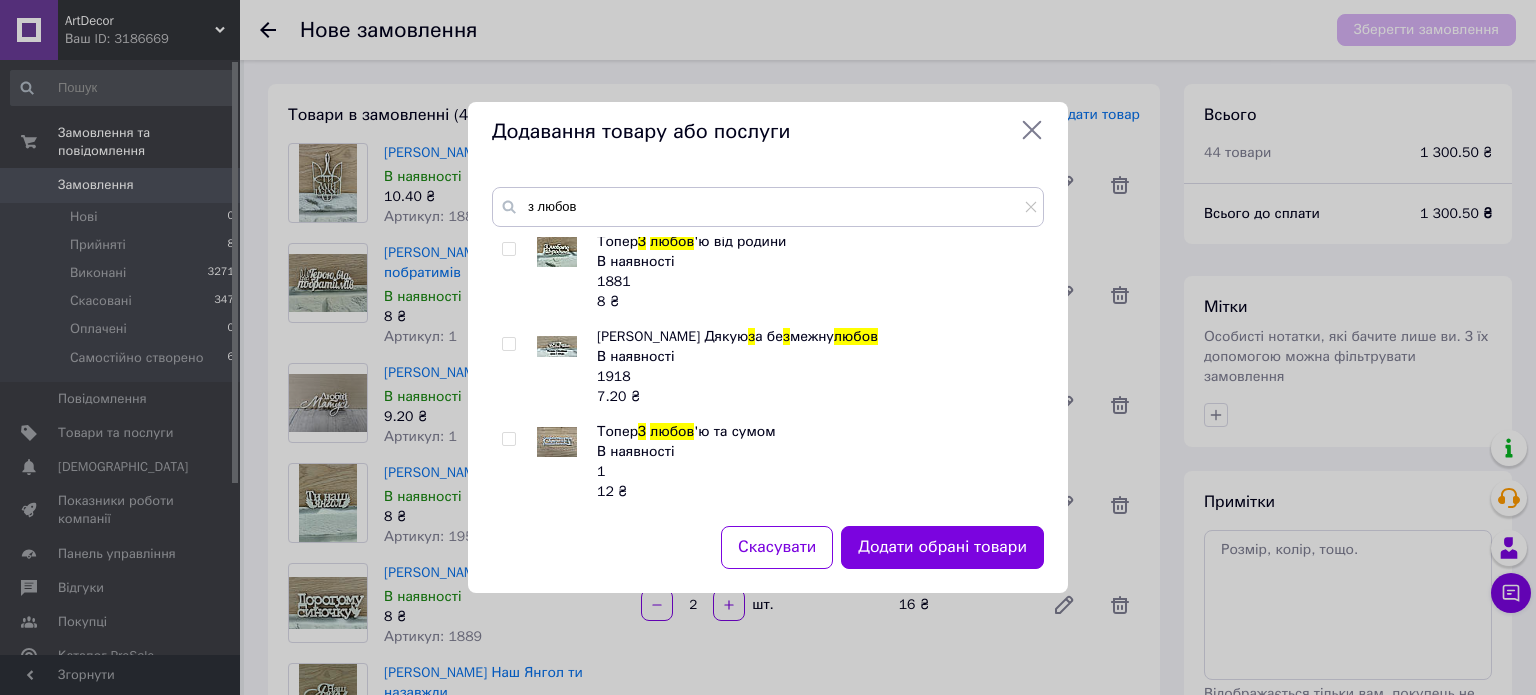 click at bounding box center [508, 439] 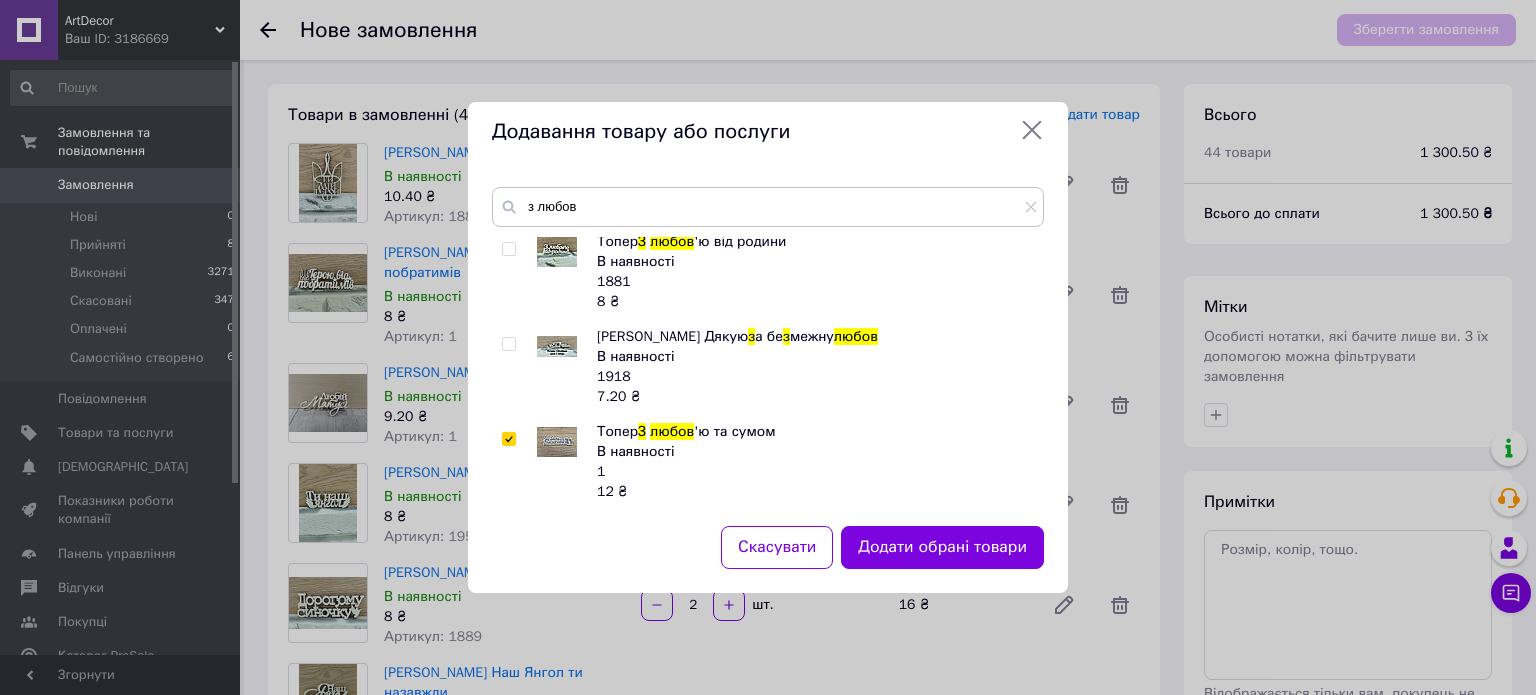 checkbox on "true" 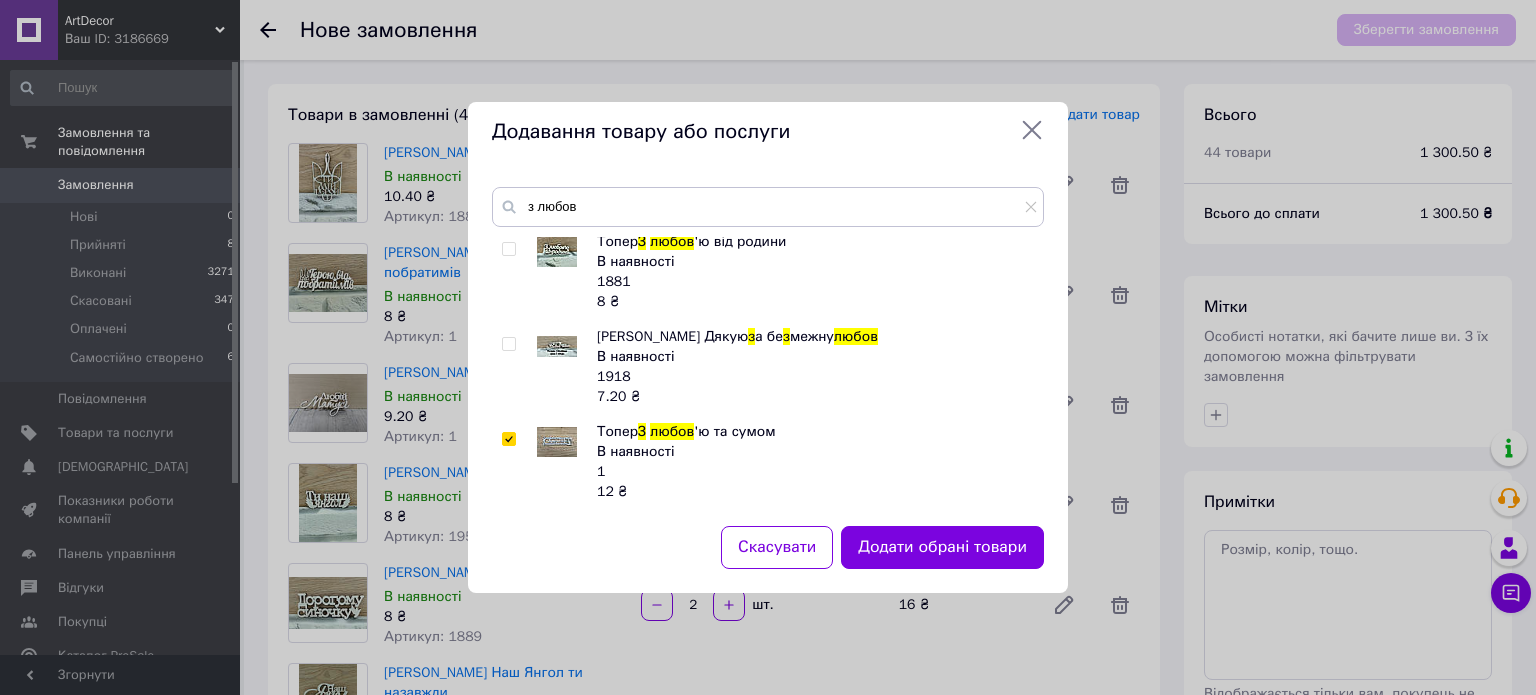 drag, startPoint x: 1027, startPoint y: 211, endPoint x: 988, endPoint y: 211, distance: 39 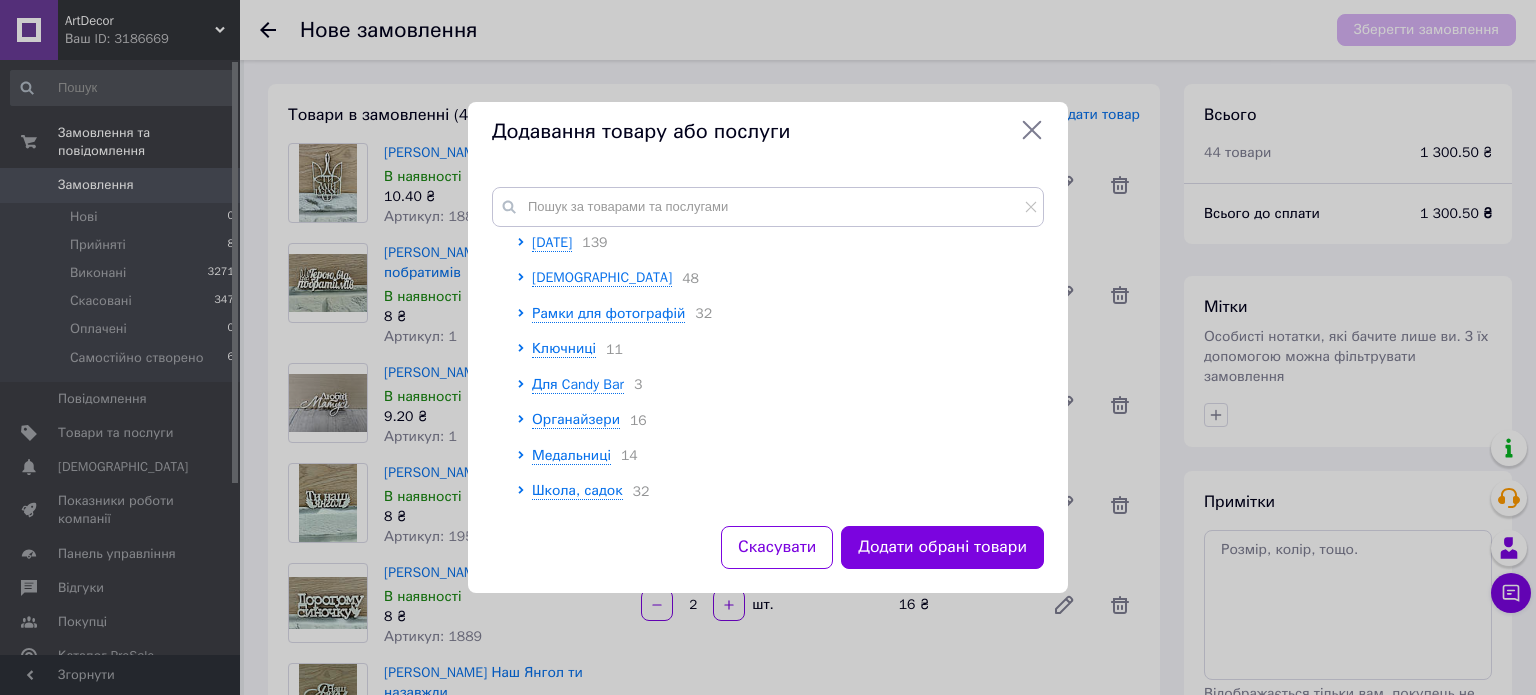scroll, scrollTop: 277, scrollLeft: 0, axis: vertical 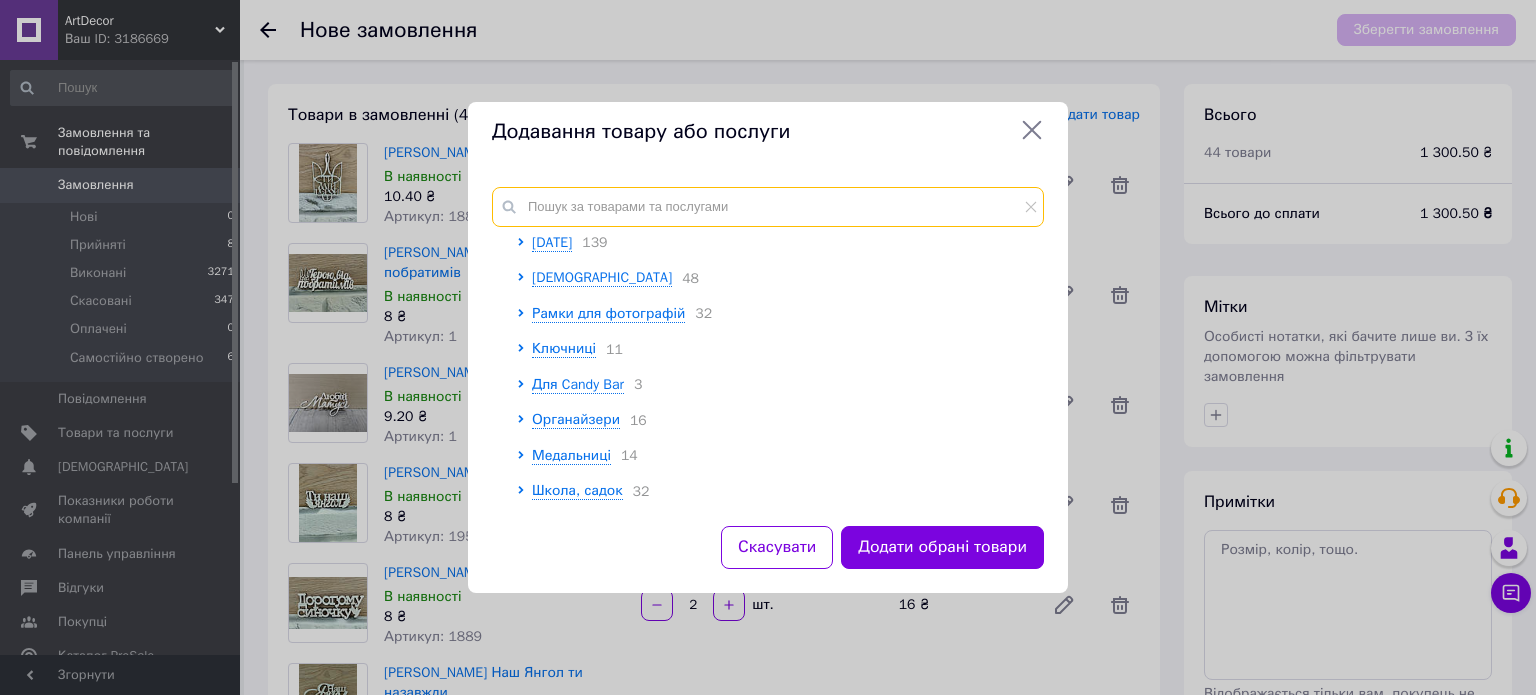 click at bounding box center (768, 207) 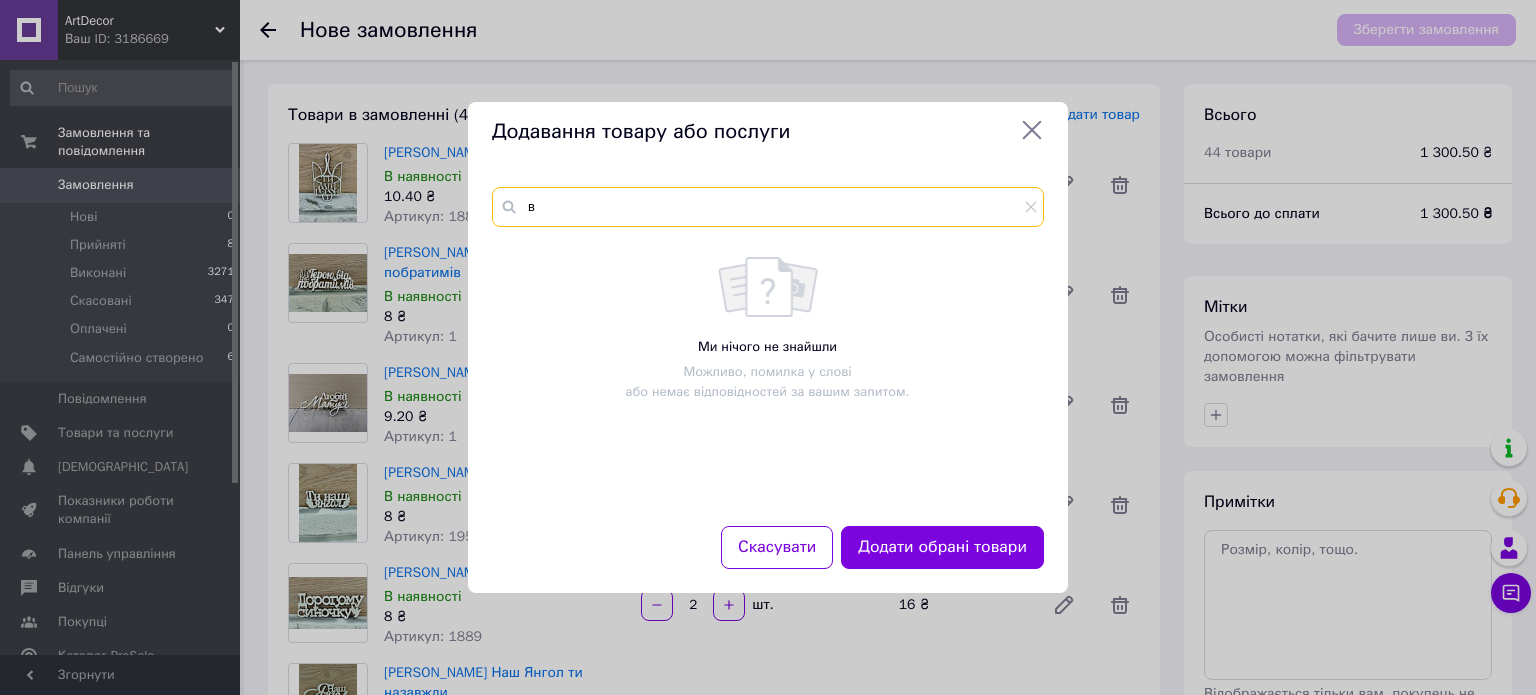 scroll, scrollTop: 0, scrollLeft: 0, axis: both 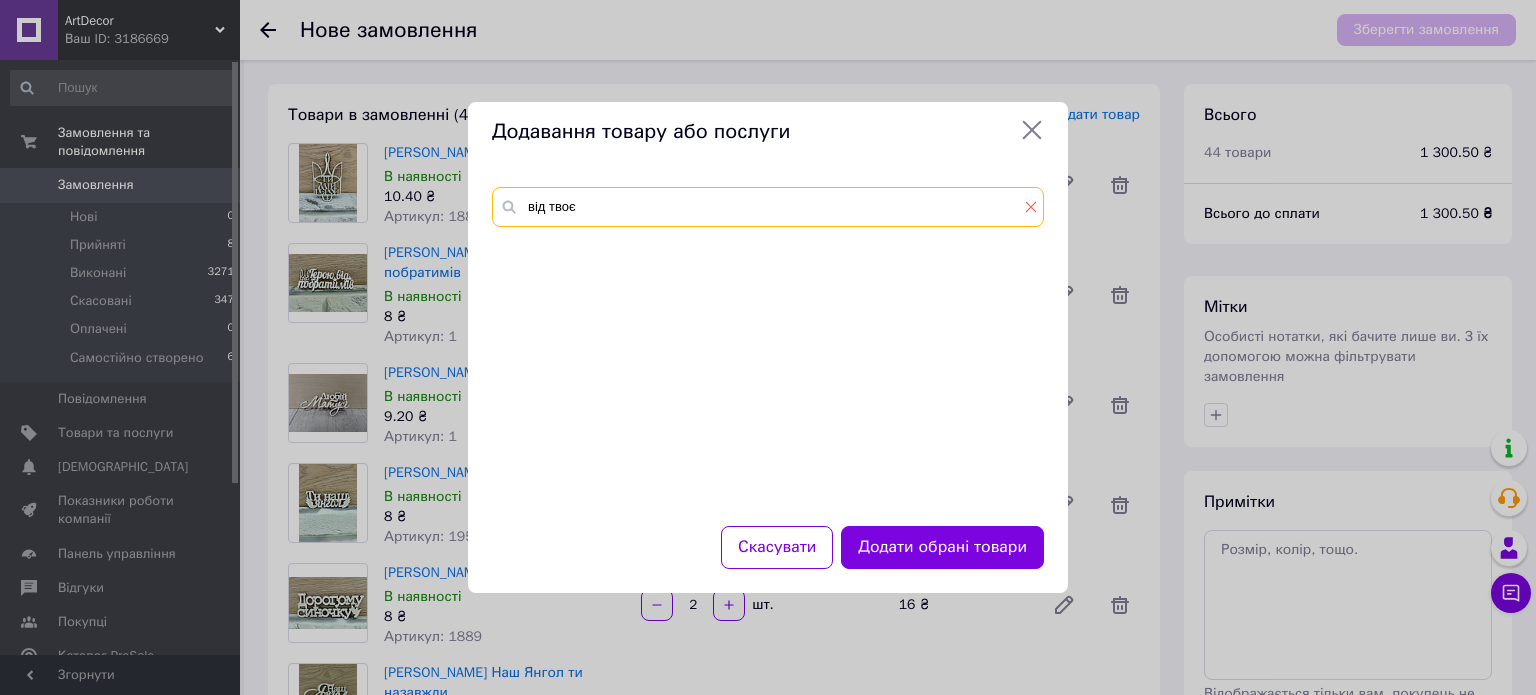 type on "від твоє" 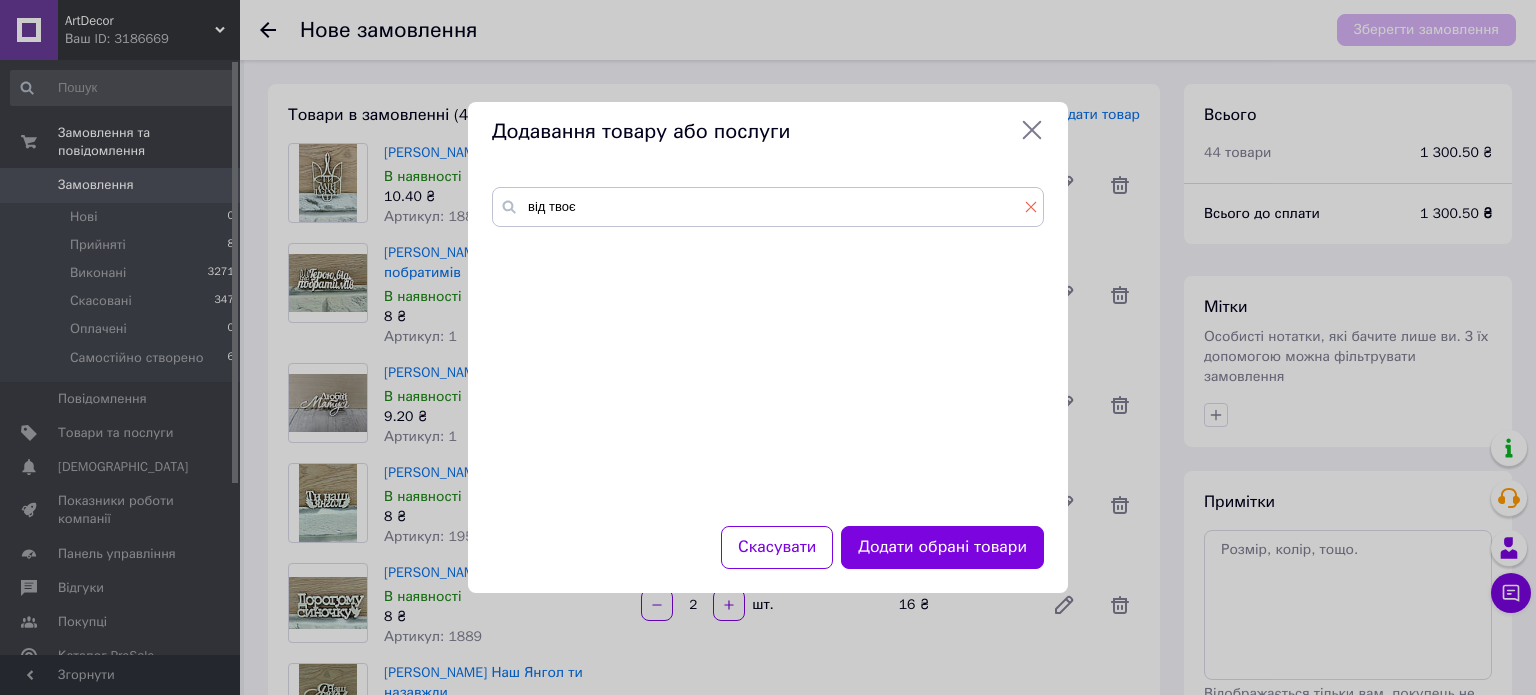 click 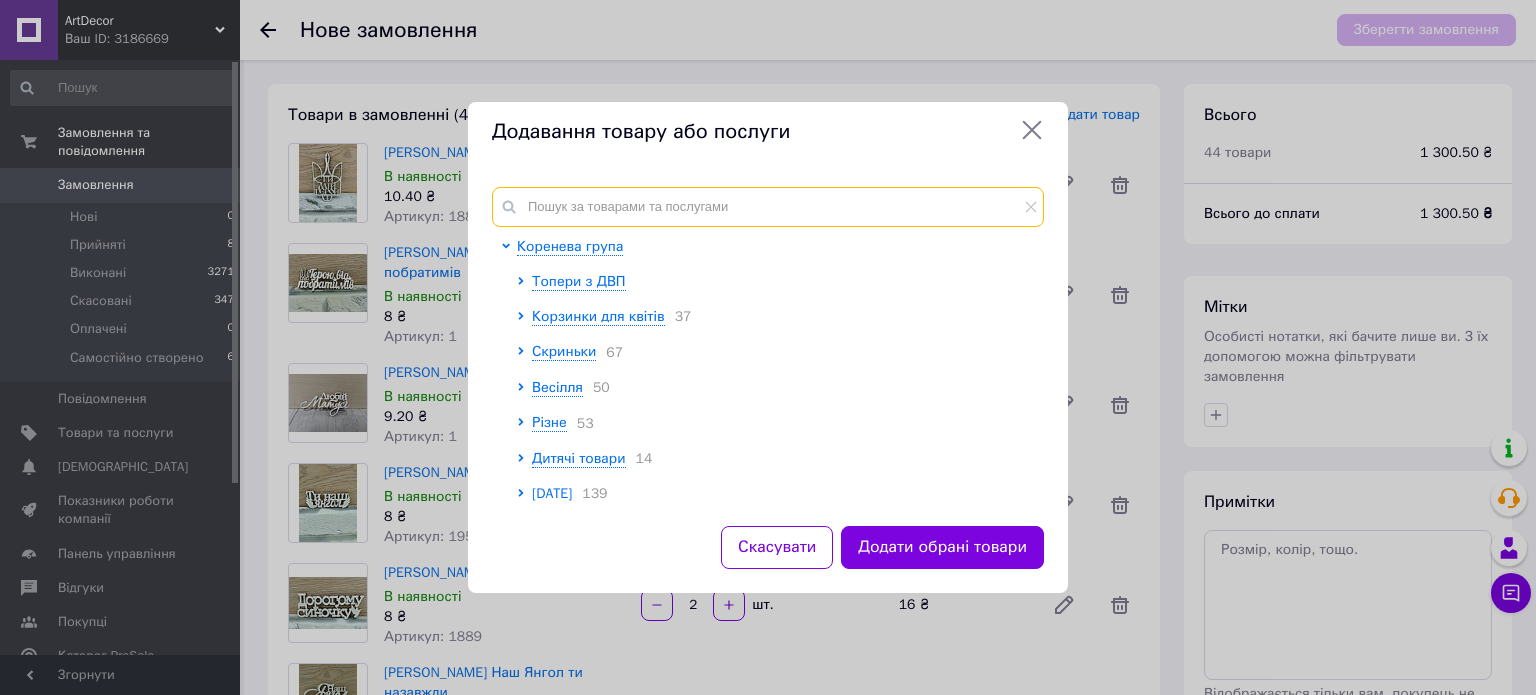 click at bounding box center (768, 207) 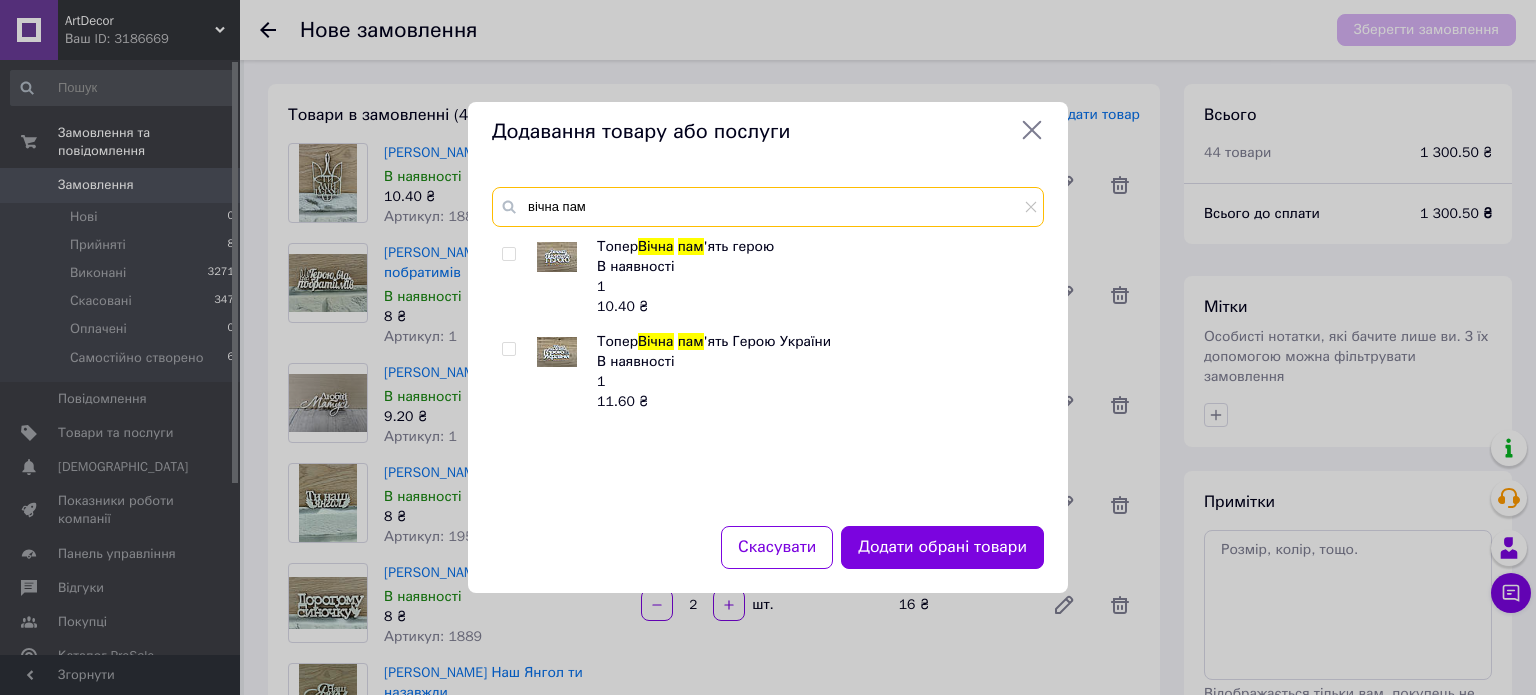 type on "вічна пам" 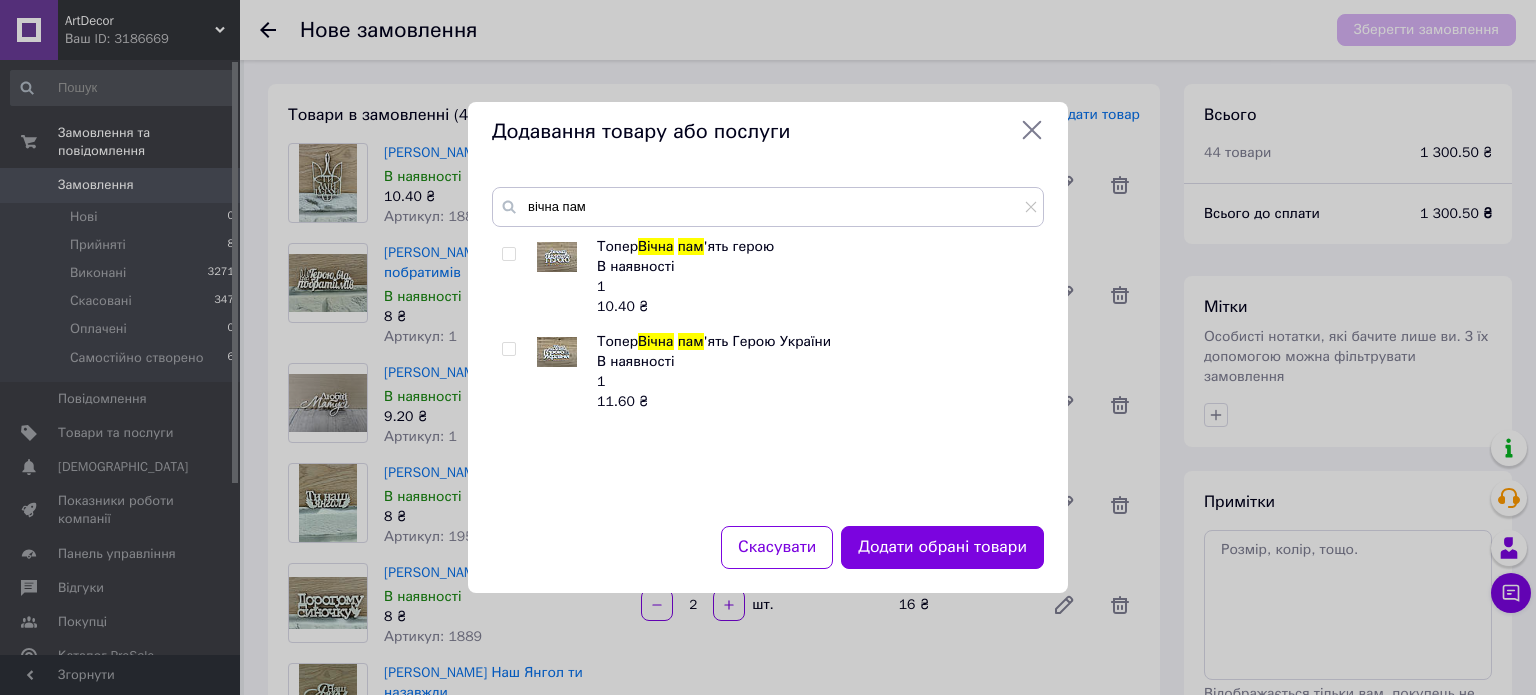 click at bounding box center (508, 254) 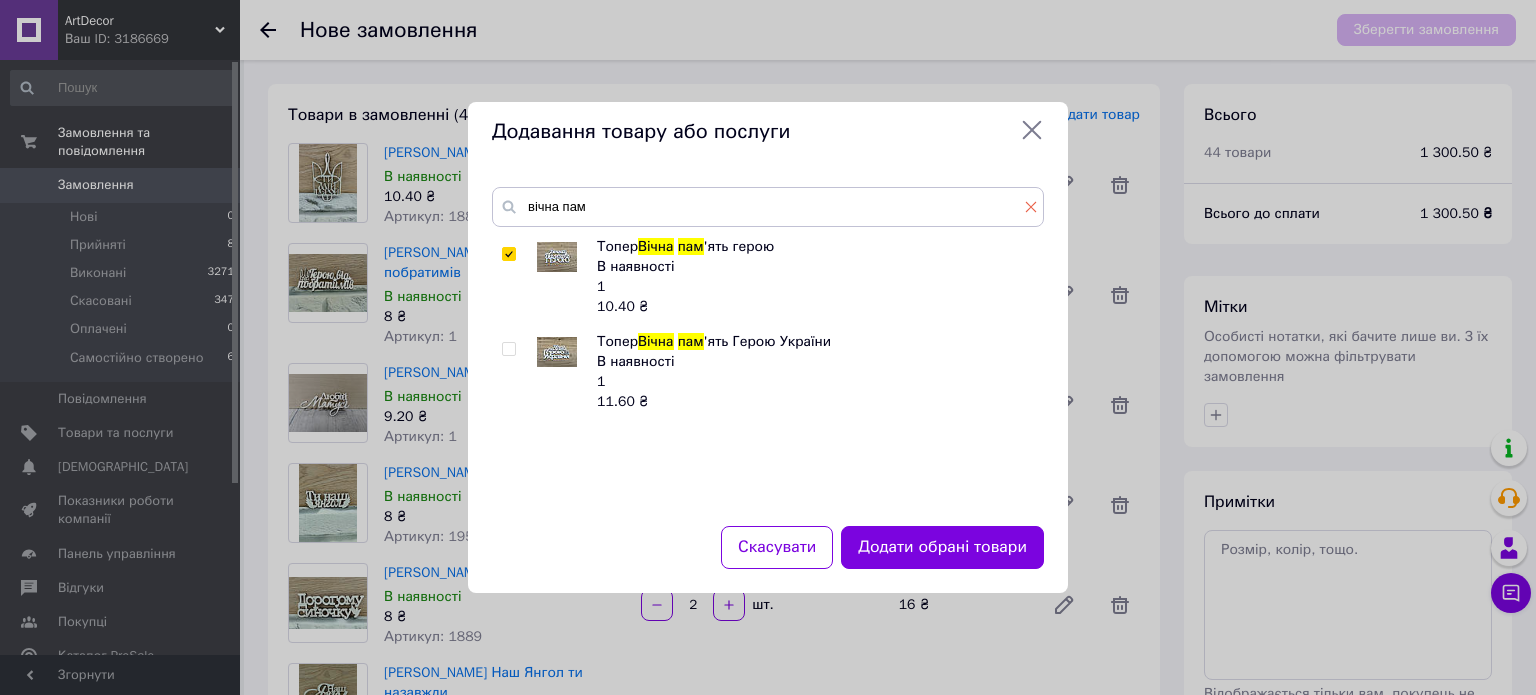 drag, startPoint x: 1033, startPoint y: 210, endPoint x: 982, endPoint y: 211, distance: 51.009804 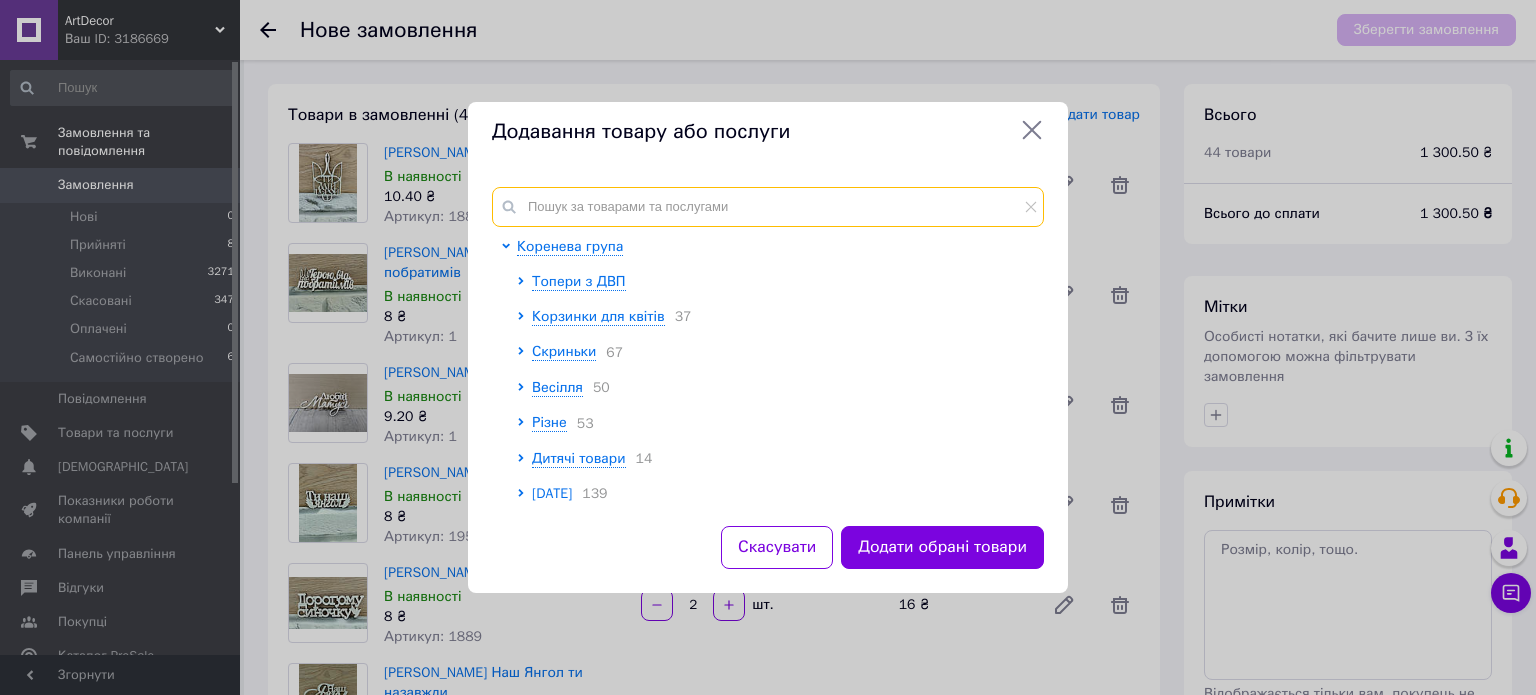 click at bounding box center (768, 207) 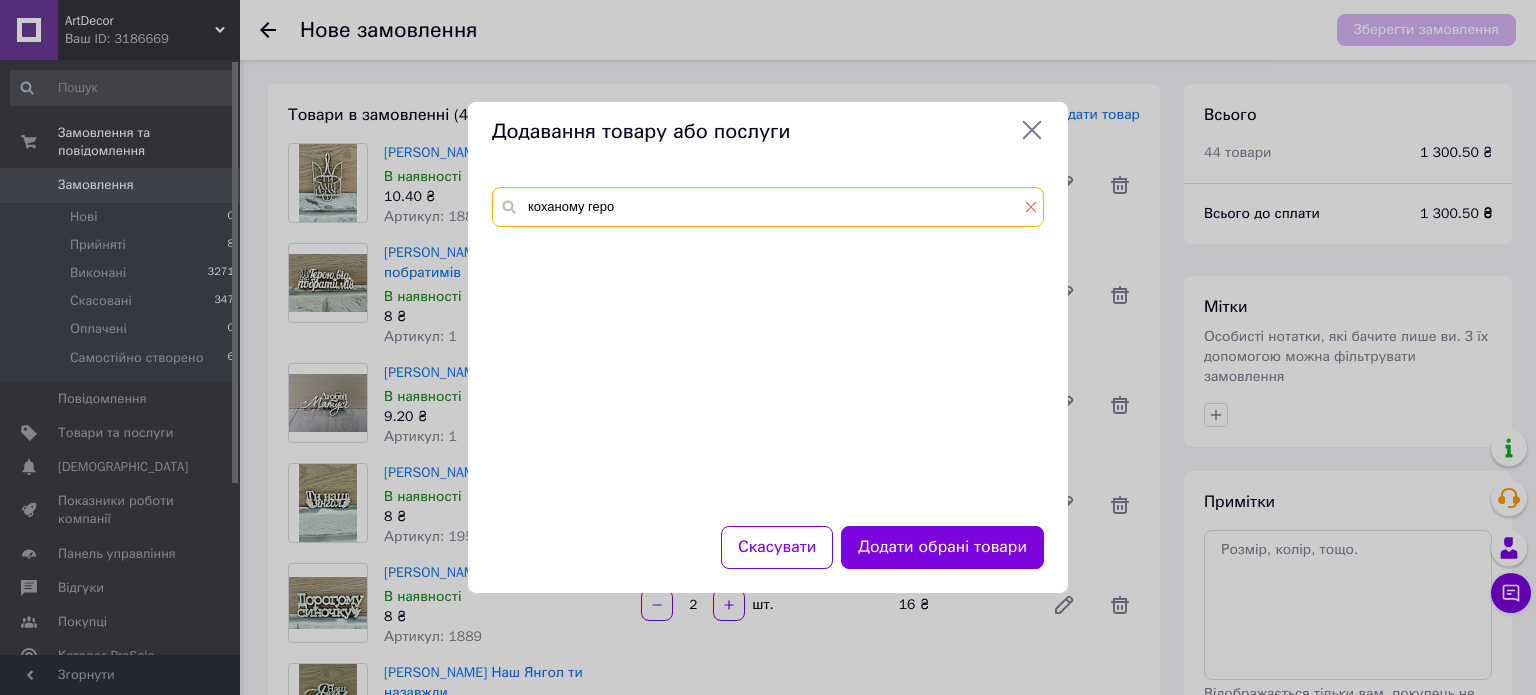 type on "коханому геро" 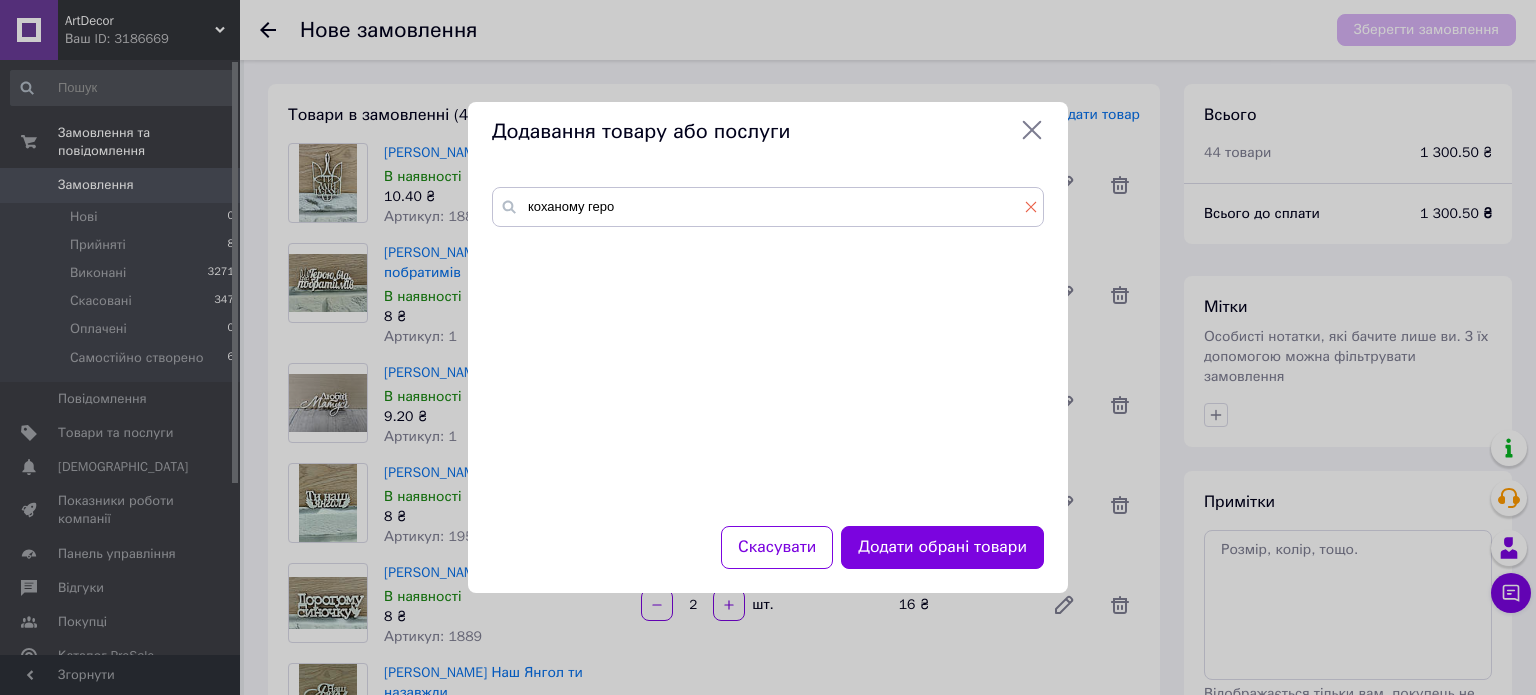 click 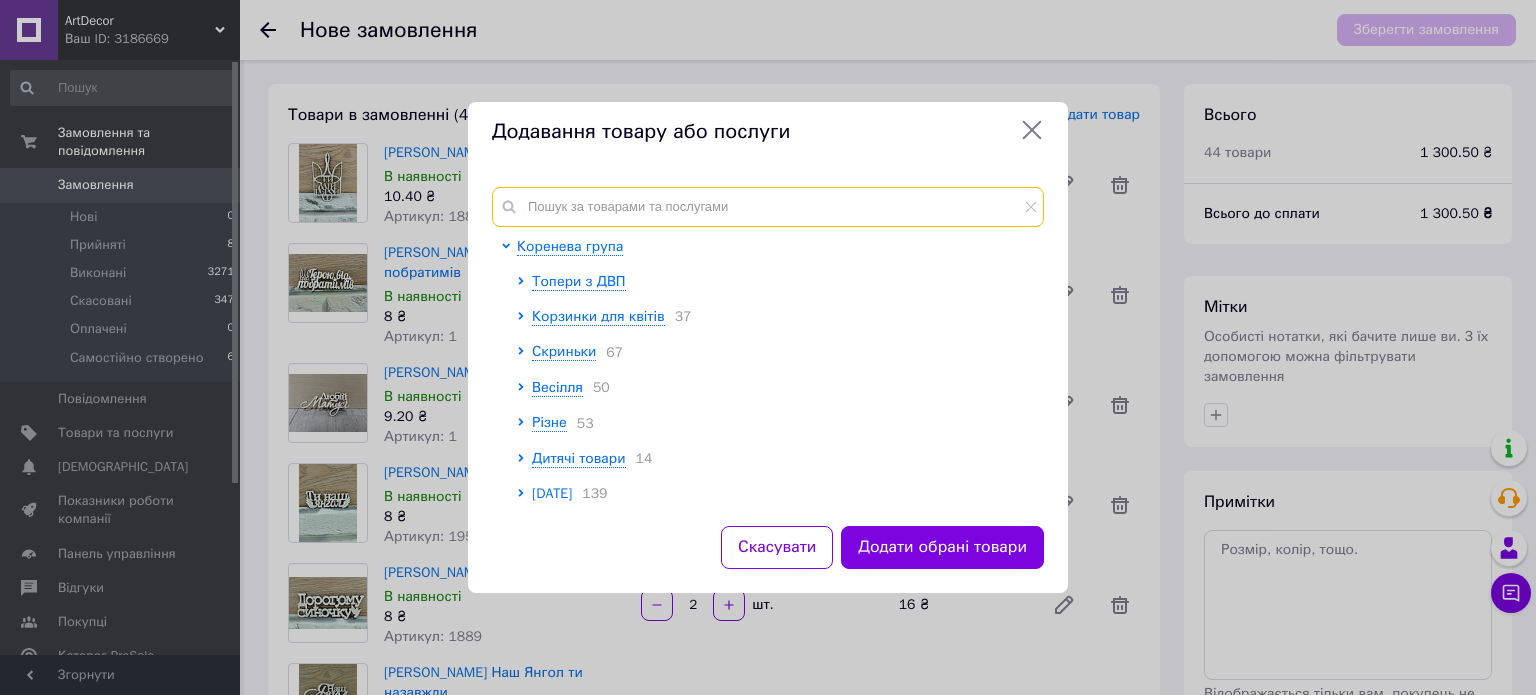 click at bounding box center [768, 207] 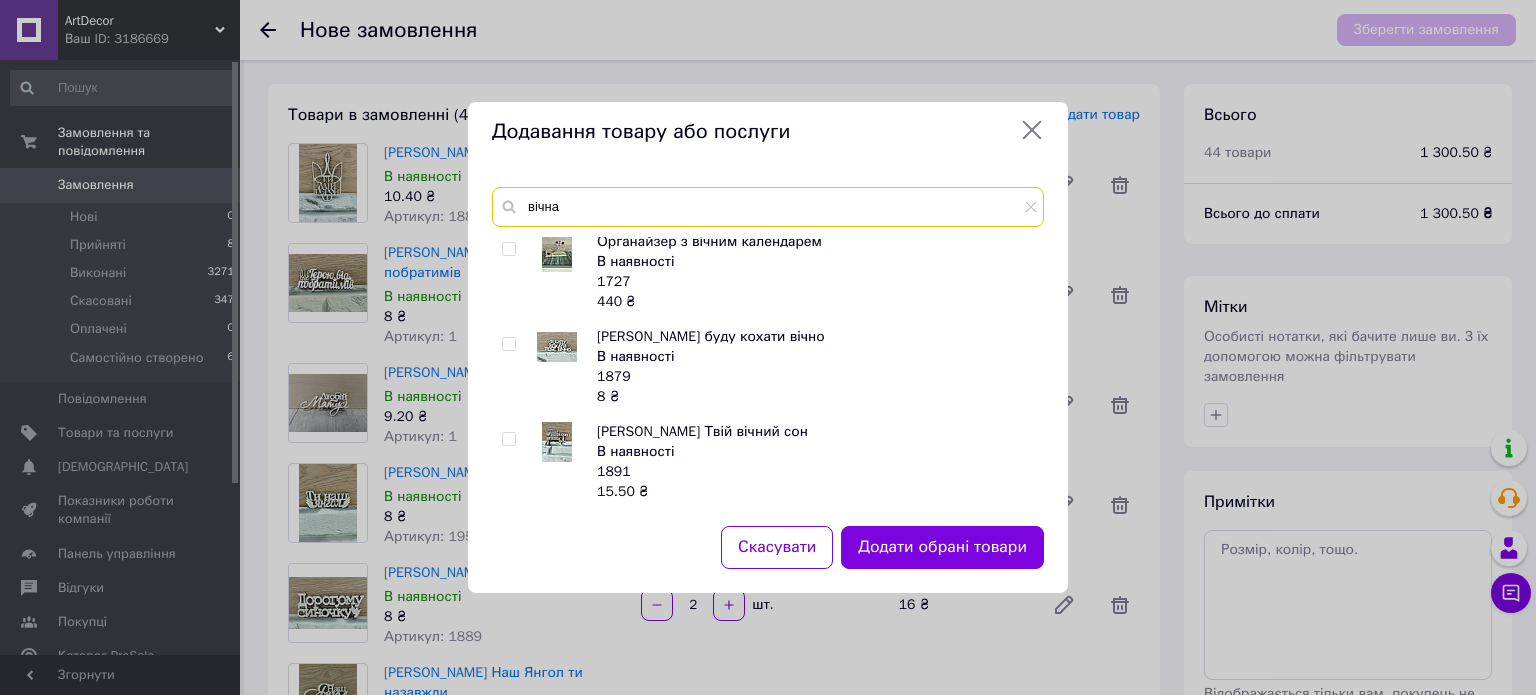 scroll, scrollTop: 575, scrollLeft: 0, axis: vertical 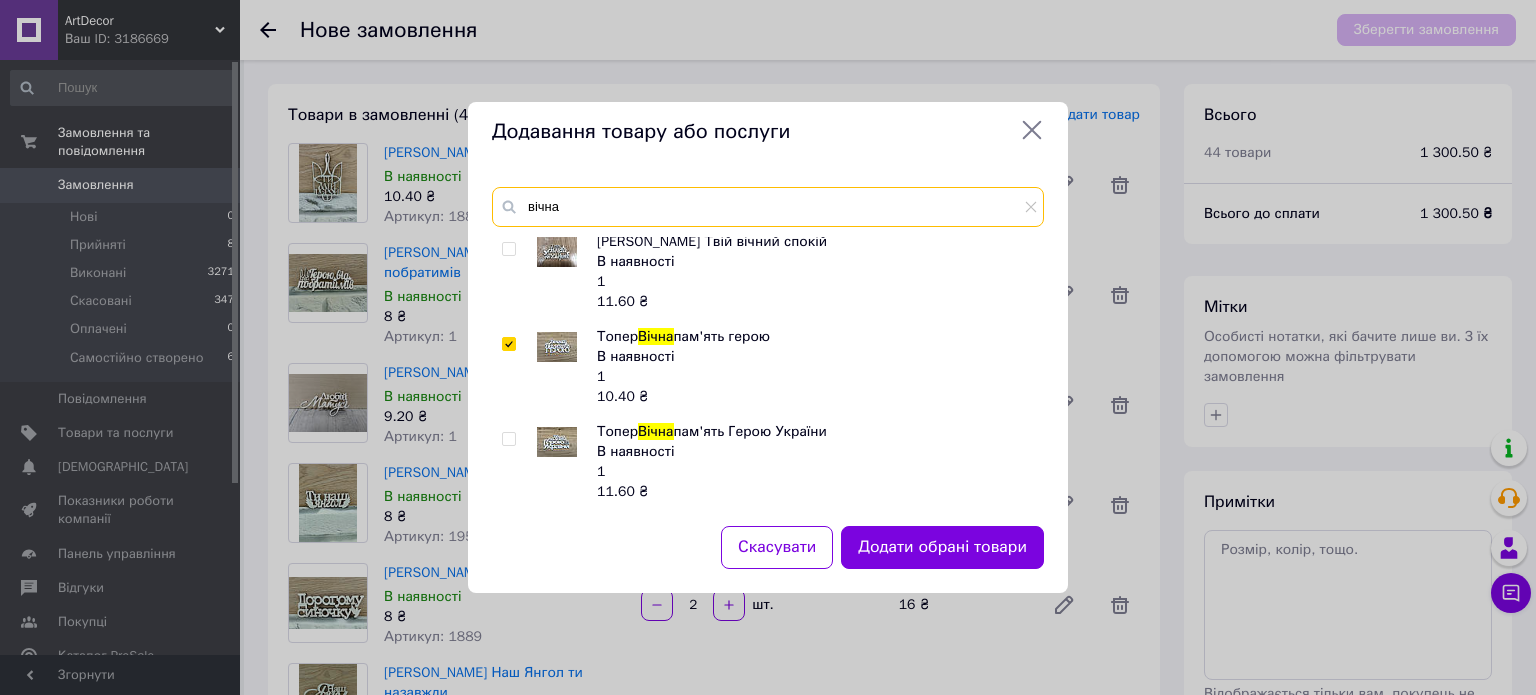 type on "вічна" 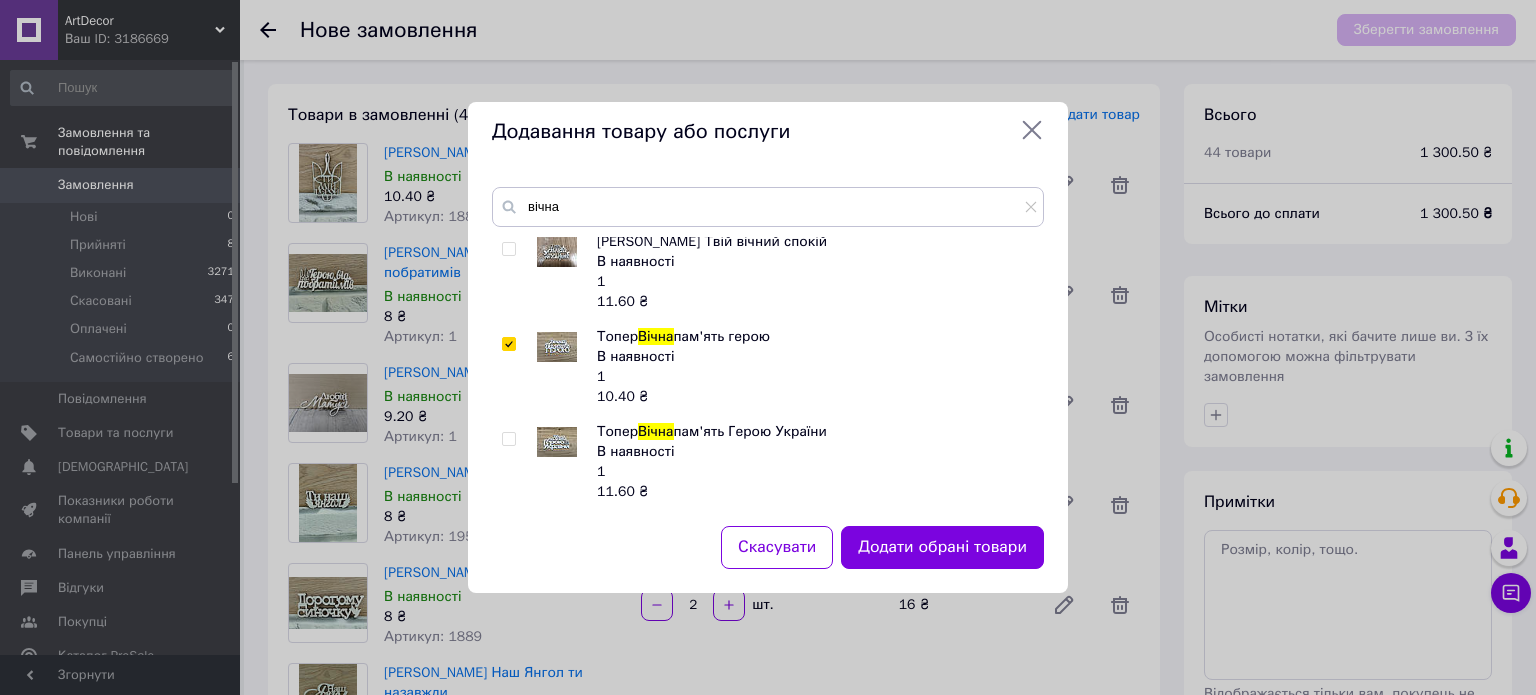 click at bounding box center [508, 439] 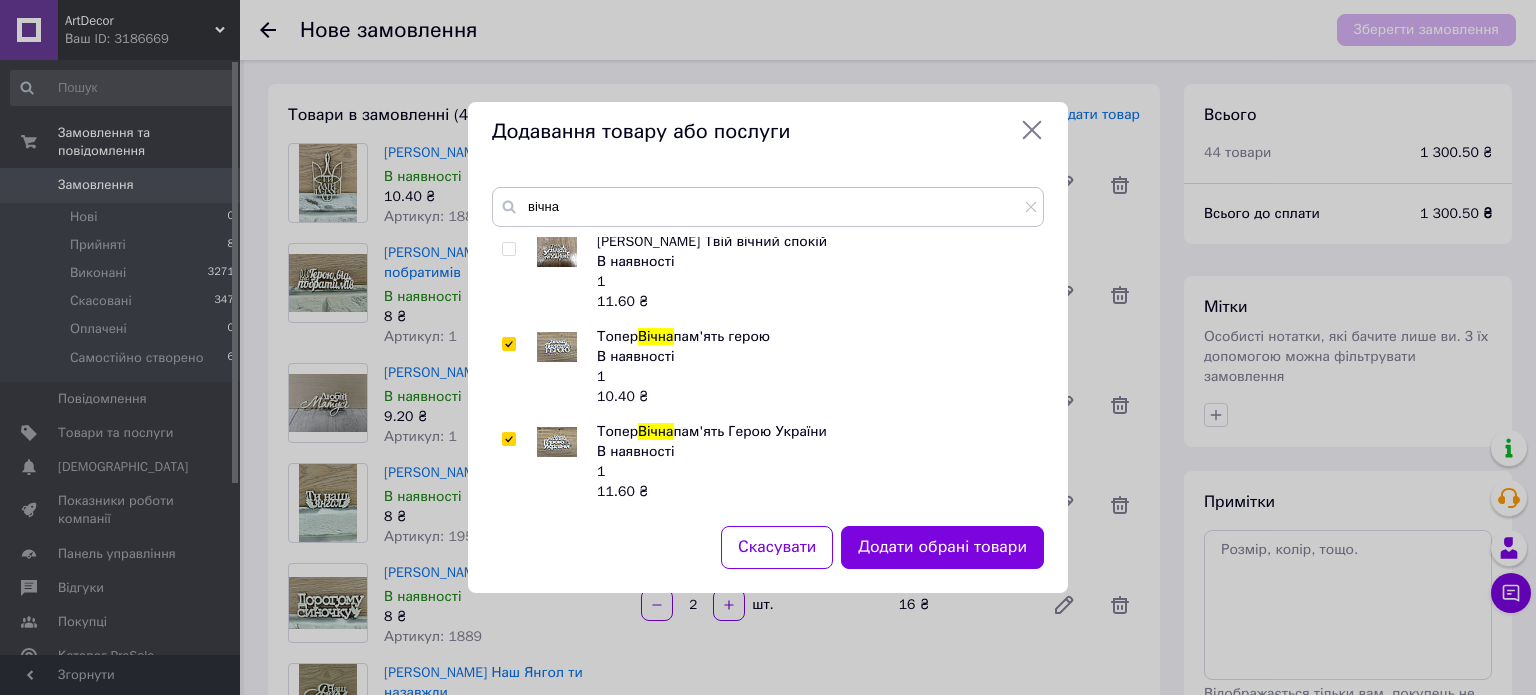 checkbox on "true" 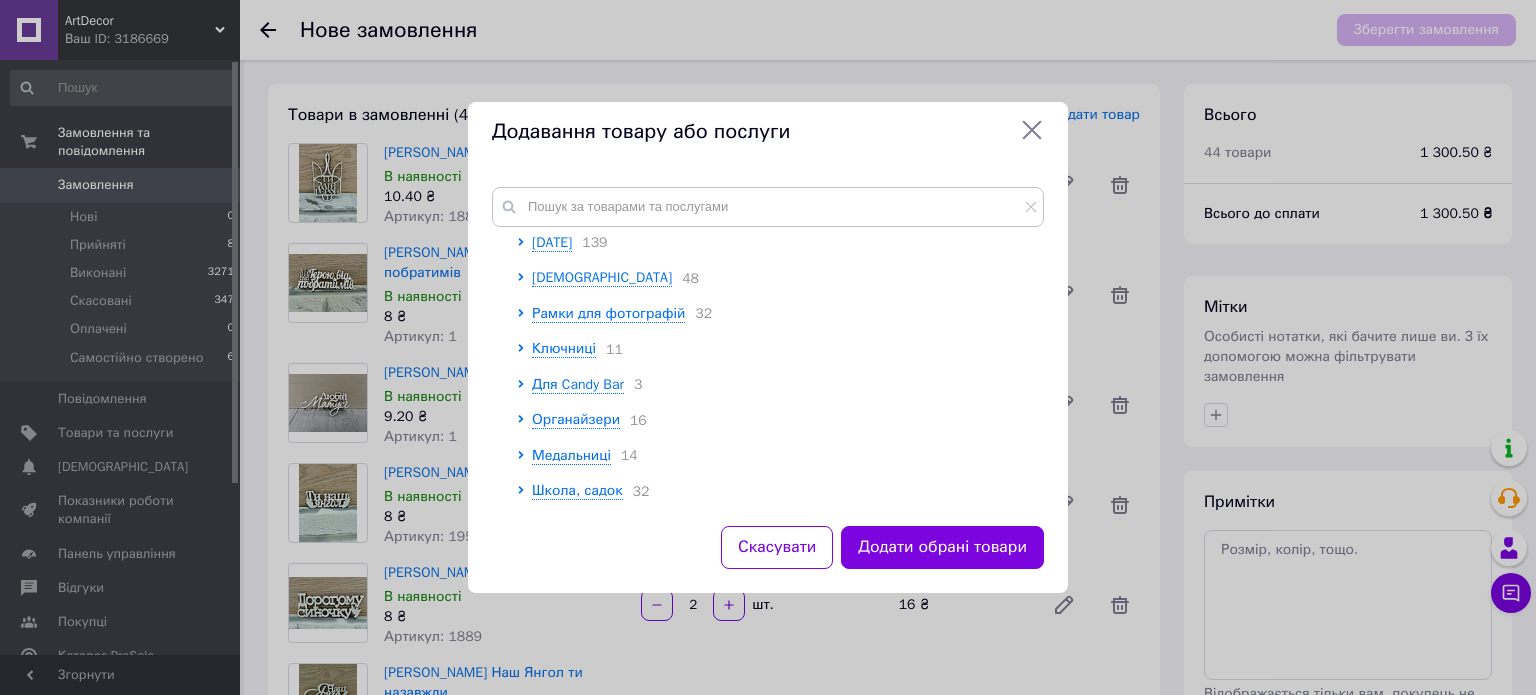 scroll, scrollTop: 277, scrollLeft: 0, axis: vertical 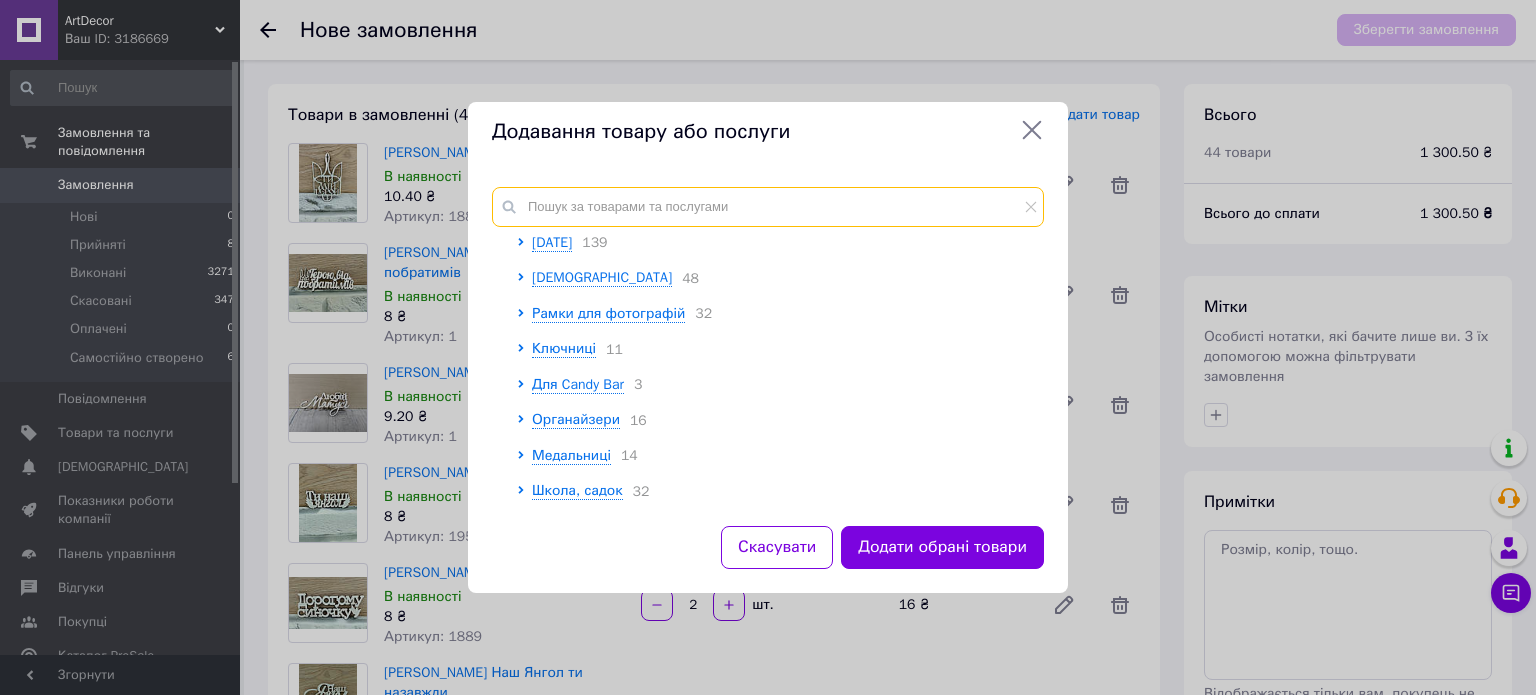 click at bounding box center [768, 207] 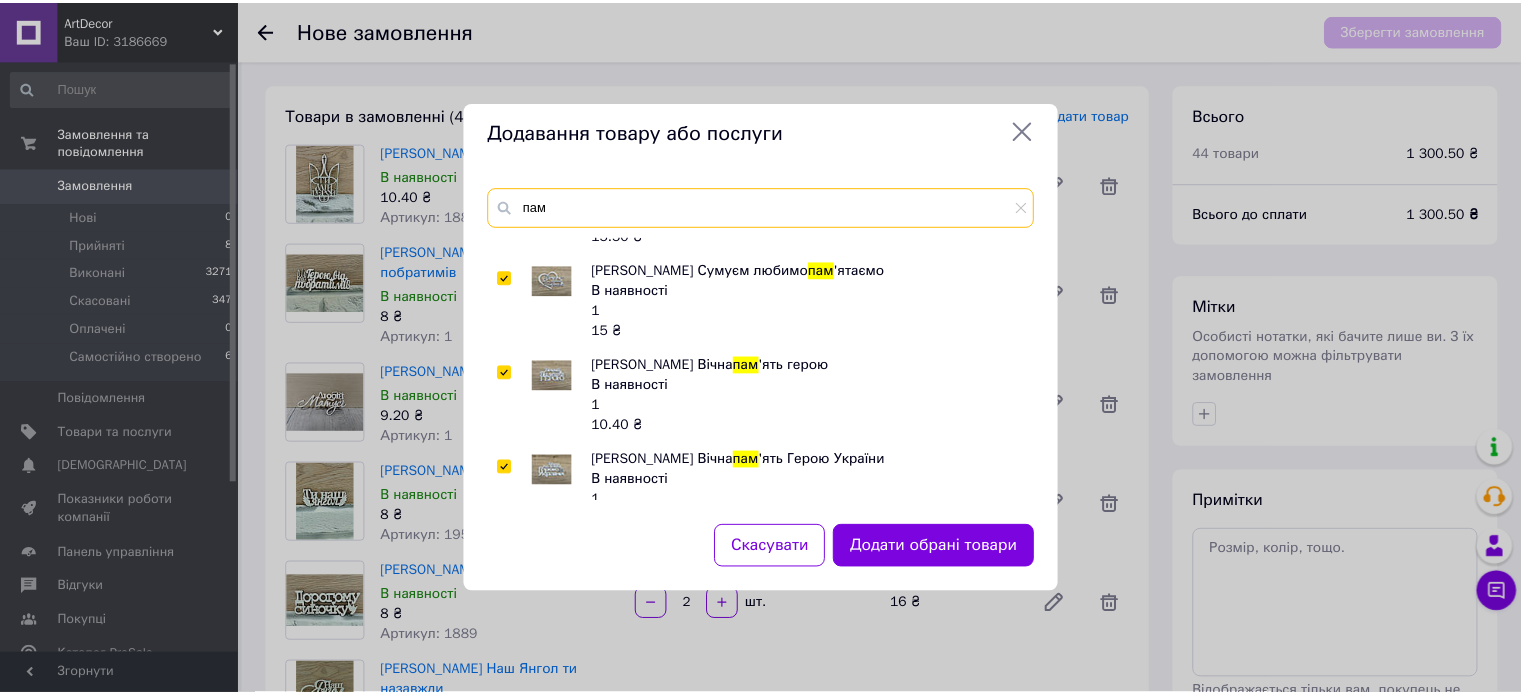 scroll, scrollTop: 100, scrollLeft: 0, axis: vertical 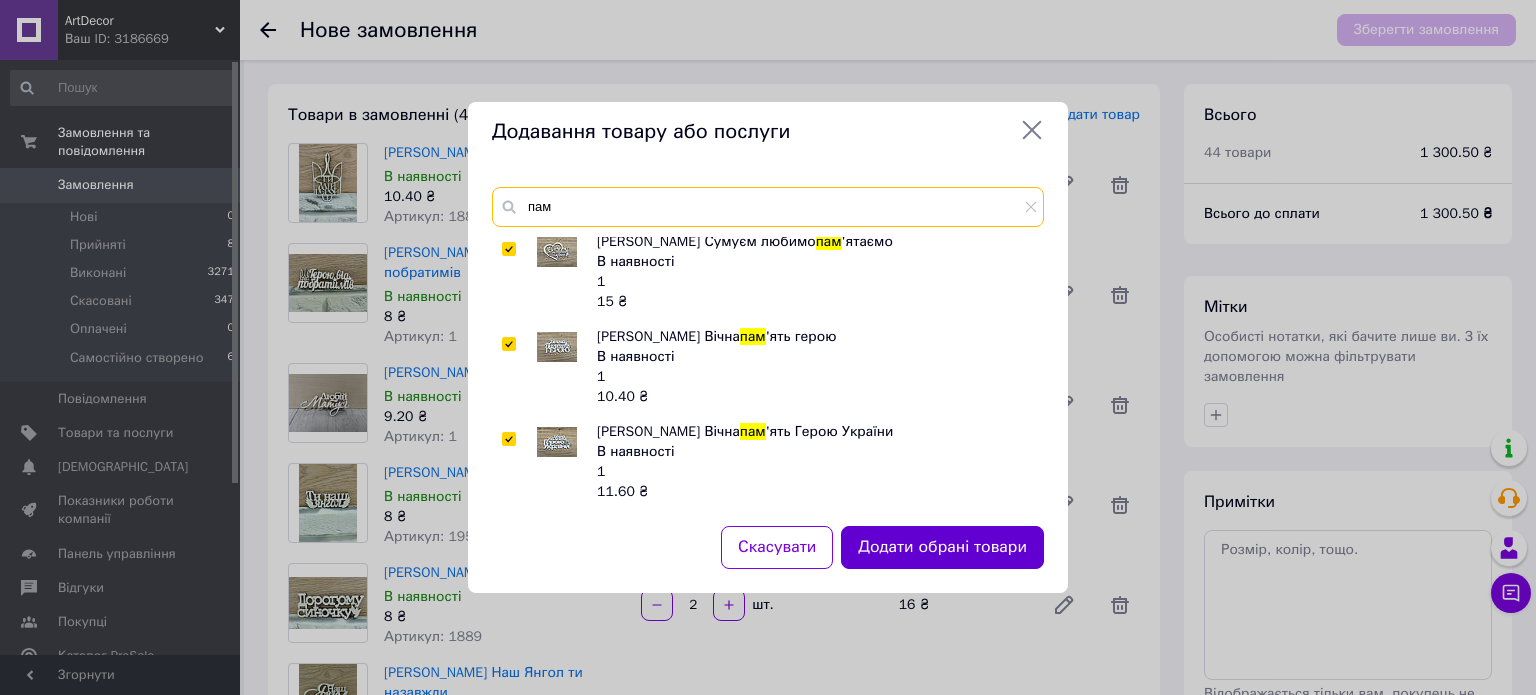 type on "пам" 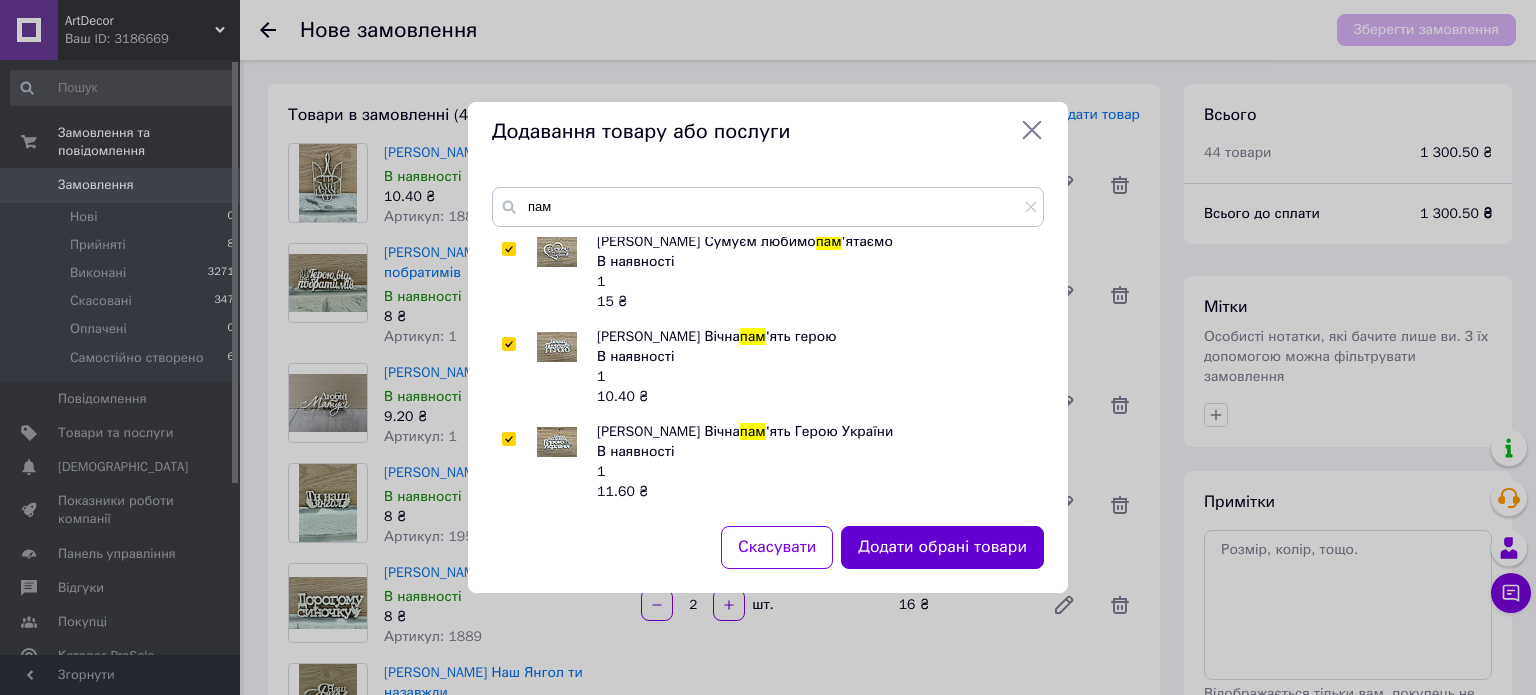click on "Додати обрані товари" at bounding box center (942, 547) 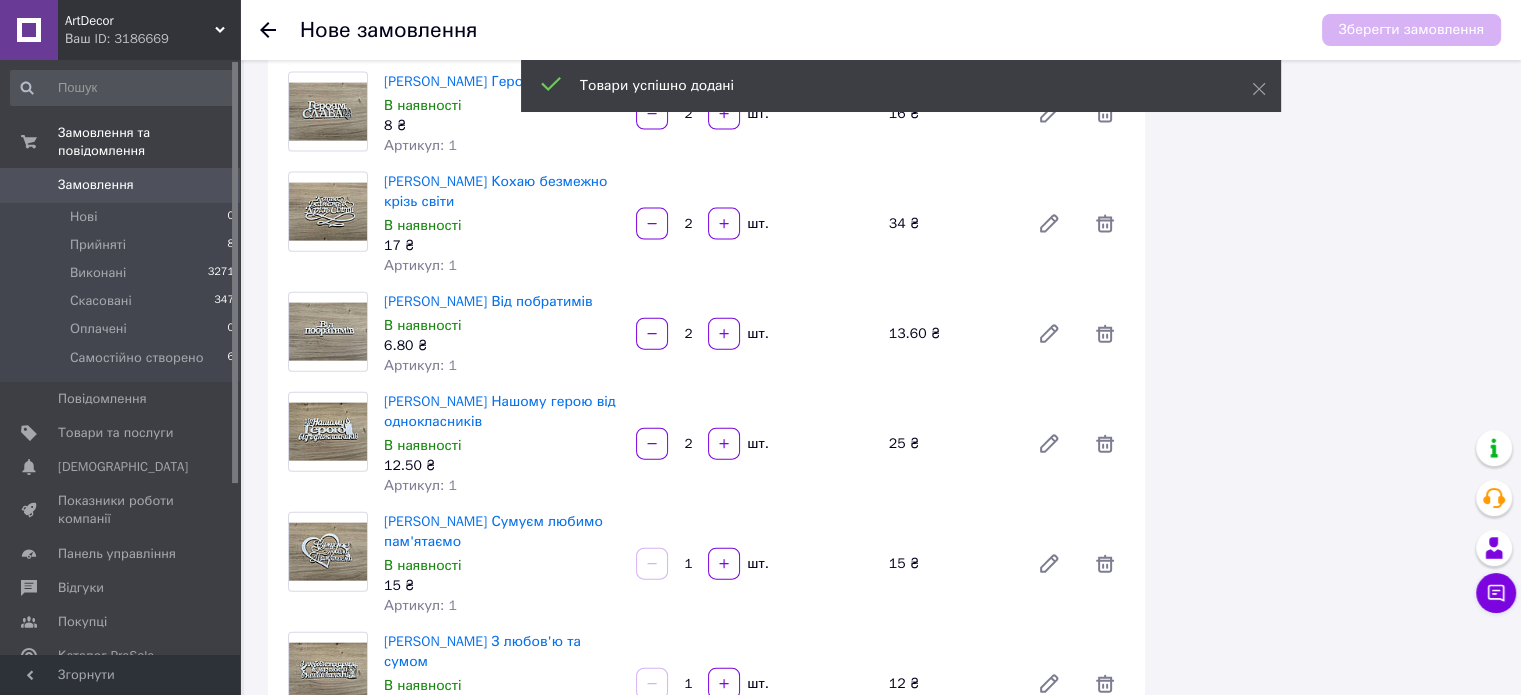scroll, scrollTop: 4740, scrollLeft: 0, axis: vertical 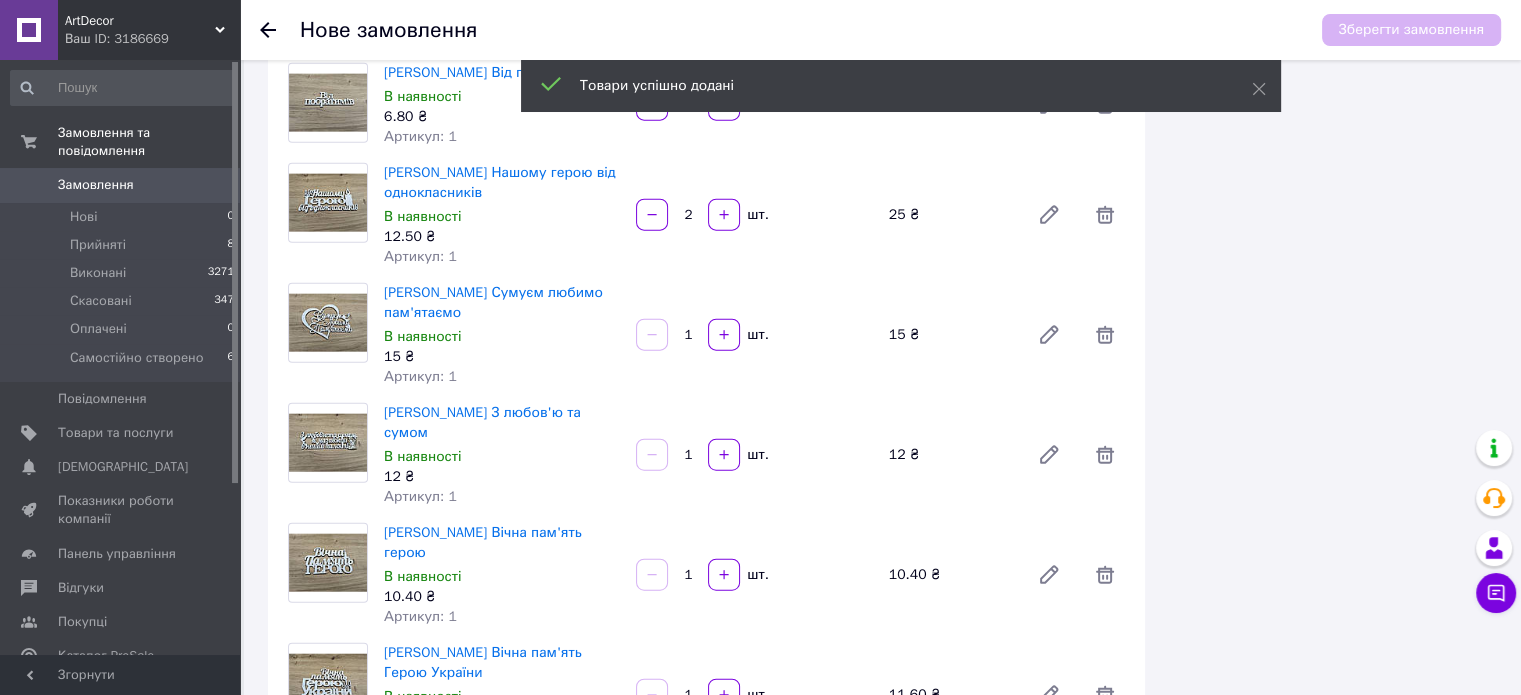 click 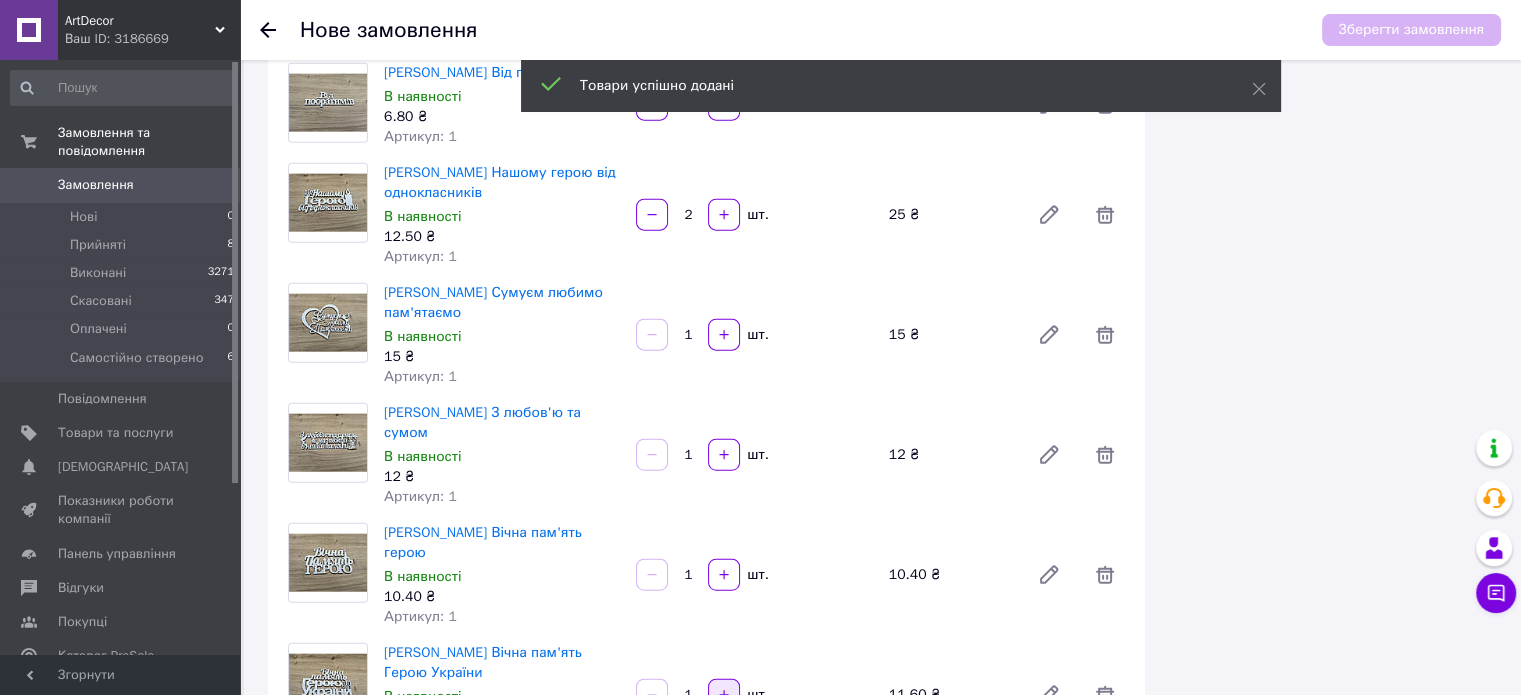 click at bounding box center (724, 695) 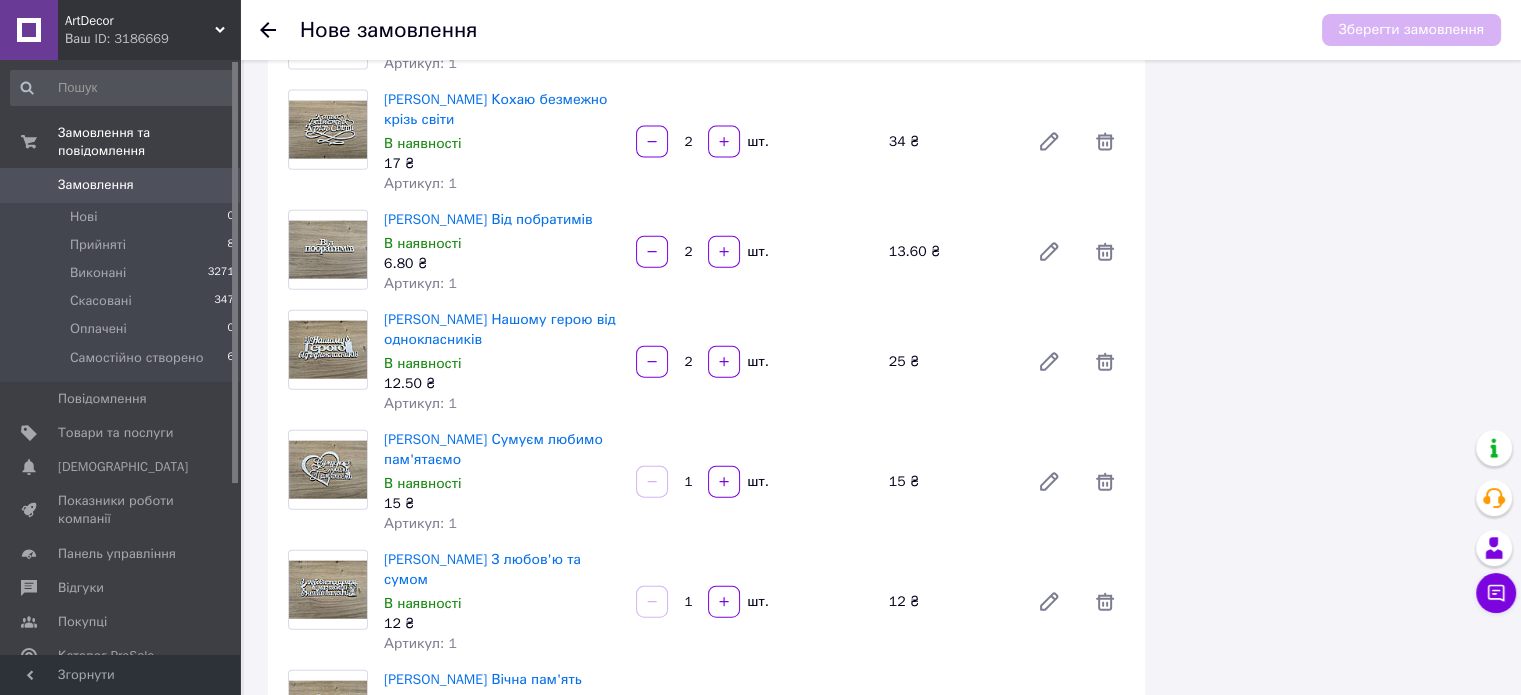 scroll, scrollTop: 4440, scrollLeft: 0, axis: vertical 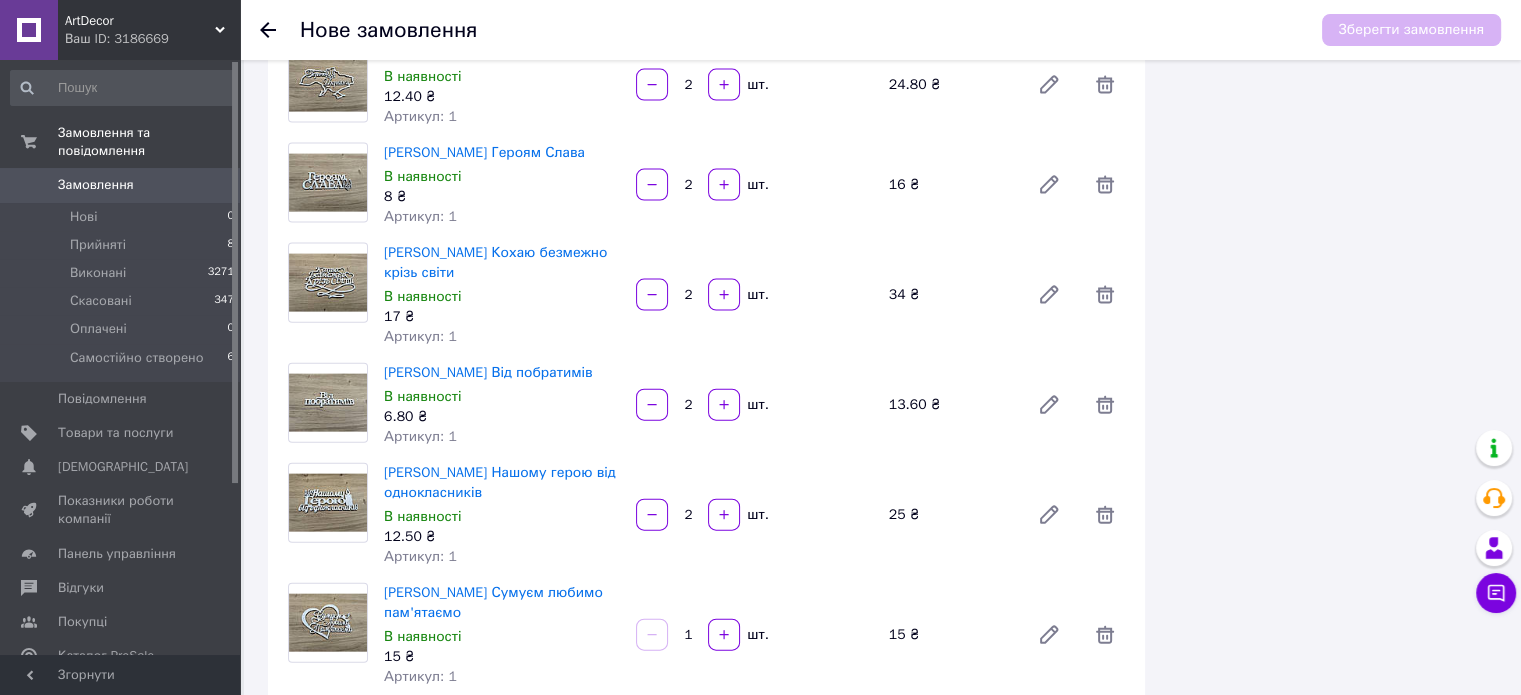 click 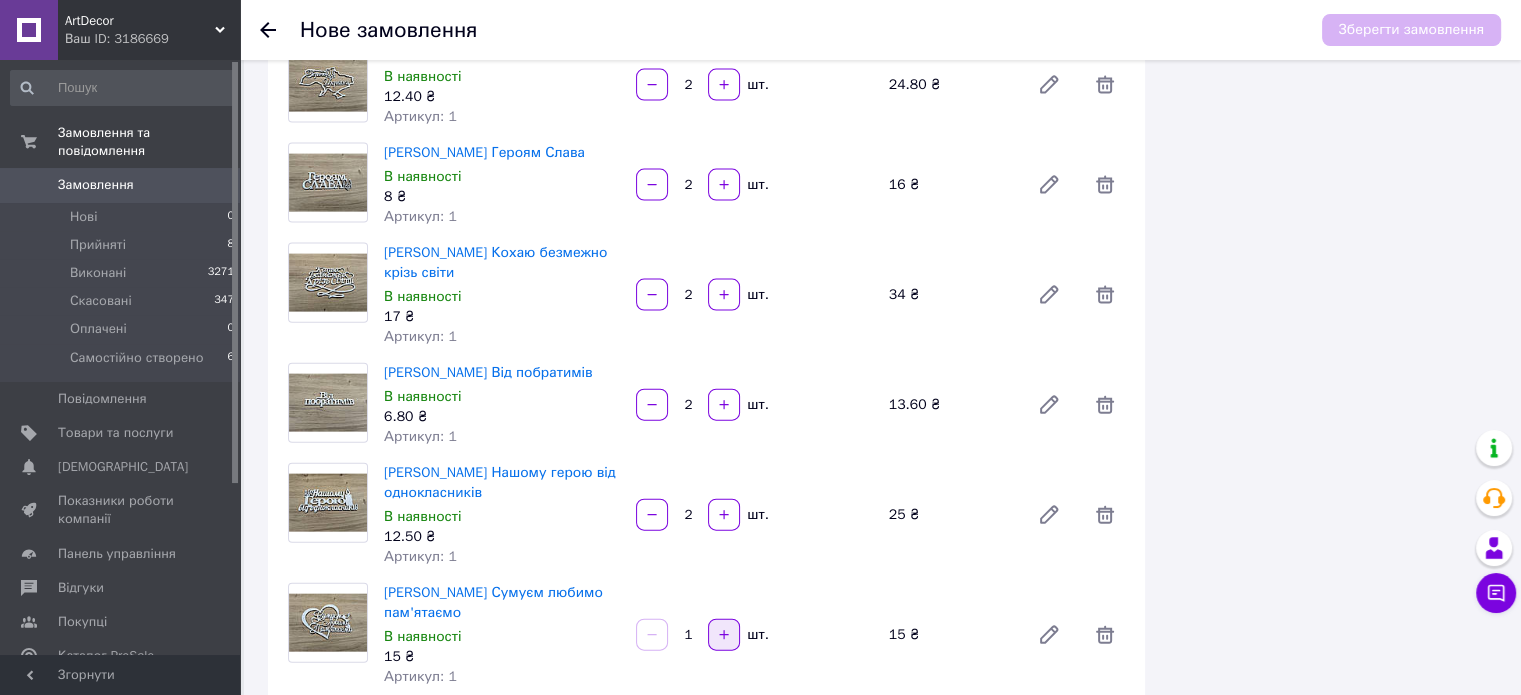 click 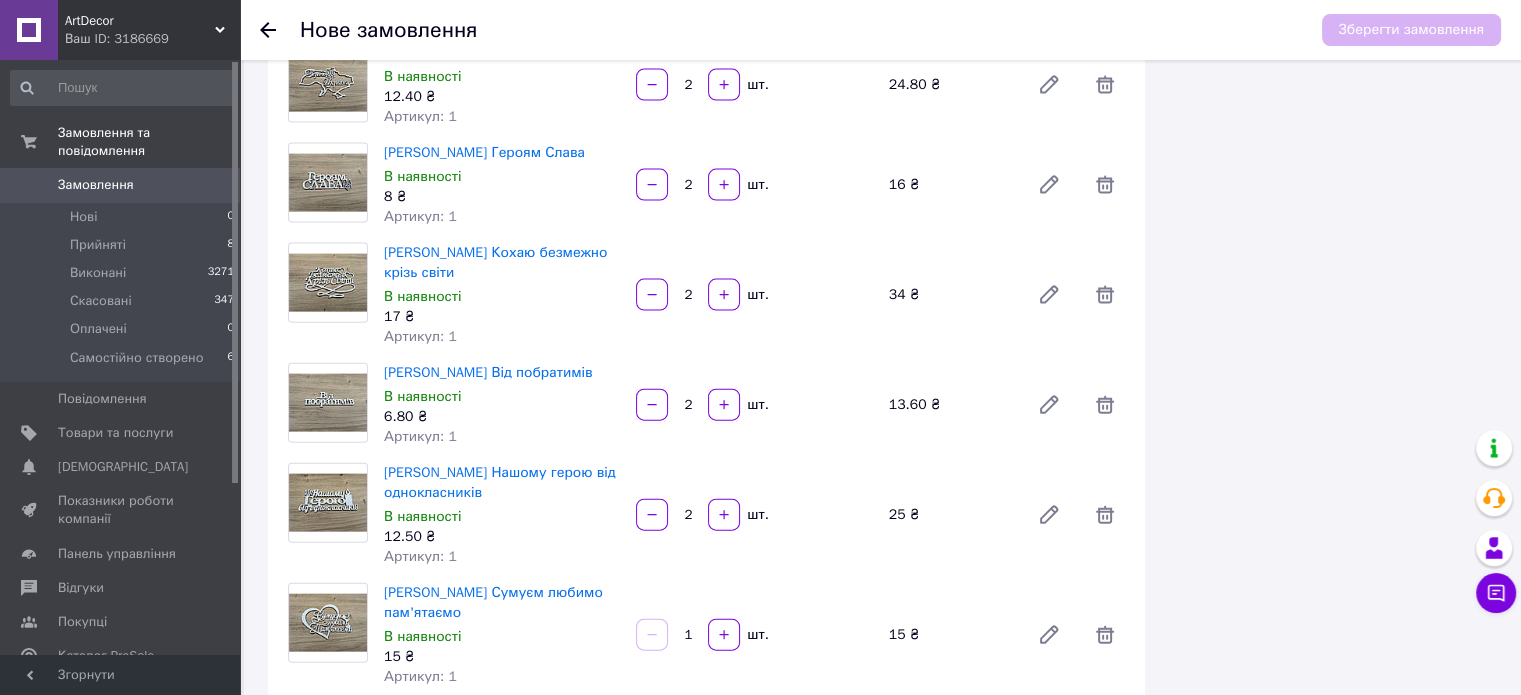 type on "2" 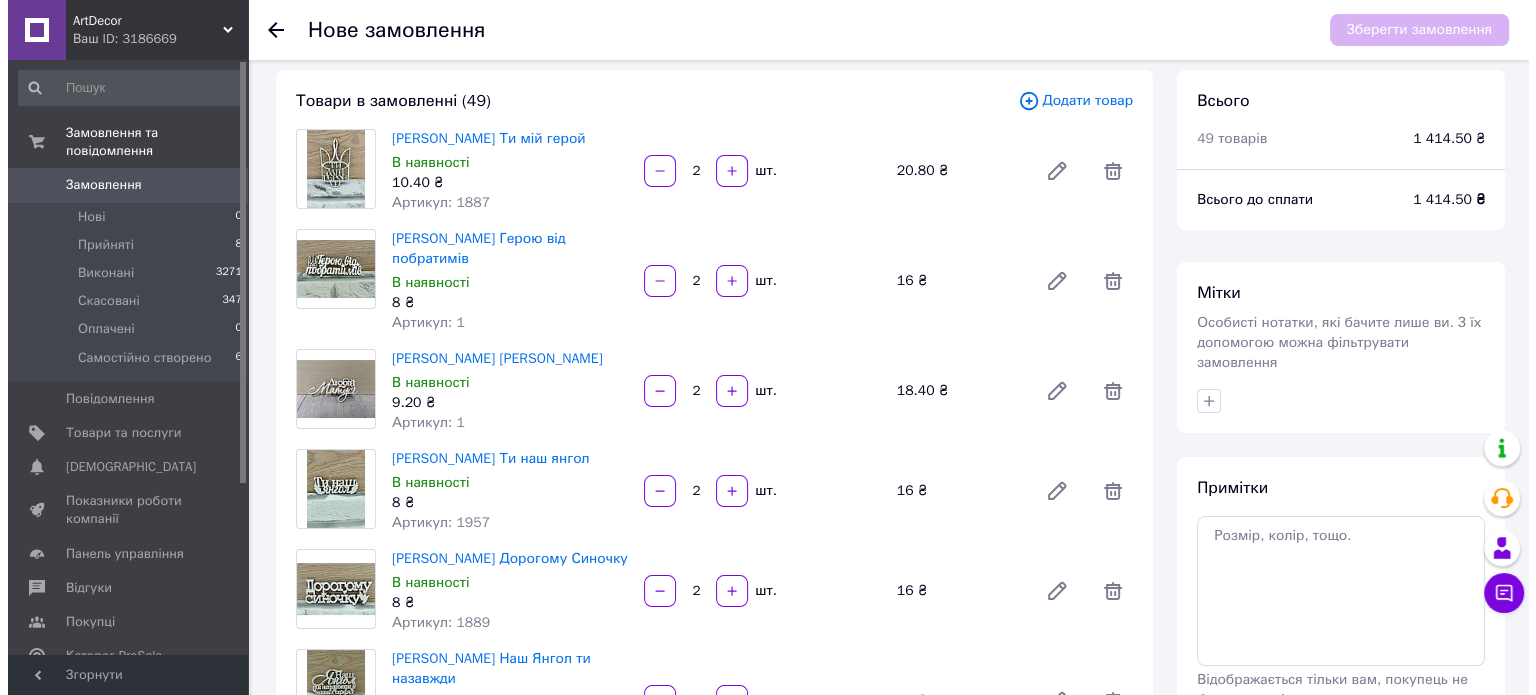 scroll, scrollTop: 0, scrollLeft: 0, axis: both 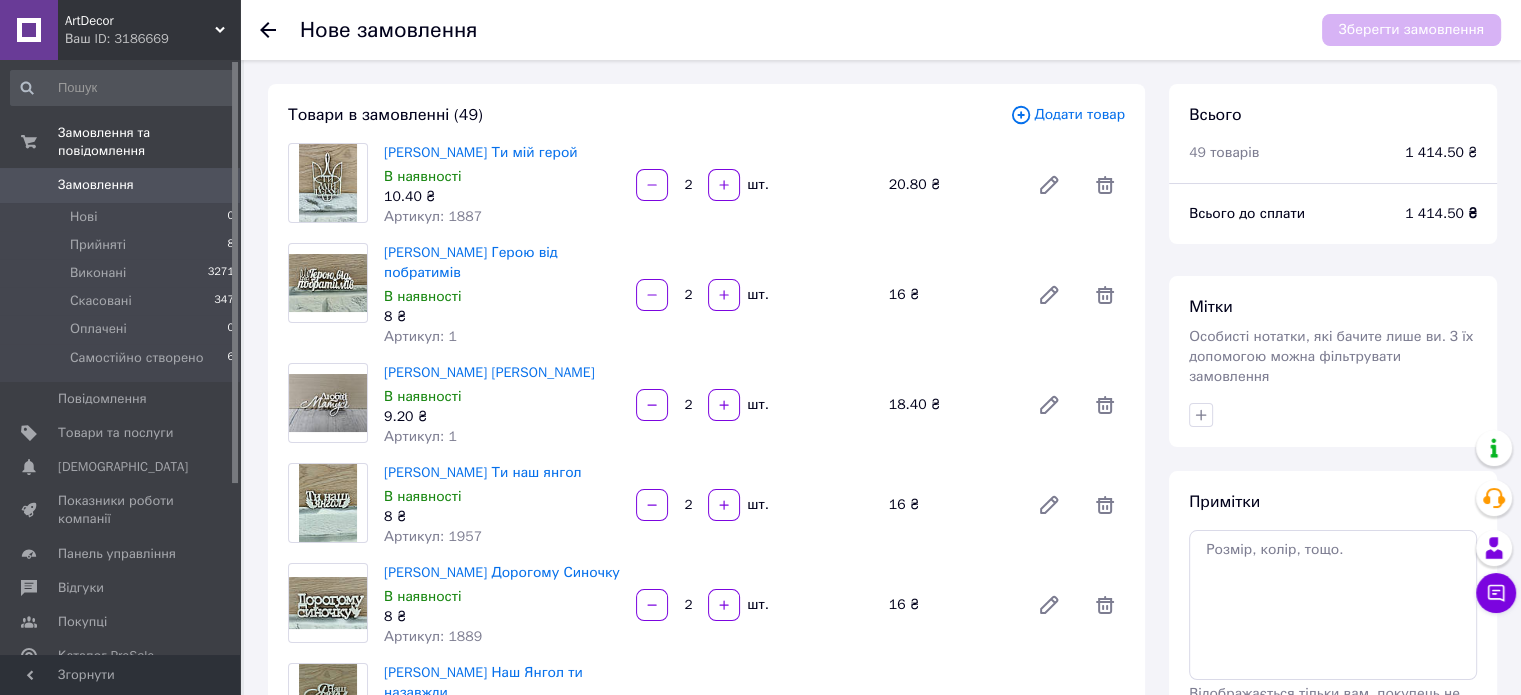 click on "Додати товар" at bounding box center [1067, 115] 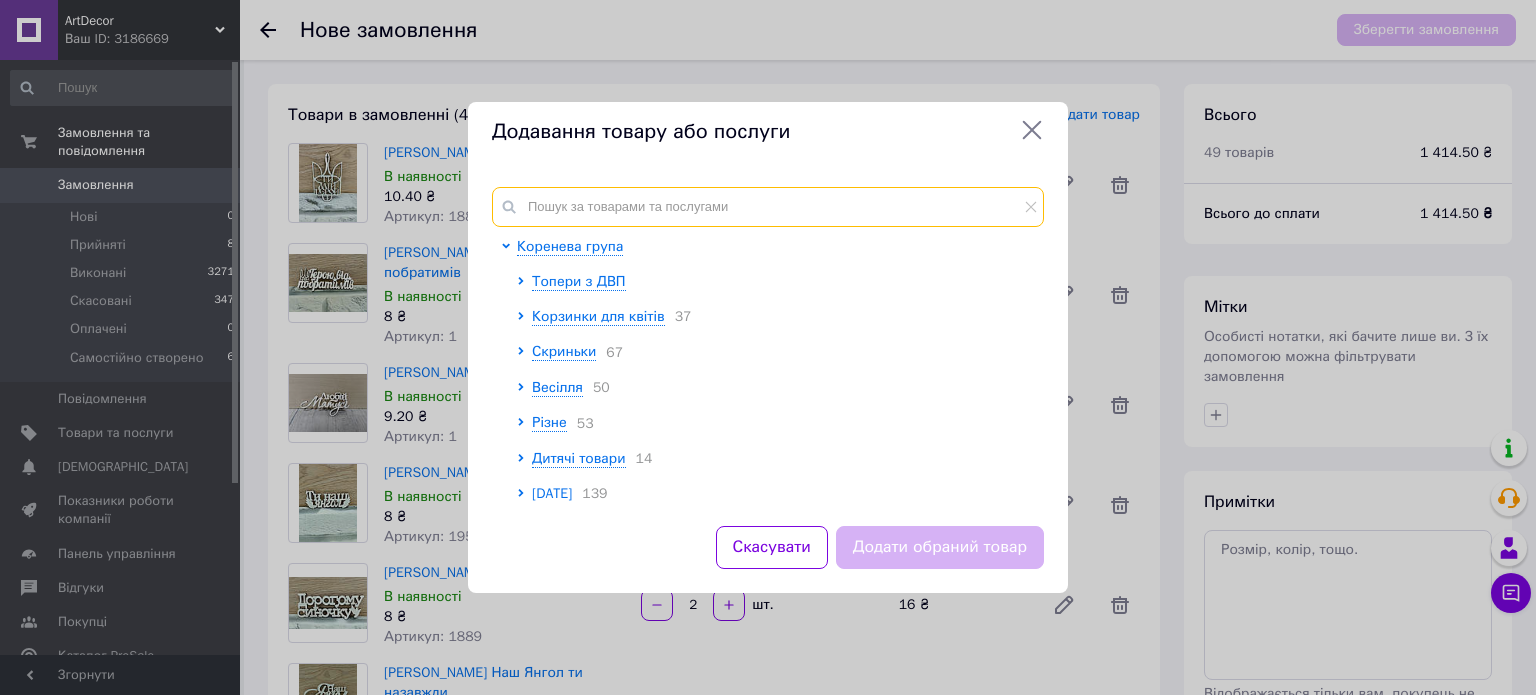 click at bounding box center [768, 207] 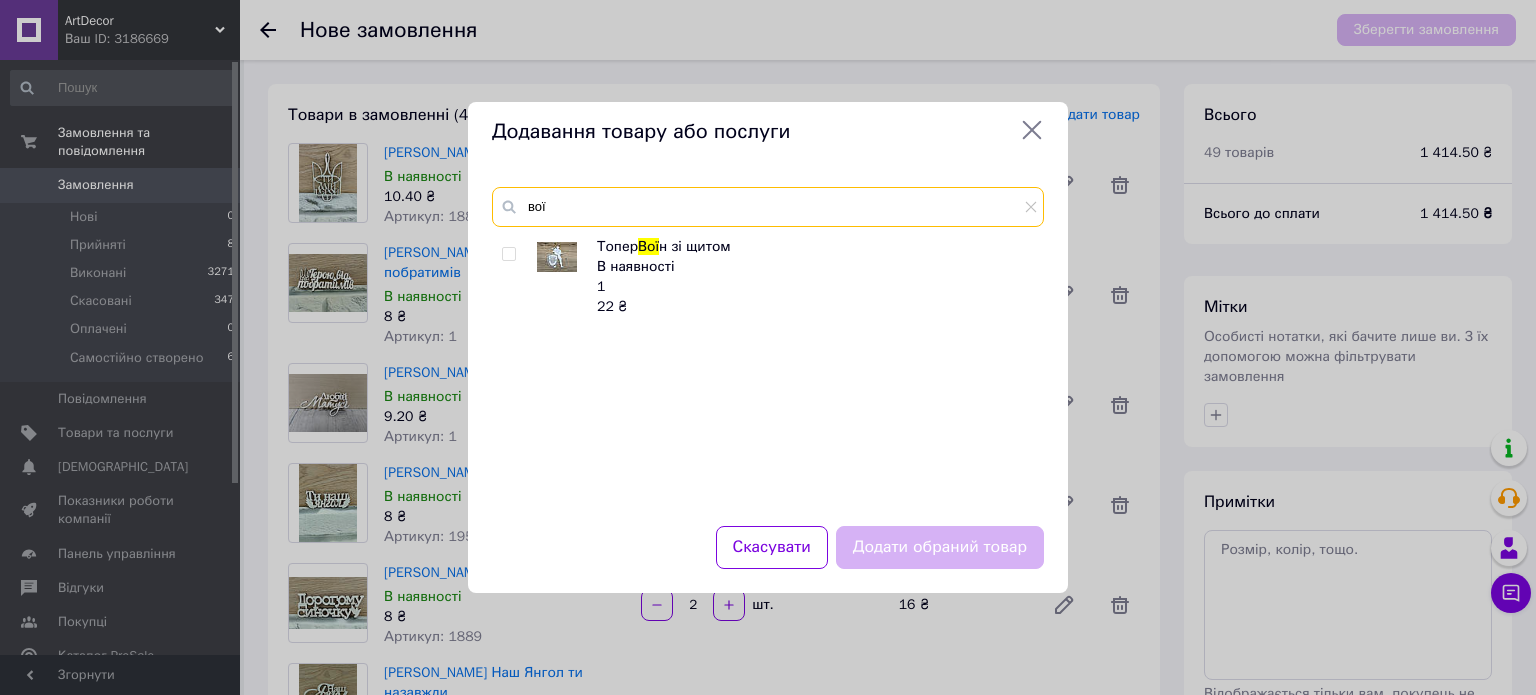 type on "вої" 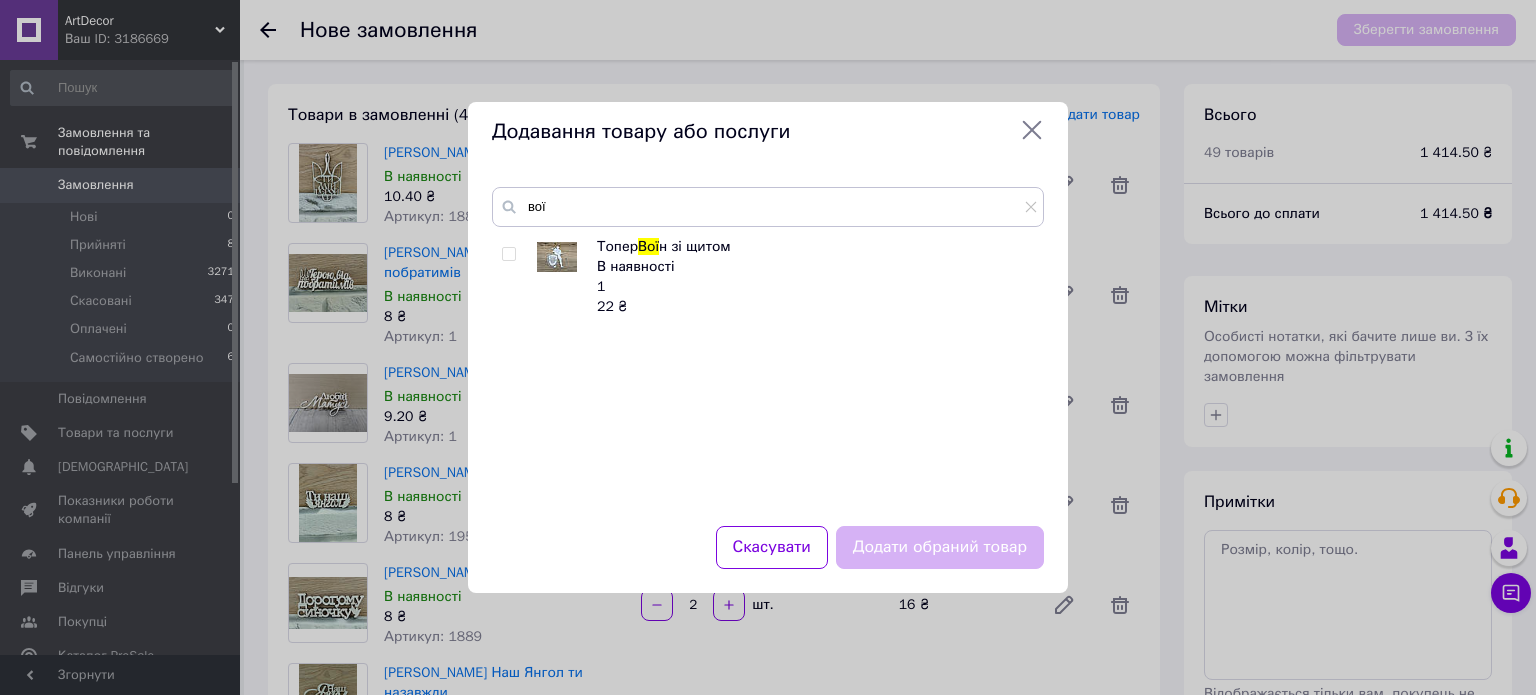 click at bounding box center [508, 254] 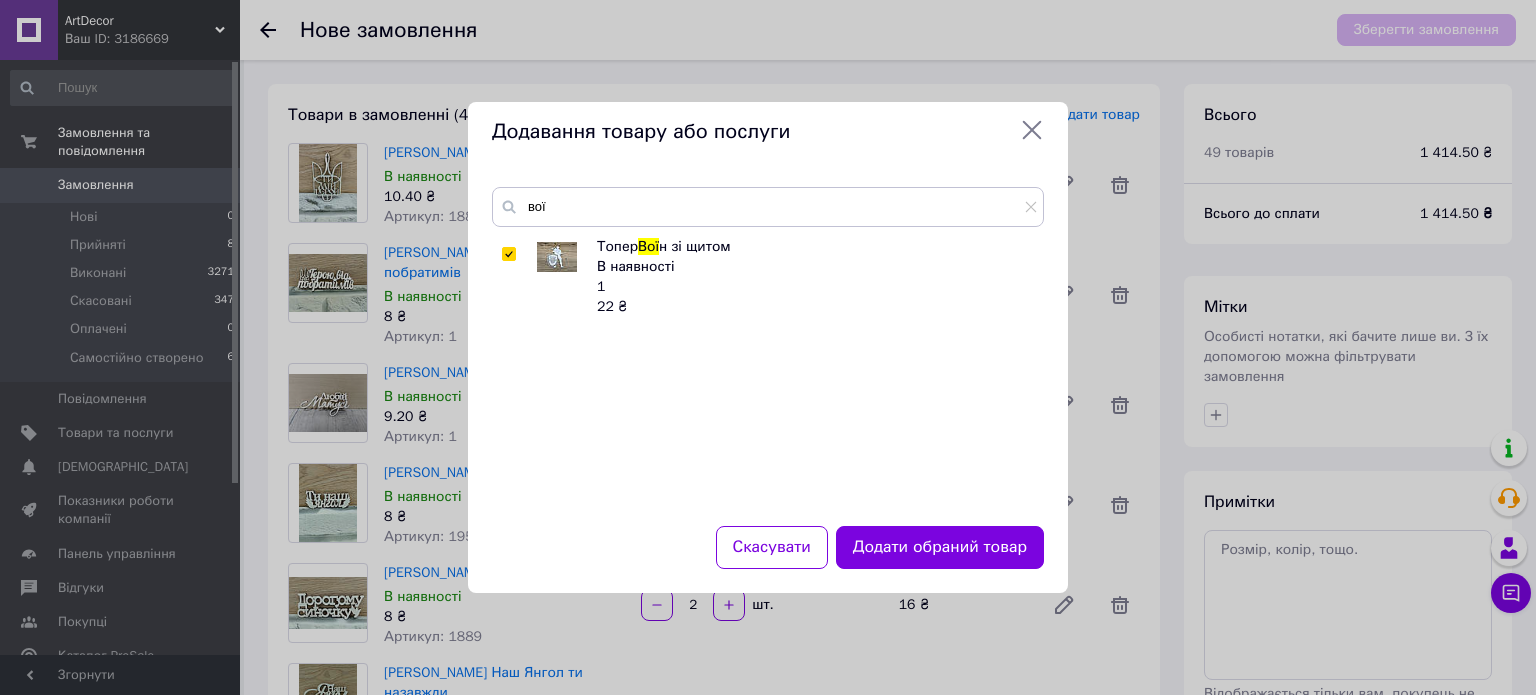 drag, startPoint x: 1032, startPoint y: 206, endPoint x: 988, endPoint y: 207, distance: 44.011364 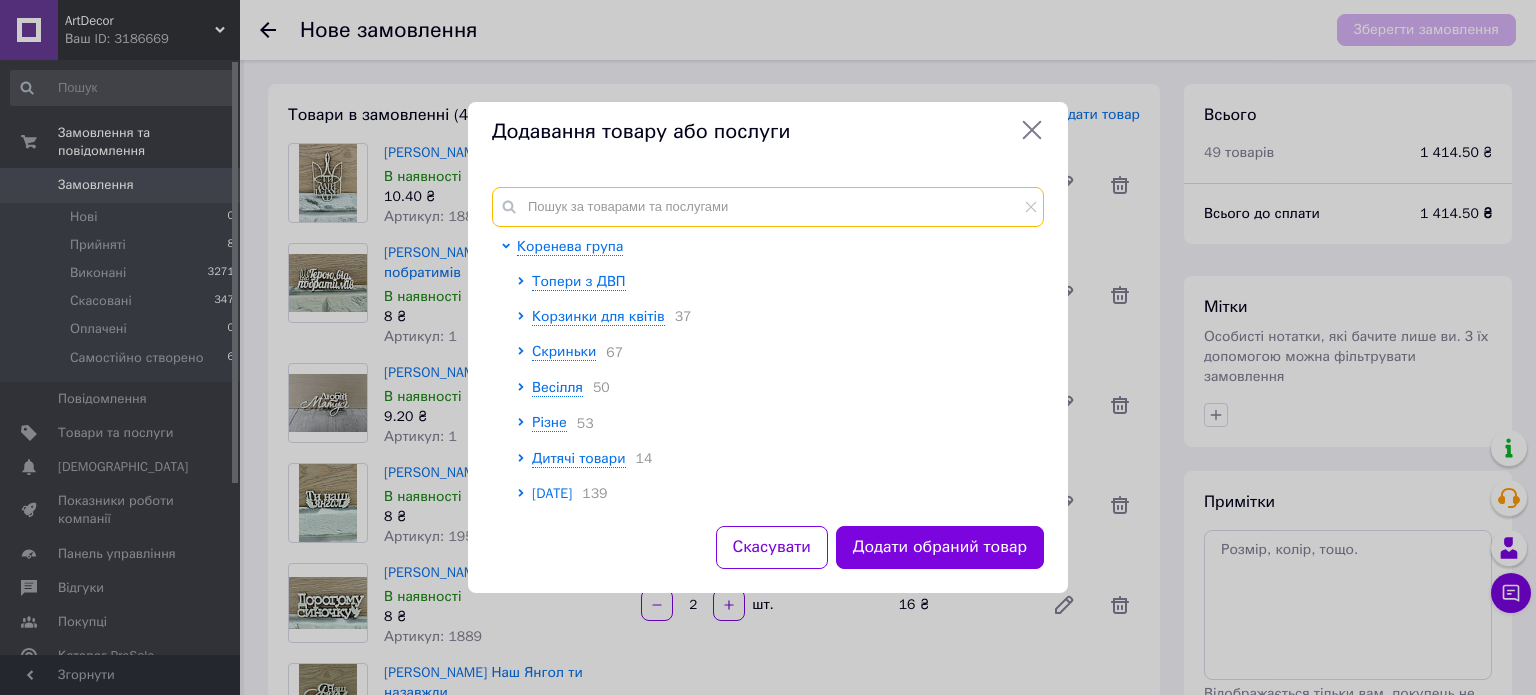 click at bounding box center (768, 207) 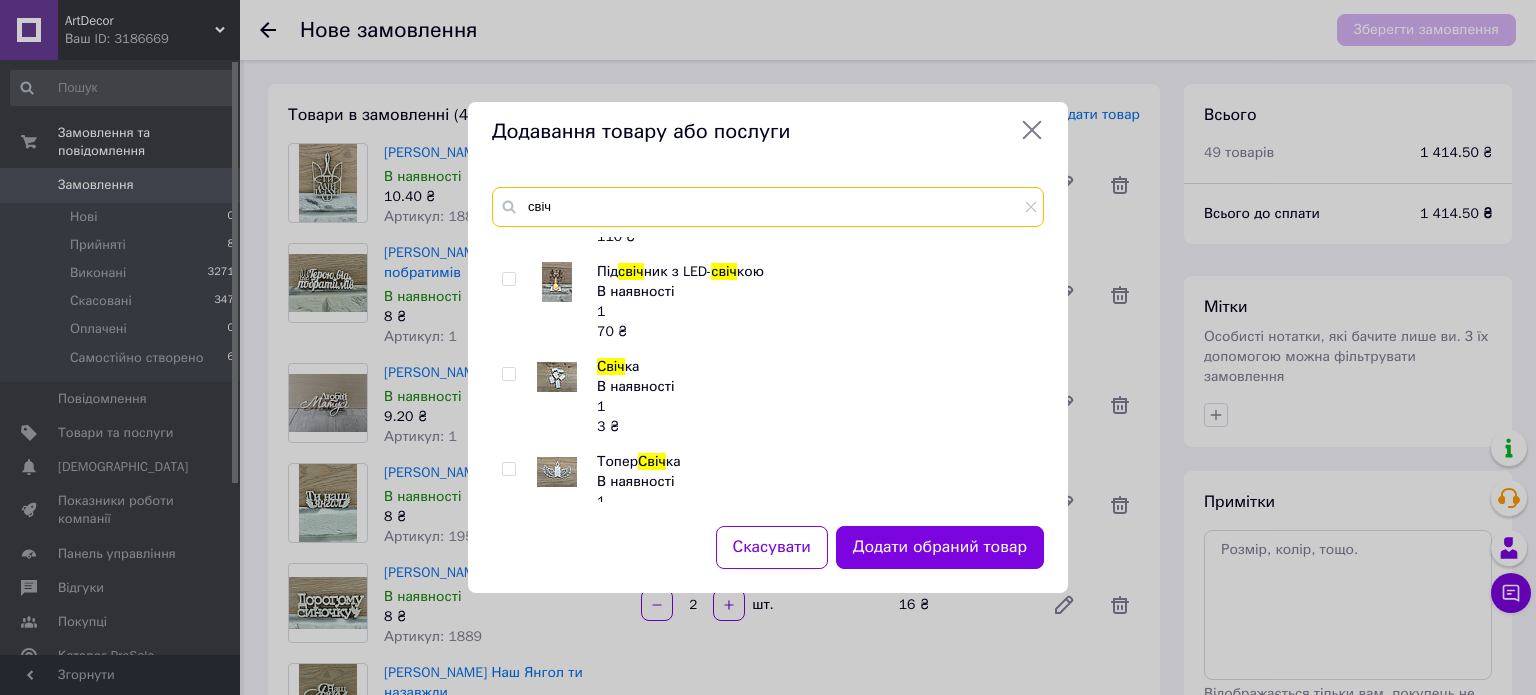 scroll, scrollTop: 195, scrollLeft: 0, axis: vertical 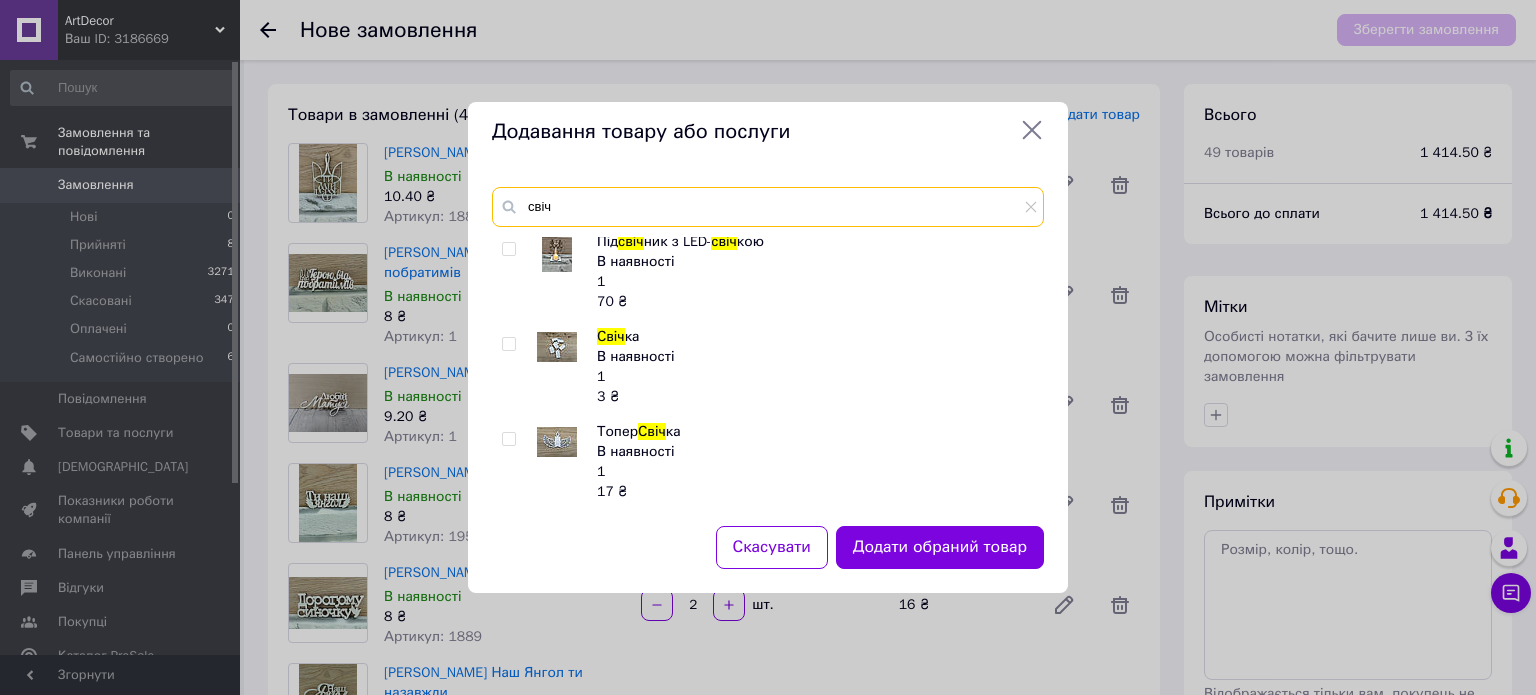 type on "свіч" 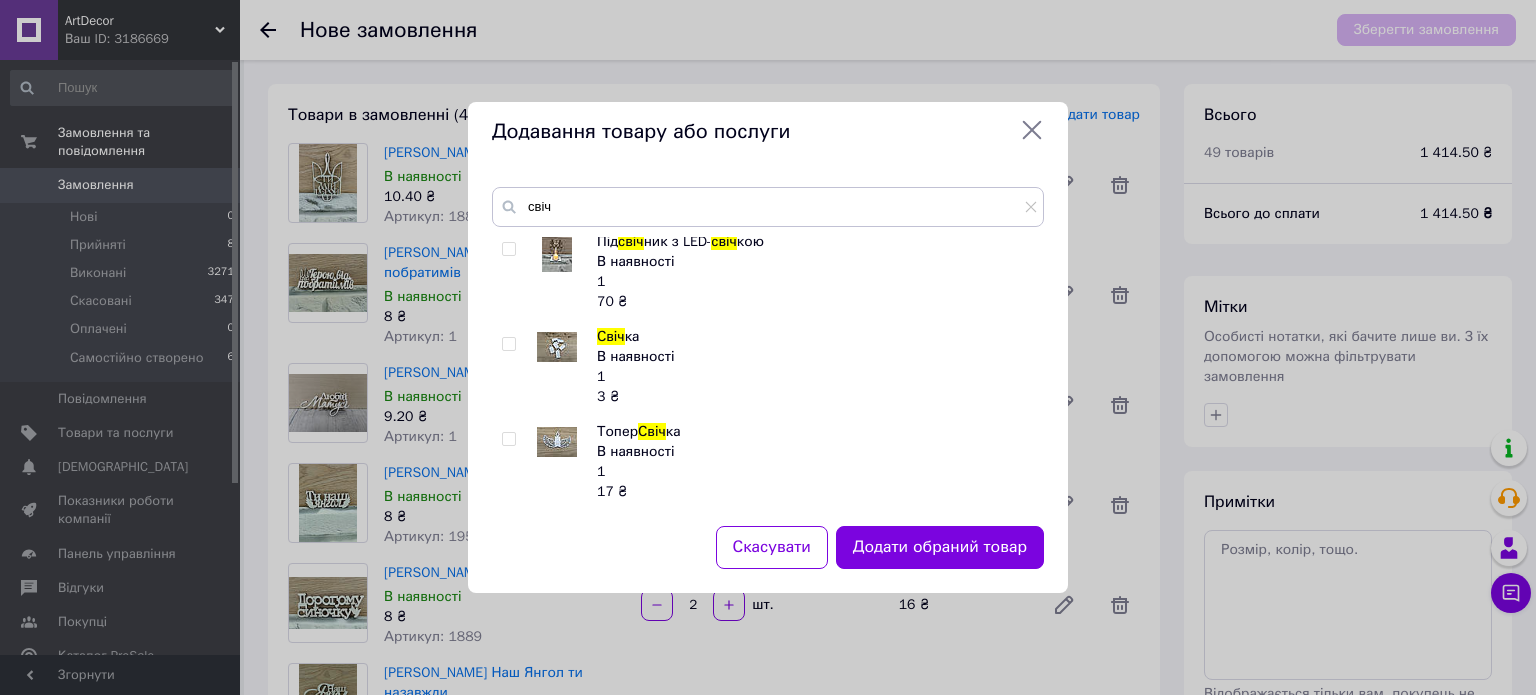 click at bounding box center [508, 439] 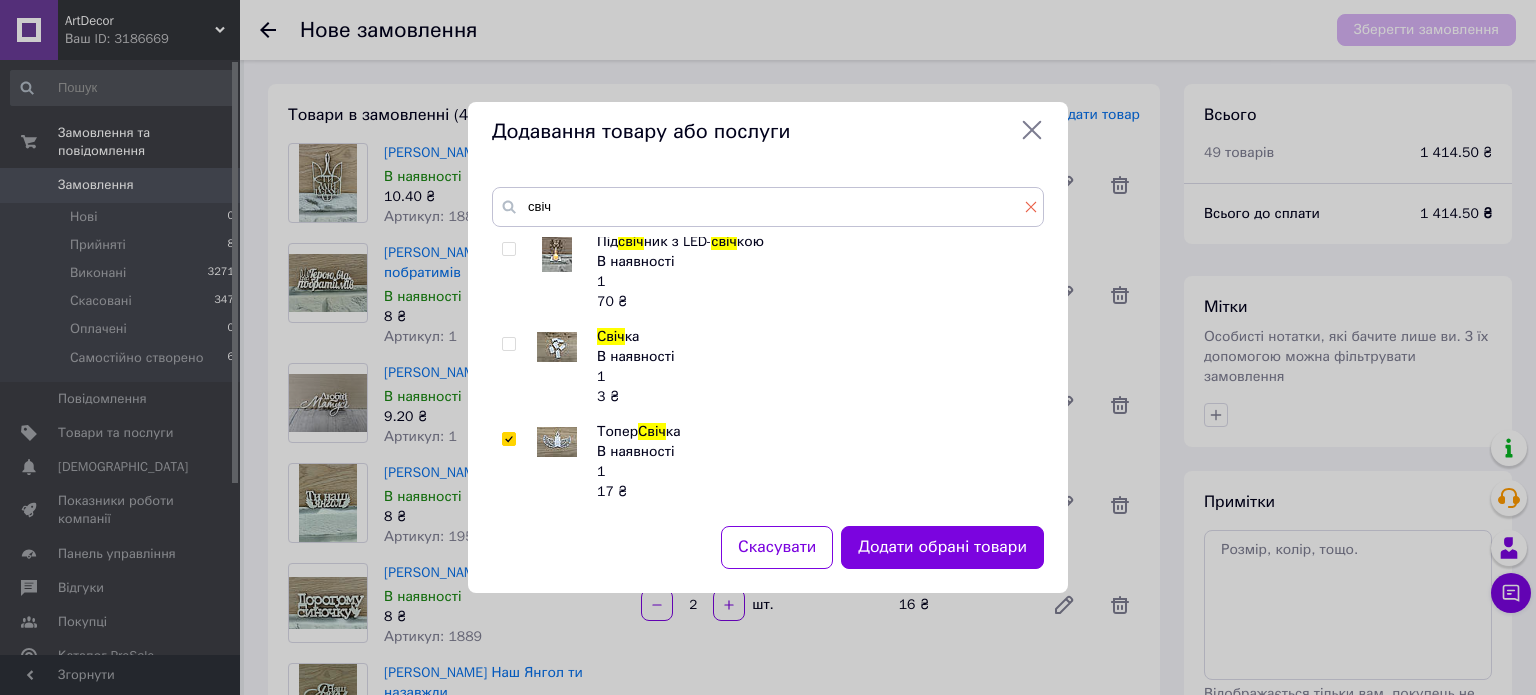 click 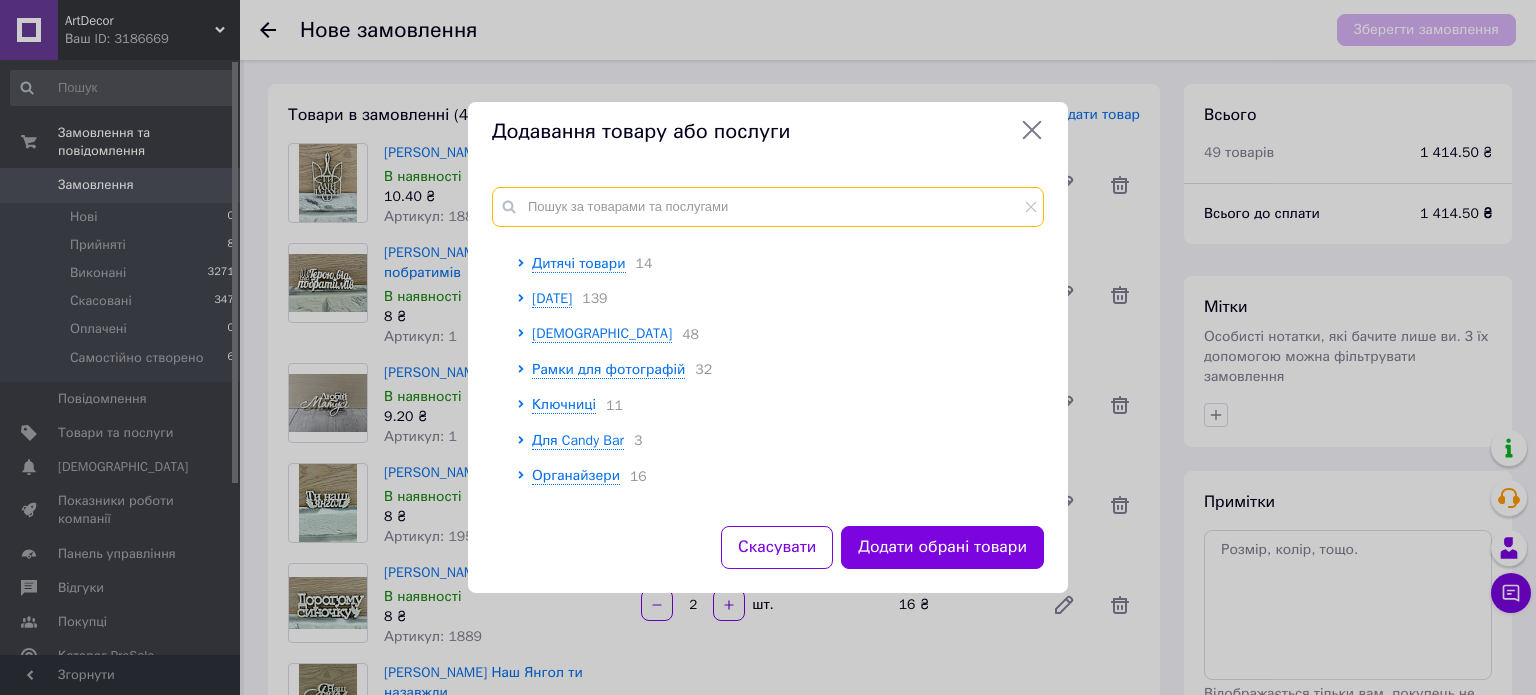 click at bounding box center [768, 207] 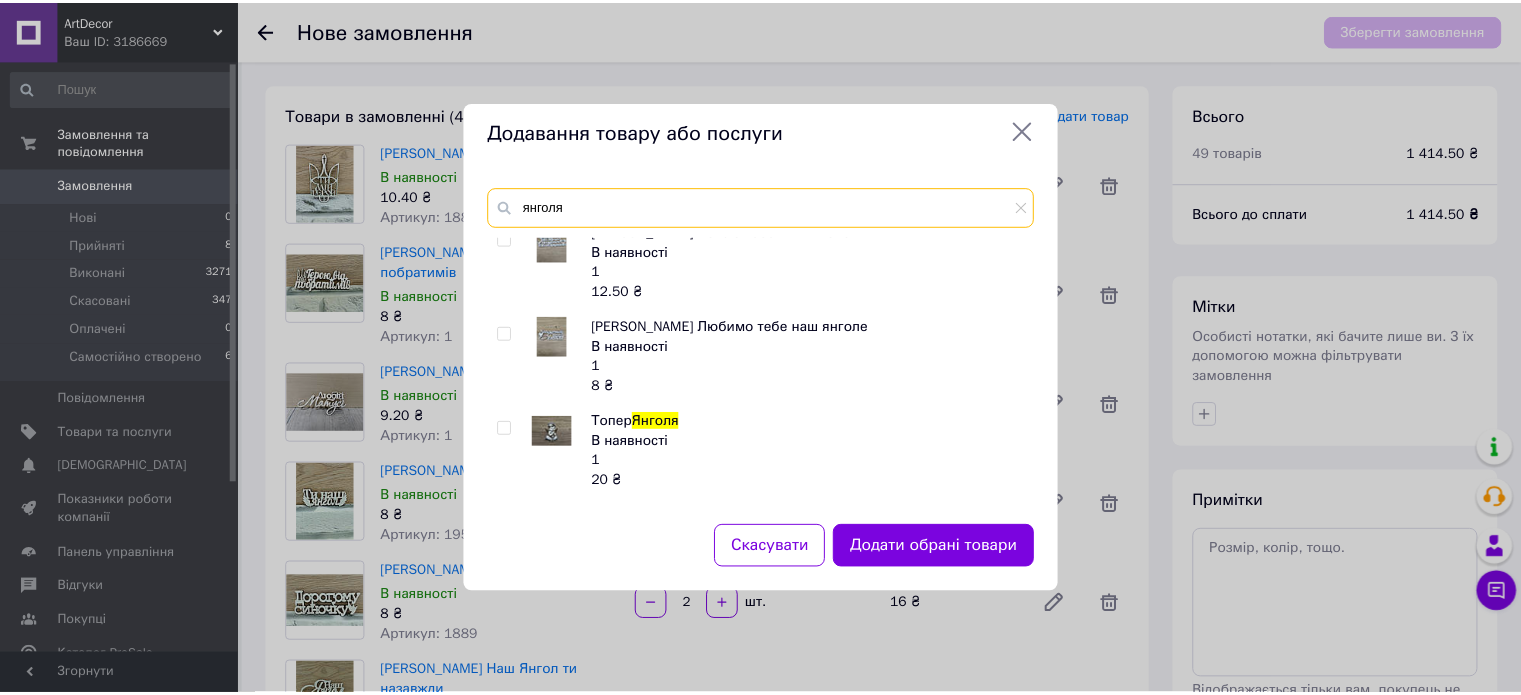 scroll, scrollTop: 385, scrollLeft: 0, axis: vertical 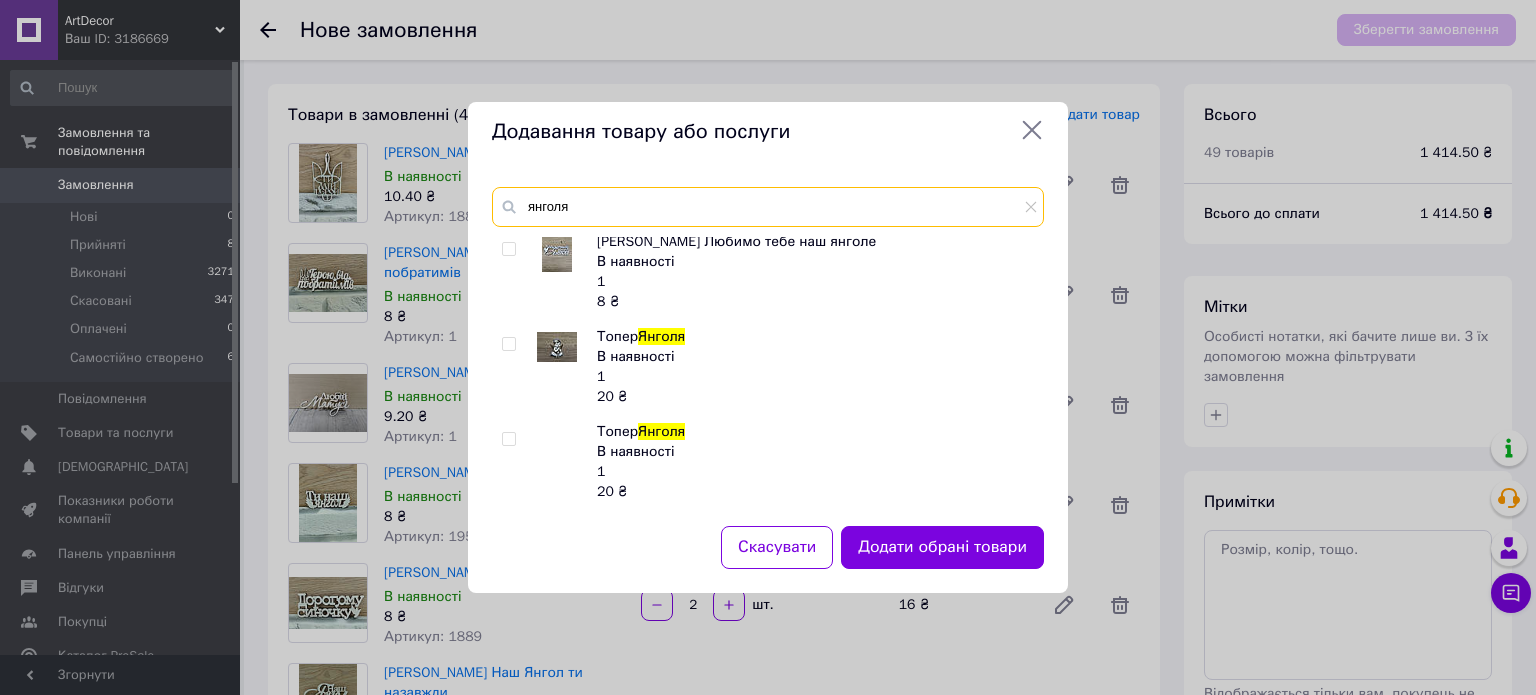 type on "янголя" 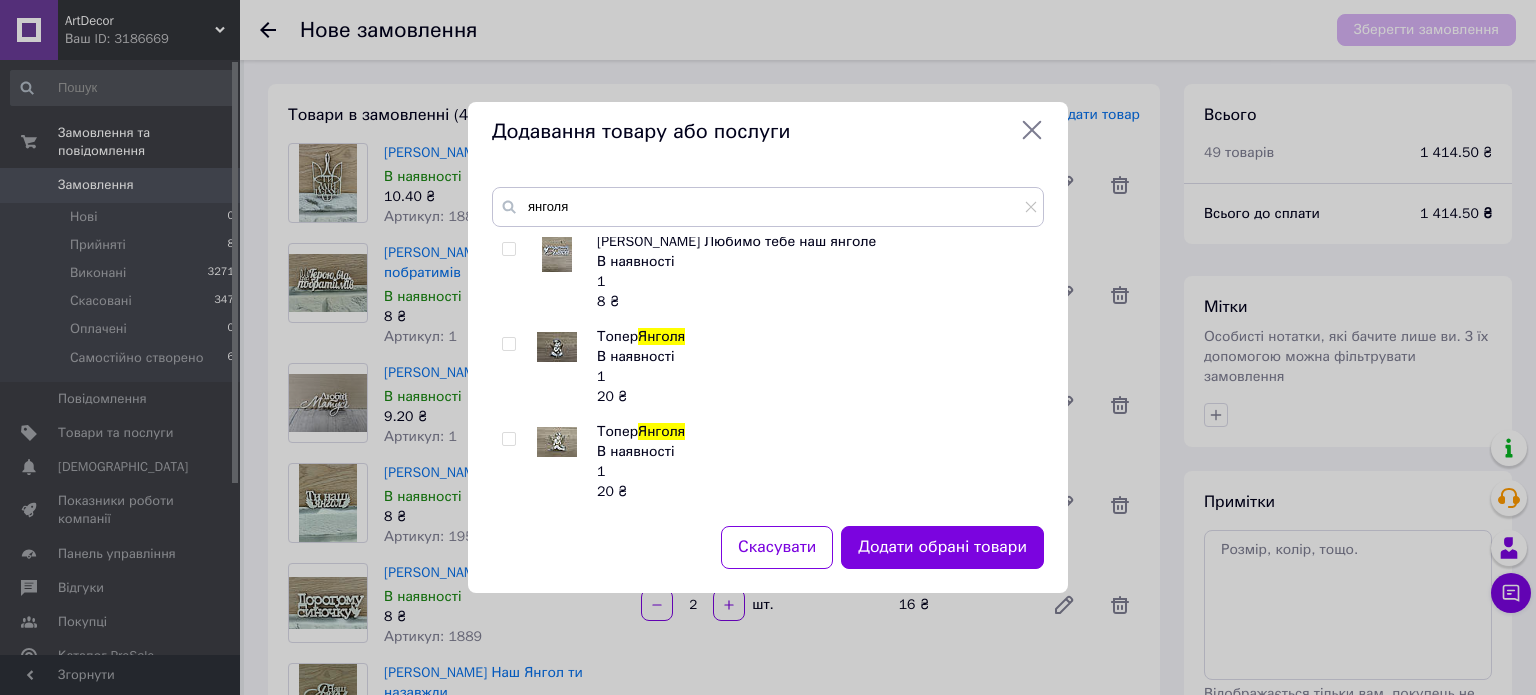 drag, startPoint x: 506, startPoint y: 347, endPoint x: 512, endPoint y: 403, distance: 56.32051 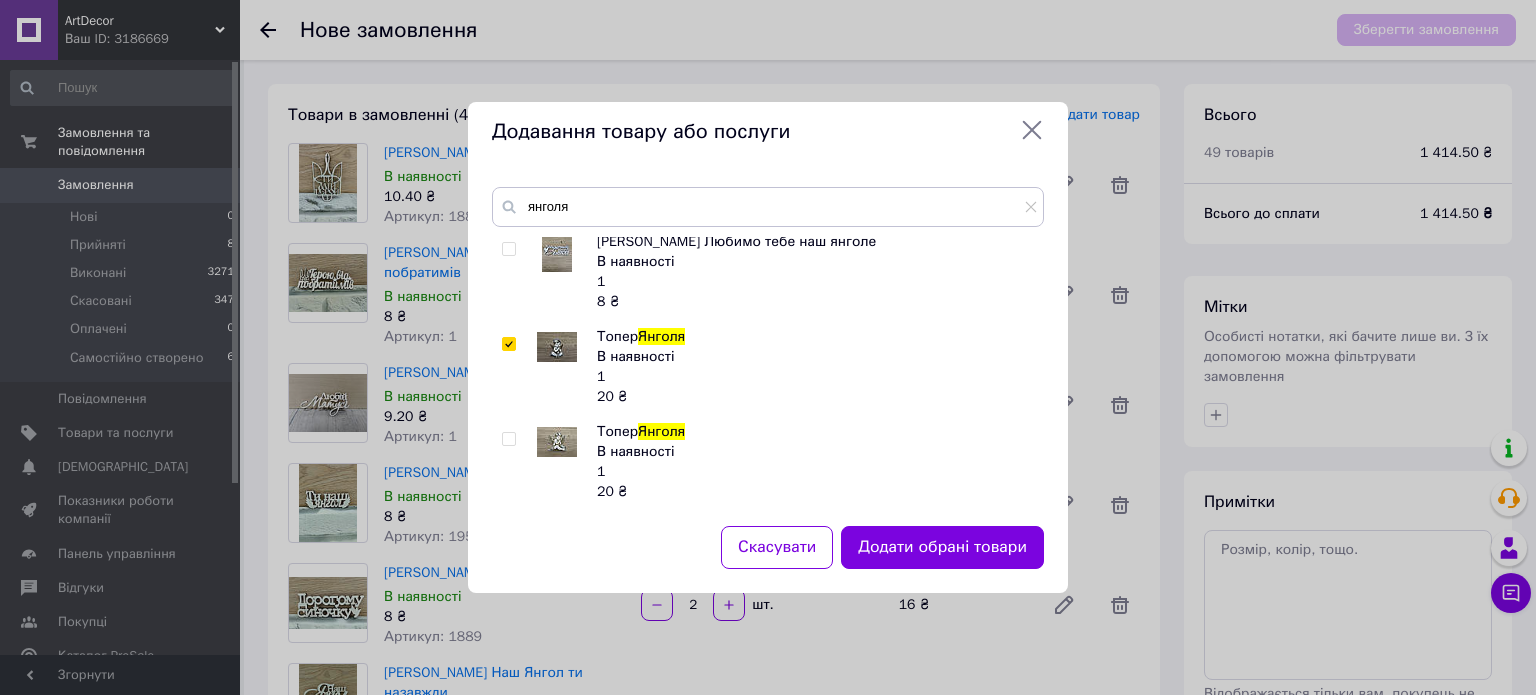 click at bounding box center [508, 439] 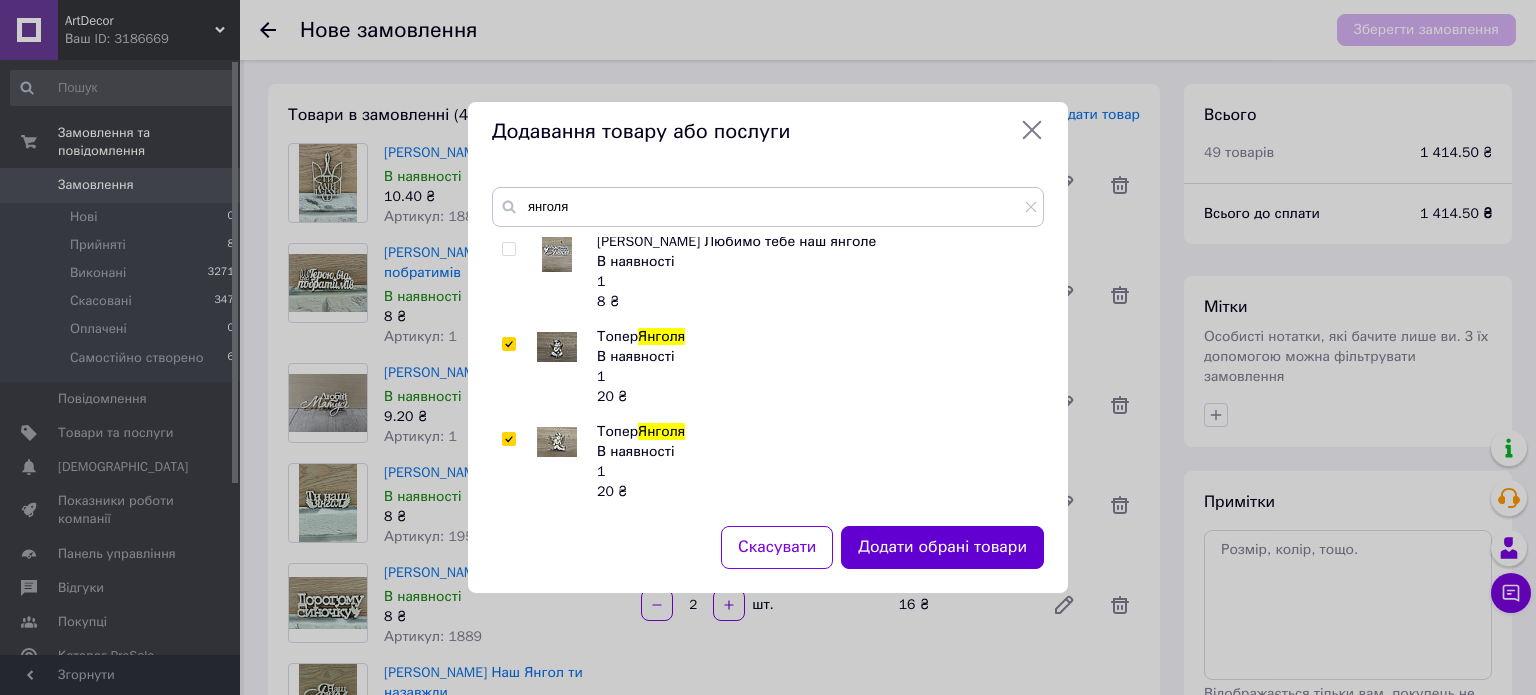 click on "Додати обрані товари" at bounding box center [942, 547] 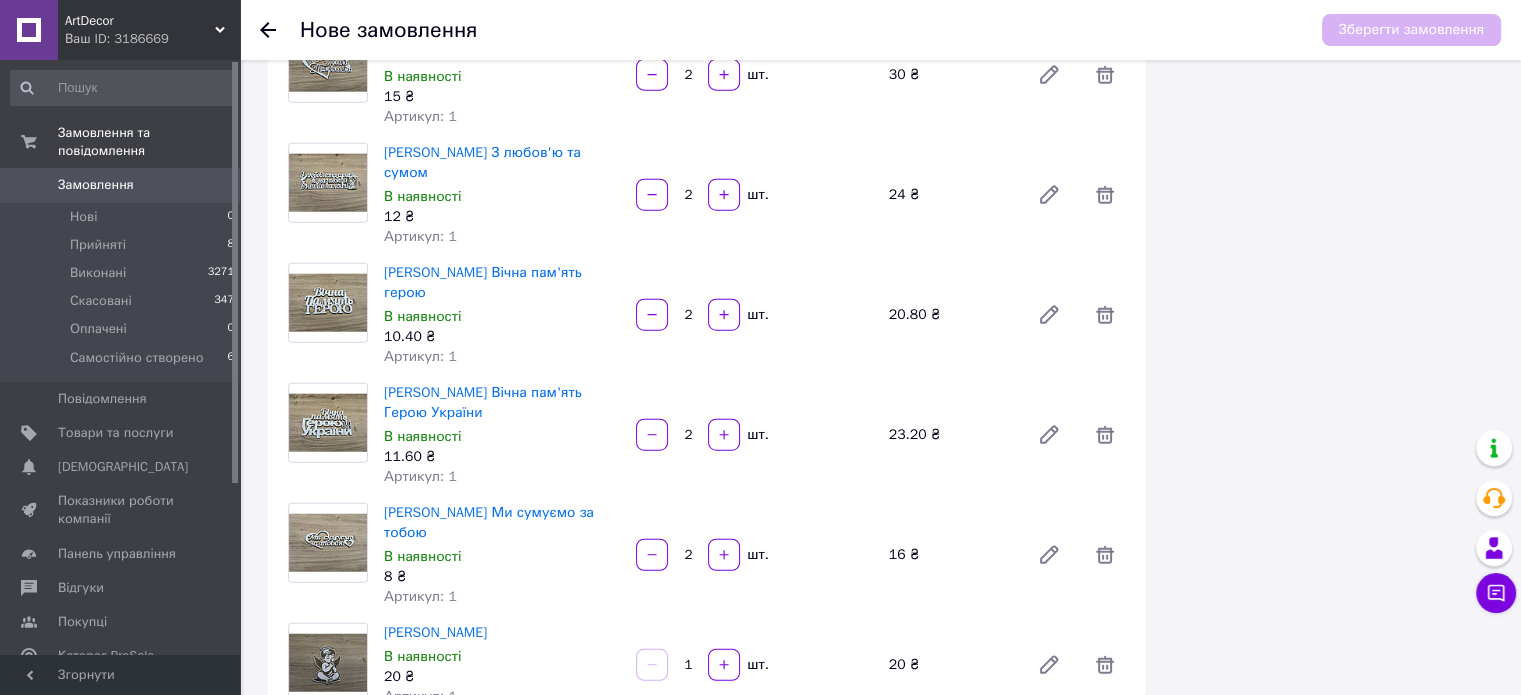 scroll, scrollTop: 5140, scrollLeft: 0, axis: vertical 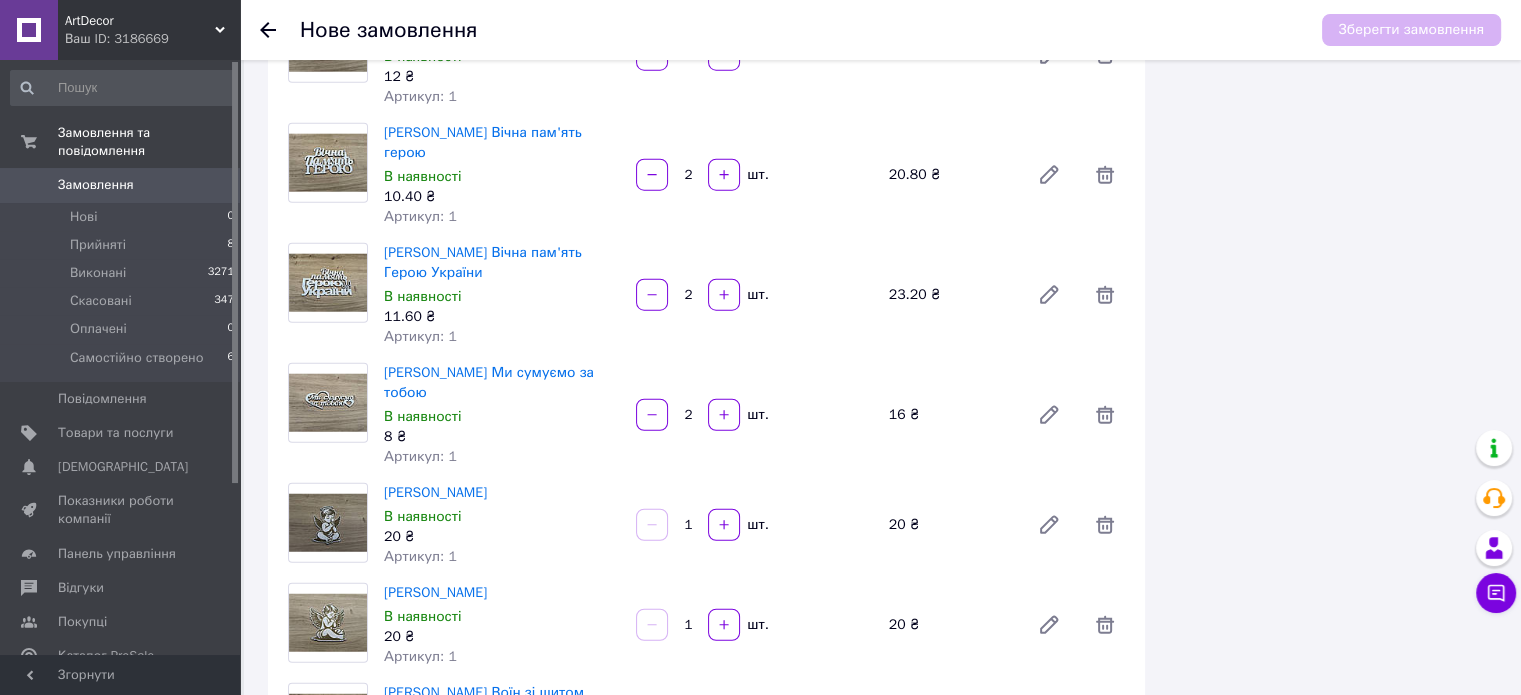 click 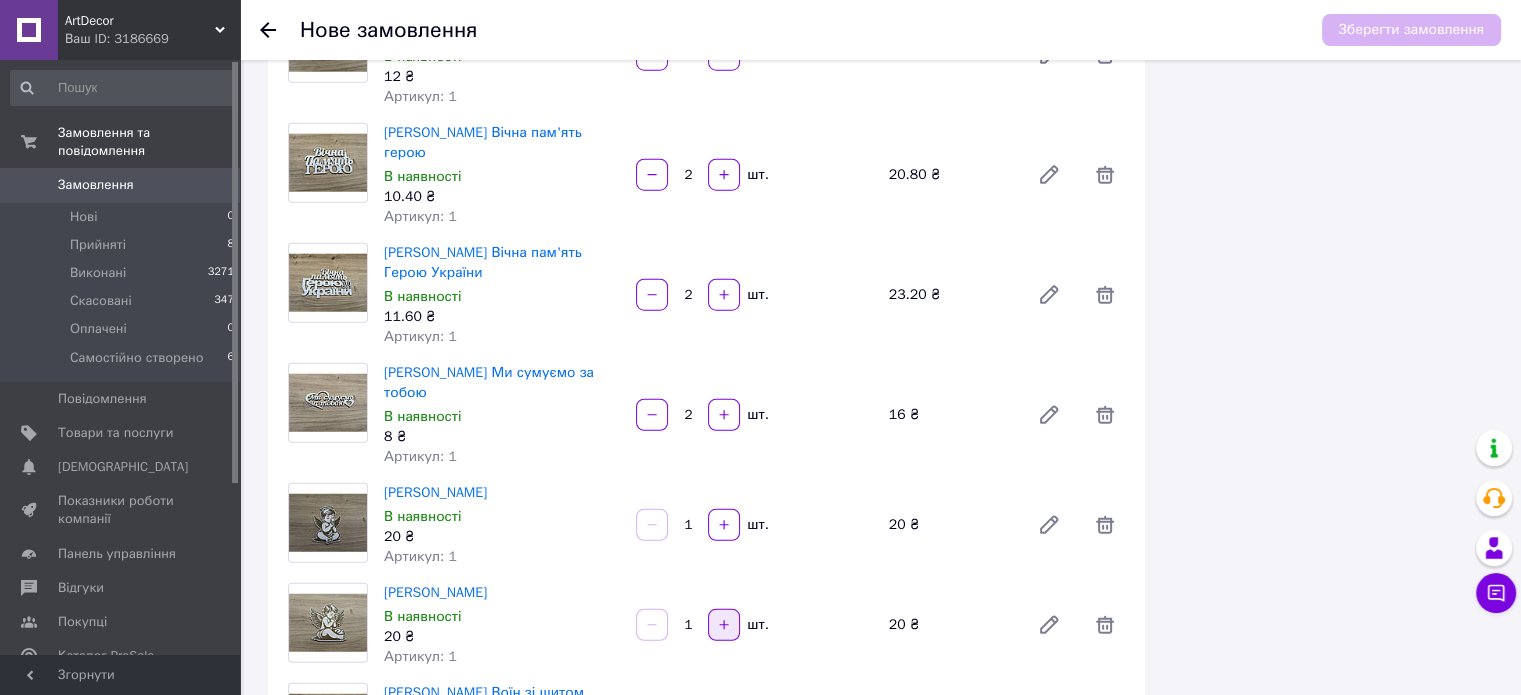 click 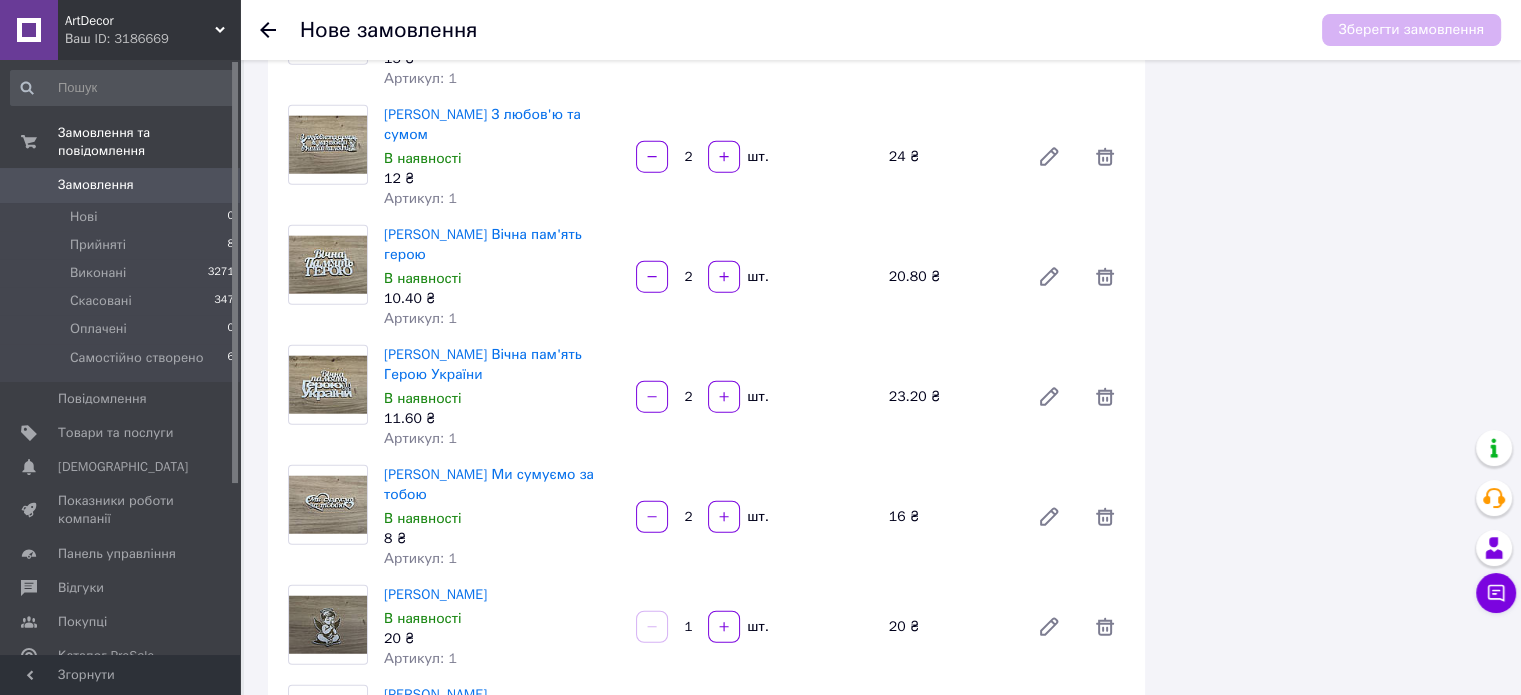 scroll, scrollTop: 4940, scrollLeft: 0, axis: vertical 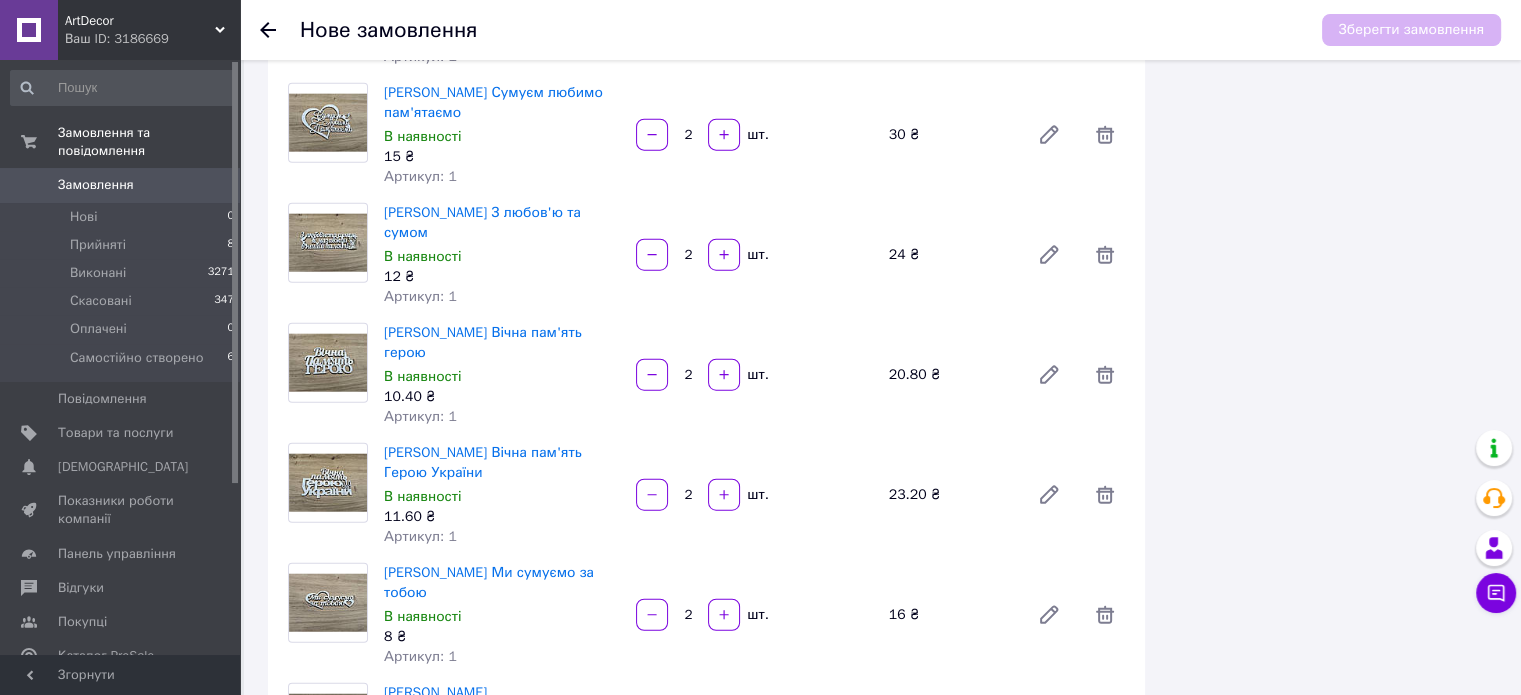 click at bounding box center [724, 725] 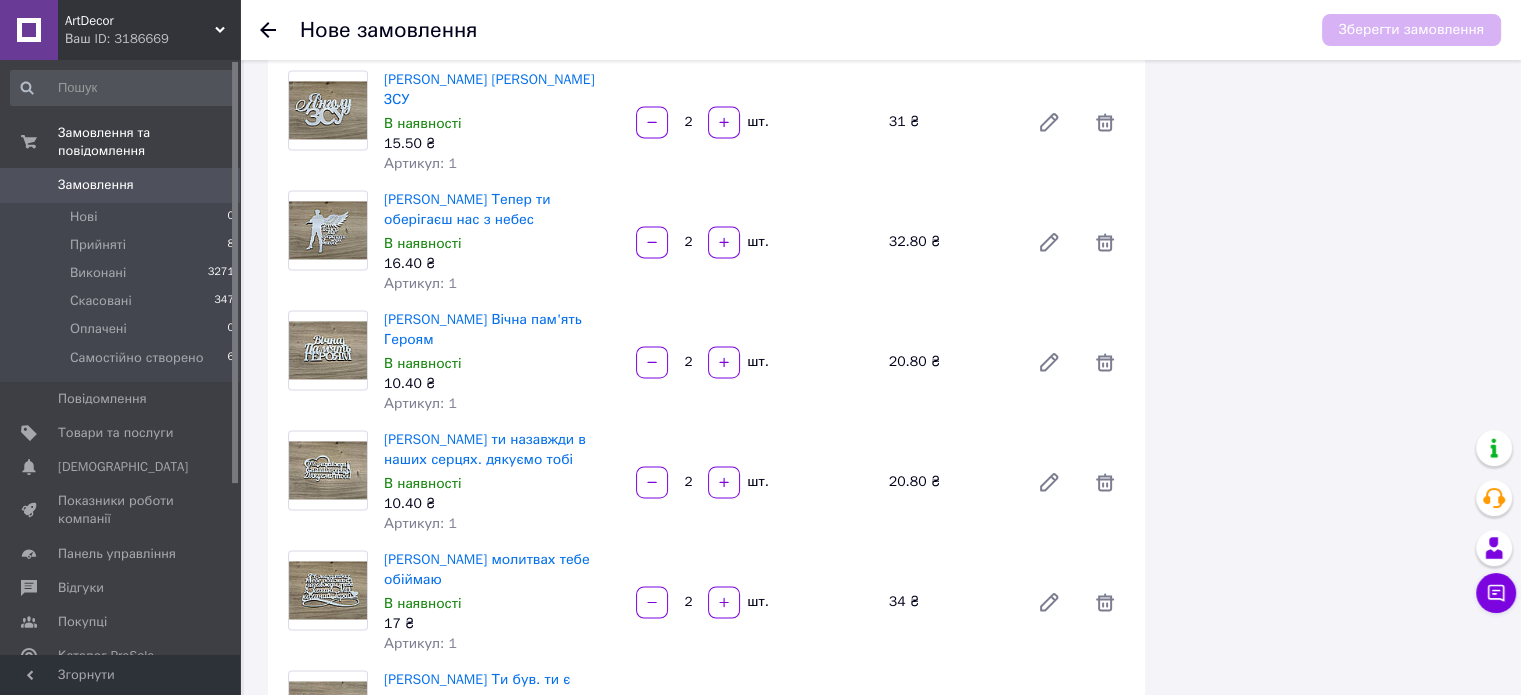 scroll, scrollTop: 2940, scrollLeft: 0, axis: vertical 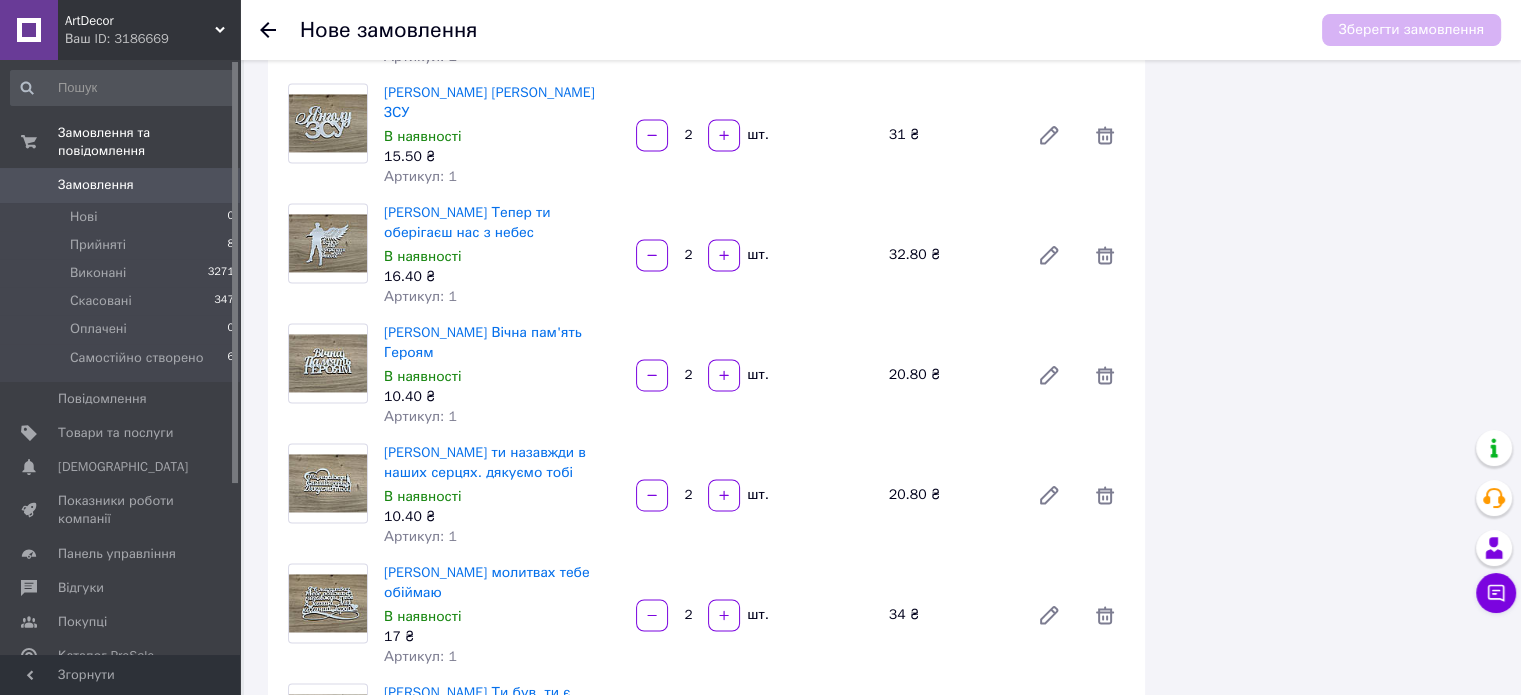 click 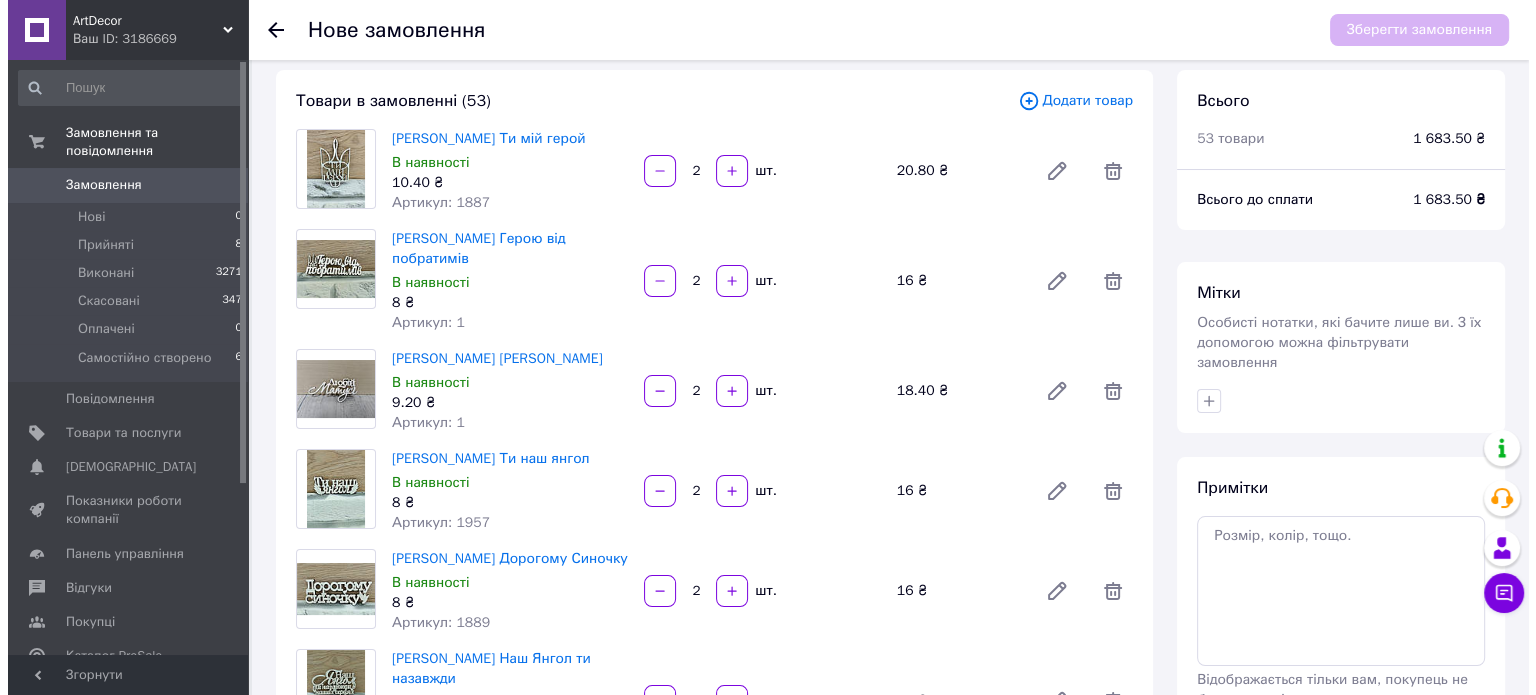 scroll, scrollTop: 0, scrollLeft: 0, axis: both 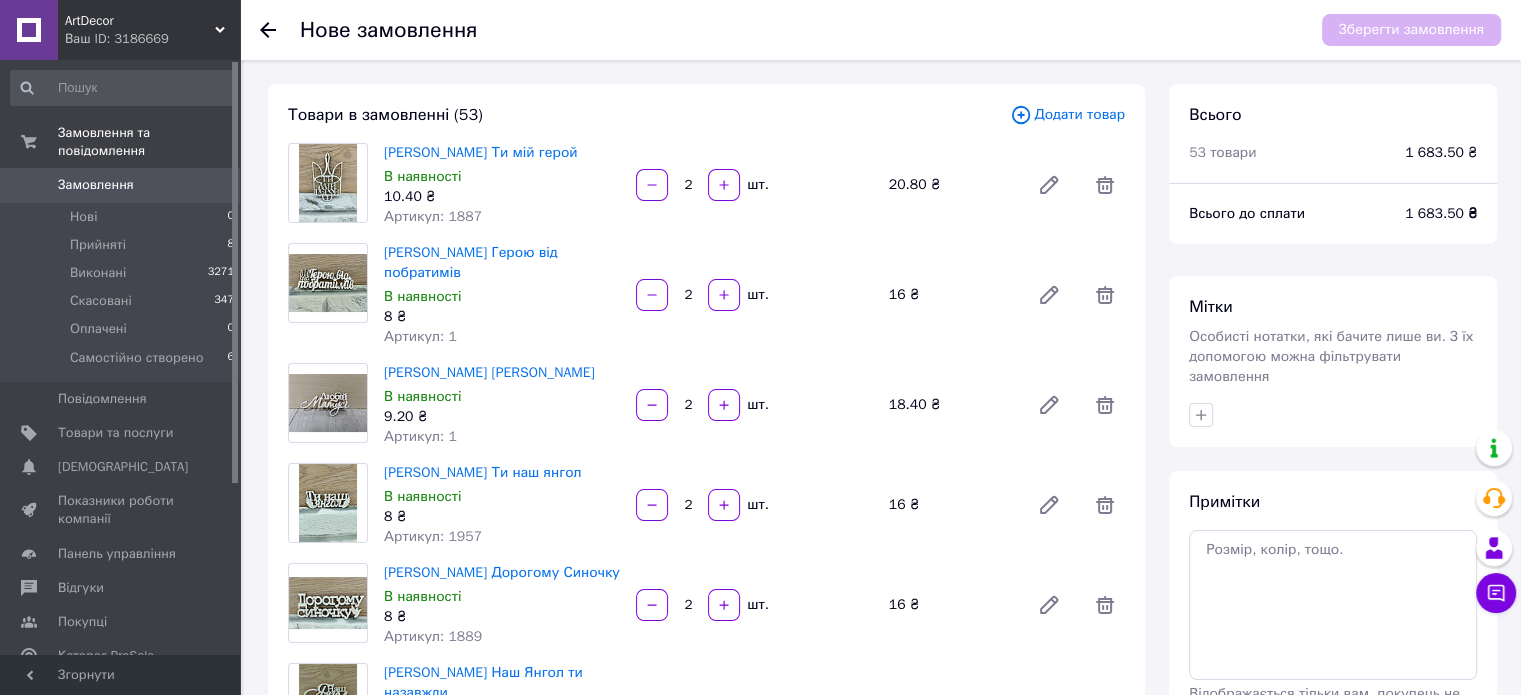 click on "Додати товар" at bounding box center (1067, 115) 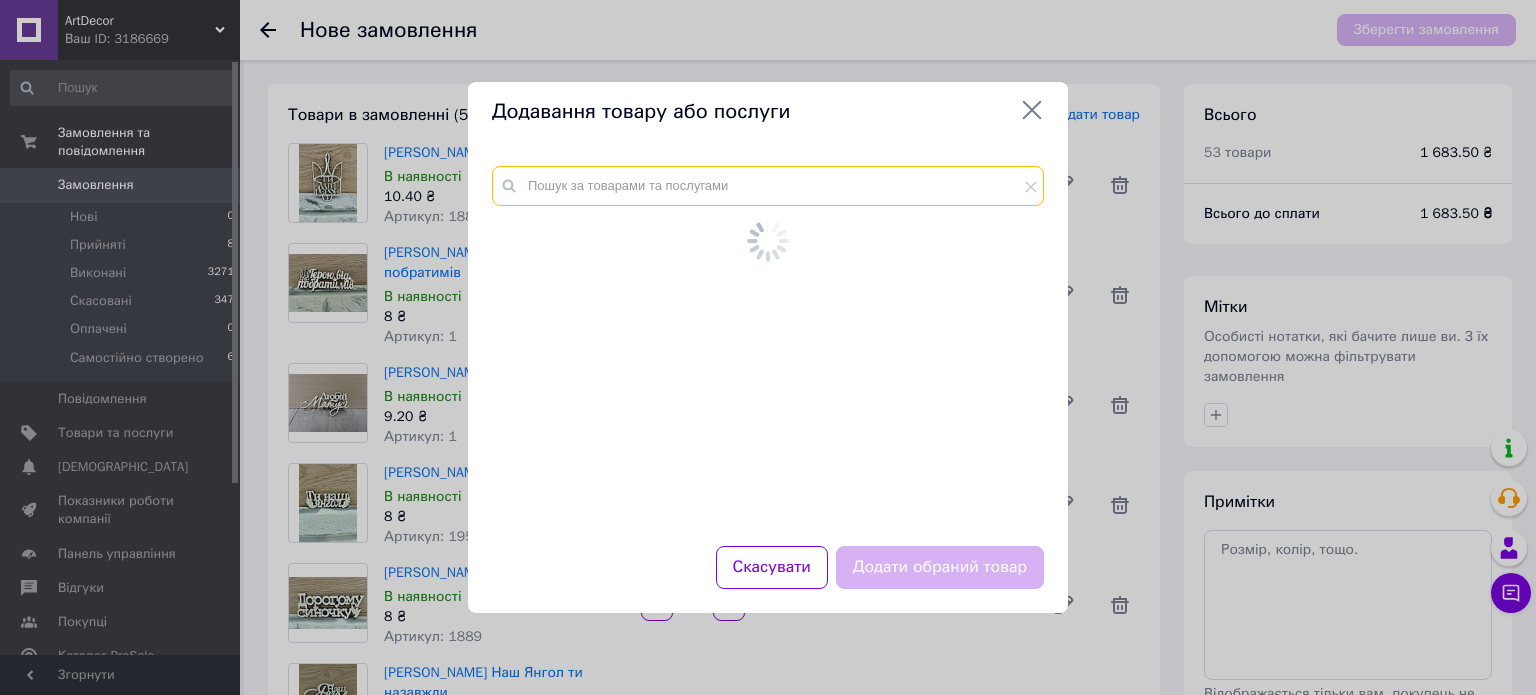 click at bounding box center [768, 186] 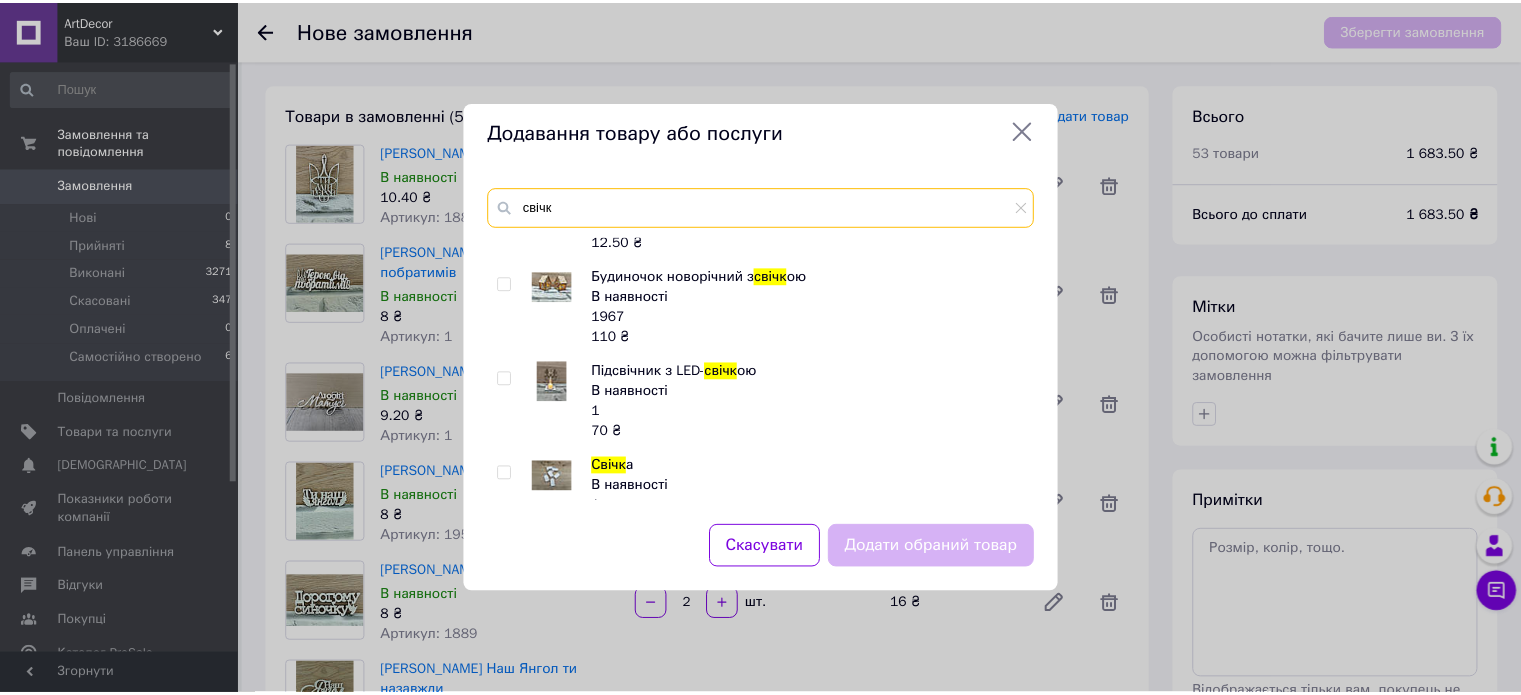 scroll, scrollTop: 100, scrollLeft: 0, axis: vertical 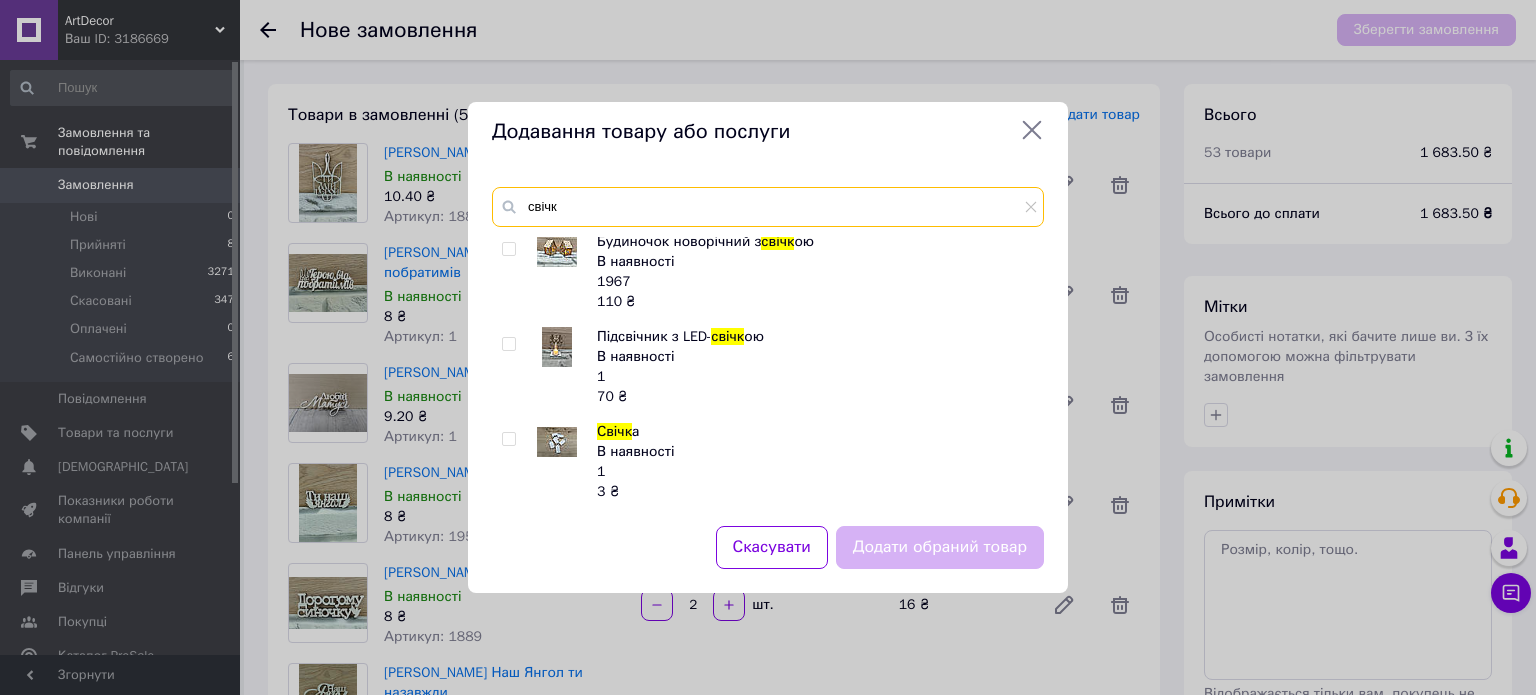 type on "свічк" 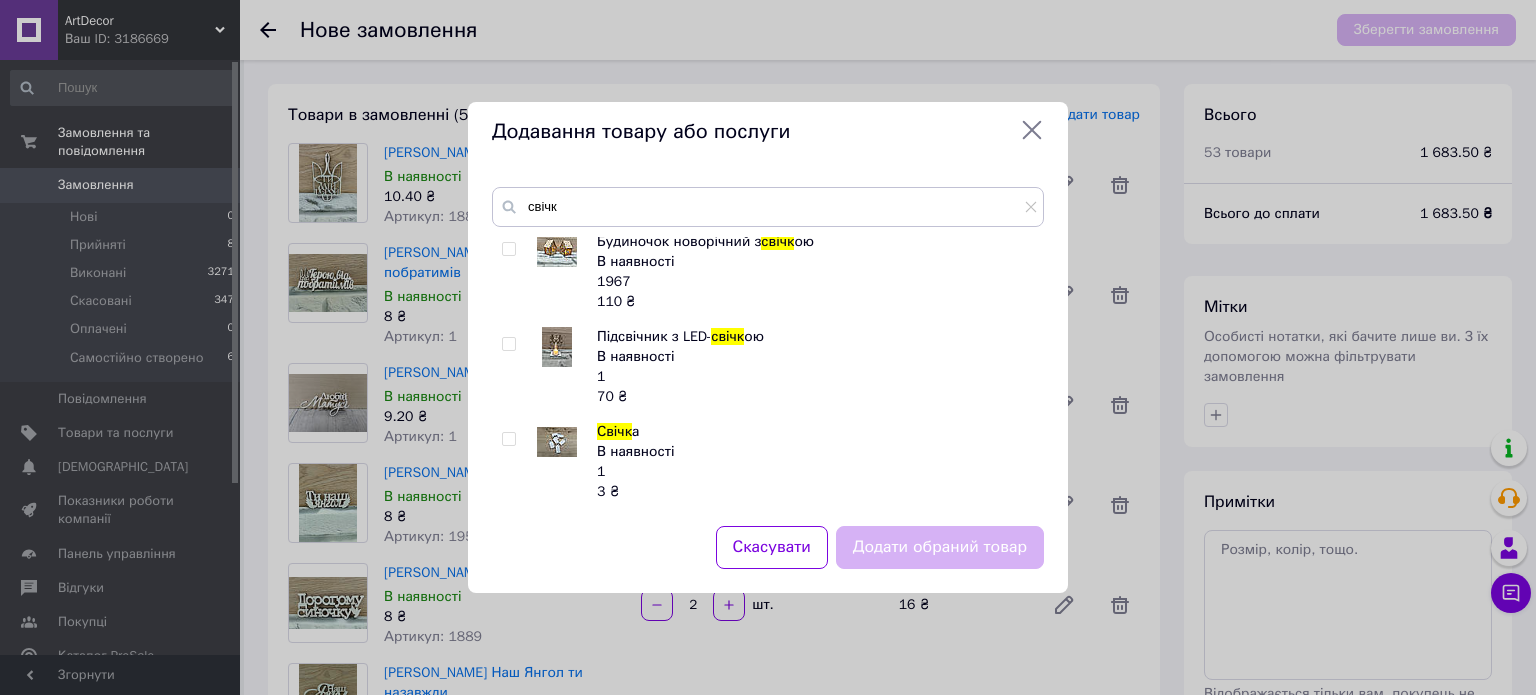 click at bounding box center (508, 439) 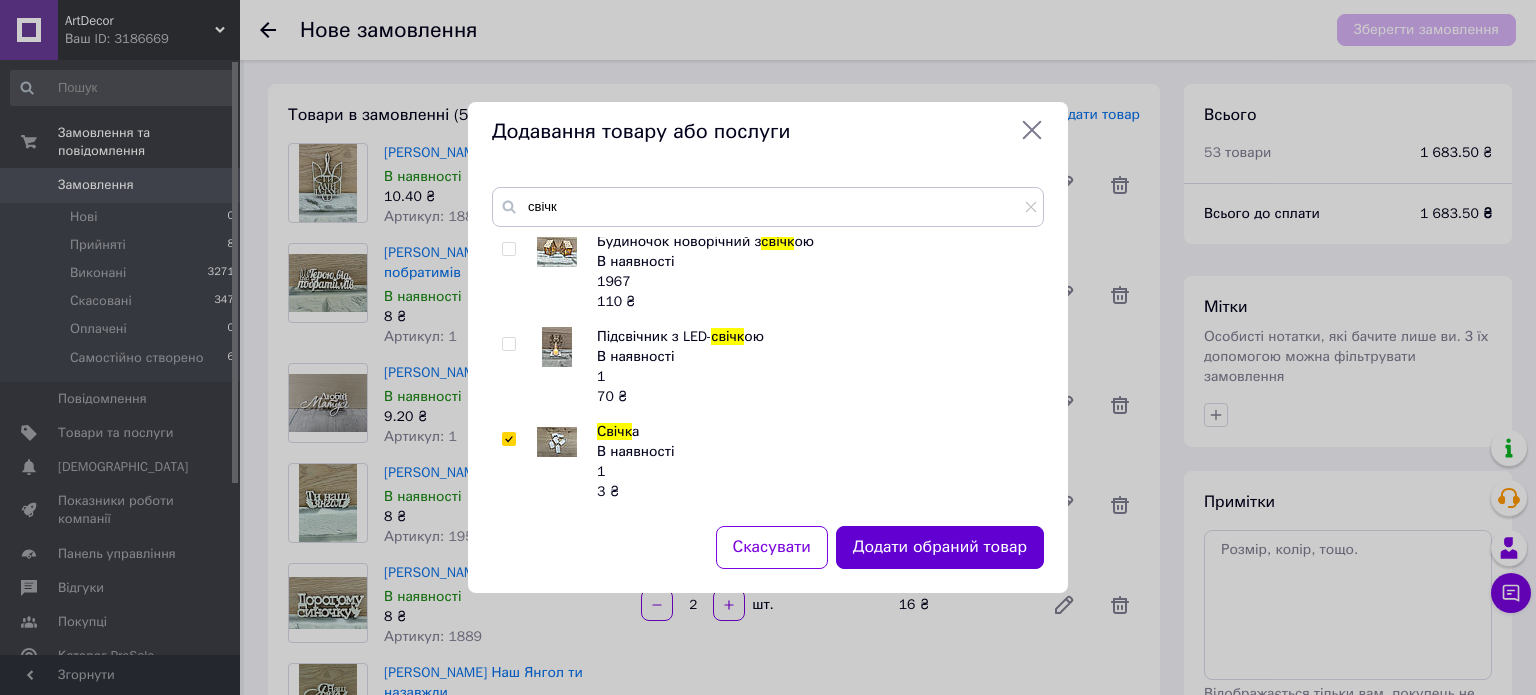 click on "Додати обраний товар" at bounding box center [940, 547] 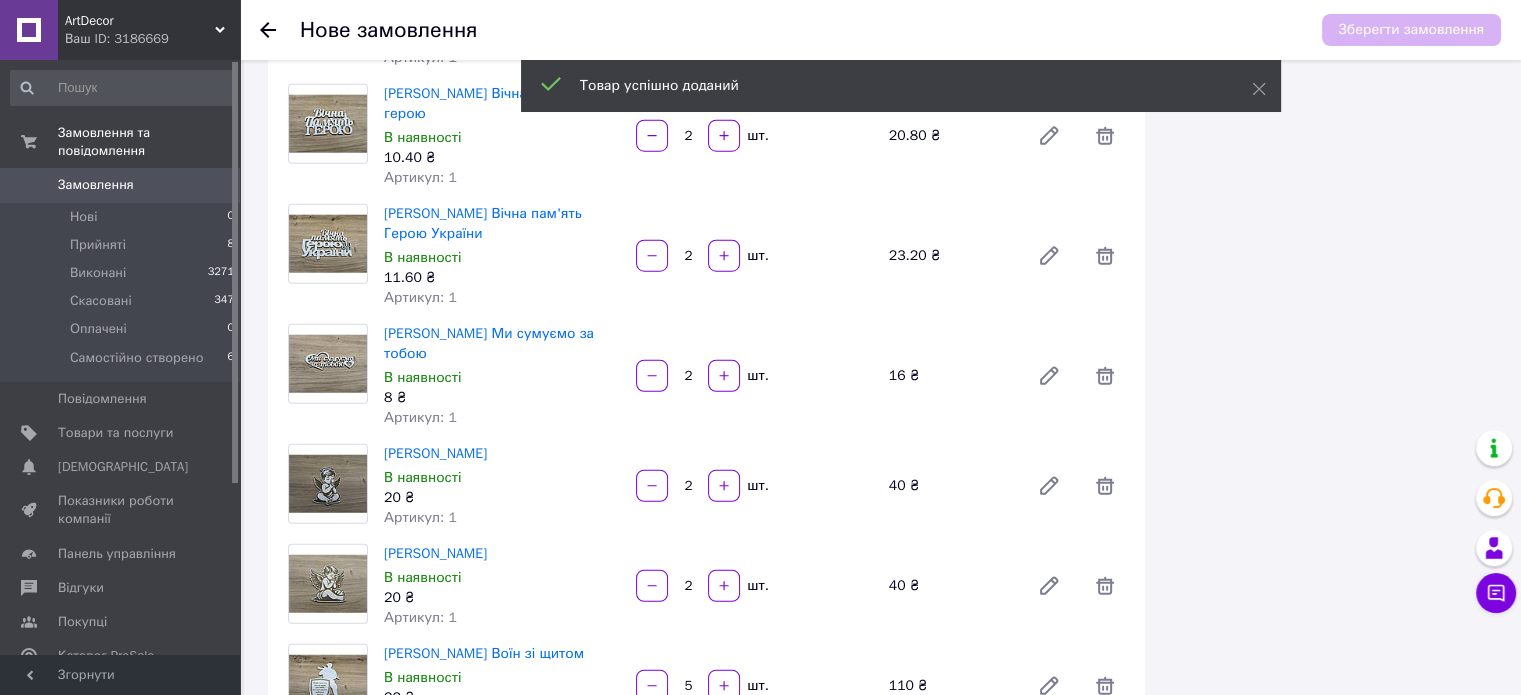scroll, scrollTop: 5240, scrollLeft: 0, axis: vertical 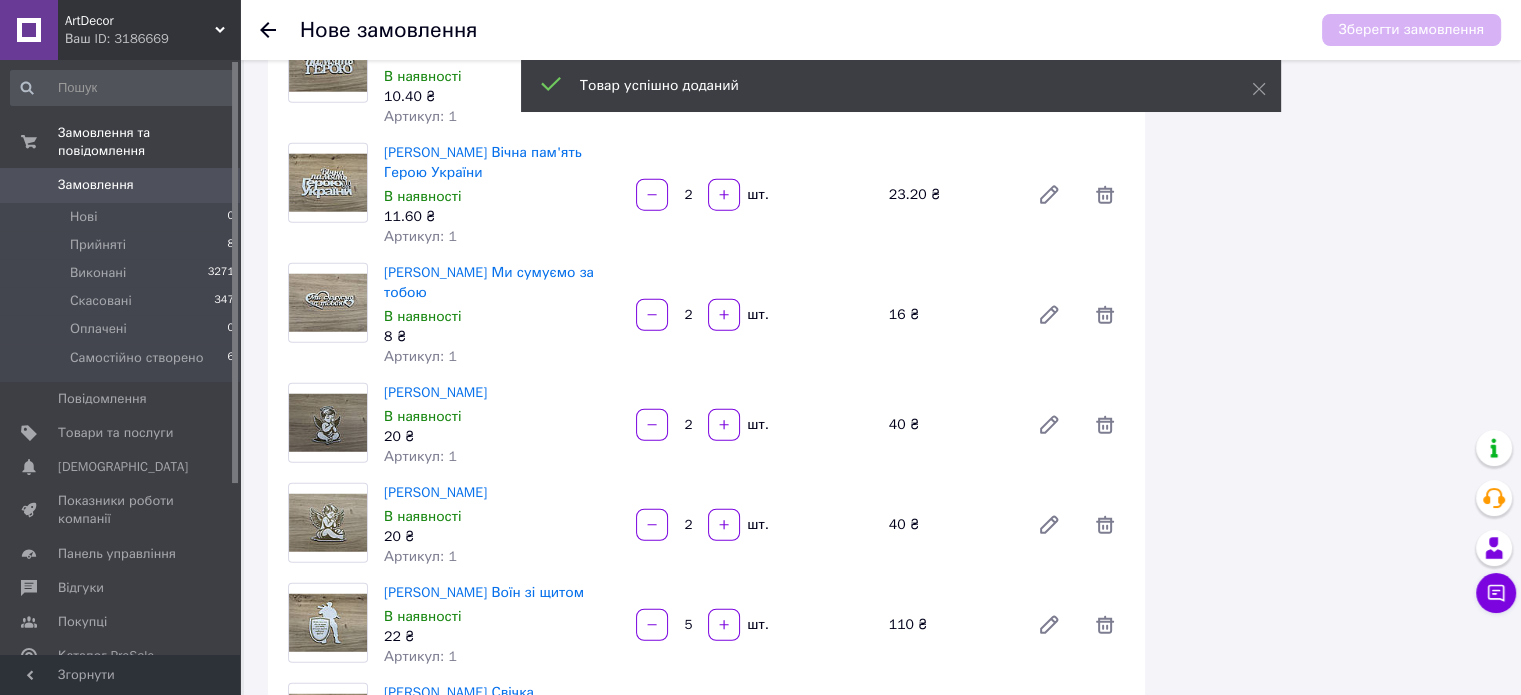 click on "1" at bounding box center (688, 825) 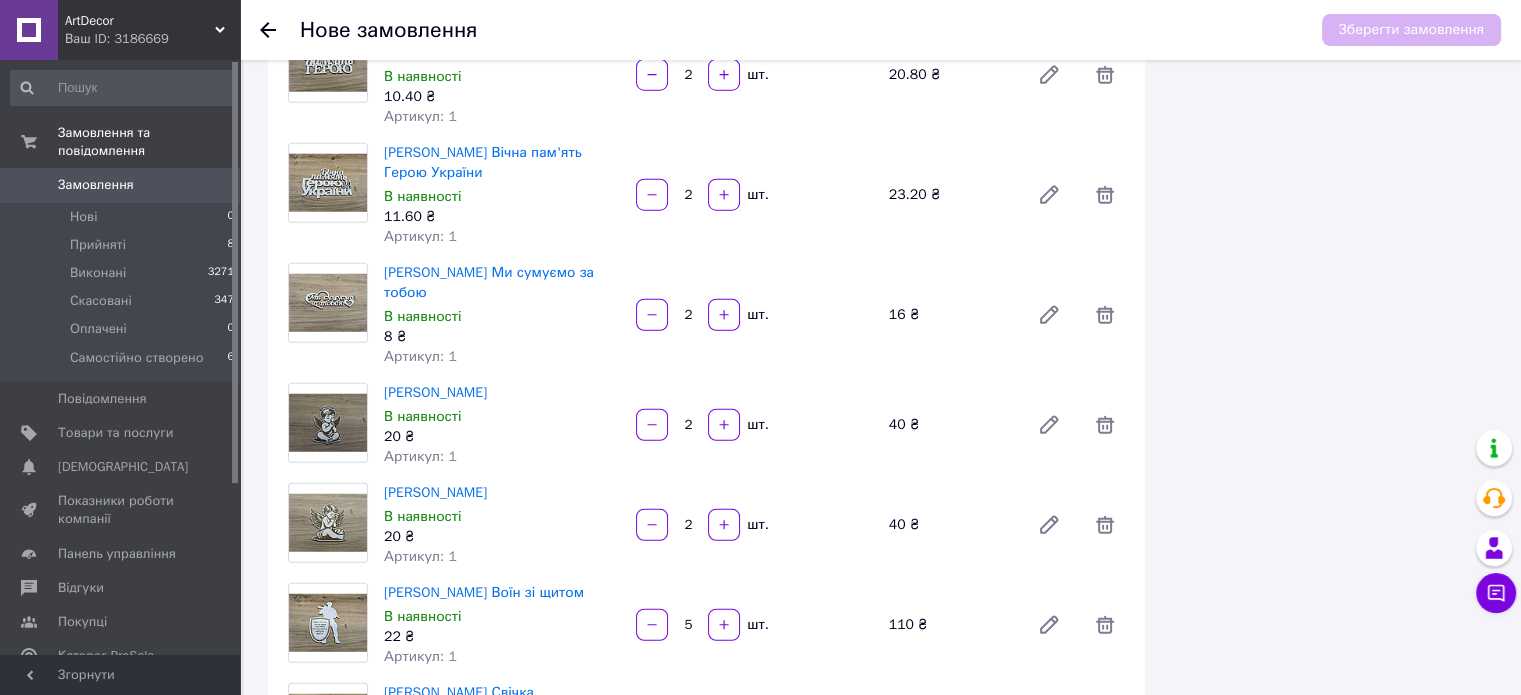 type on "10" 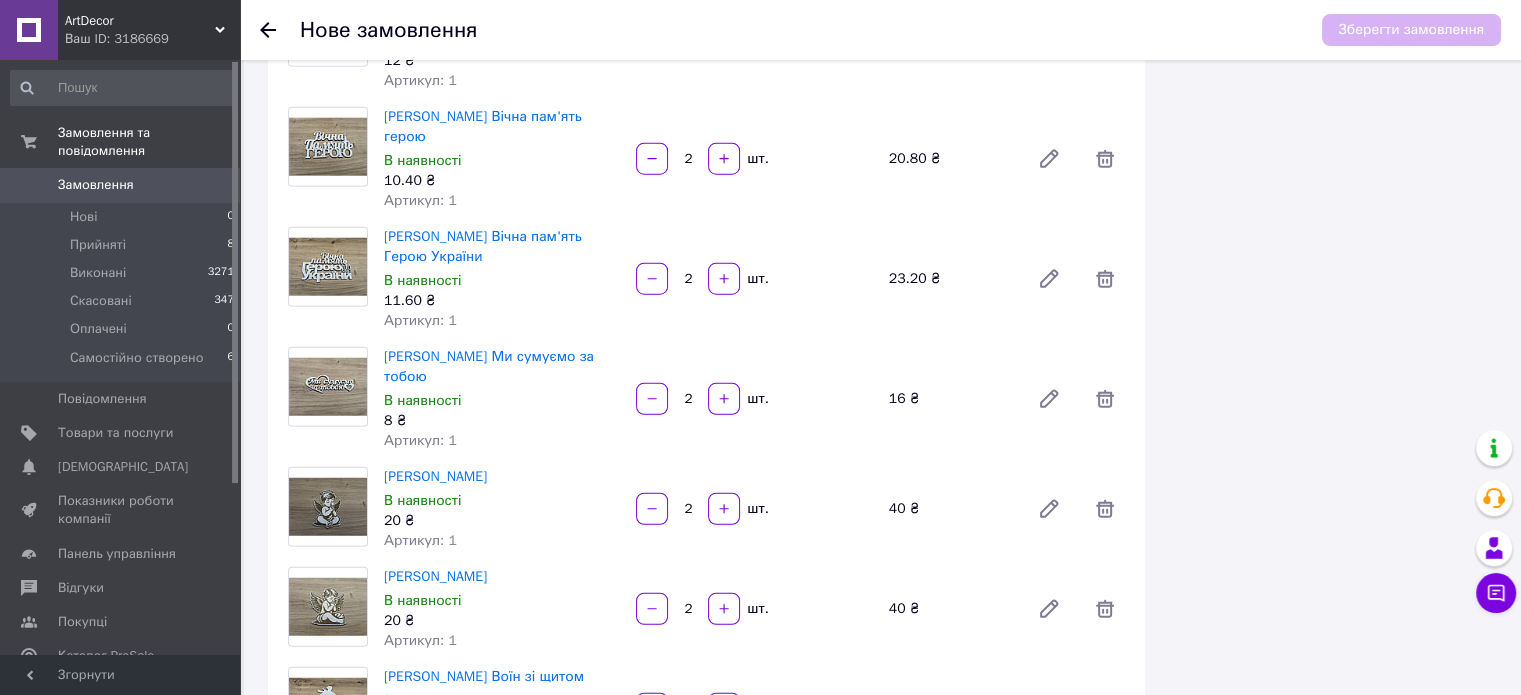 scroll, scrollTop: 5240, scrollLeft: 0, axis: vertical 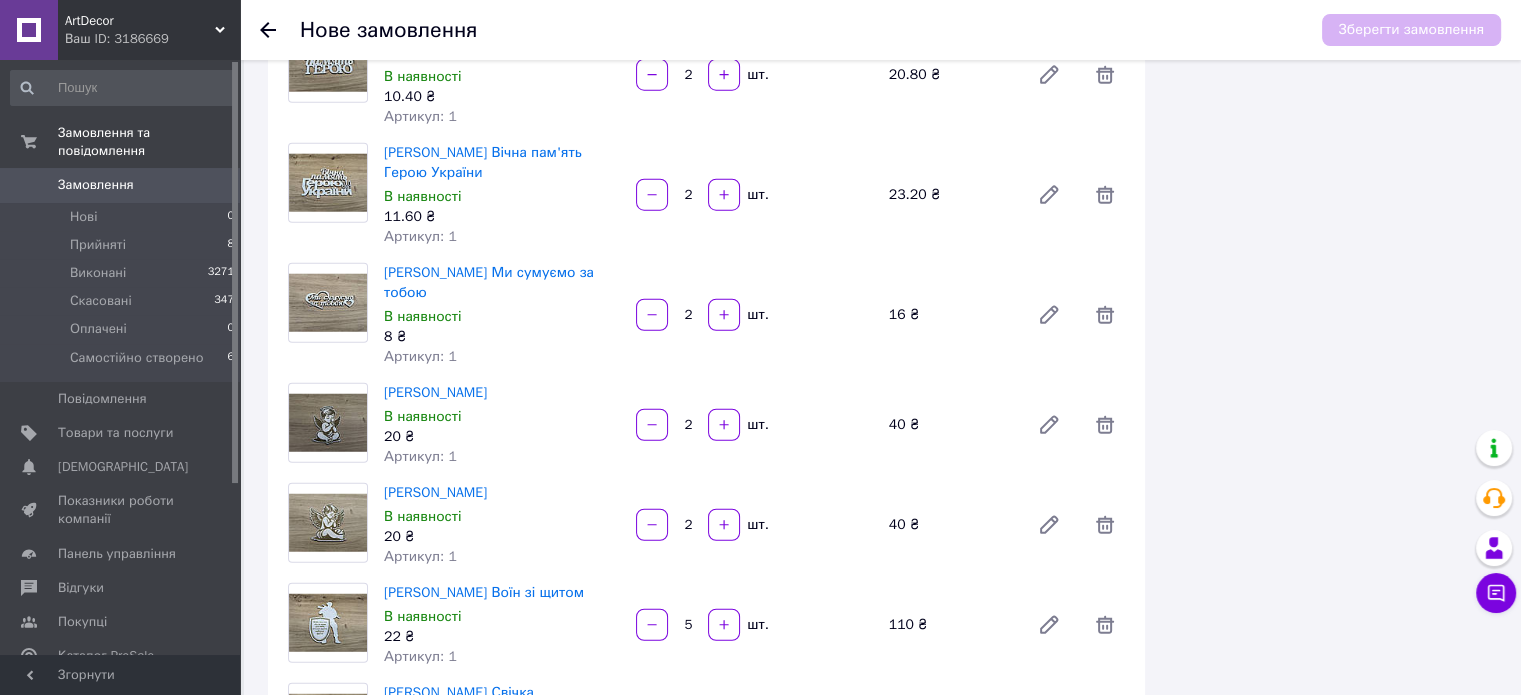 click on "Додати" at bounding box center (650, 977) 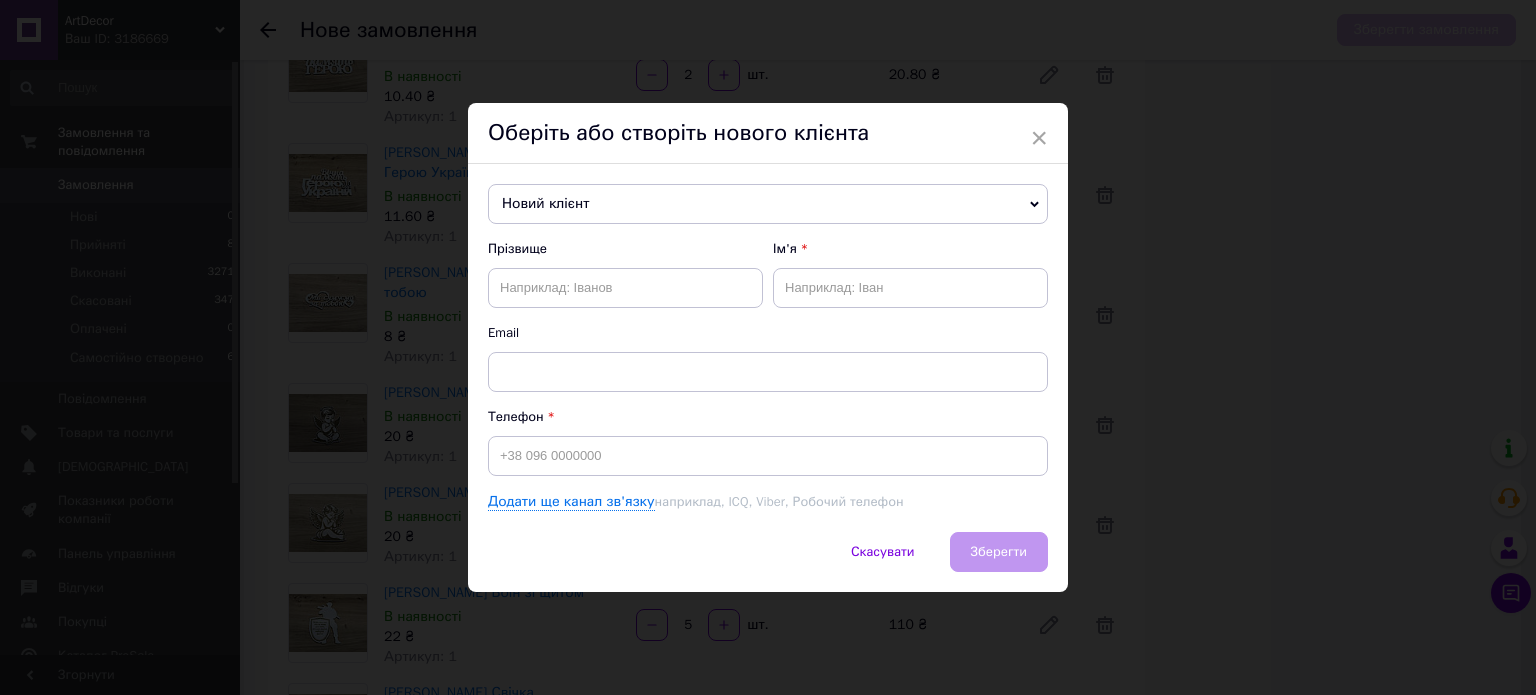 click on "Новий клієнт" at bounding box center (768, 204) 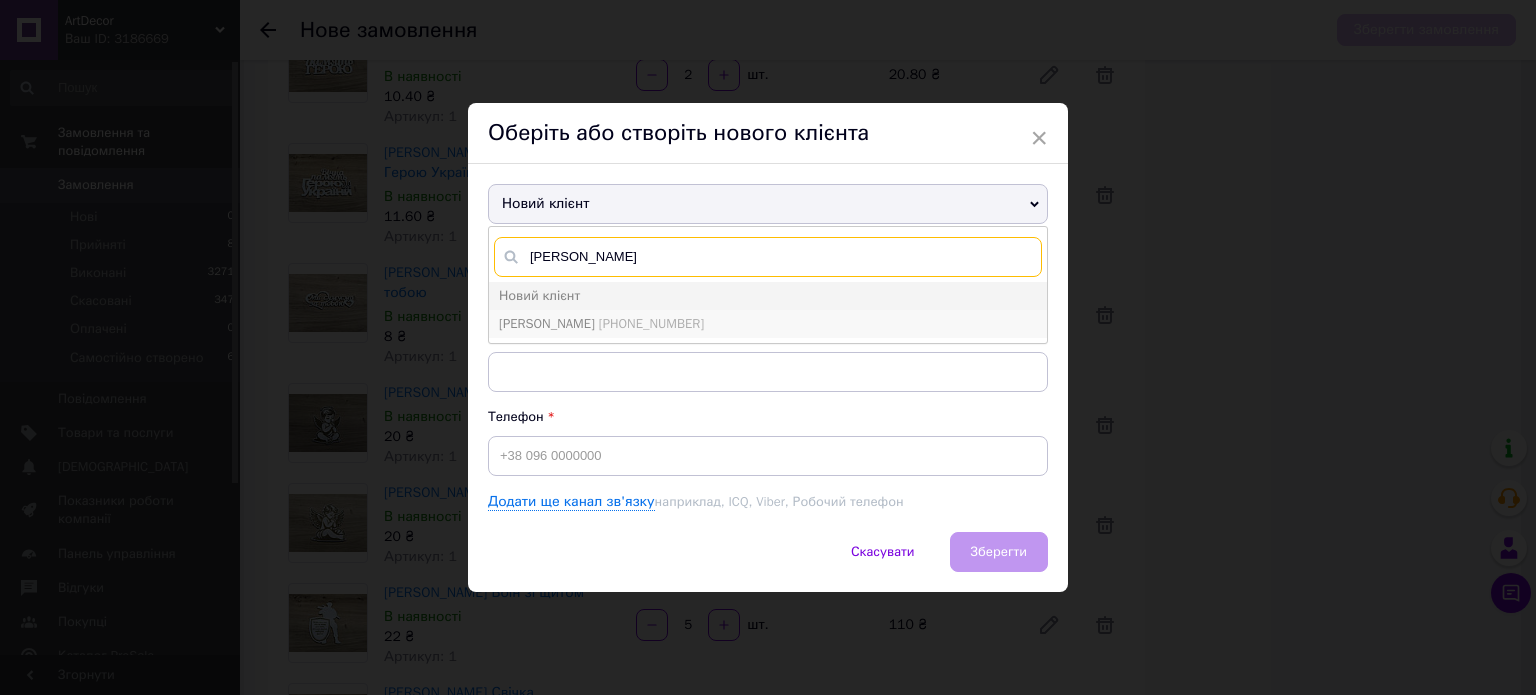 type on "[PERSON_NAME]" 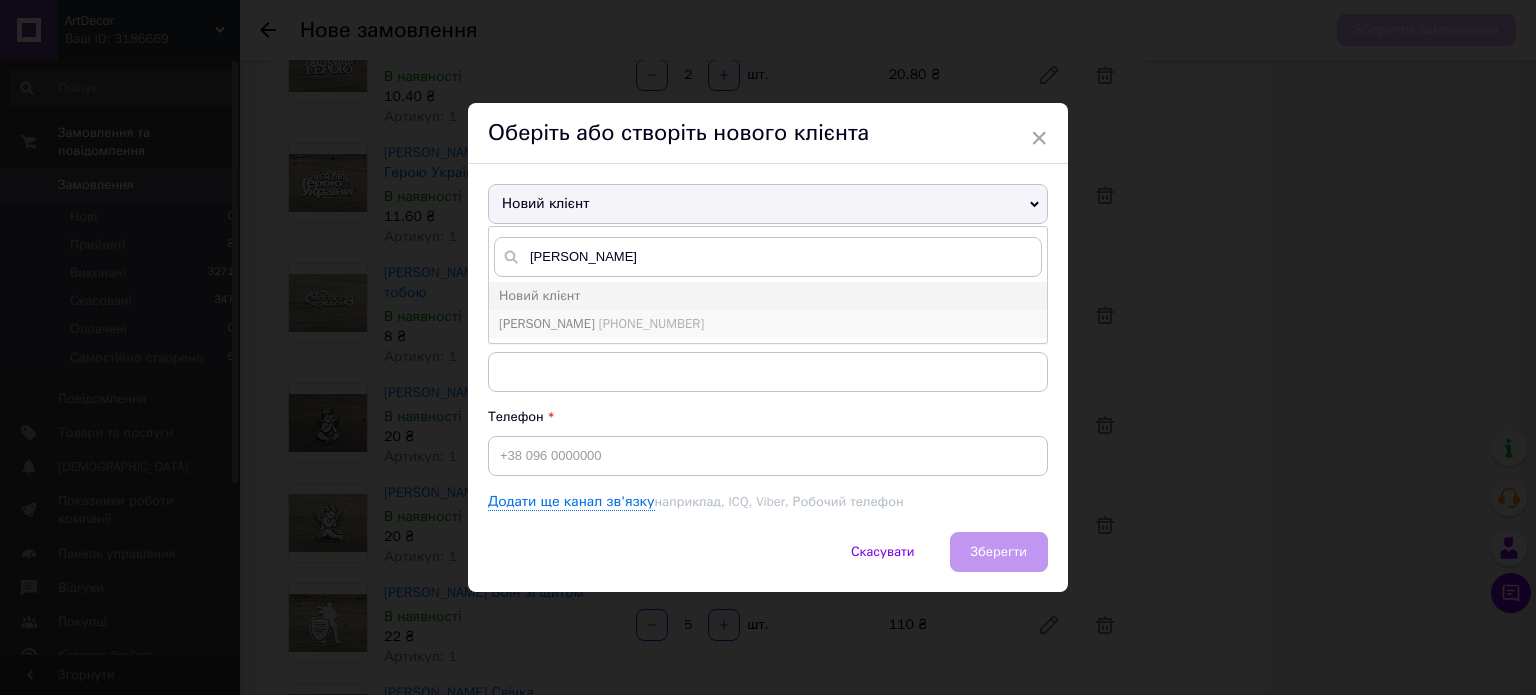 click on "[PERSON_NAME]   [PHONE_NUMBER]" at bounding box center [768, 324] 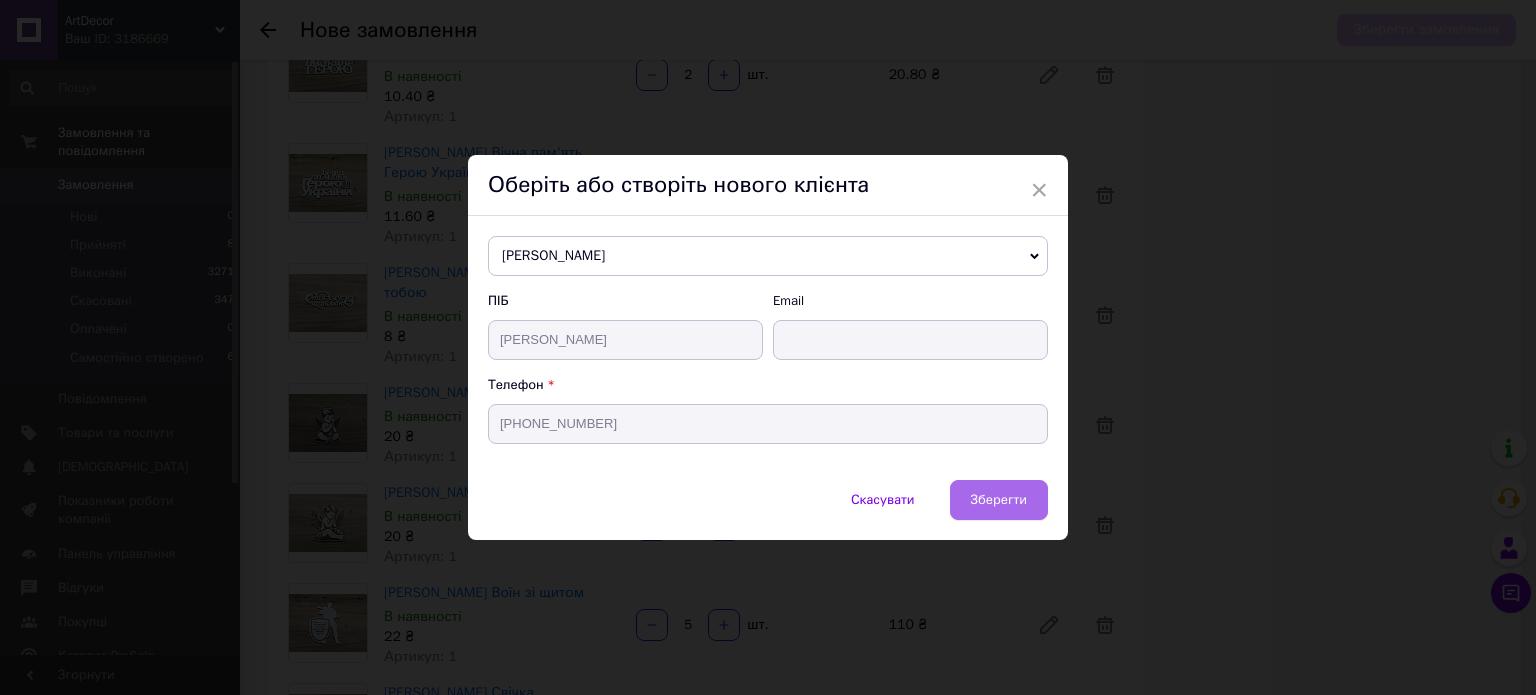 click on "Зберегти" at bounding box center [999, 499] 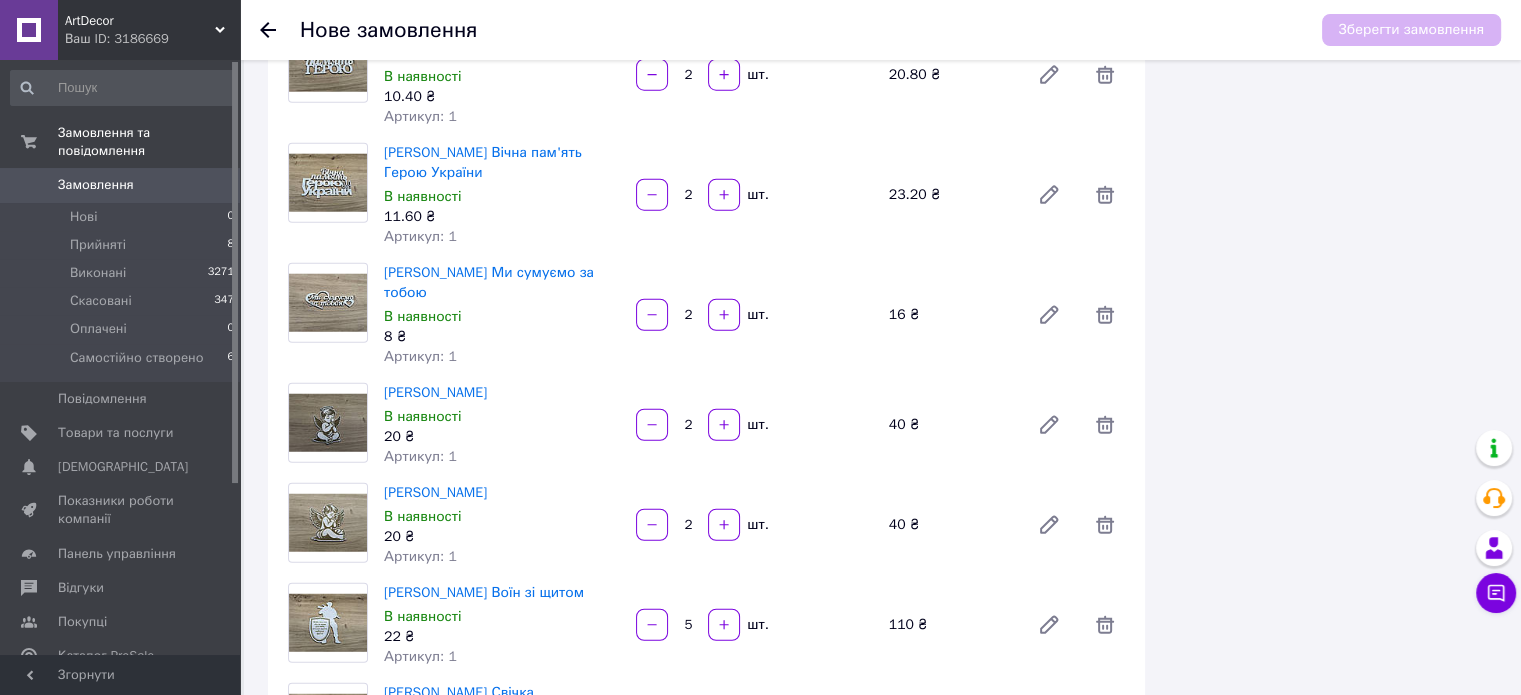click on "Не обрано" at bounding box center (920, 1026) 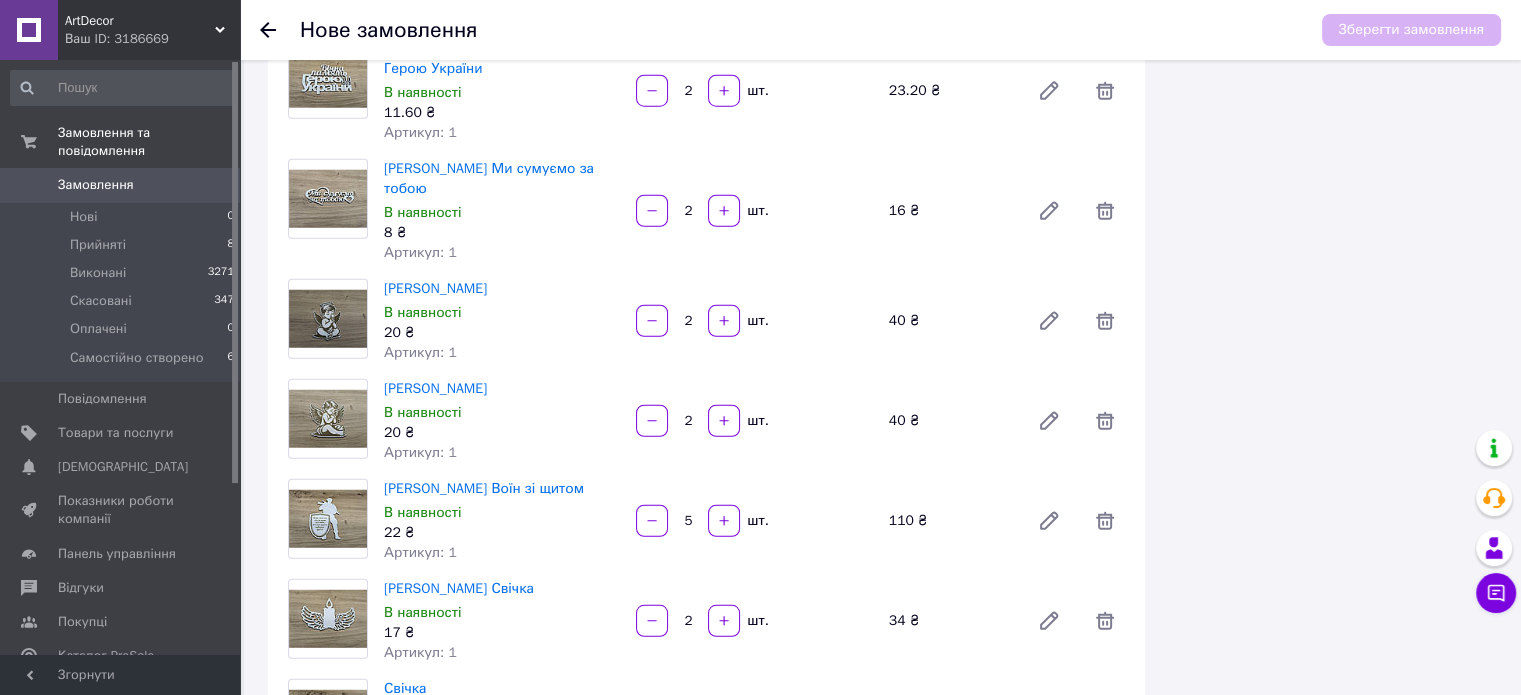 scroll, scrollTop: 5421, scrollLeft: 0, axis: vertical 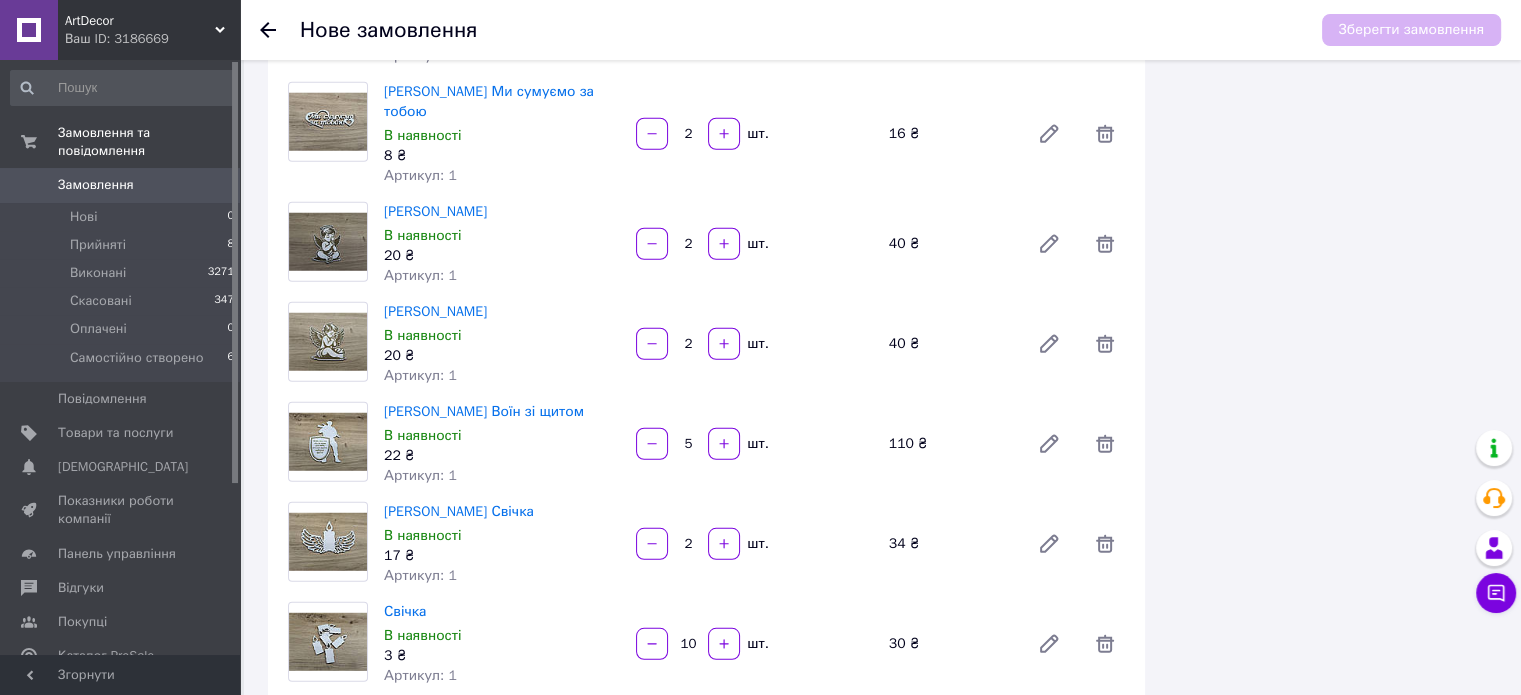 click on "Не обрано" at bounding box center (469, 1112) 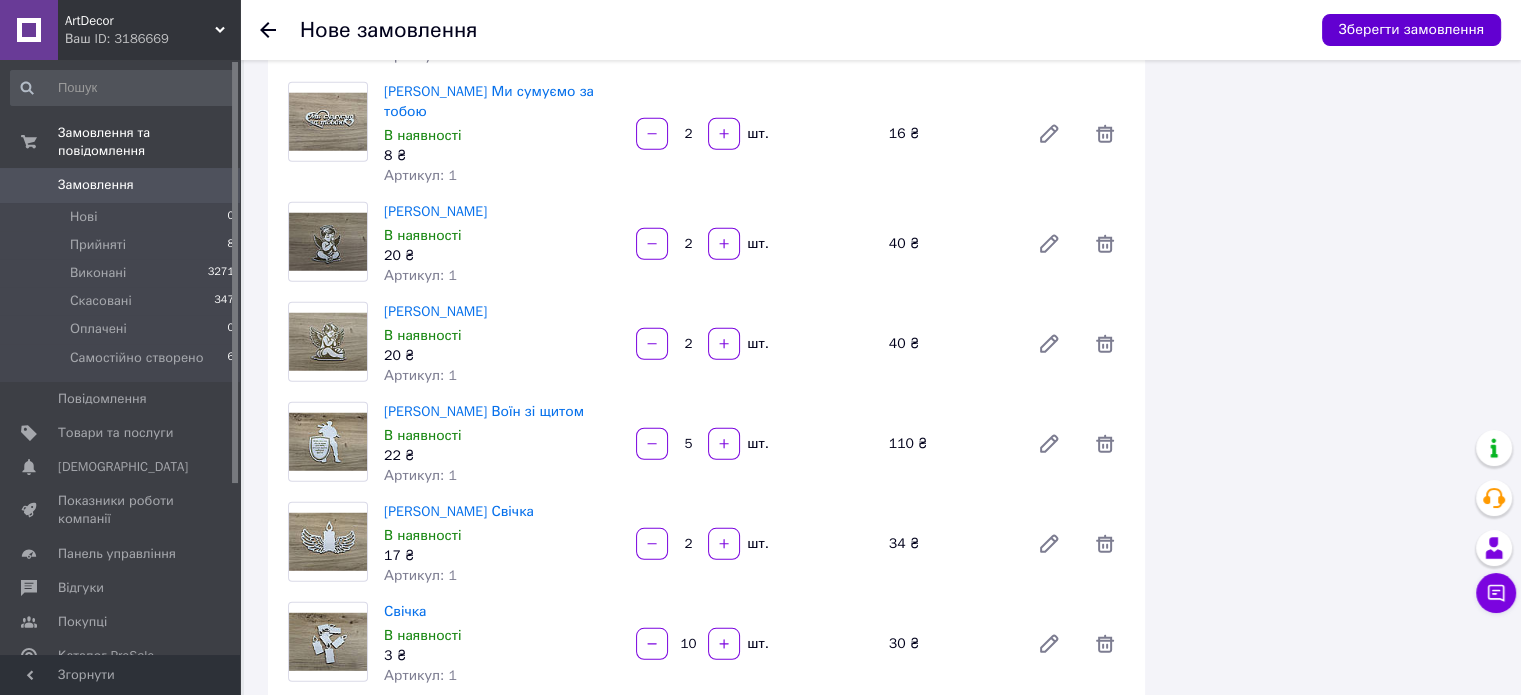 click on "Зберегти замовлення" at bounding box center [1411, 30] 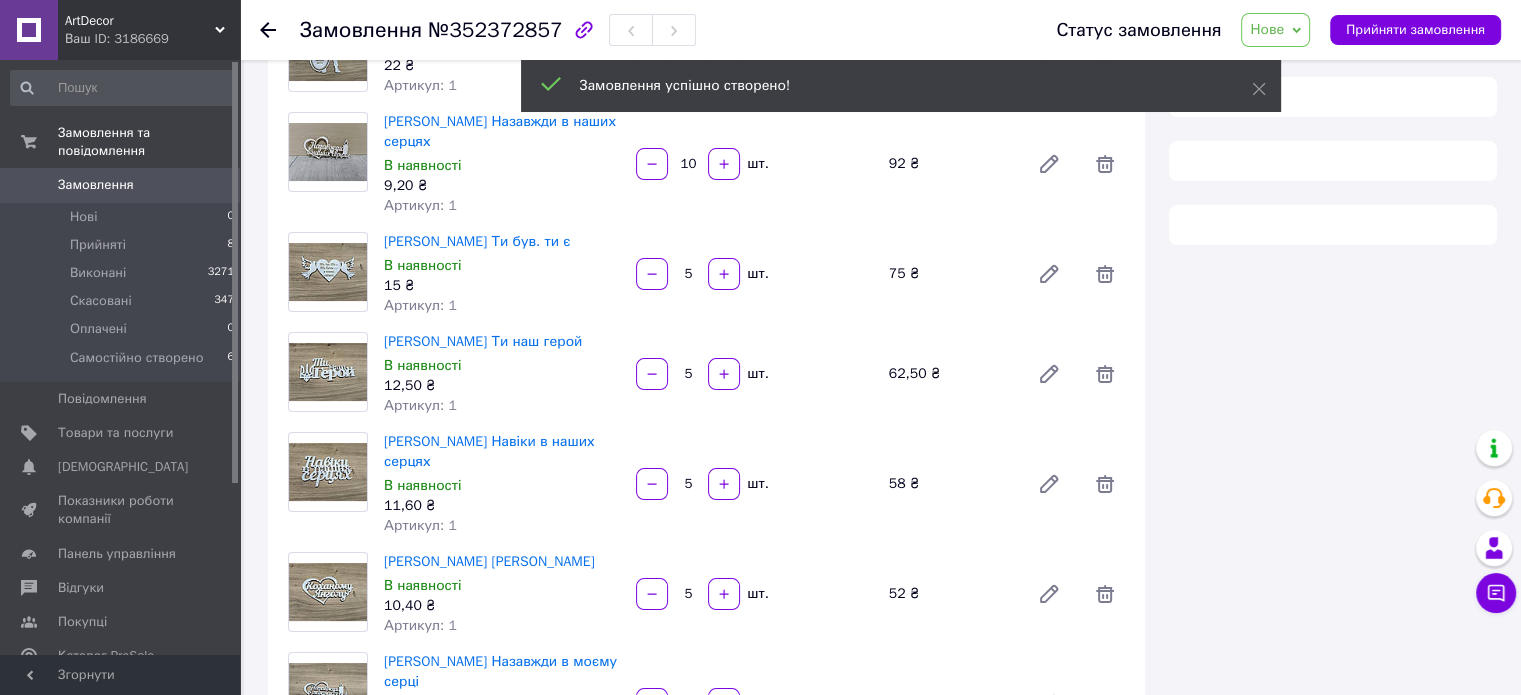 scroll, scrollTop: 5421, scrollLeft: 0, axis: vertical 